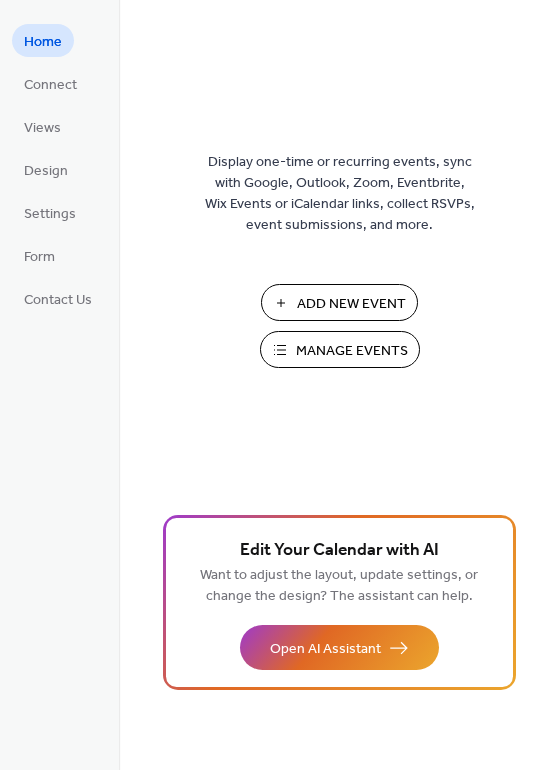 scroll, scrollTop: 0, scrollLeft: 0, axis: both 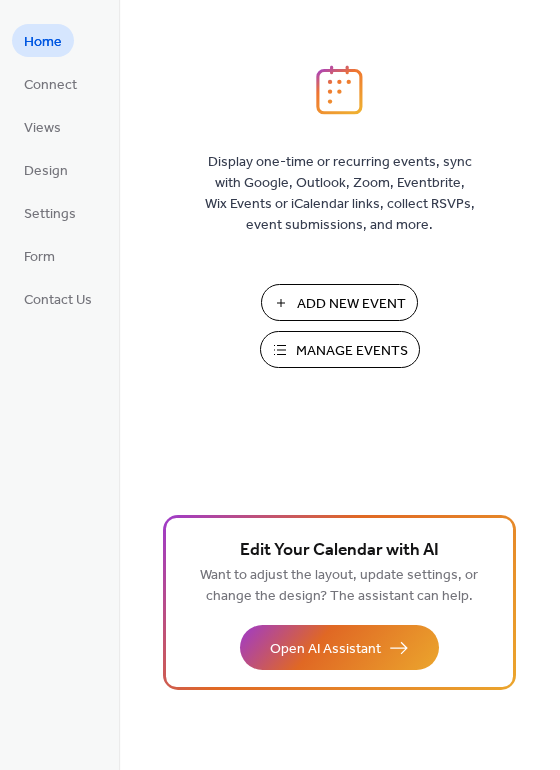 click on "Add New Event" at bounding box center (351, 304) 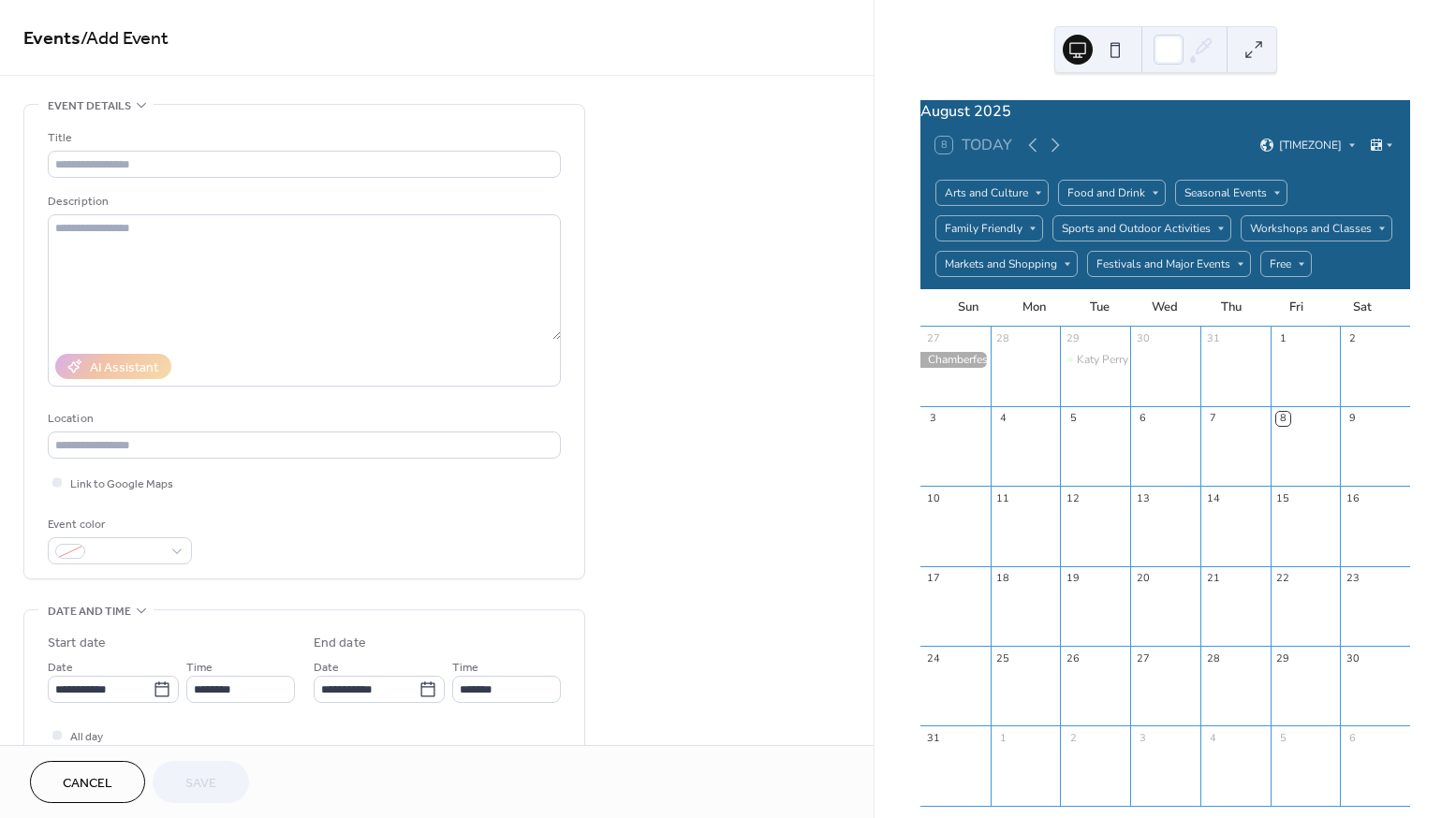 scroll, scrollTop: 0, scrollLeft: 0, axis: both 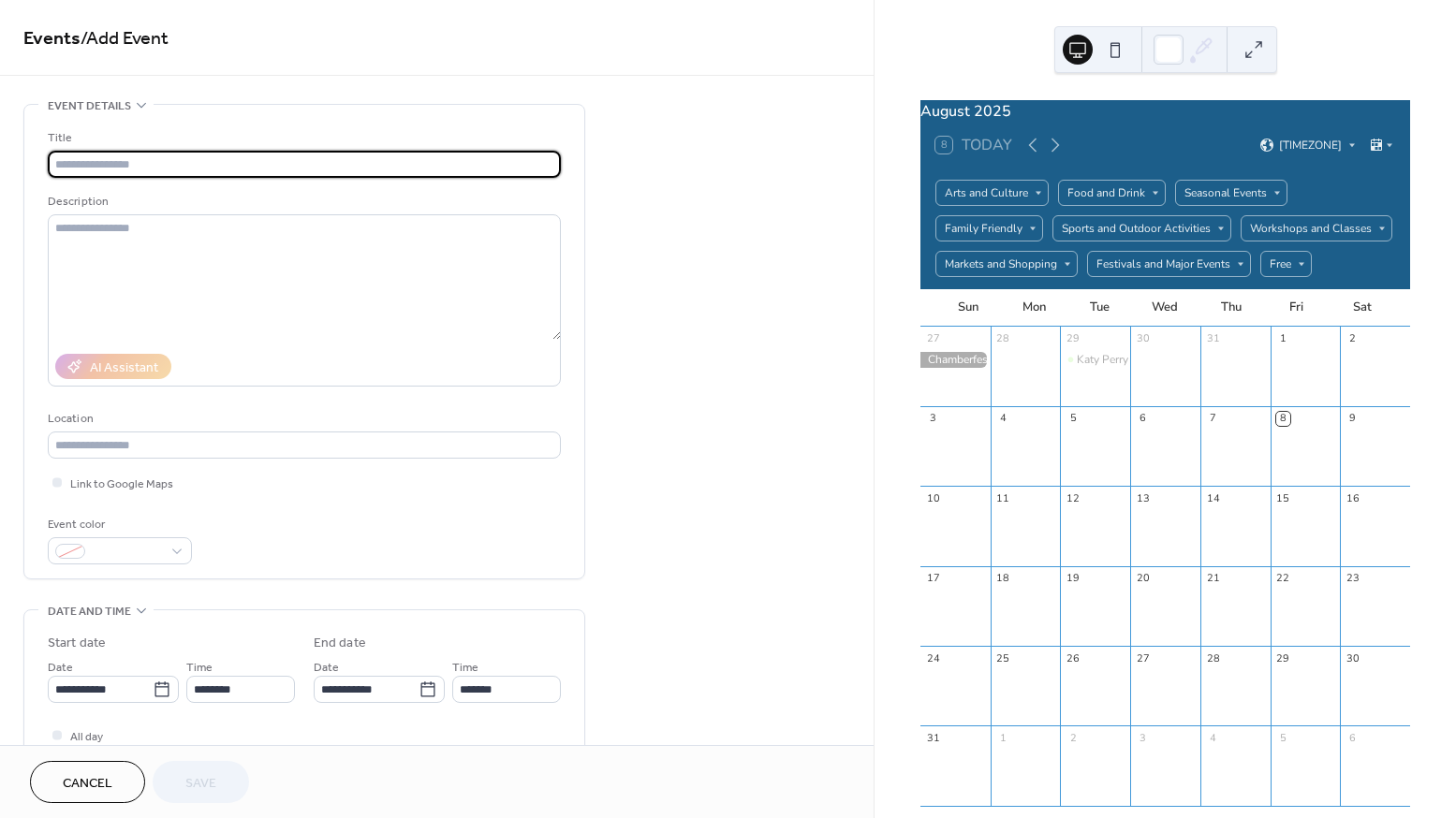 click at bounding box center (304, 164) 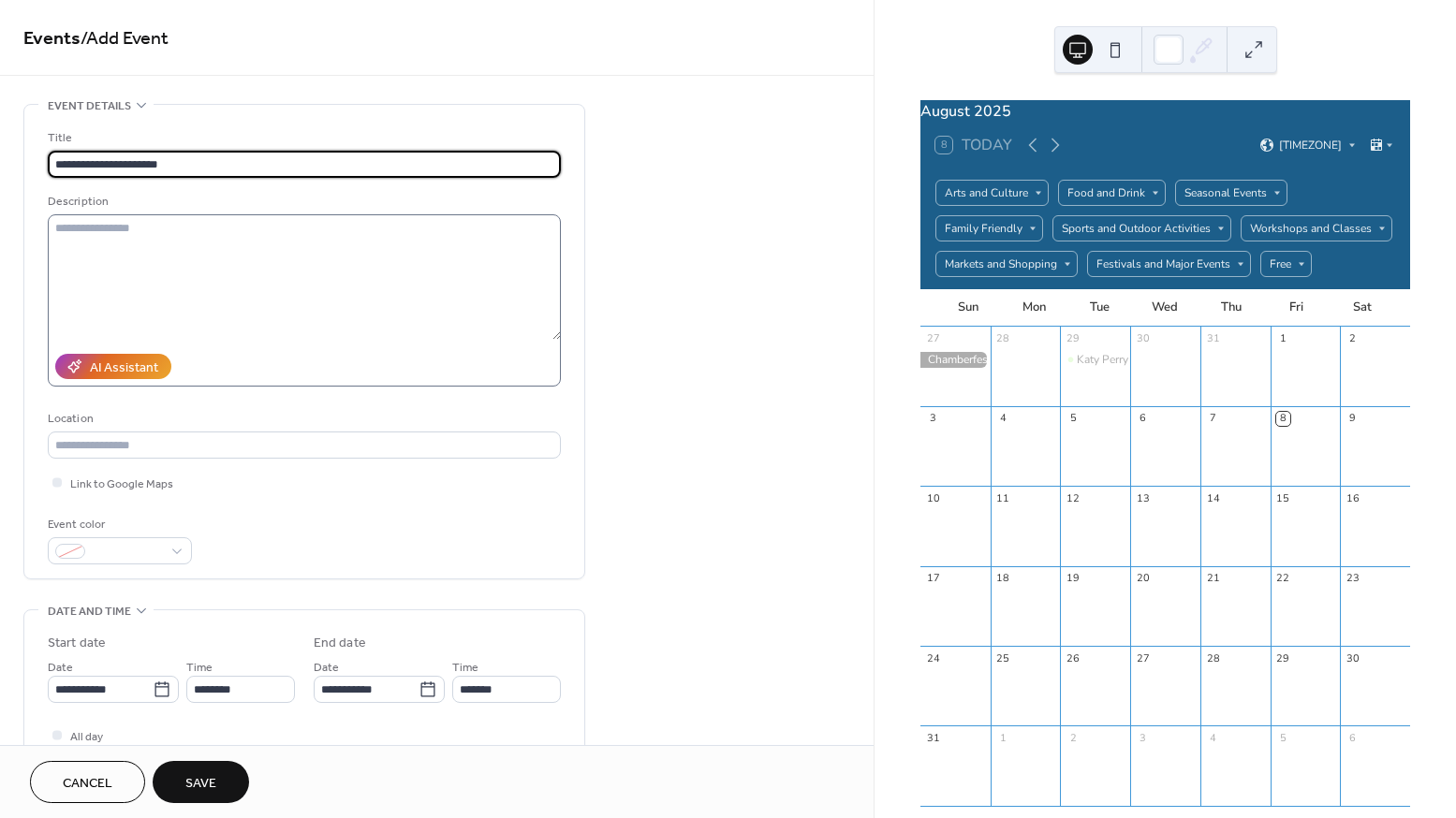 type on "**********" 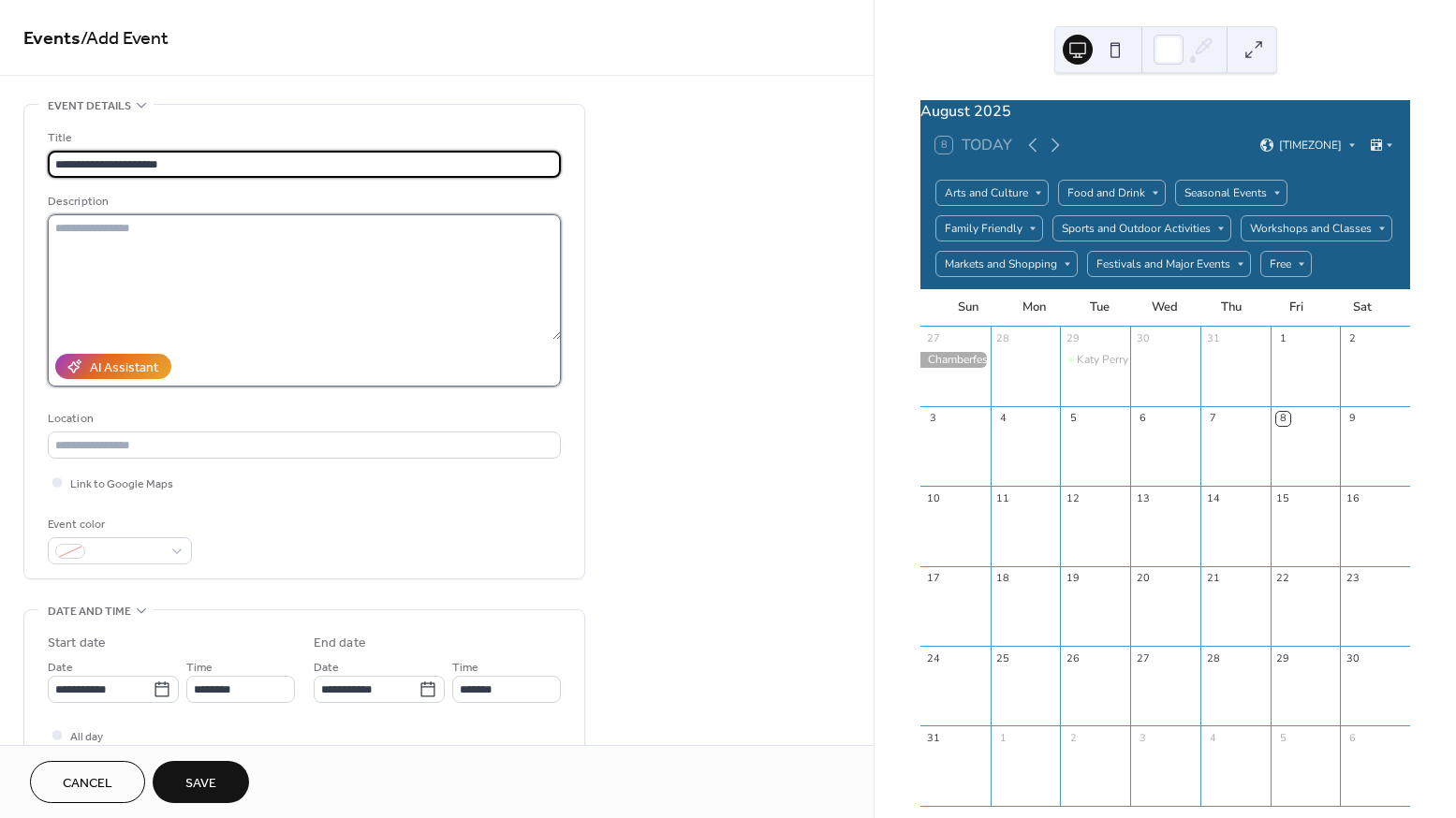 click at bounding box center [304, 277] 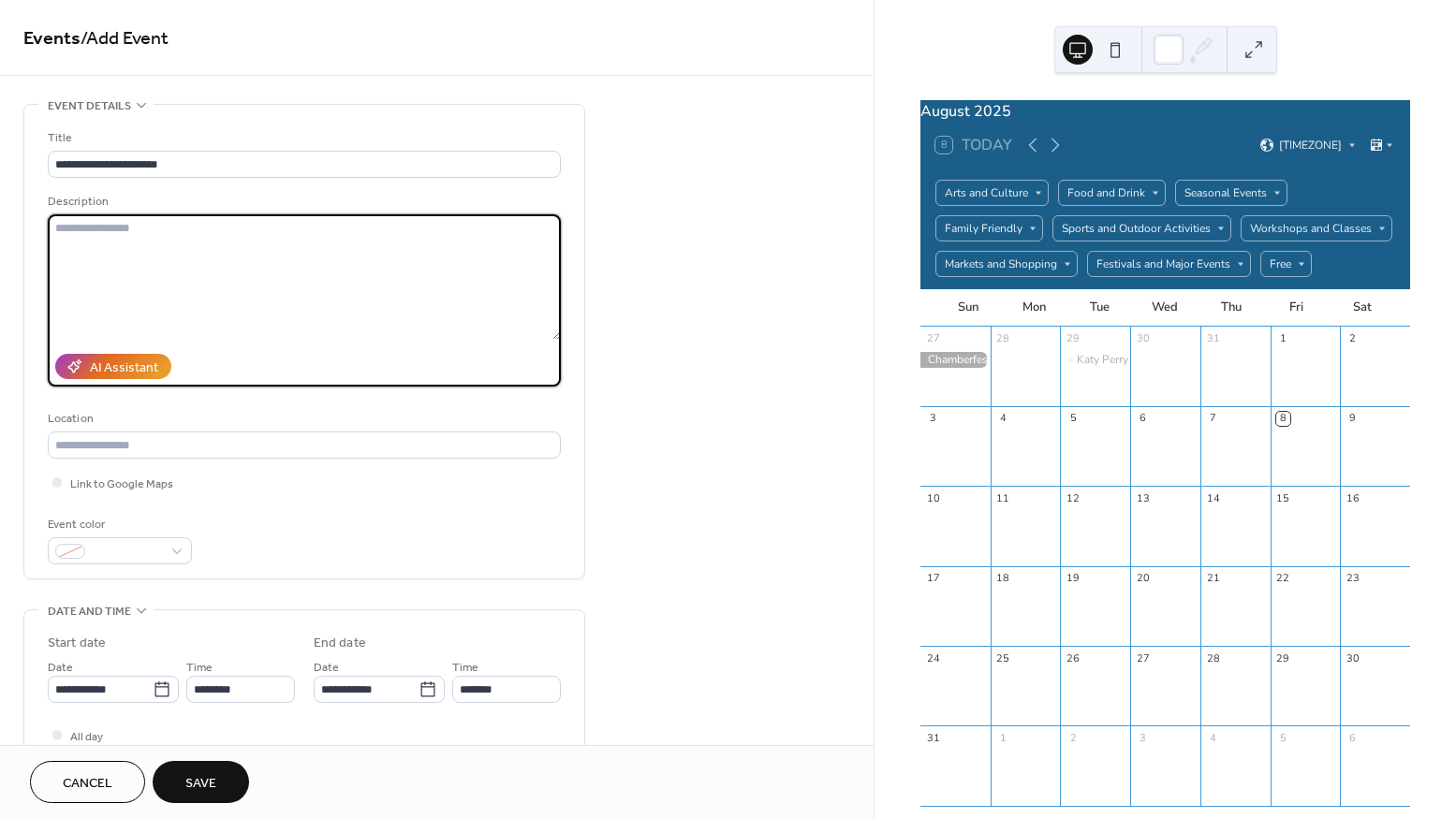 paste on "**********" 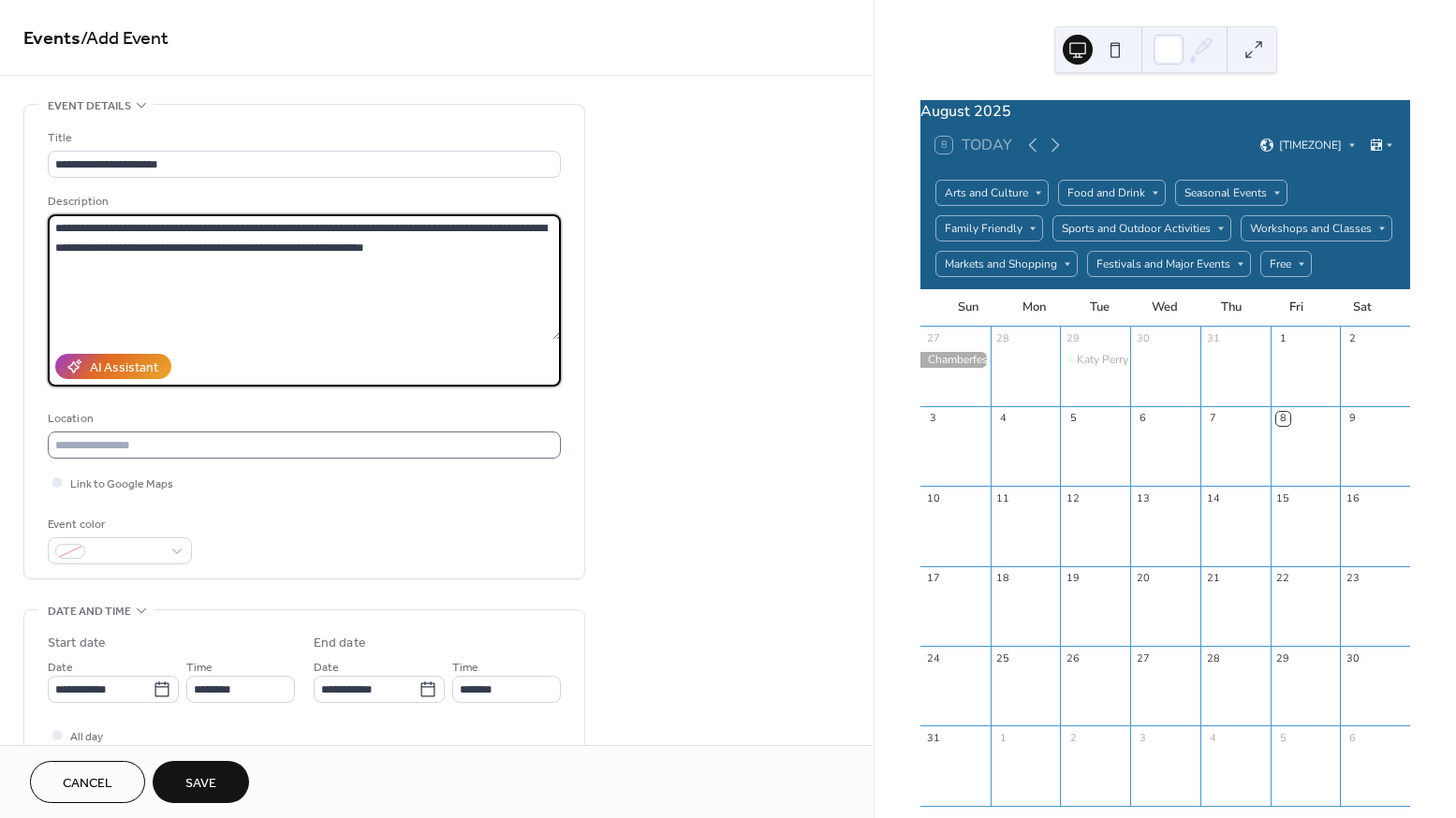 type on "**********" 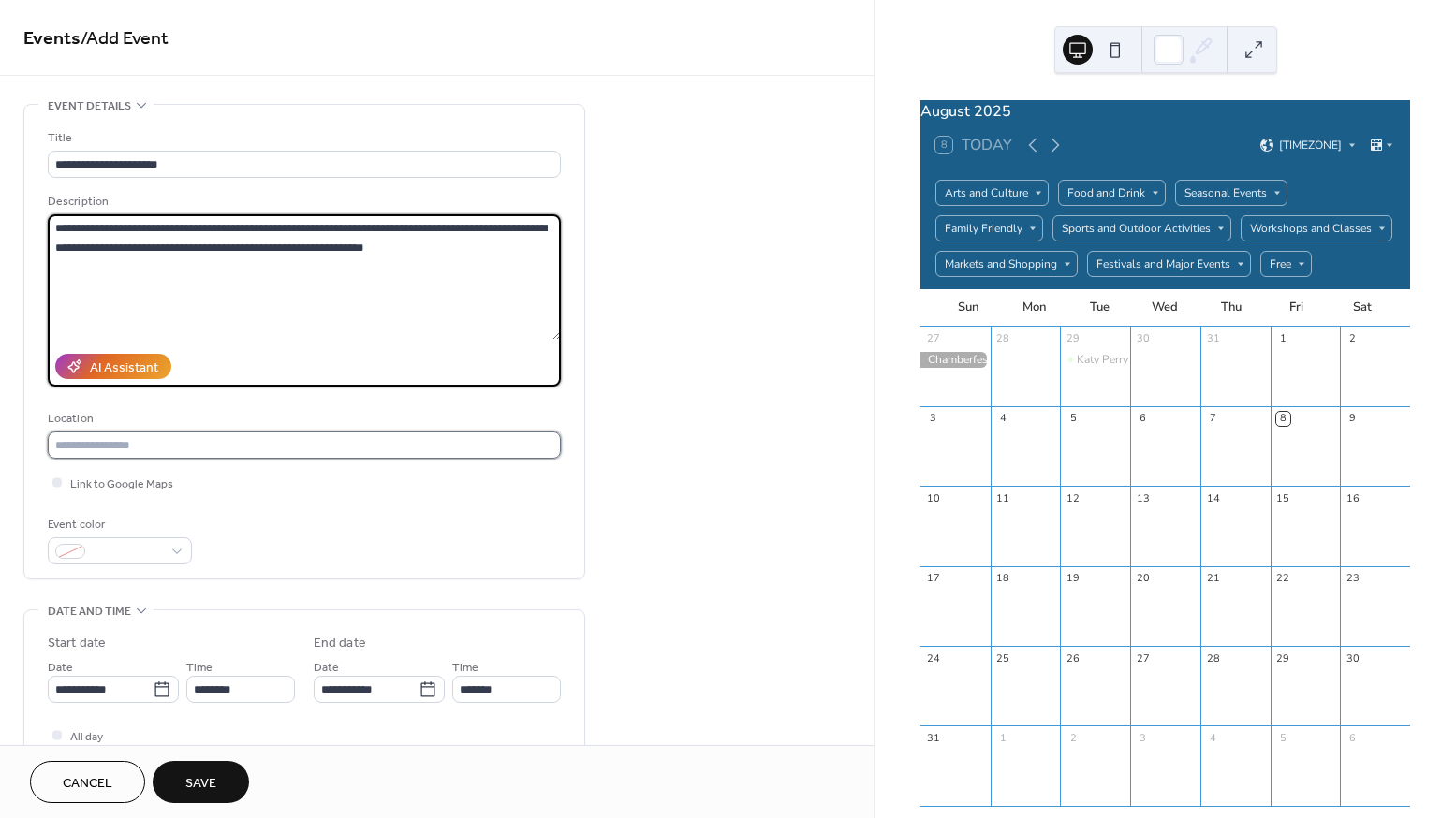 click at bounding box center [304, 445] 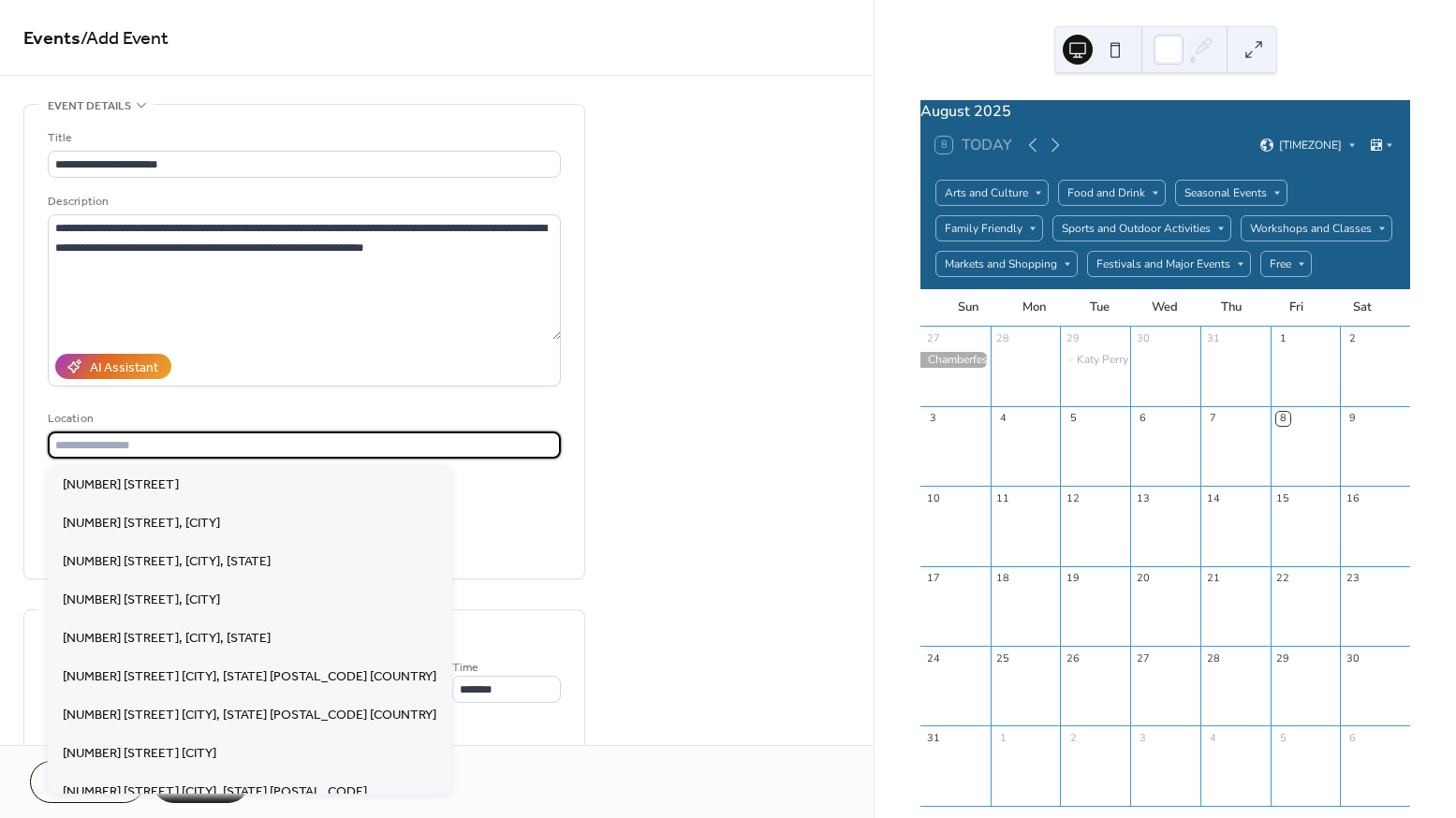 paste on "**********" 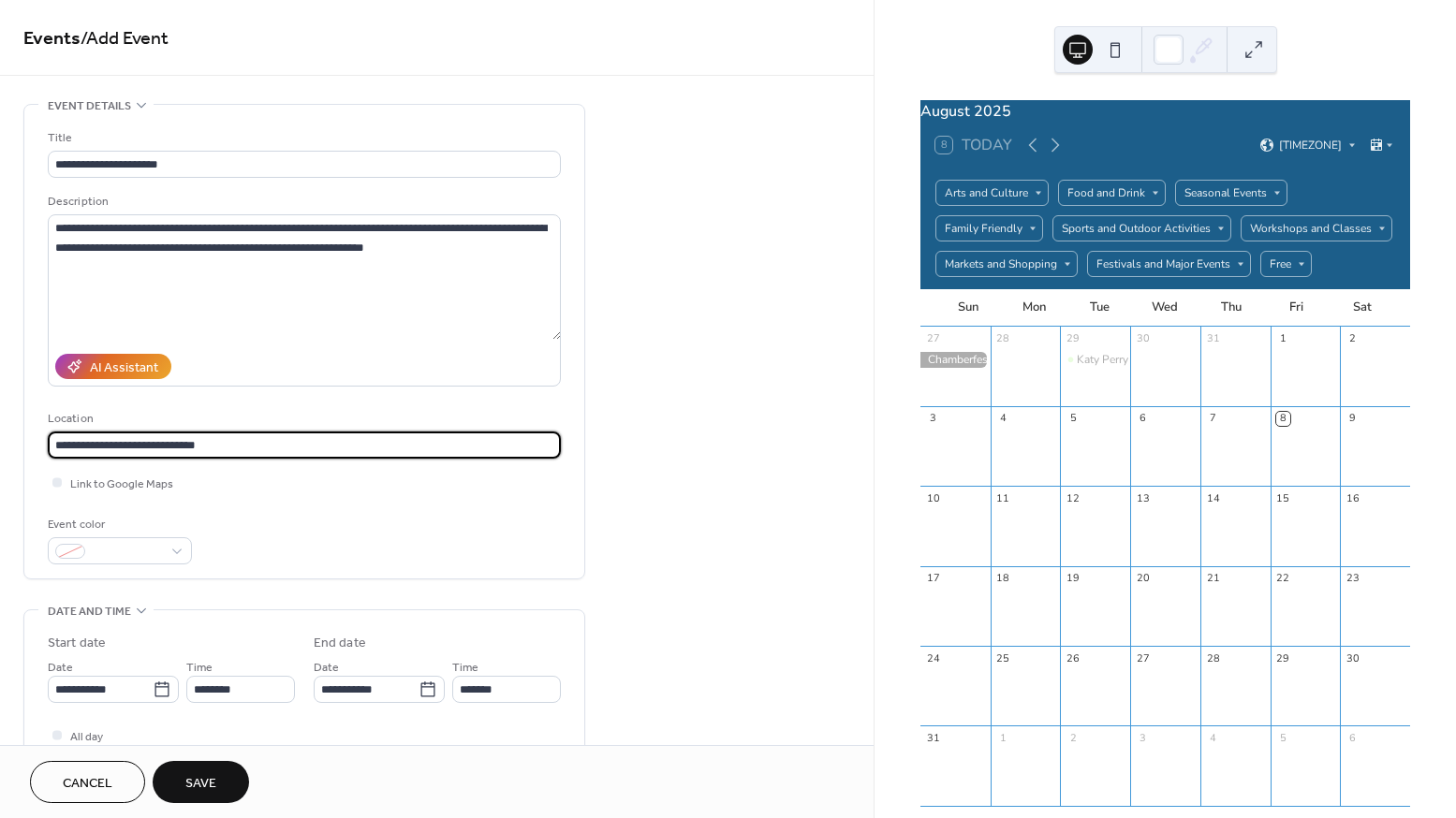 drag, startPoint x: 130, startPoint y: 449, endPoint x: -10, endPoint y: 447, distance: 140.01428 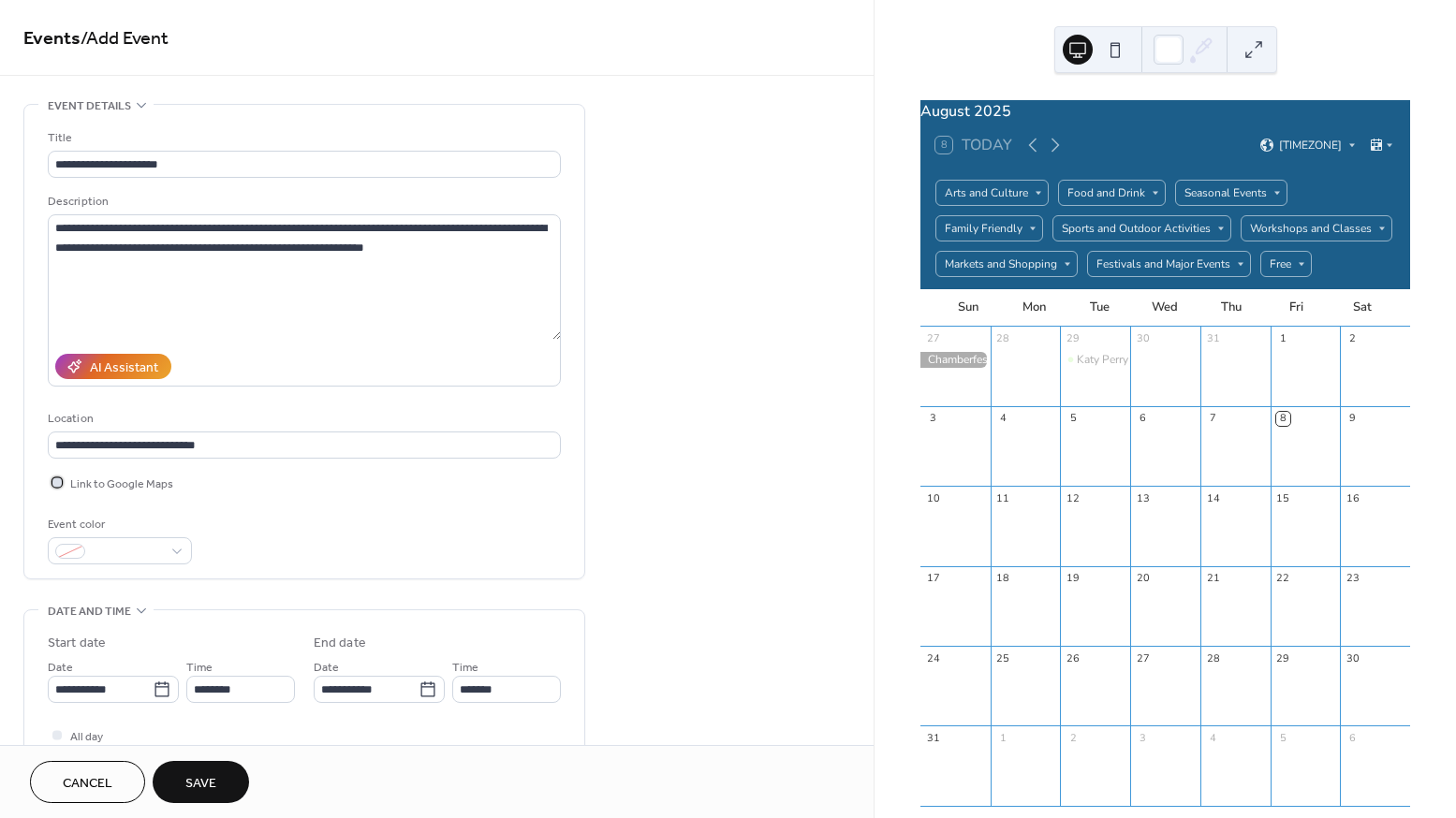click on "Link to Google Maps" at bounding box center [122, 484] 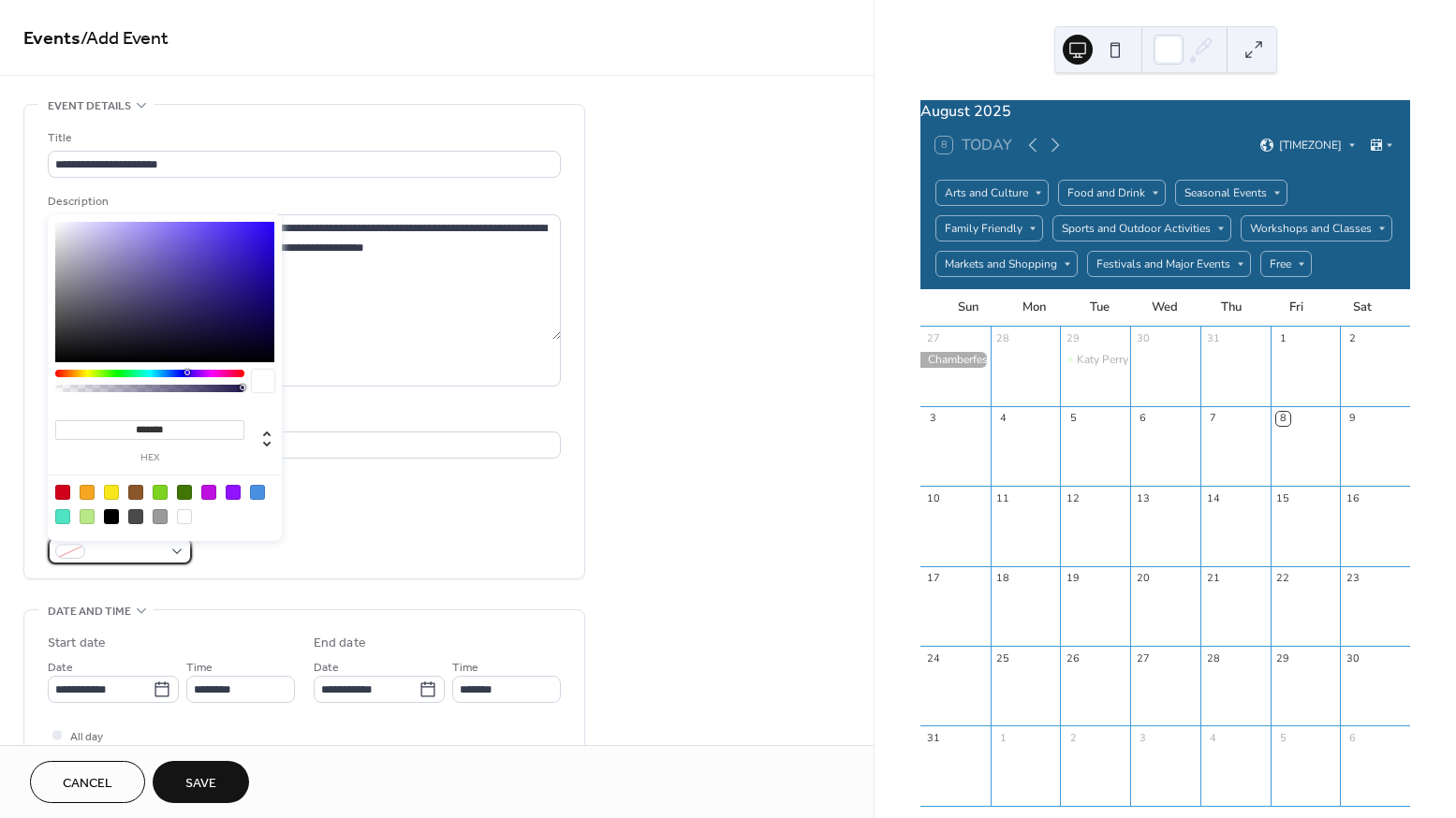 click at bounding box center [120, 550] 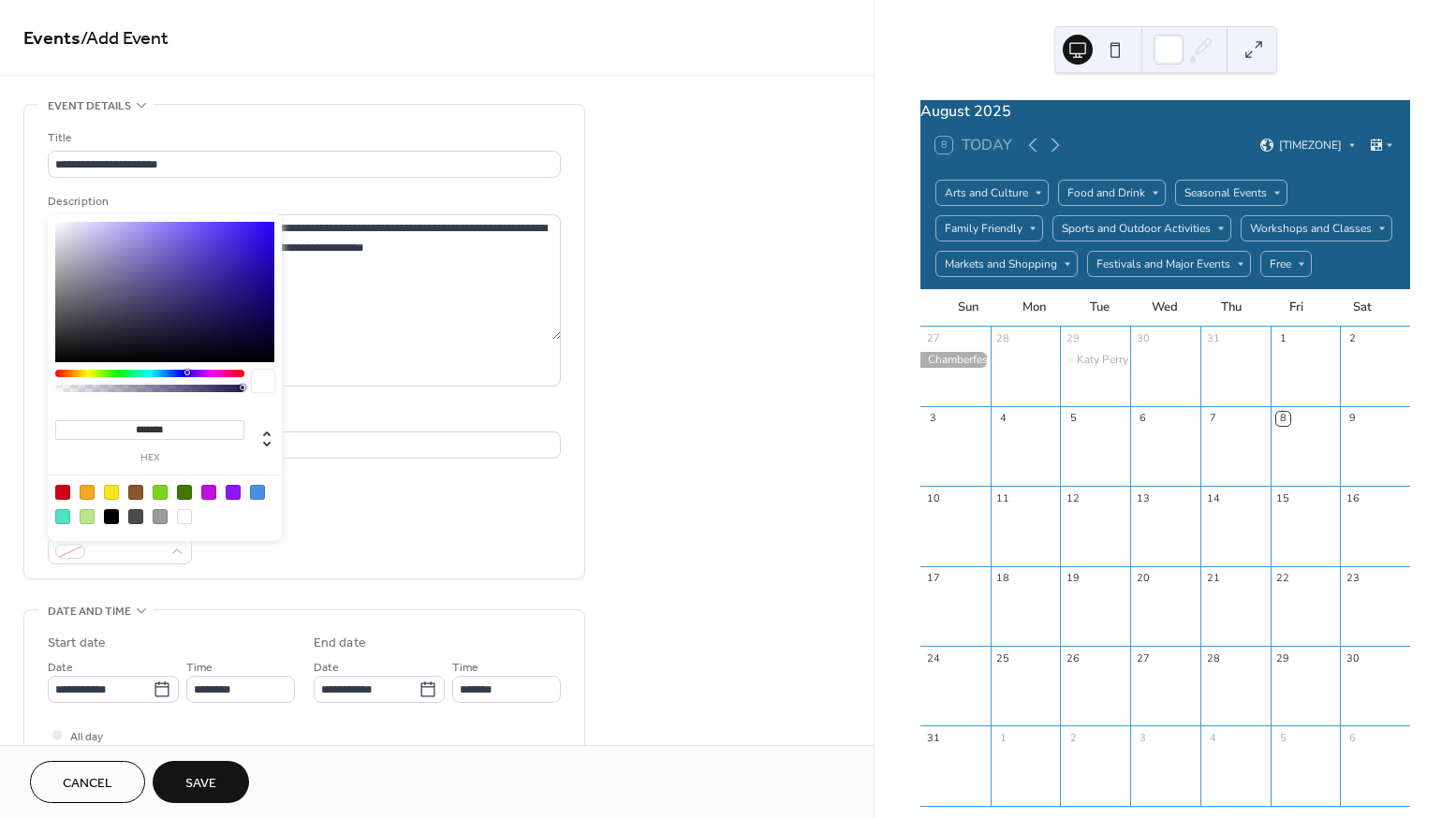 click on "Event color" at bounding box center (304, 539) 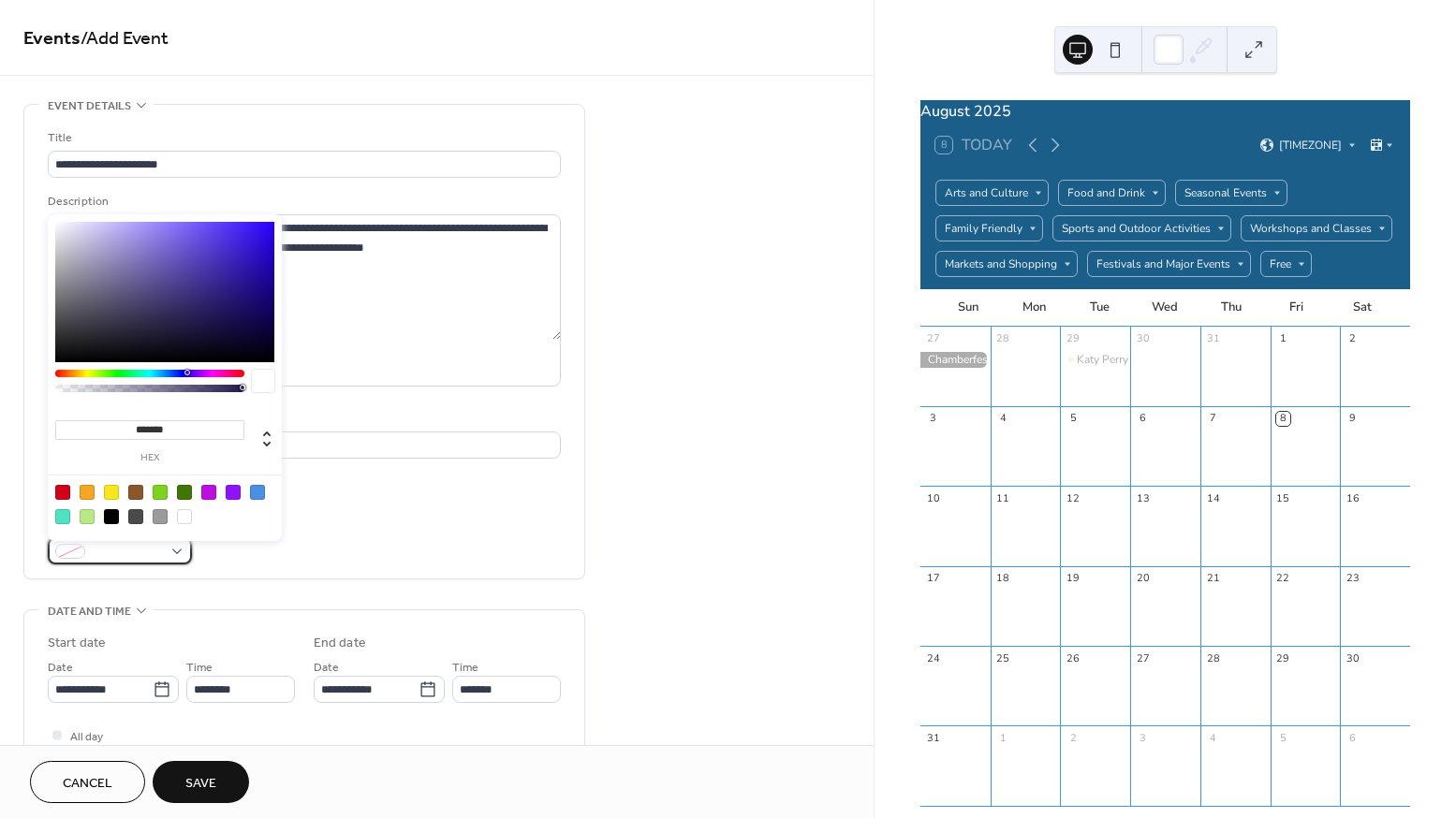 click at bounding box center [120, 550] 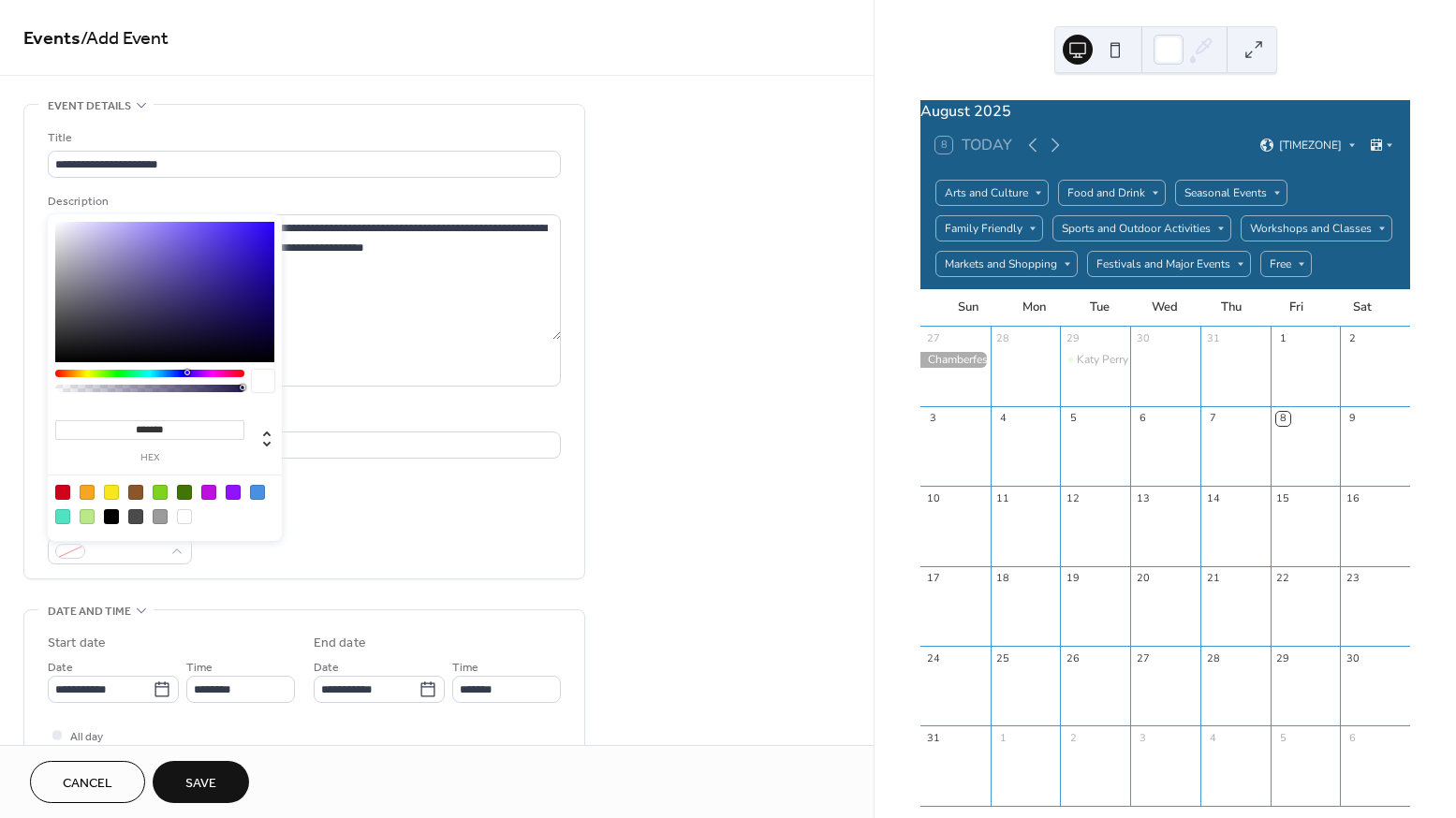 drag, startPoint x: 186, startPoint y: 427, endPoint x: 136, endPoint y: 430, distance: 50.08992 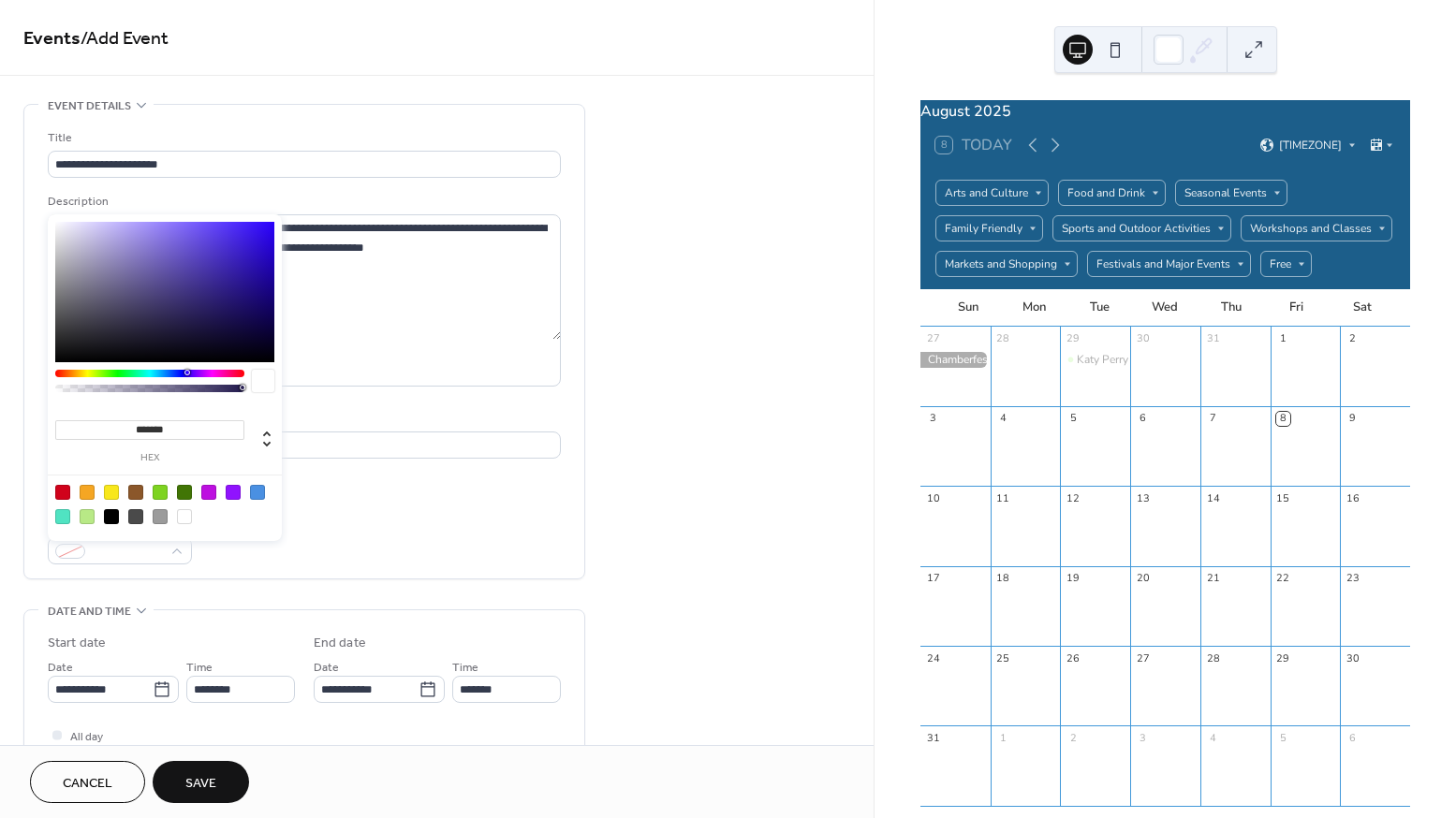 click on "*******" at bounding box center [150, 430] 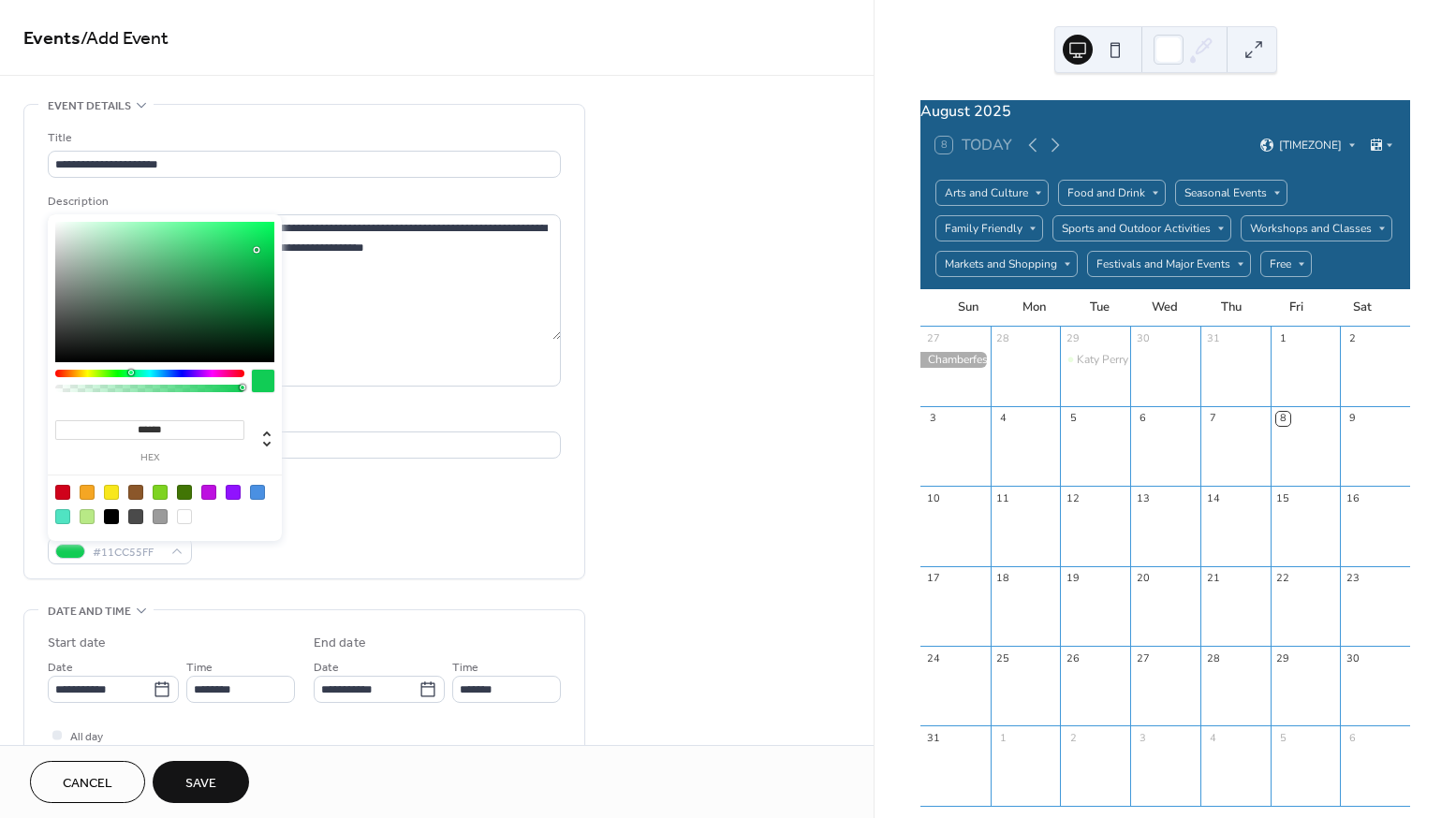 type on "*******" 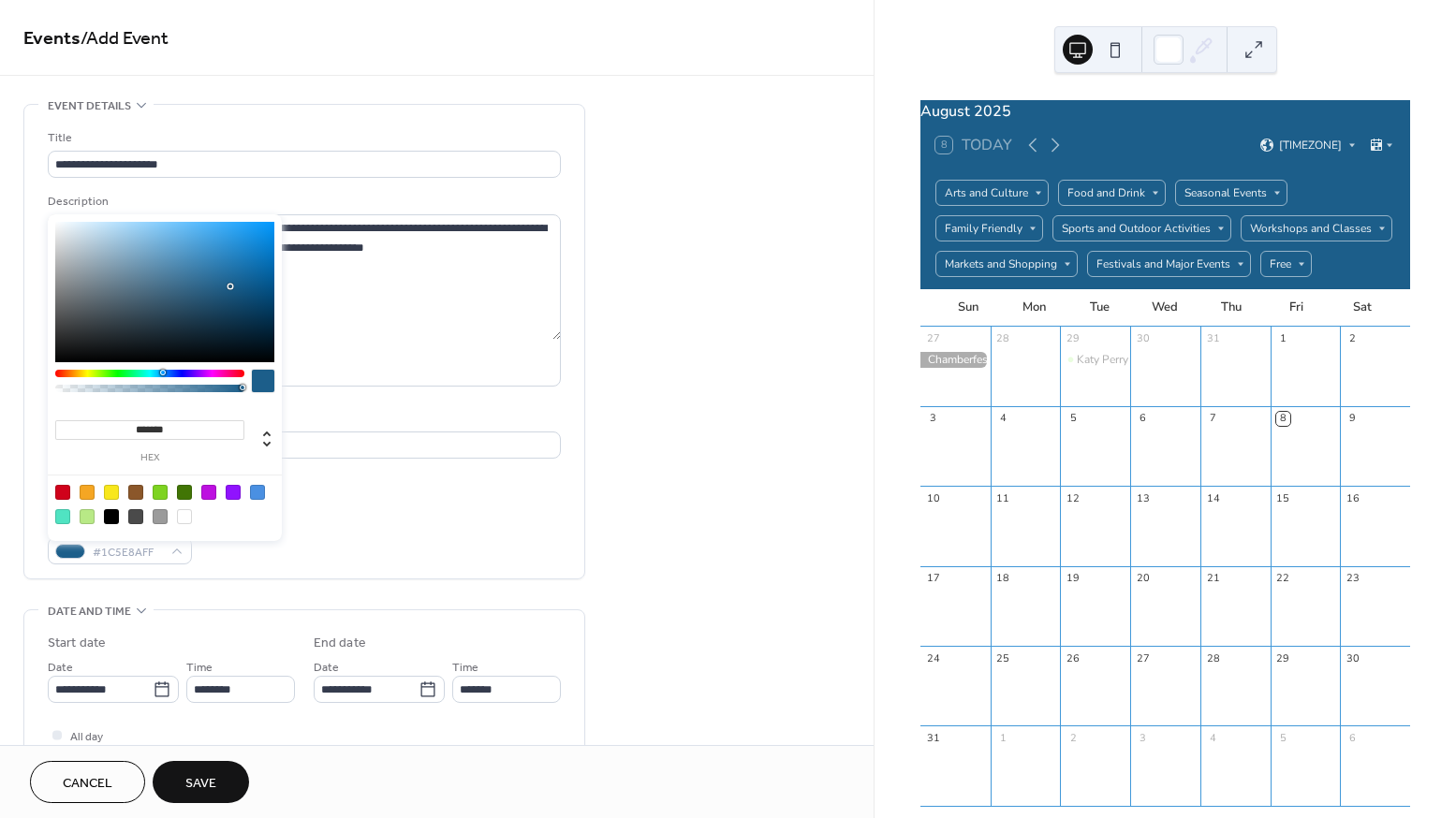 click on "**********" at bounding box center (304, 346) 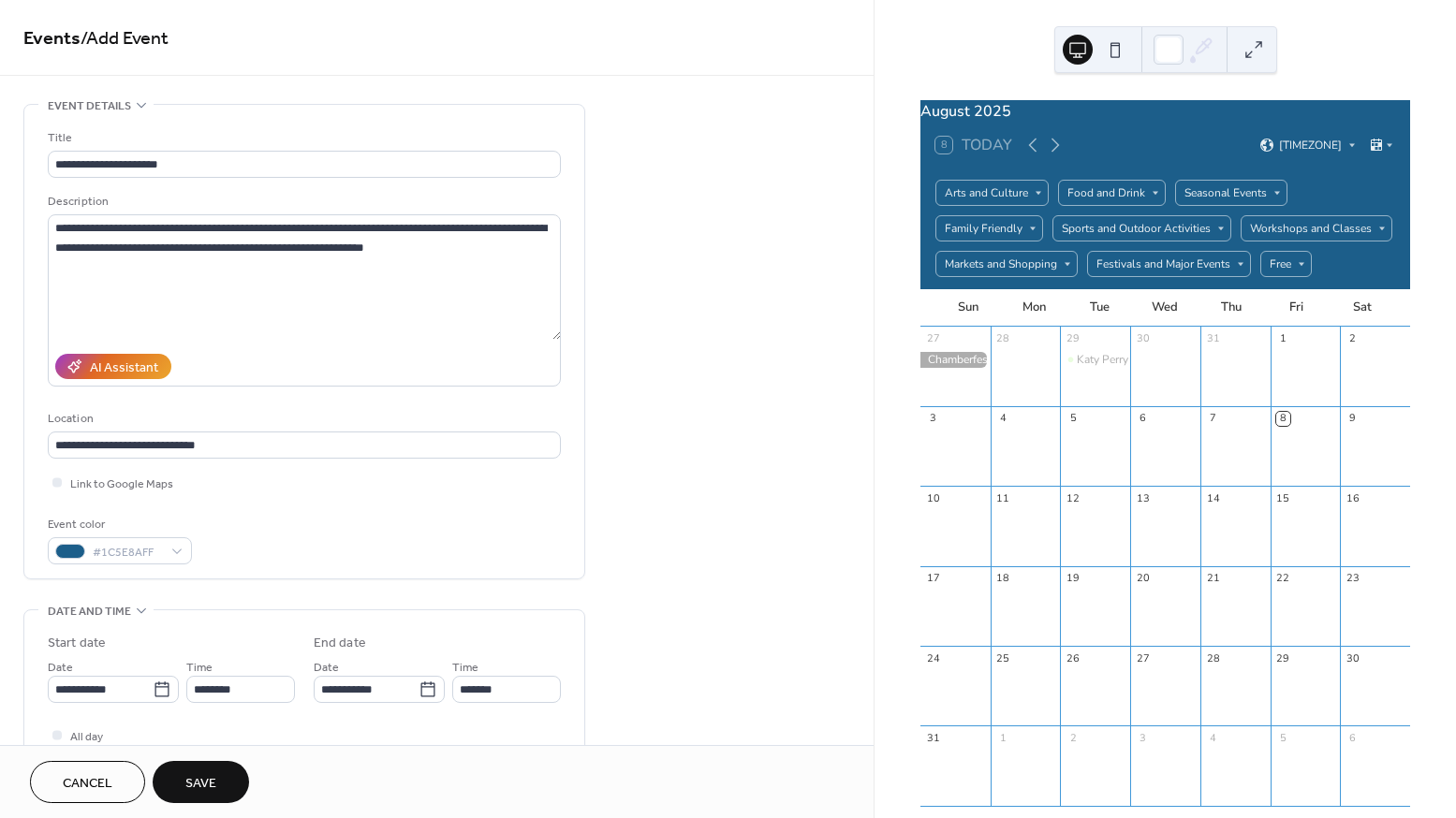 scroll, scrollTop: 285, scrollLeft: 0, axis: vertical 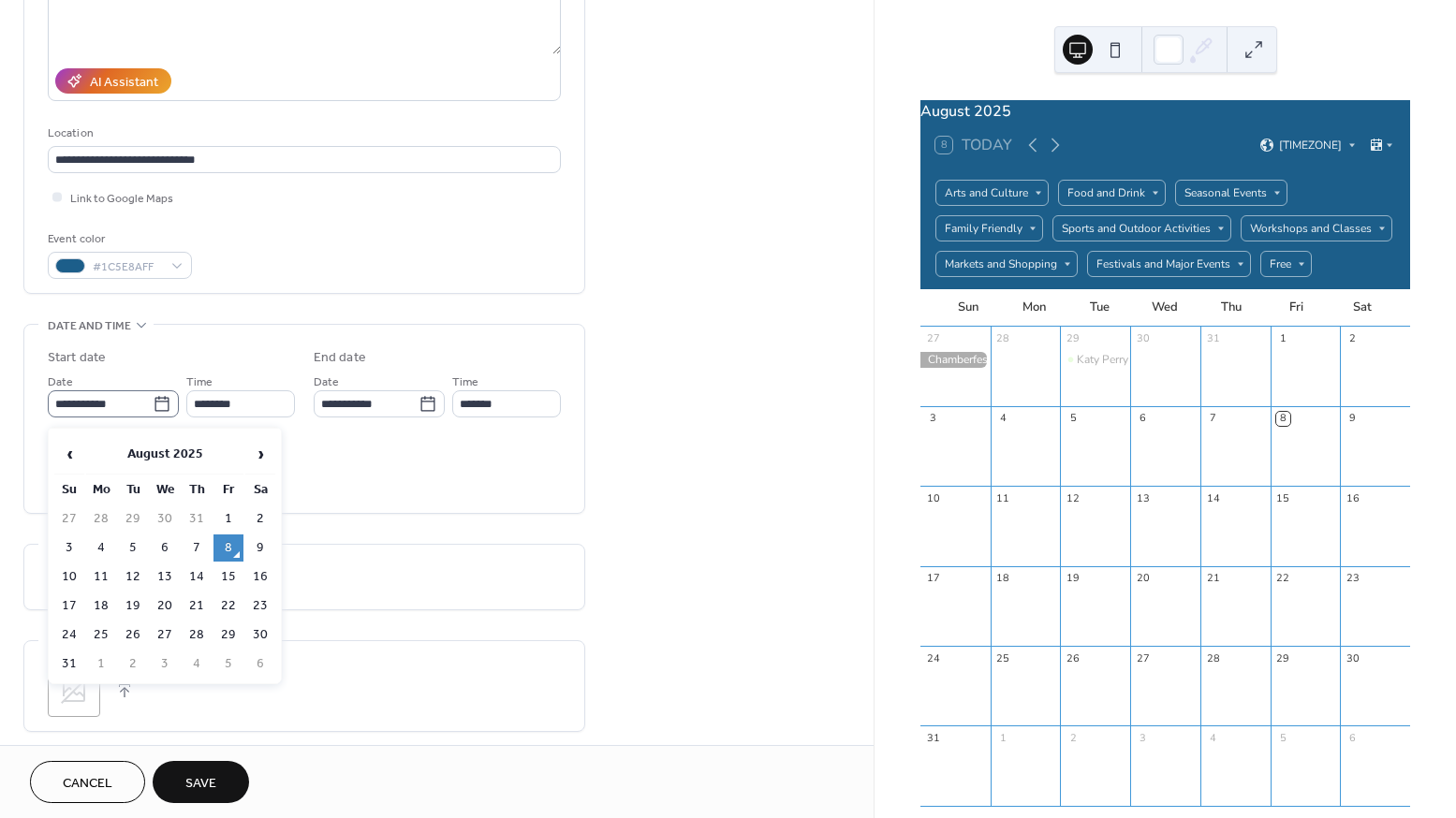 click 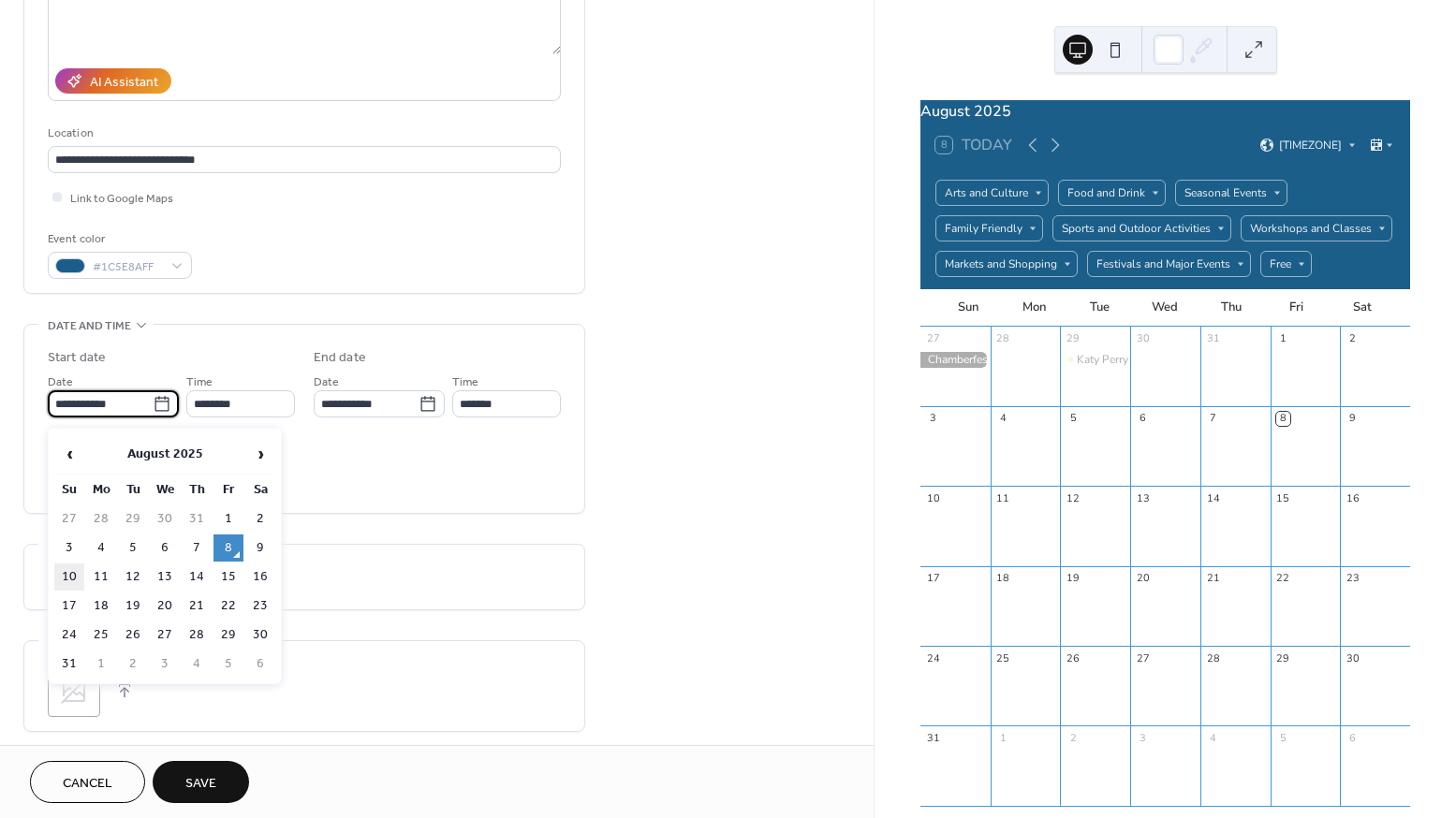 click on "10" at bounding box center [69, 577] 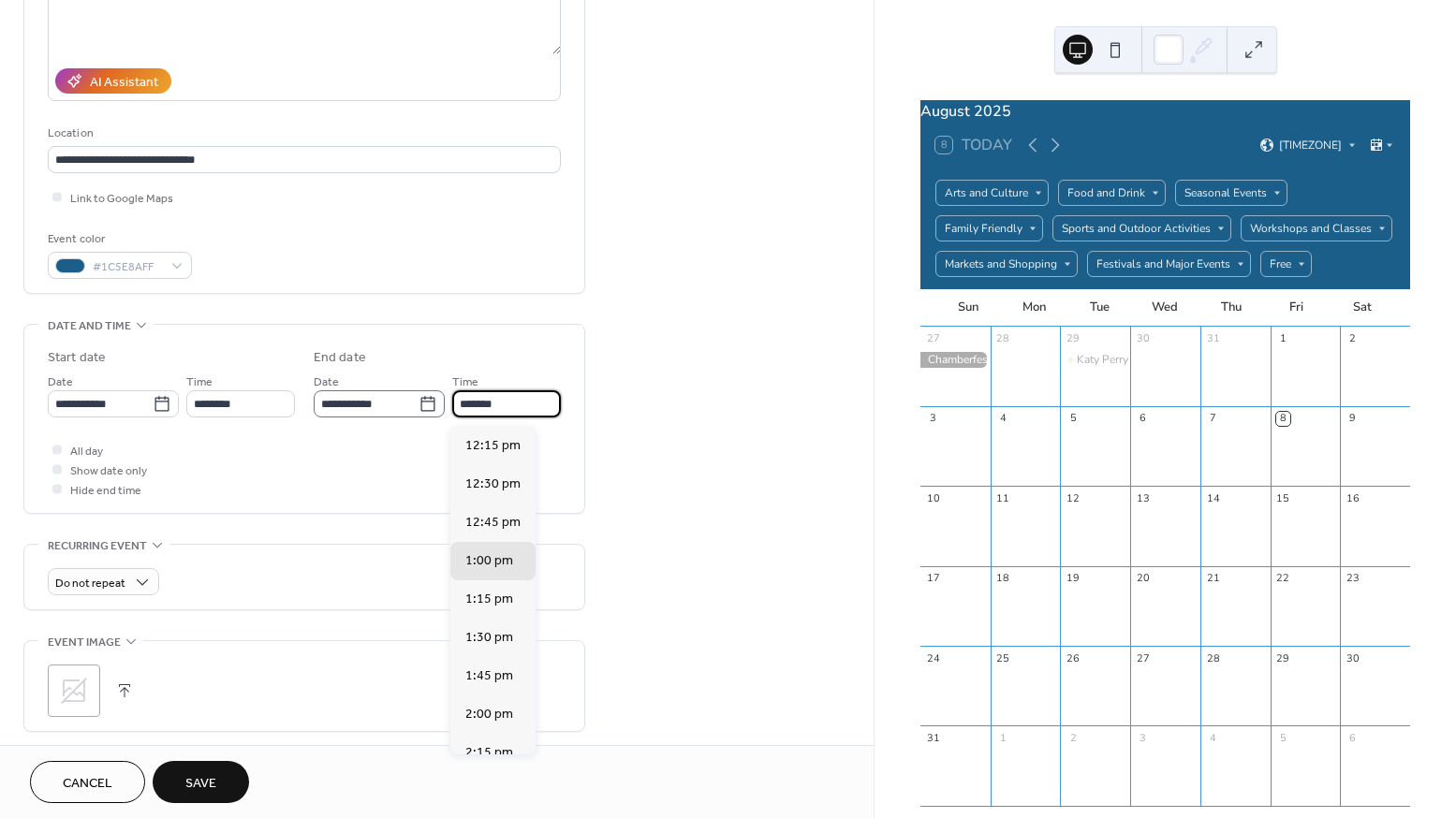 drag, startPoint x: 521, startPoint y: 409, endPoint x: 432, endPoint y: 407, distance: 89.02247 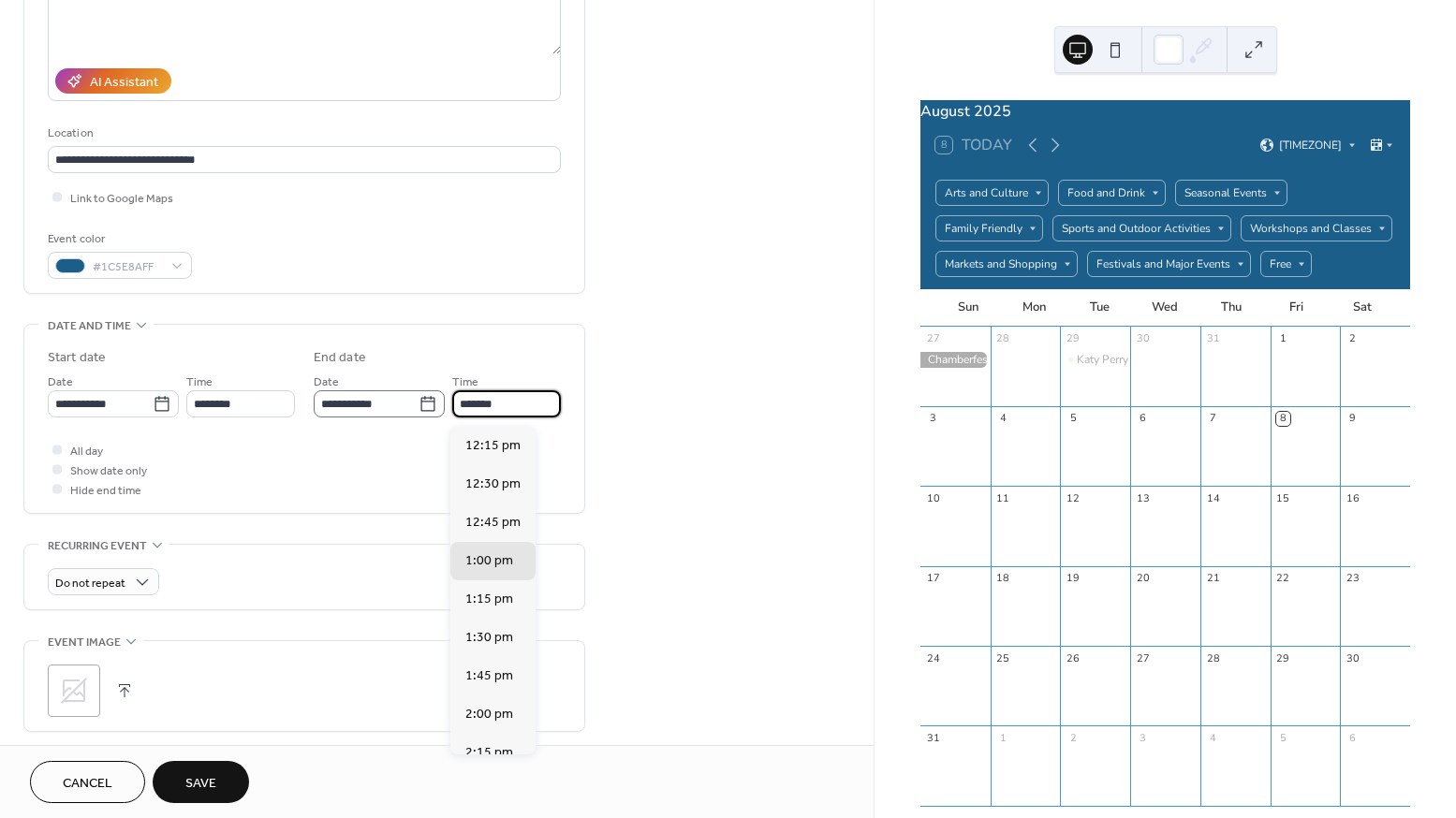 click on "**********" at bounding box center (437, 394) 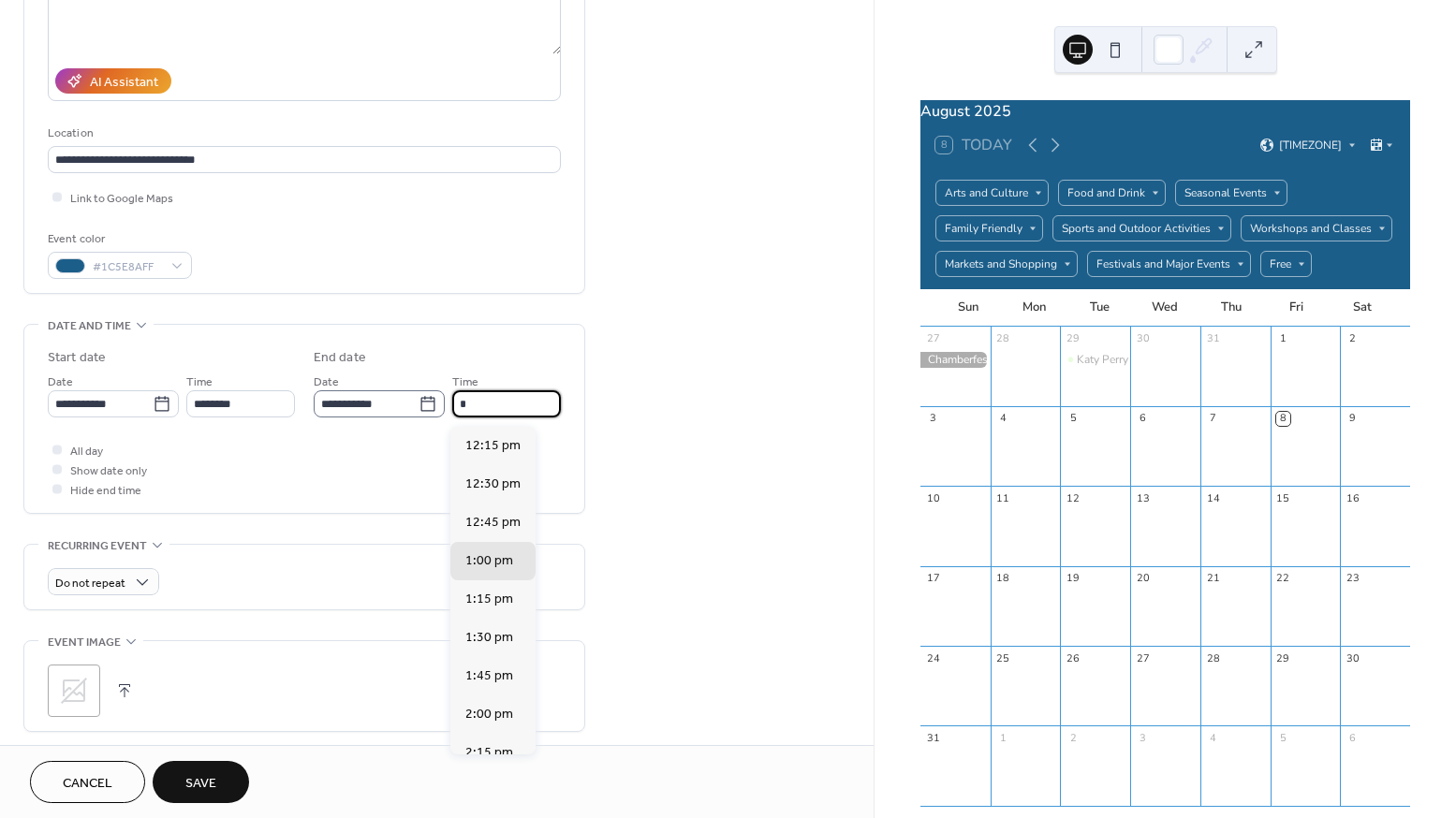 scroll, scrollTop: 1343, scrollLeft: 0, axis: vertical 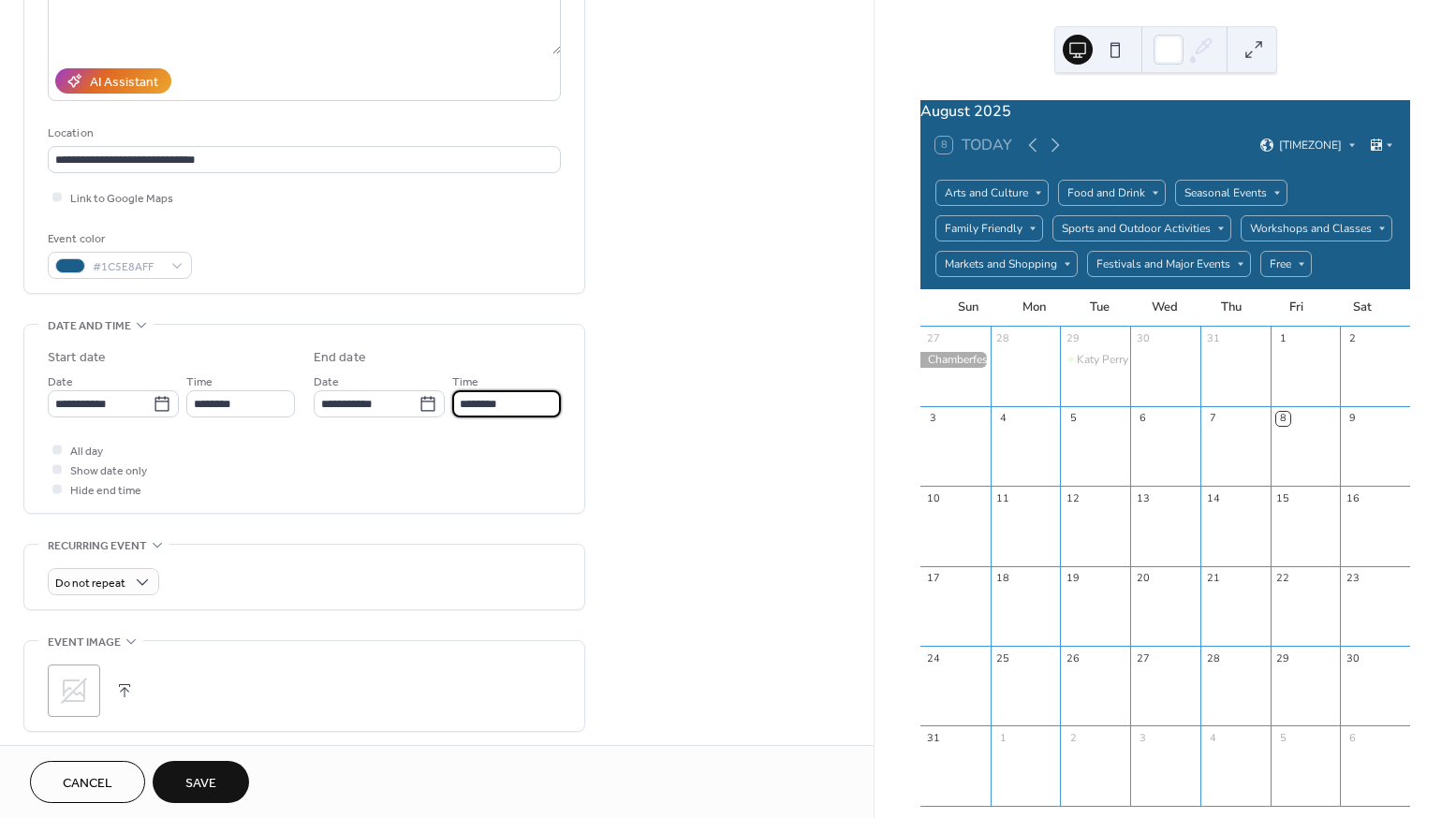 click on "**********" at bounding box center [304, 423] 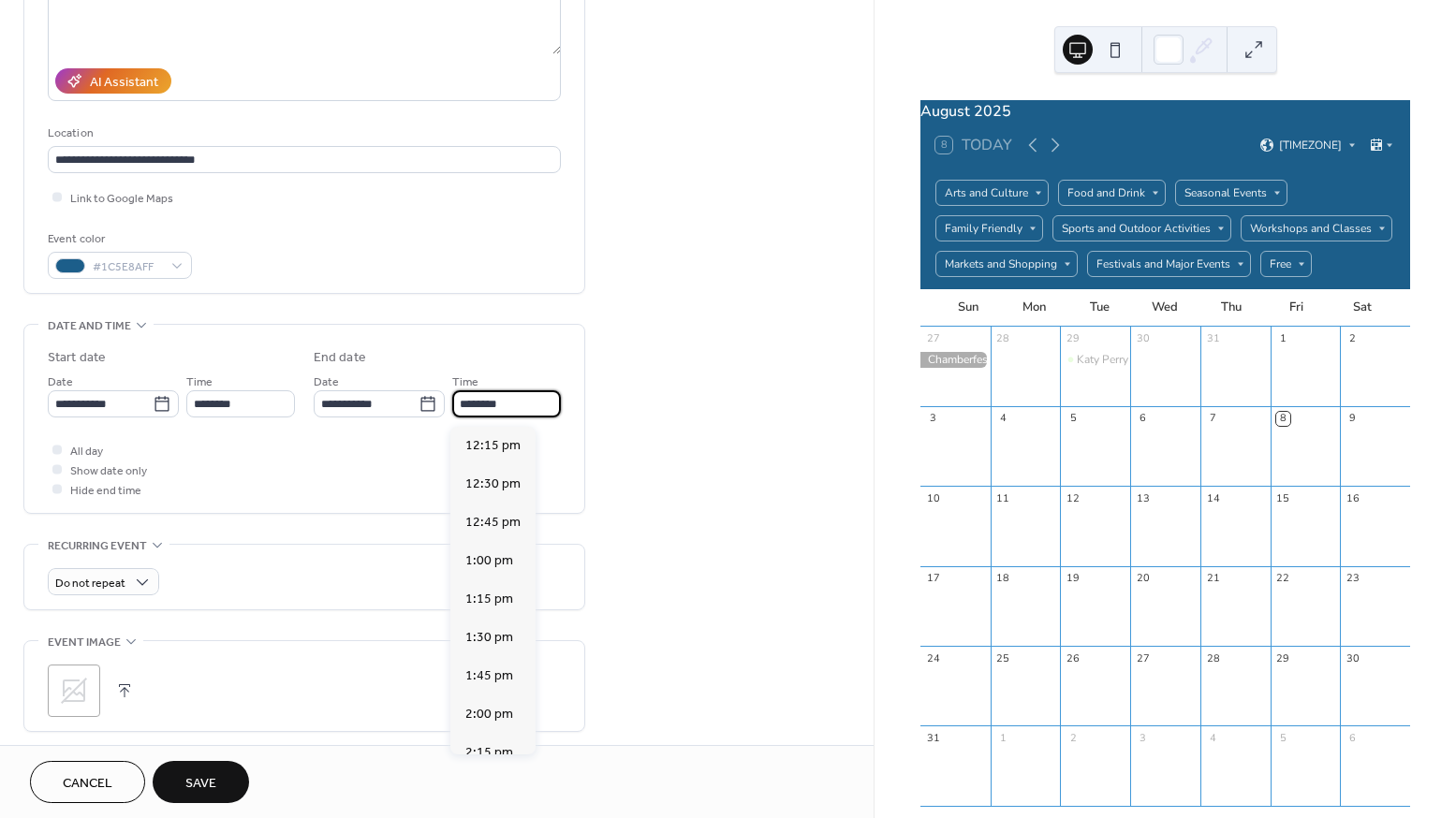 click on "********" at bounding box center (507, 403) 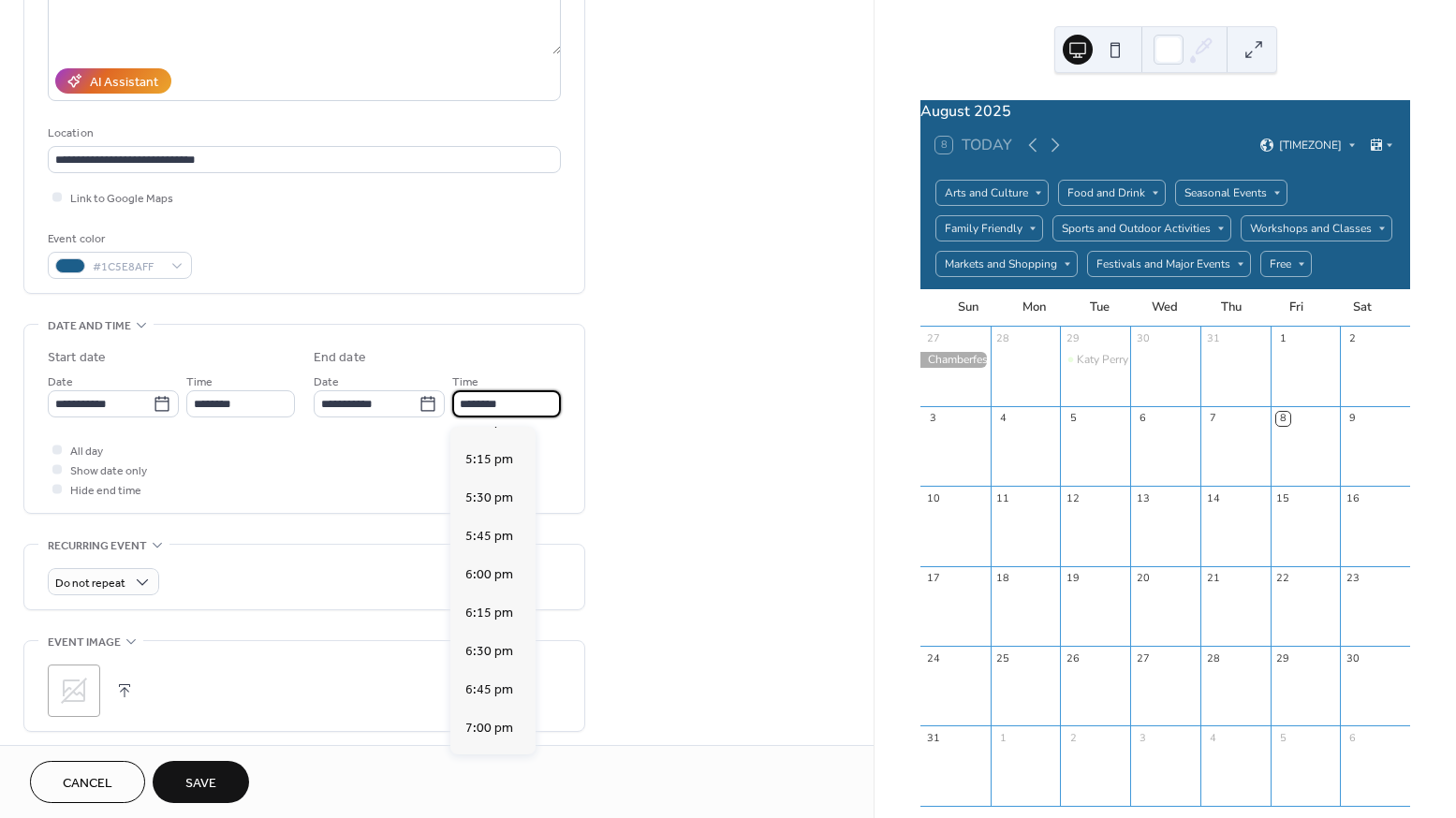 scroll, scrollTop: 0, scrollLeft: 0, axis: both 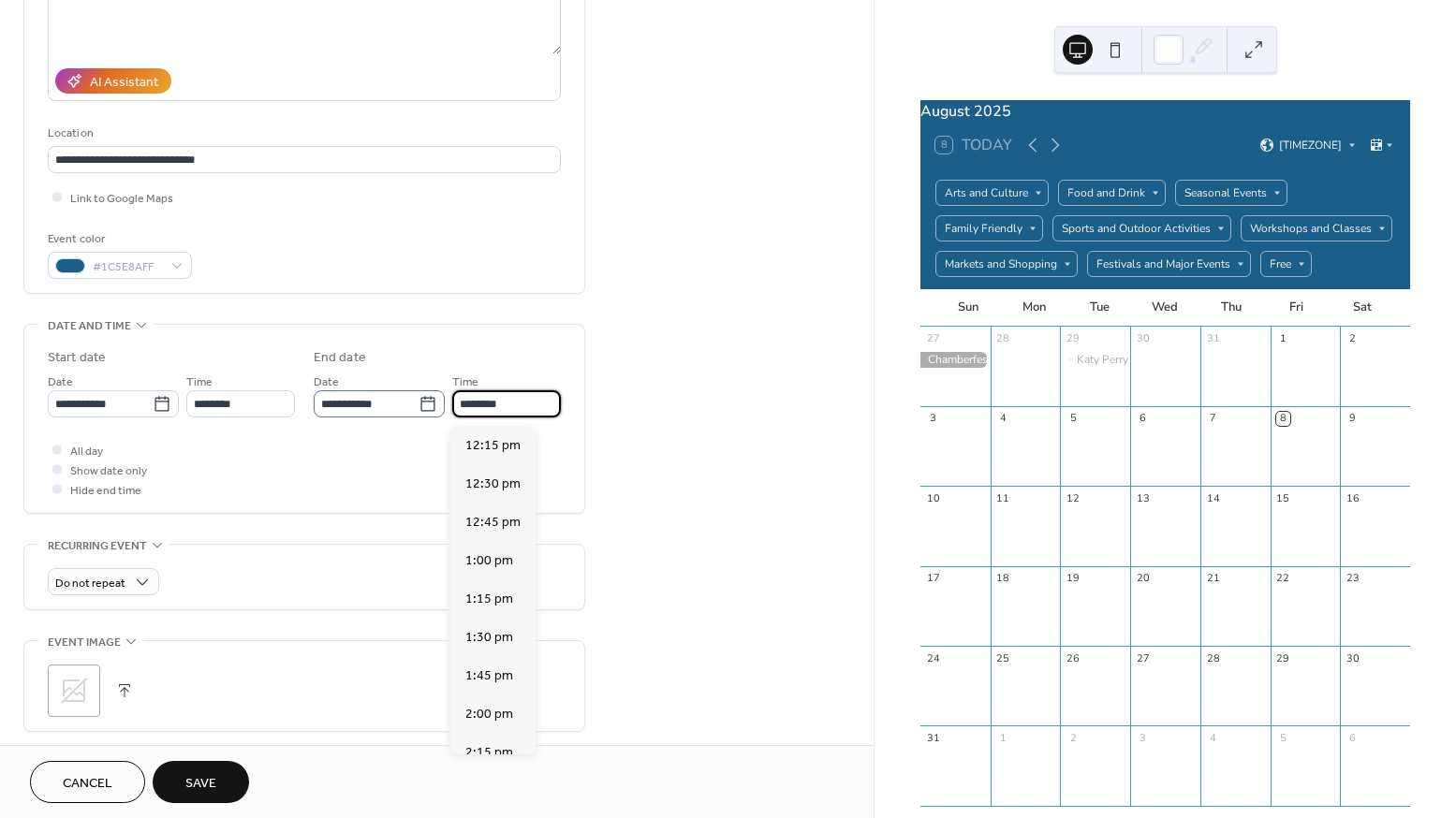drag, startPoint x: 507, startPoint y: 410, endPoint x: 427, endPoint y: 409, distance: 80.00625 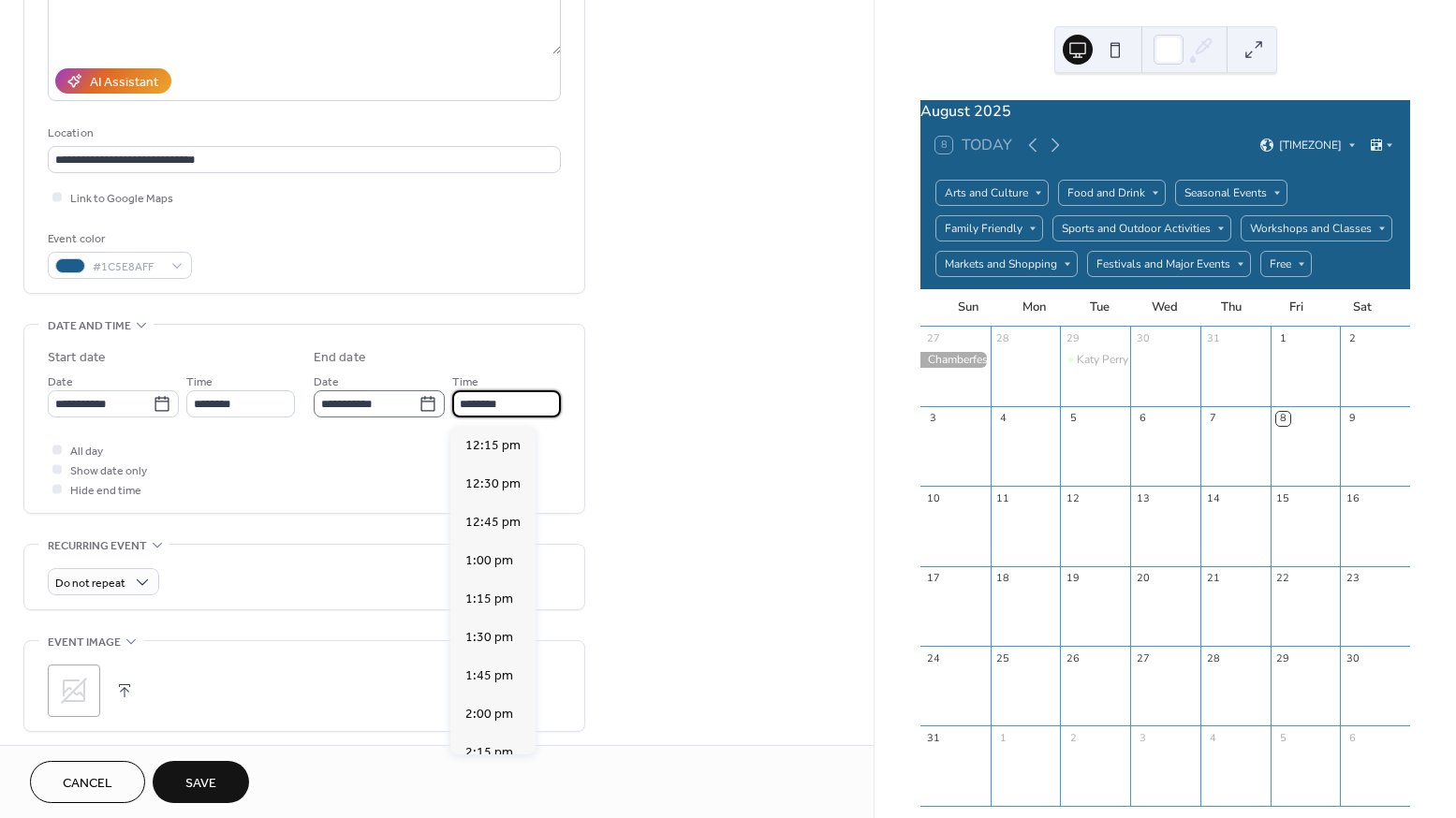 click on "**********" at bounding box center (437, 394) 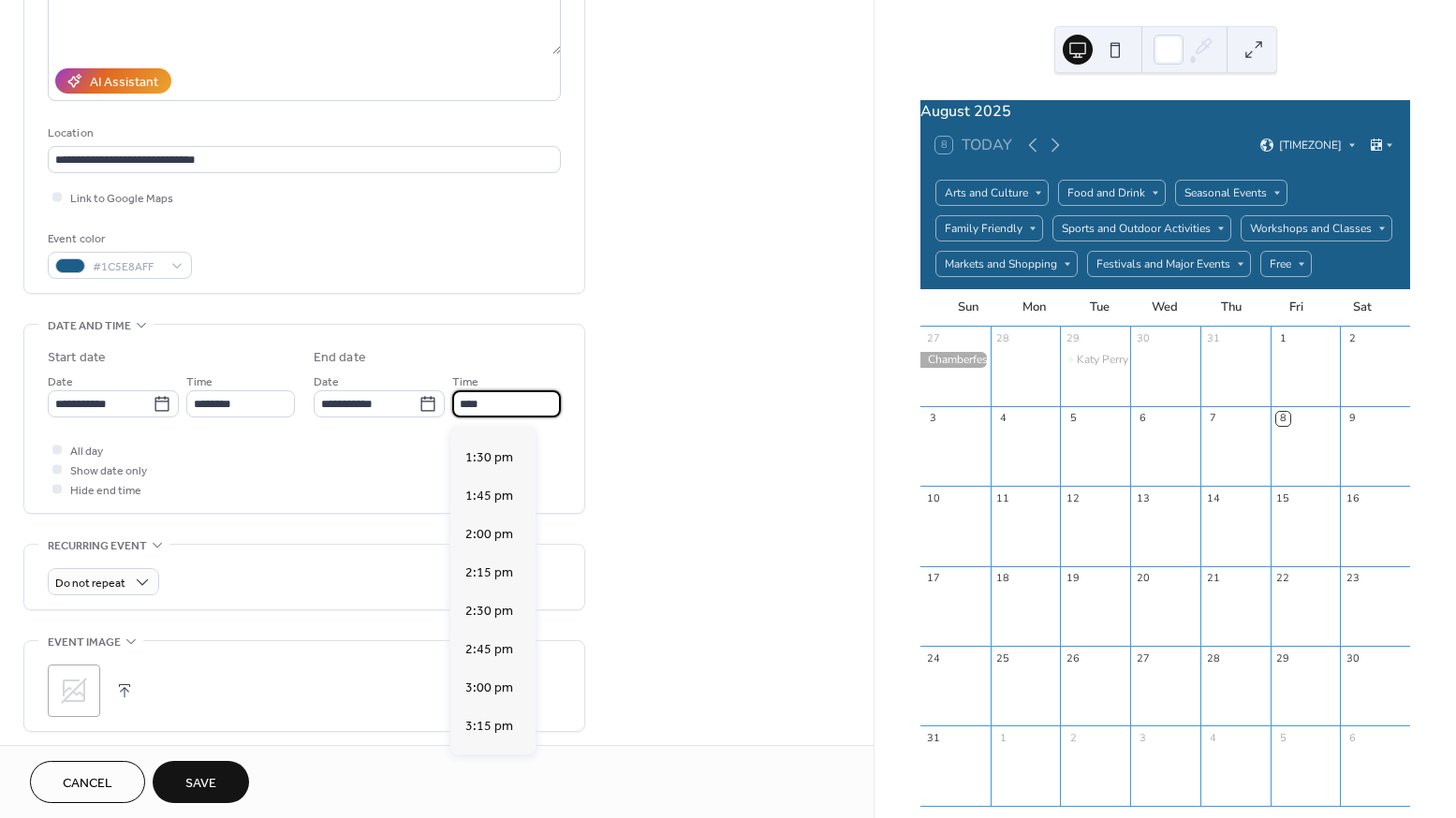 scroll, scrollTop: 0, scrollLeft: 0, axis: both 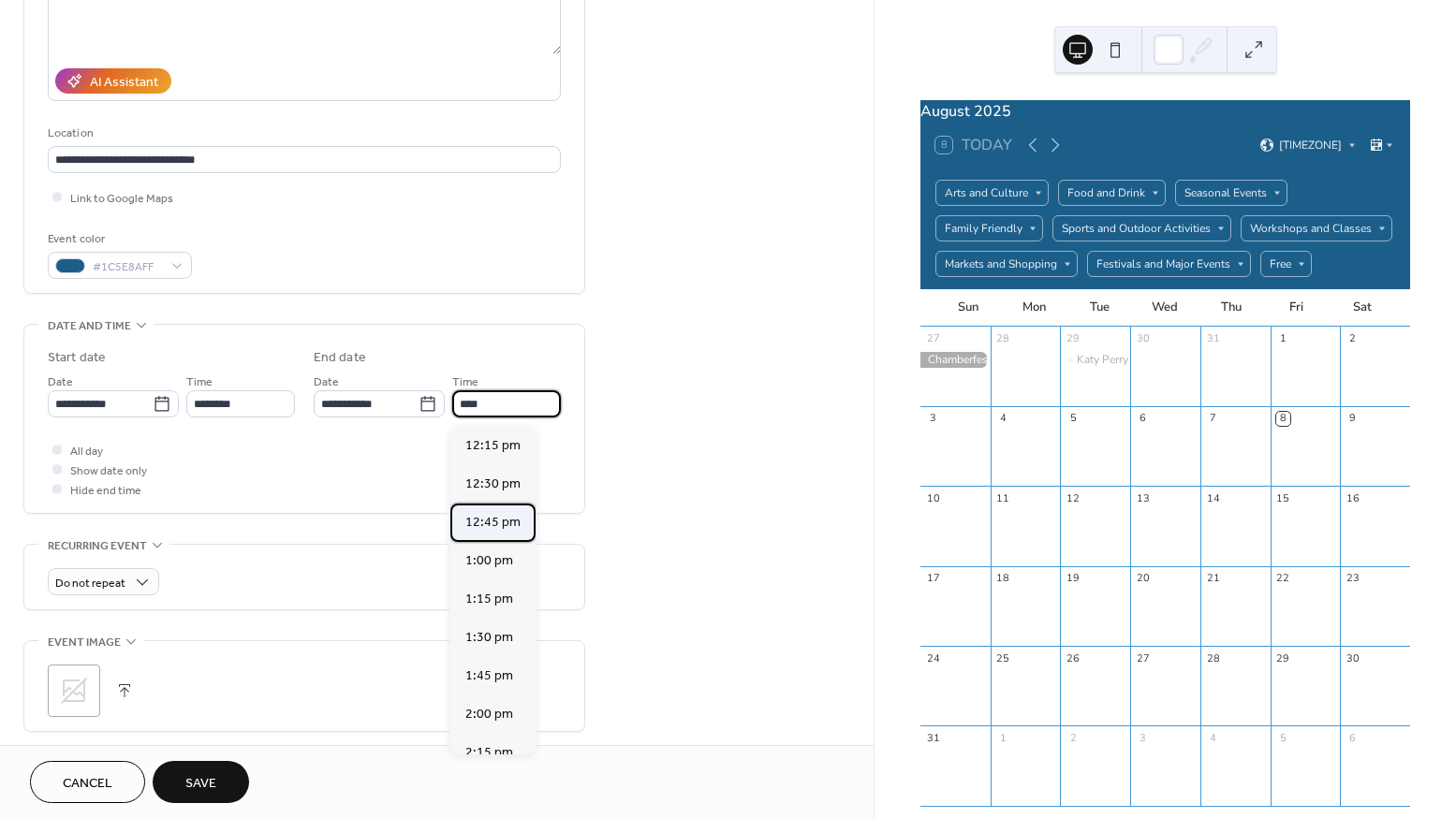 click on "12:45 pm" at bounding box center [493, 522] 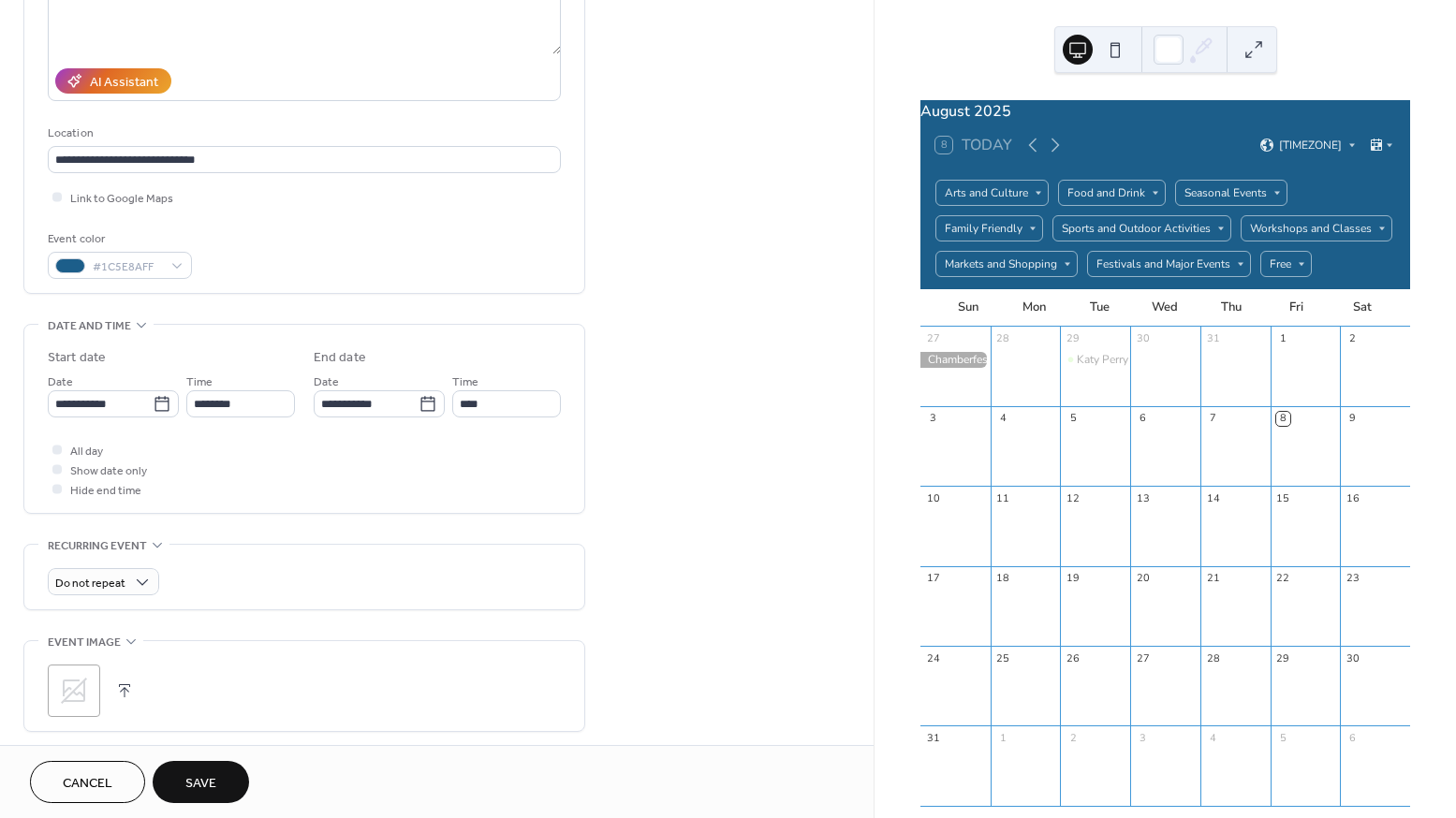 type on "********" 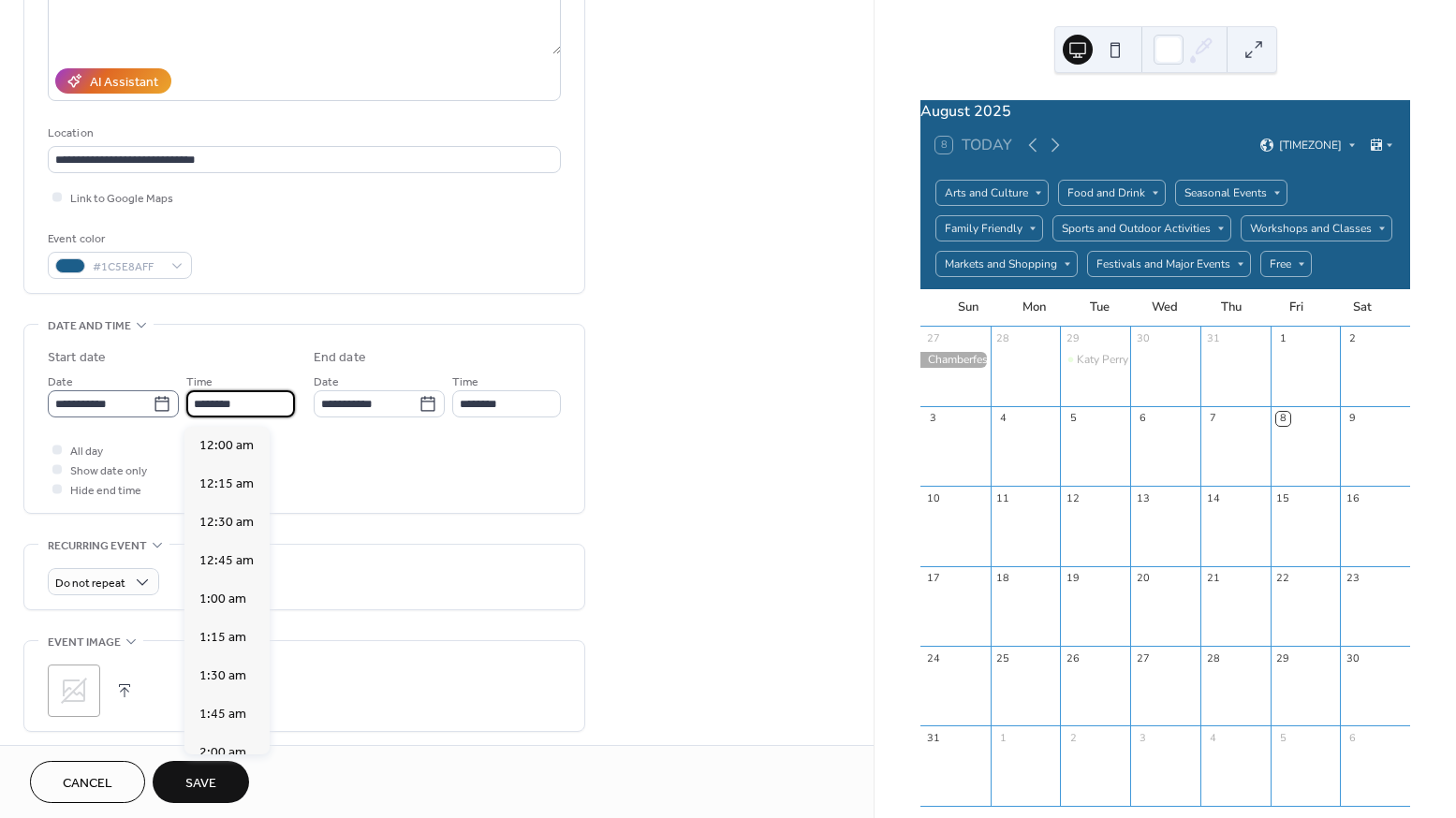 scroll, scrollTop: 1842, scrollLeft: 0, axis: vertical 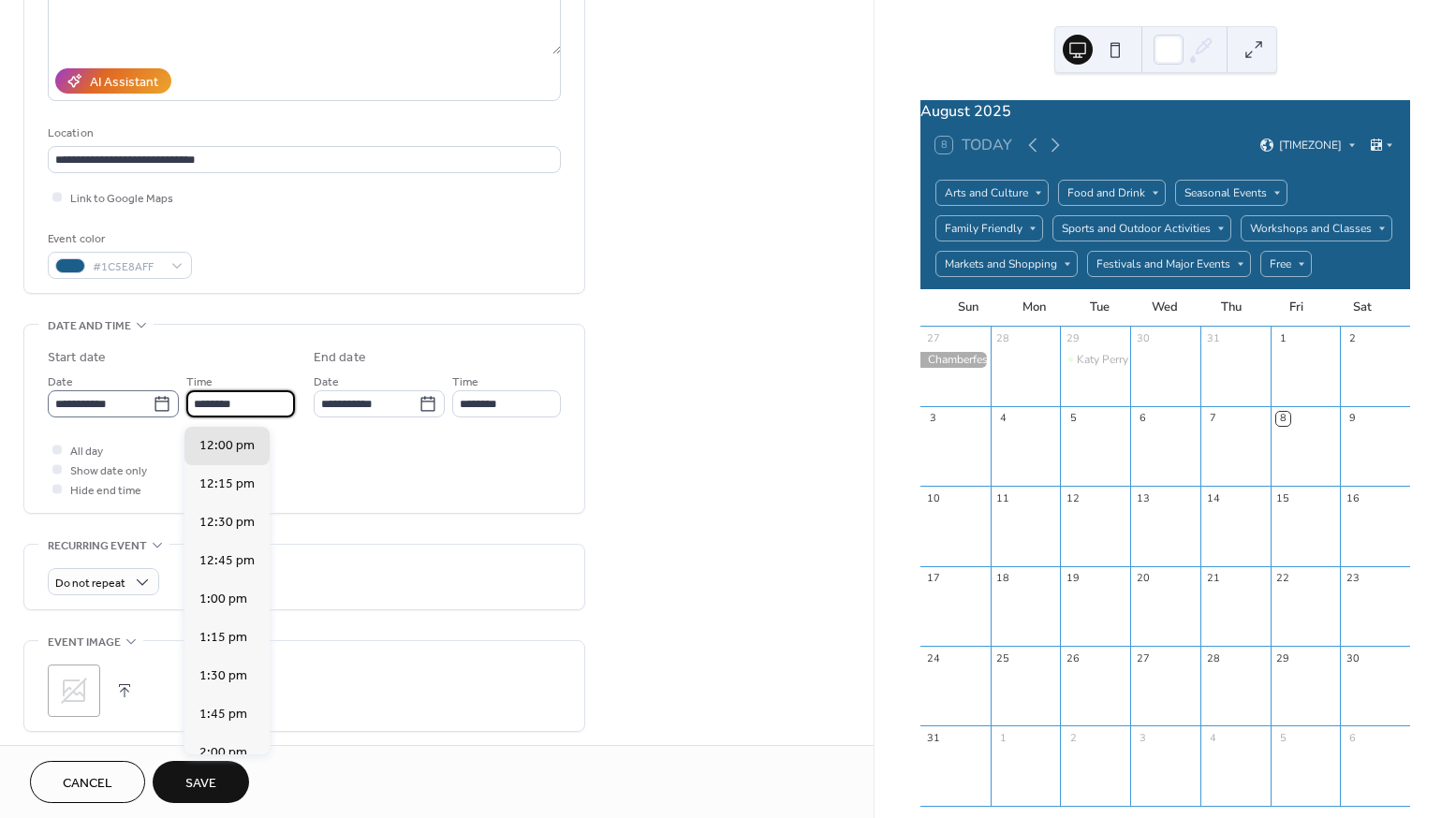 drag, startPoint x: 234, startPoint y: 417, endPoint x: 172, endPoint y: 416, distance: 62.008064 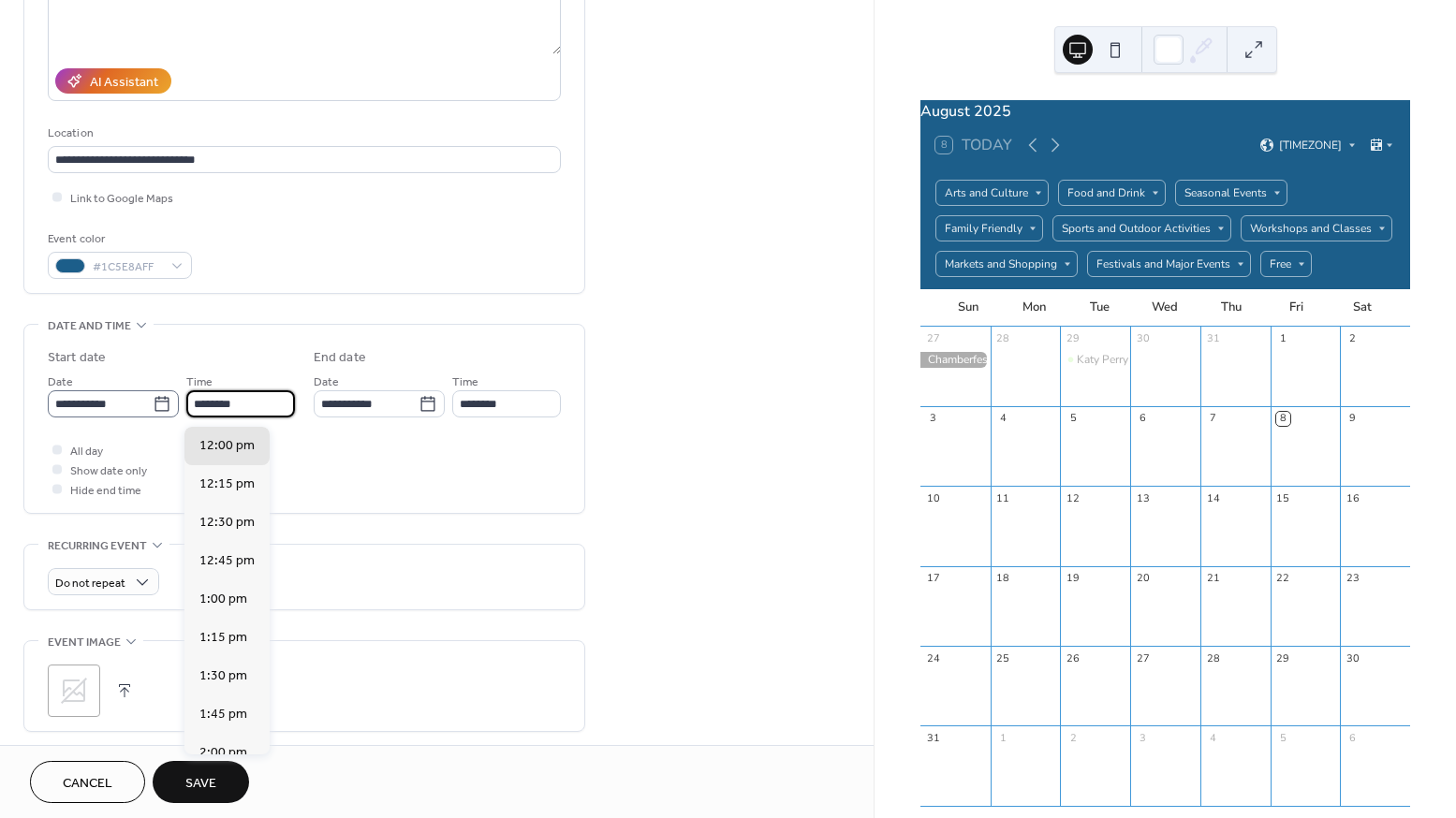 click on "**********" at bounding box center [171, 394] 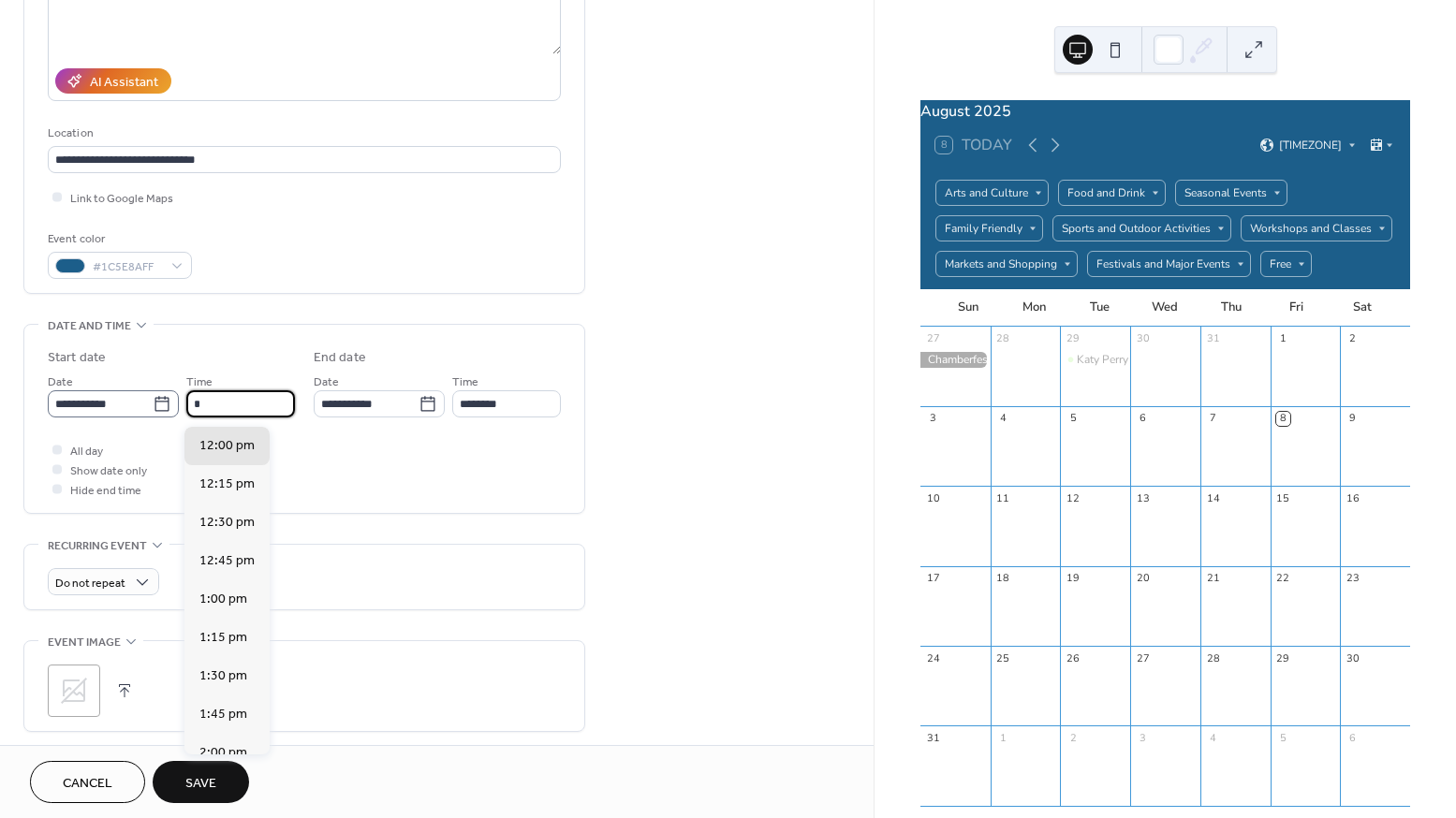 scroll, scrollTop: 1381, scrollLeft: 0, axis: vertical 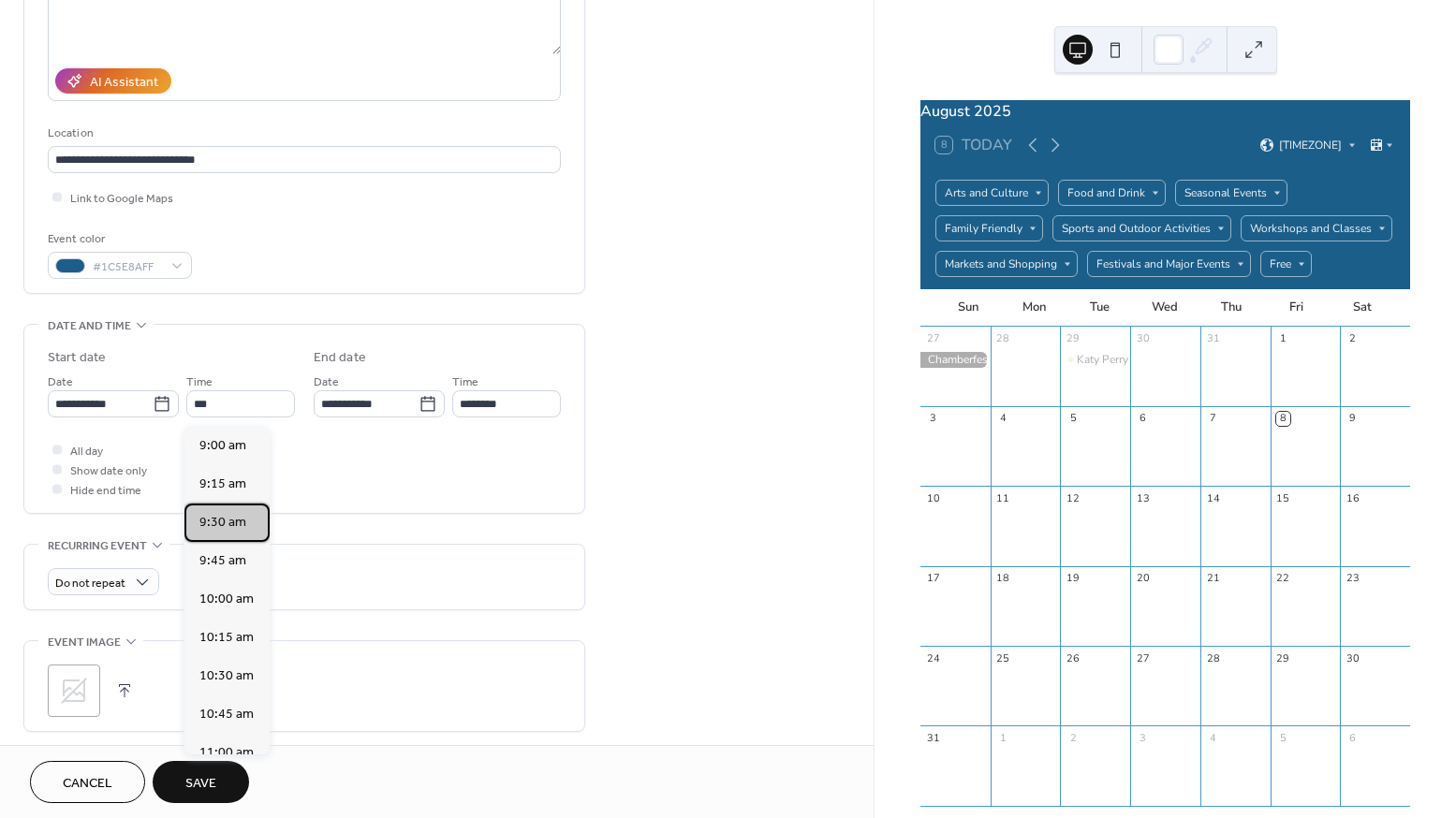 click on "9:30 am" at bounding box center [223, 522] 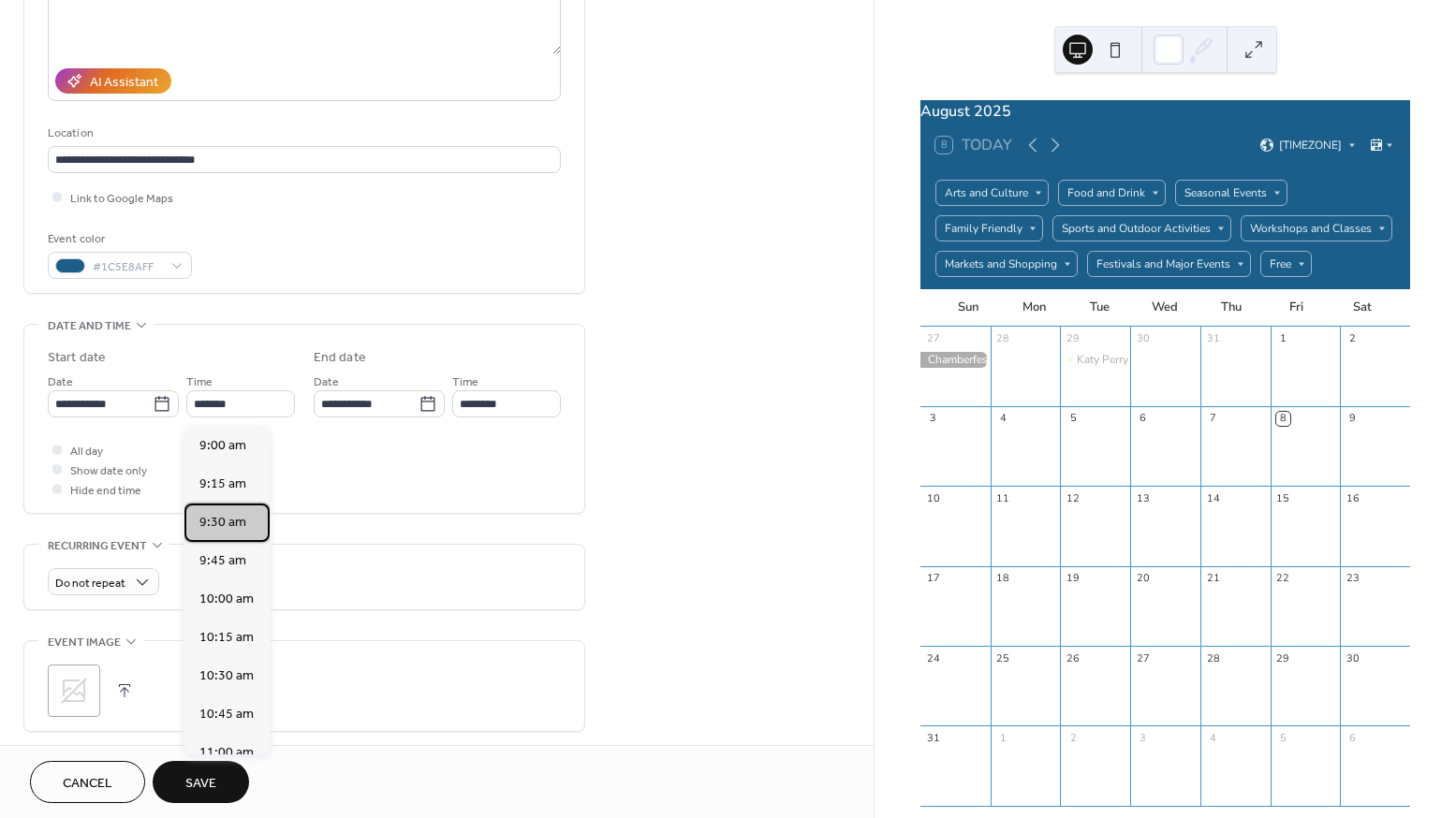 type on "********" 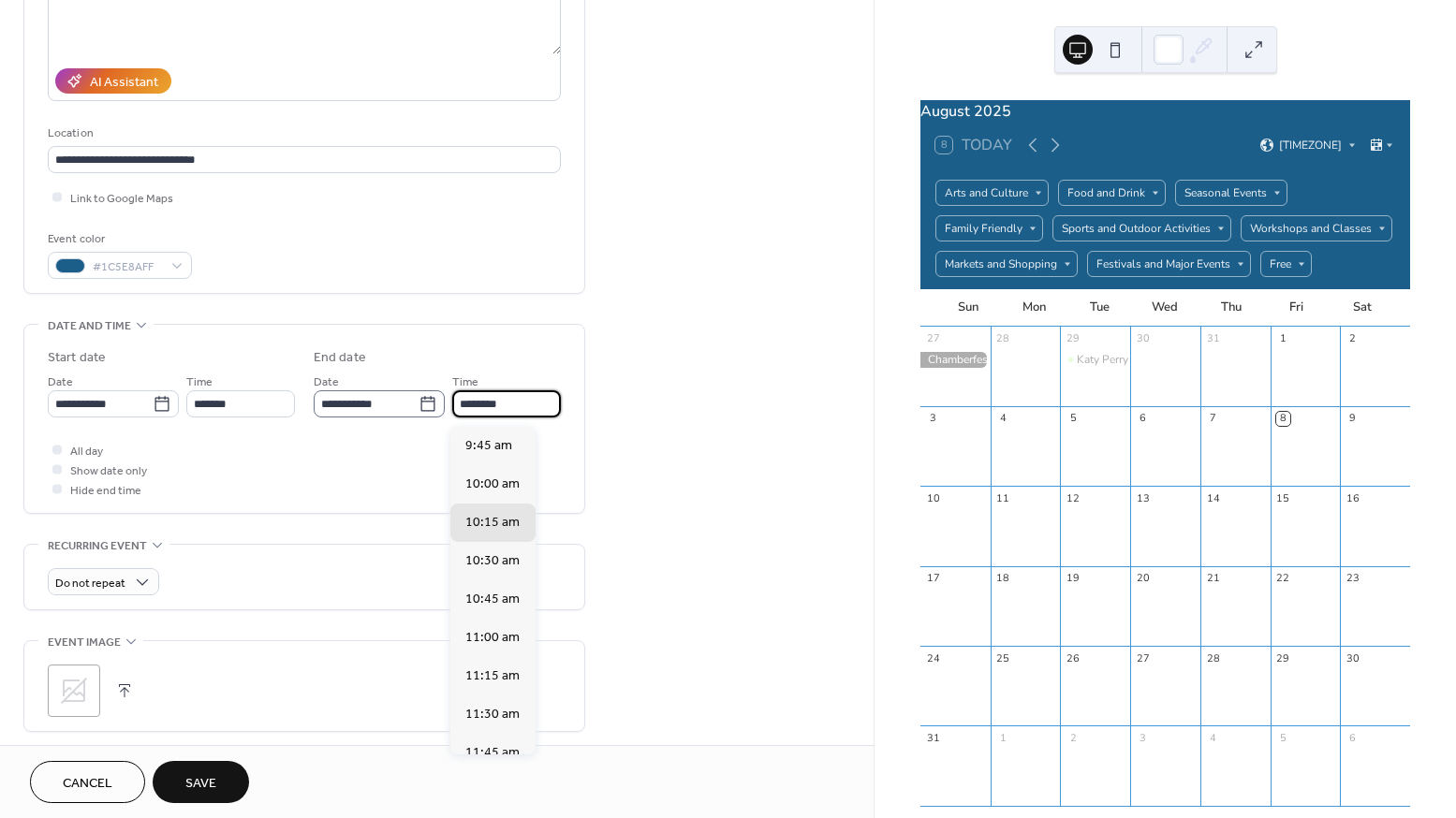 drag, startPoint x: 530, startPoint y: 410, endPoint x: 419, endPoint y: 409, distance: 111.004504 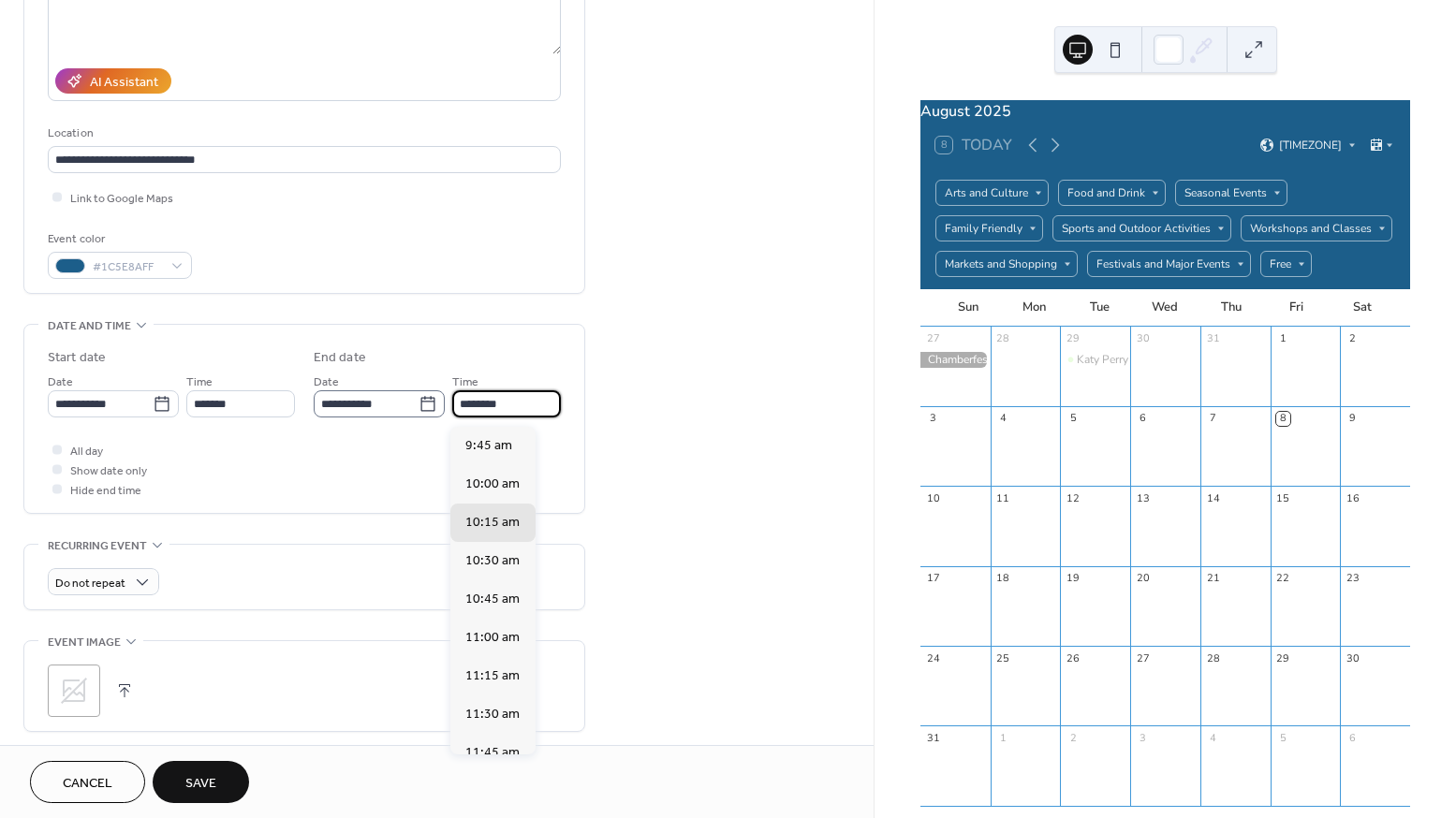 click on "**********" at bounding box center [437, 394] 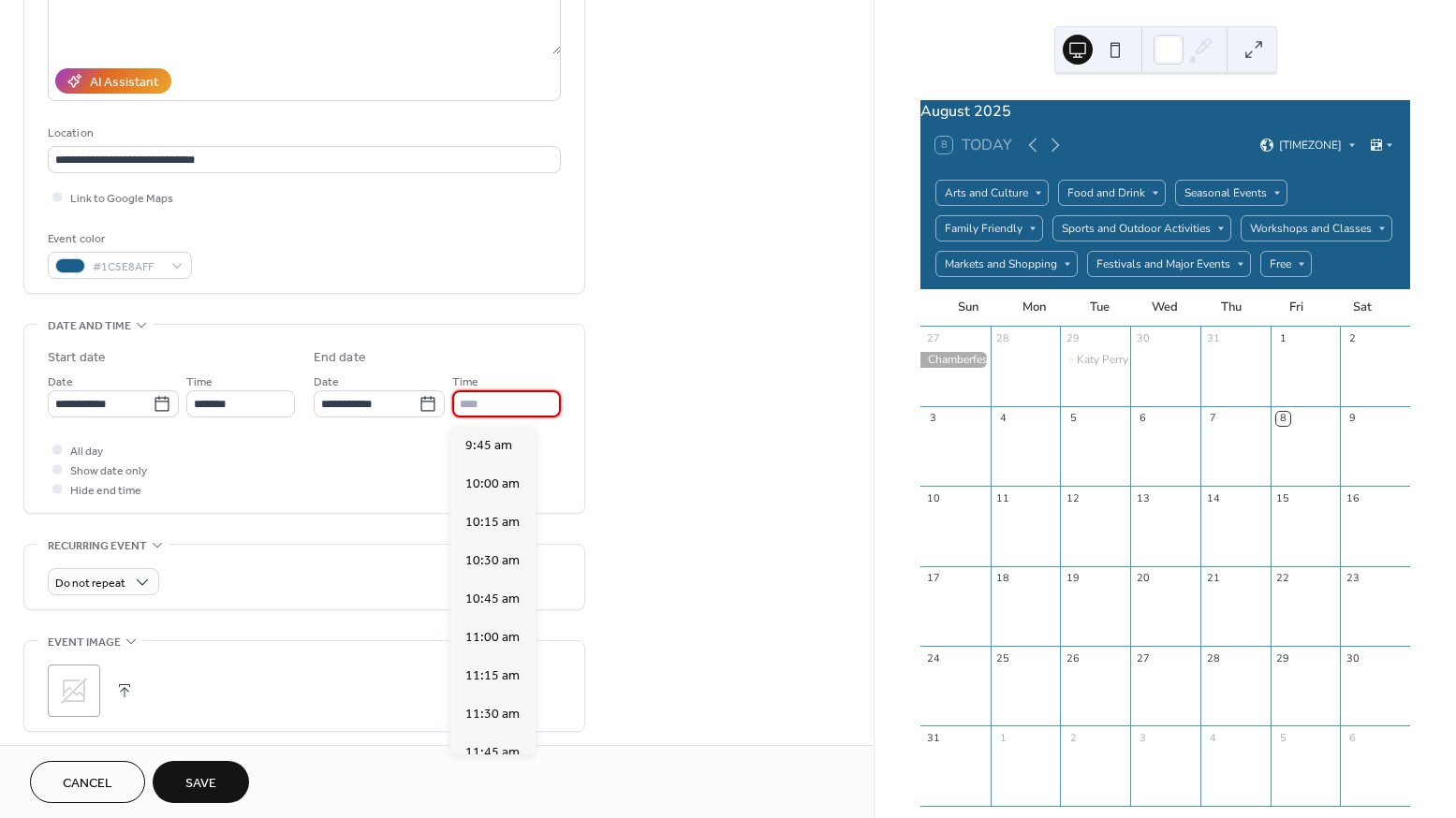 type on "********" 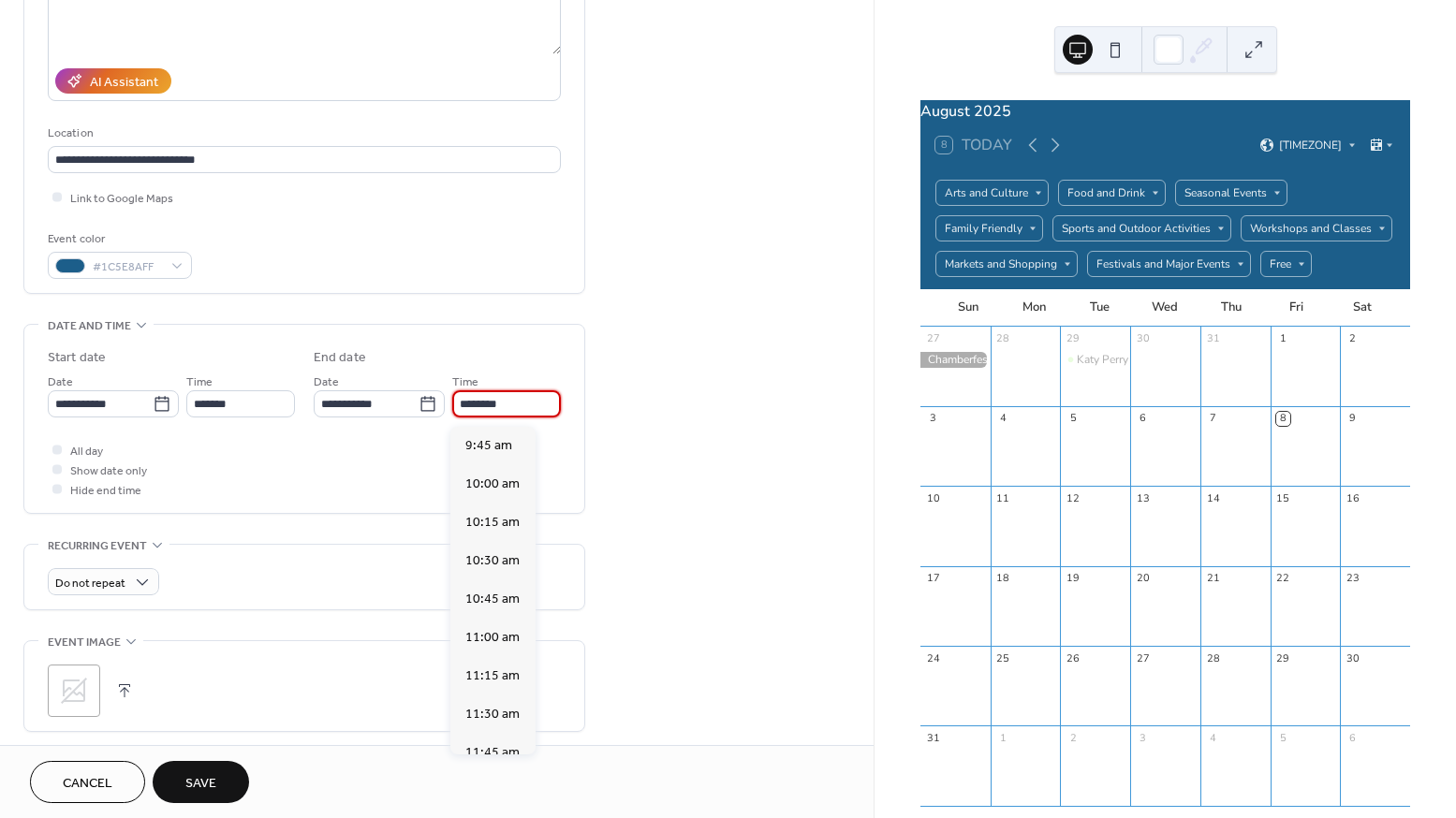 click on "**********" at bounding box center [304, 423] 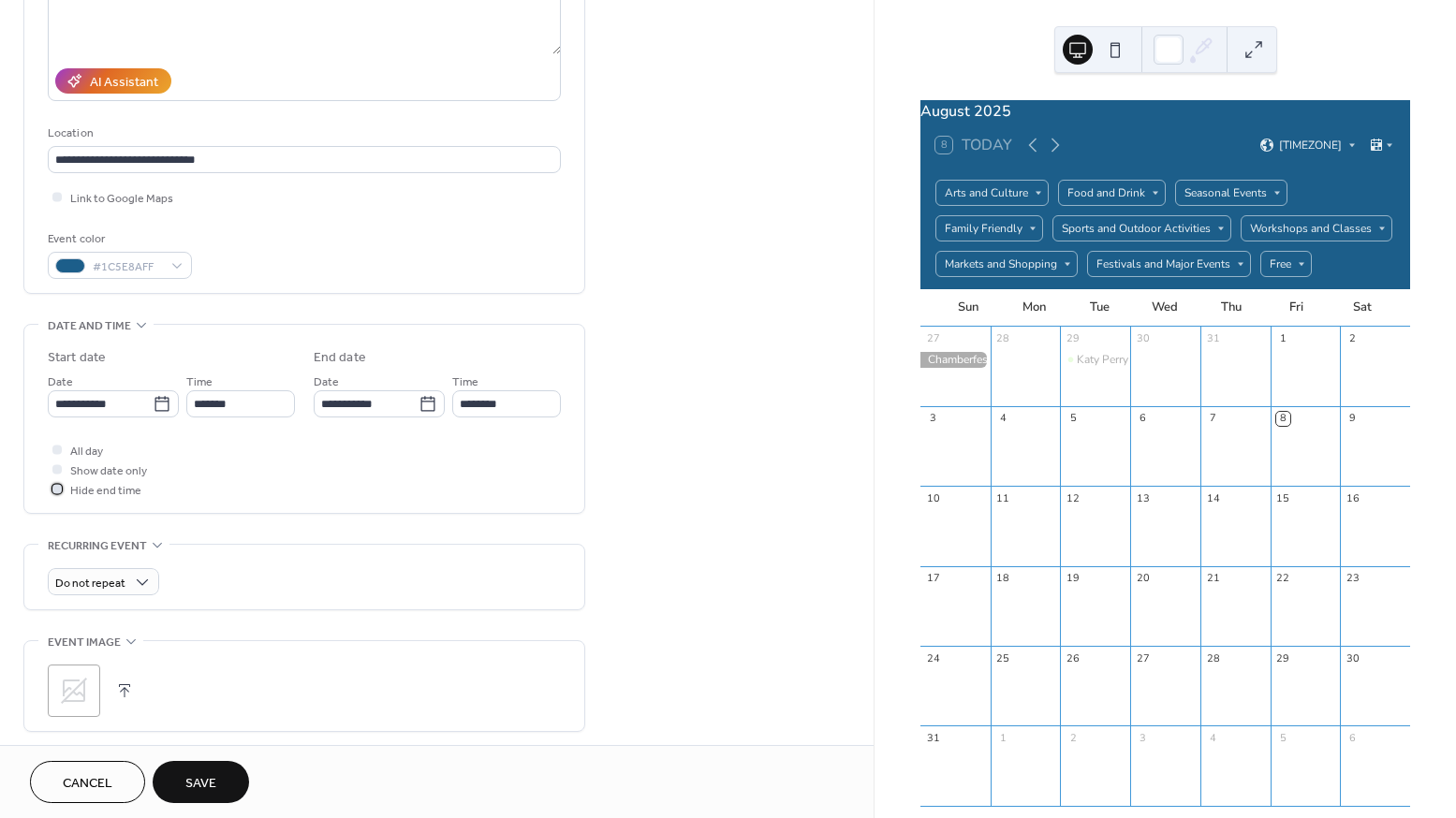 click at bounding box center (57, 489) 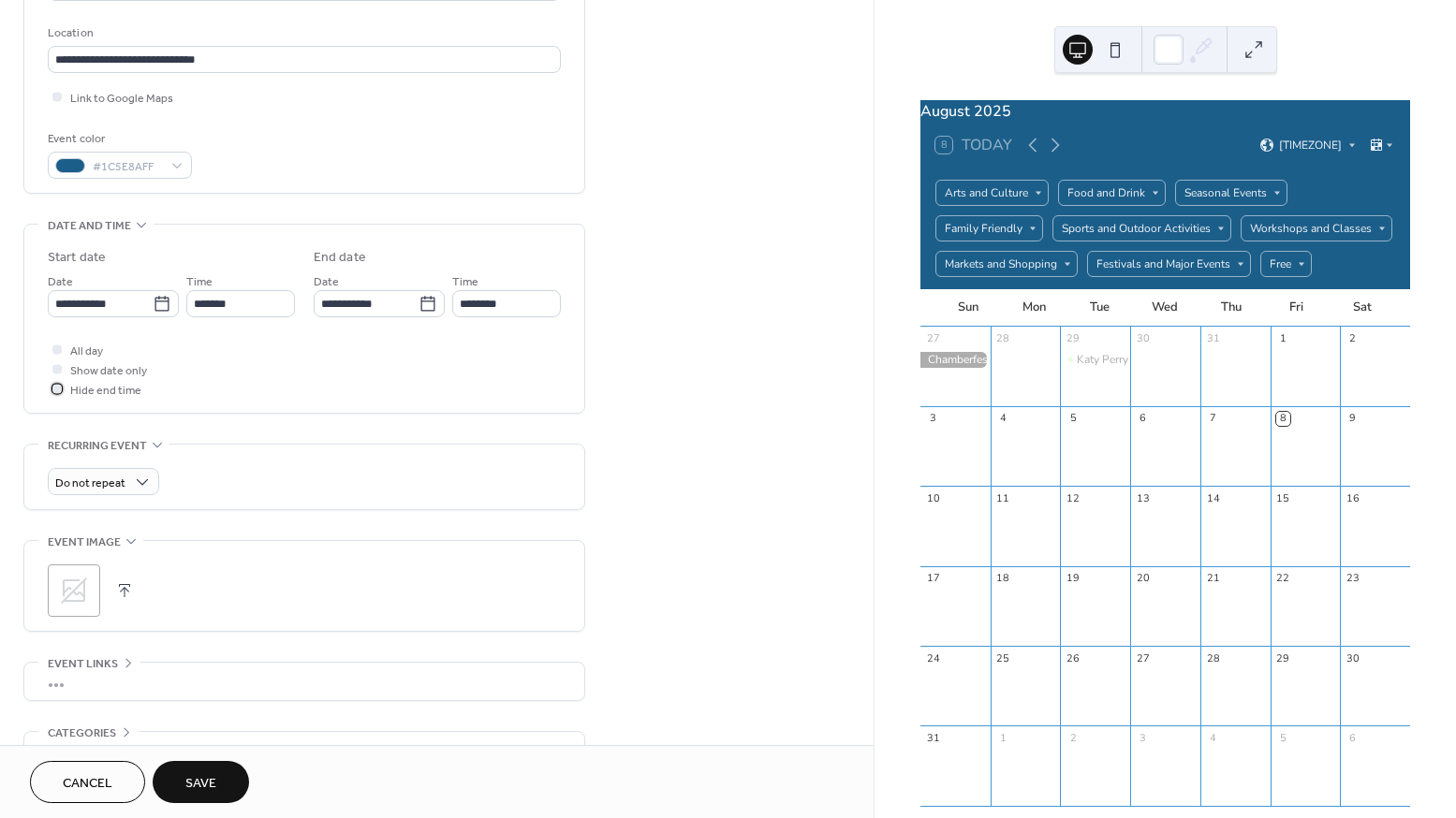 scroll, scrollTop: 416, scrollLeft: 0, axis: vertical 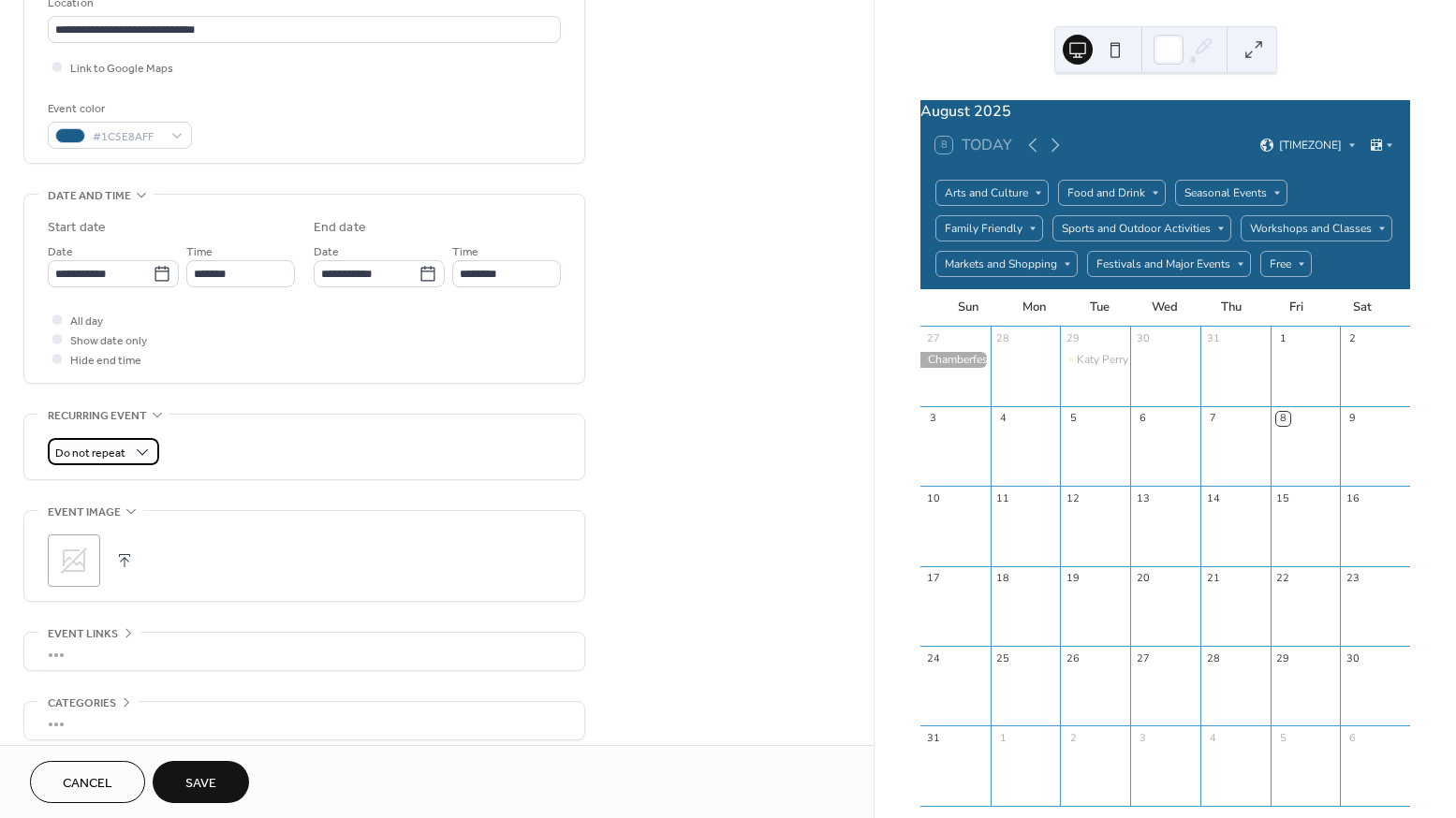 click on "Do not repeat" at bounding box center (103, 451) 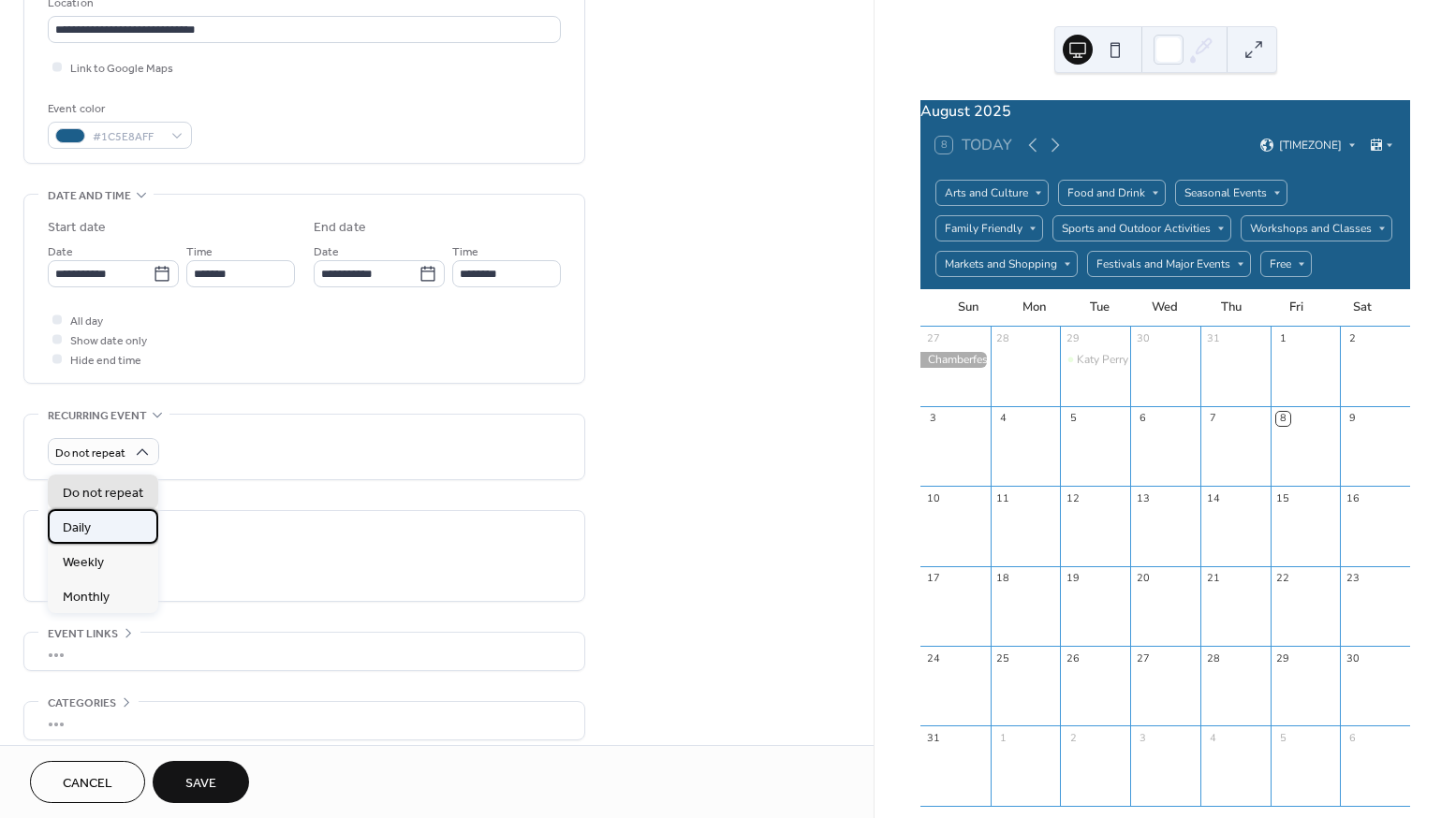 click on "Daily" at bounding box center [103, 526] 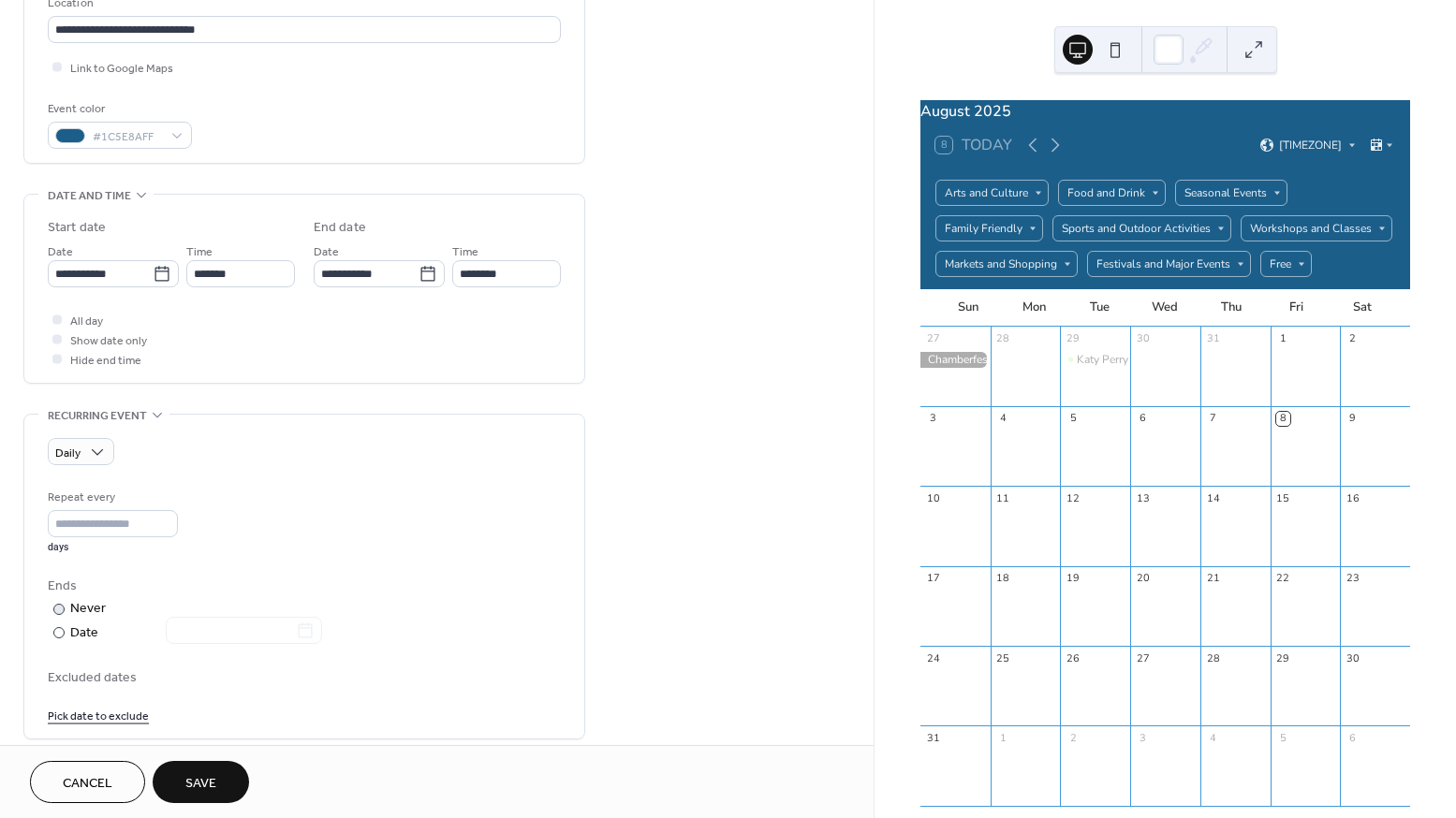scroll, scrollTop: 570, scrollLeft: 0, axis: vertical 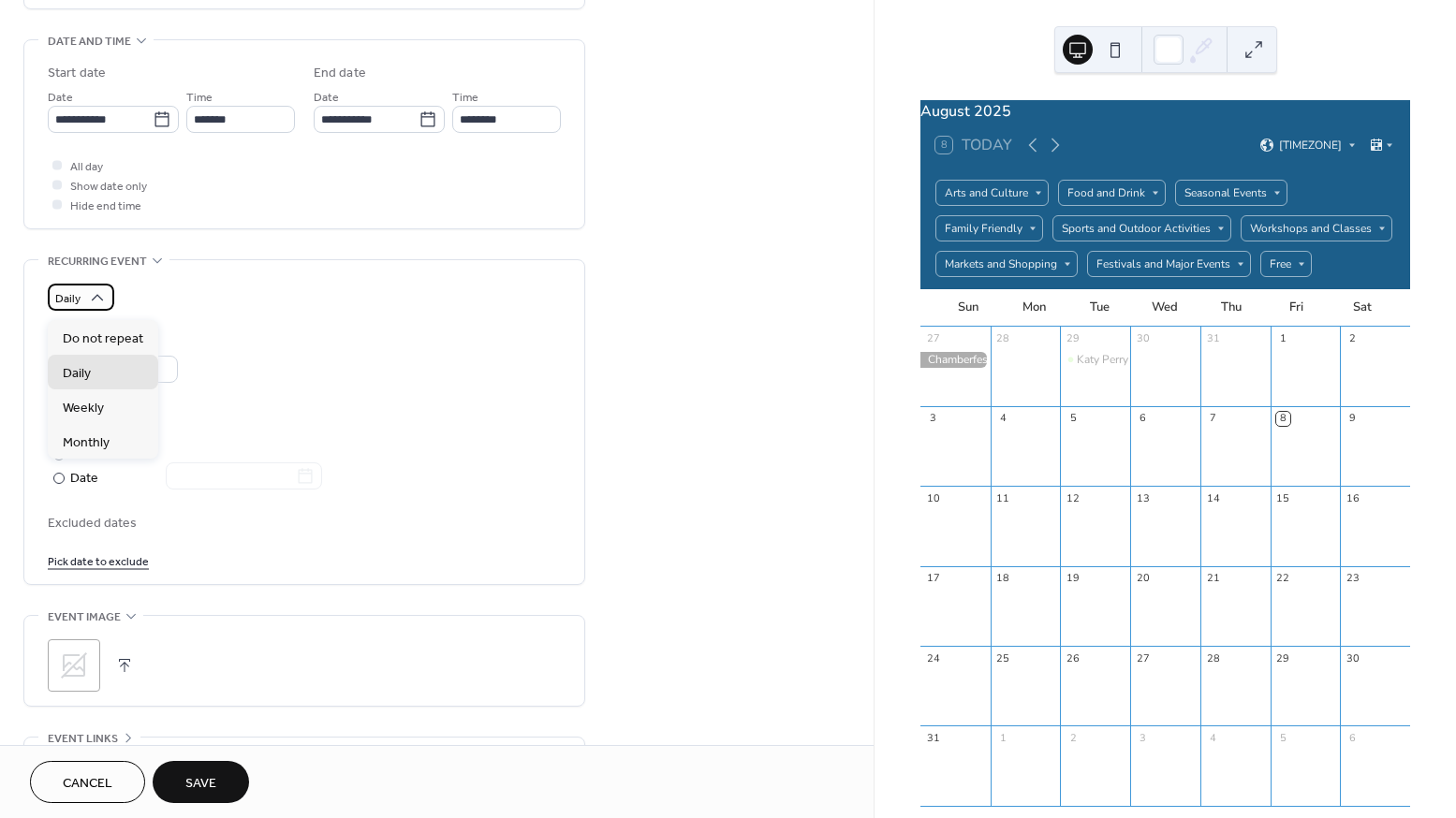 click on "Daily" at bounding box center (81, 297) 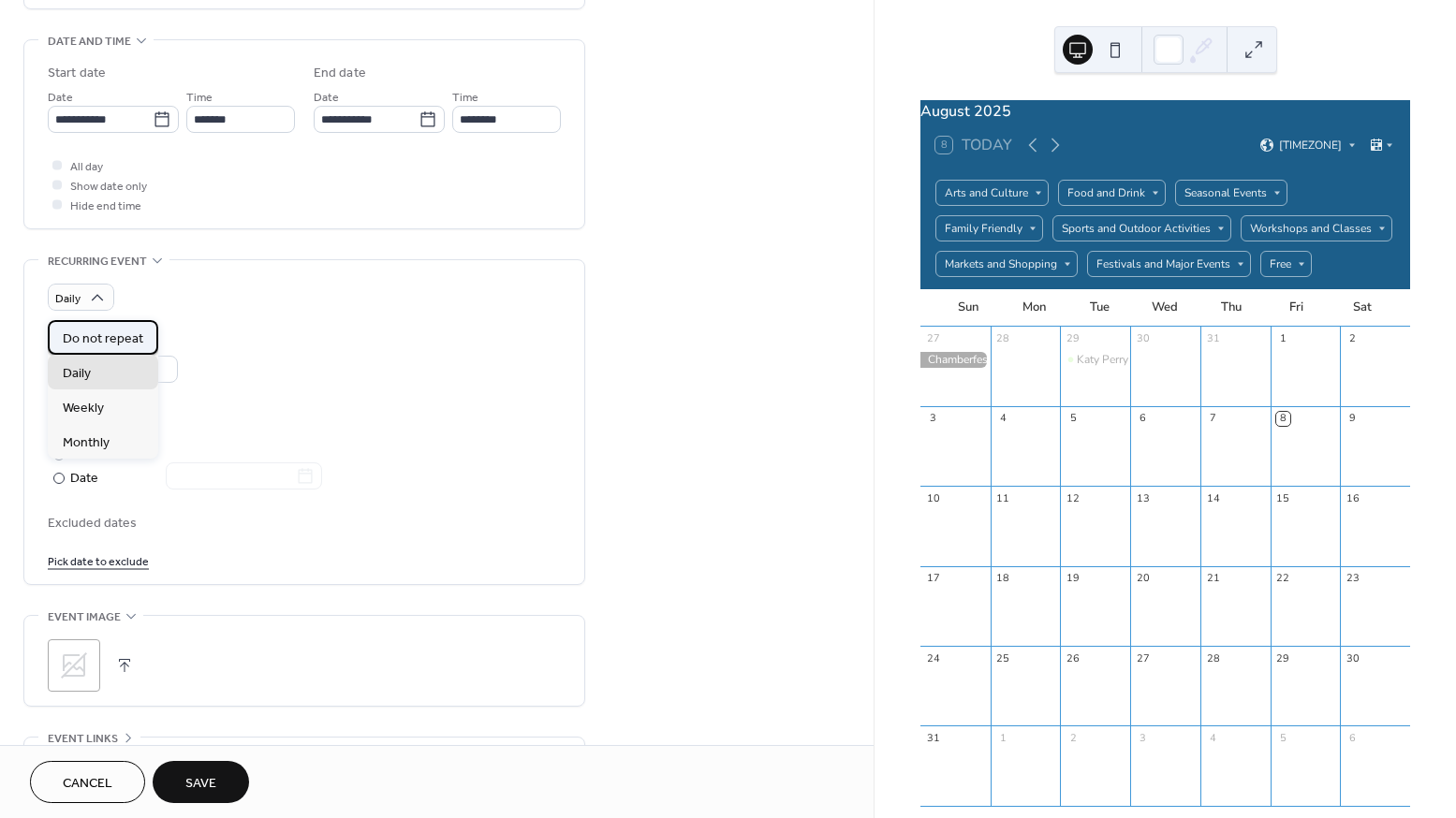 click on "Do not repeat" at bounding box center (103, 339) 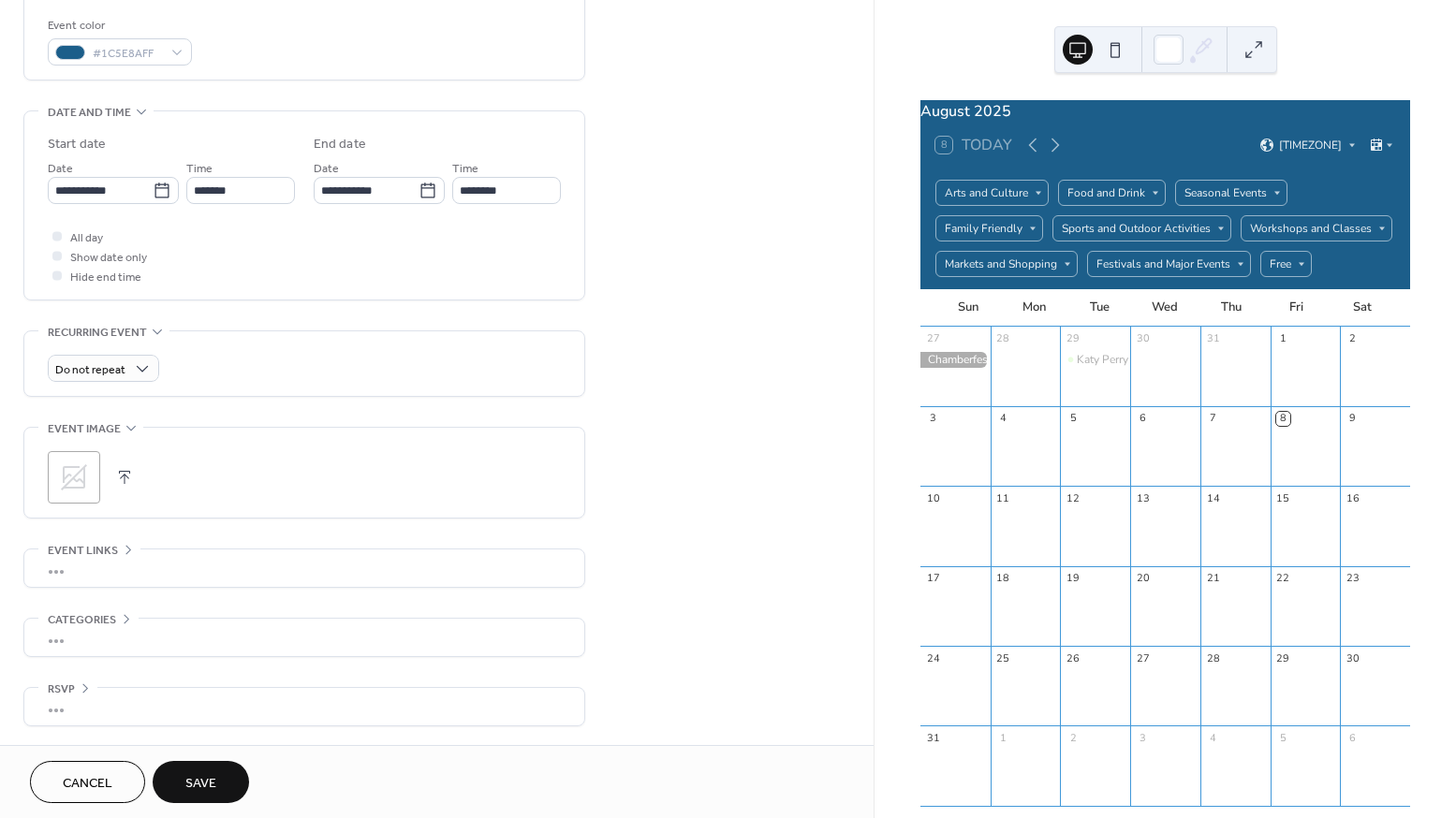 scroll, scrollTop: 385, scrollLeft: 0, axis: vertical 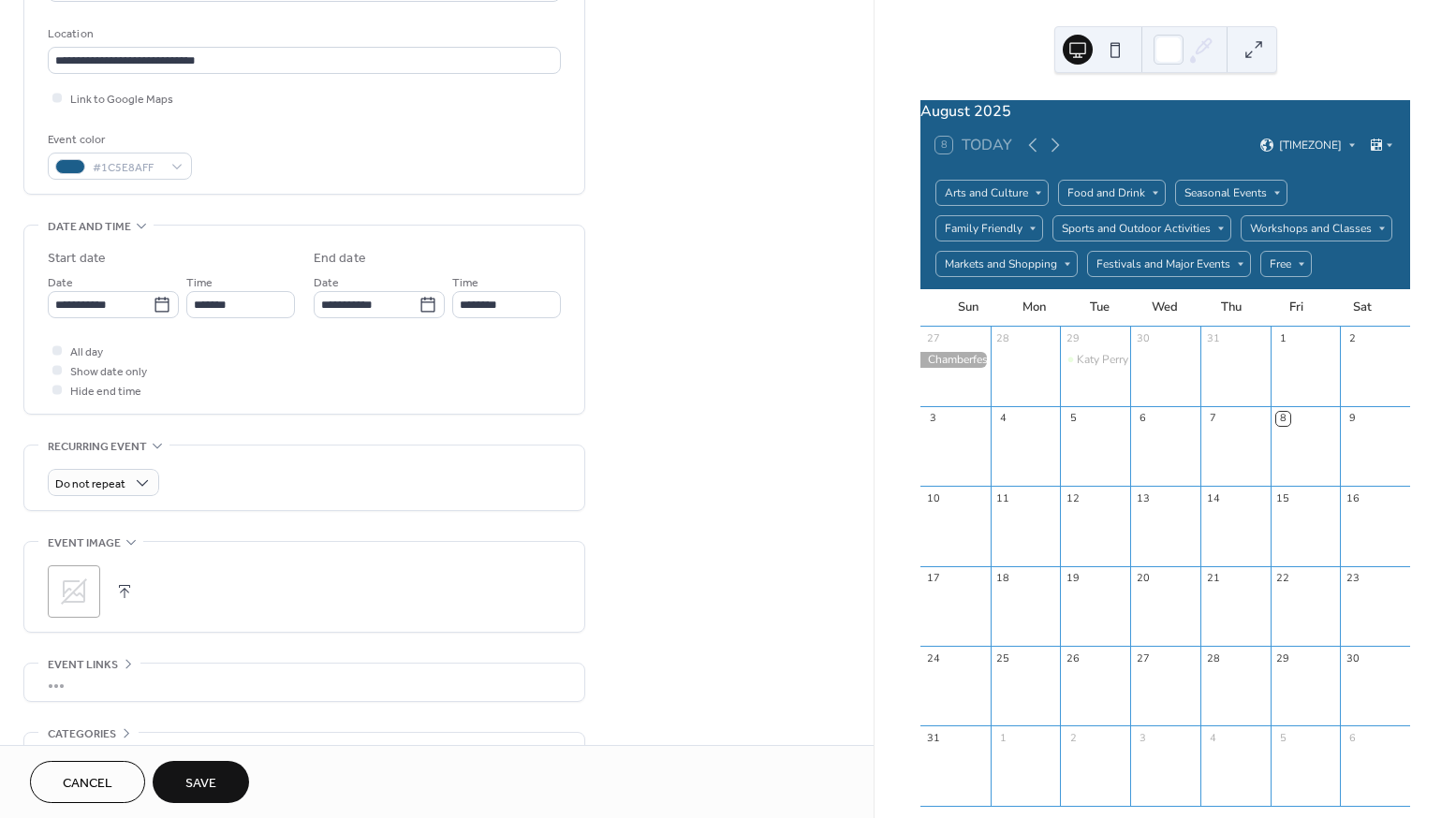 click 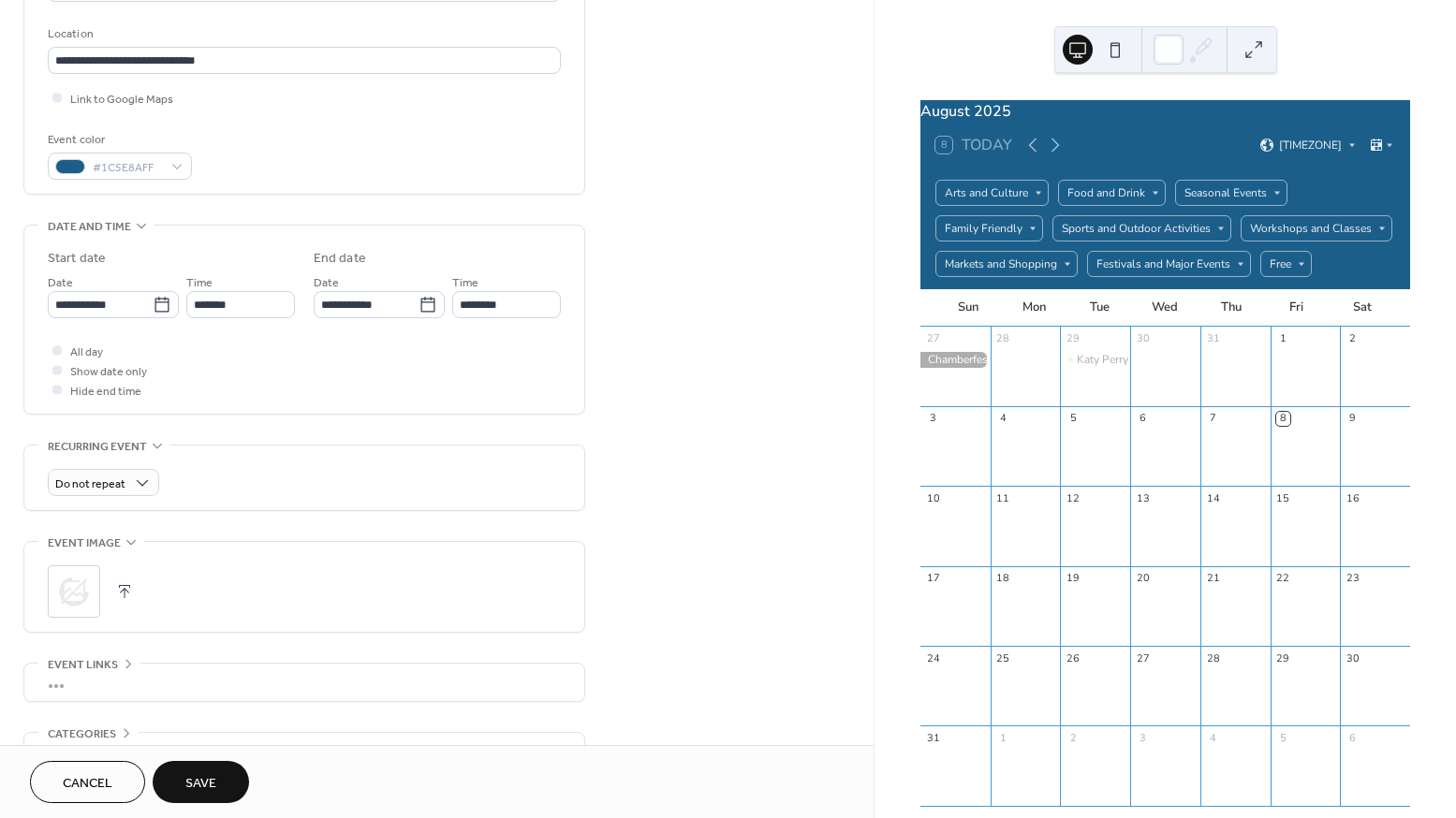 scroll, scrollTop: 504, scrollLeft: 0, axis: vertical 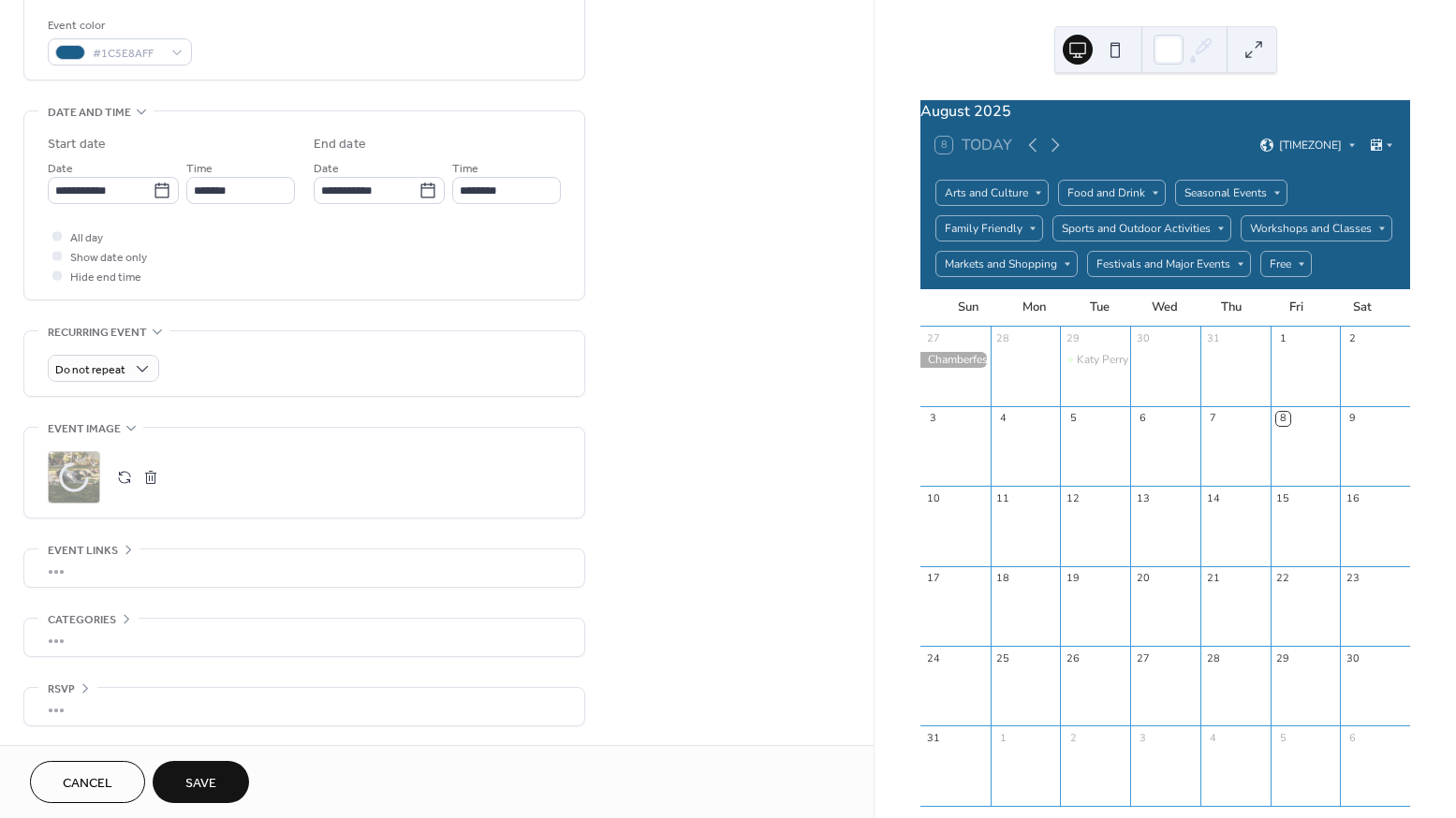 click on "•••" at bounding box center (304, 568) 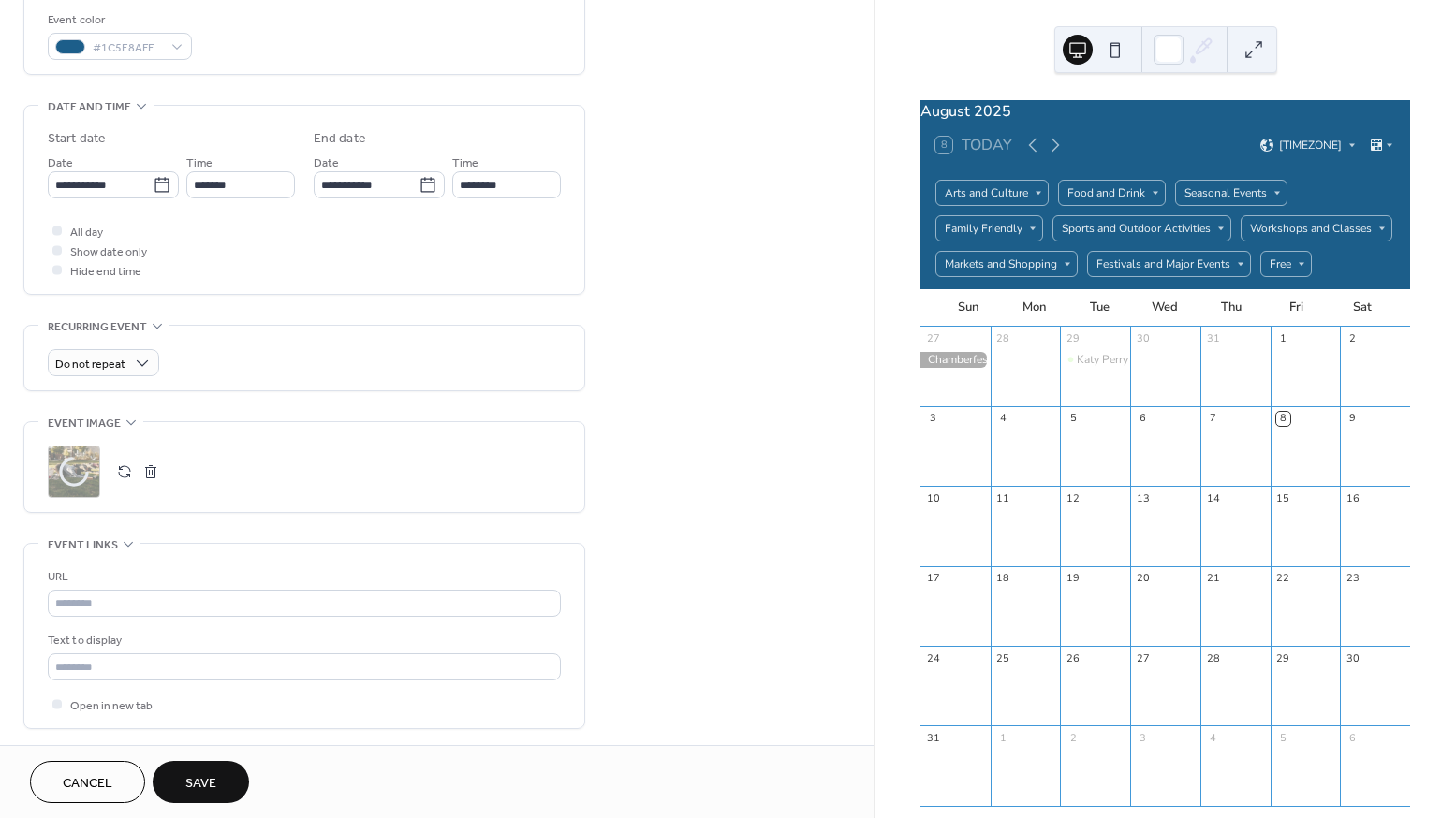 scroll, scrollTop: 504, scrollLeft: 0, axis: vertical 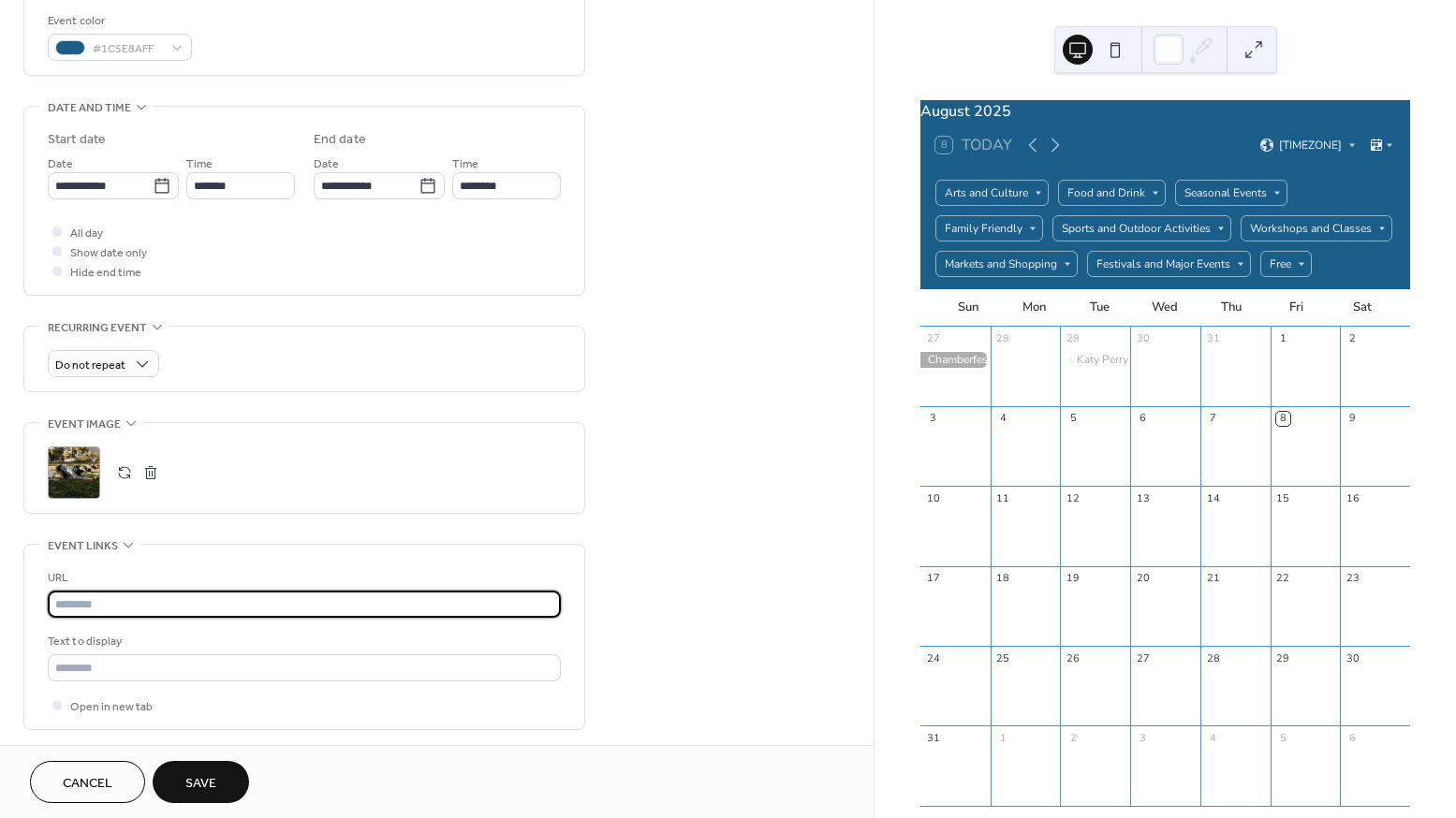 click at bounding box center (304, 604) 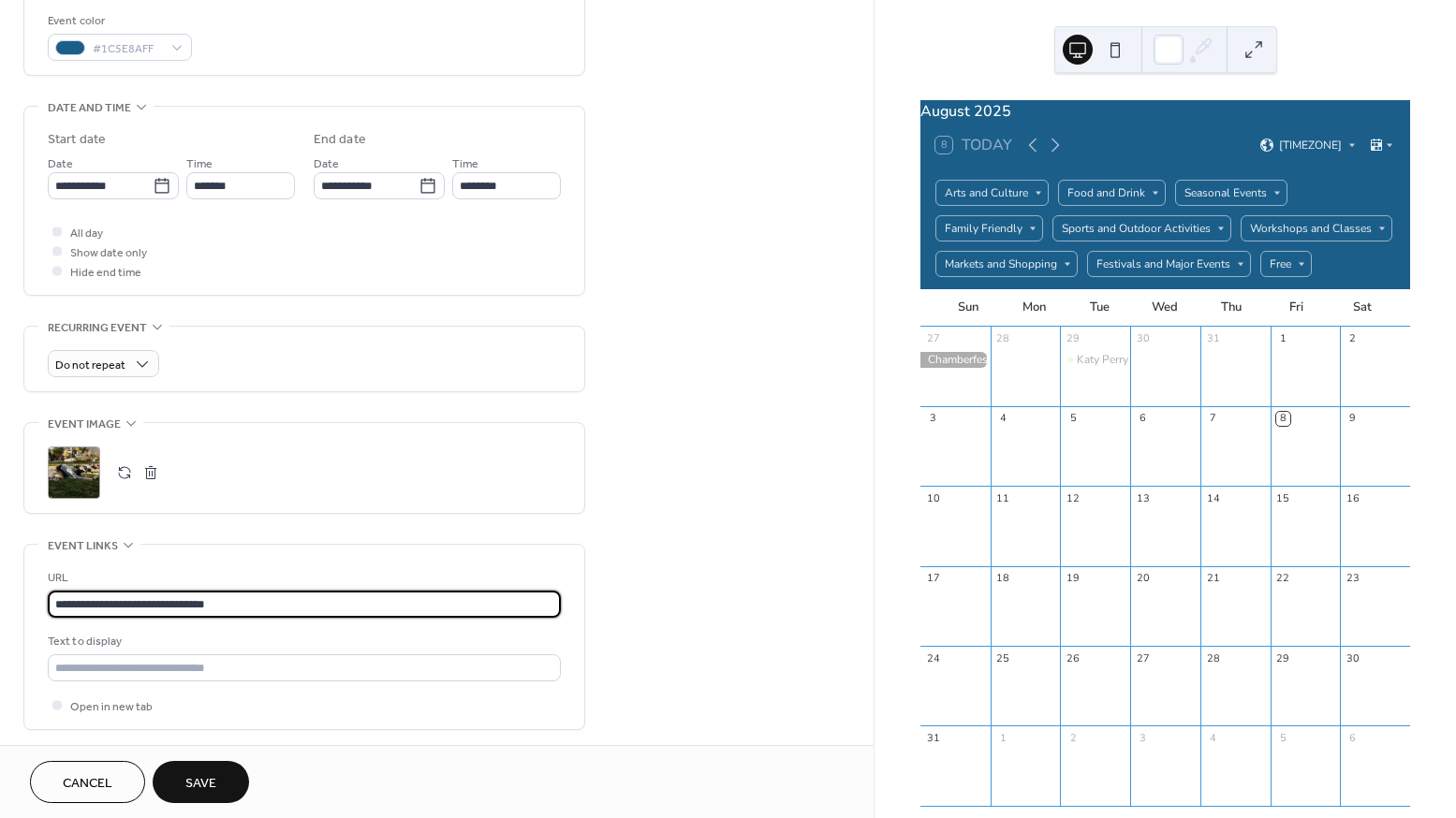 scroll, scrollTop: 655, scrollLeft: 0, axis: vertical 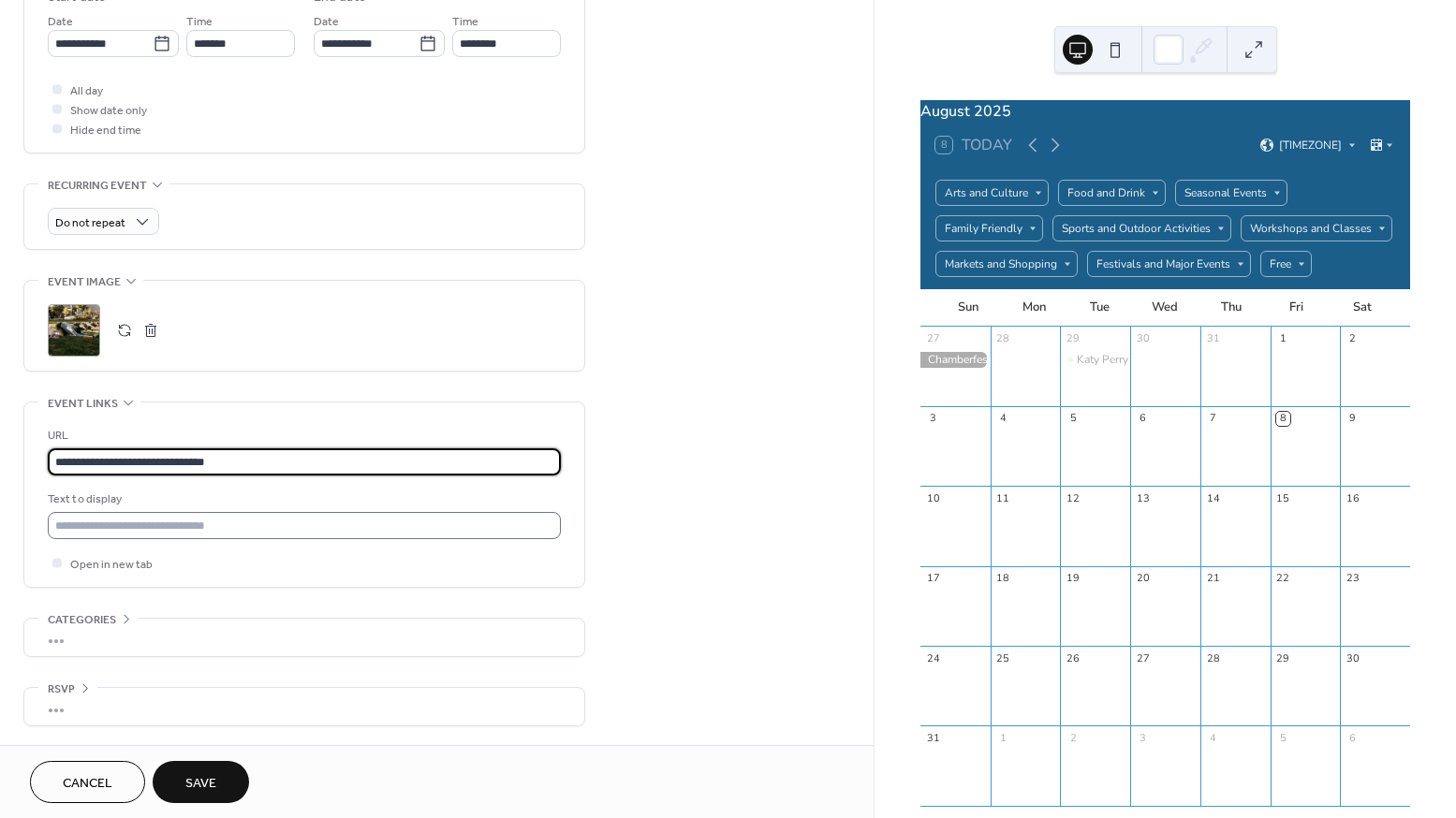 type on "**********" 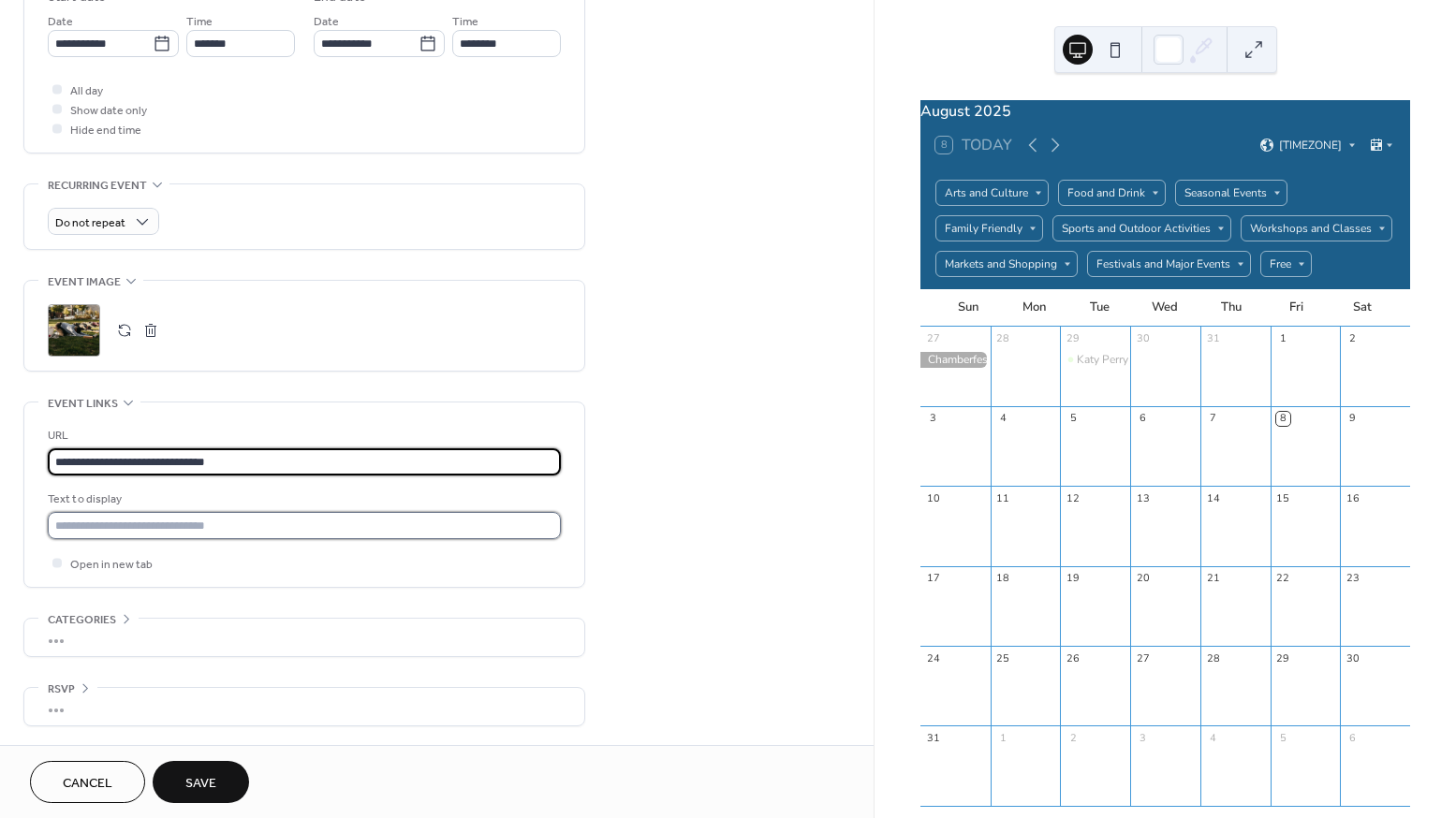 click at bounding box center [304, 525] 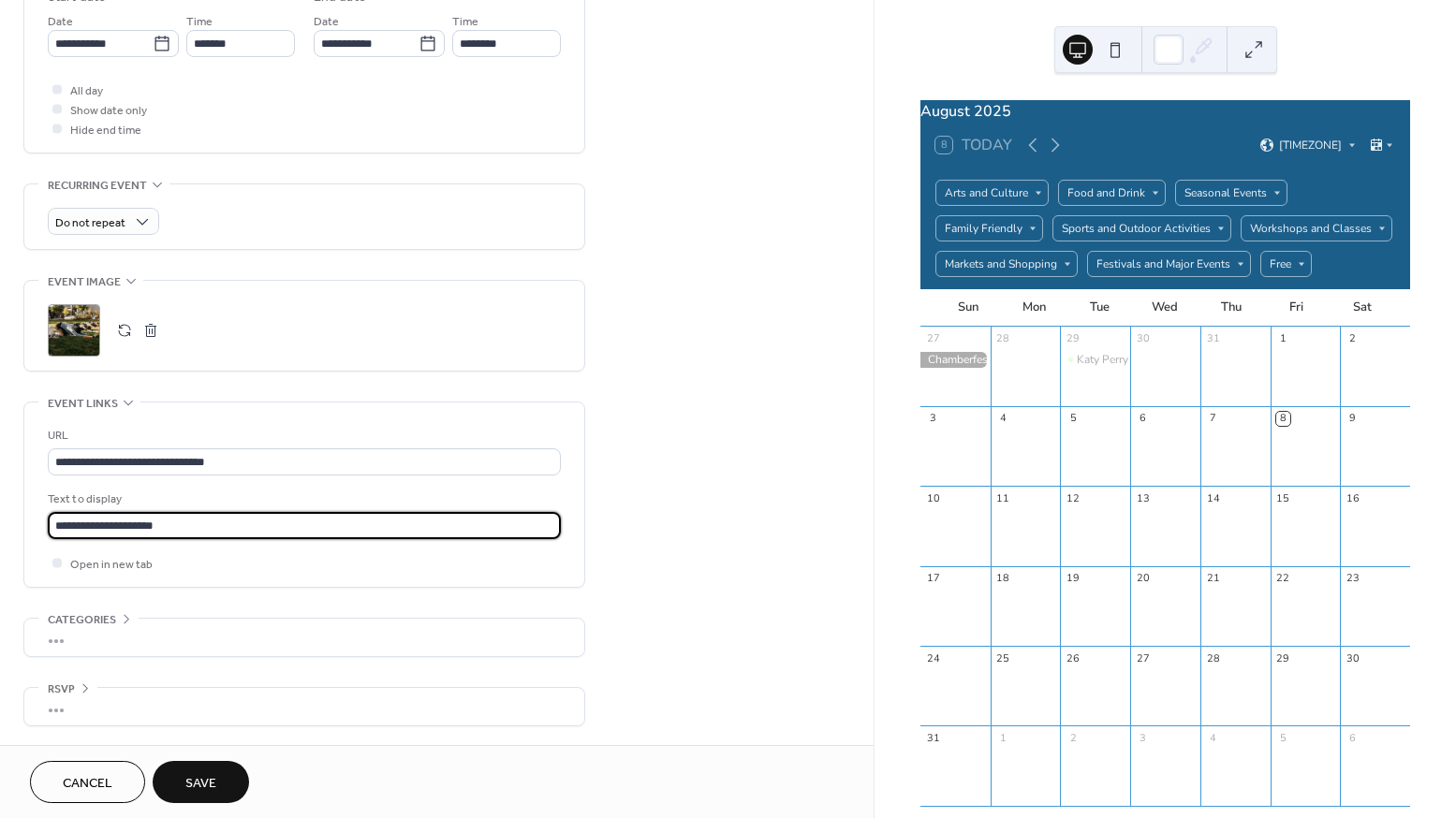 type on "**********" 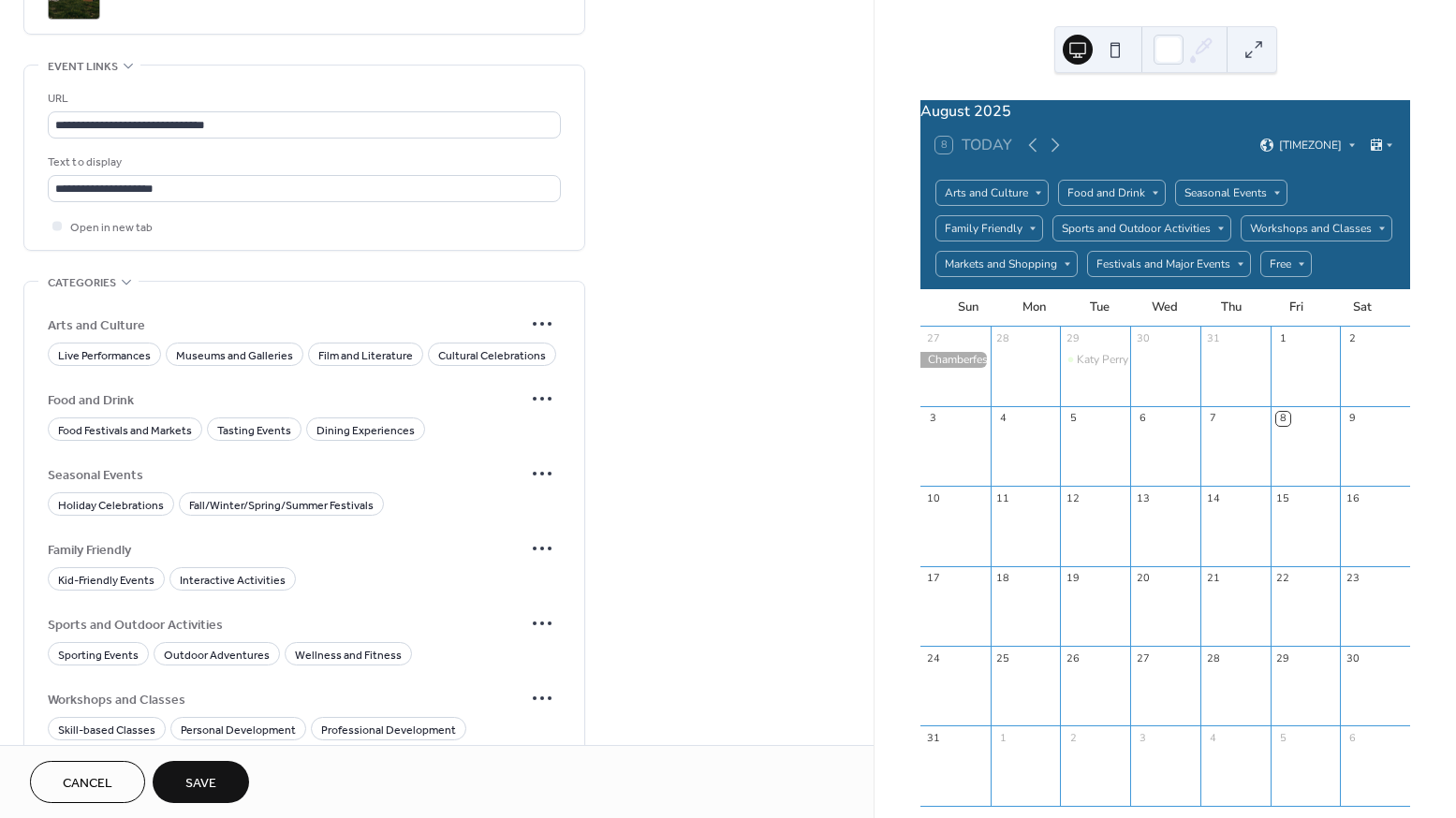 scroll, scrollTop: 1018, scrollLeft: 0, axis: vertical 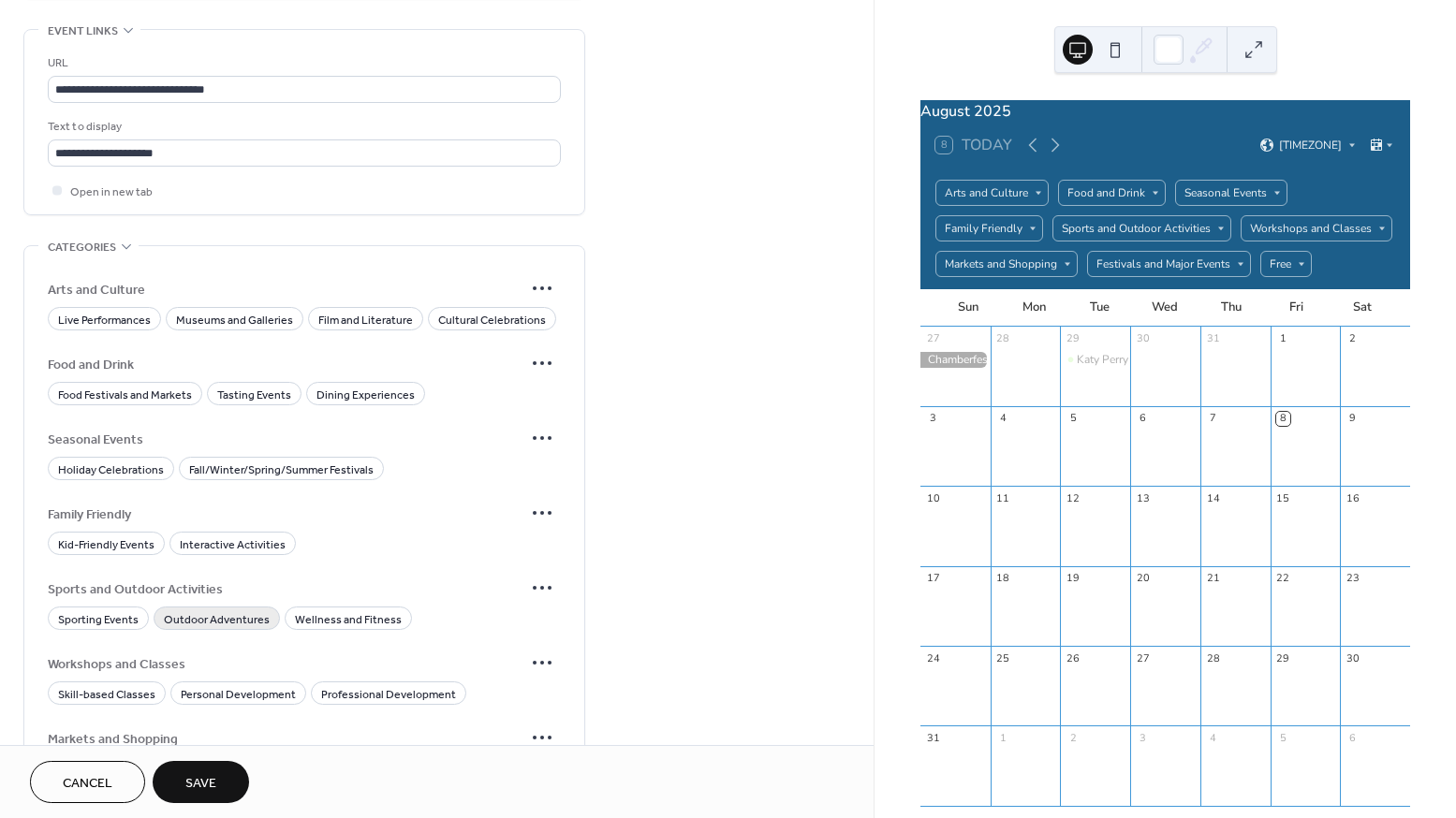 click on "Outdoor Adventures" at bounding box center (216, 620) 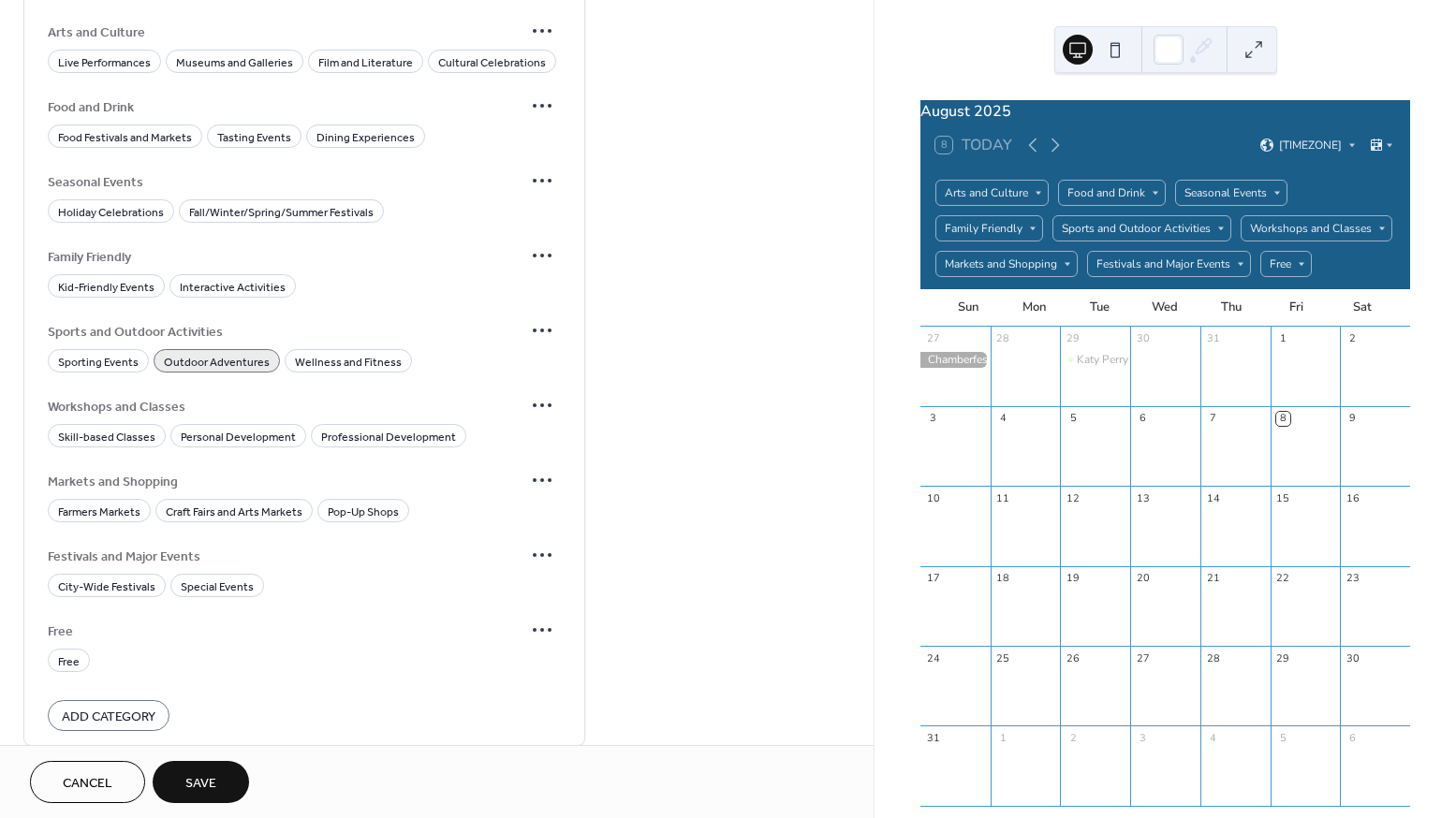 scroll, scrollTop: 1300, scrollLeft: 0, axis: vertical 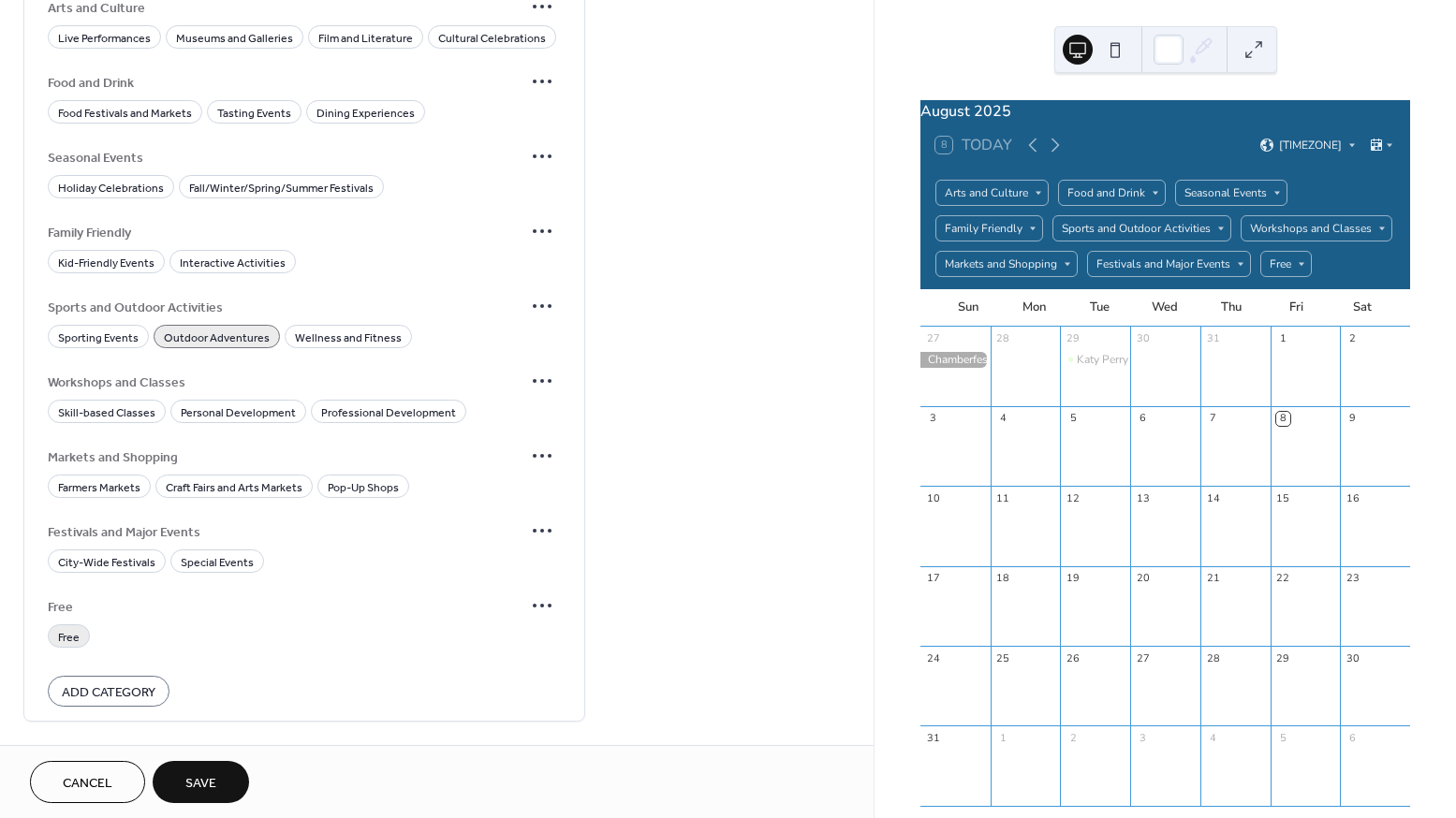 click on "Free" at bounding box center [68, 637] 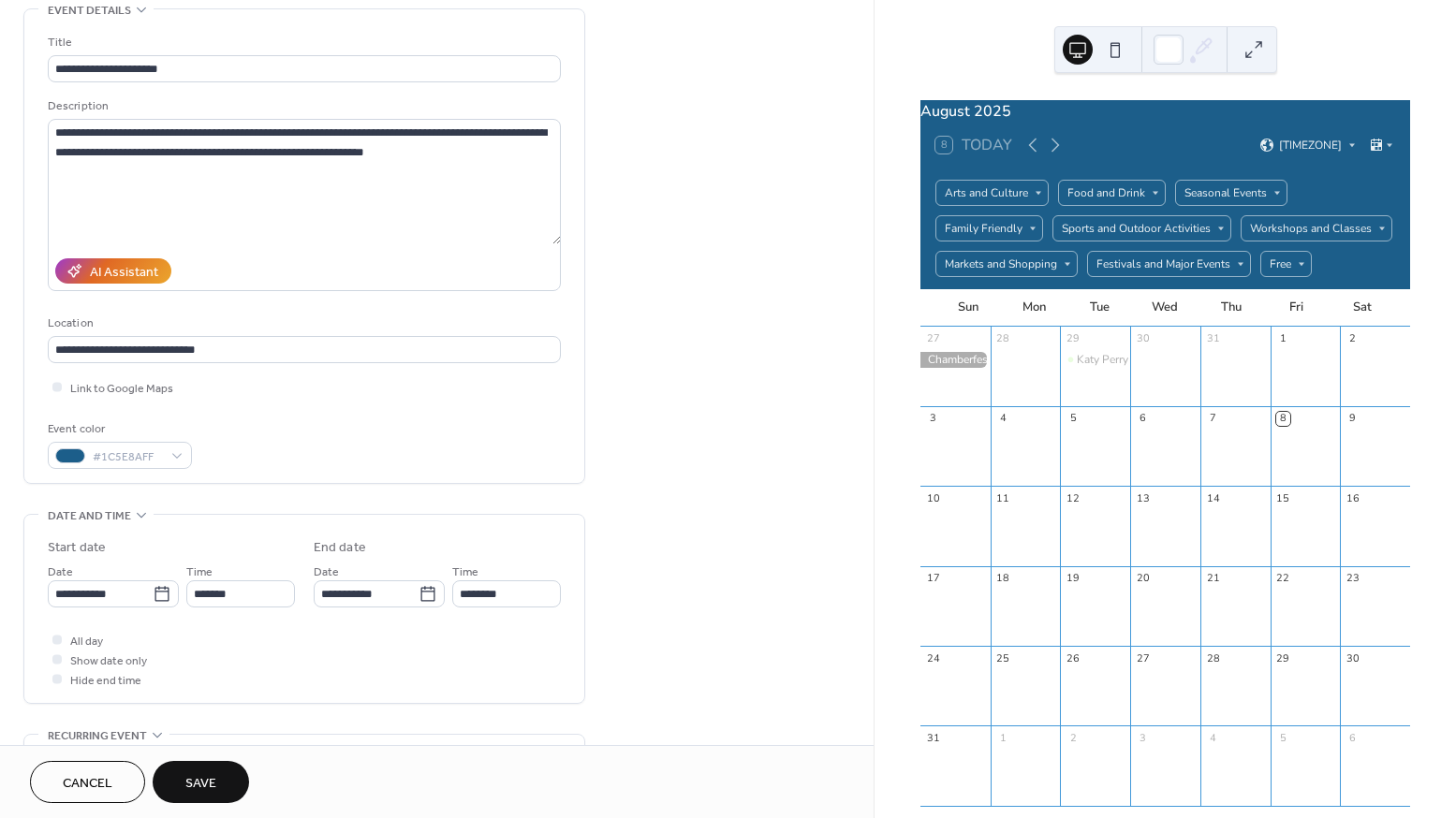 scroll, scrollTop: 0, scrollLeft: 0, axis: both 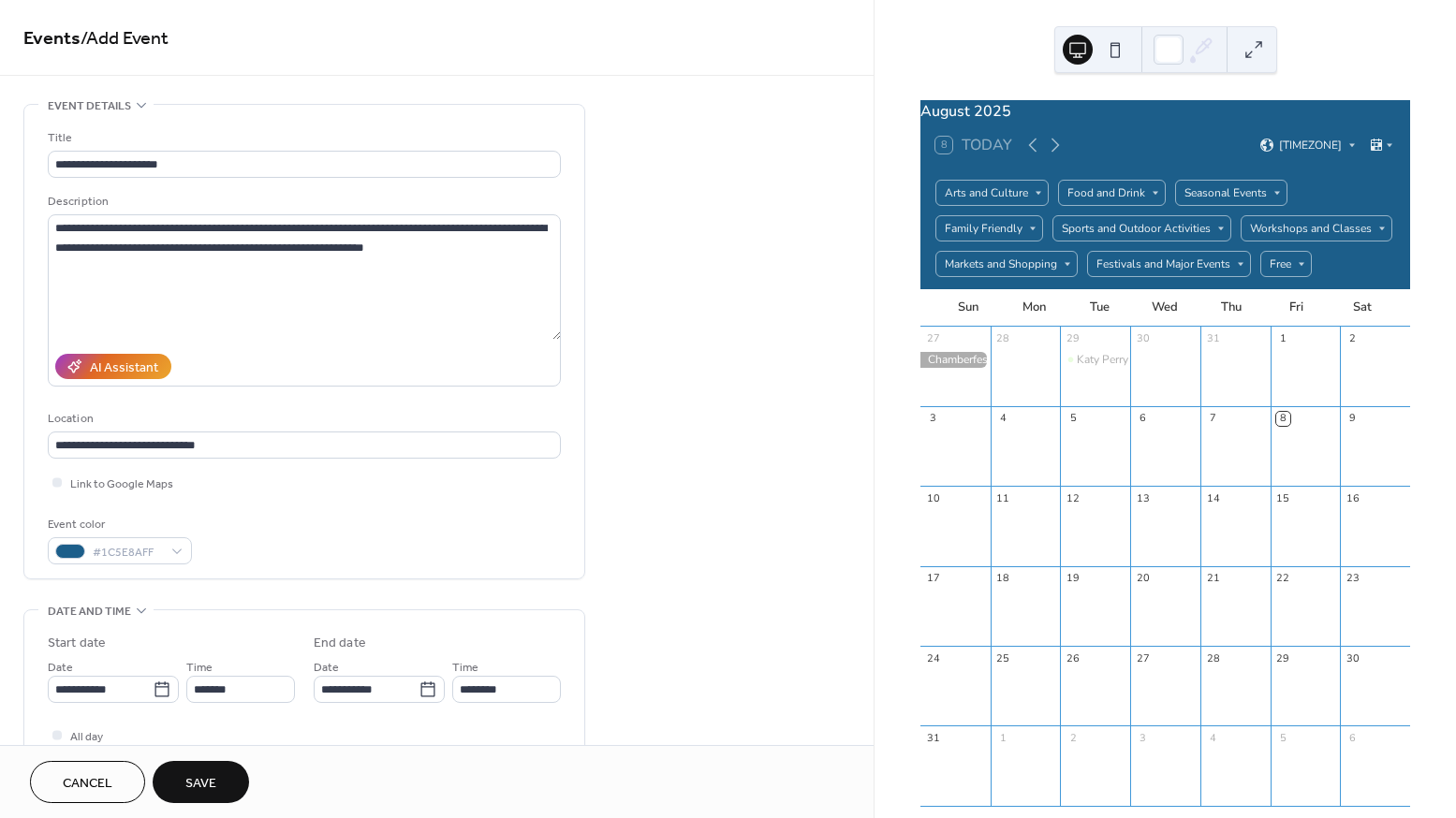 click on "Save" at bounding box center [200, 783] 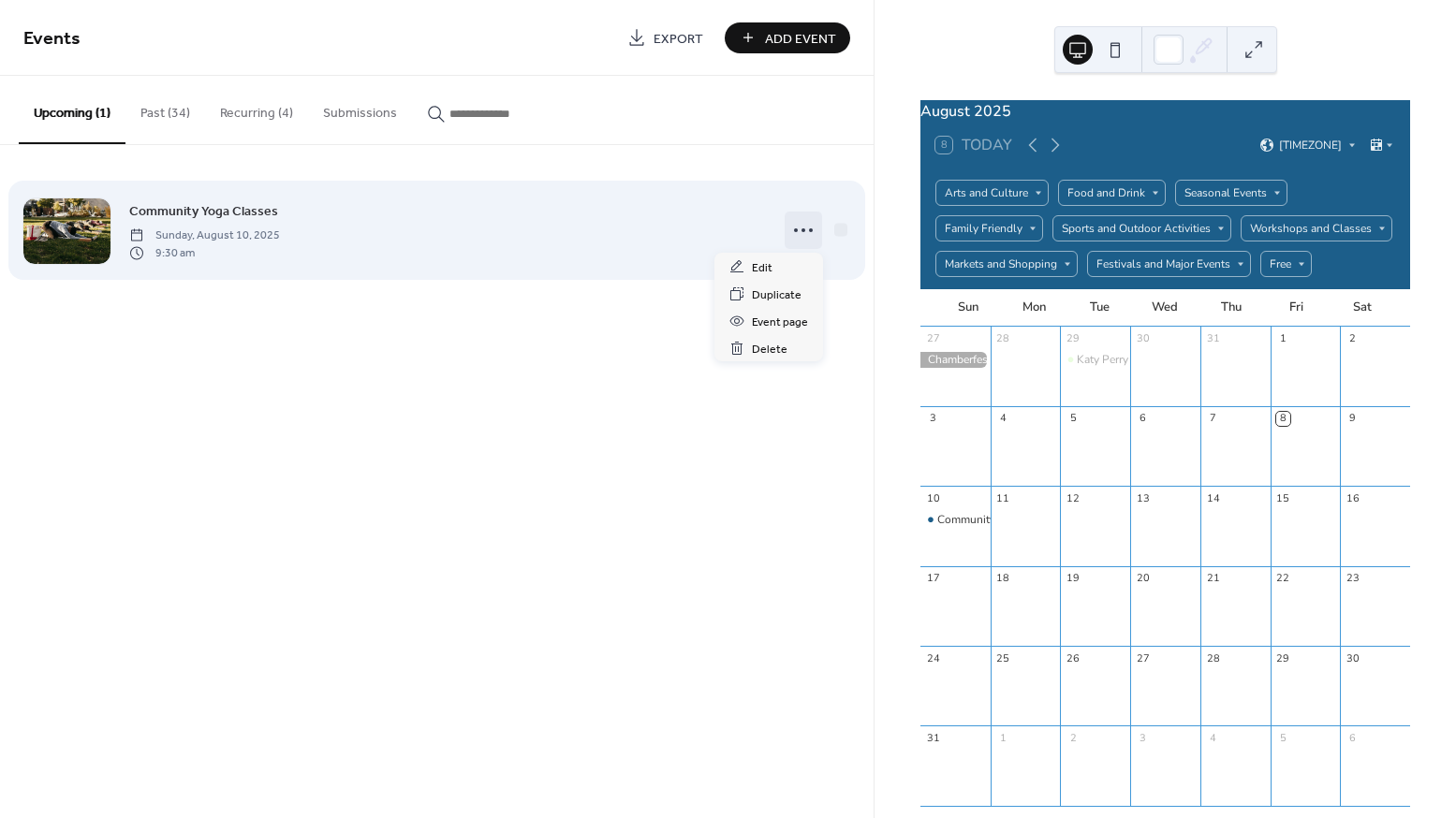 click 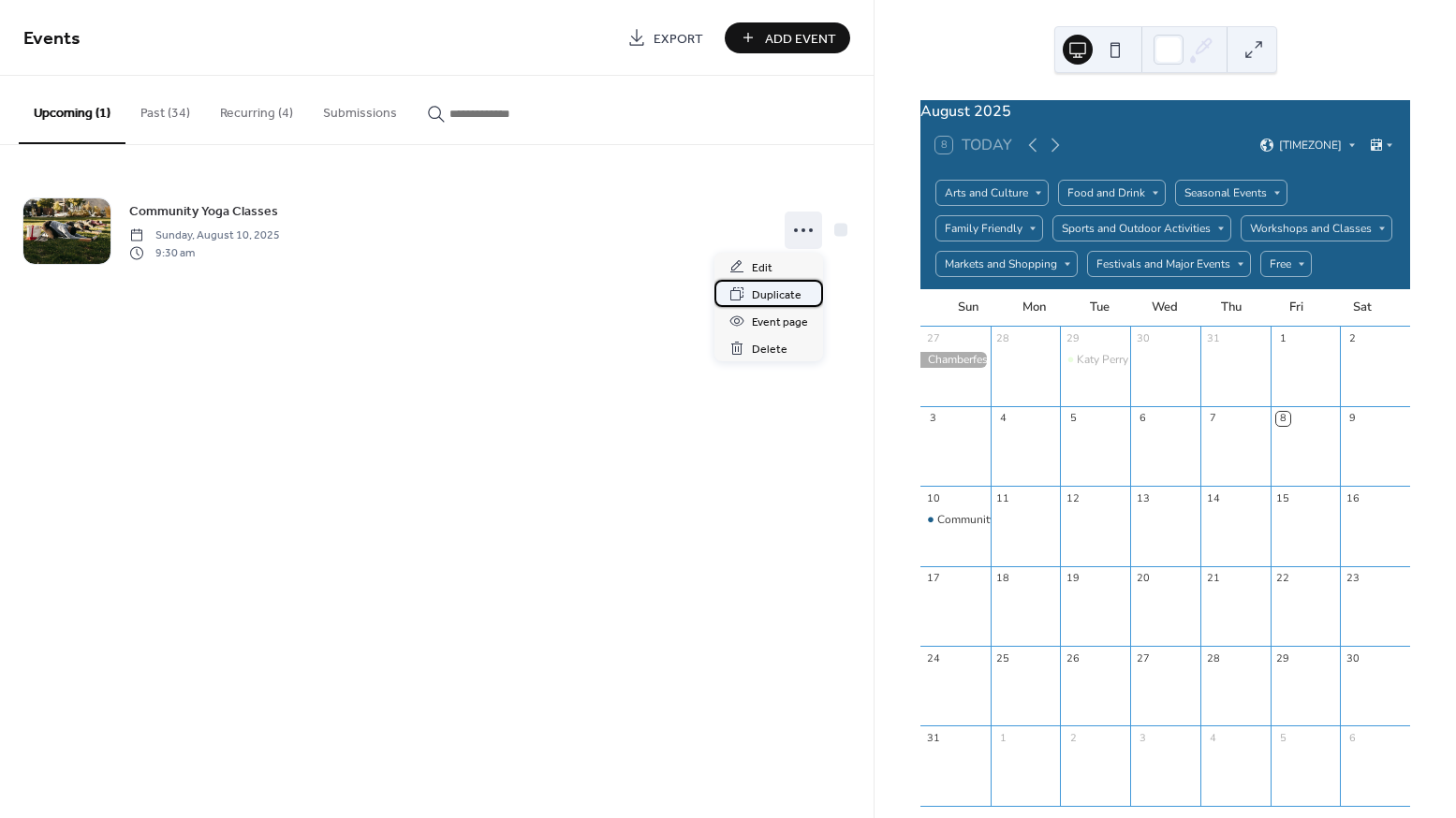 click on "Duplicate" at bounding box center [776, 295] 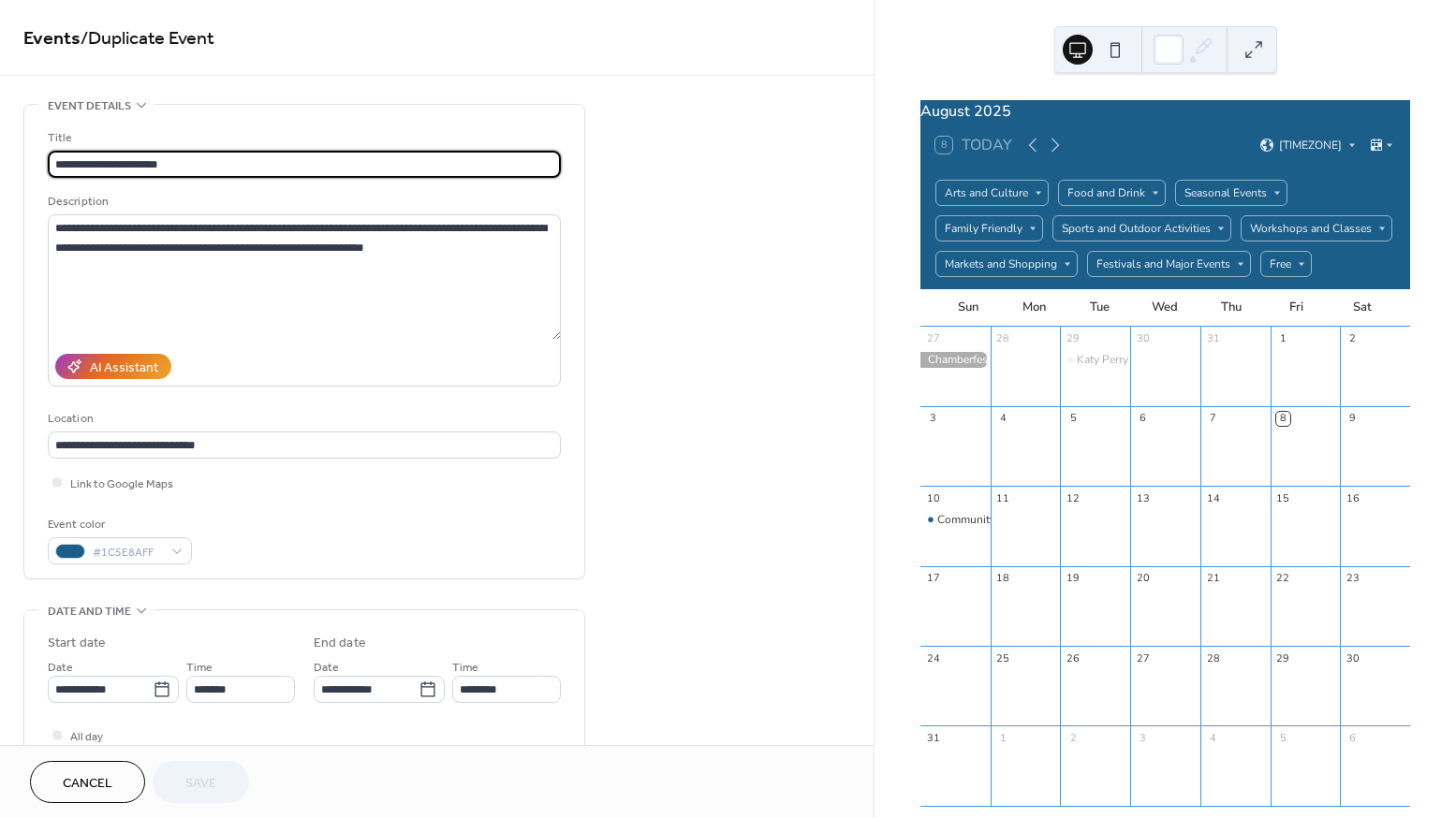scroll, scrollTop: 36, scrollLeft: 0, axis: vertical 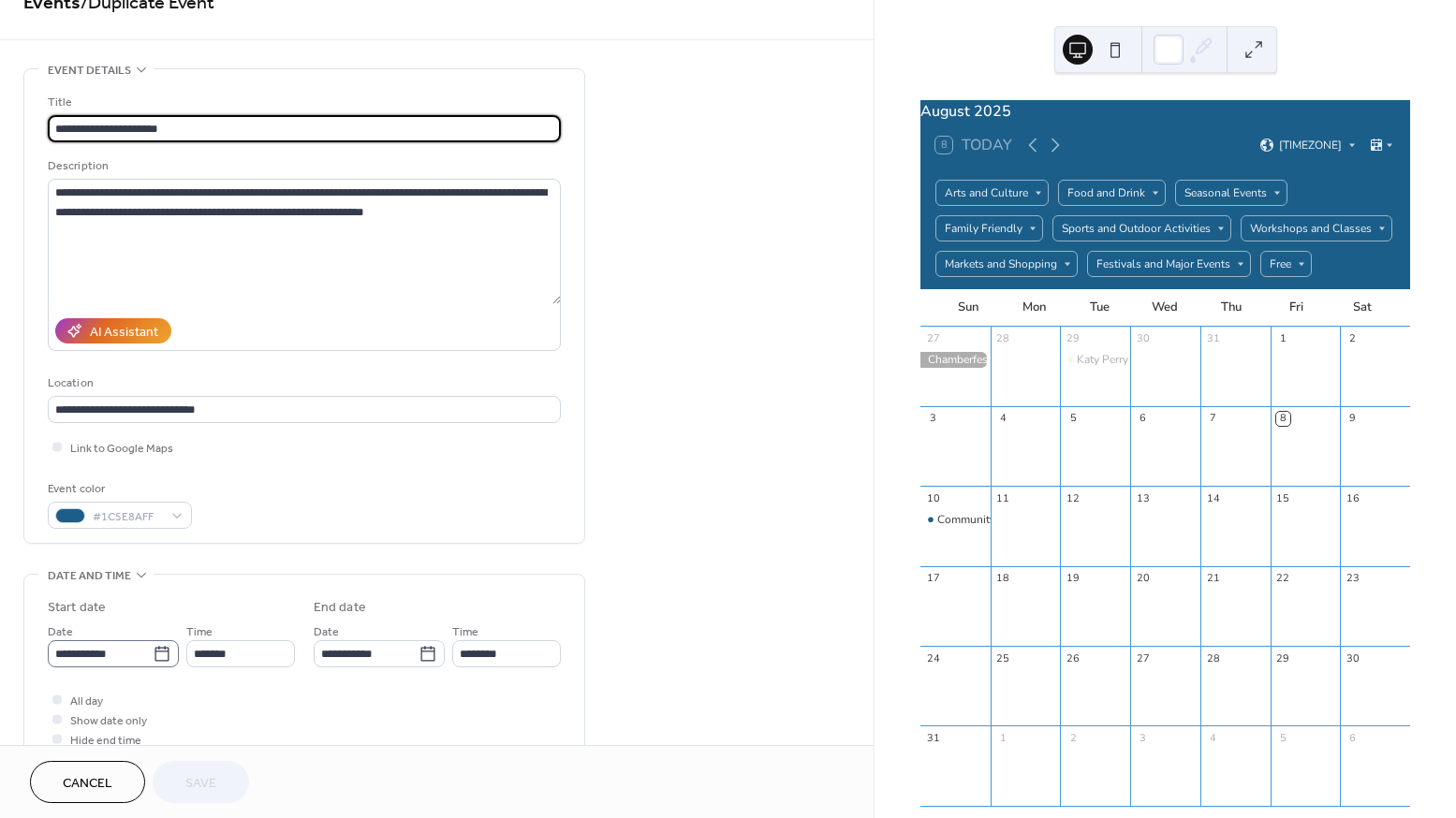 click 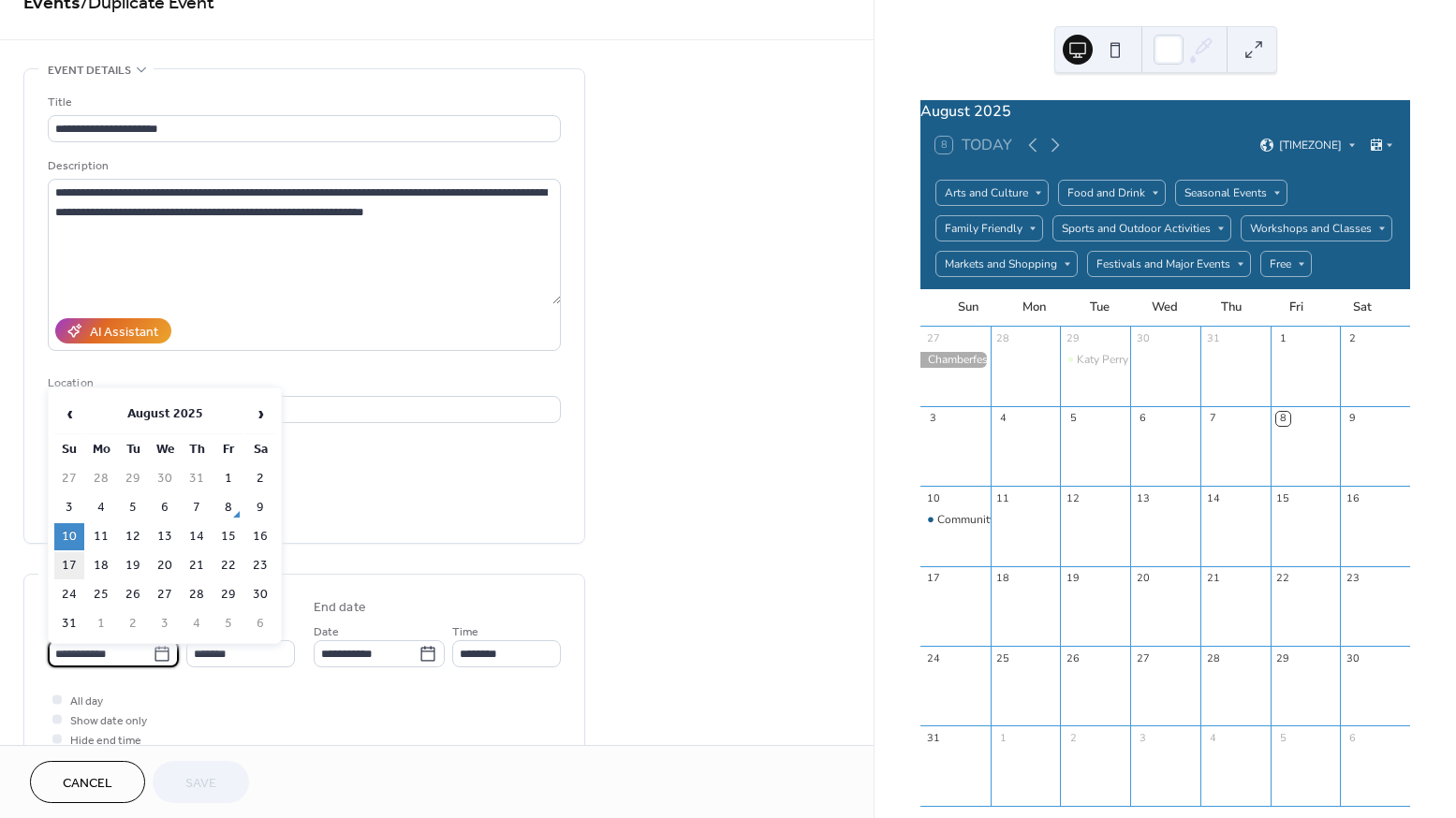 click on "17" at bounding box center [69, 565] 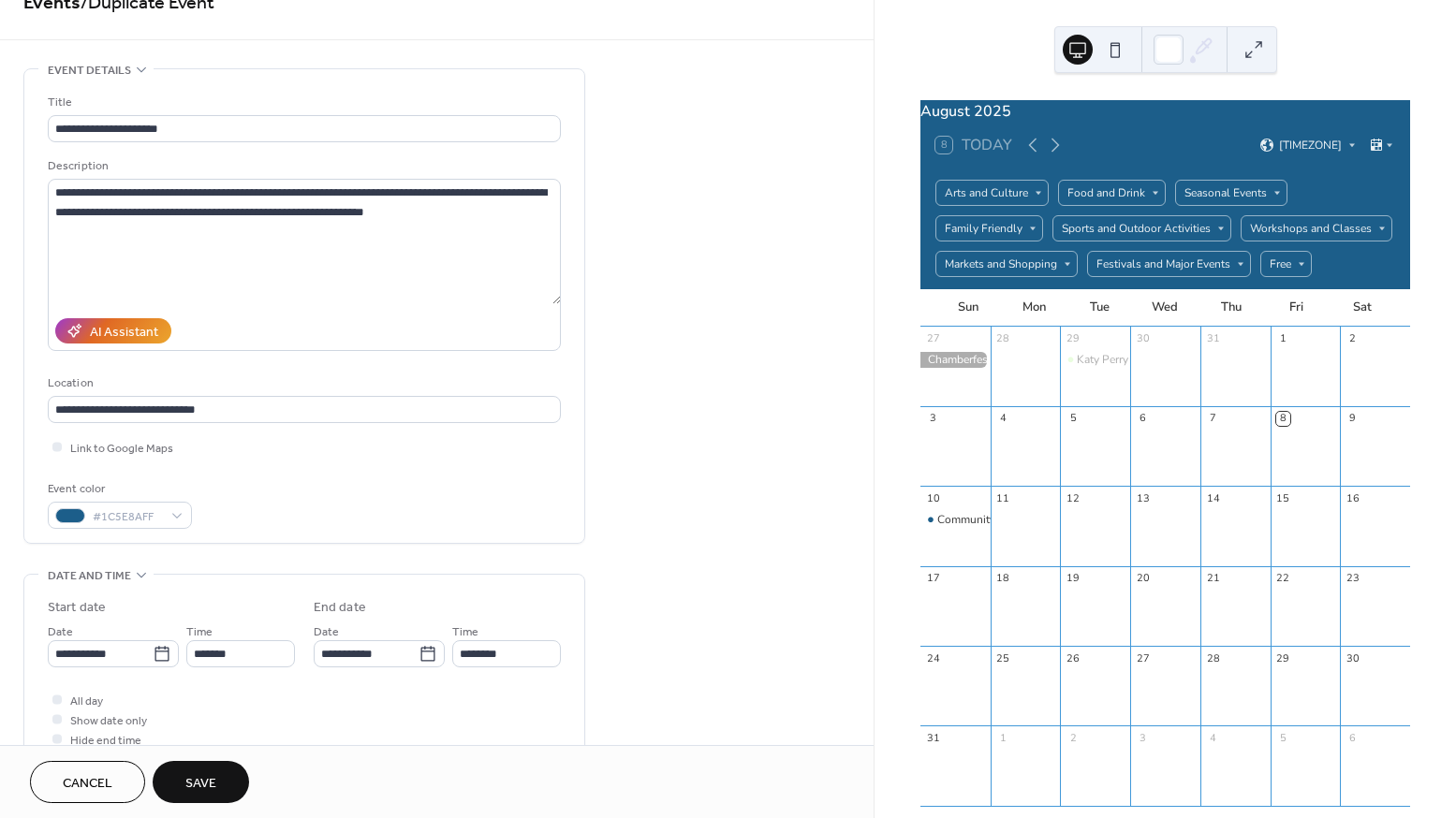 type on "**********" 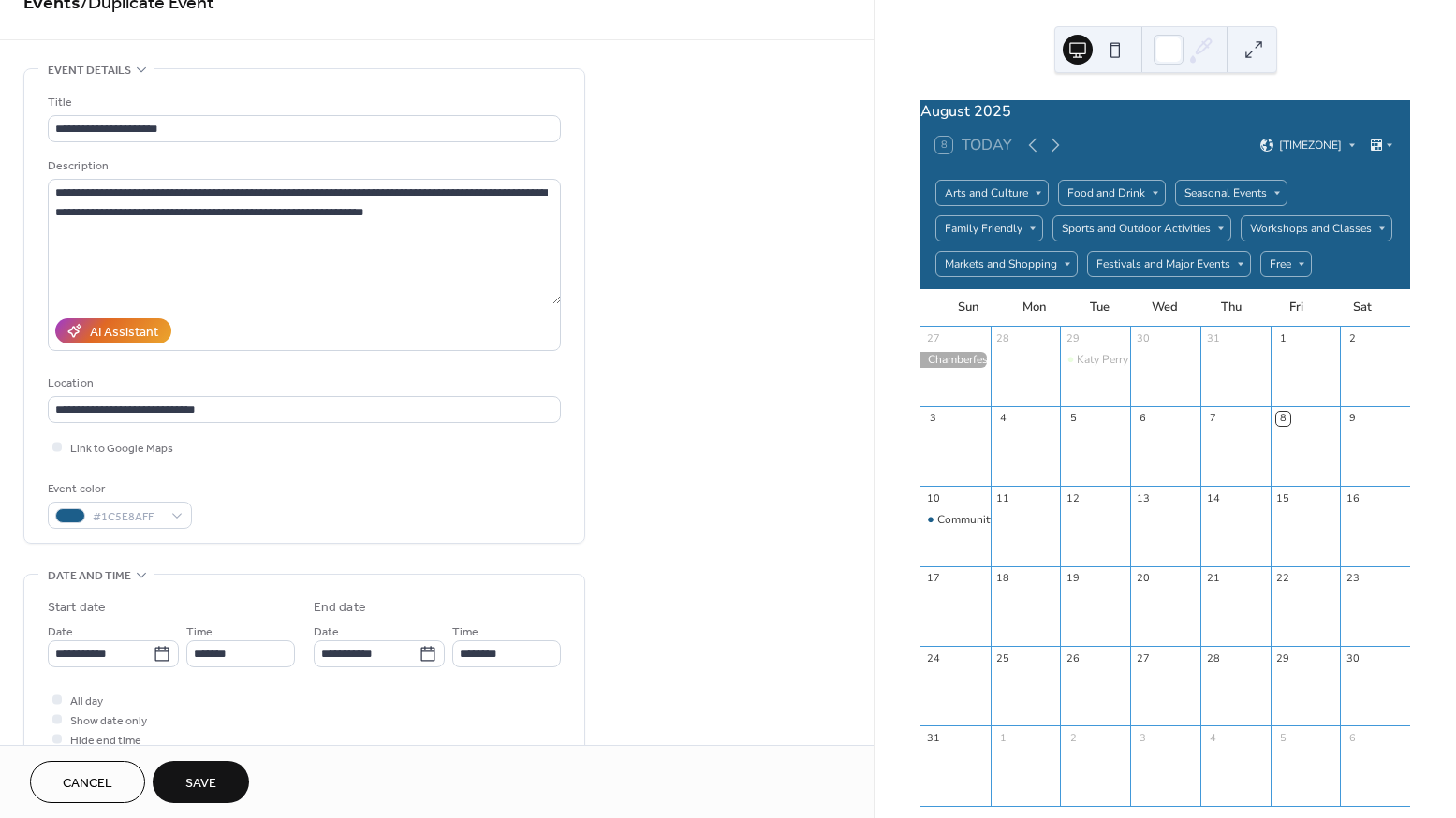 type on "**********" 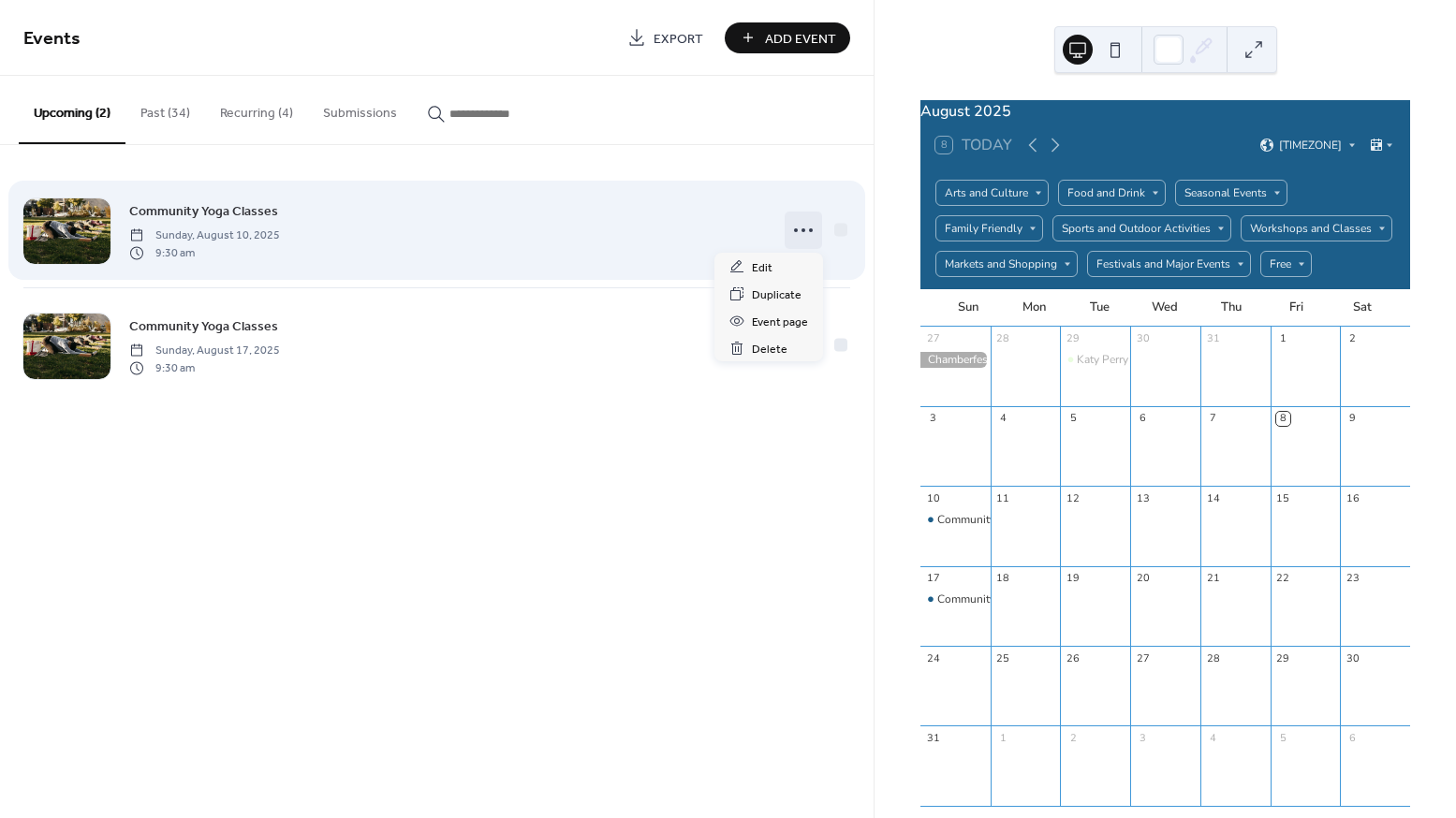 click 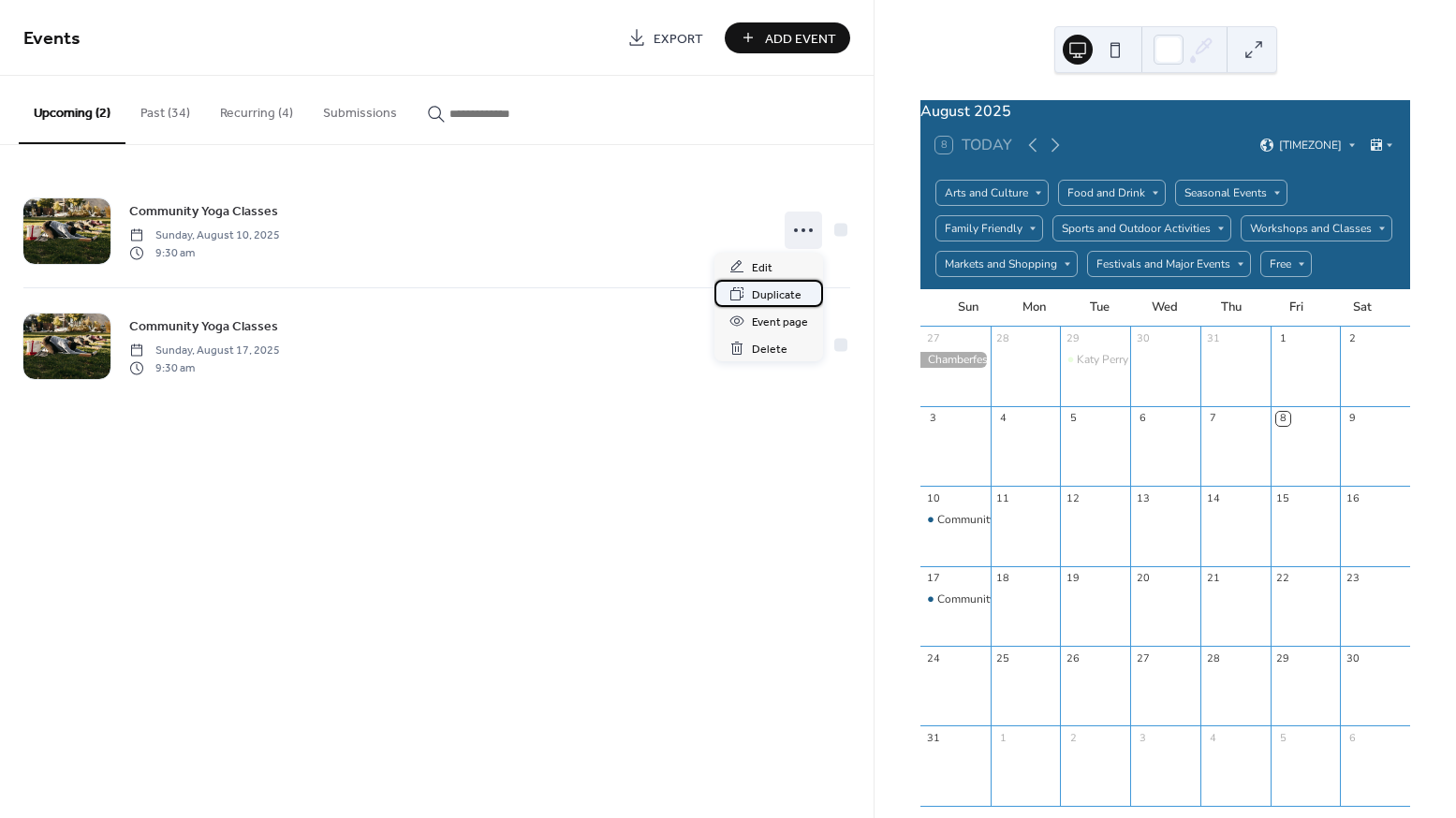 click on "Duplicate" at bounding box center (776, 295) 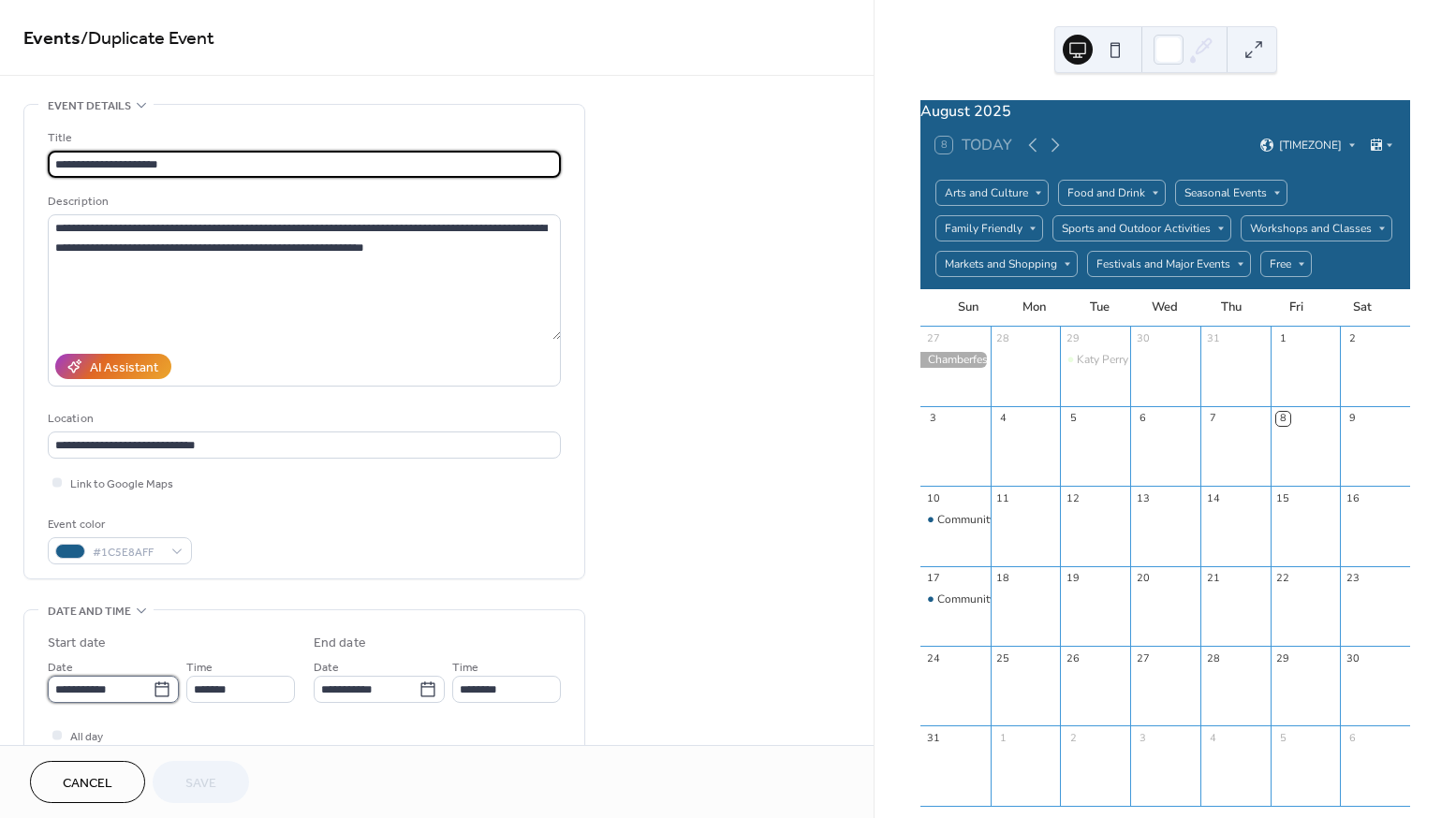 click on "**********" at bounding box center [100, 689] 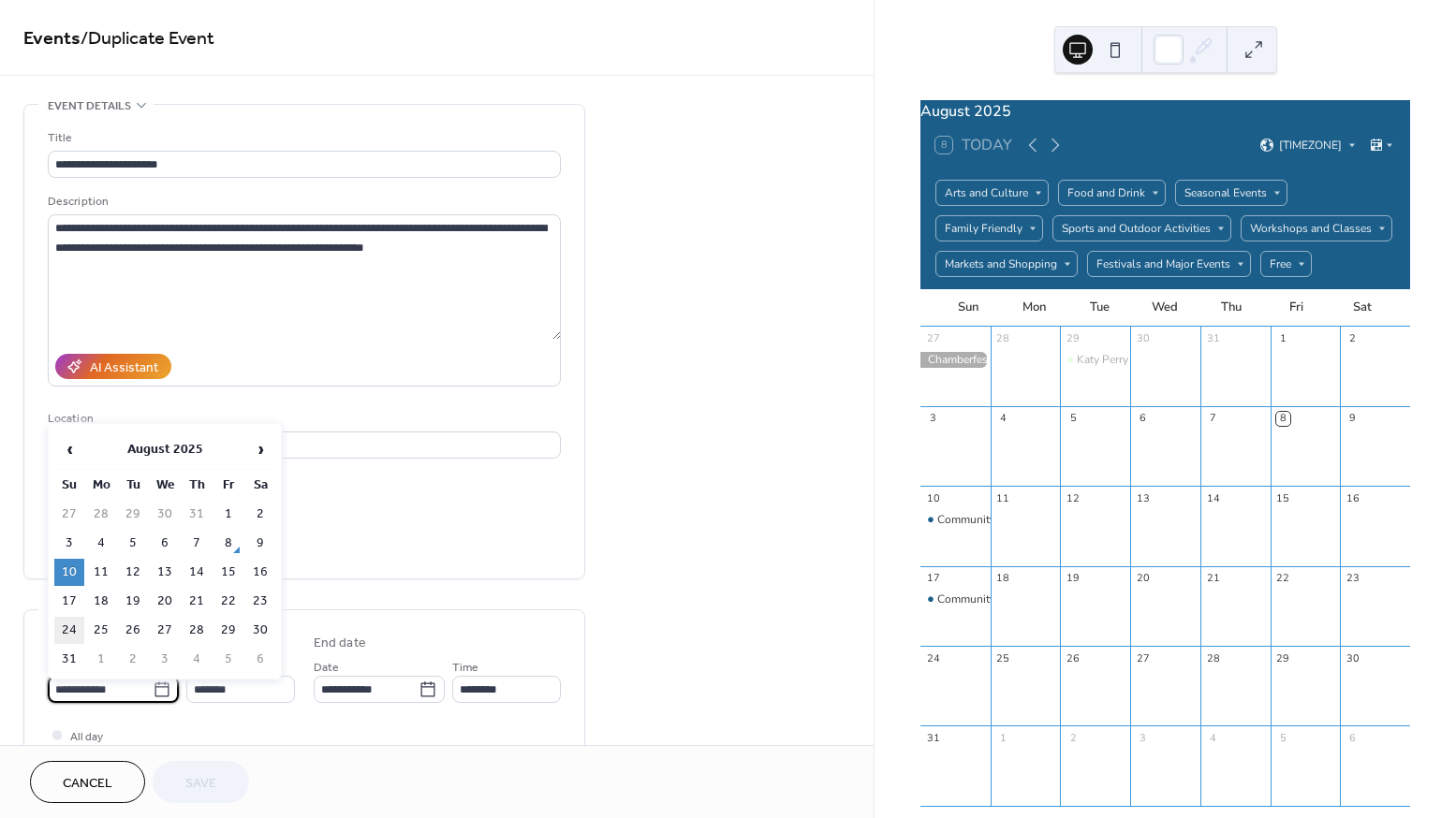click on "24" at bounding box center [69, 630] 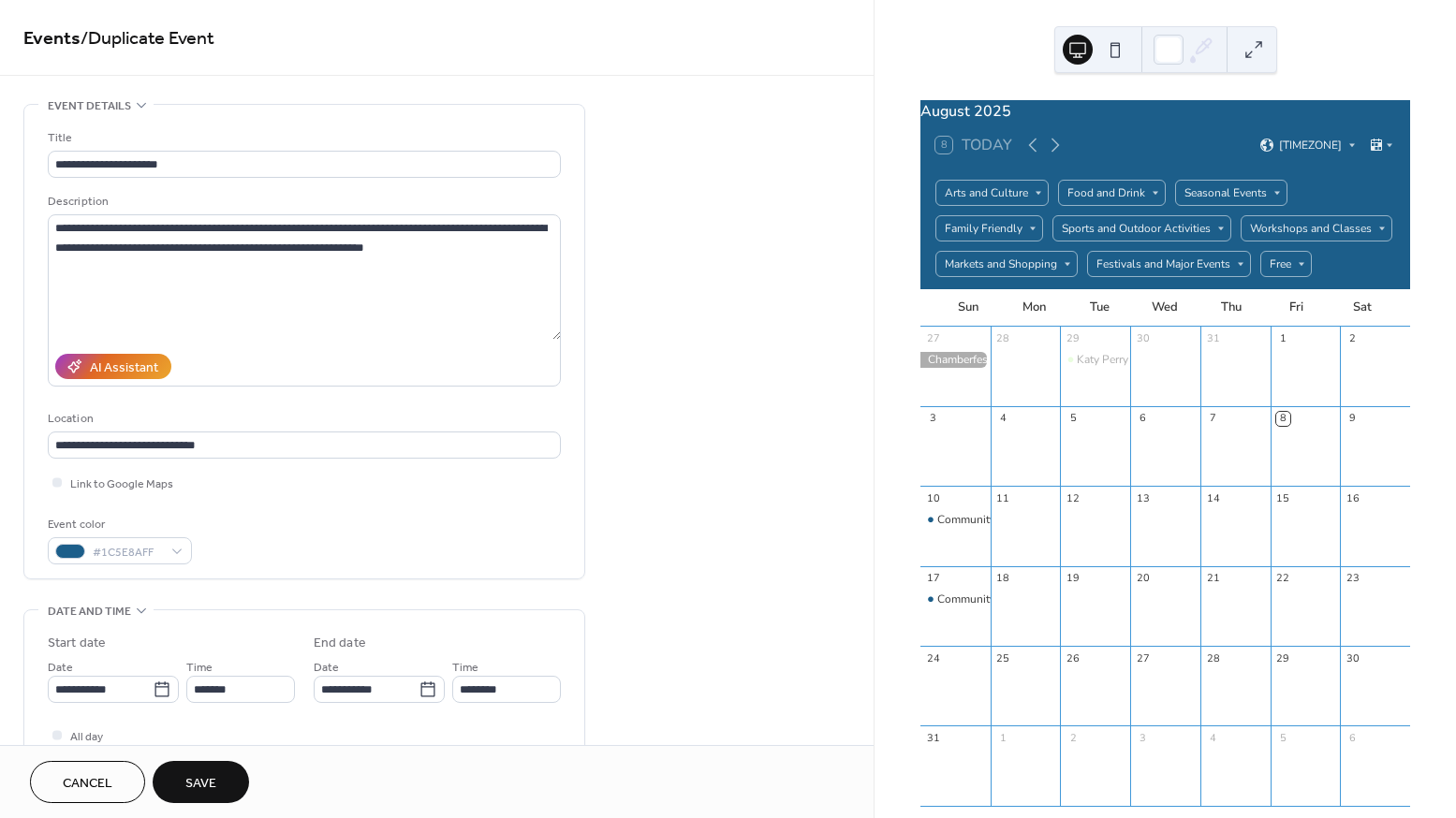 click on "Save" at bounding box center (200, 781) 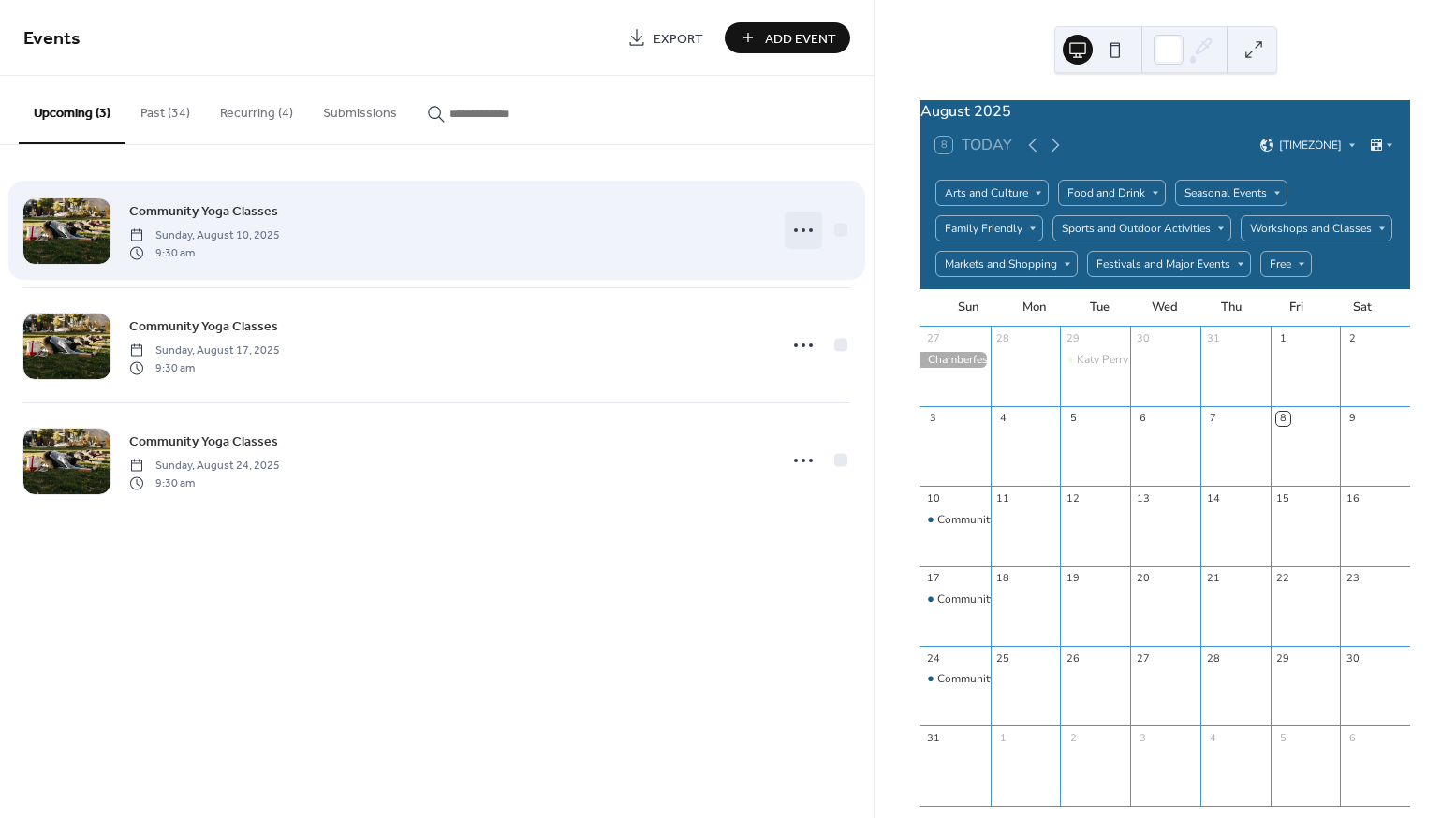 click 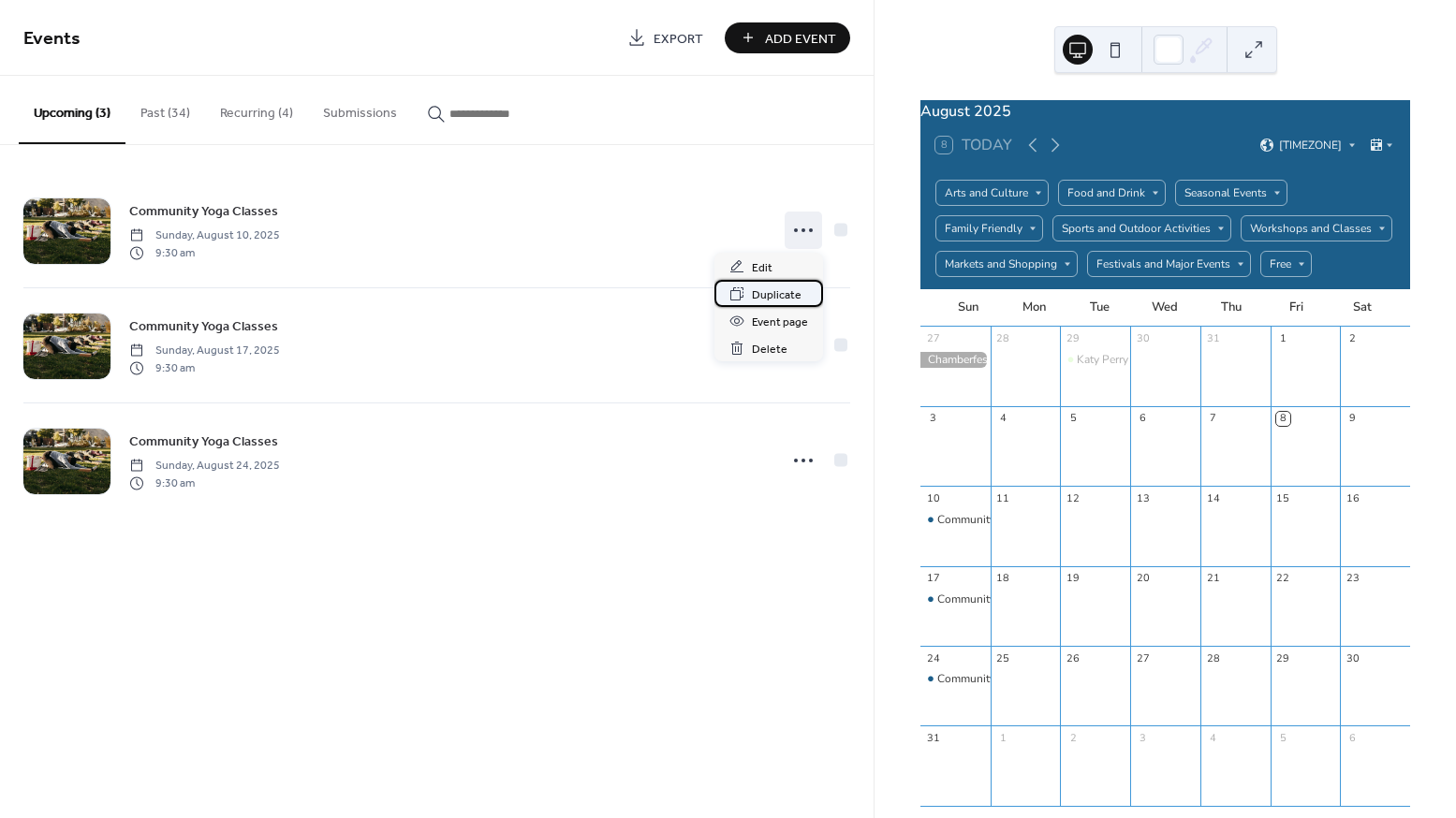 click on "Duplicate" at bounding box center [776, 295] 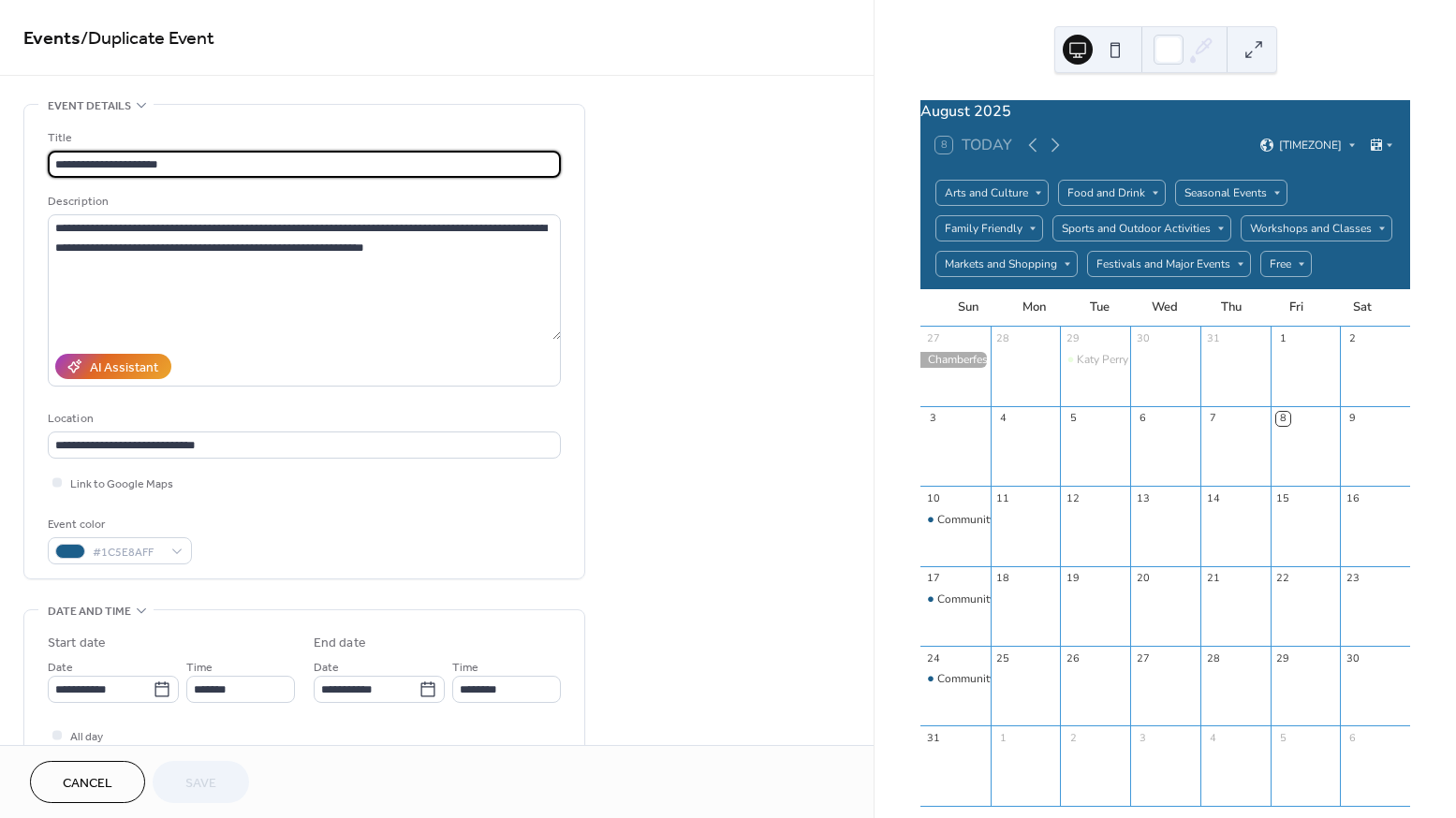 drag, startPoint x: 133, startPoint y: 164, endPoint x: -36, endPoint y: 164, distance: 169 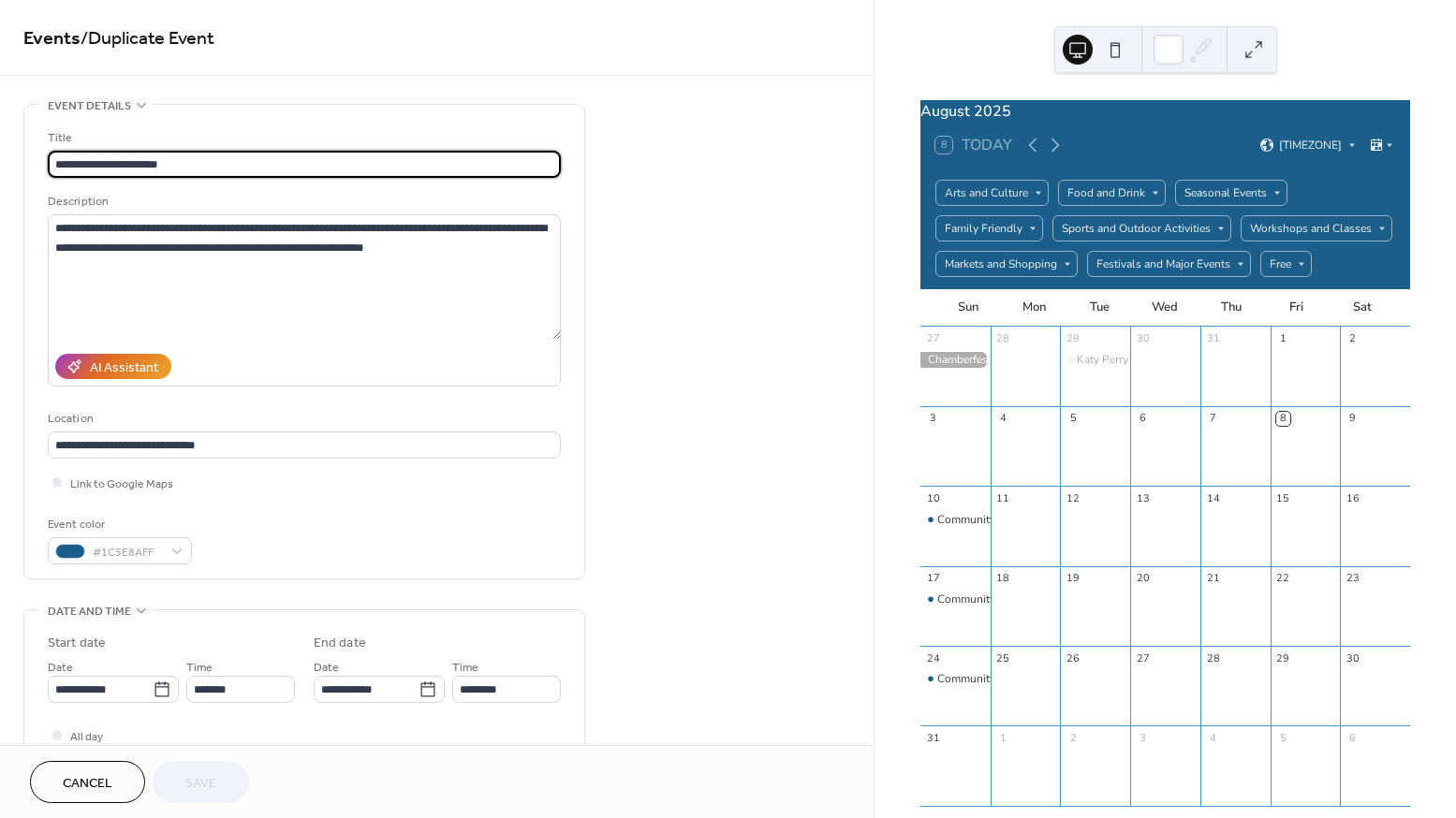 click on "**********" at bounding box center [728, 409] 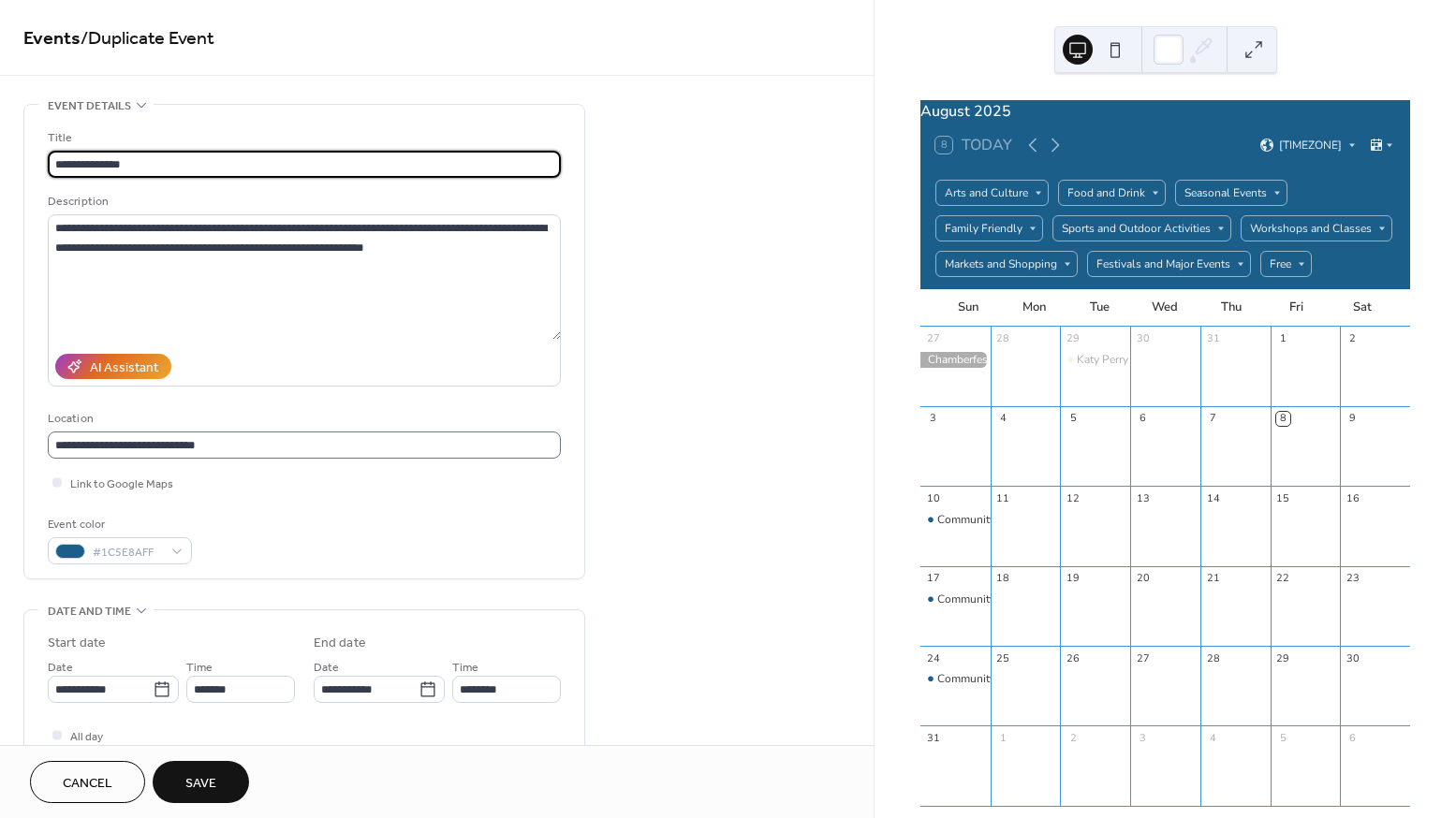 type on "**********" 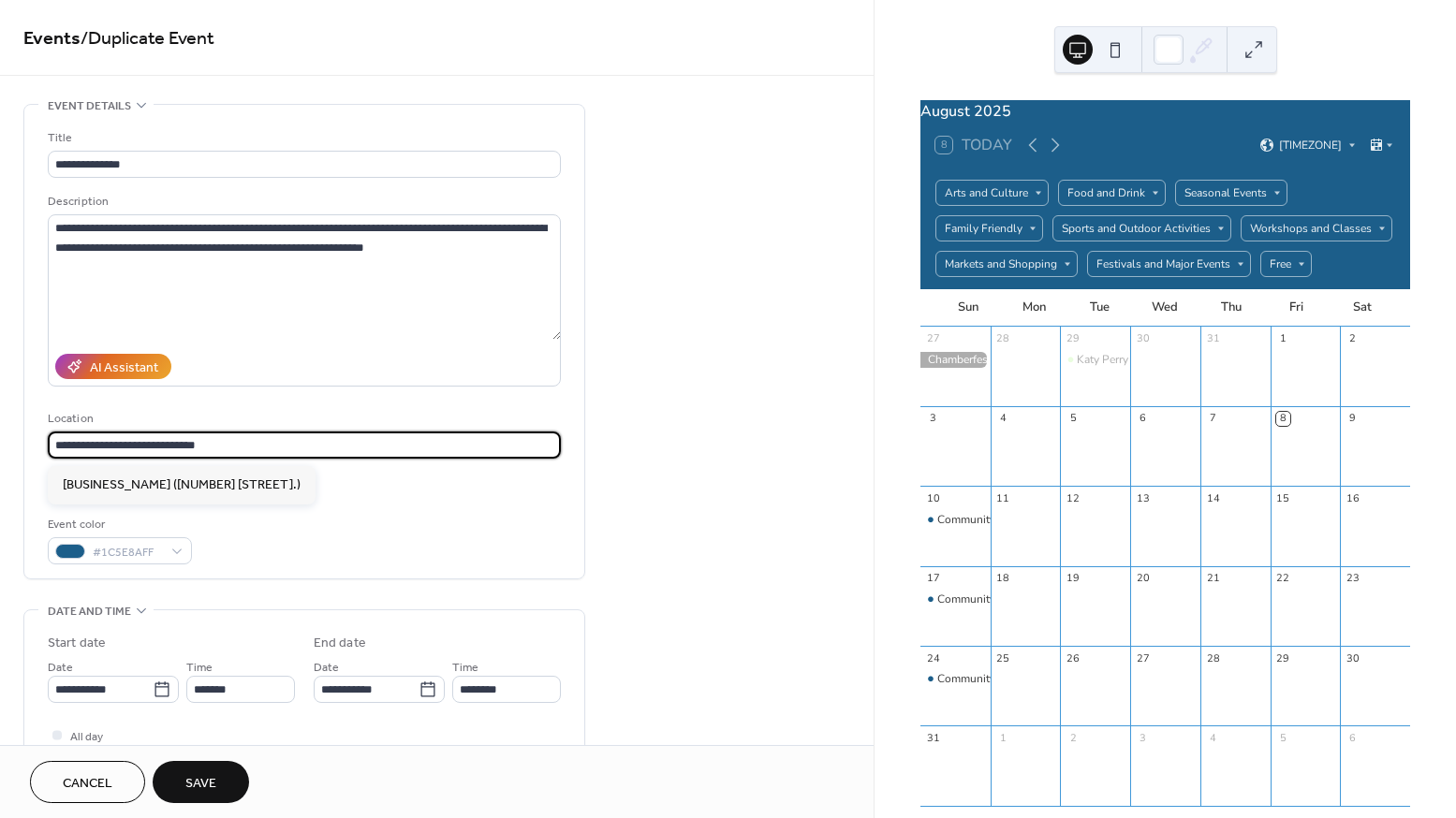 drag, startPoint x: 126, startPoint y: 446, endPoint x: 25, endPoint y: 449, distance: 101.04454 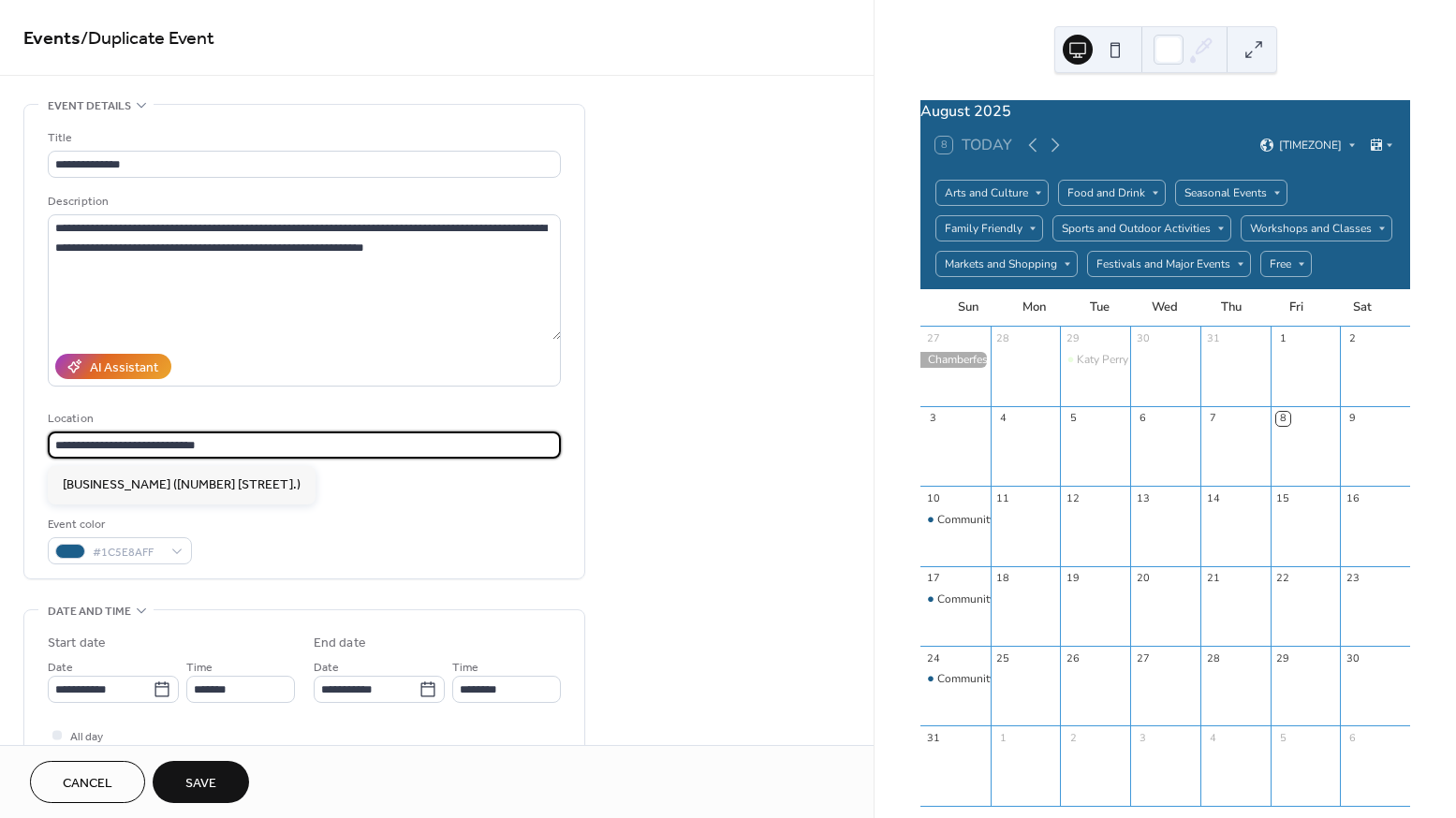 click on "**********" at bounding box center (304, 342) 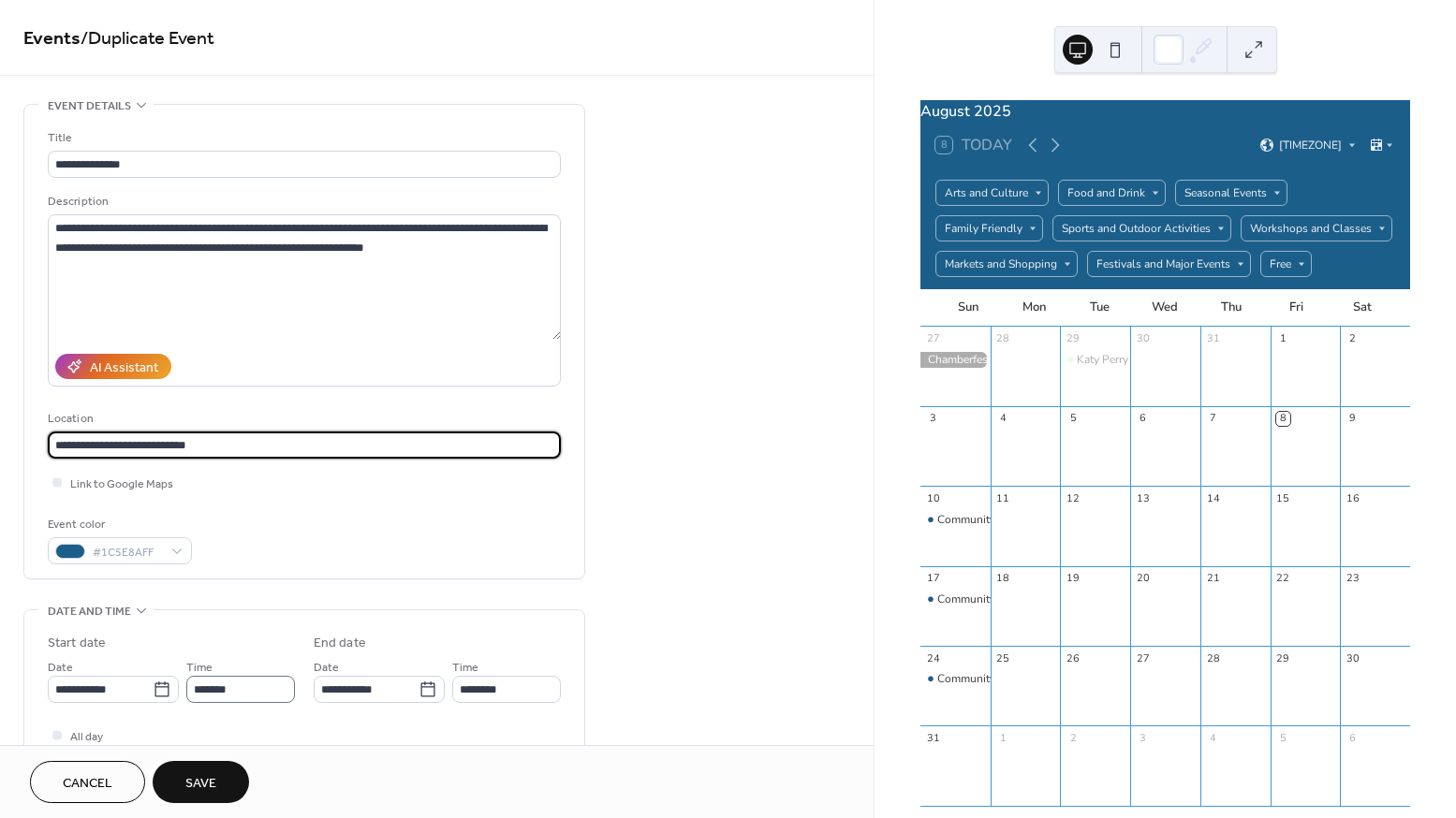 type on "**********" 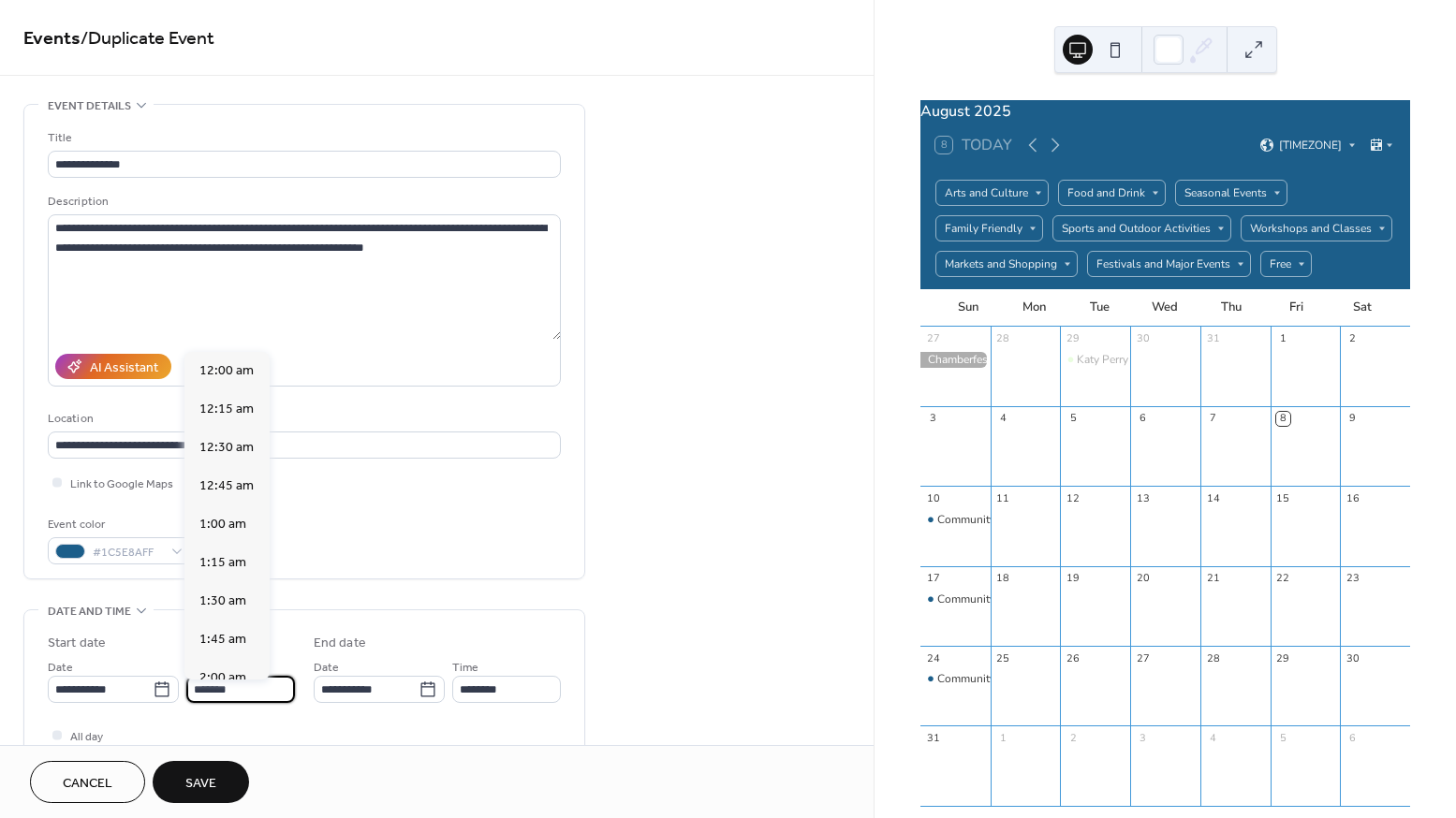scroll, scrollTop: 1458, scrollLeft: 0, axis: vertical 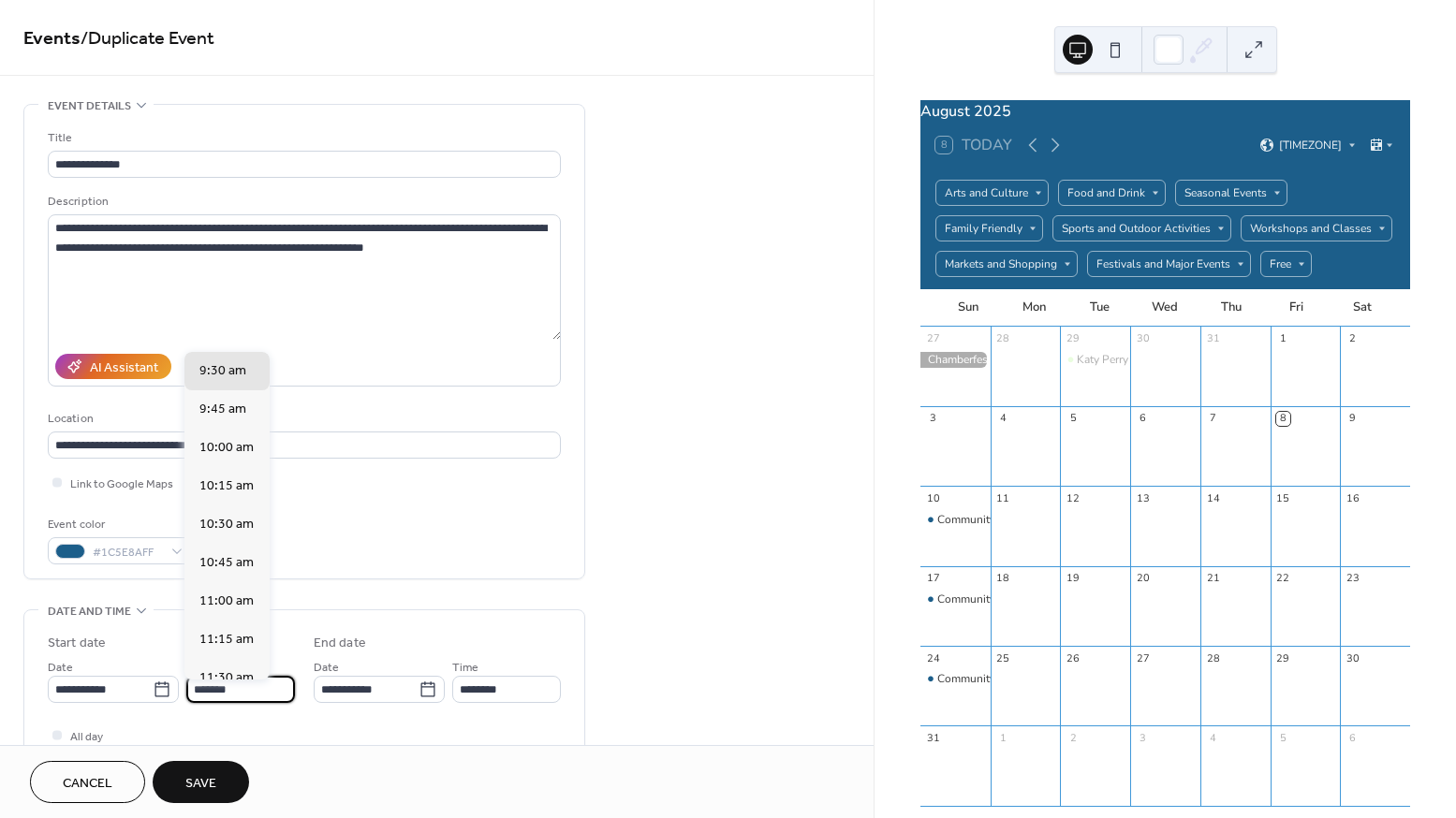 drag, startPoint x: 255, startPoint y: 701, endPoint x: 183, endPoint y: 701, distance: 72 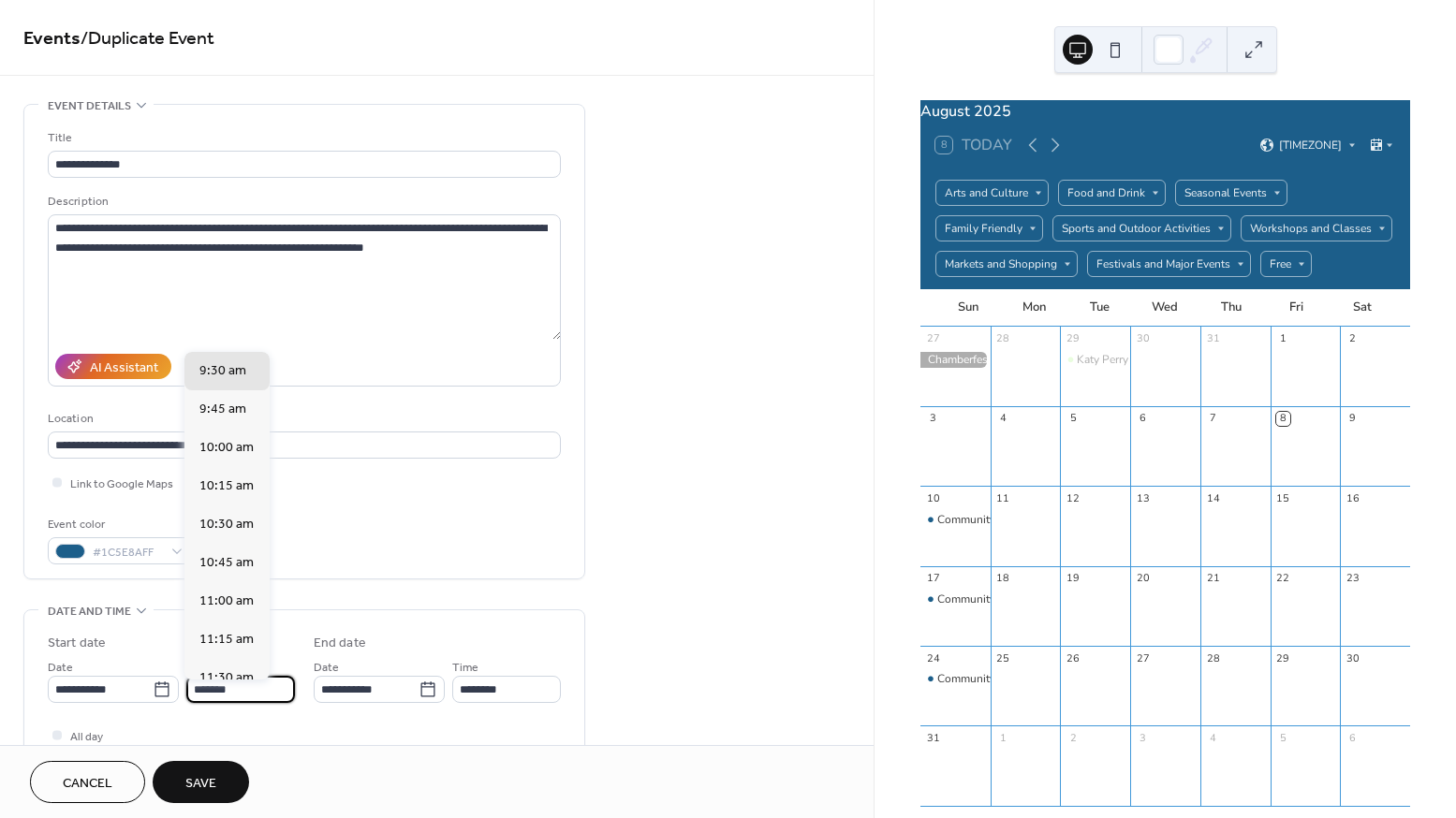 click on "**********" at bounding box center [171, 679] 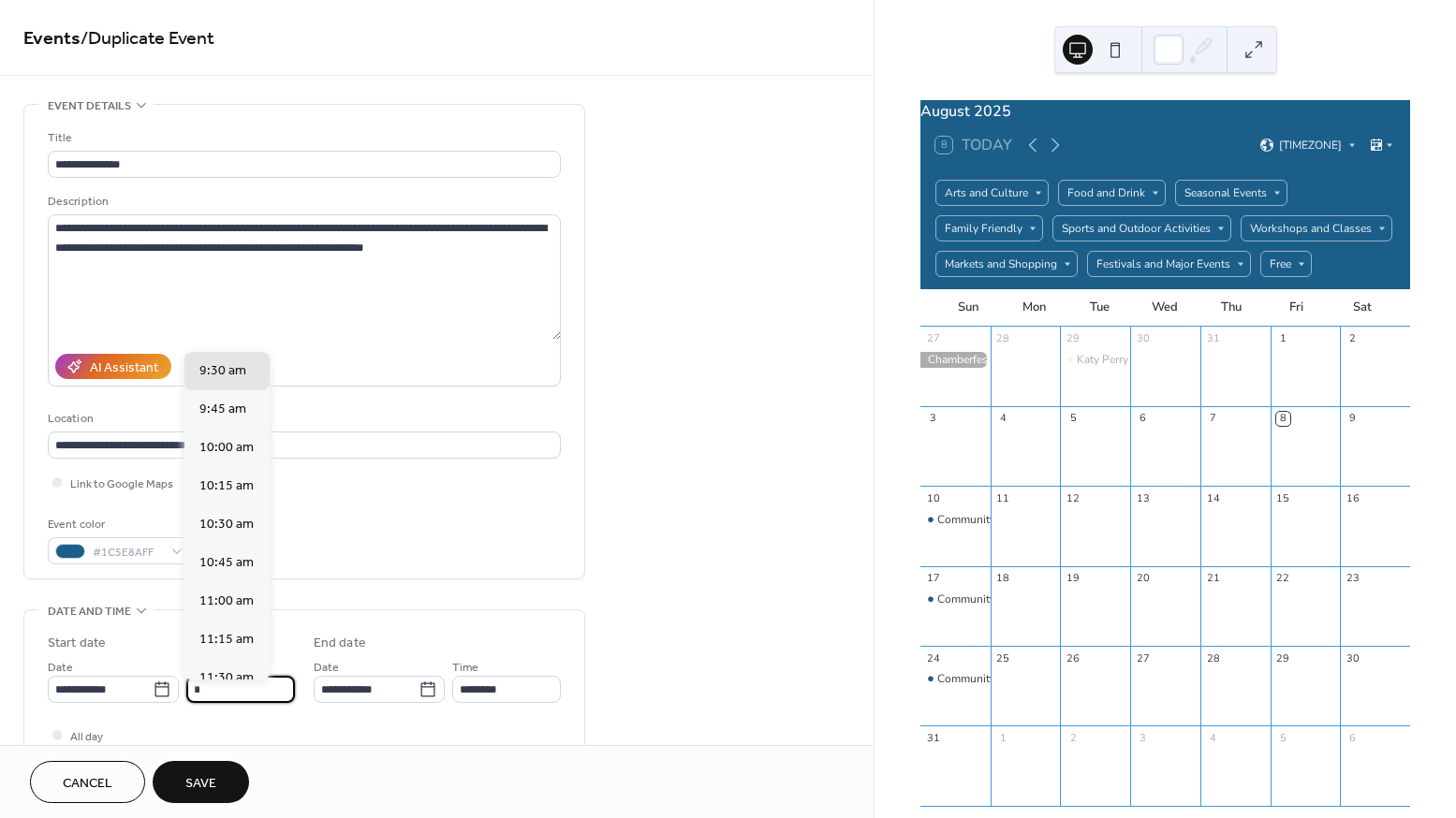 scroll, scrollTop: 1381, scrollLeft: 0, axis: vertical 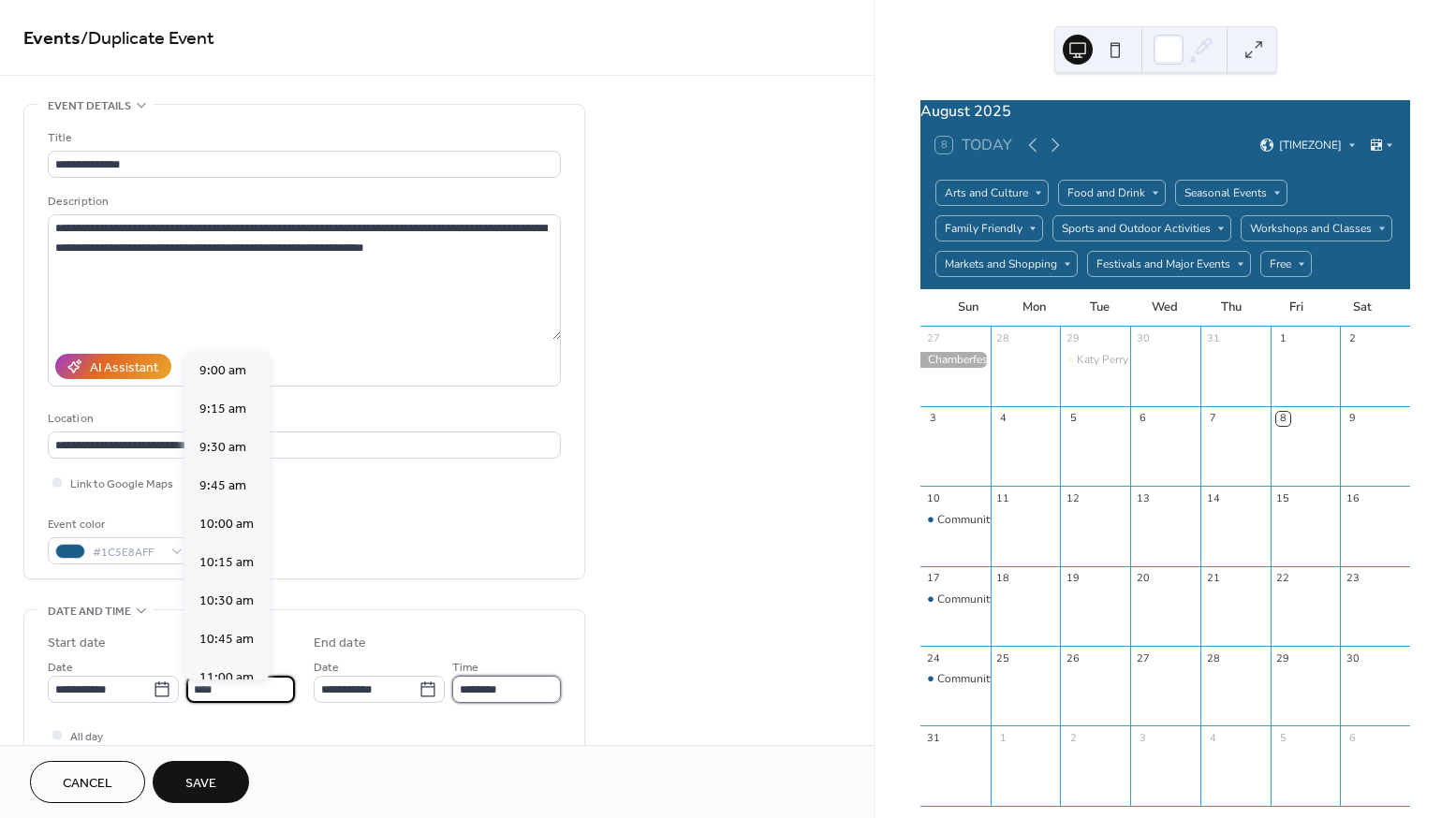 type on "*******" 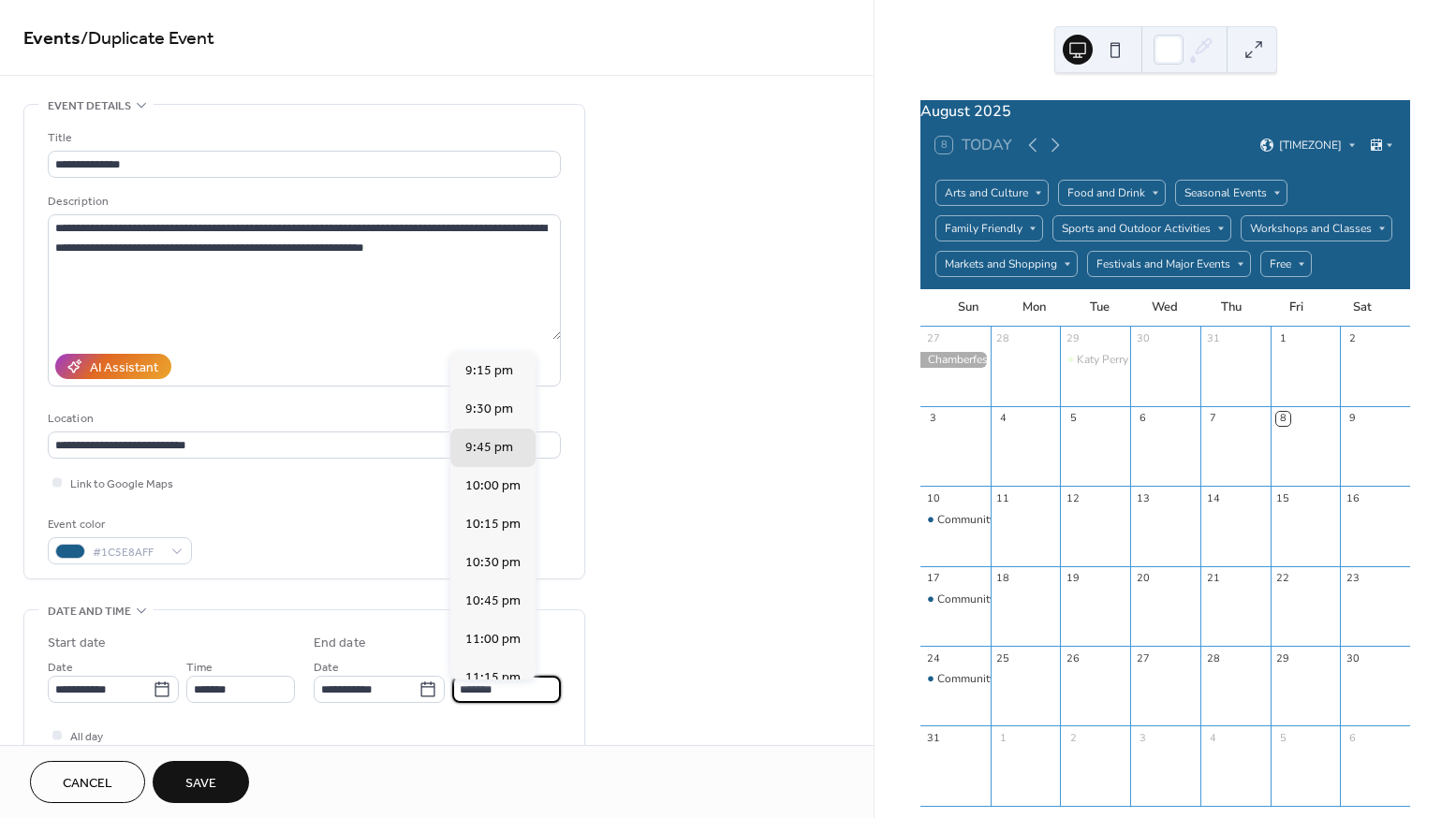 click on "*******" at bounding box center (507, 689) 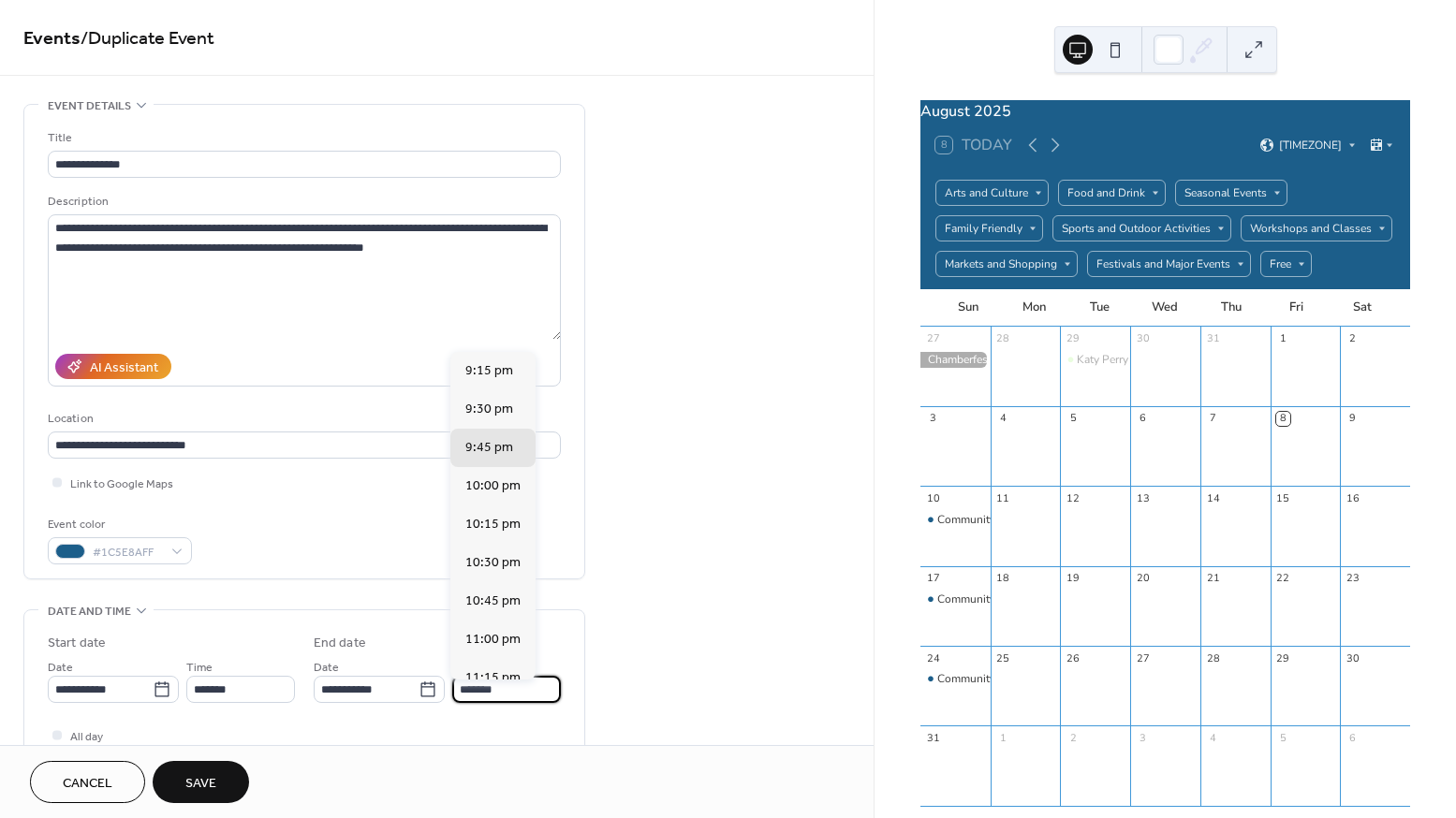 drag, startPoint x: 524, startPoint y: 696, endPoint x: 443, endPoint y: 697, distance: 81.006173 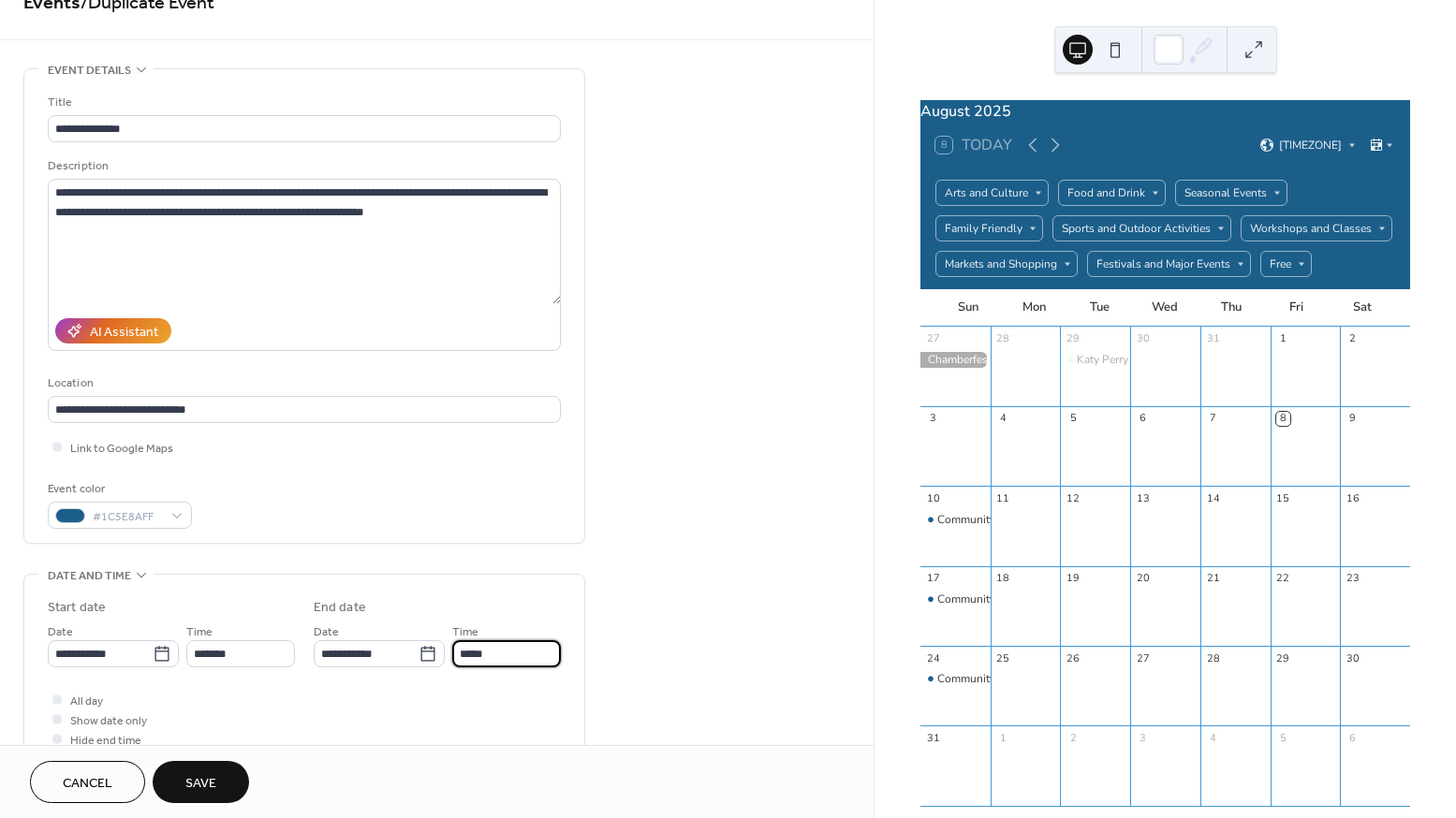 scroll, scrollTop: 77, scrollLeft: 0, axis: vertical 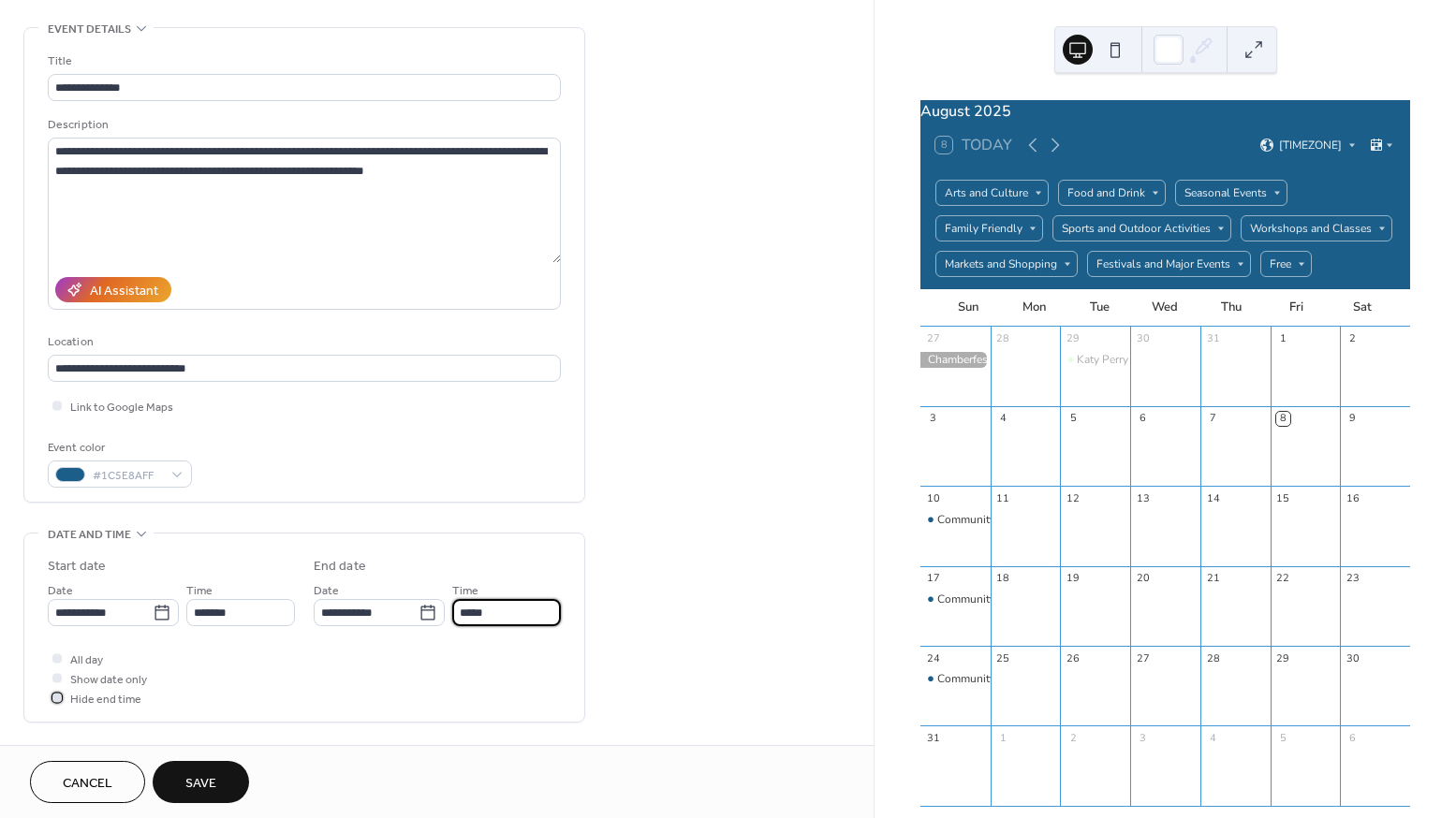 type on "********" 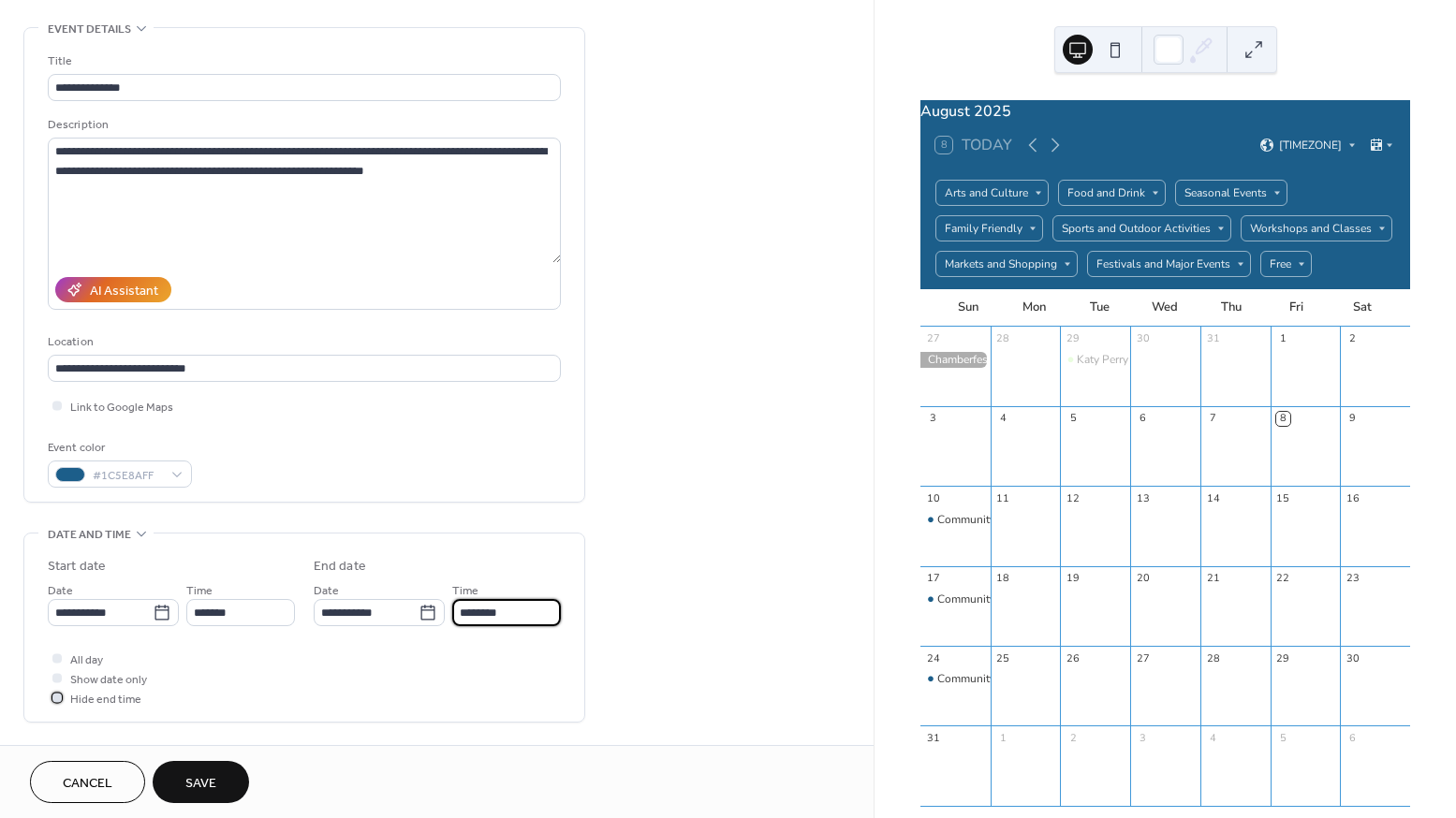 click on "Hide end time" at bounding box center [106, 699] 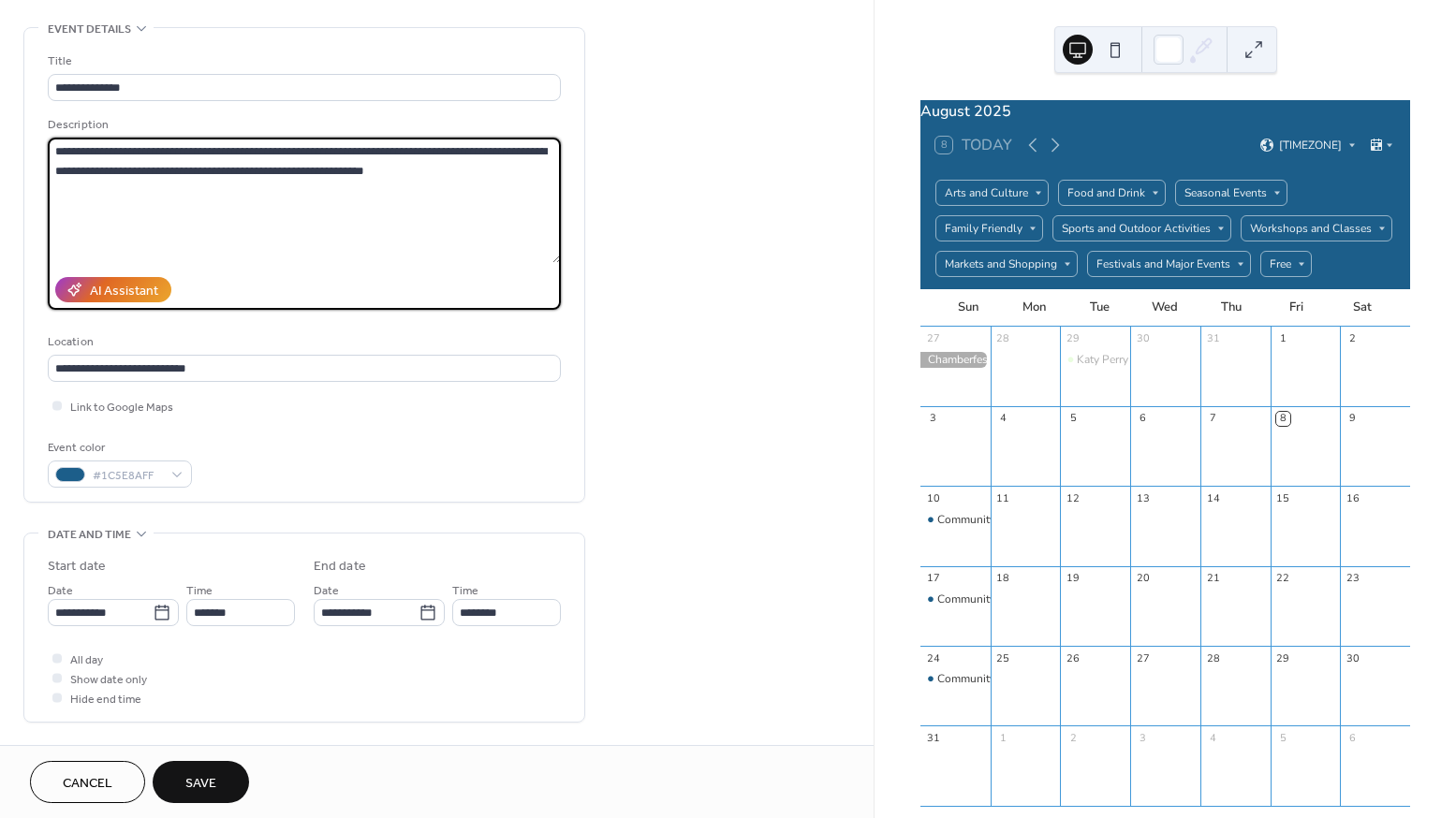 click on "**********" at bounding box center [304, 200] 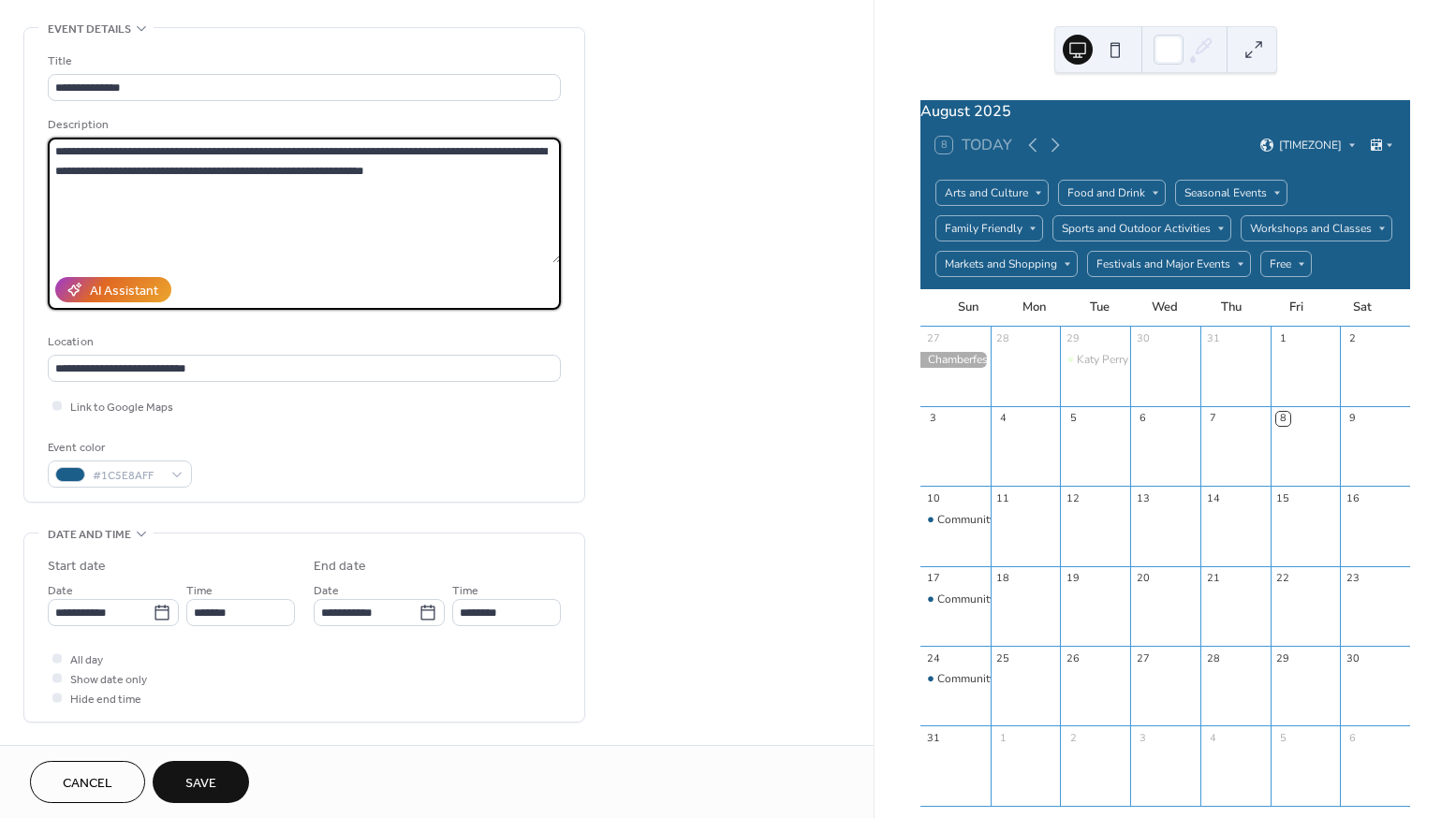 drag, startPoint x: 462, startPoint y: 171, endPoint x: 8, endPoint y: 139, distance: 455.12636 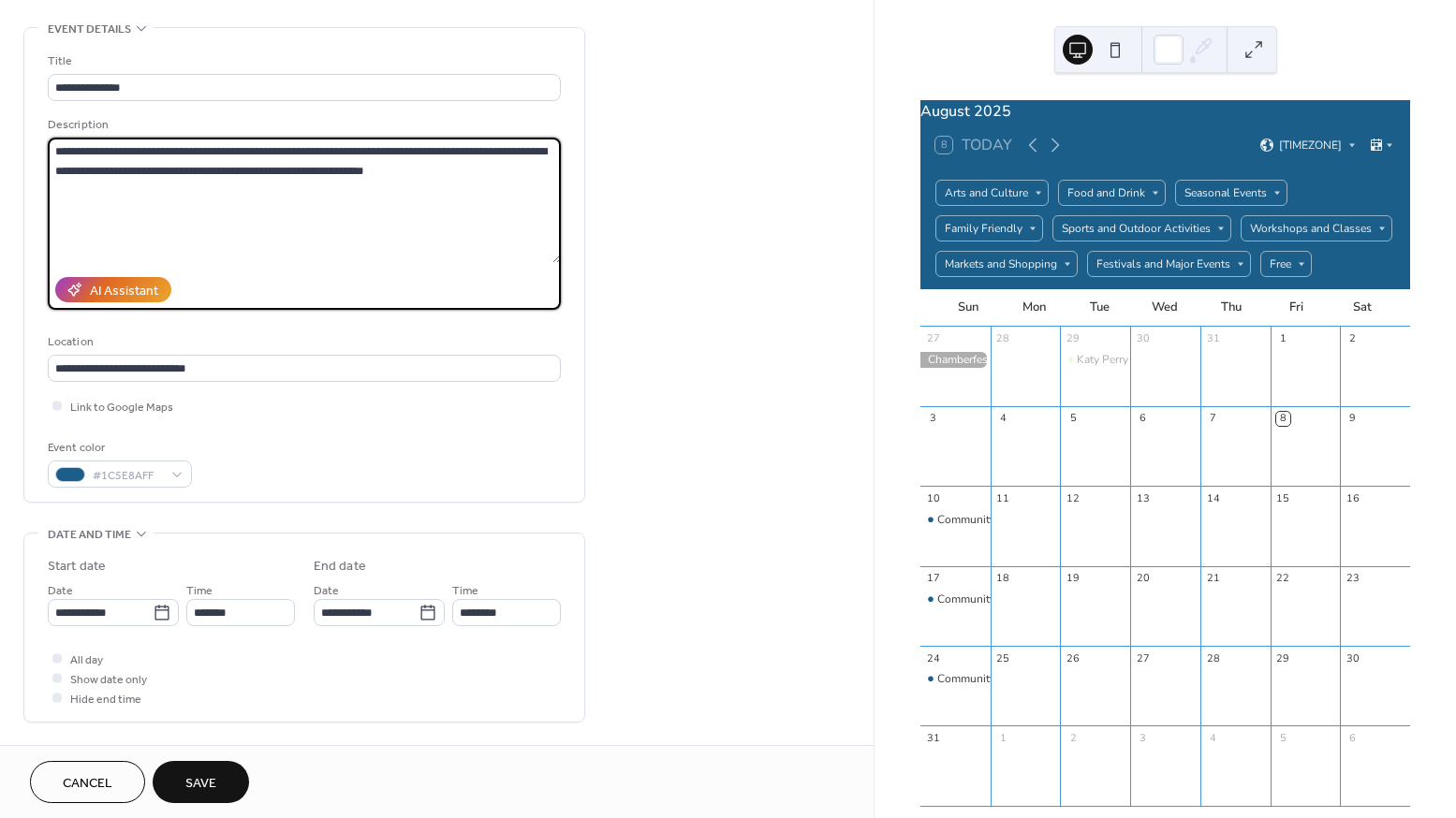 click on "**********" at bounding box center [436, 1030] 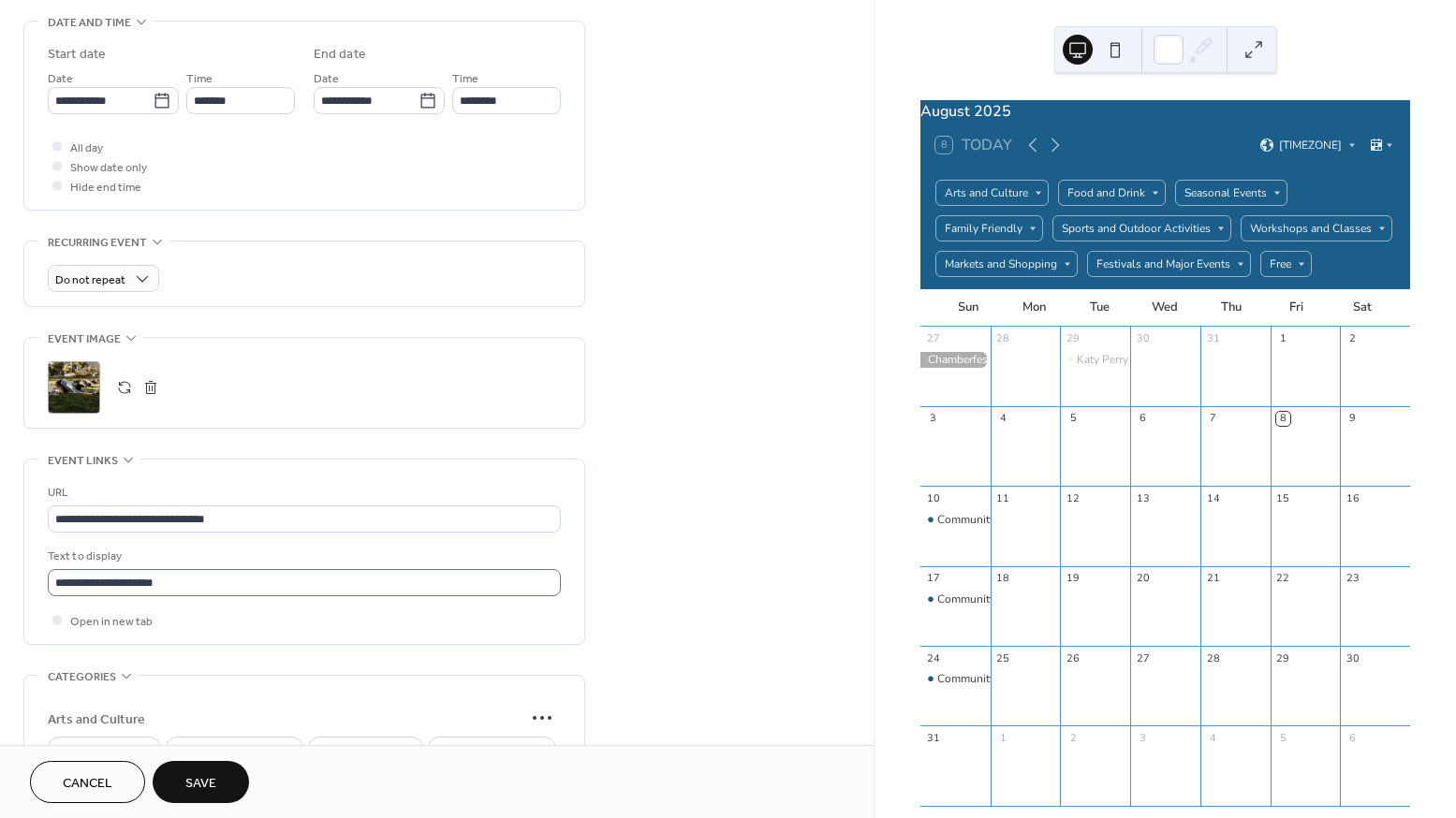 scroll, scrollTop: 784, scrollLeft: 0, axis: vertical 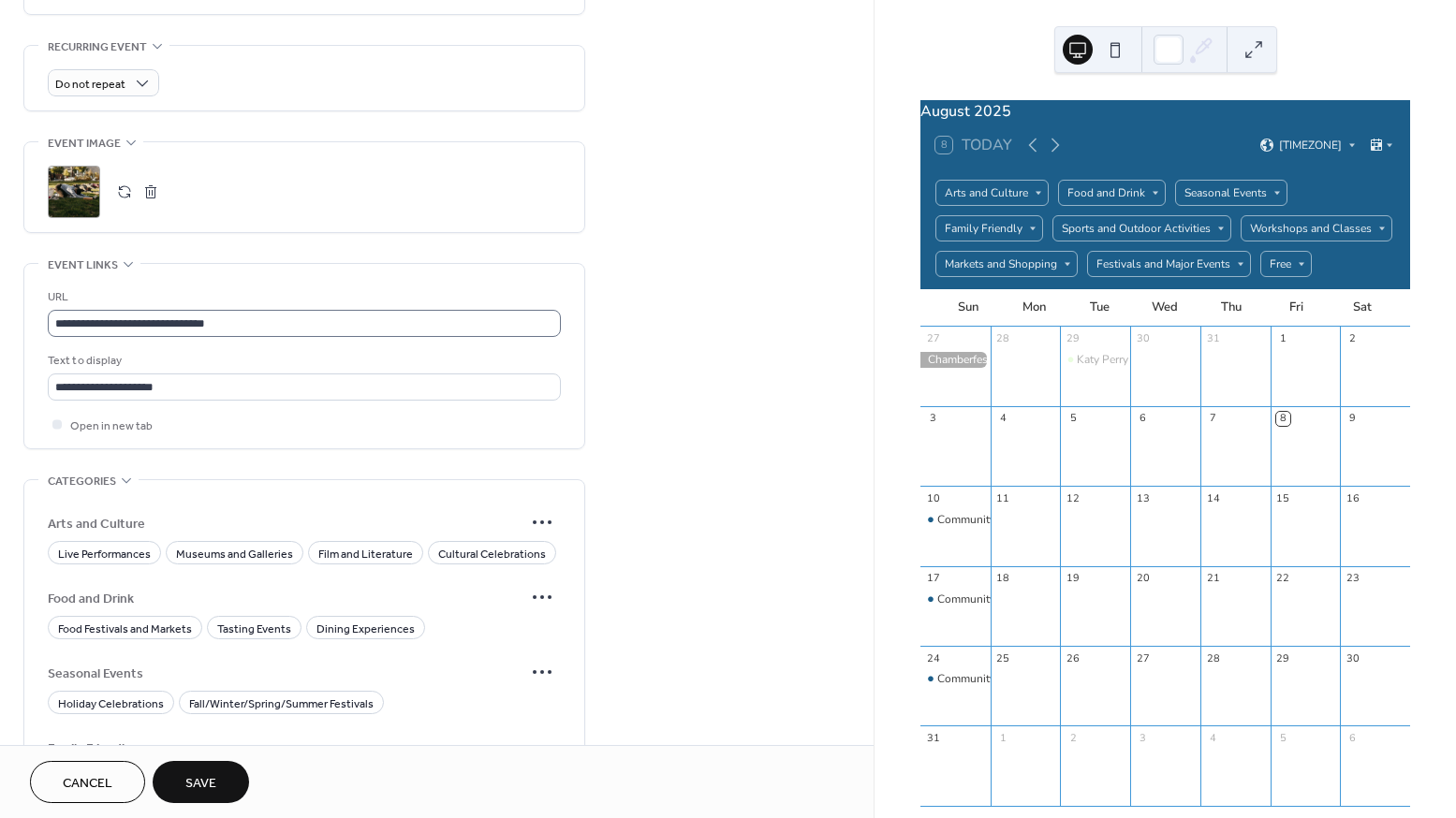type on "**********" 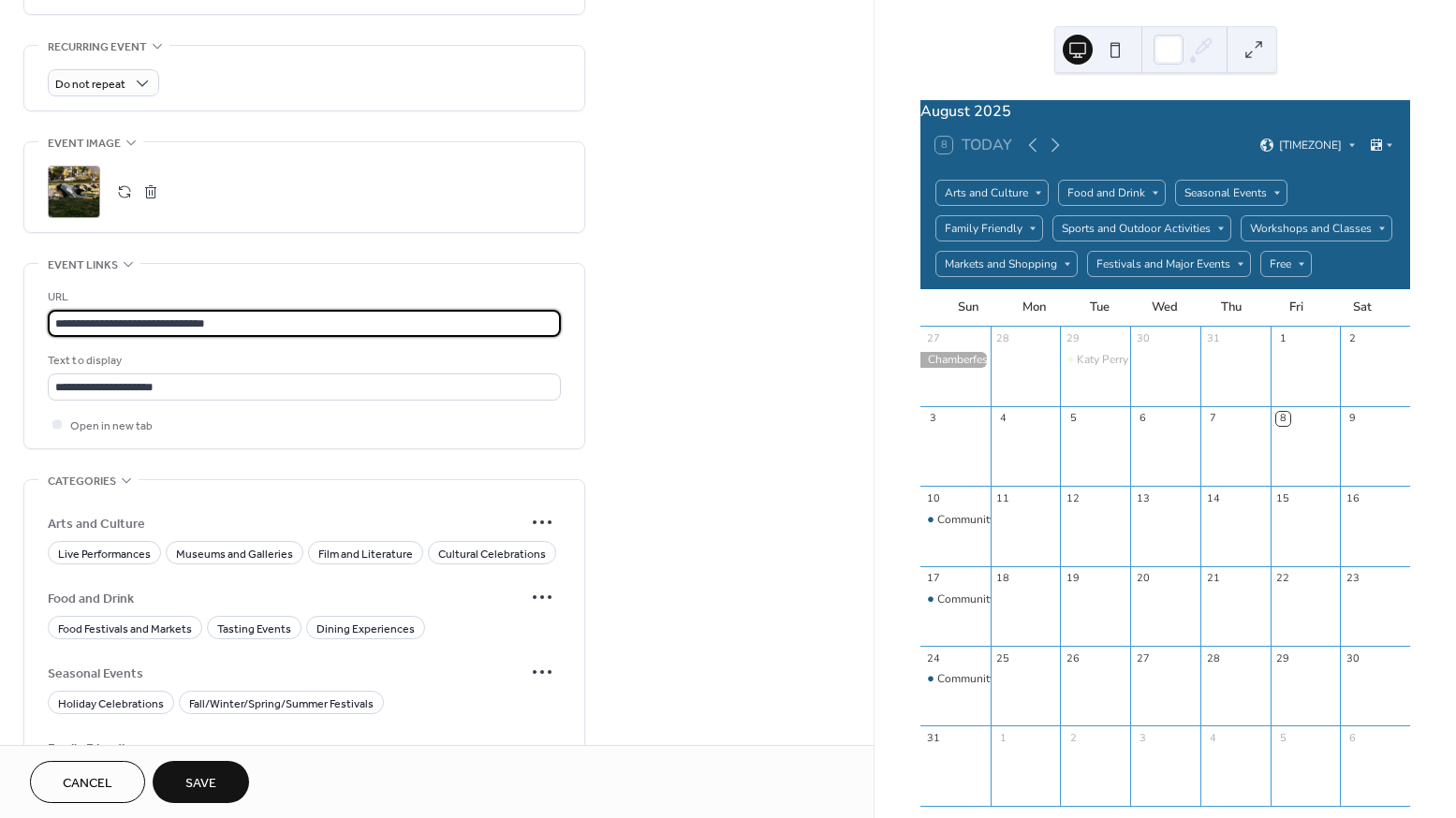 drag, startPoint x: 235, startPoint y: 332, endPoint x: 37, endPoint y: 332, distance: 198 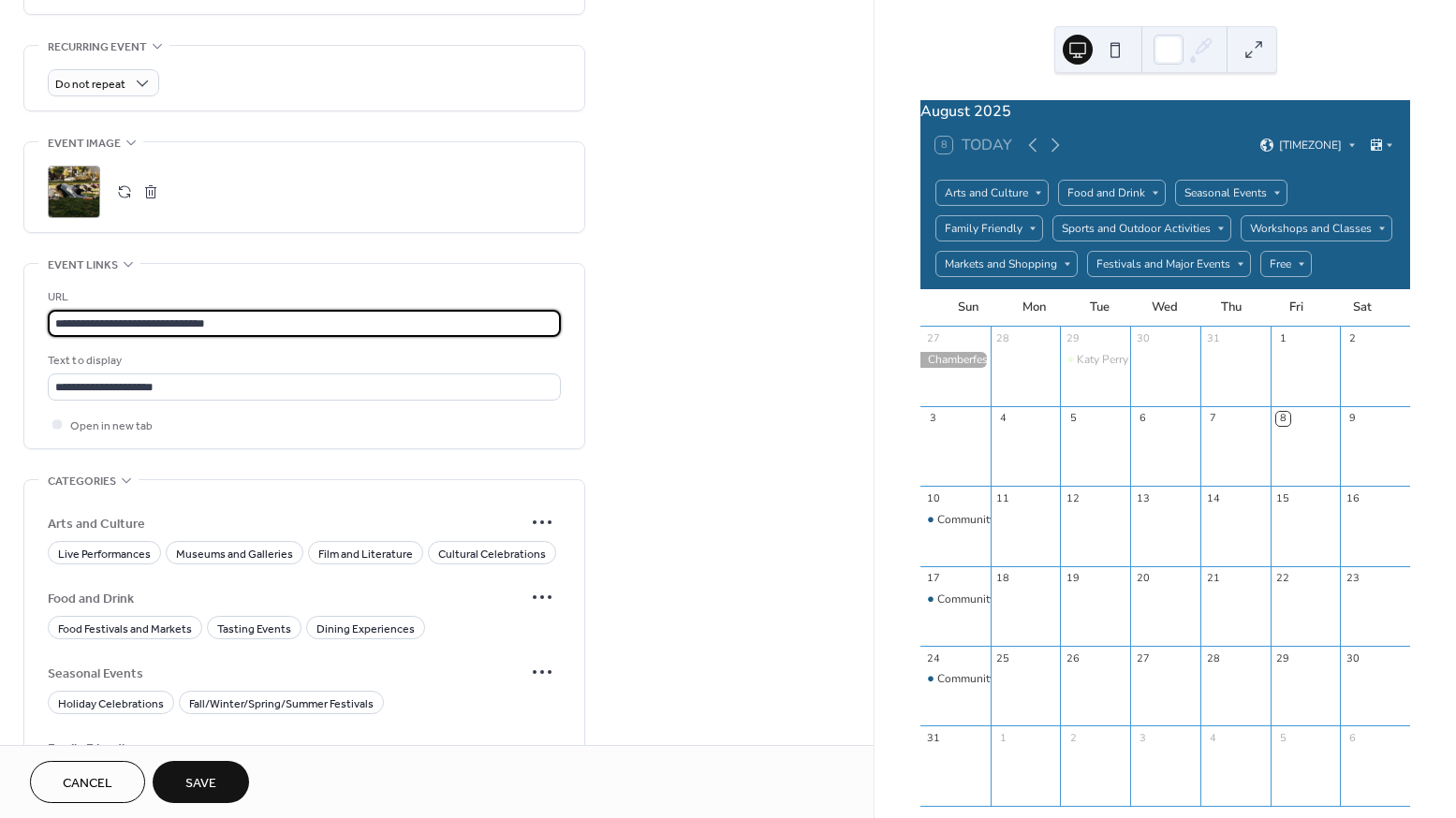 click on "**********" at bounding box center [304, 356] 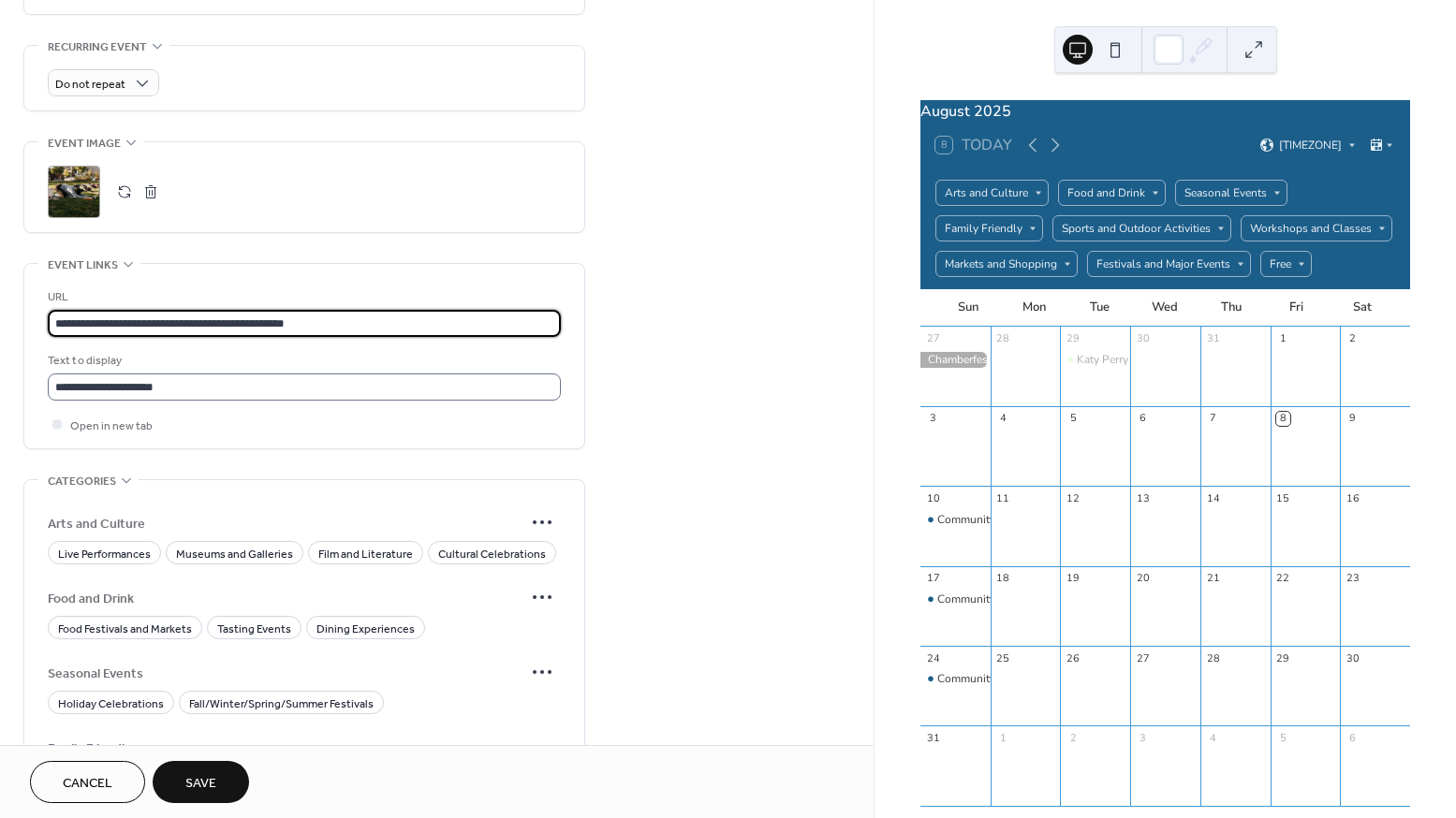 type on "**********" 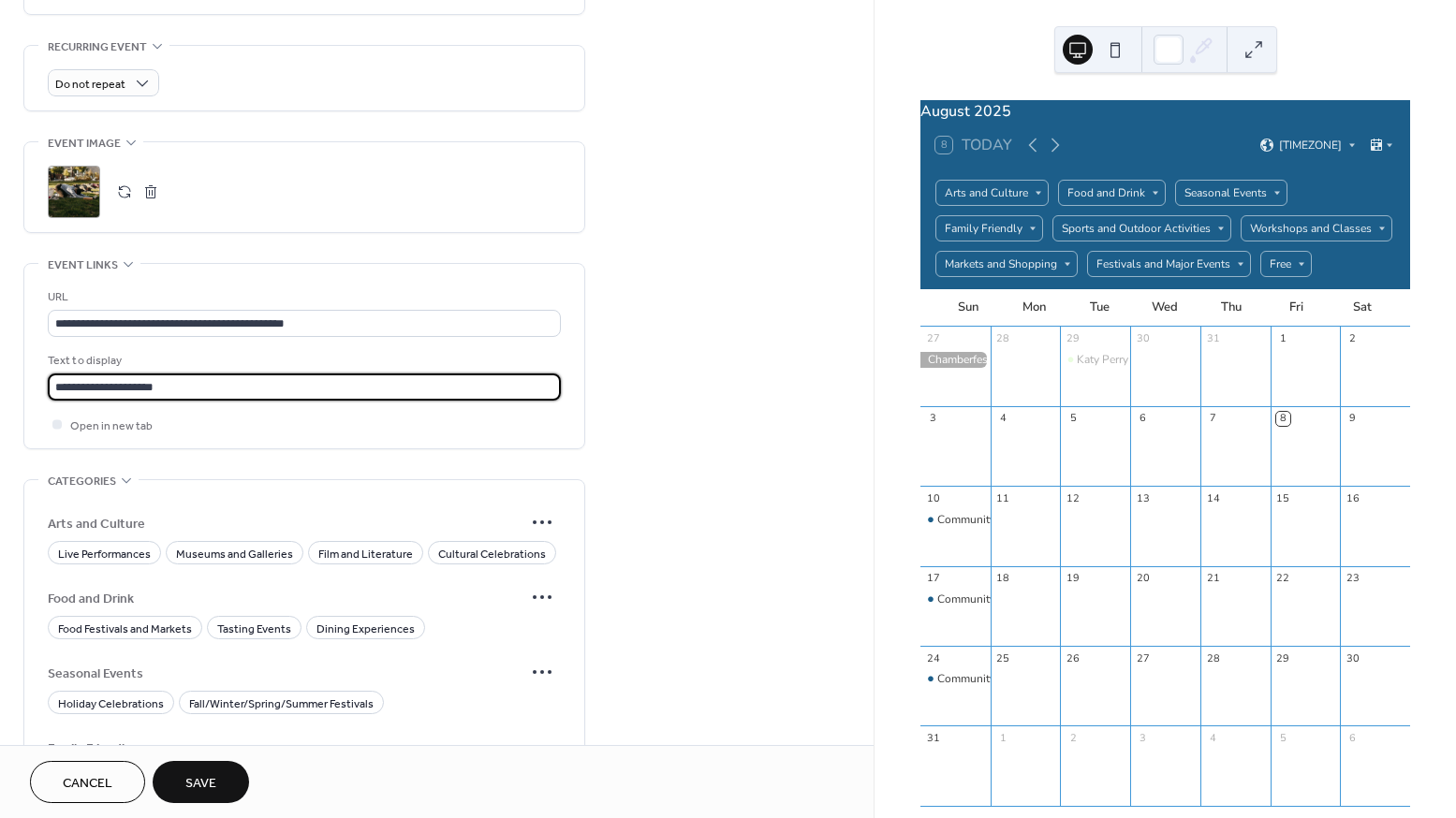 drag, startPoint x: 183, startPoint y: 397, endPoint x: 21, endPoint y: 396, distance: 162.00309 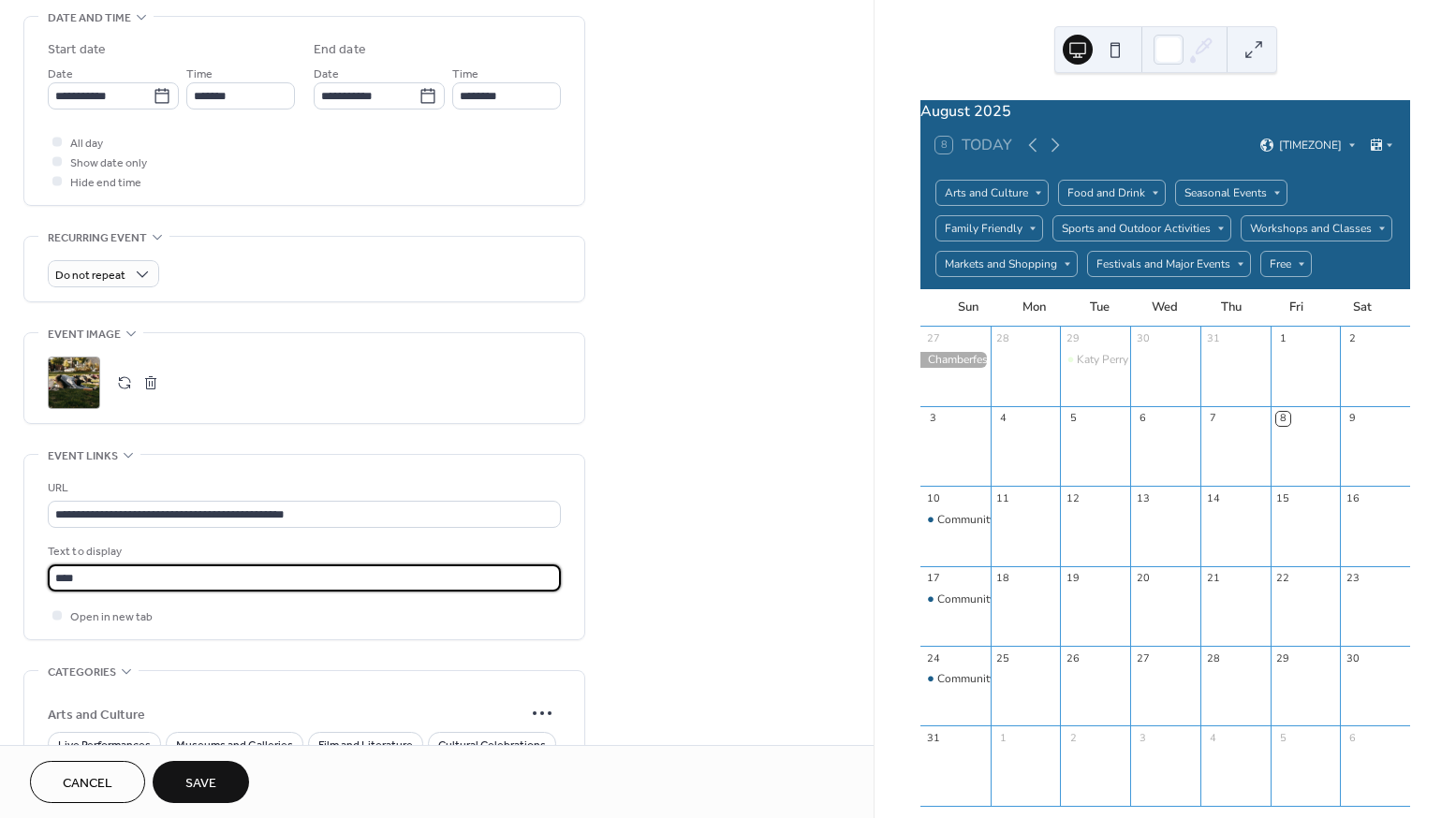 scroll, scrollTop: 198, scrollLeft: 0, axis: vertical 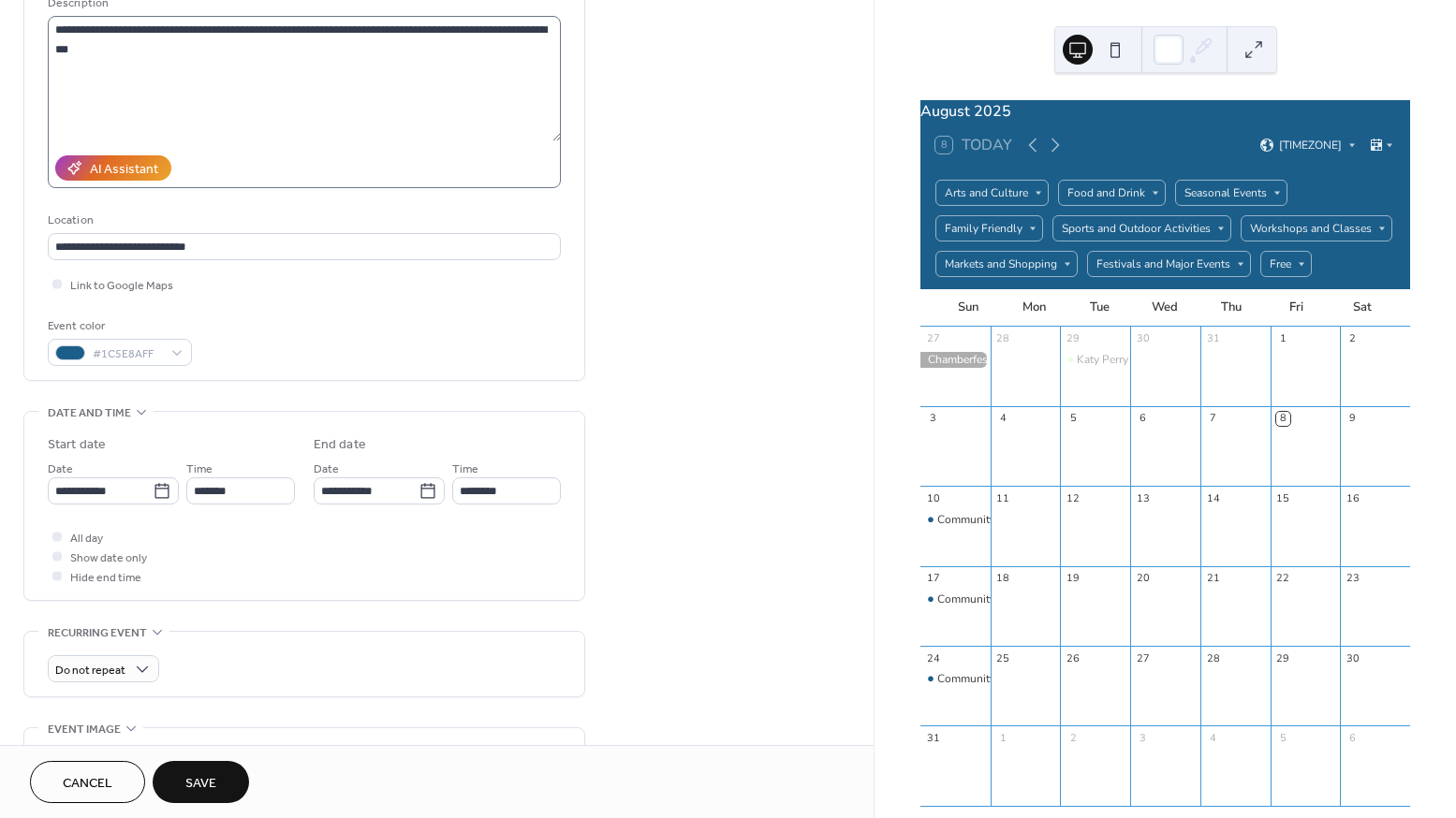type on "****" 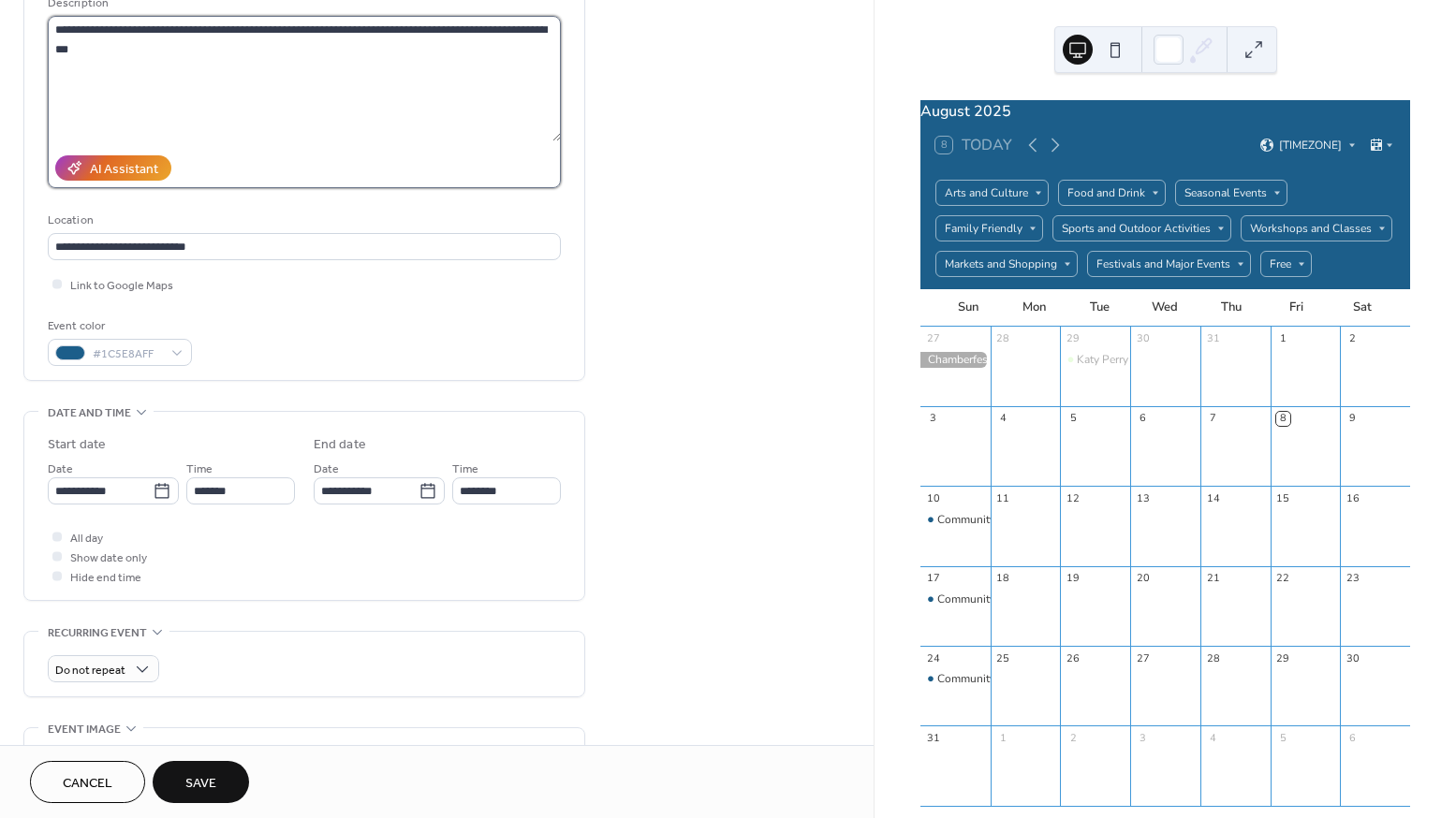 click on "**********" at bounding box center [304, 79] 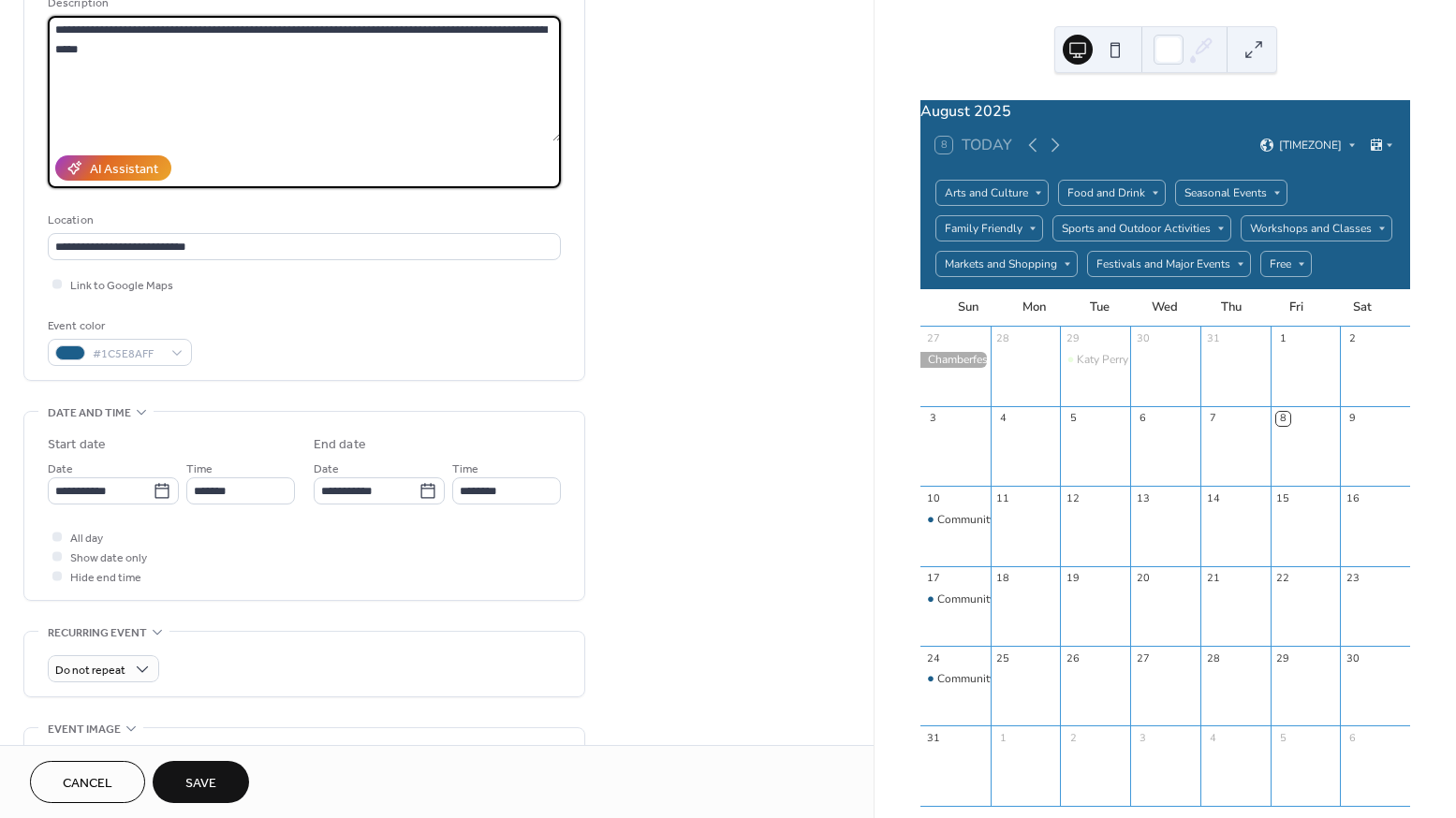 paste on "**********" 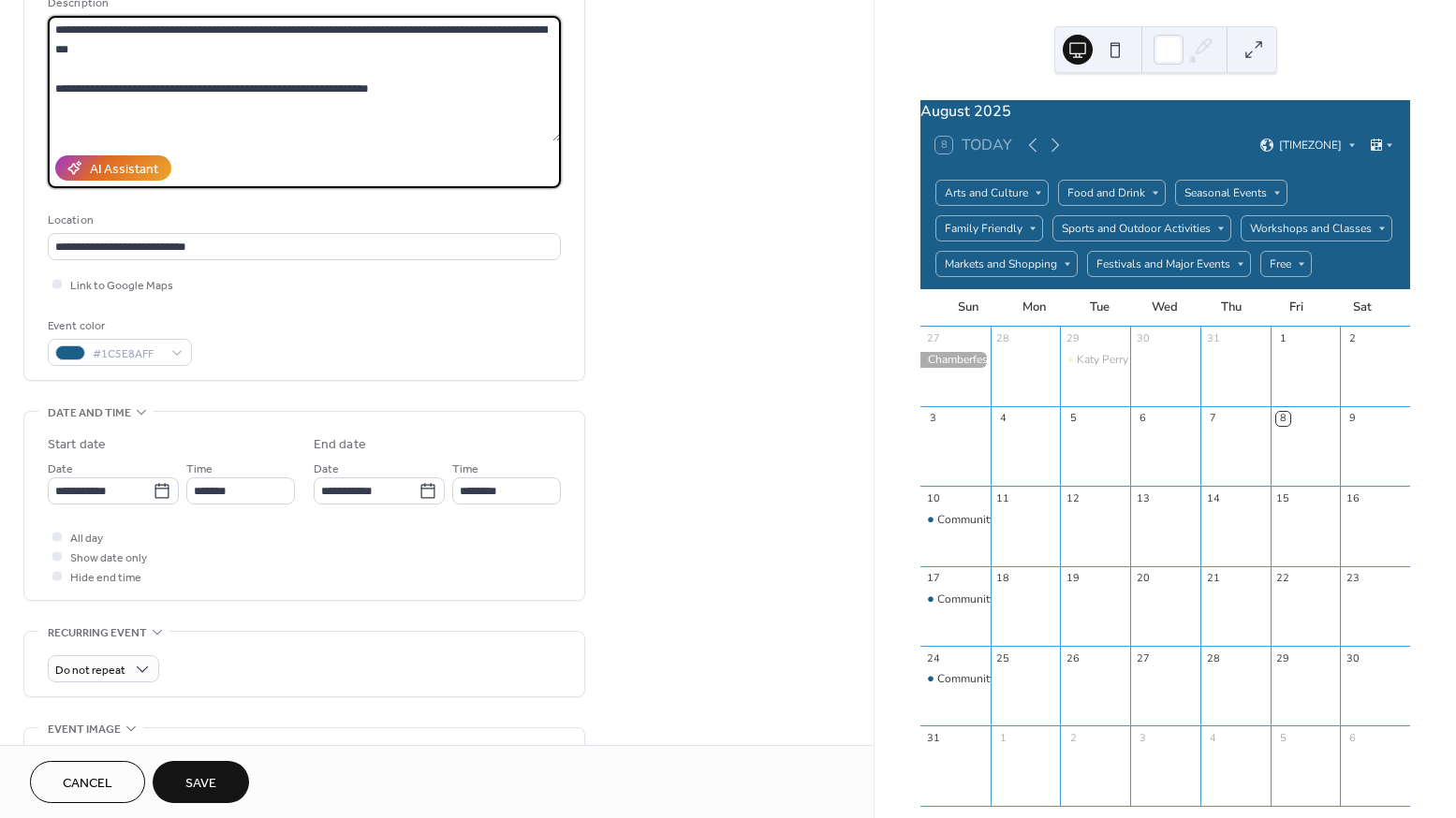 scroll, scrollTop: 861, scrollLeft: 0, axis: vertical 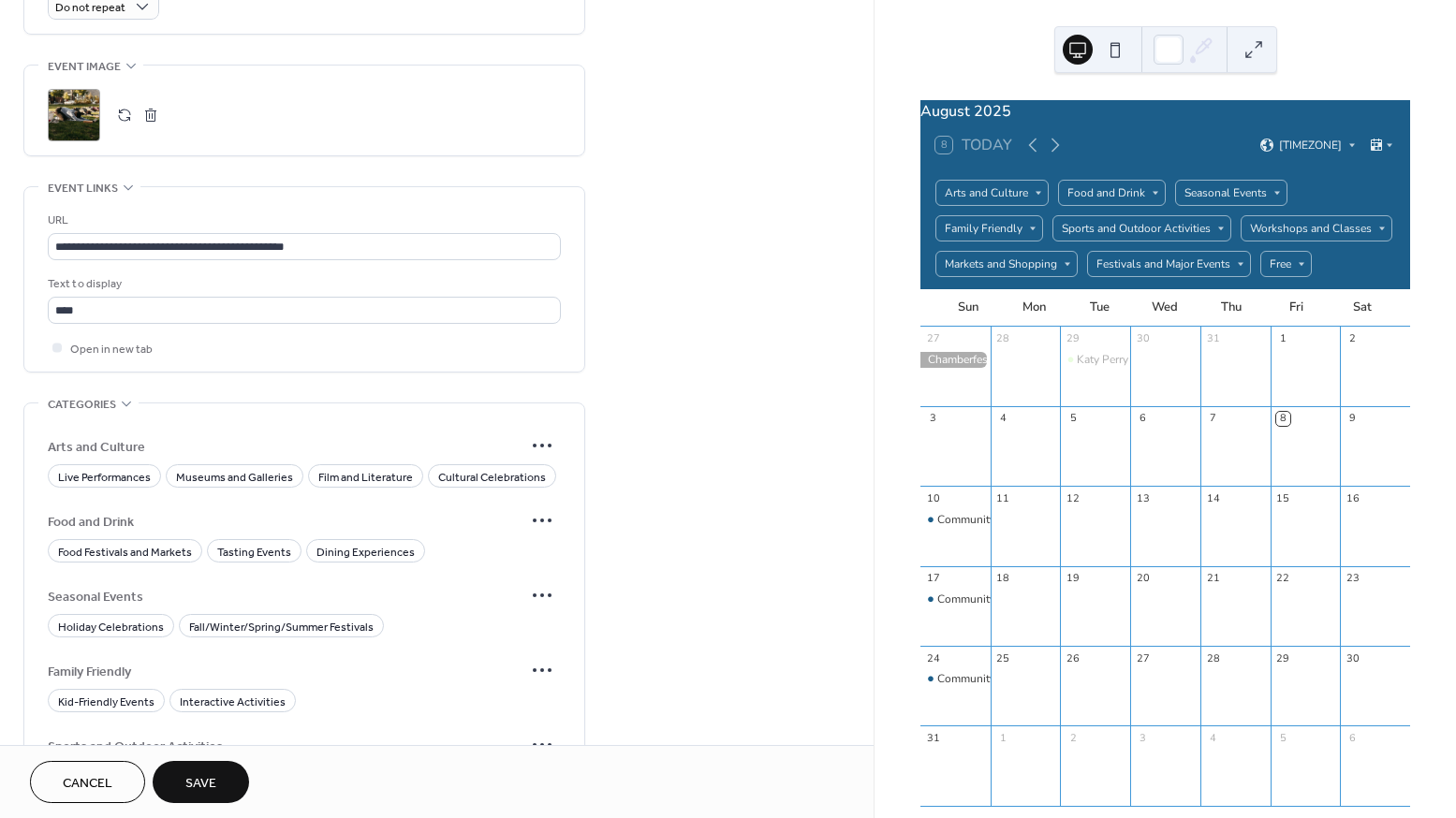 type on "**********" 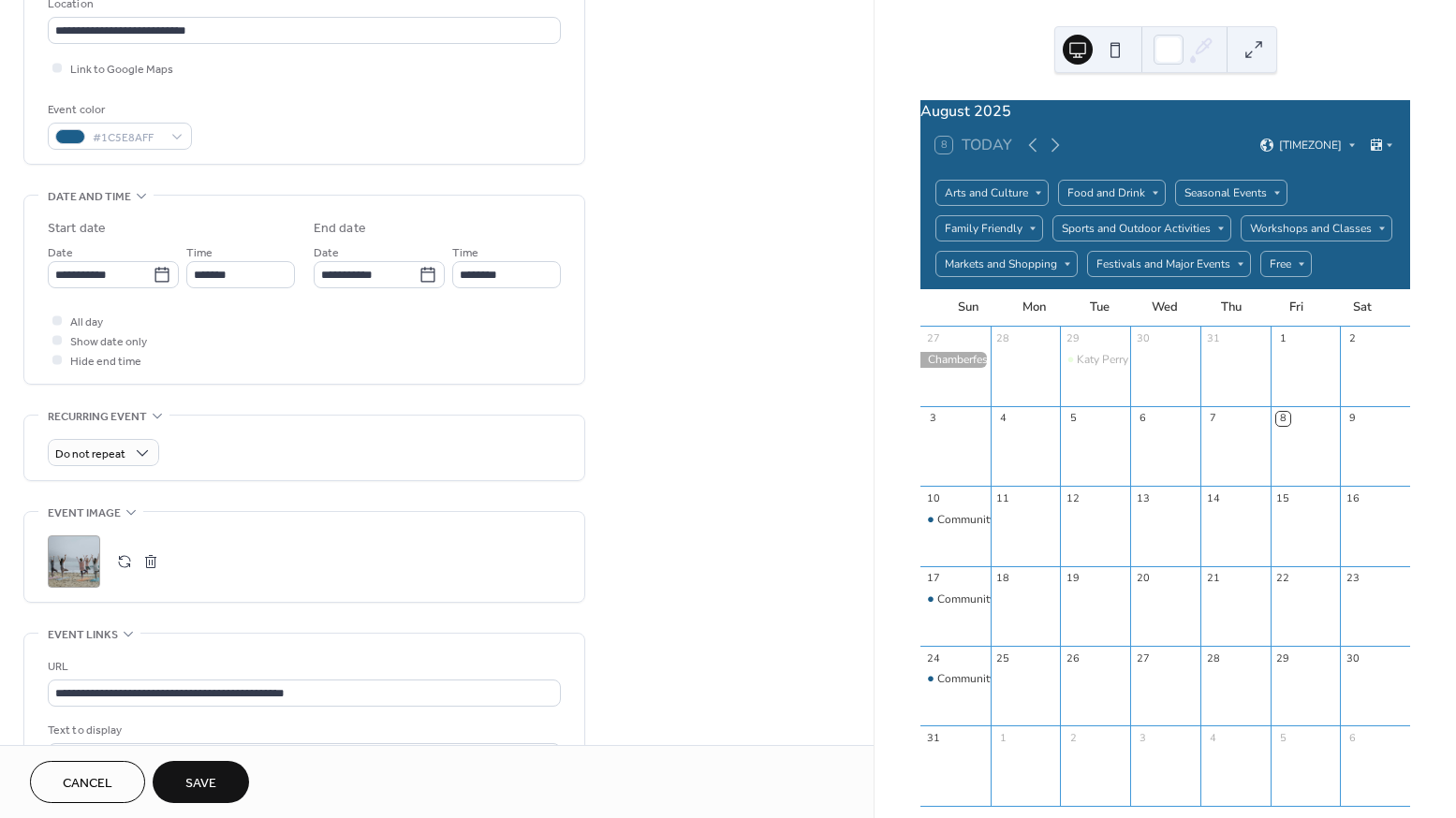 scroll, scrollTop: 0, scrollLeft: 0, axis: both 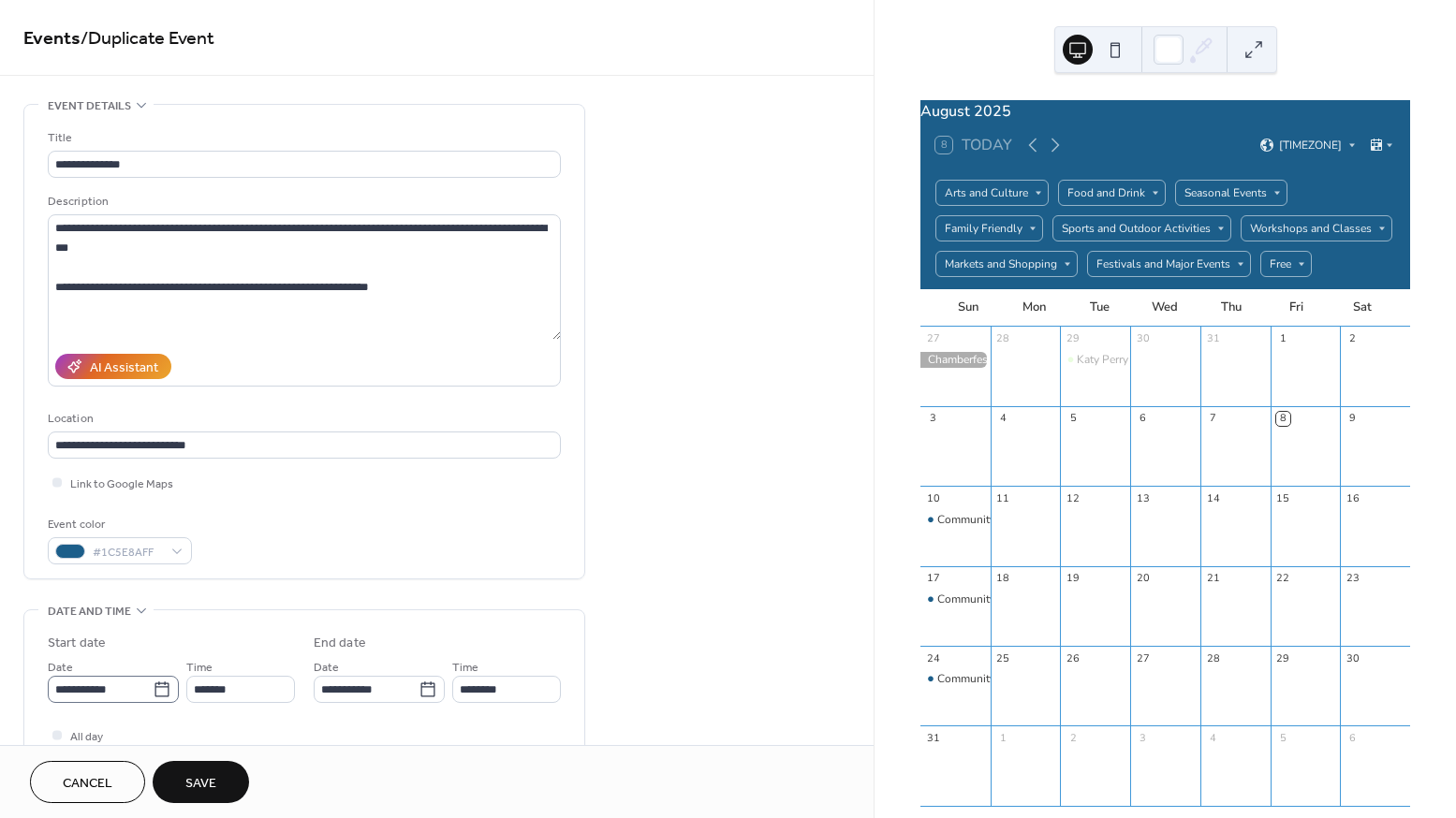 click 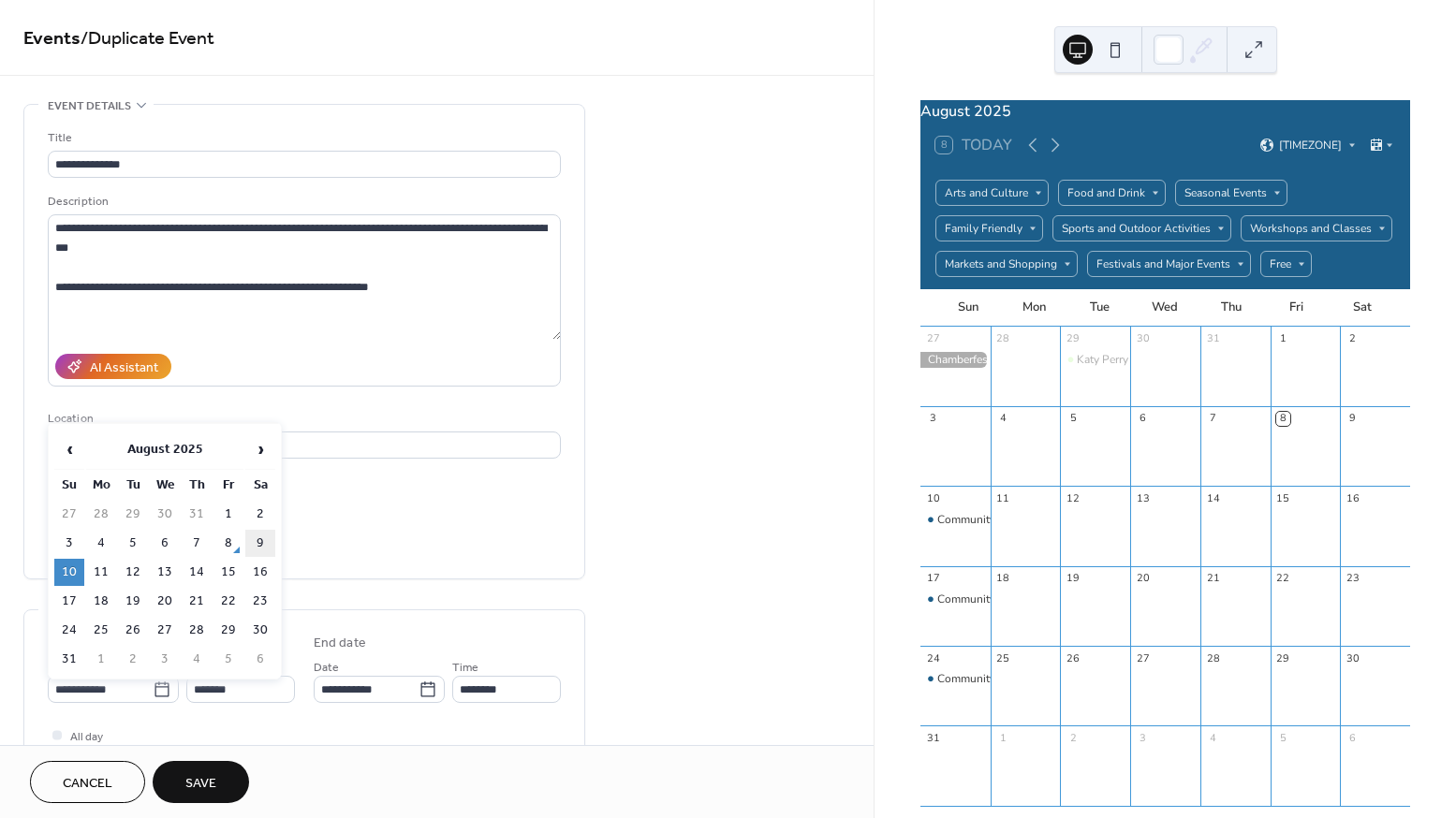 click on "9" at bounding box center (260, 543) 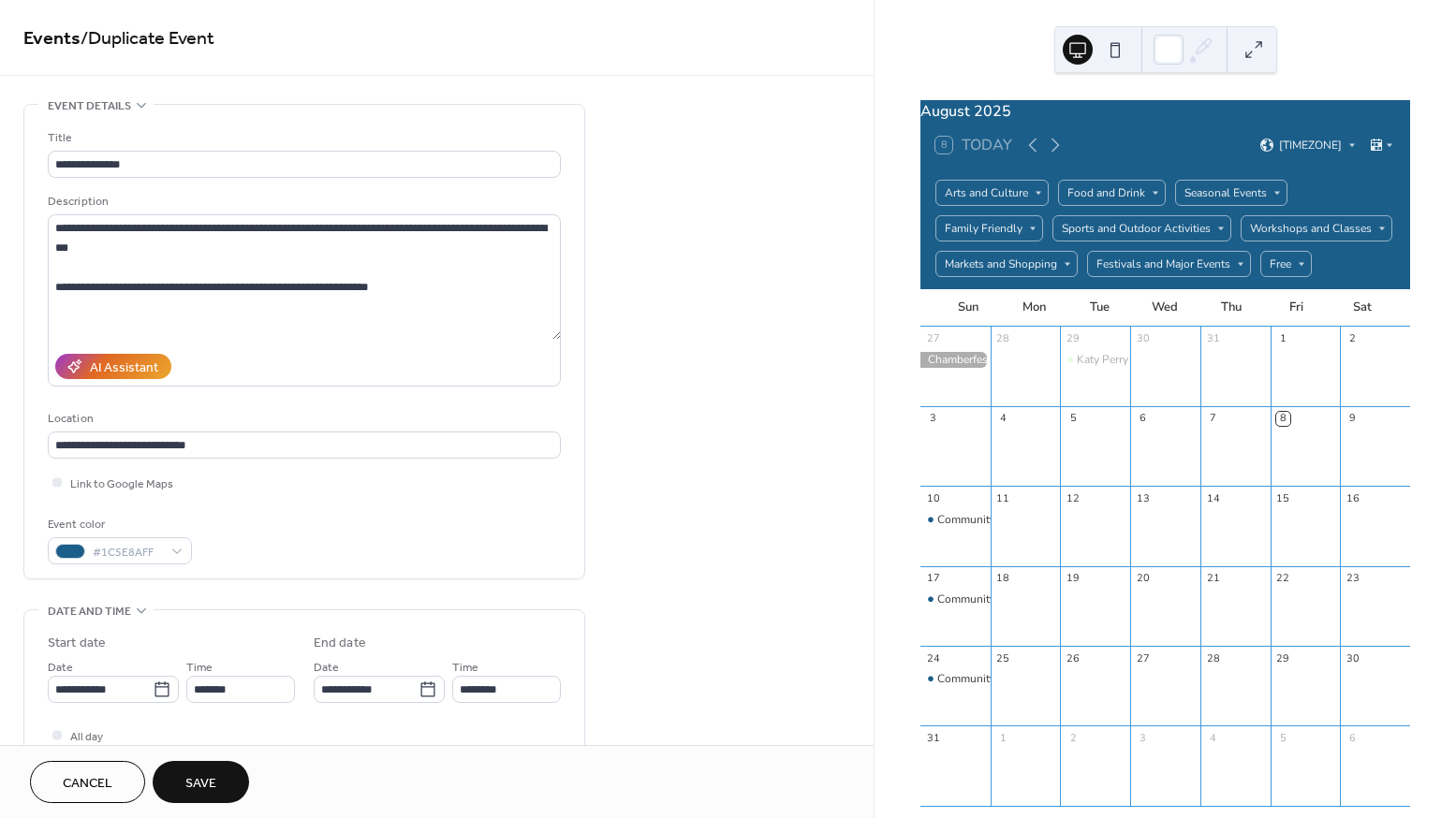 click on "Save" at bounding box center (200, 783) 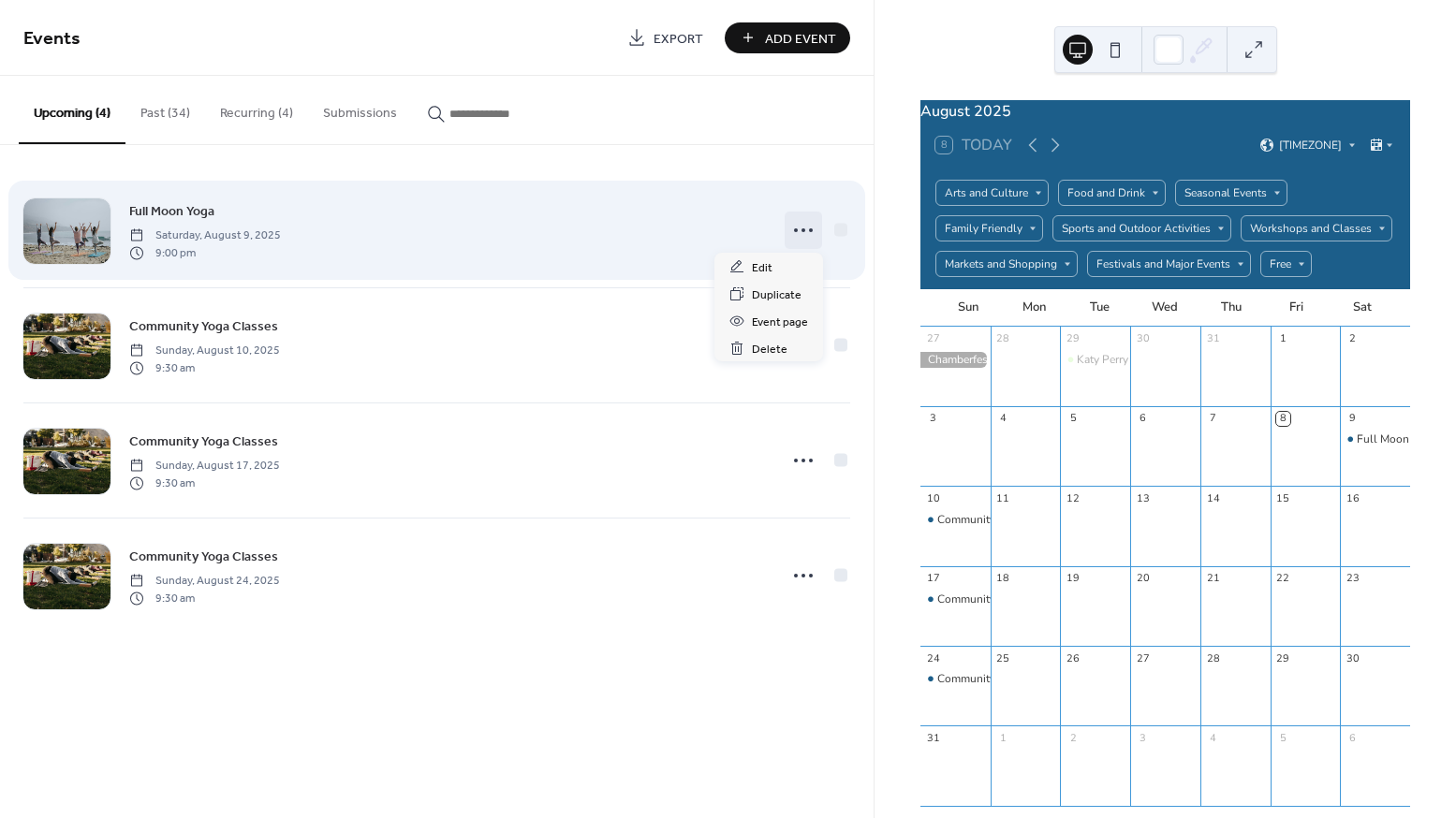 click 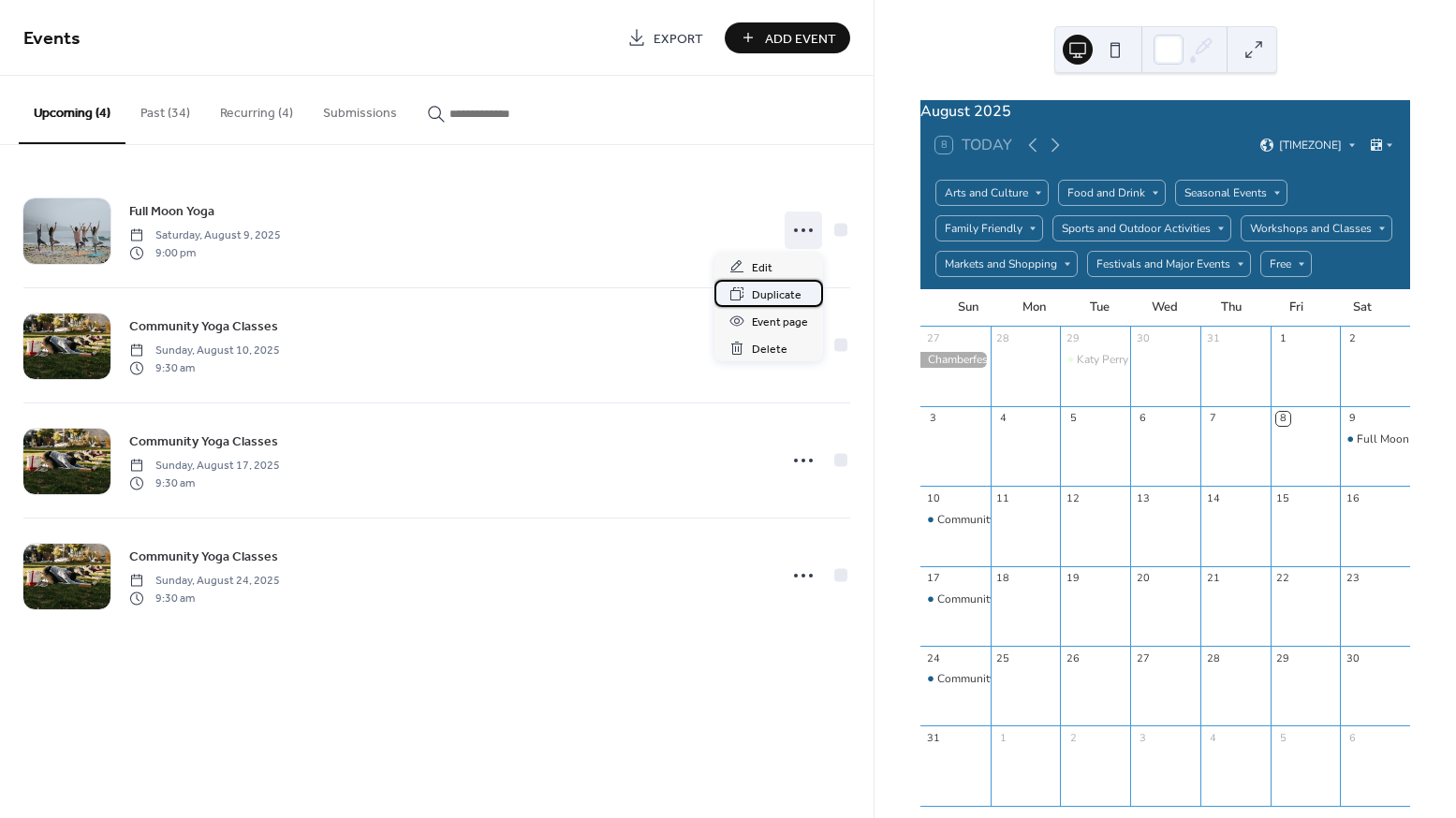 click on "Duplicate" at bounding box center [776, 295] 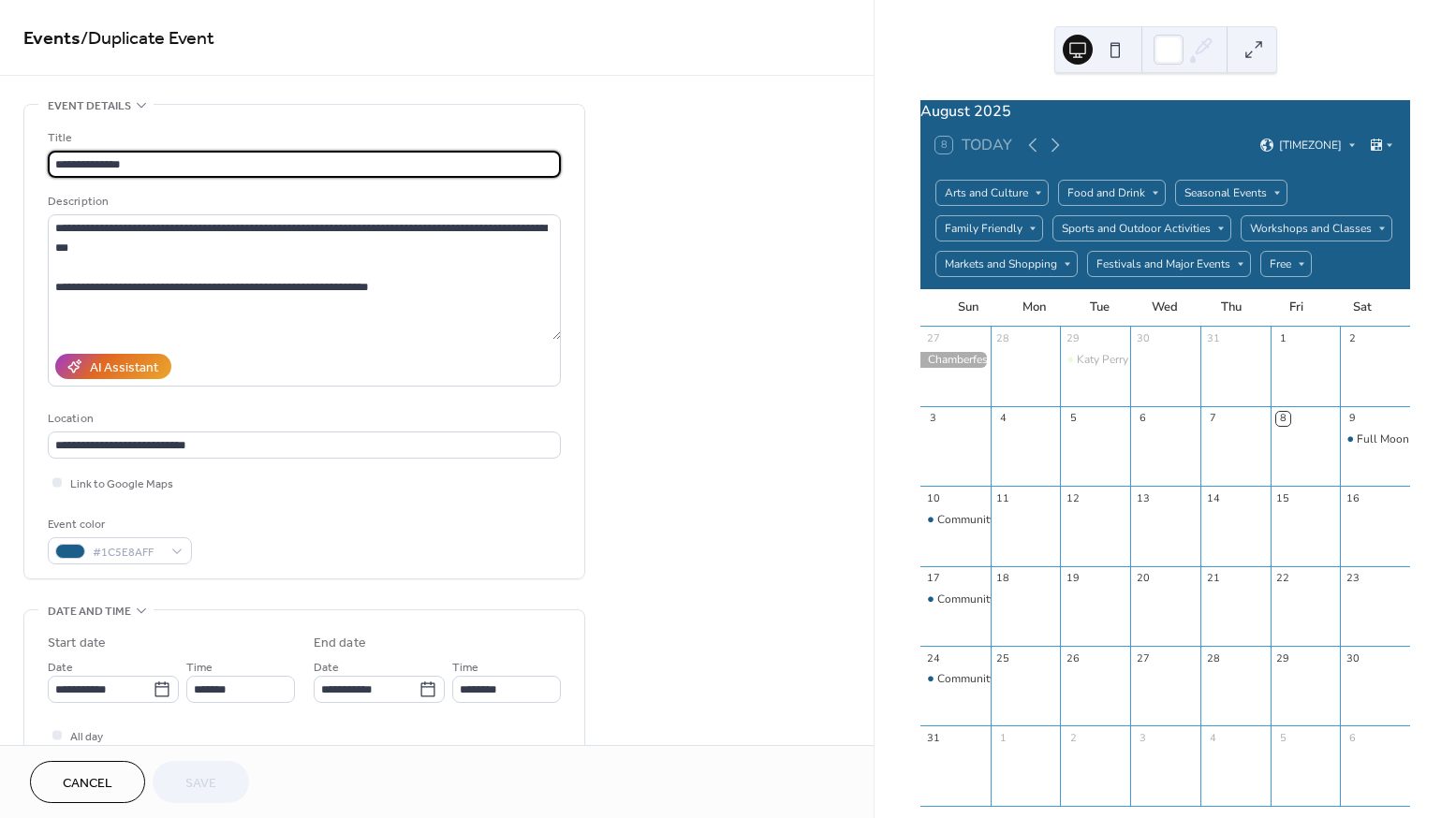 drag, startPoint x: 195, startPoint y: 166, endPoint x: 16, endPoint y: 156, distance: 179.2791 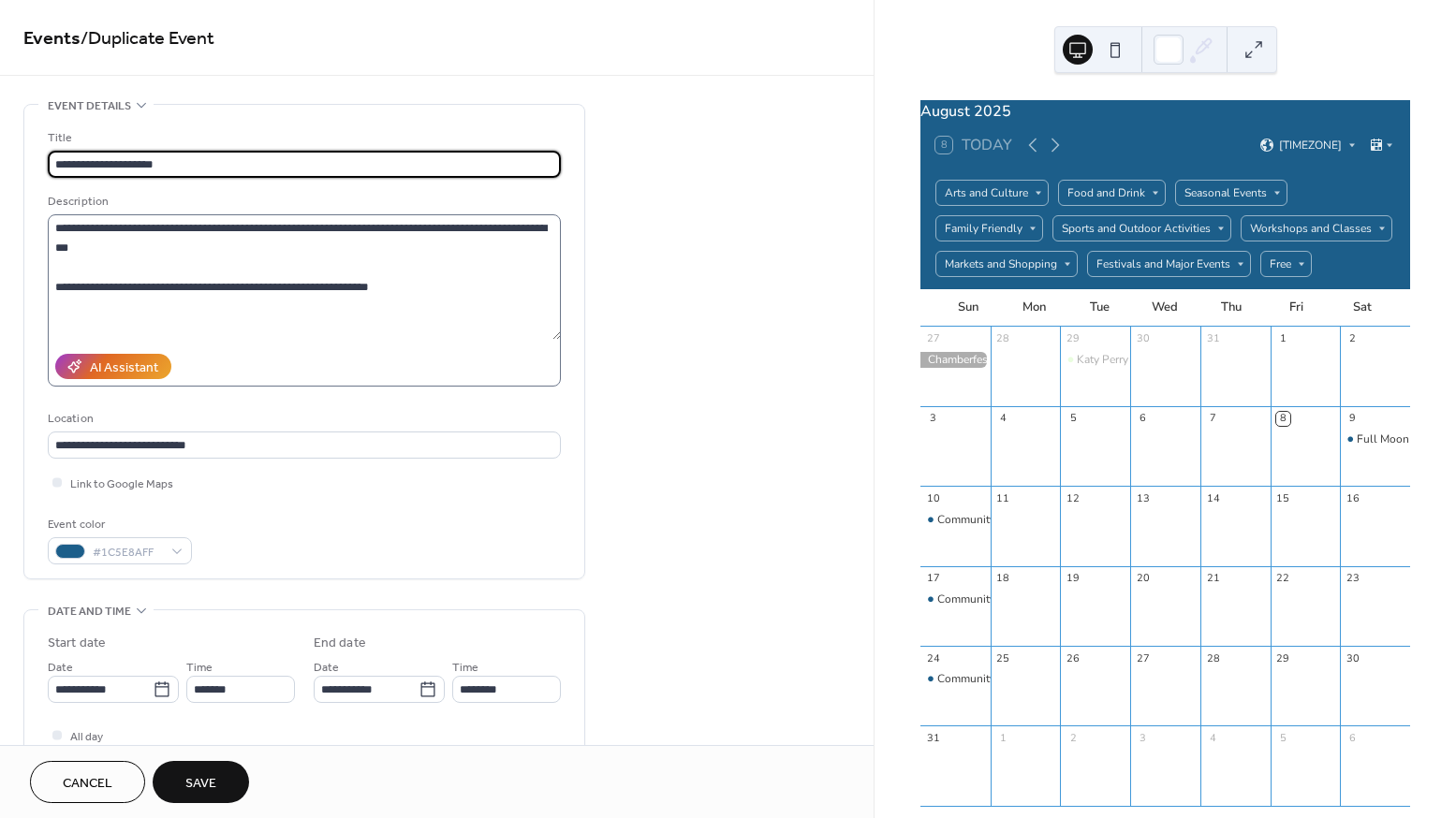 type on "**********" 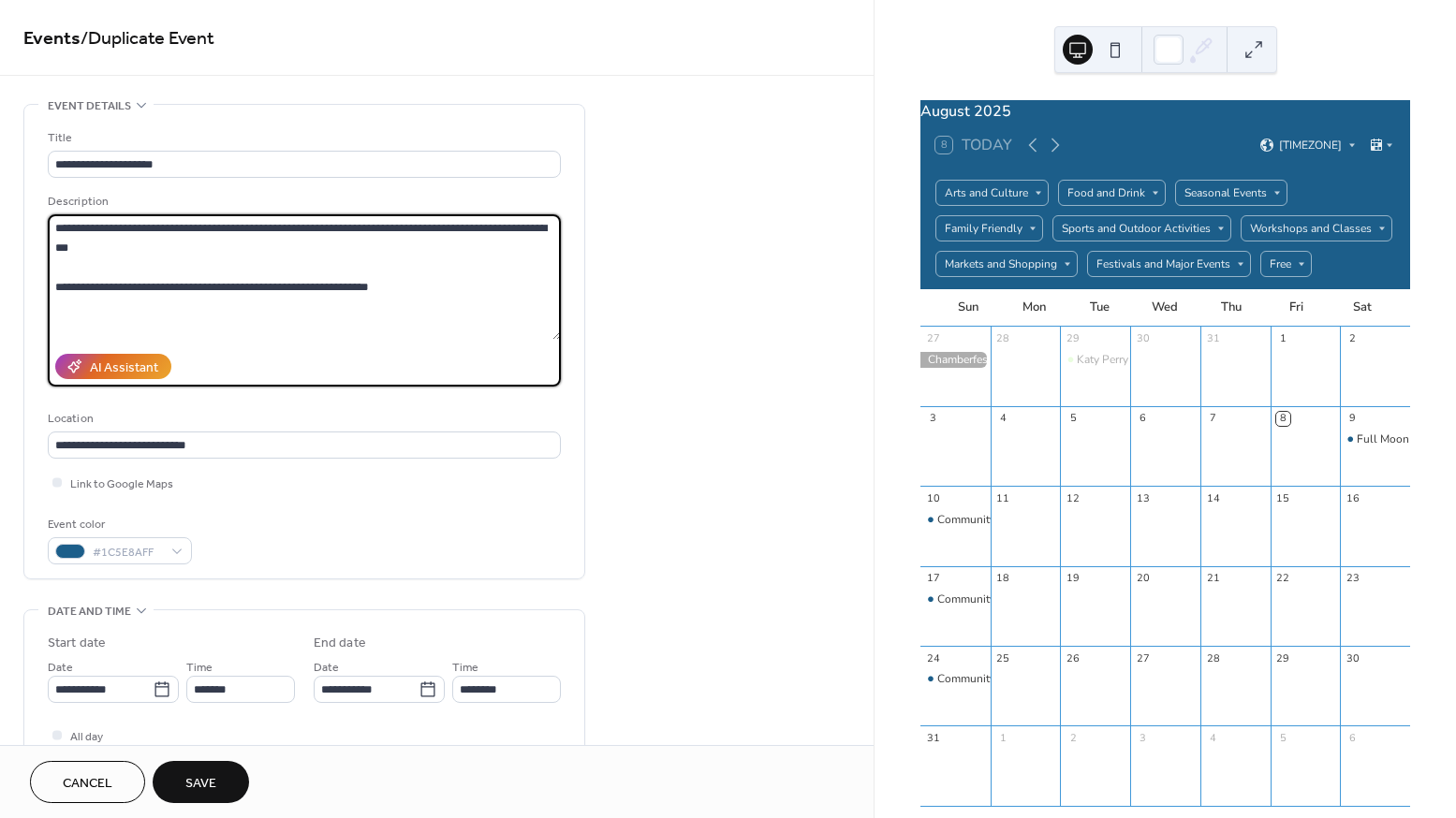 drag, startPoint x: 417, startPoint y: 288, endPoint x: 37, endPoint y: 234, distance: 383.81767 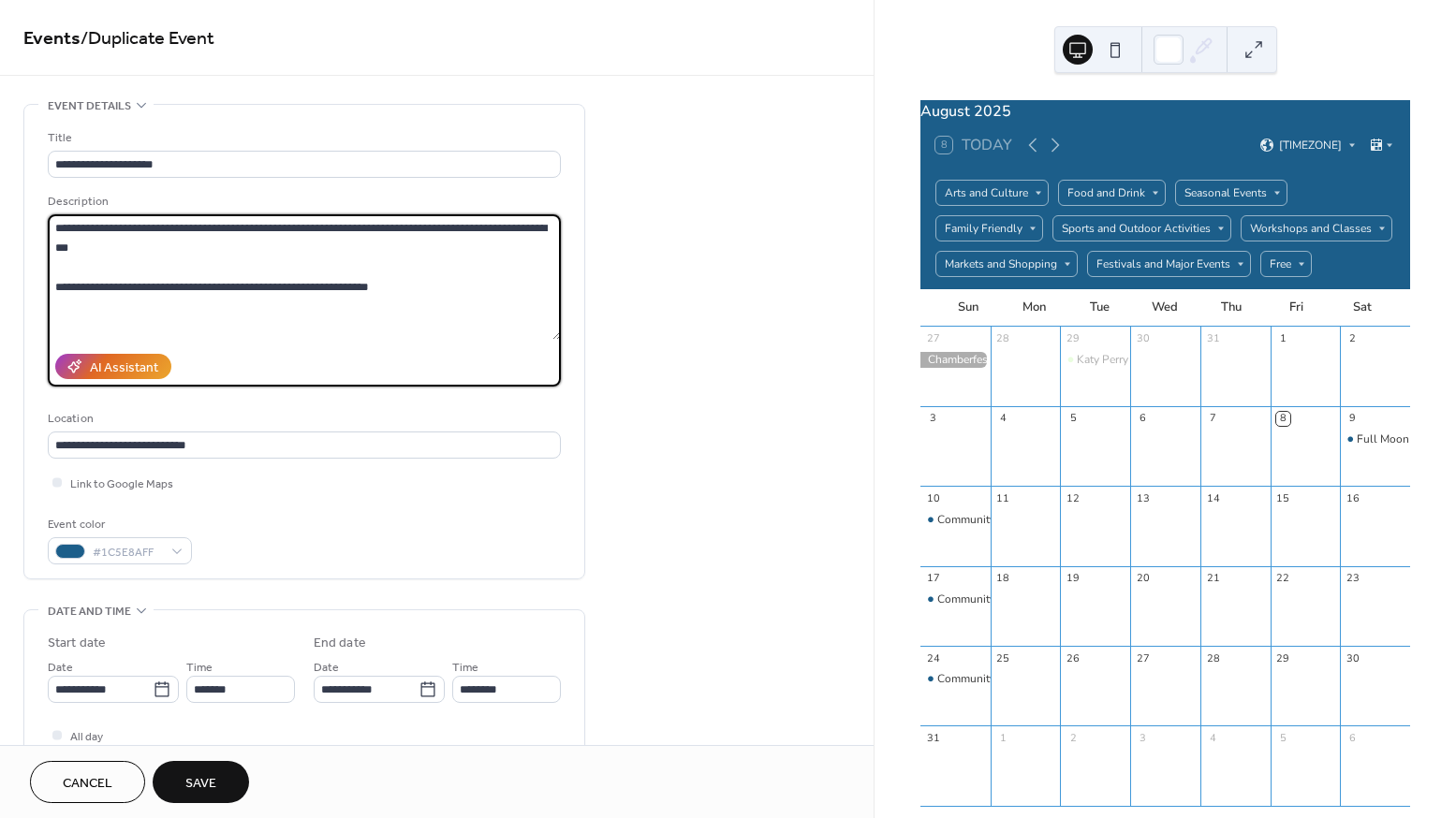 click on "**********" at bounding box center [304, 342] 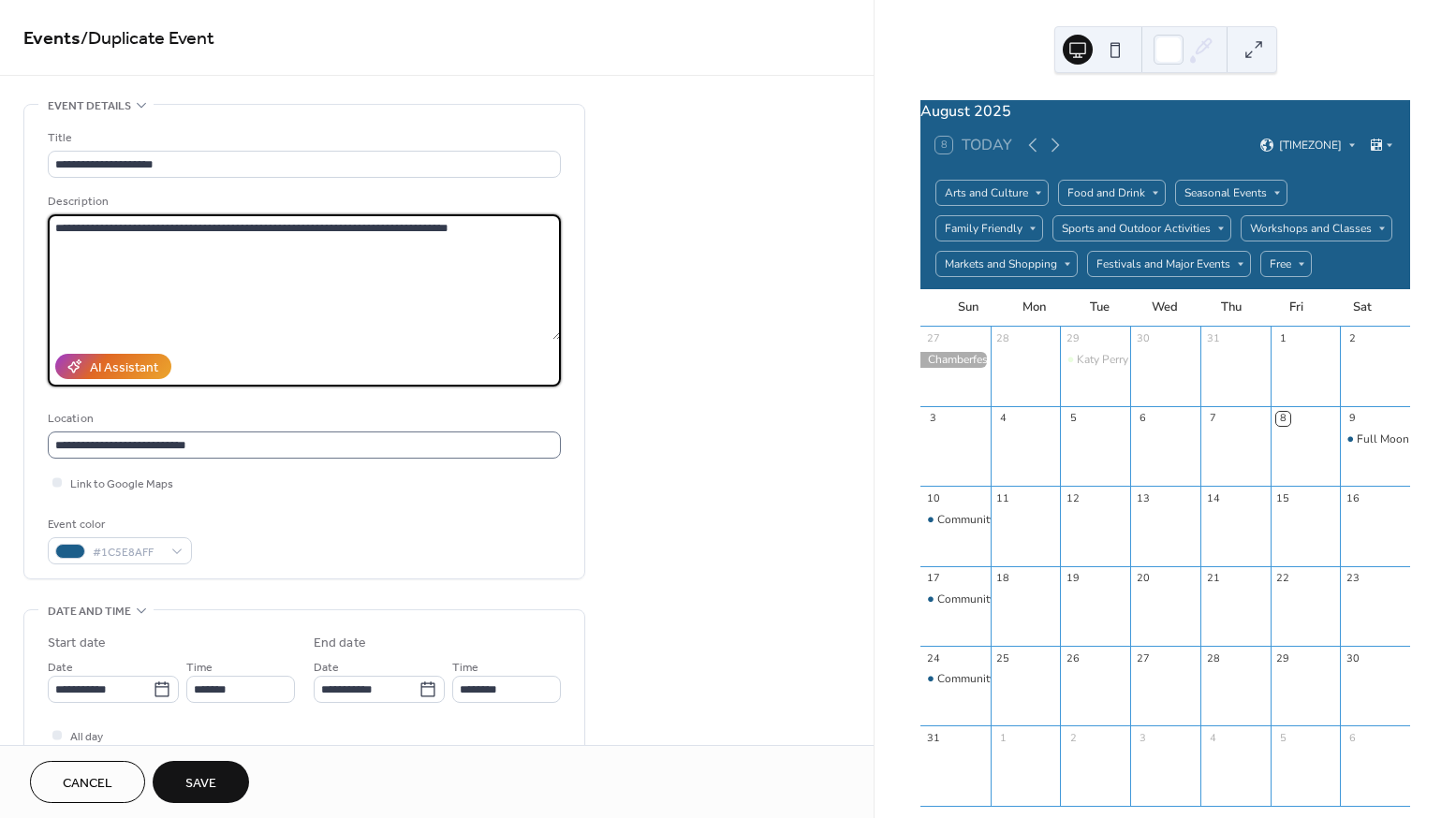 type on "**********" 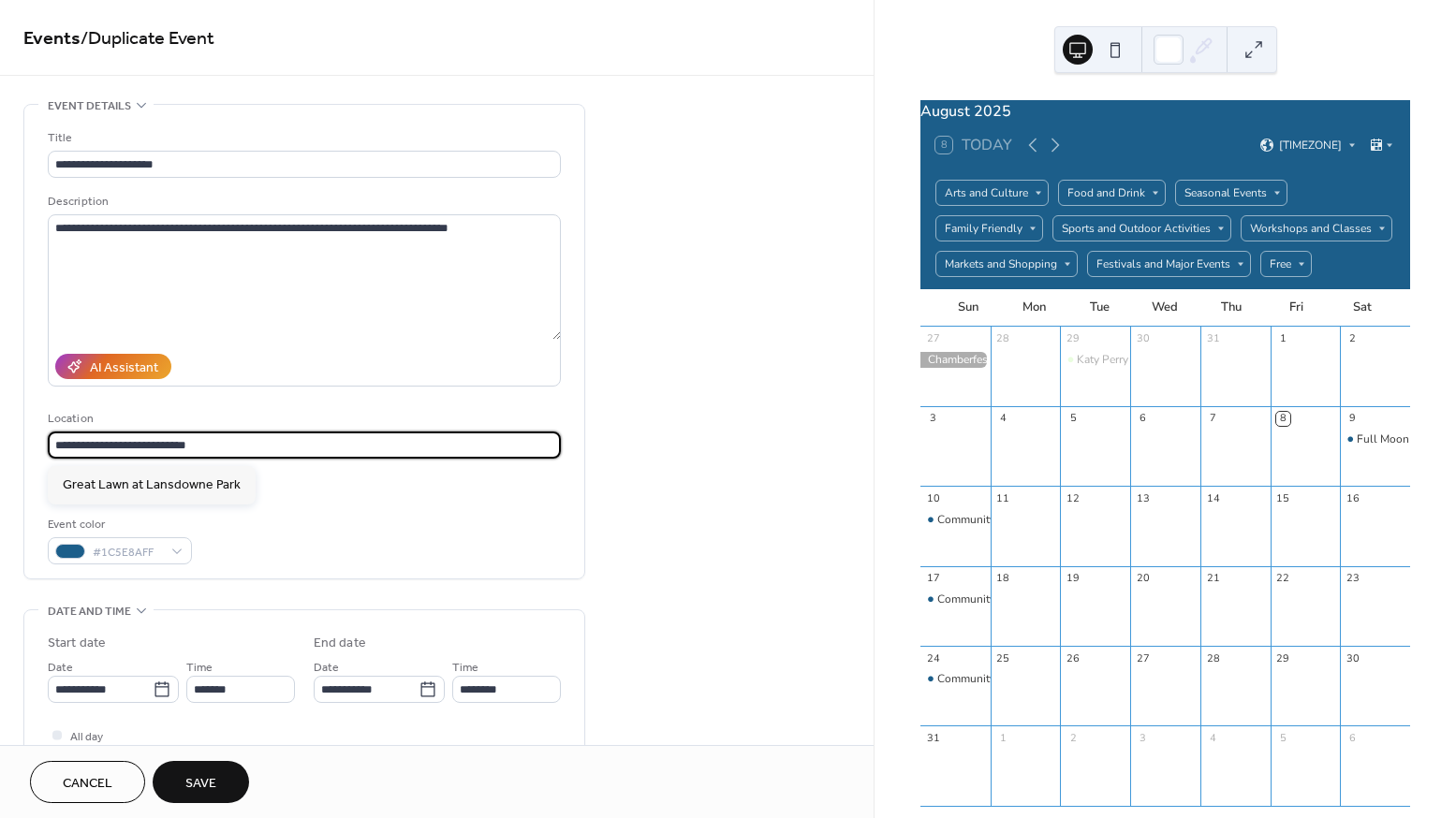 drag, startPoint x: 204, startPoint y: 444, endPoint x: 29, endPoint y: 444, distance: 175 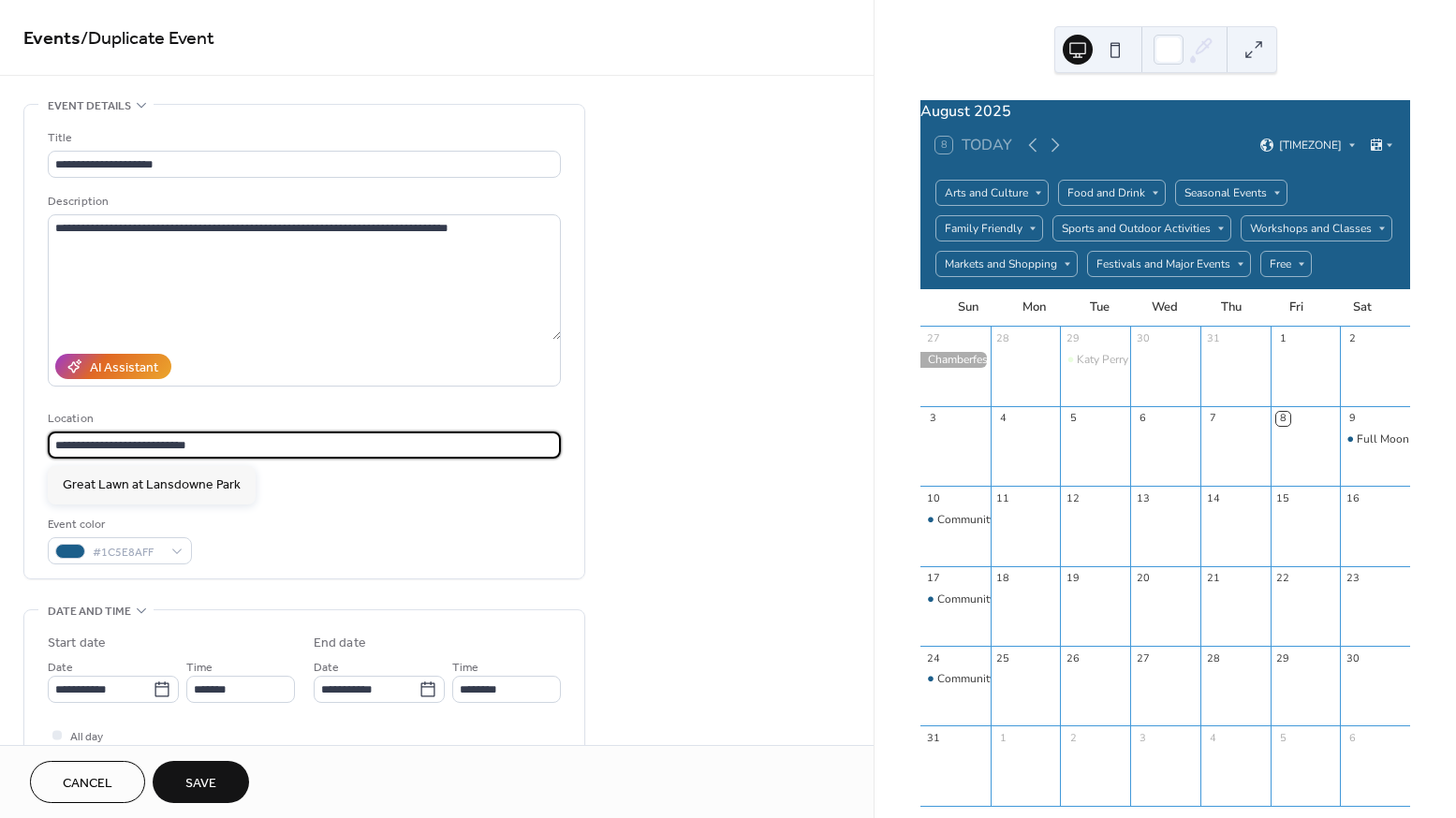 click on "**********" at bounding box center [304, 342] 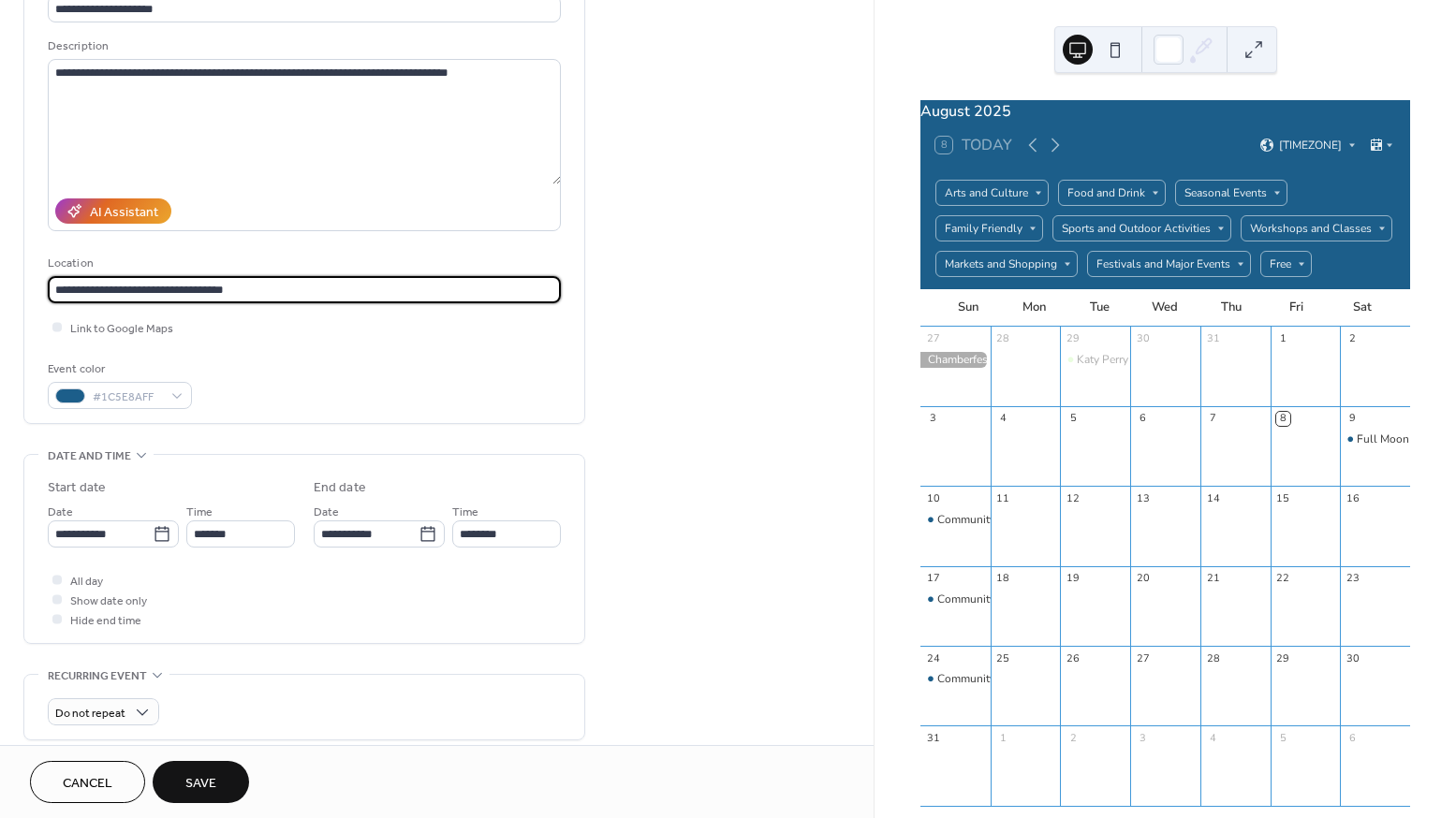 scroll, scrollTop: 159, scrollLeft: 0, axis: vertical 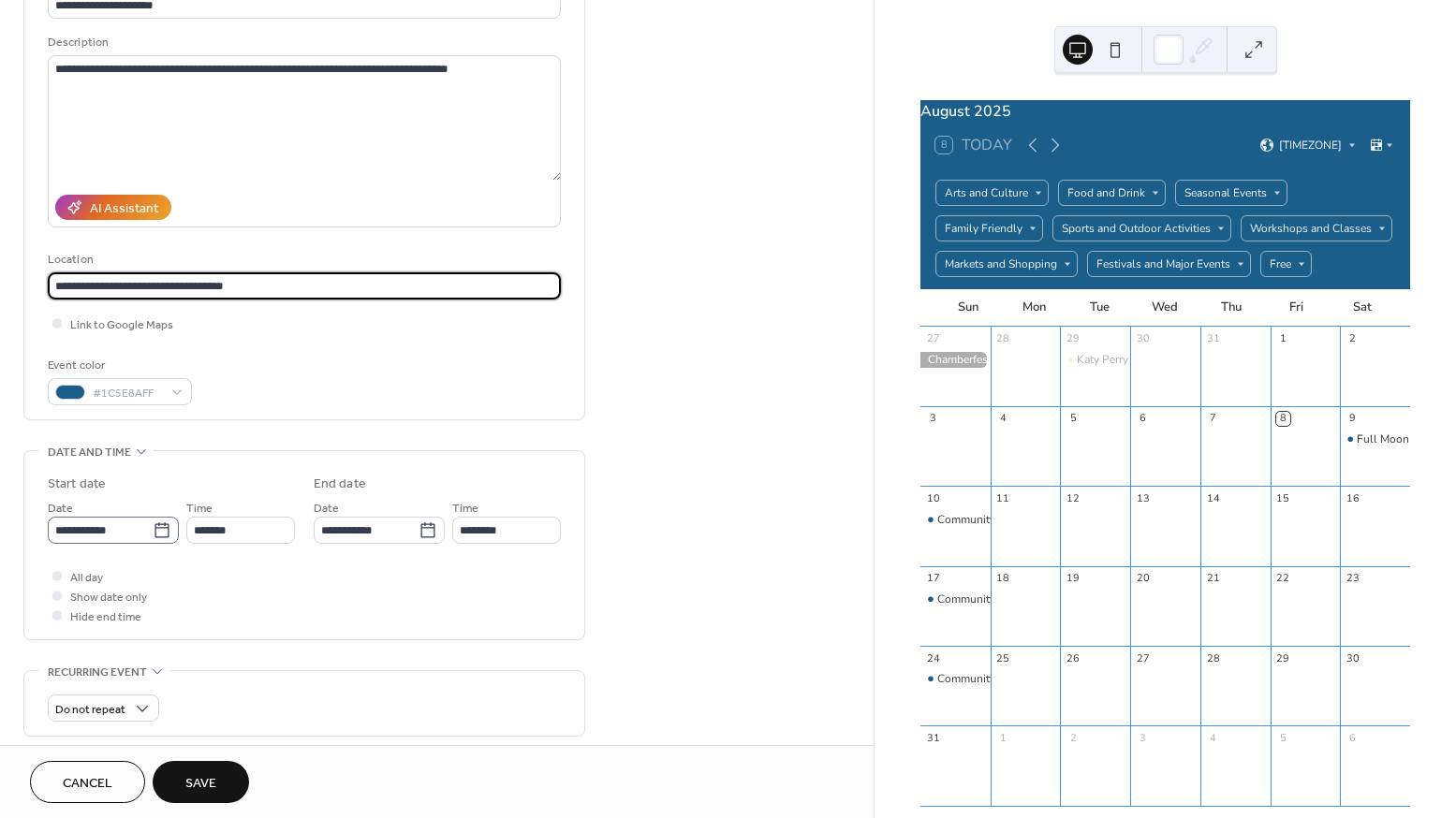 type on "**********" 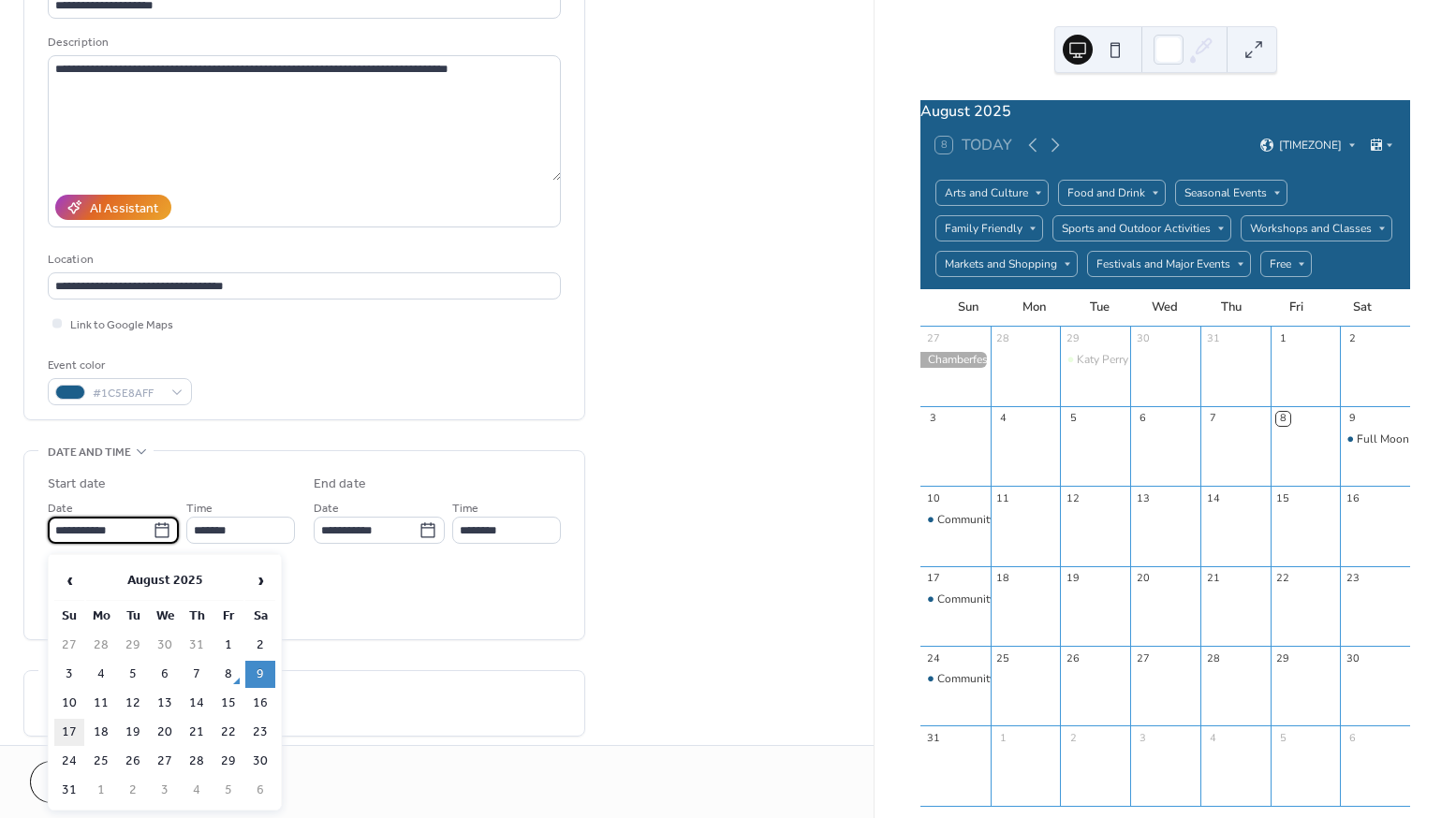 click on "17" at bounding box center (69, 732) 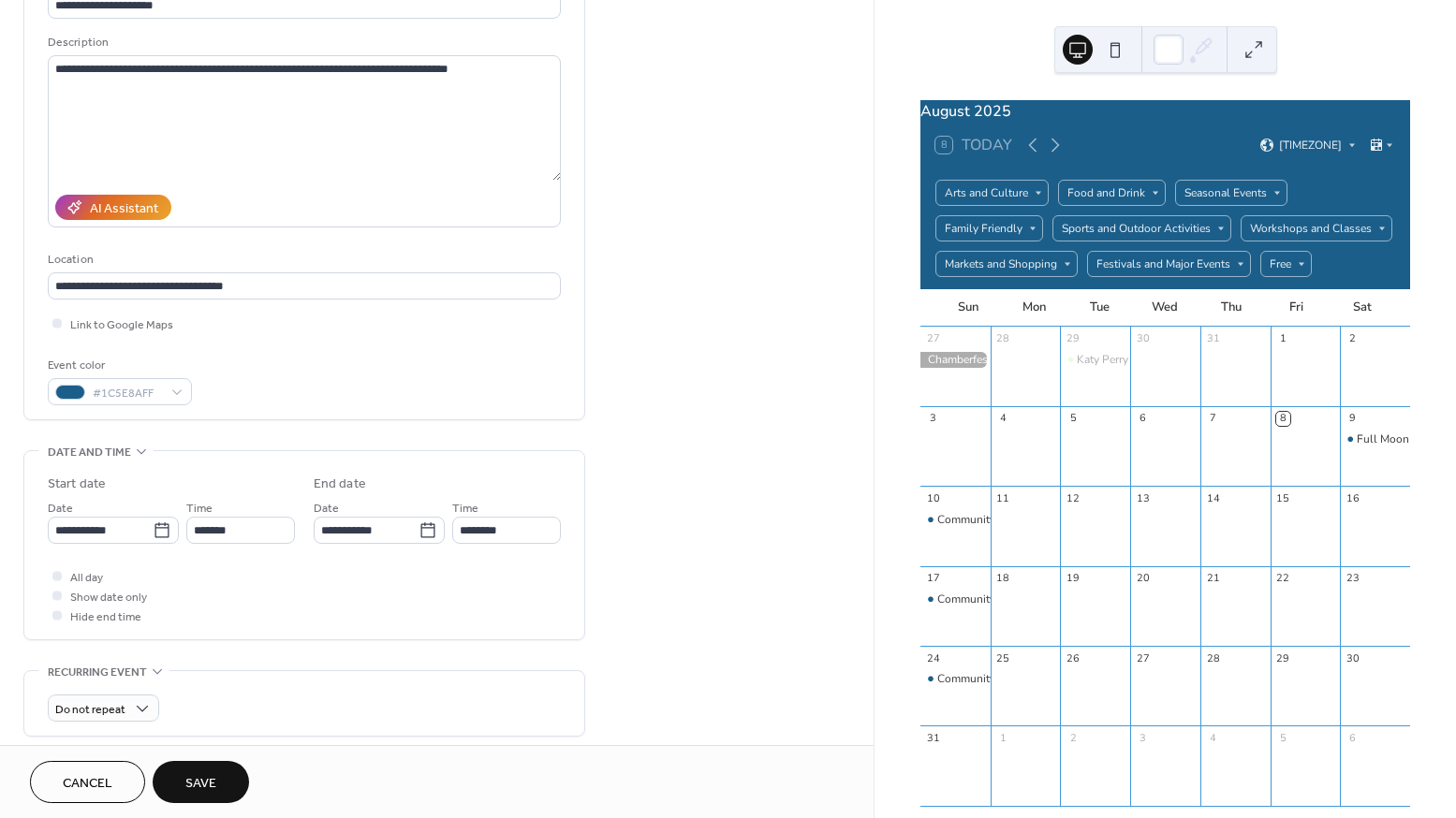 type on "**********" 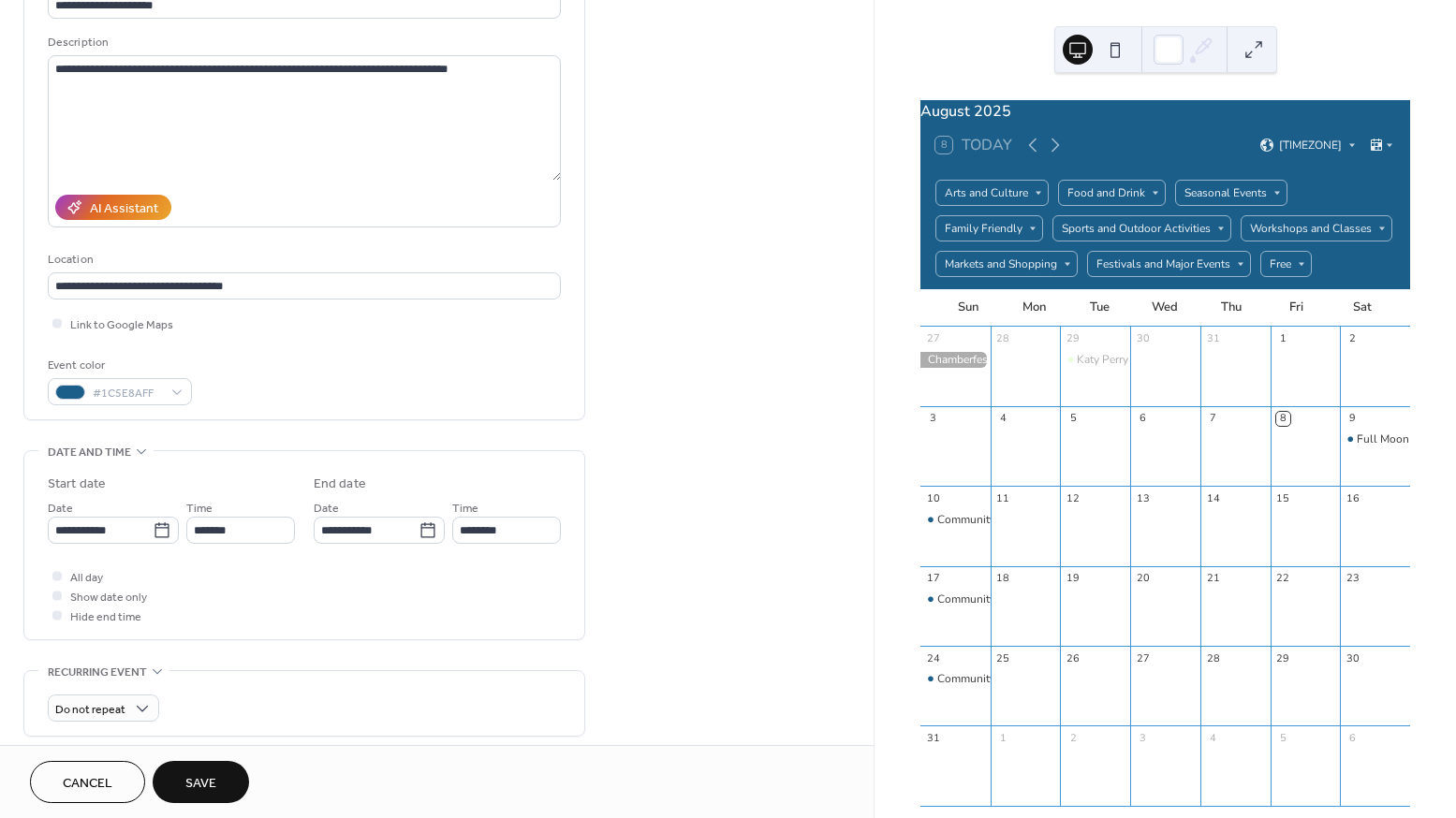 type on "**********" 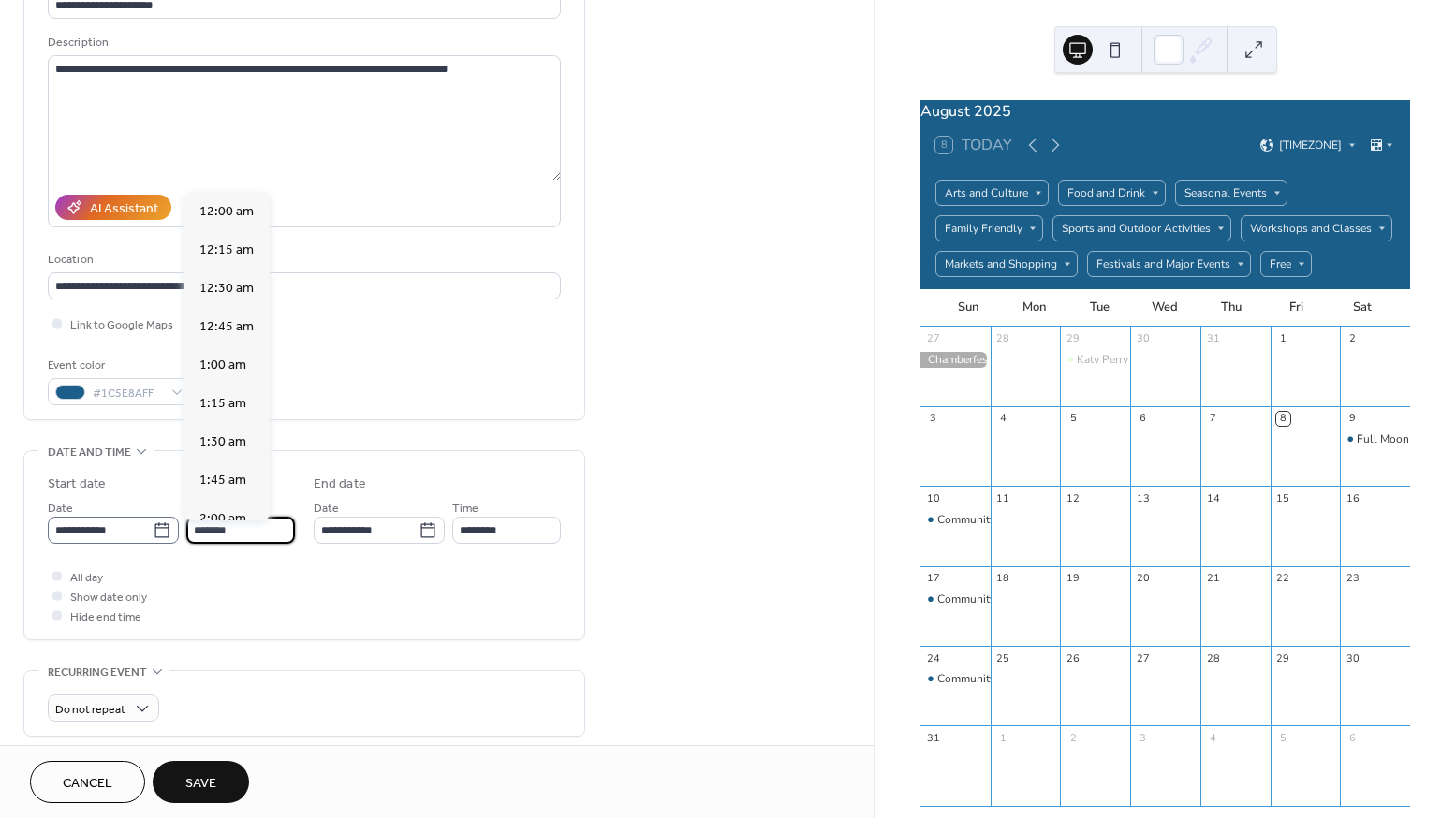 scroll, scrollTop: 3223, scrollLeft: 0, axis: vertical 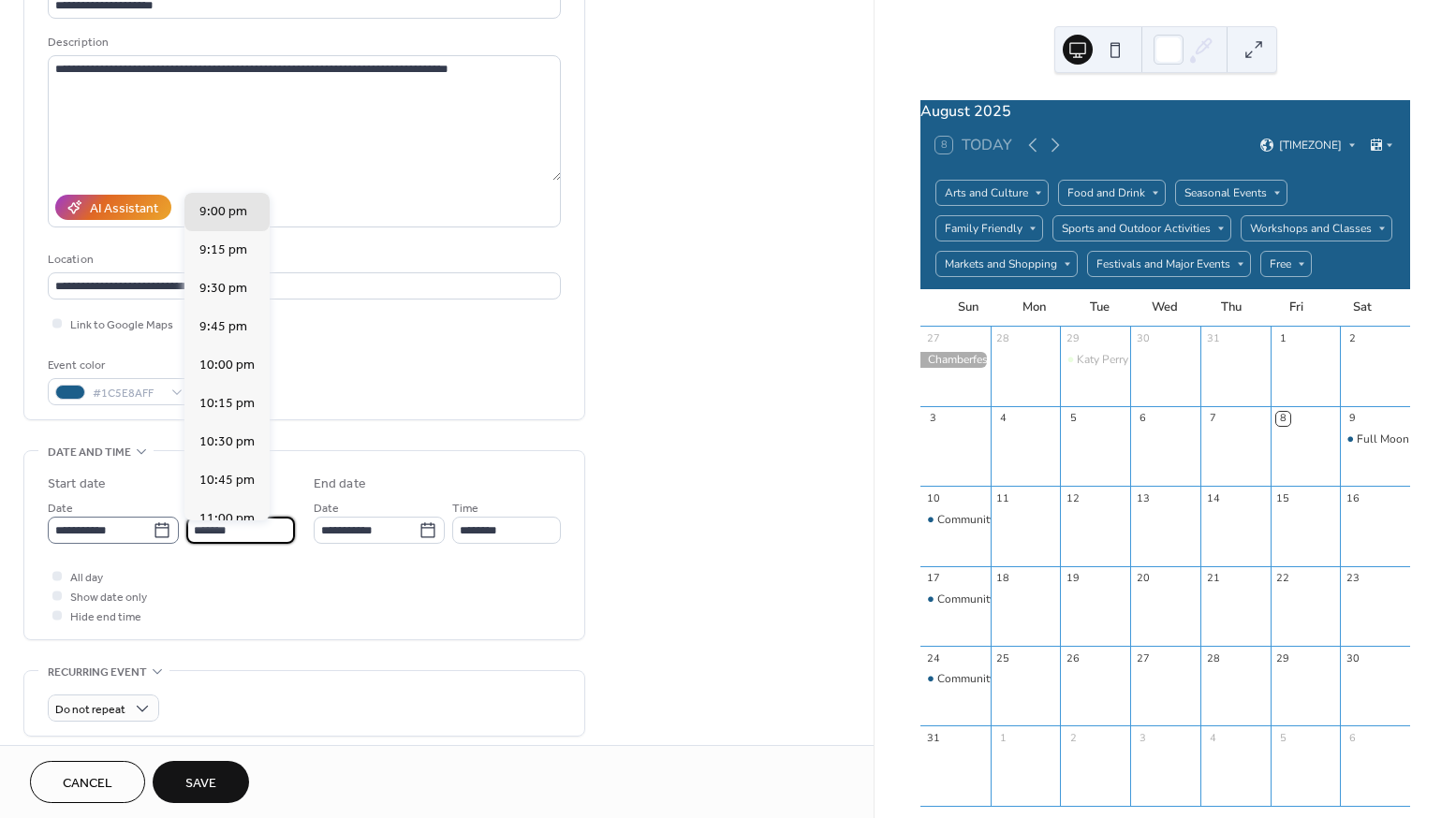 drag, startPoint x: 251, startPoint y: 539, endPoint x: 155, endPoint y: 538, distance: 96.0052 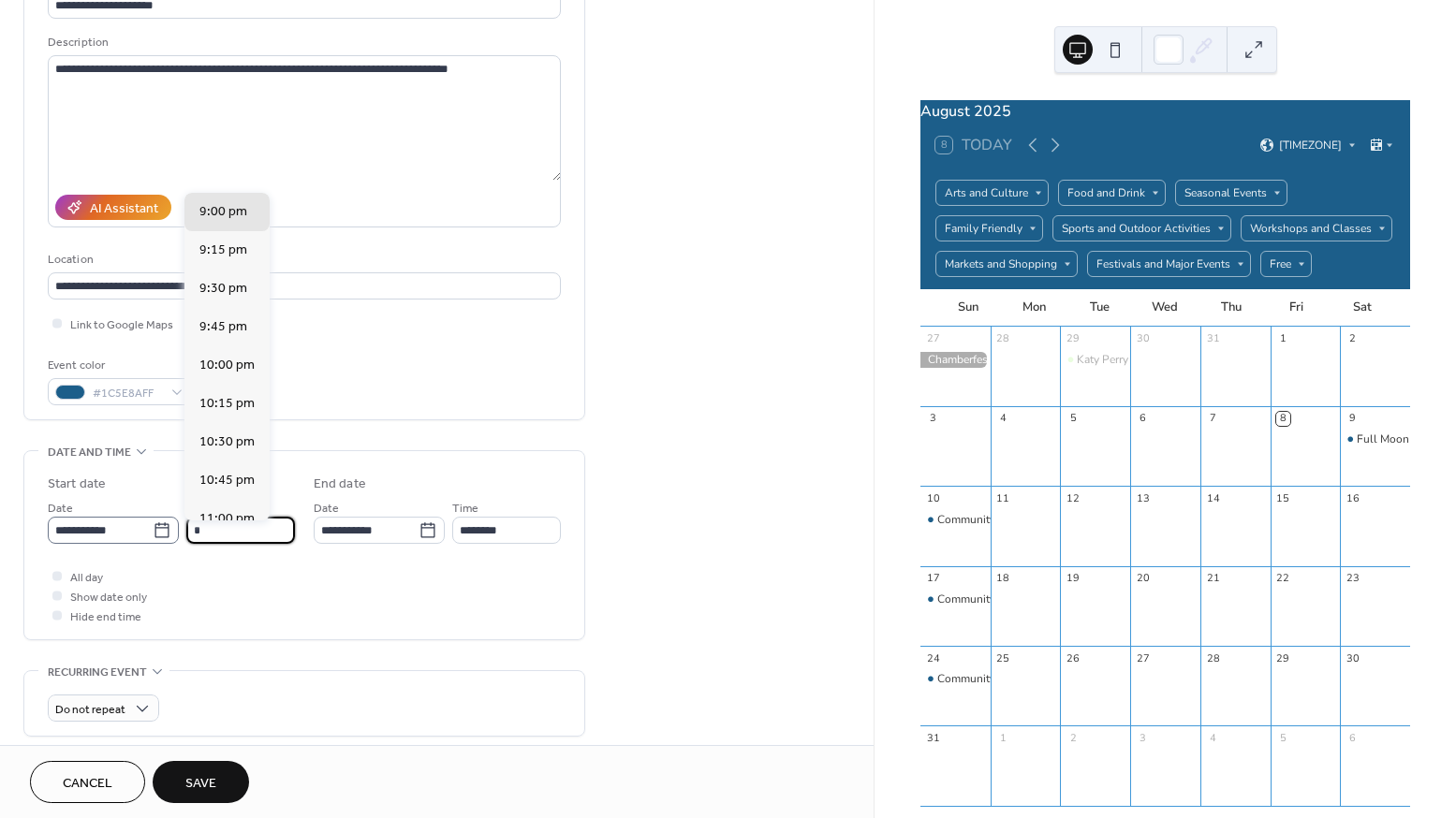 scroll, scrollTop: 0, scrollLeft: 0, axis: both 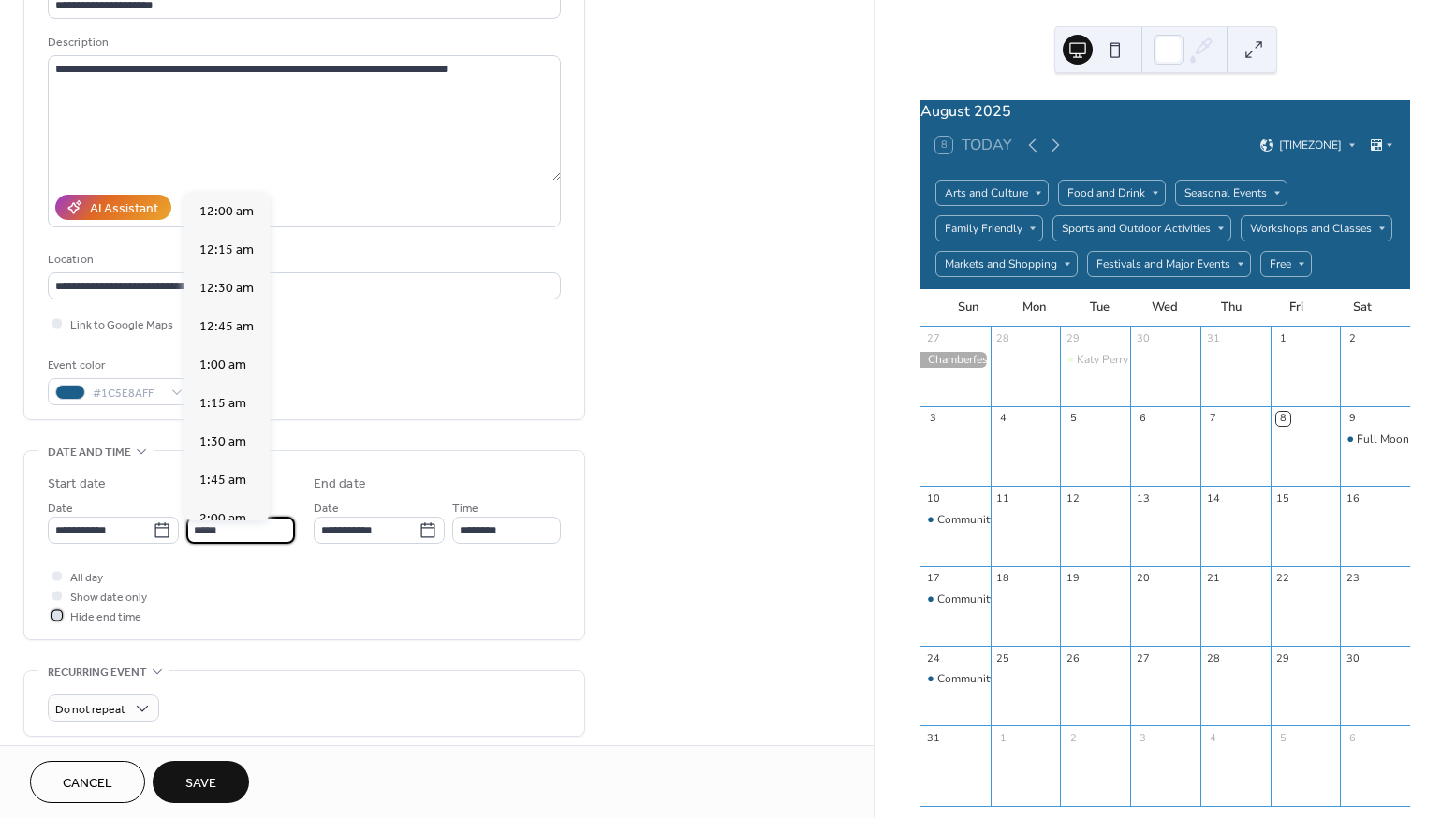 type on "********" 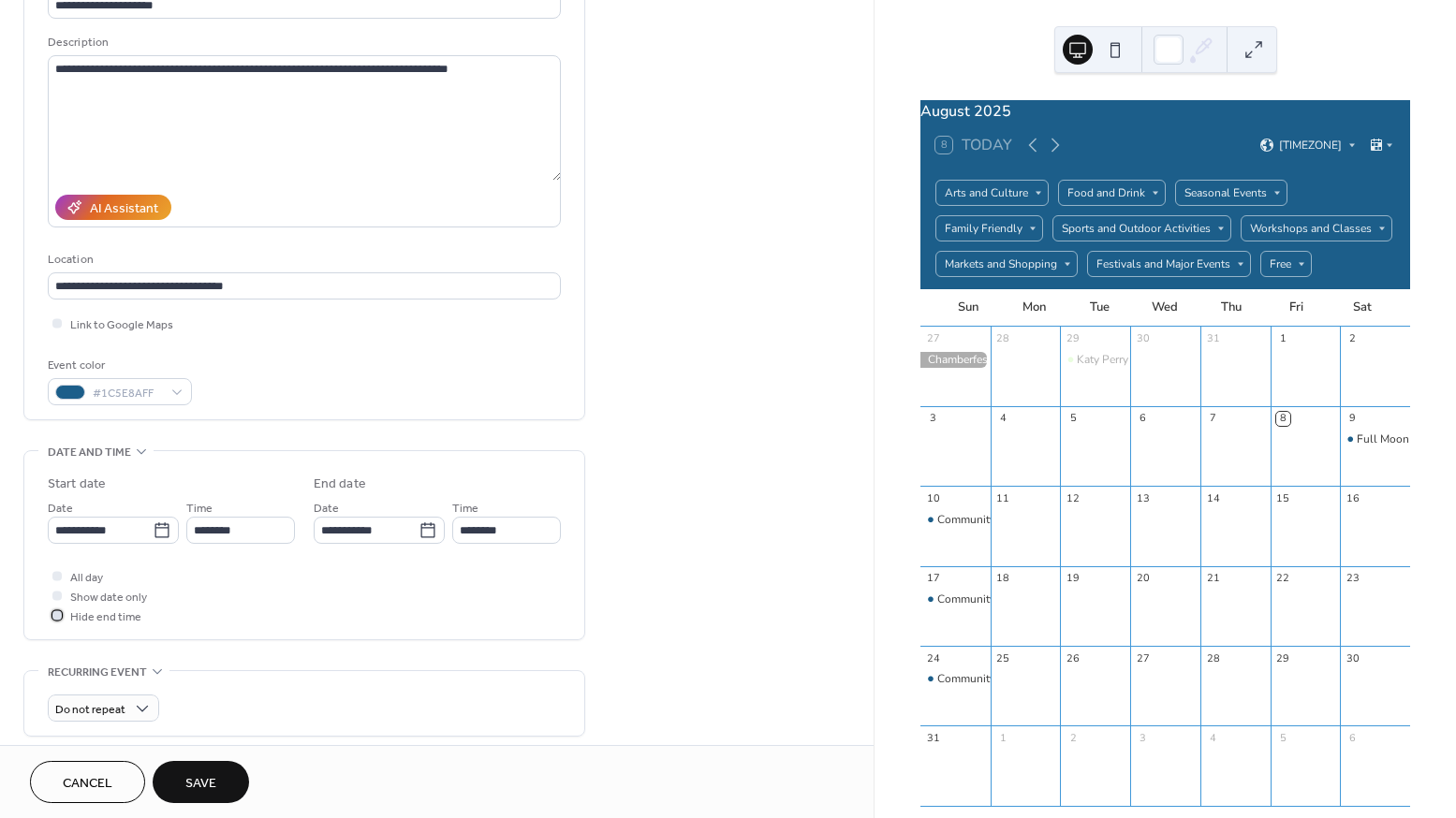 type on "*******" 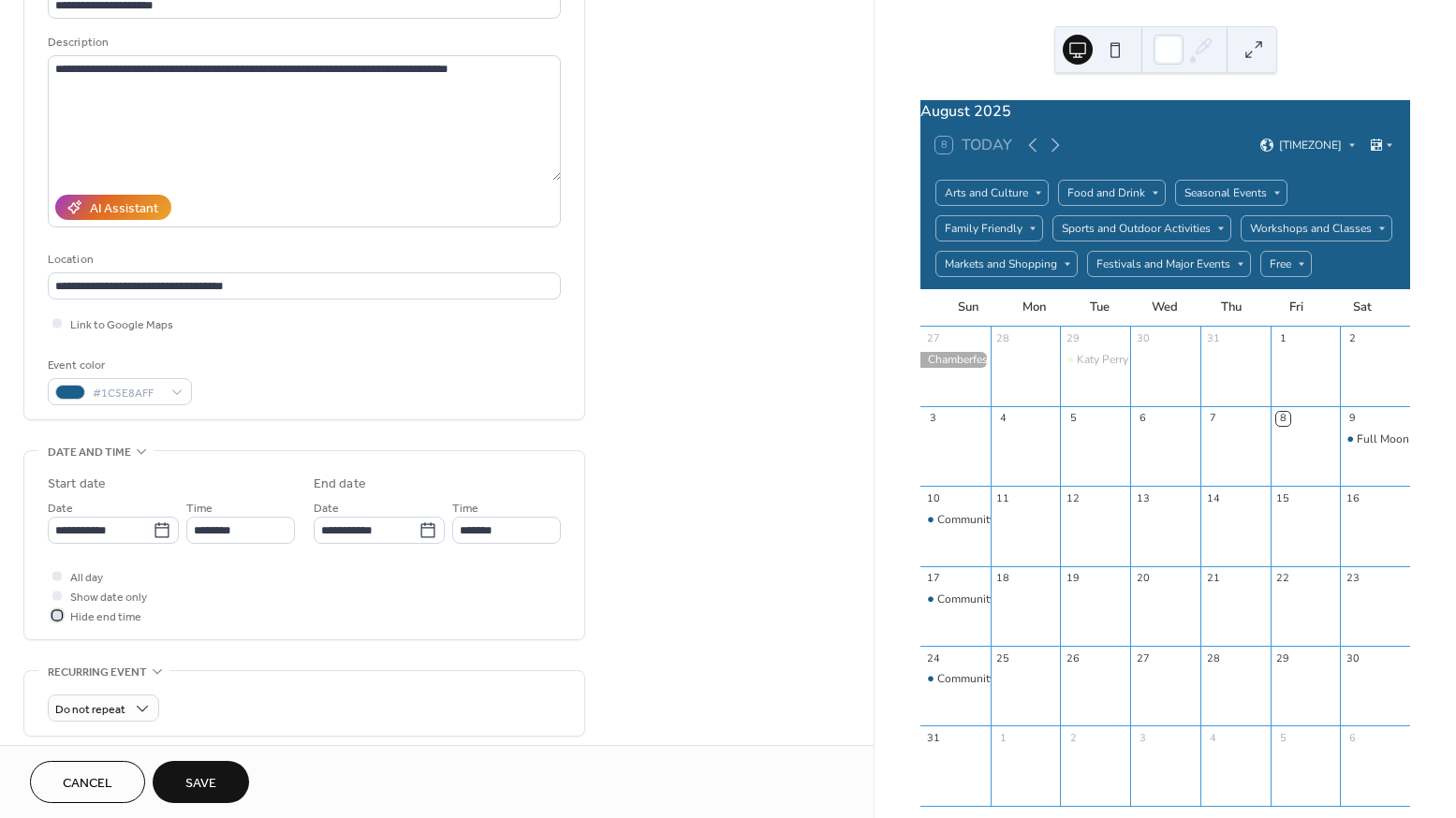 click on "Hide end time" at bounding box center (106, 617) 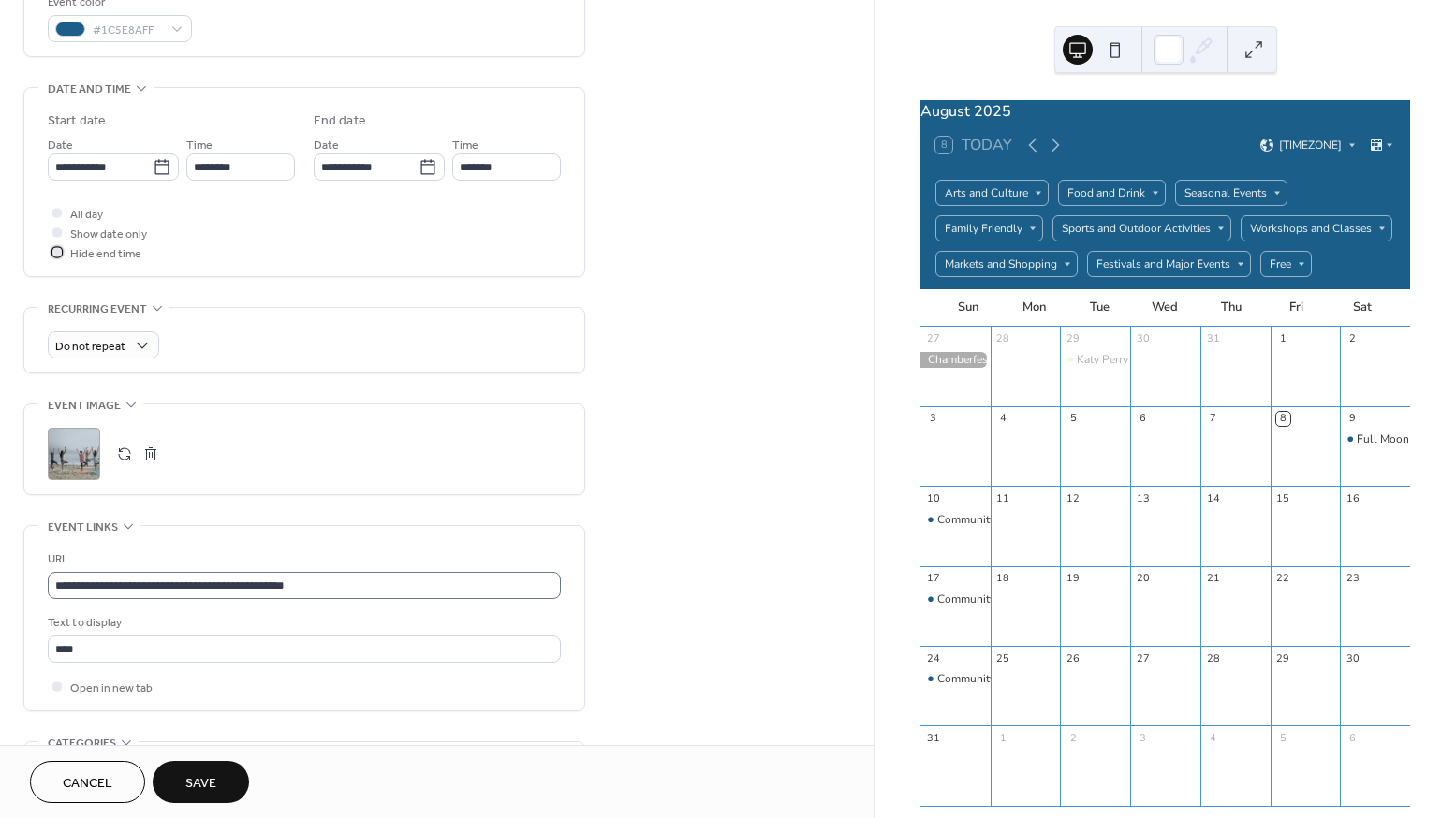 scroll, scrollTop: 678, scrollLeft: 0, axis: vertical 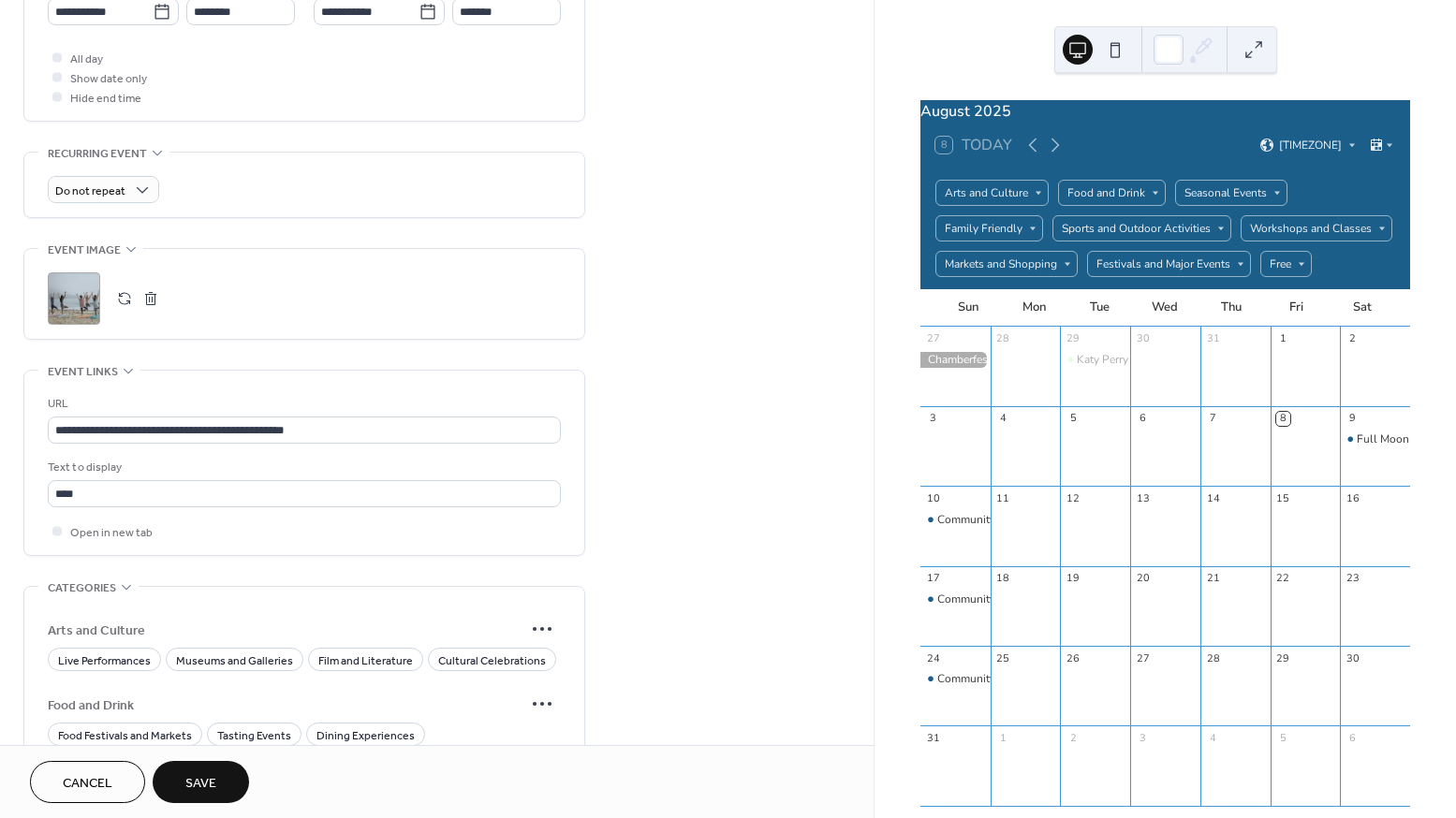 click on ";" at bounding box center [74, 299] 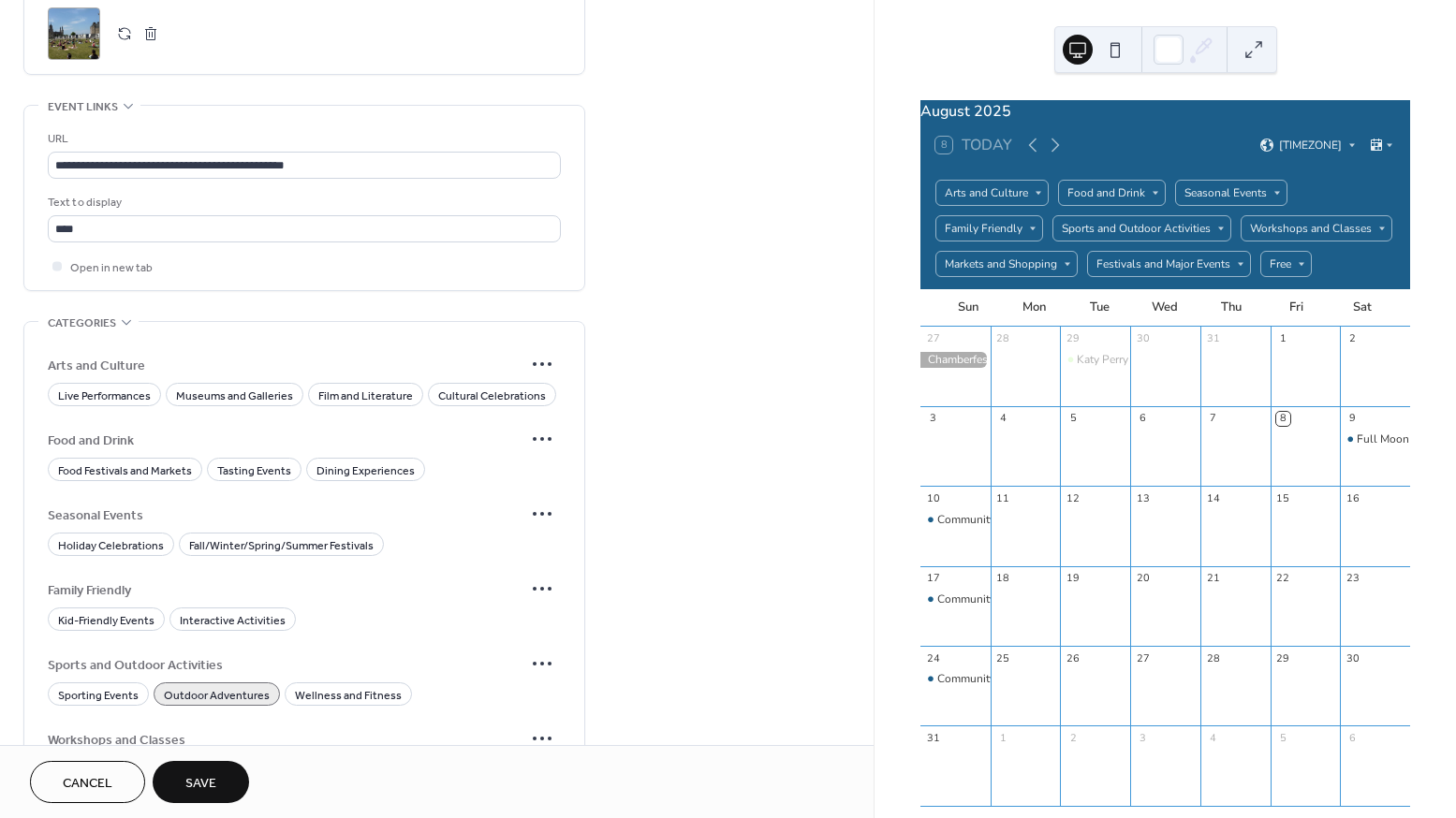 scroll, scrollTop: 1374, scrollLeft: 0, axis: vertical 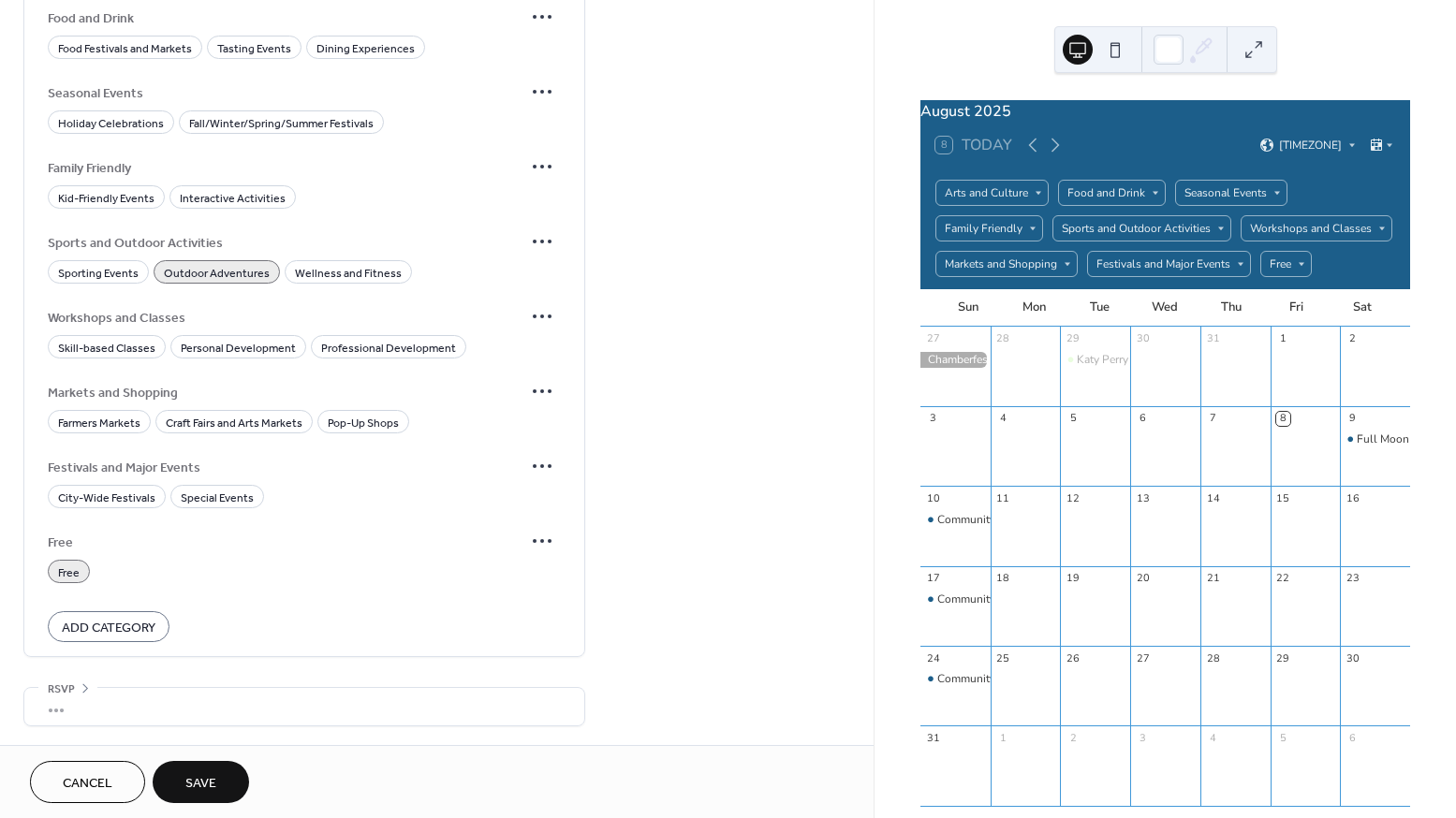 click on "•••" at bounding box center (304, 707) 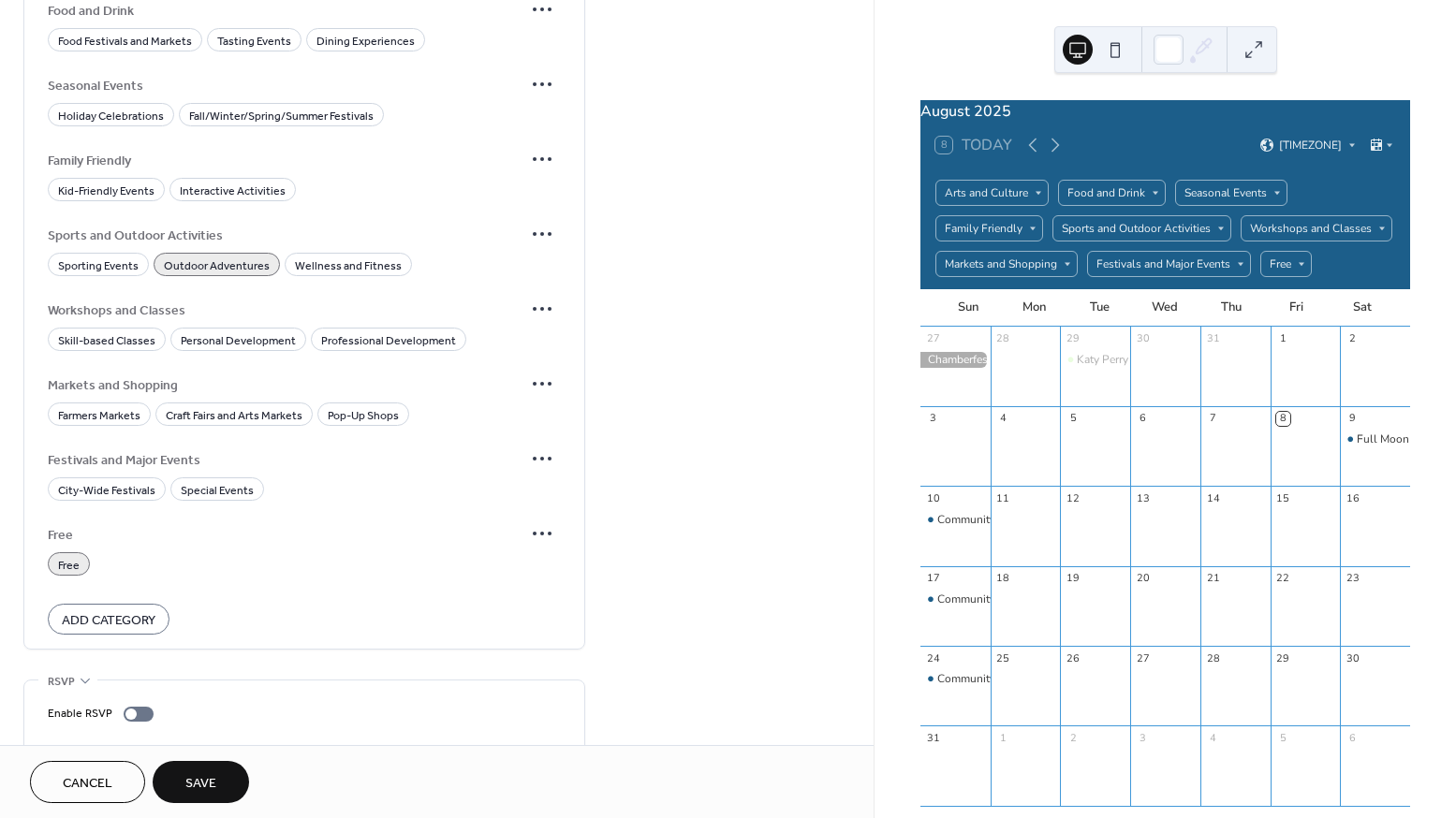 scroll, scrollTop: 1436, scrollLeft: 0, axis: vertical 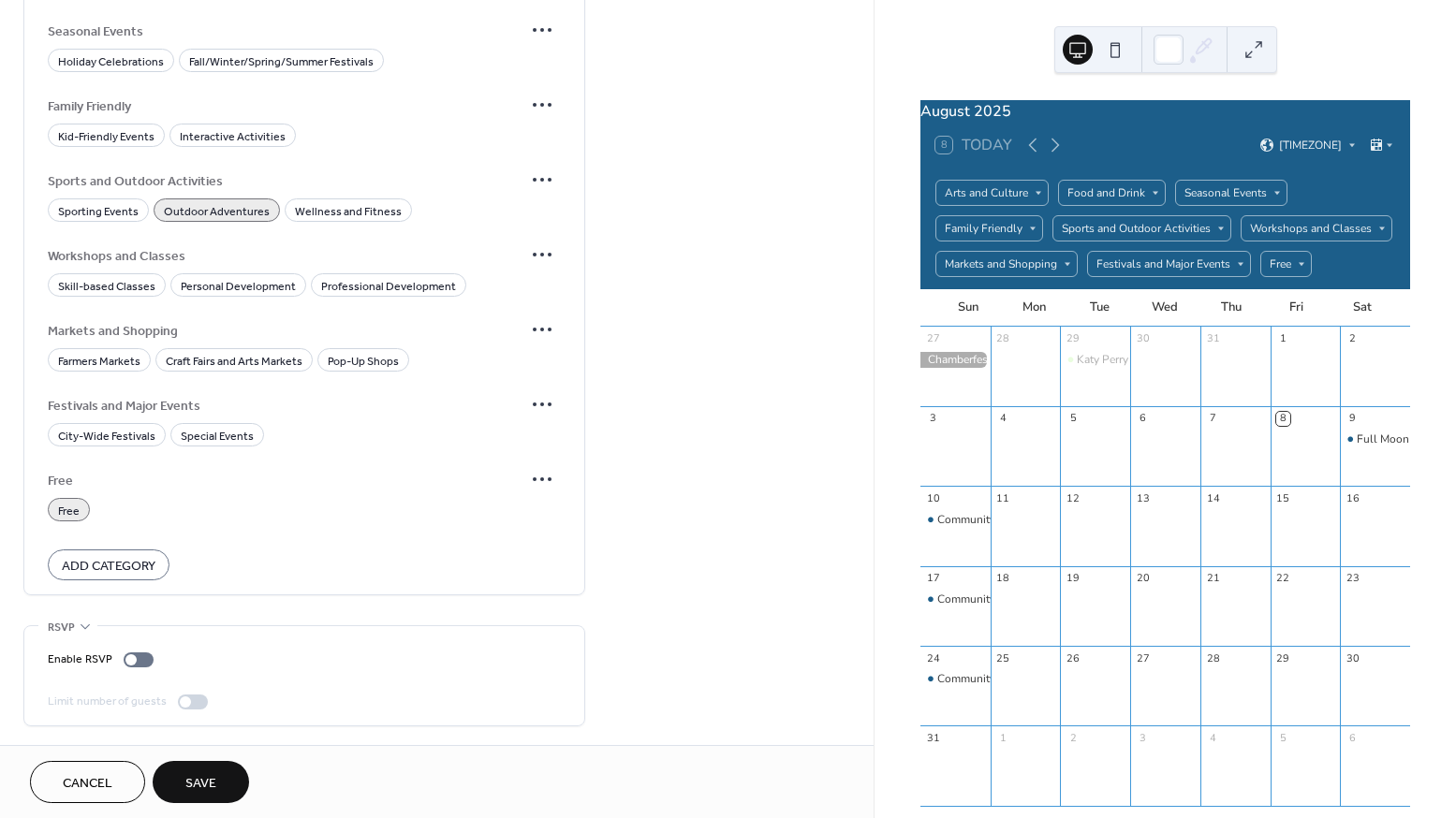 click 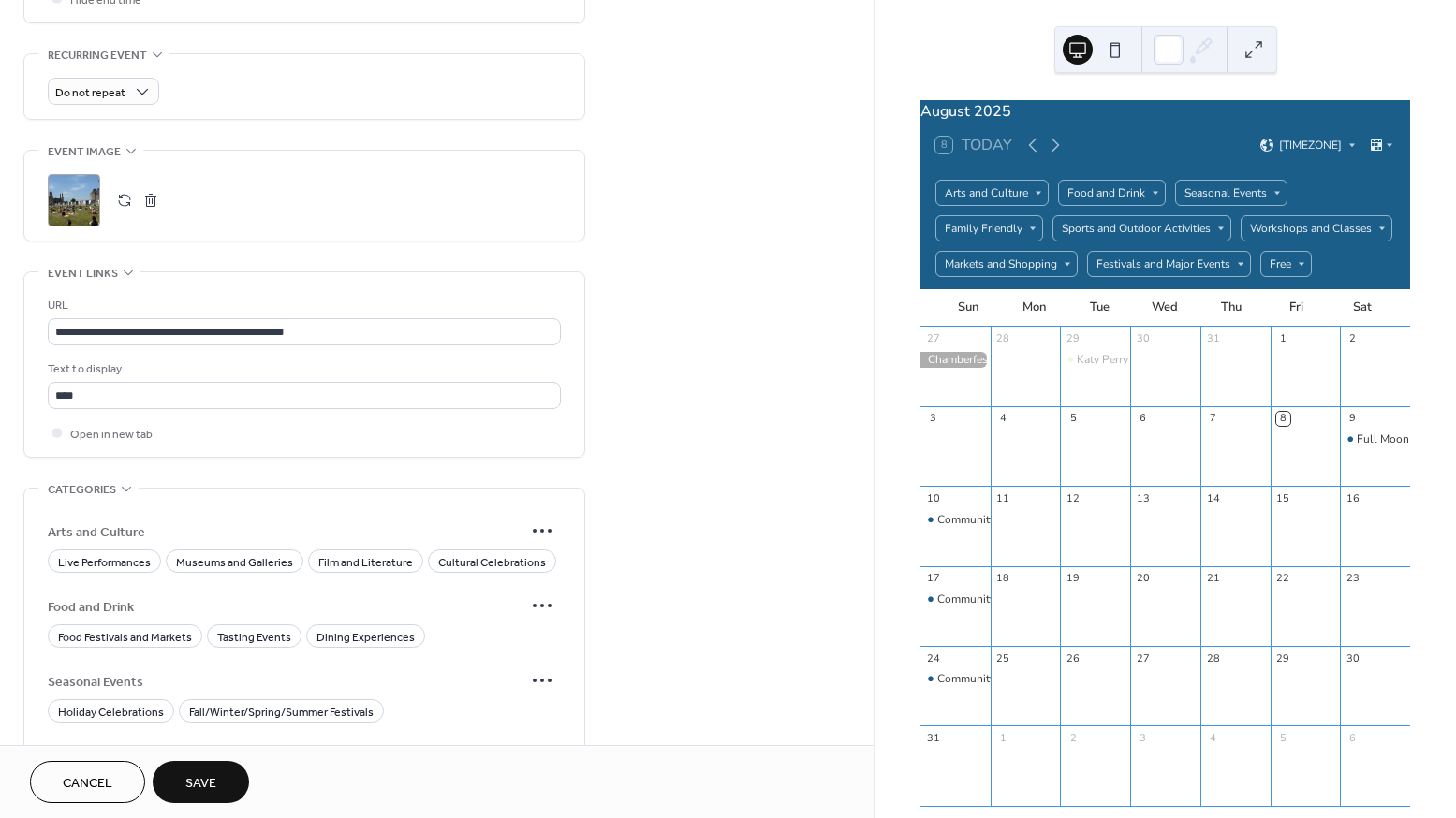 scroll, scrollTop: 0, scrollLeft: 0, axis: both 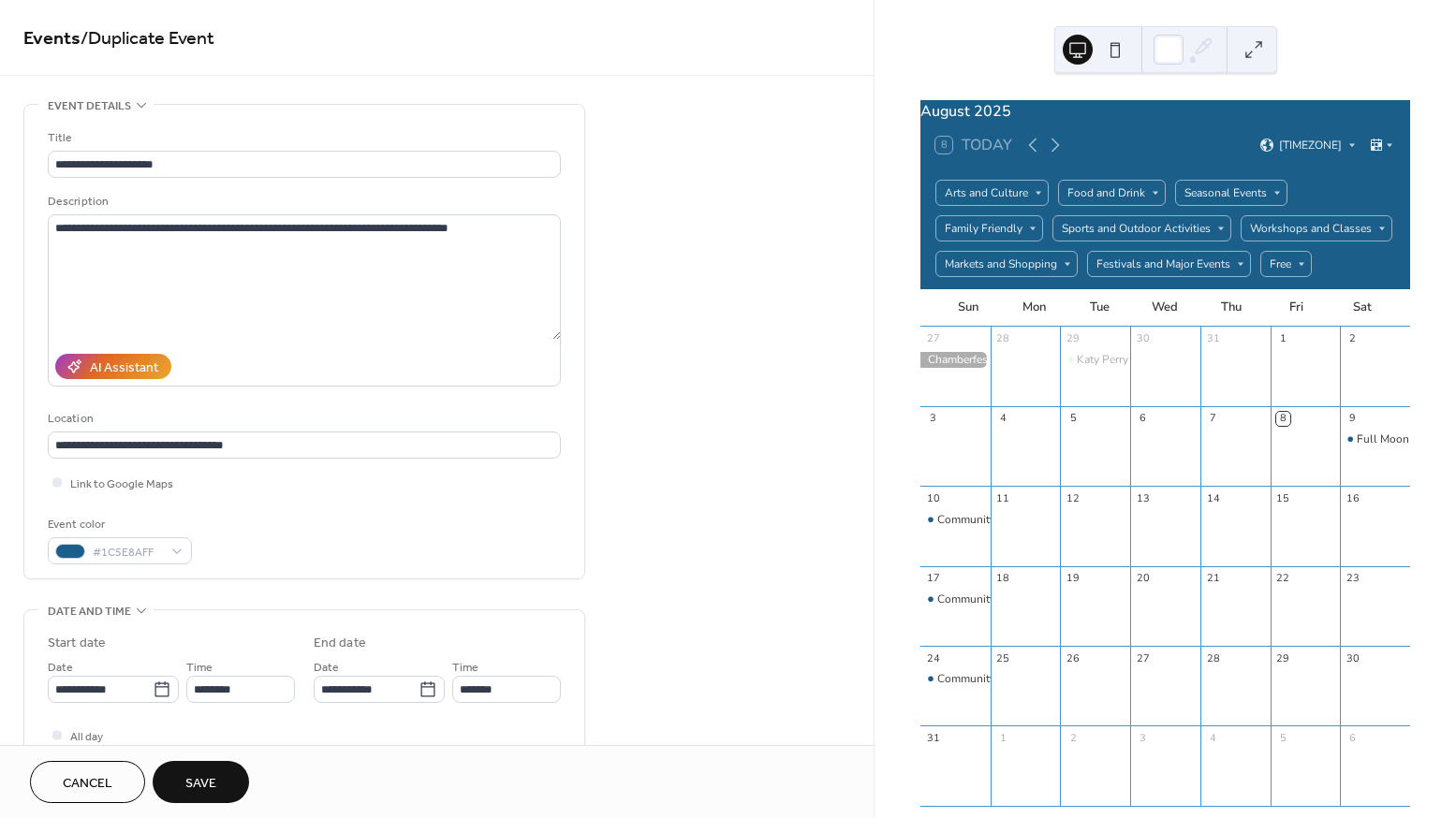 click on "Save" at bounding box center [200, 781] 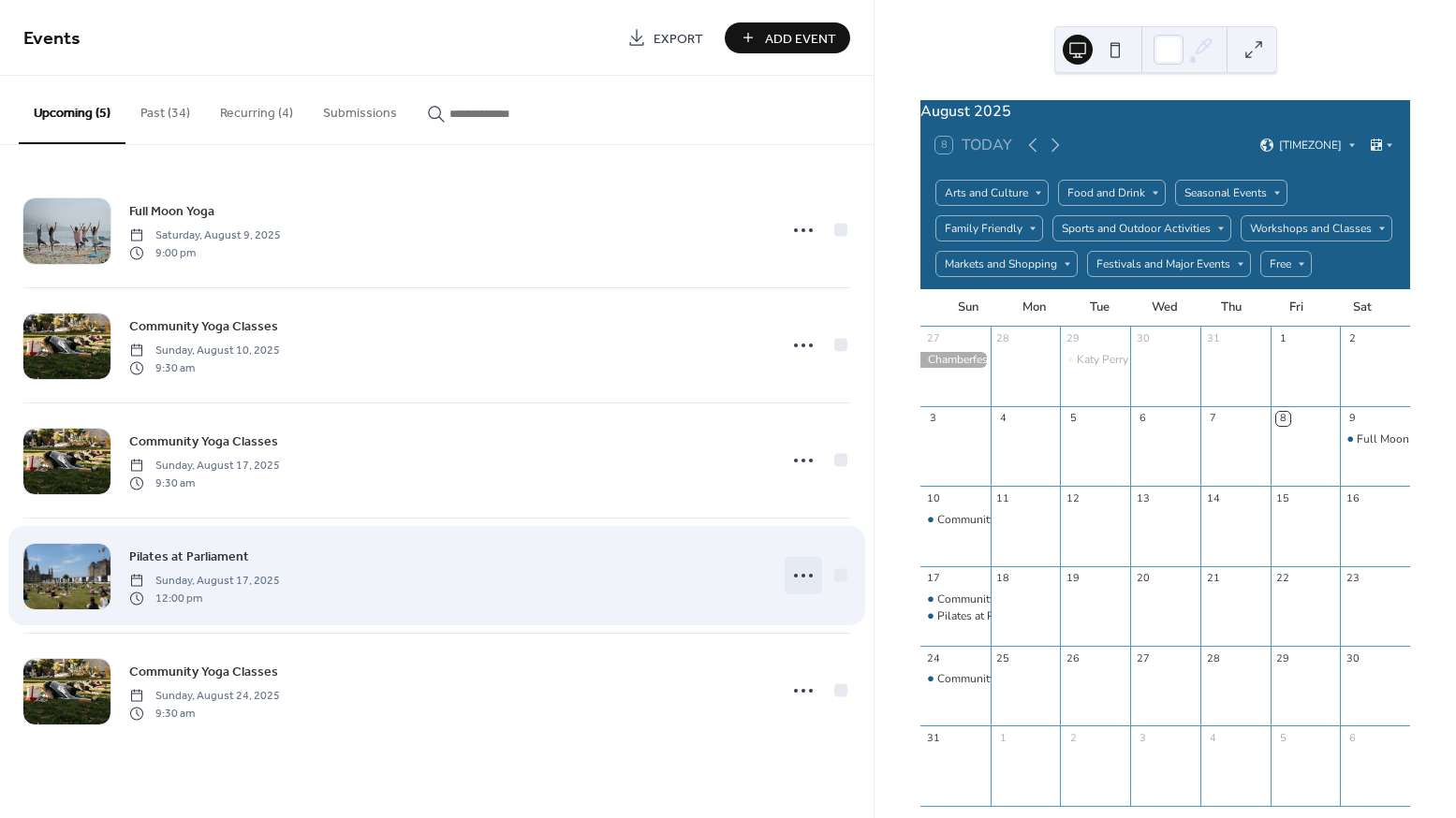 click 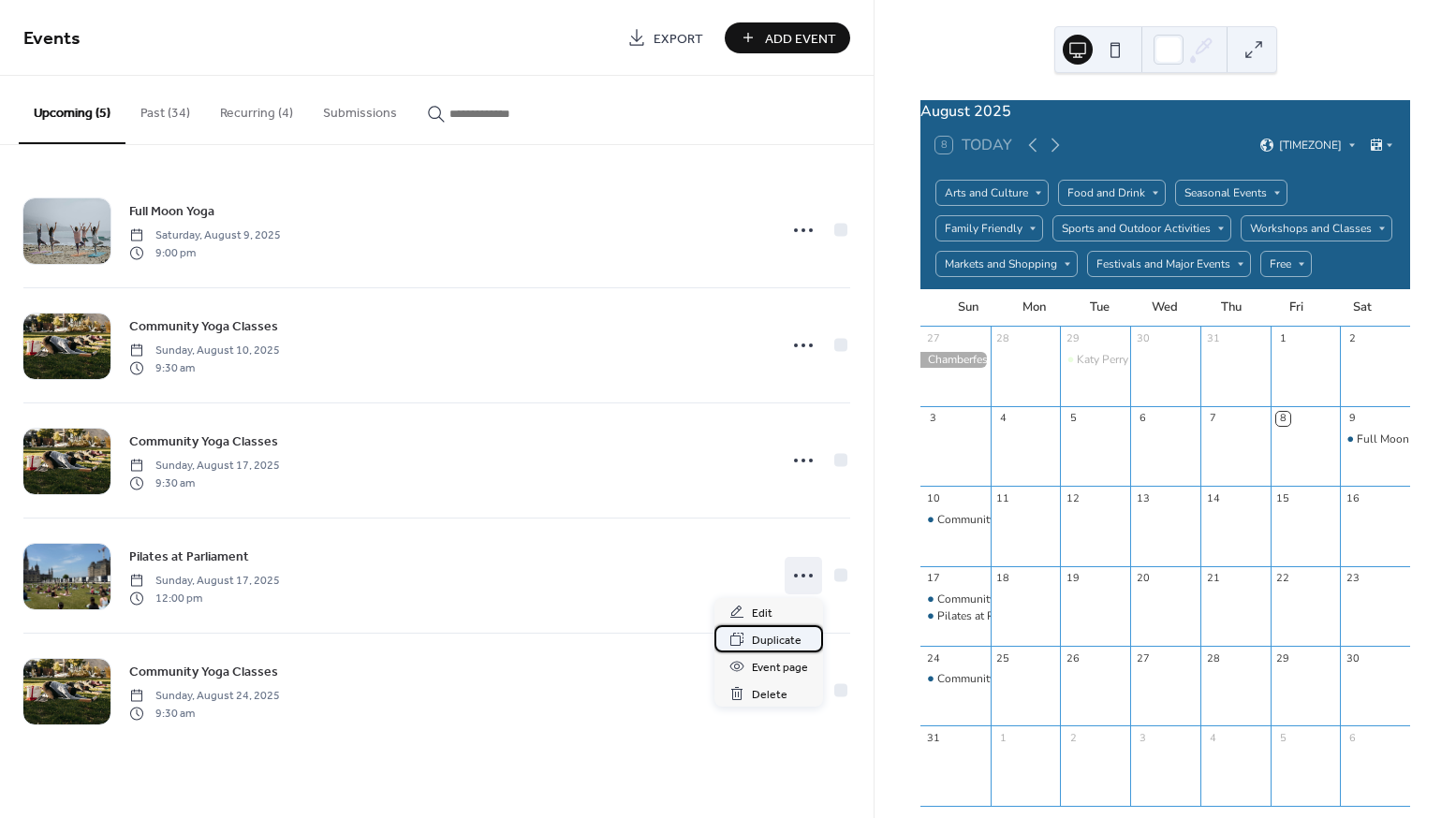 click on "Duplicate" at bounding box center (776, 640) 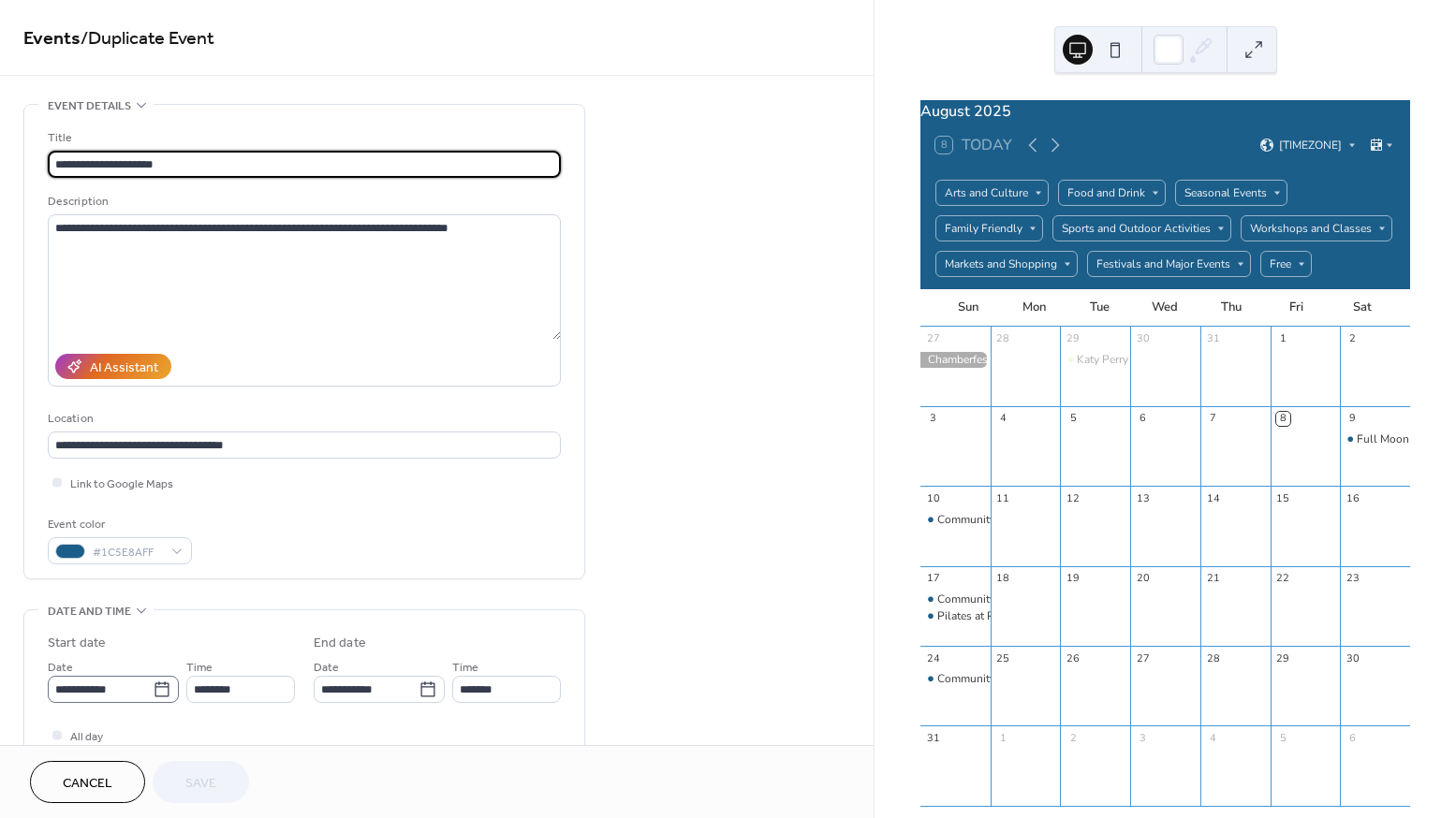 click 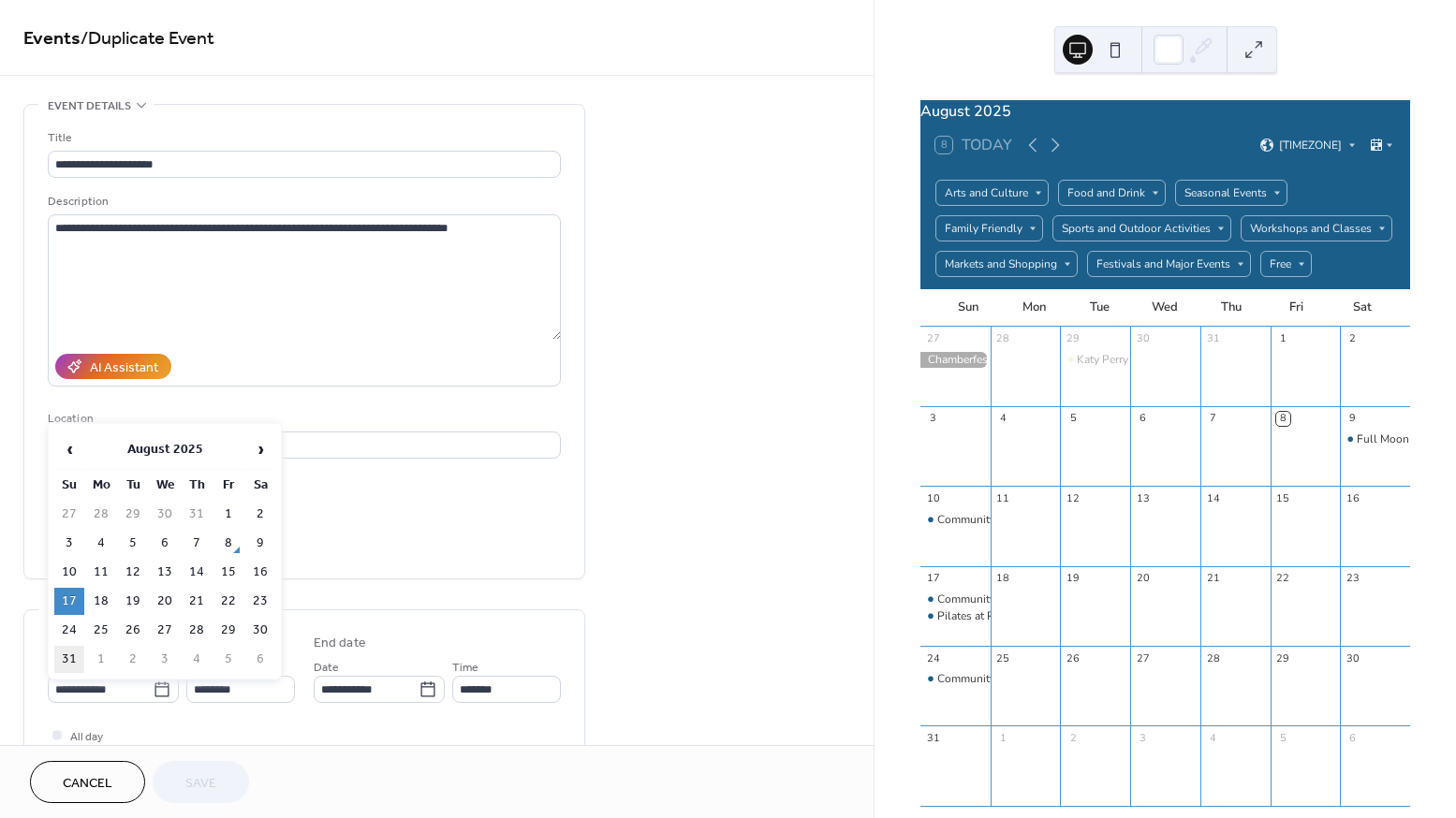 click on "31" at bounding box center (69, 659) 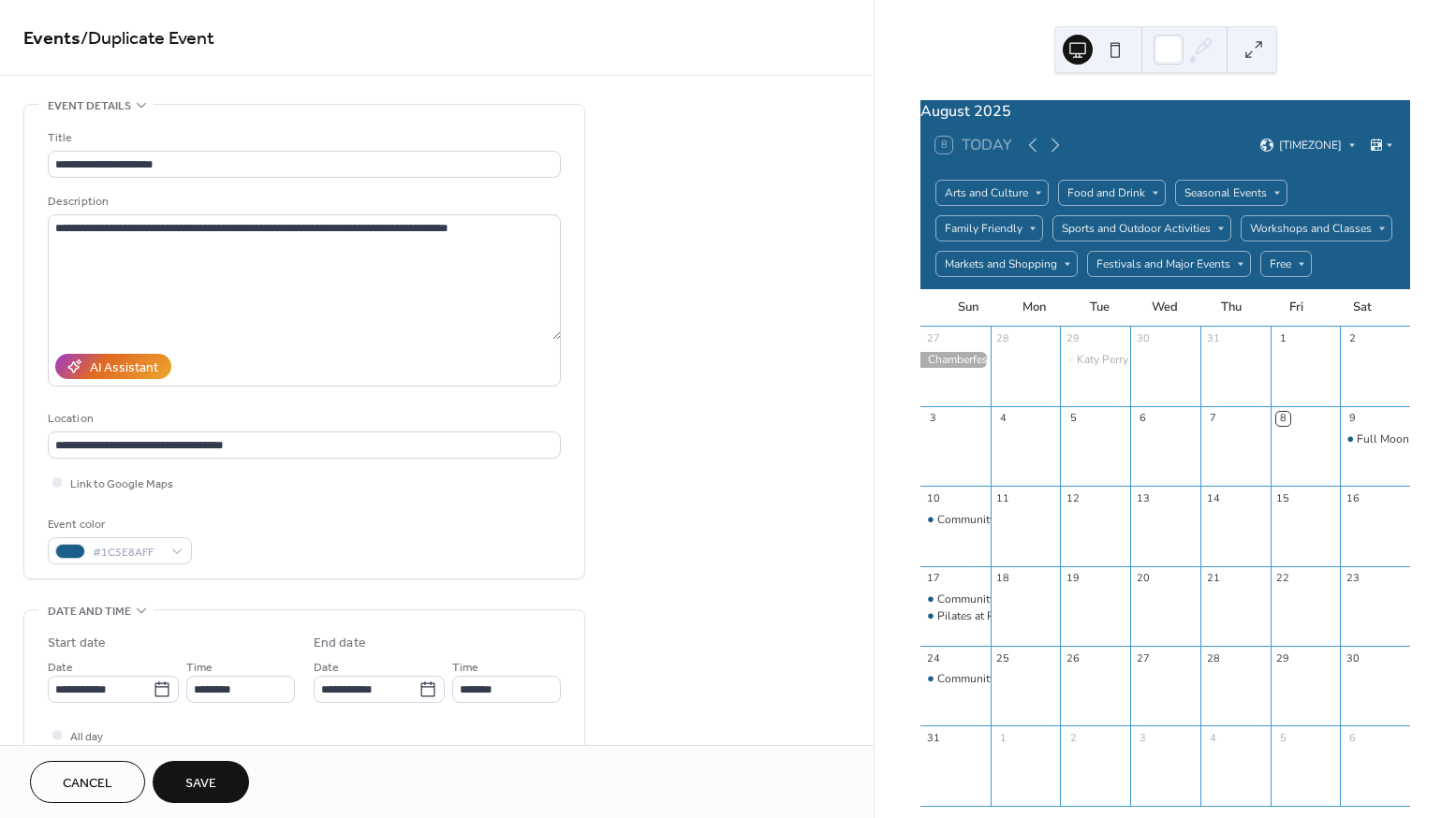 click on "Save" at bounding box center (200, 781) 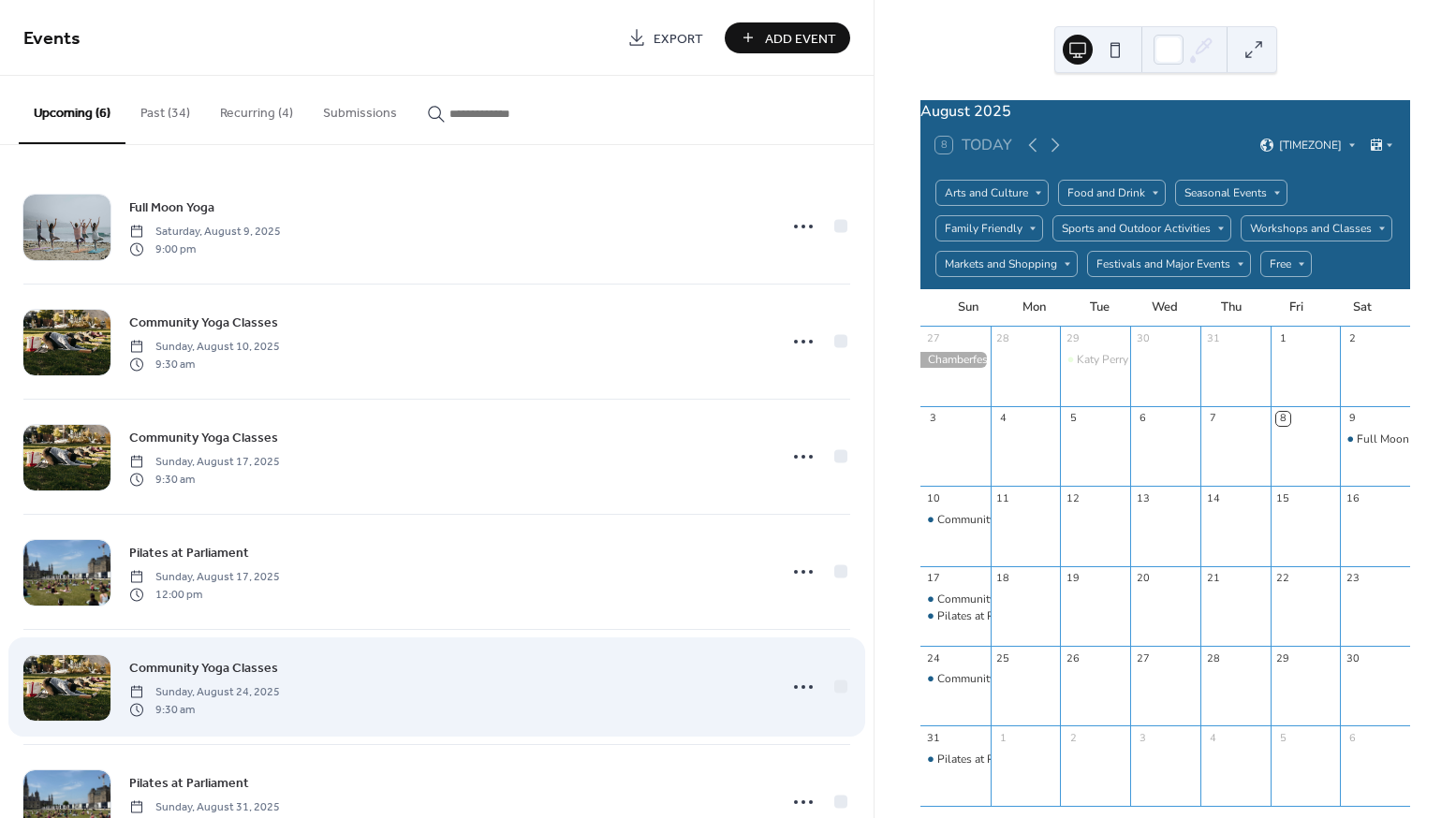 scroll, scrollTop: 7, scrollLeft: 0, axis: vertical 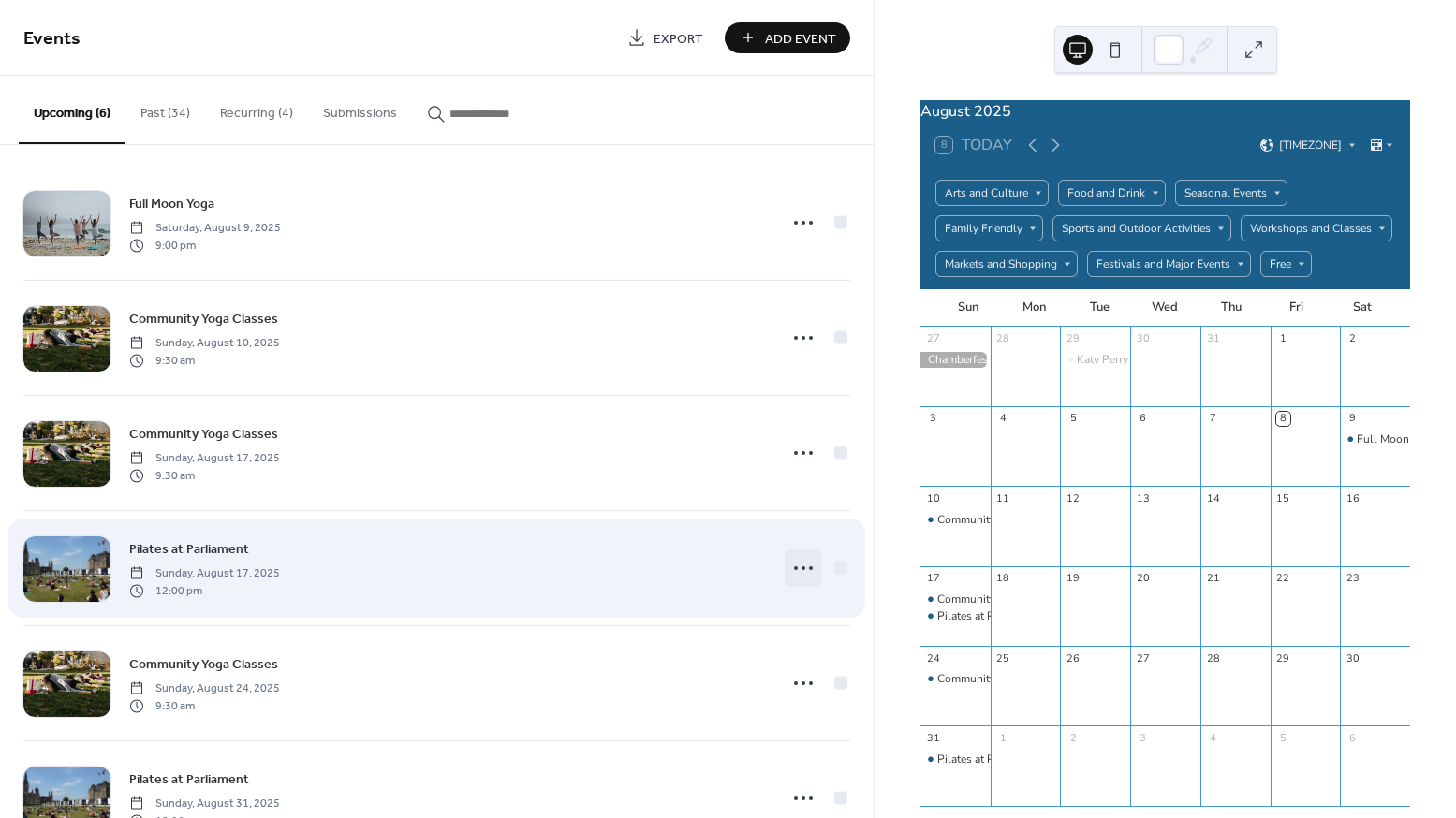 click 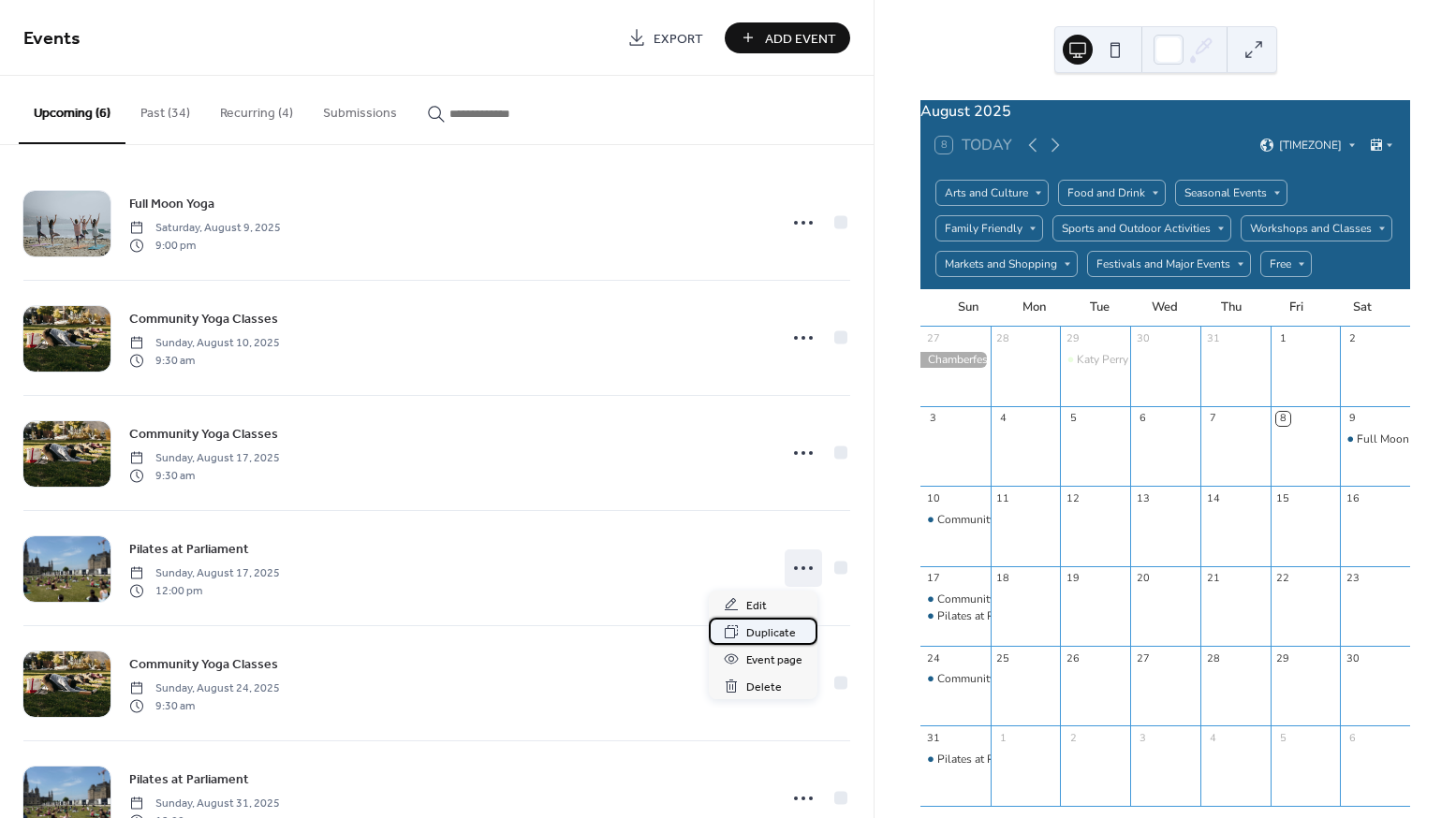 click on "Duplicate" at bounding box center [771, 633] 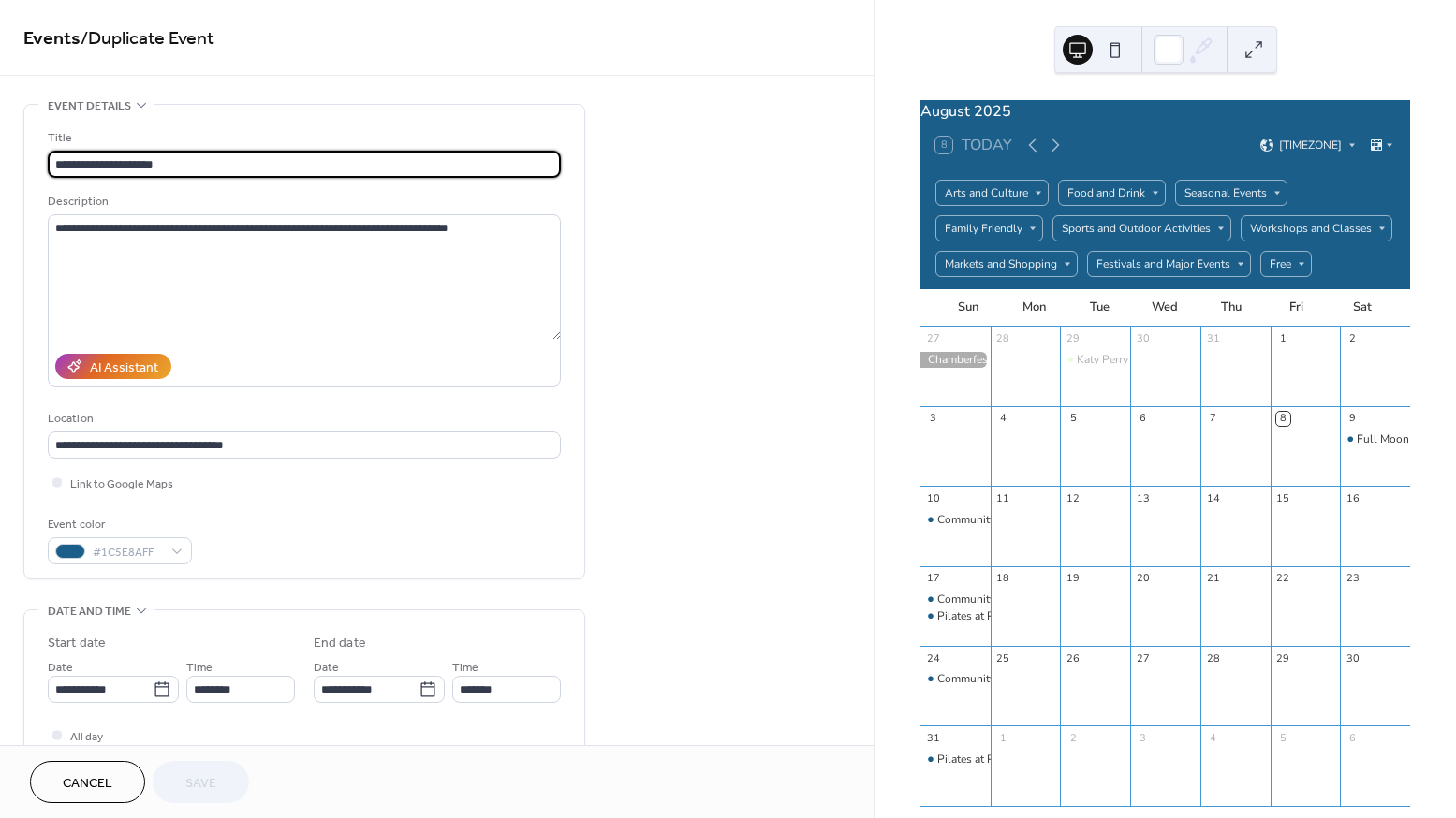 drag, startPoint x: 101, startPoint y: 163, endPoint x: -7, endPoint y: 163, distance: 108 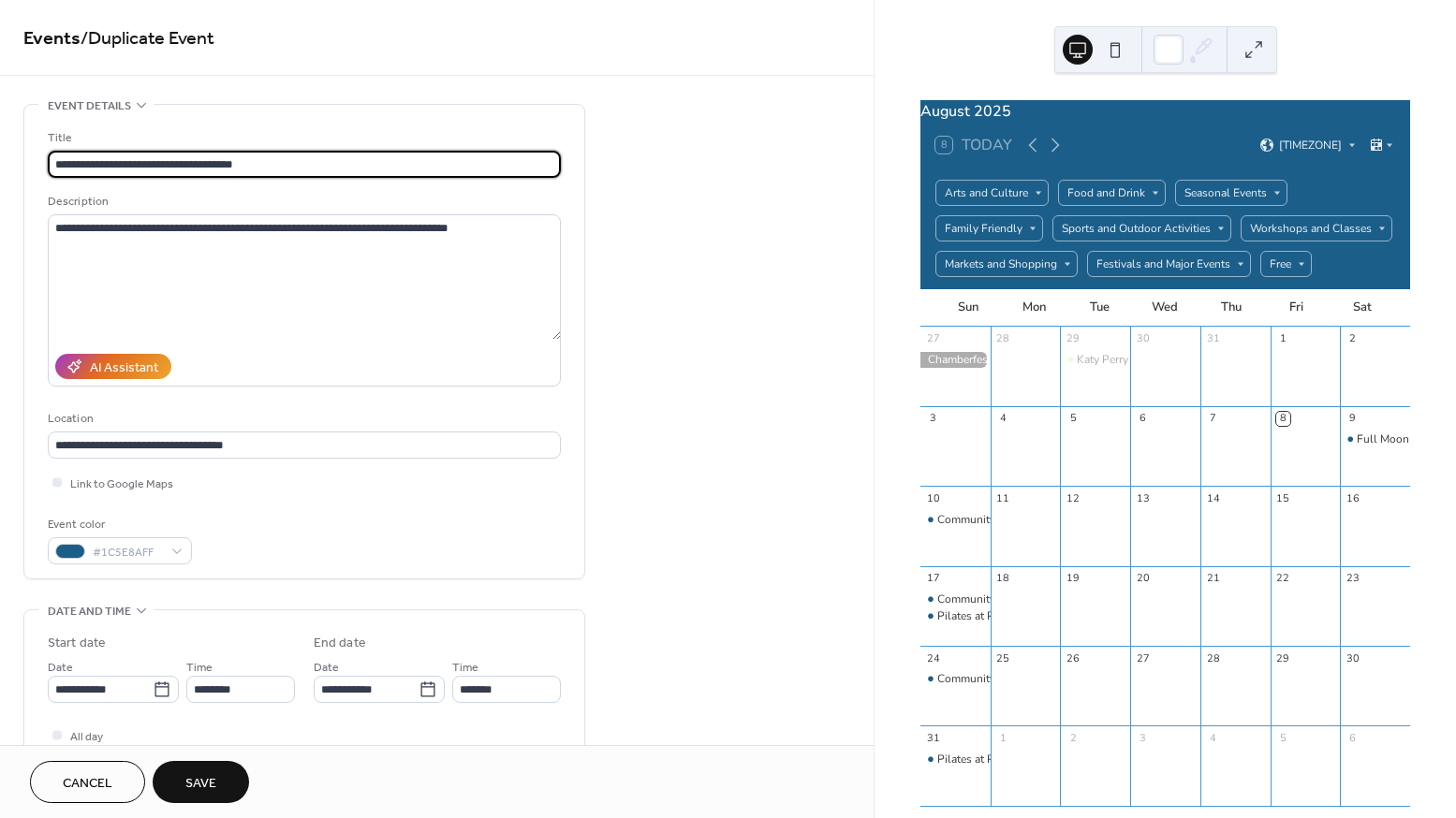 drag, startPoint x: 236, startPoint y: 162, endPoint x: 22, endPoint y: 168, distance: 214.0841 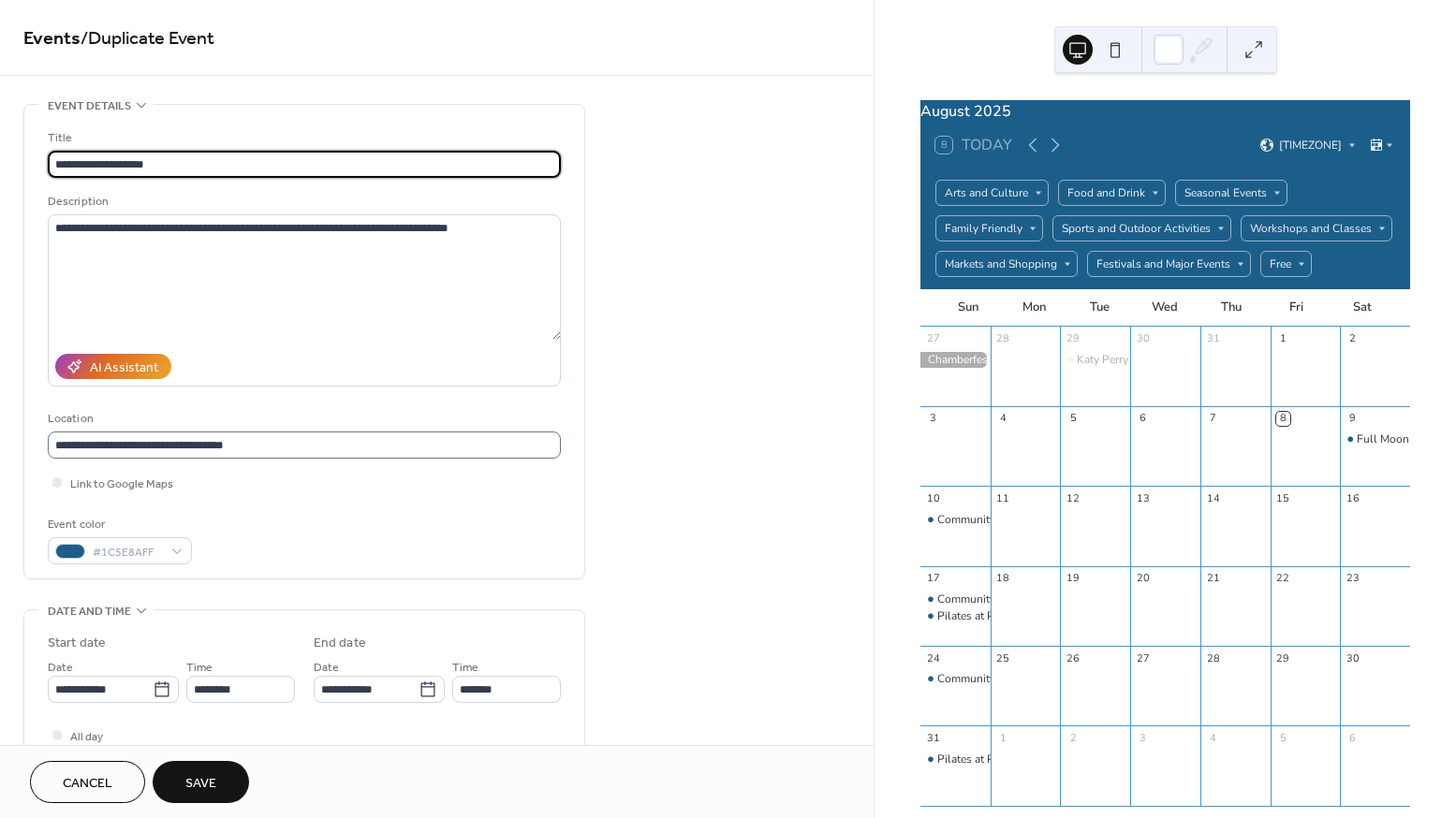 type on "**********" 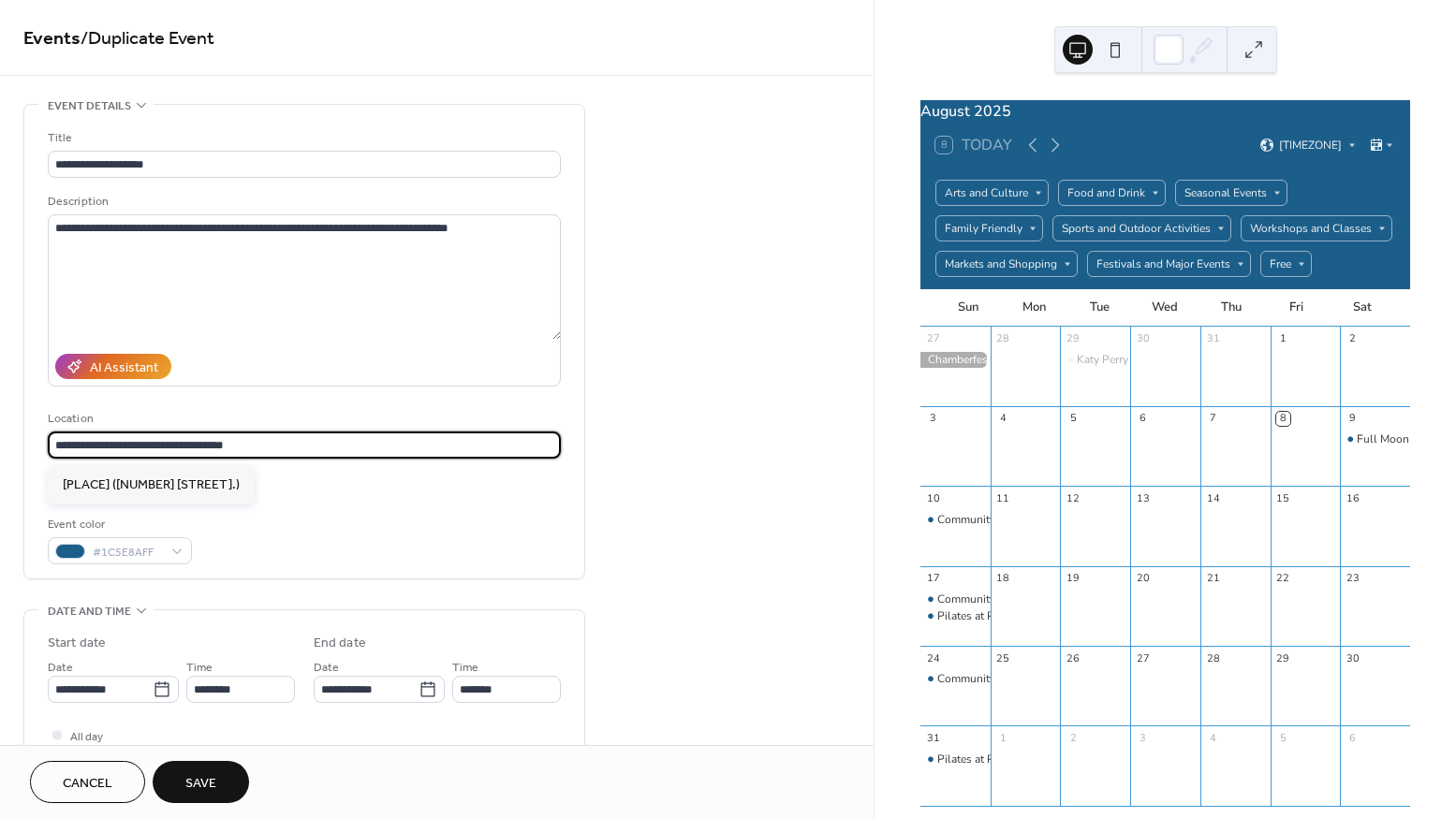 drag, startPoint x: 150, startPoint y: 449, endPoint x: 22, endPoint y: 449, distance: 128 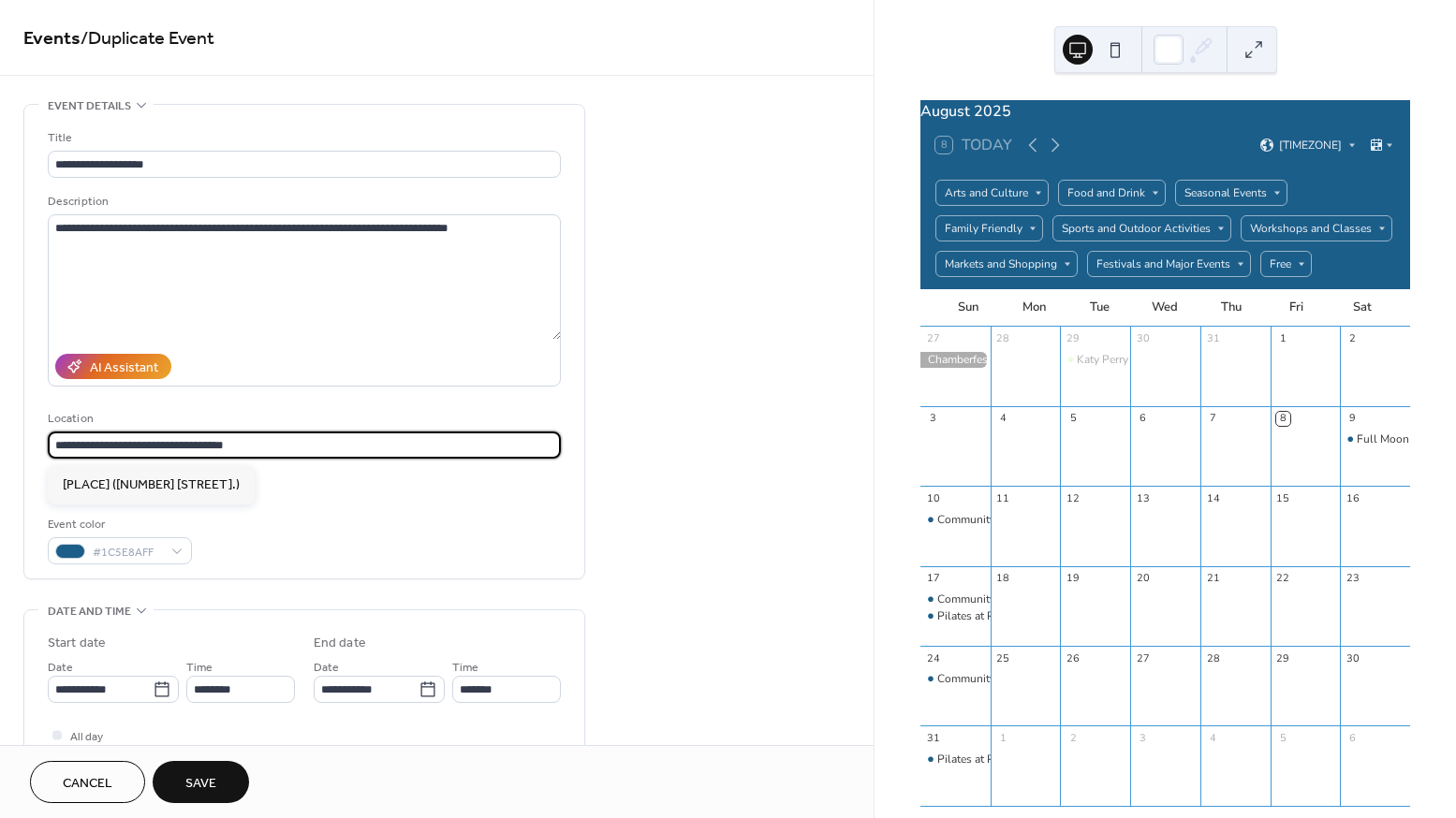 click on "**********" at bounding box center (436, 1106) 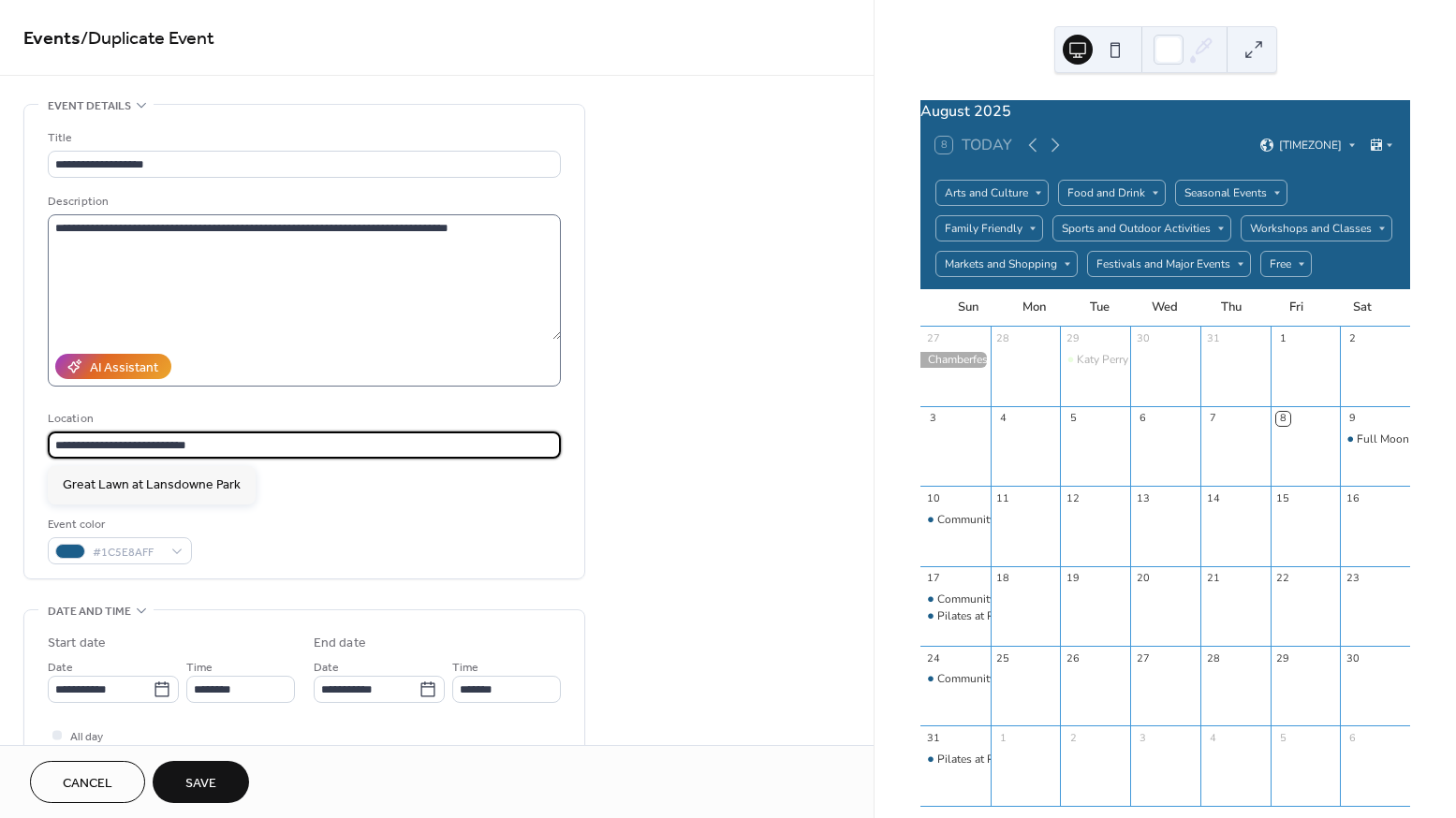 type on "**********" 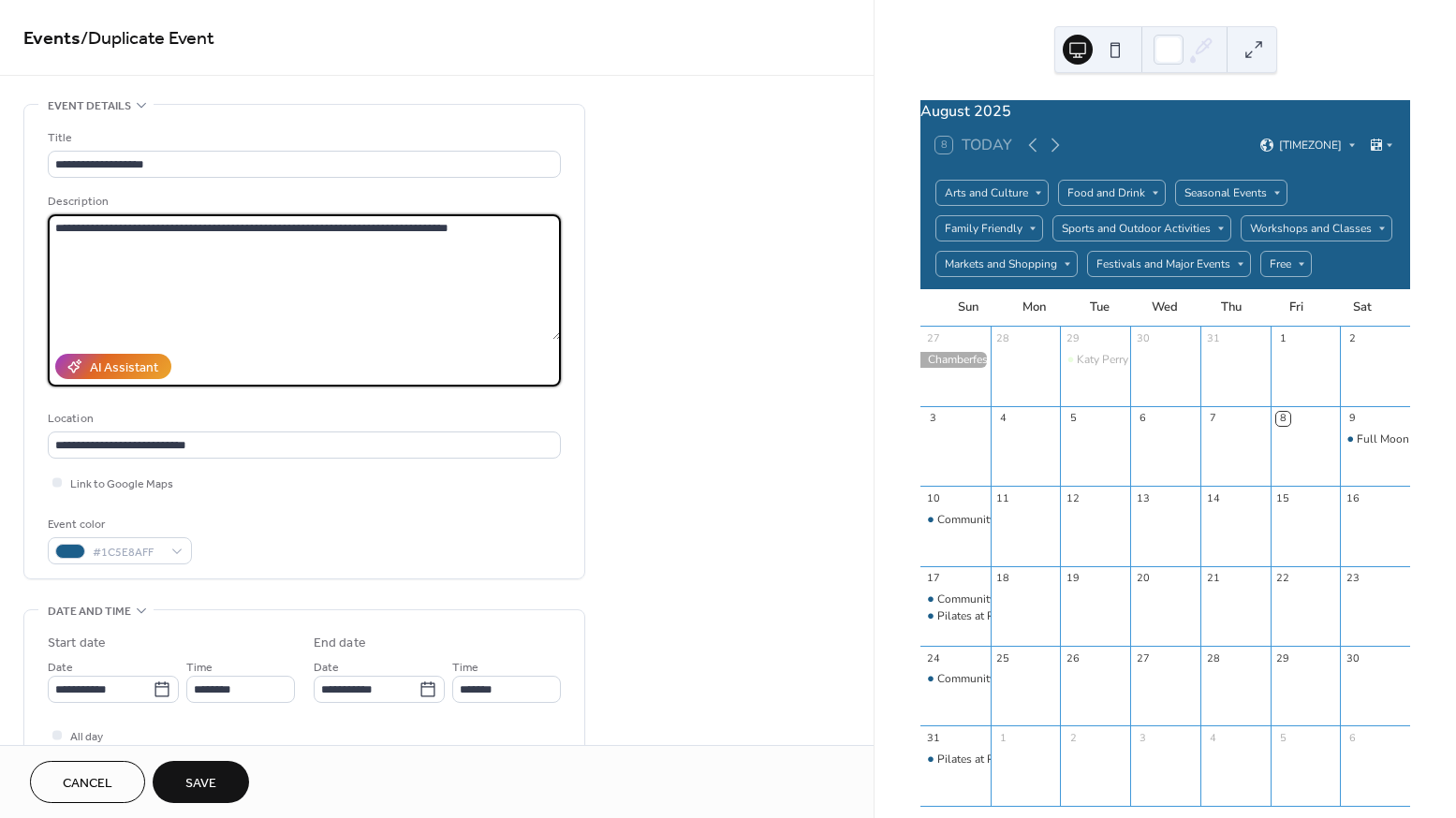 drag, startPoint x: 347, startPoint y: 228, endPoint x: -14, endPoint y: 226, distance: 361.0055 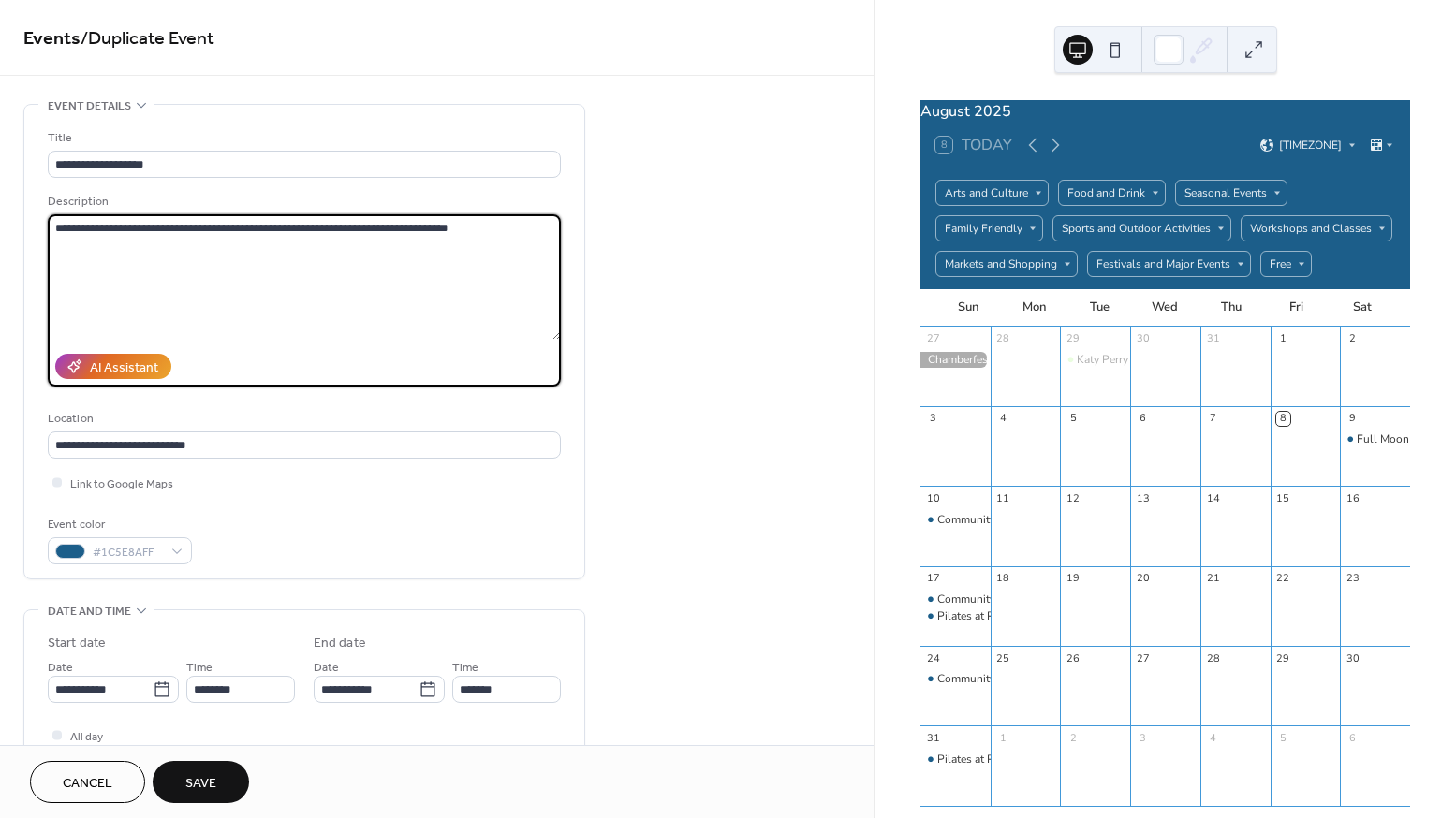 click on "**********" at bounding box center [728, 409] 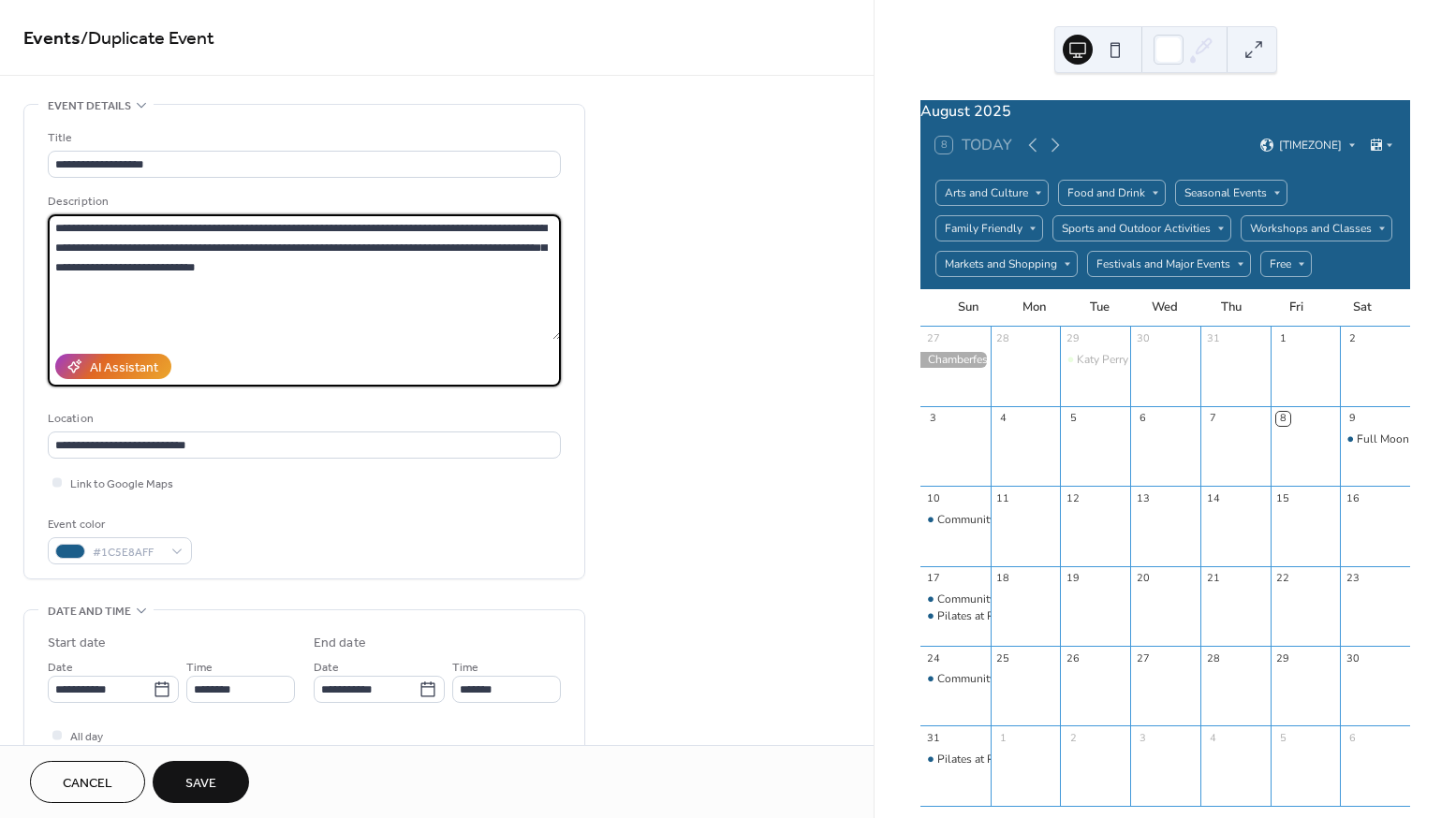drag, startPoint x: 200, startPoint y: 249, endPoint x: -11, endPoint y: 219, distance: 213.12203 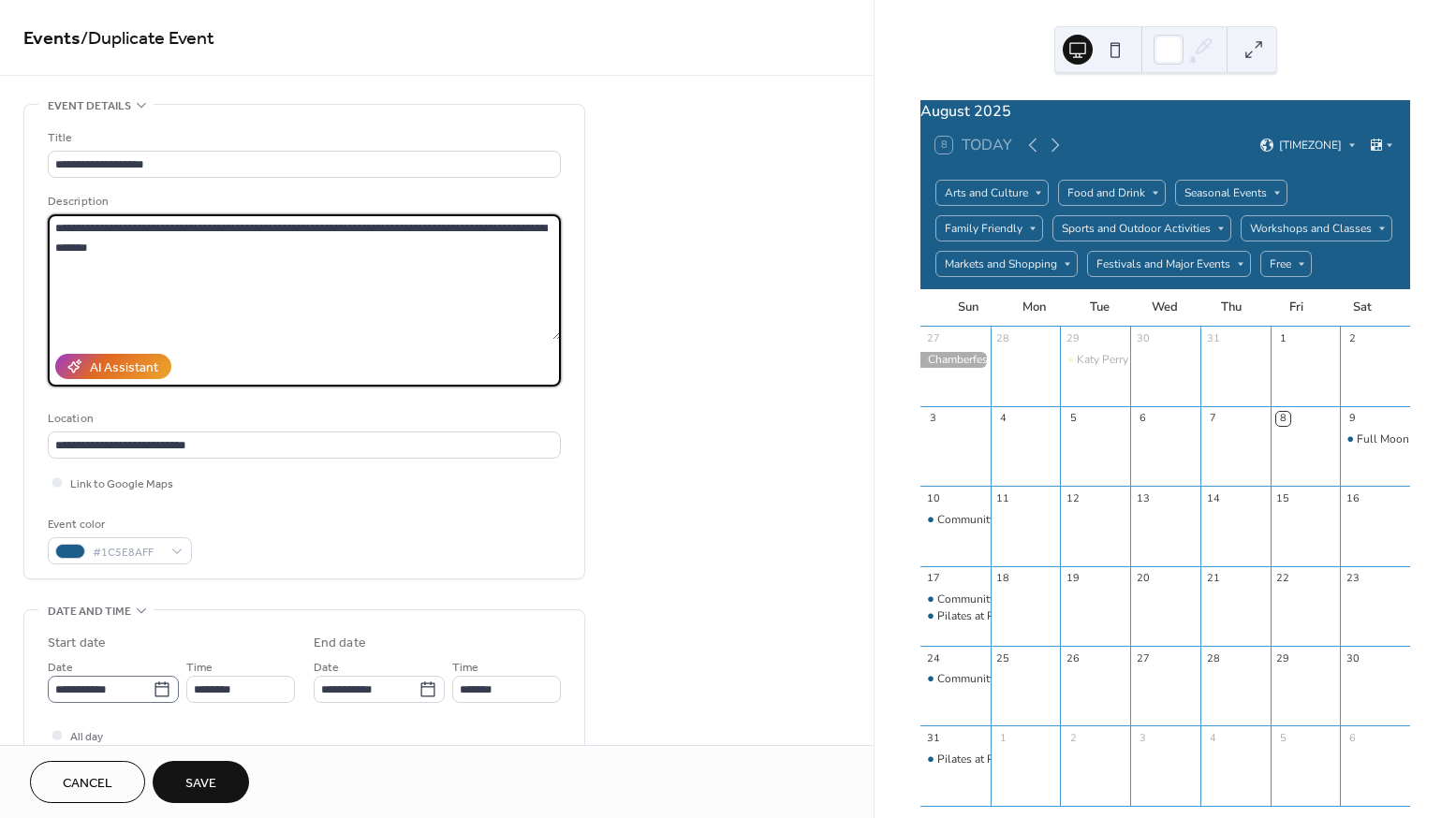 type on "**********" 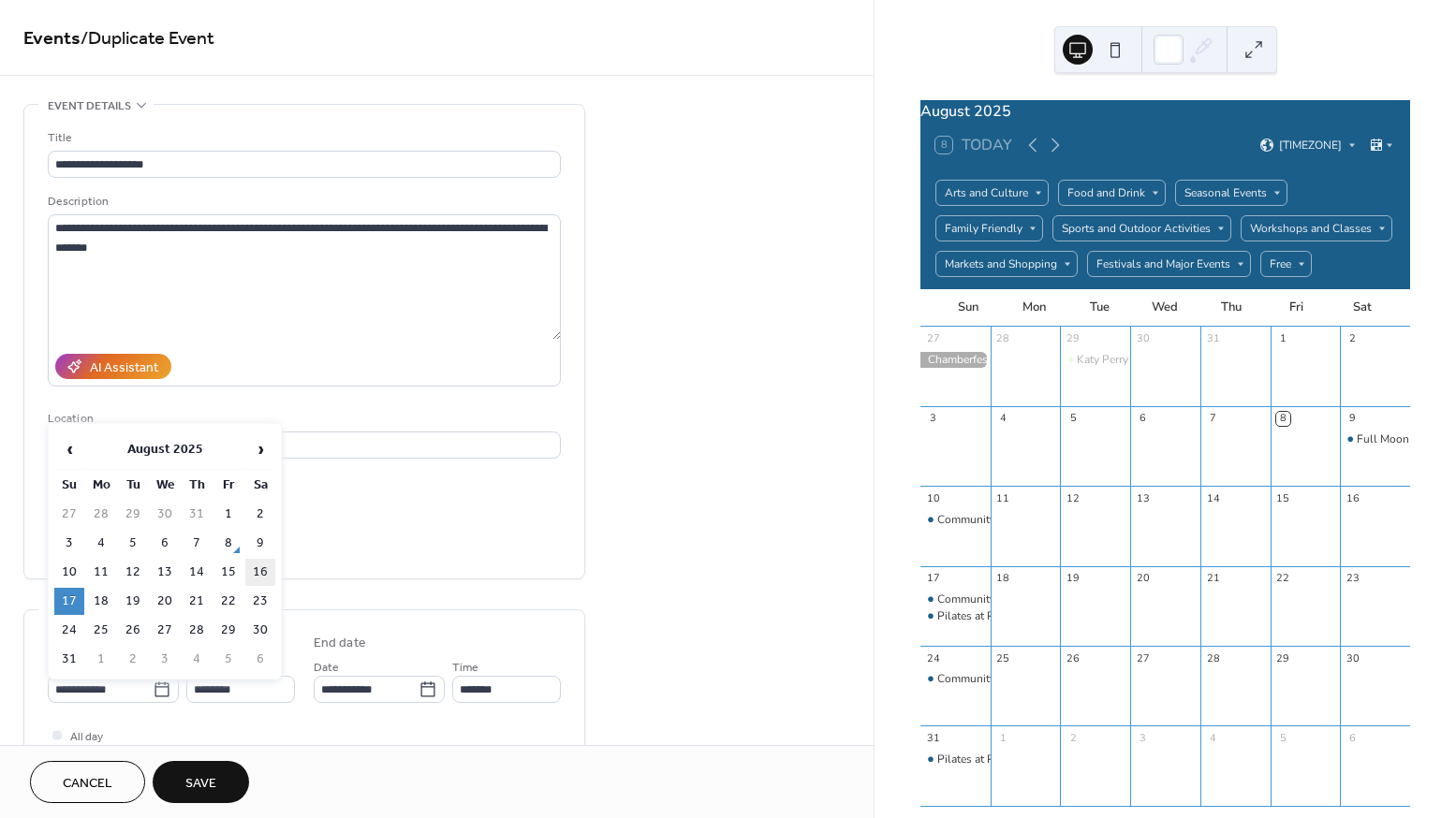 click on "16" at bounding box center [260, 572] 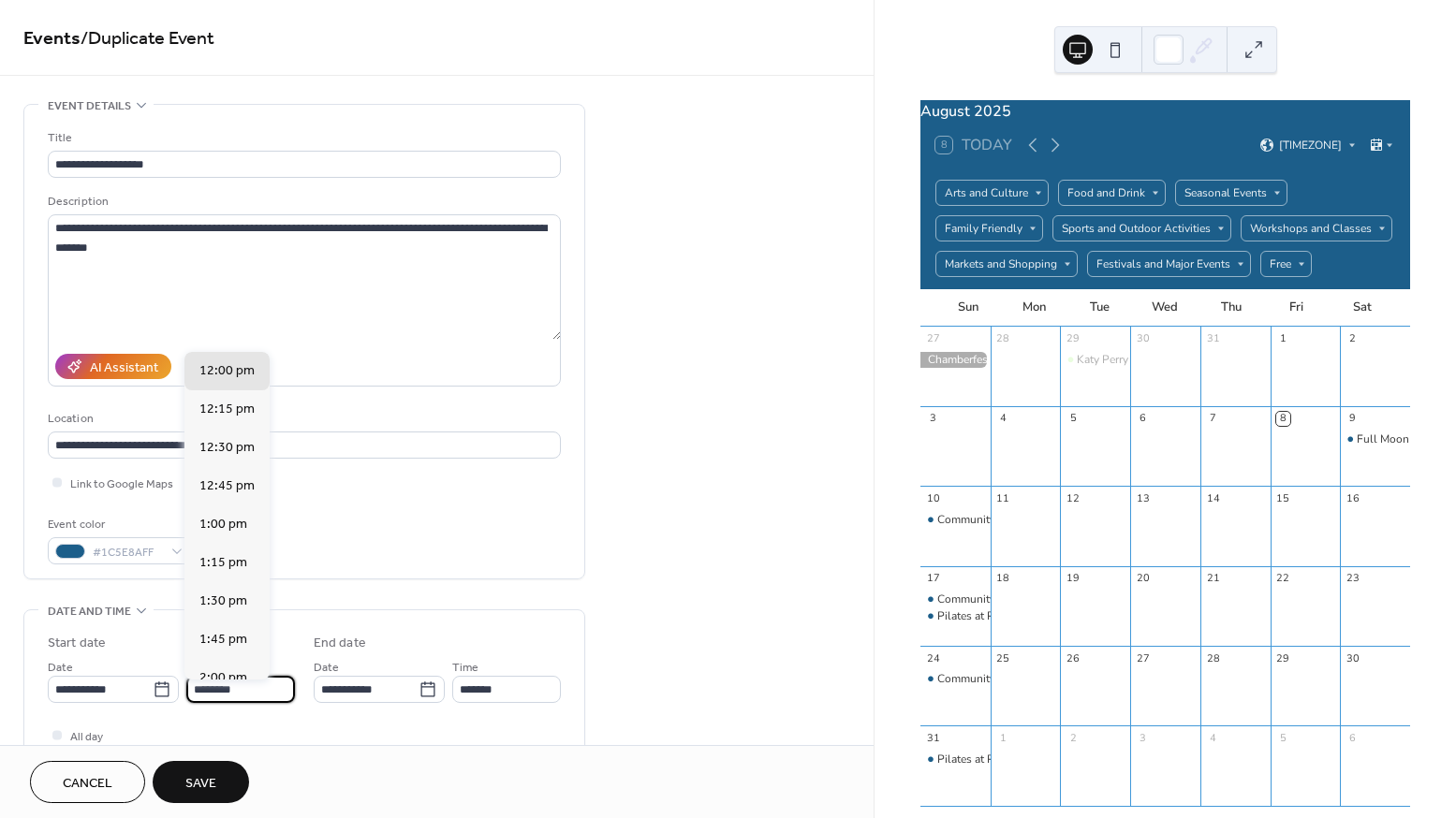 drag, startPoint x: 271, startPoint y: 697, endPoint x: 182, endPoint y: 690, distance: 89.27486 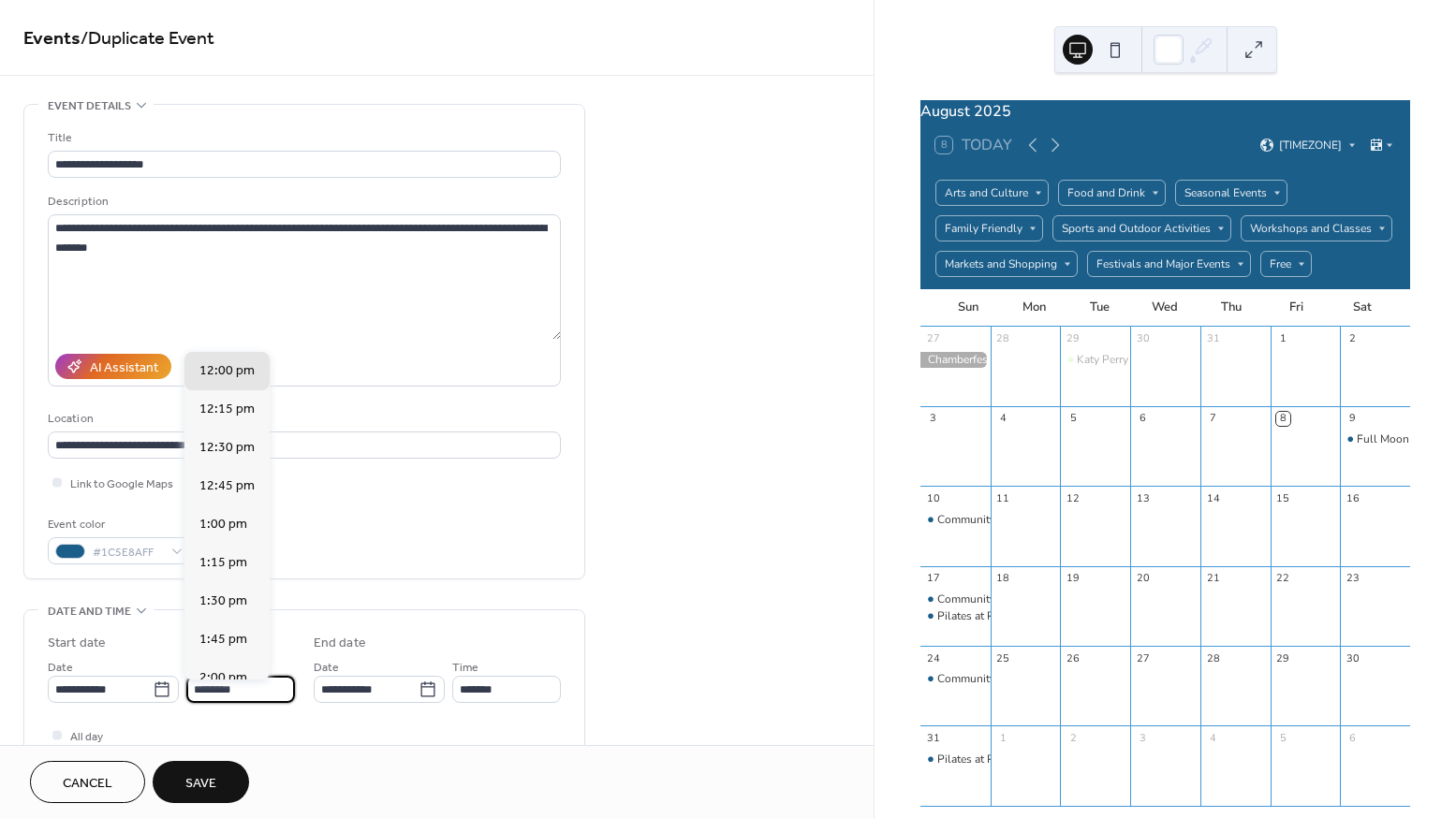 click on "**********" at bounding box center (171, 679) 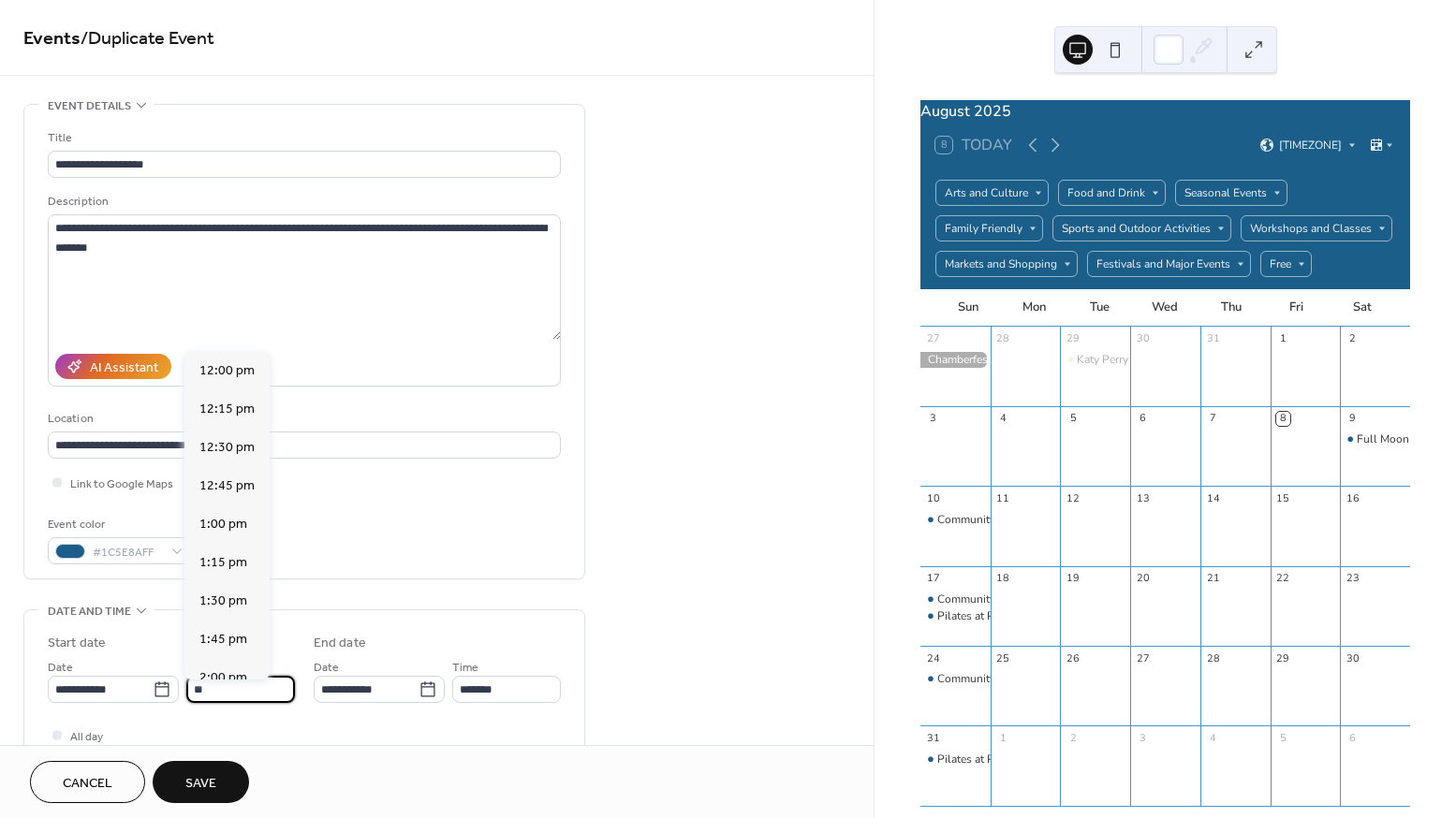 scroll, scrollTop: 1535, scrollLeft: 0, axis: vertical 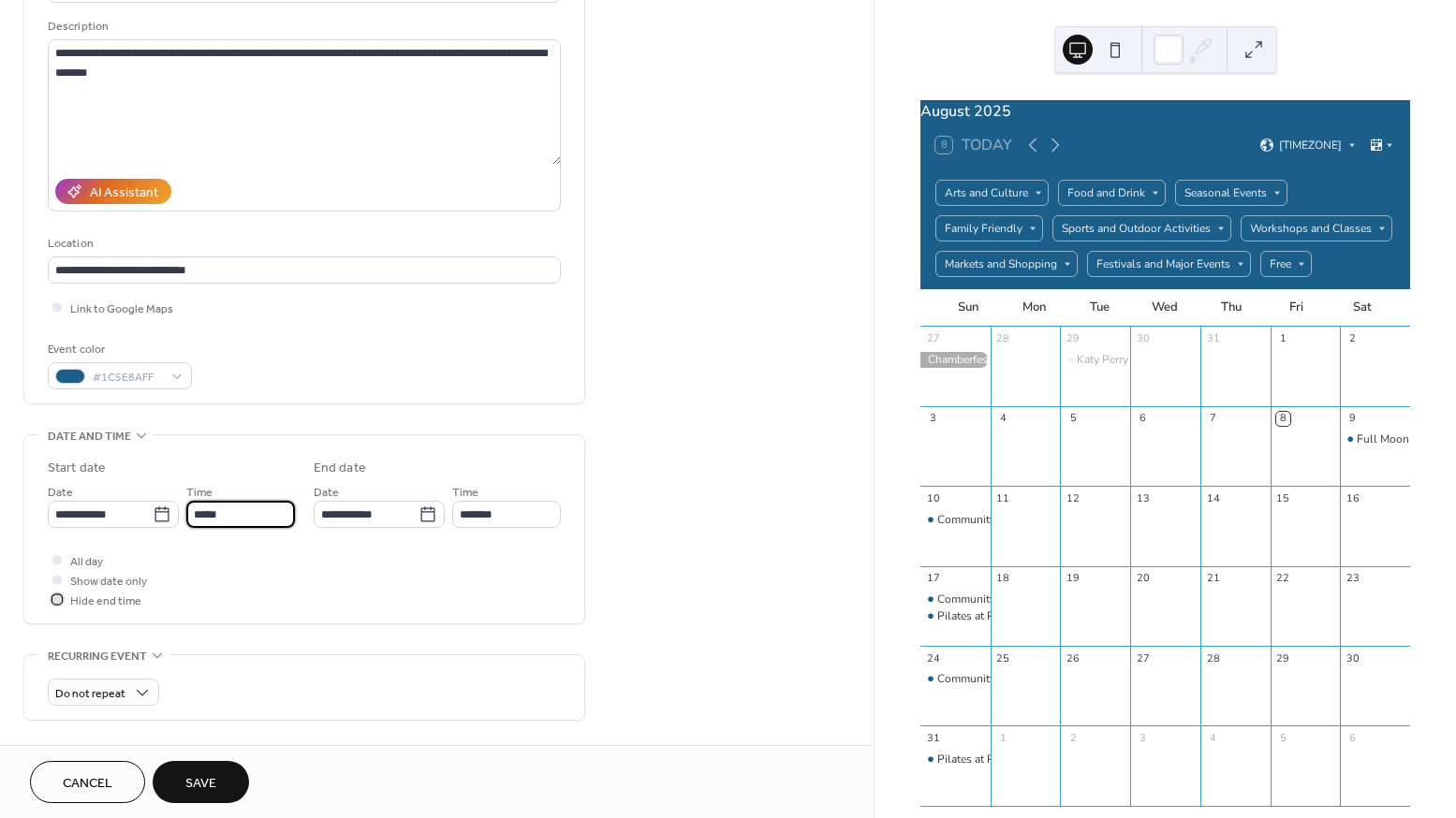 type on "********" 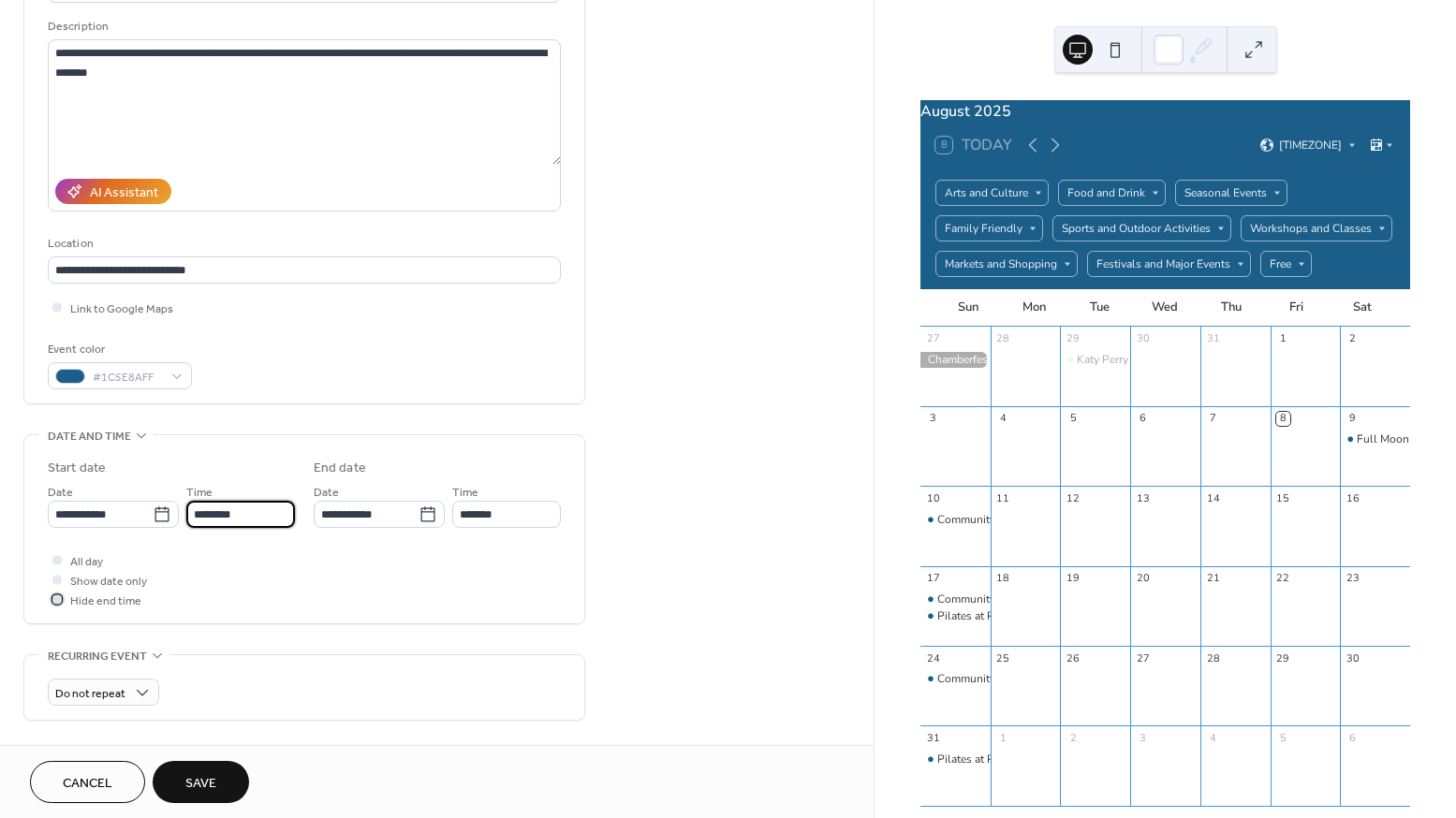 type on "********" 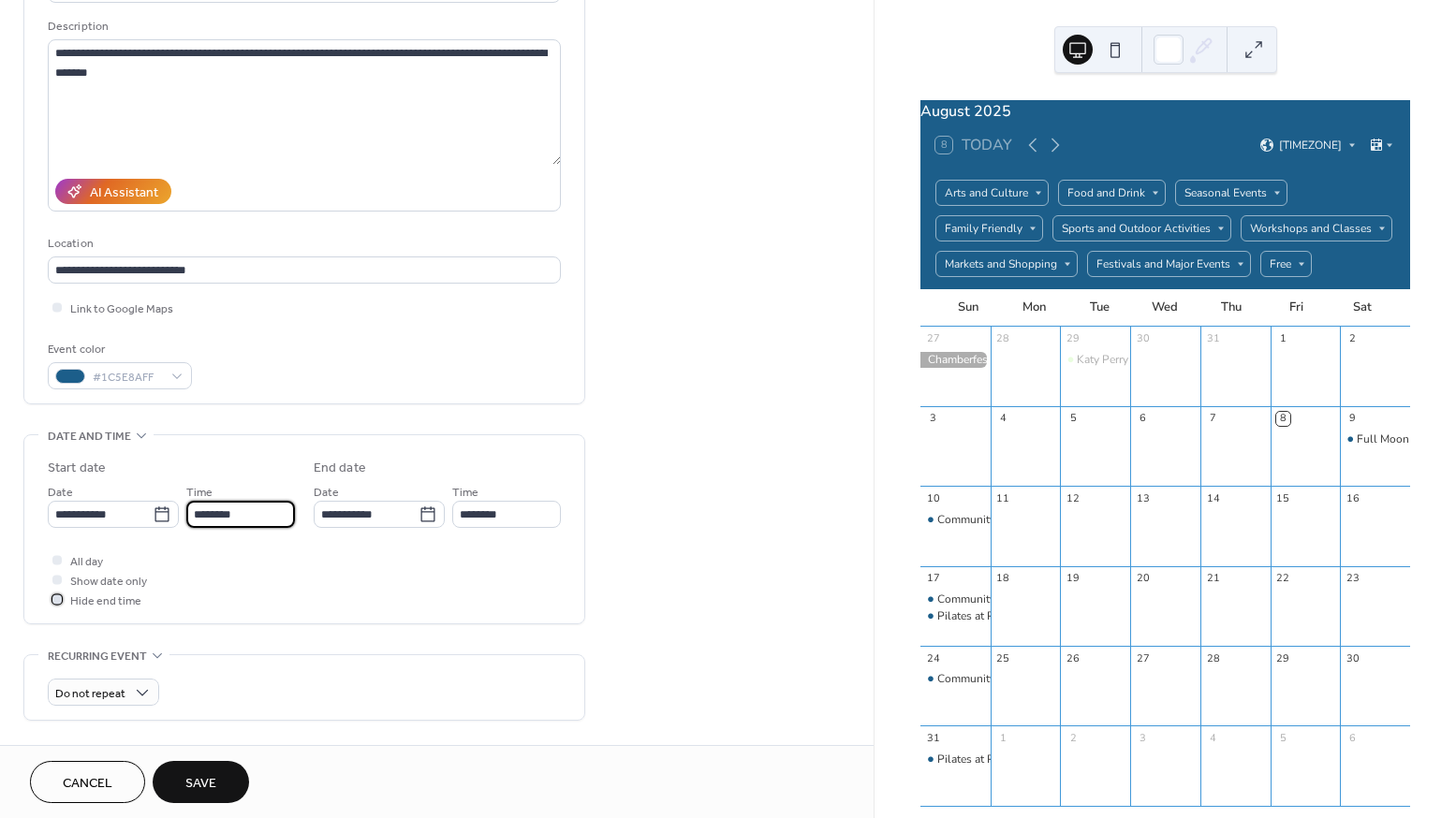 click on "Hide end time" at bounding box center [106, 601] 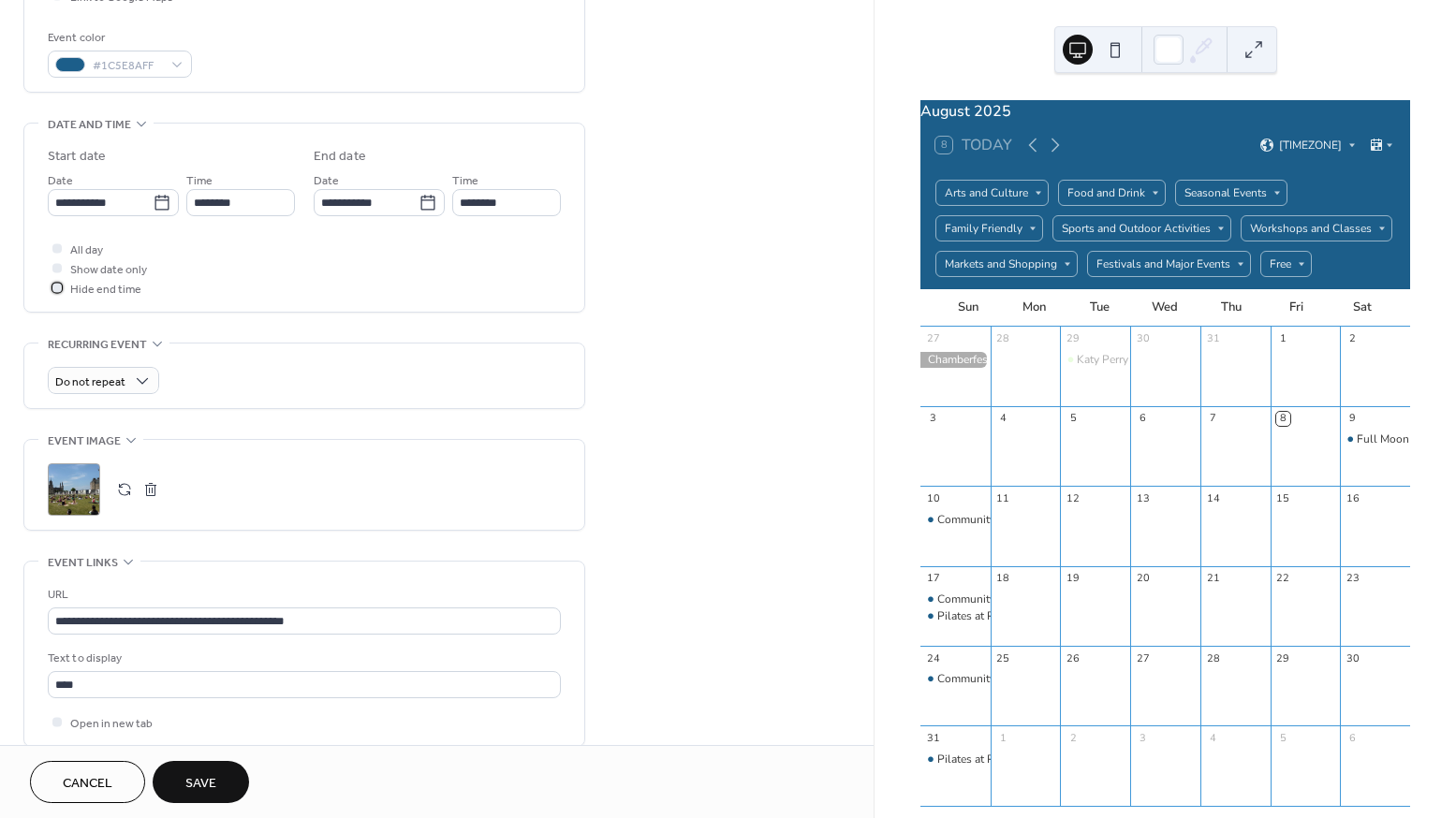 scroll, scrollTop: 502, scrollLeft: 0, axis: vertical 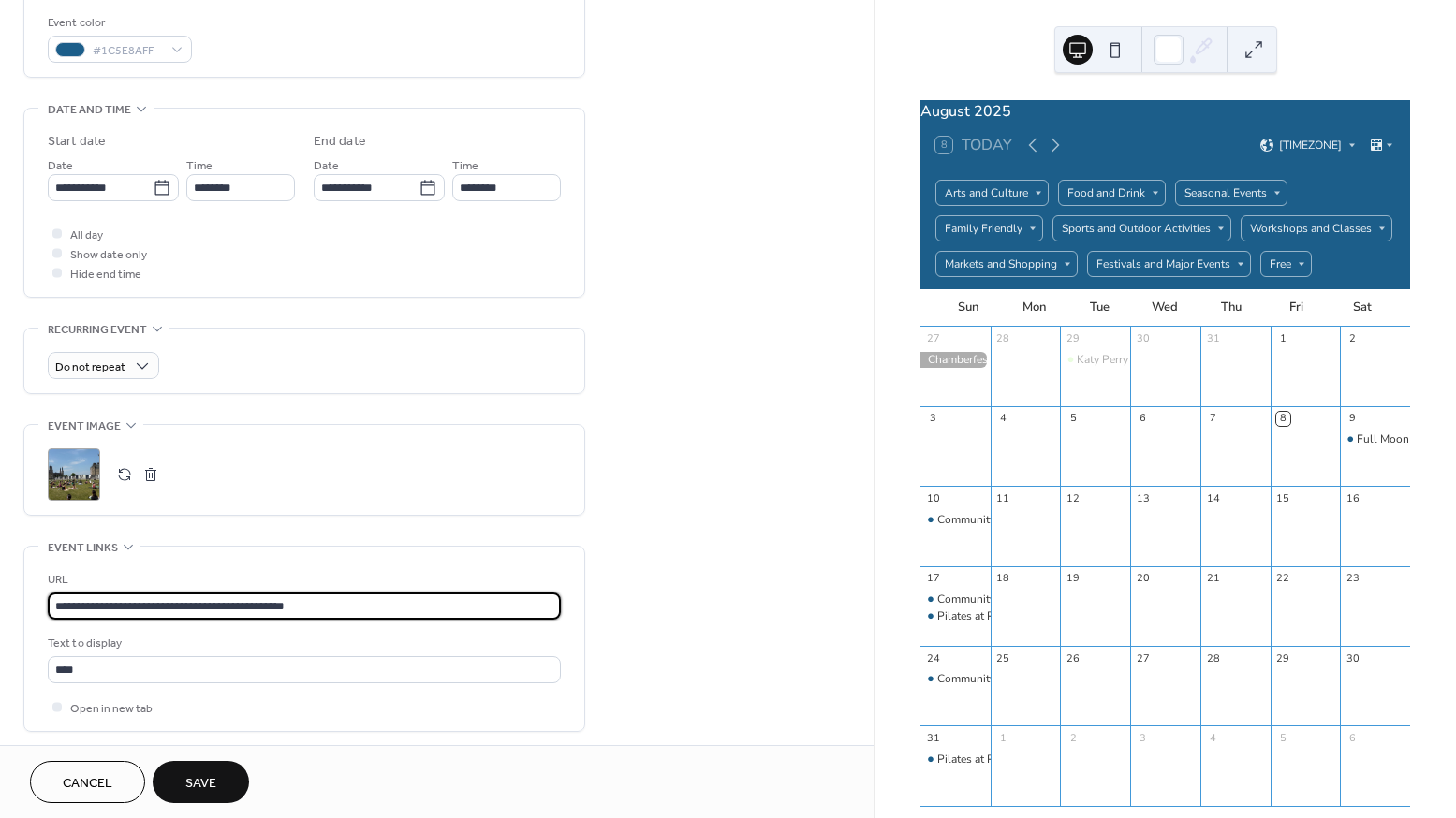 drag, startPoint x: 360, startPoint y: 613, endPoint x: 41, endPoint y: 618, distance: 319.03918 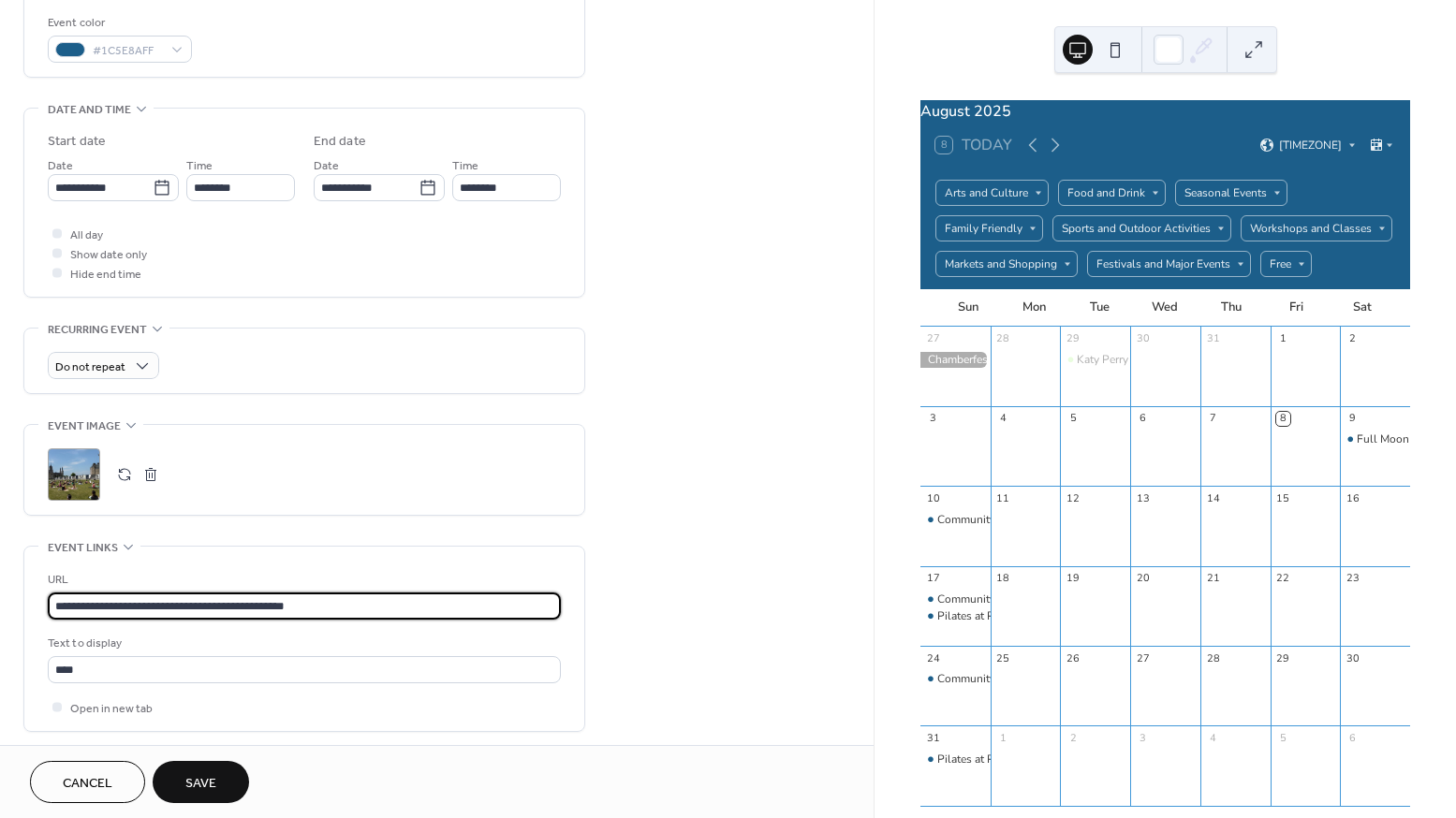 click on "**********" at bounding box center [304, 638] 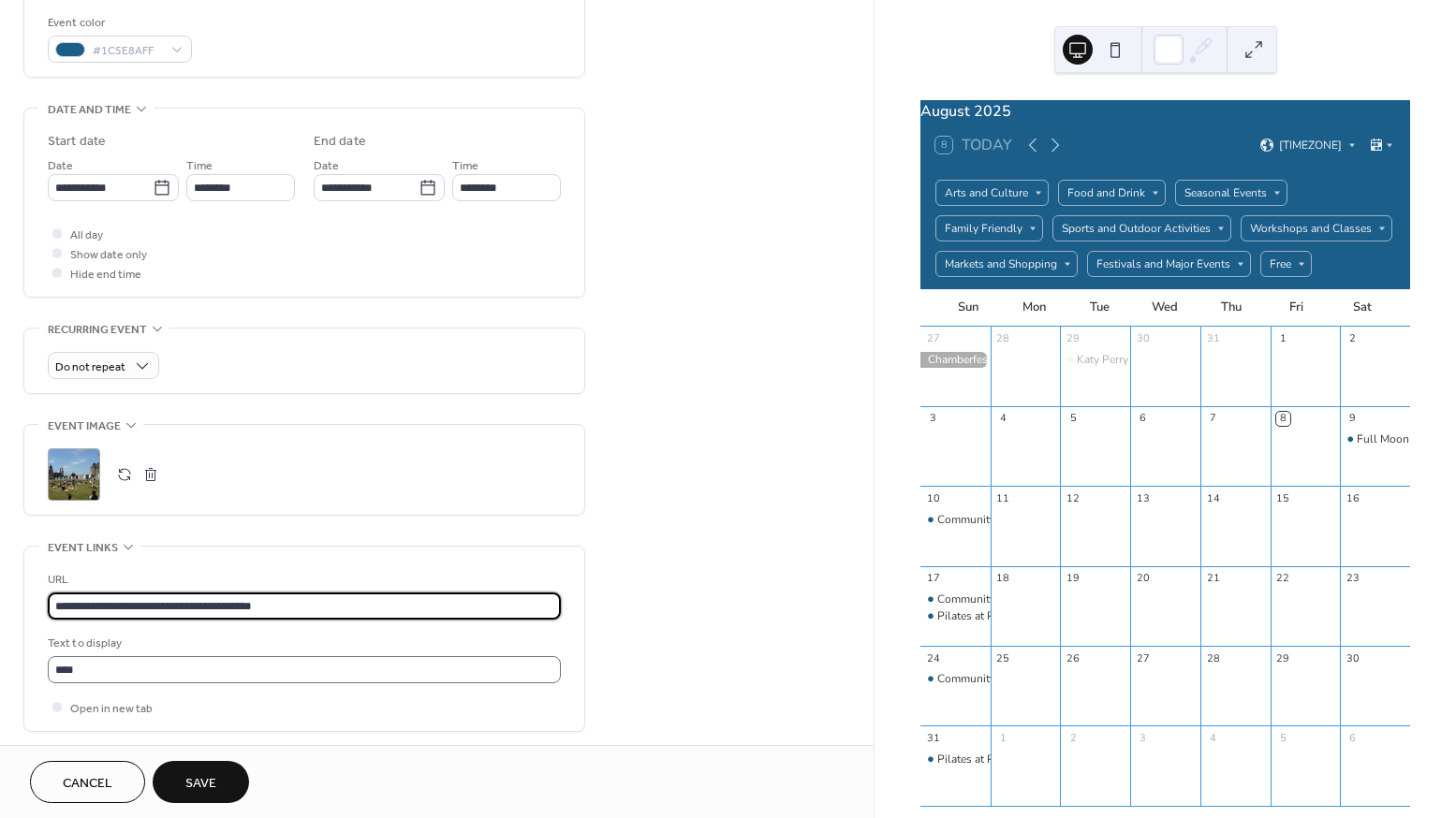 scroll, scrollTop: 532, scrollLeft: 0, axis: vertical 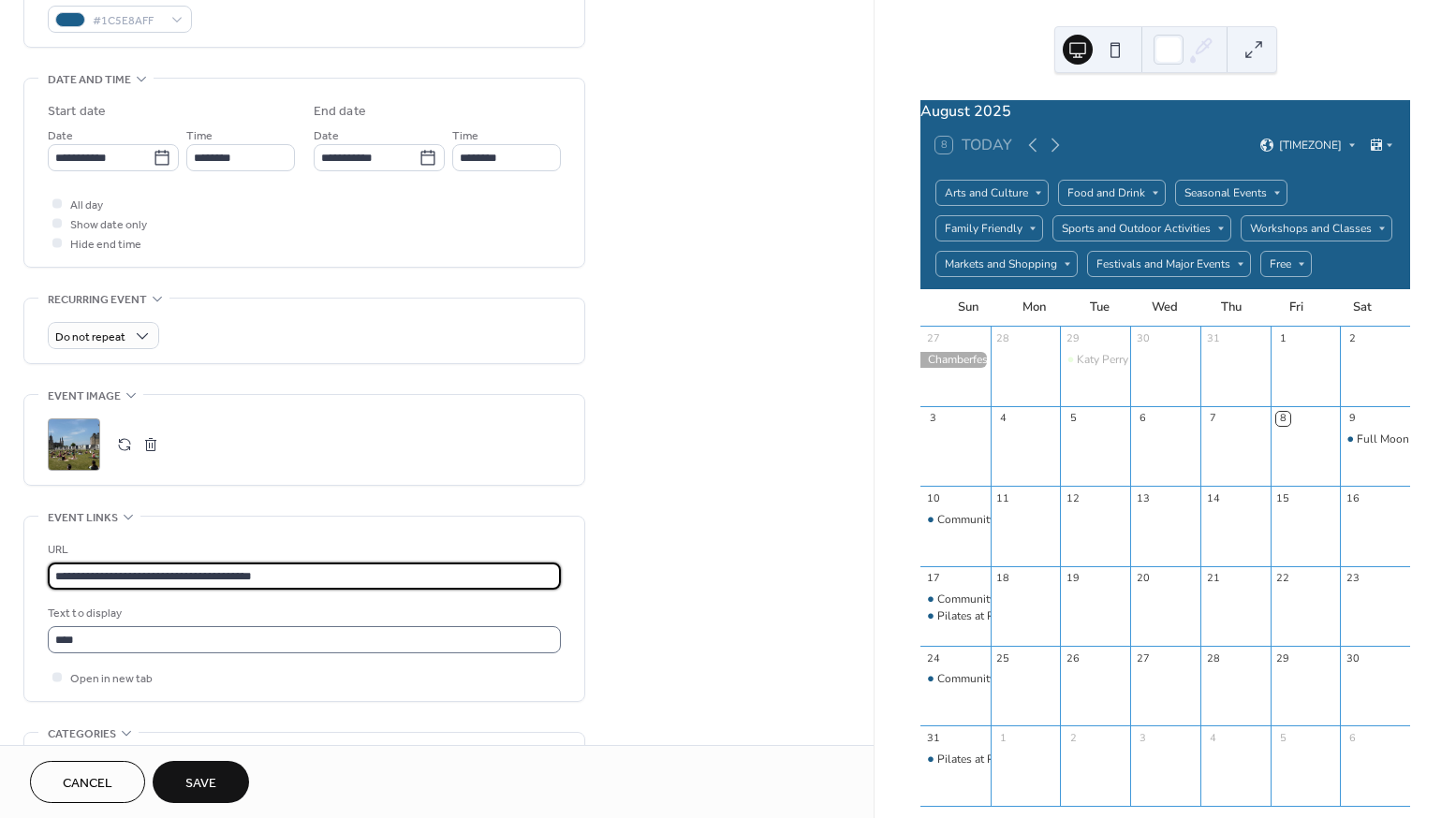 type on "**********" 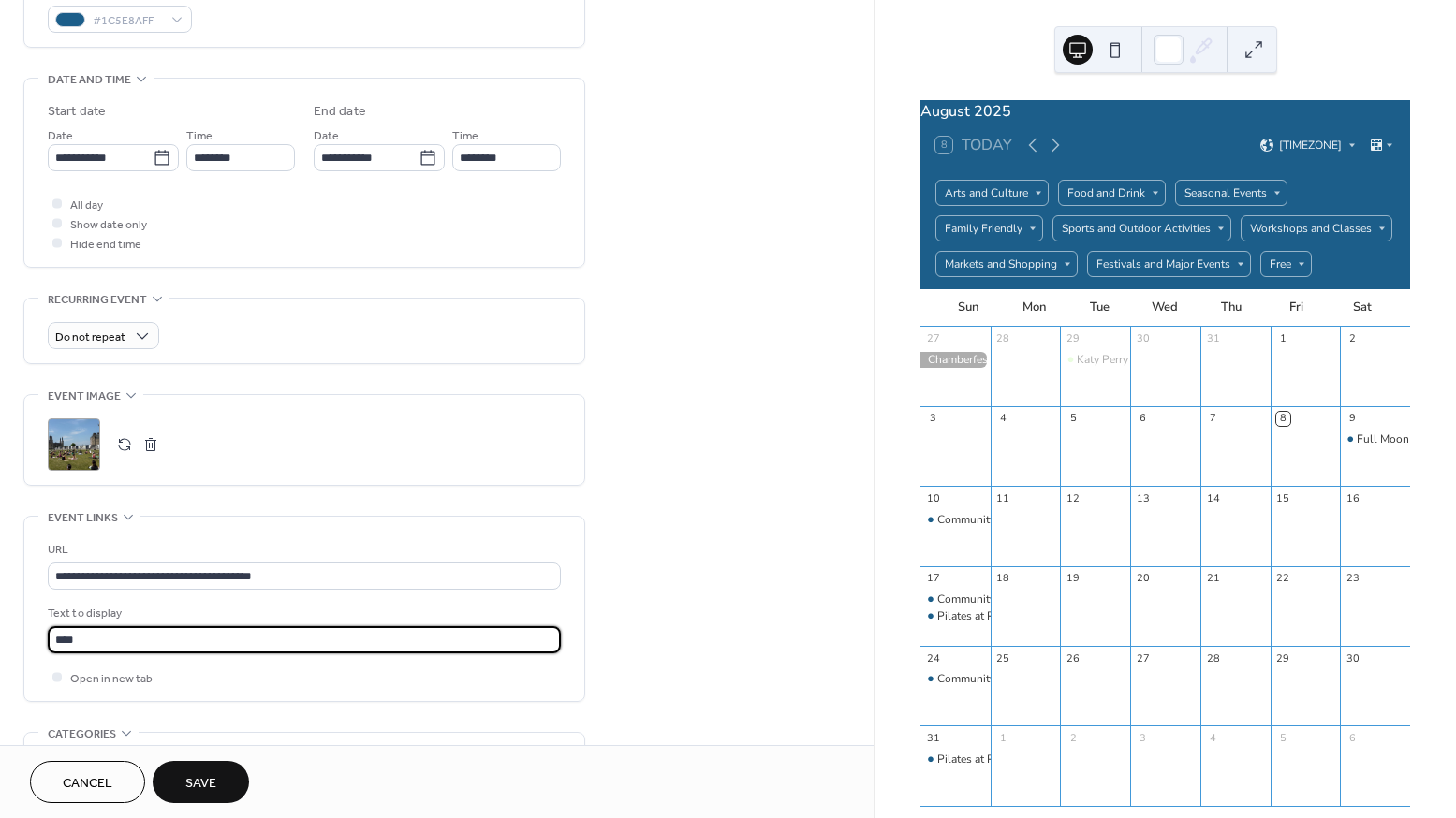 drag, startPoint x: 62, startPoint y: 657, endPoint x: 37, endPoint y: 657, distance: 25 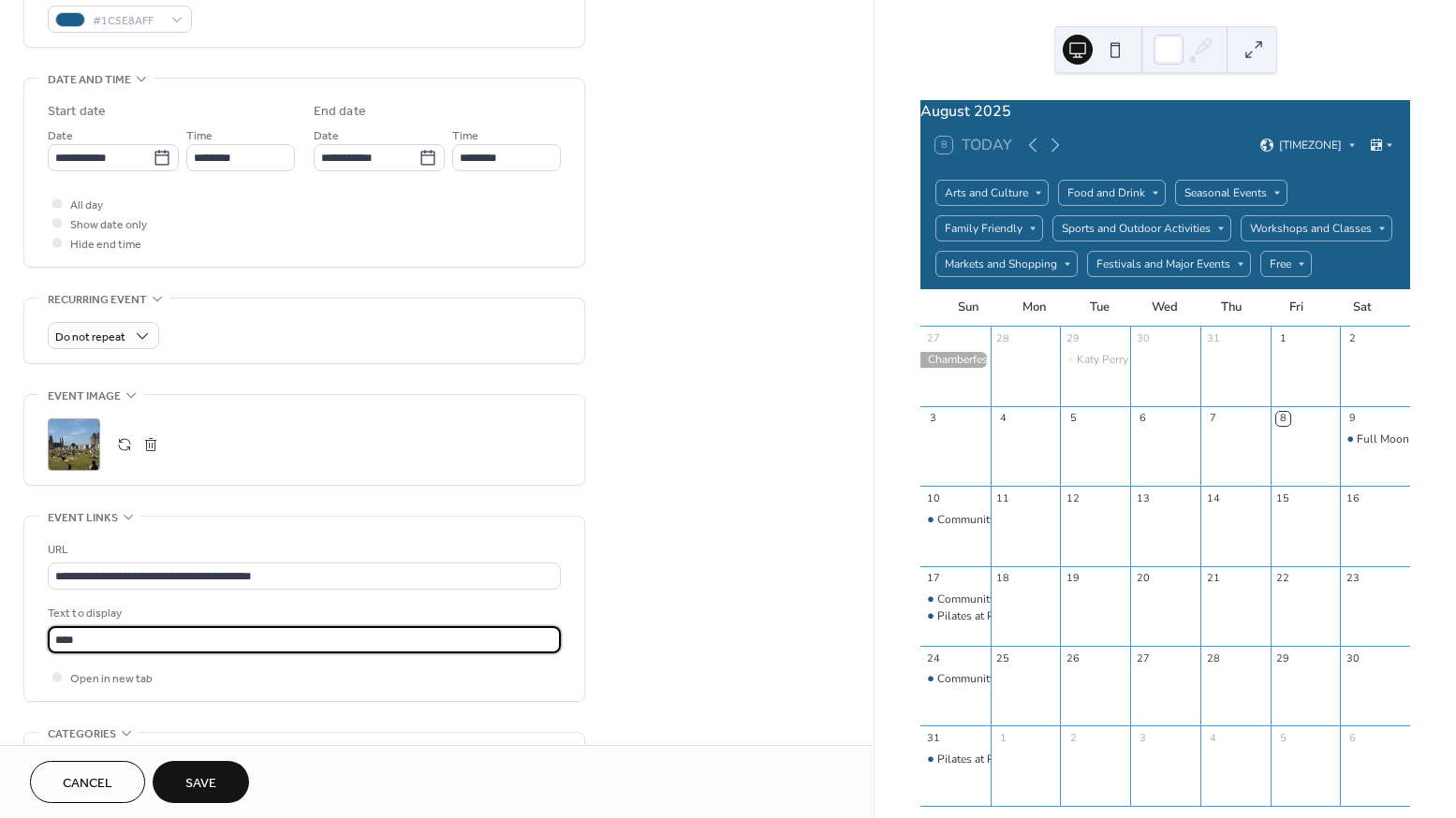 click on "Save" at bounding box center (200, 781) 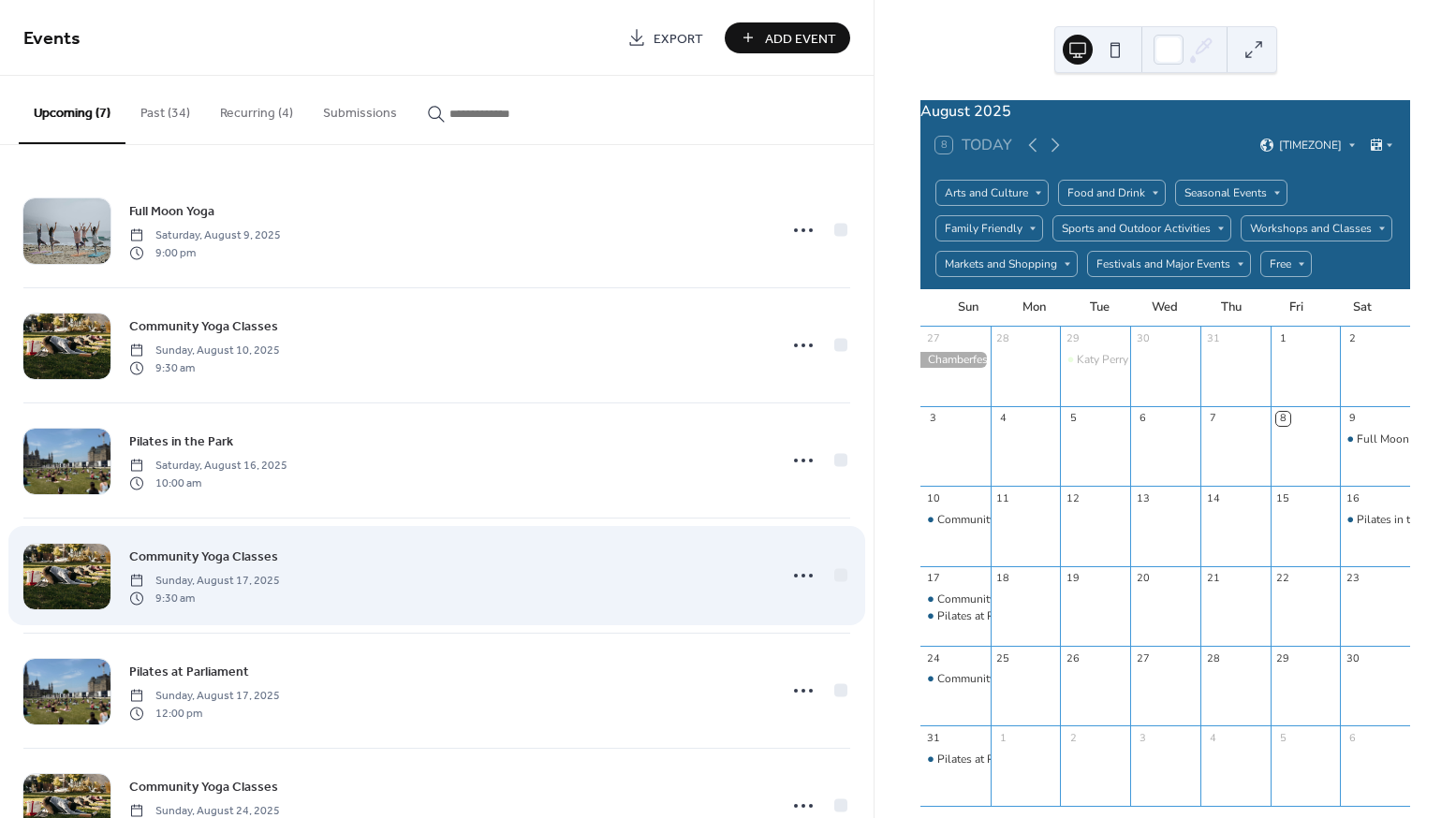 scroll, scrollTop: 140, scrollLeft: 0, axis: vertical 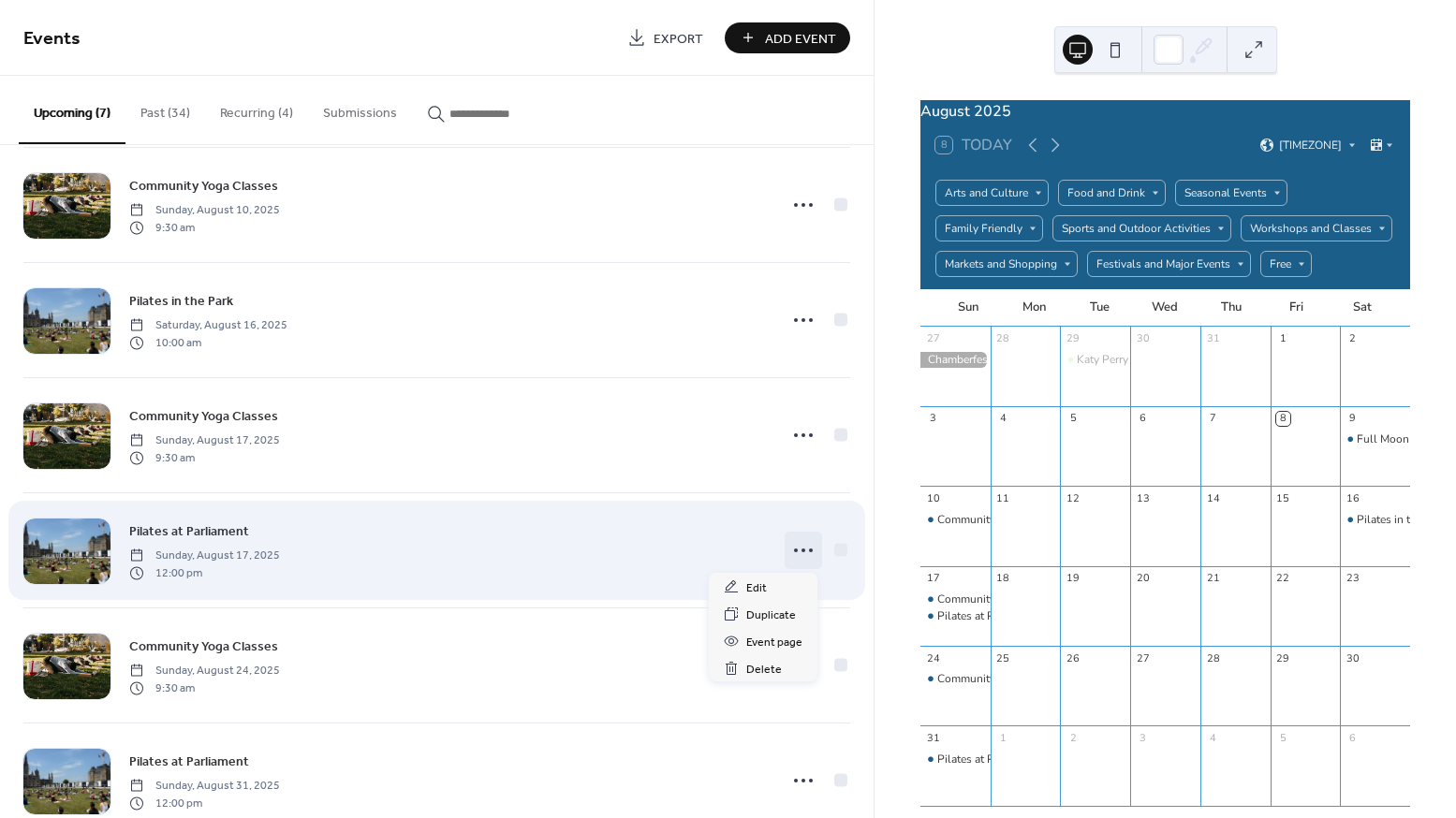 click 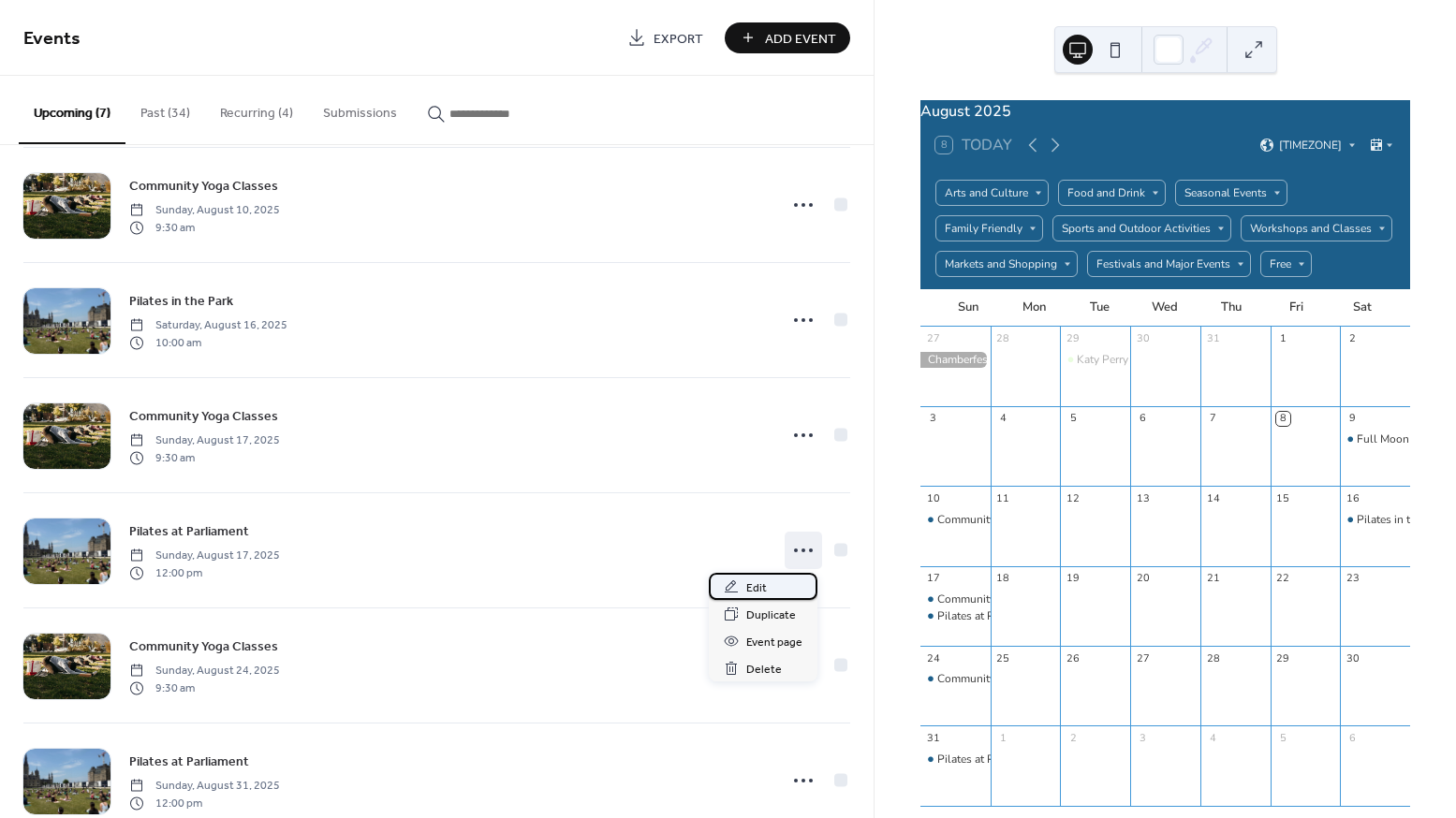 click on "Edit" at bounding box center (763, 586) 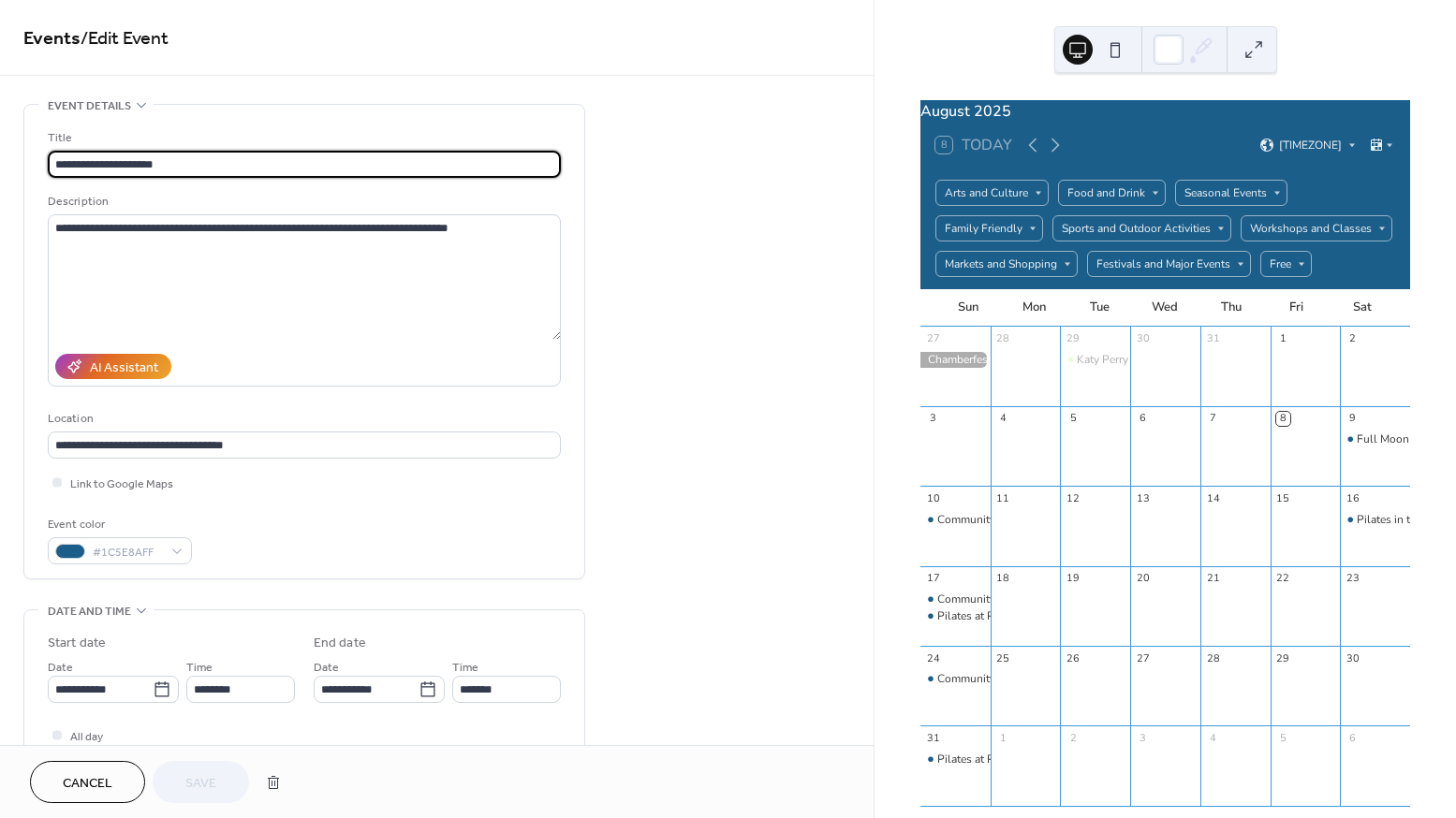 scroll, scrollTop: 379, scrollLeft: 0, axis: vertical 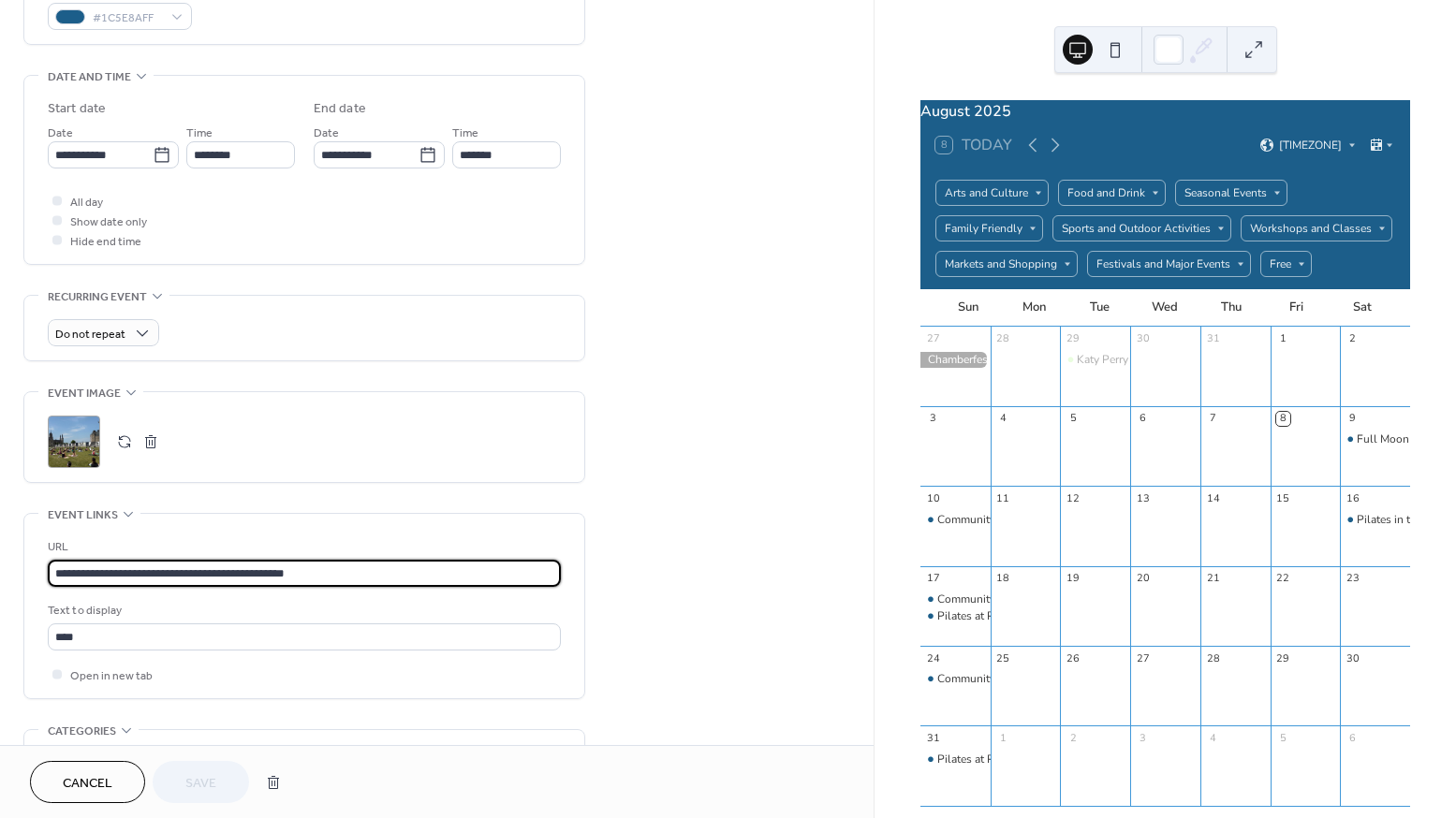 drag, startPoint x: 371, startPoint y: 581, endPoint x: 40, endPoint y: 585, distance: 331.02417 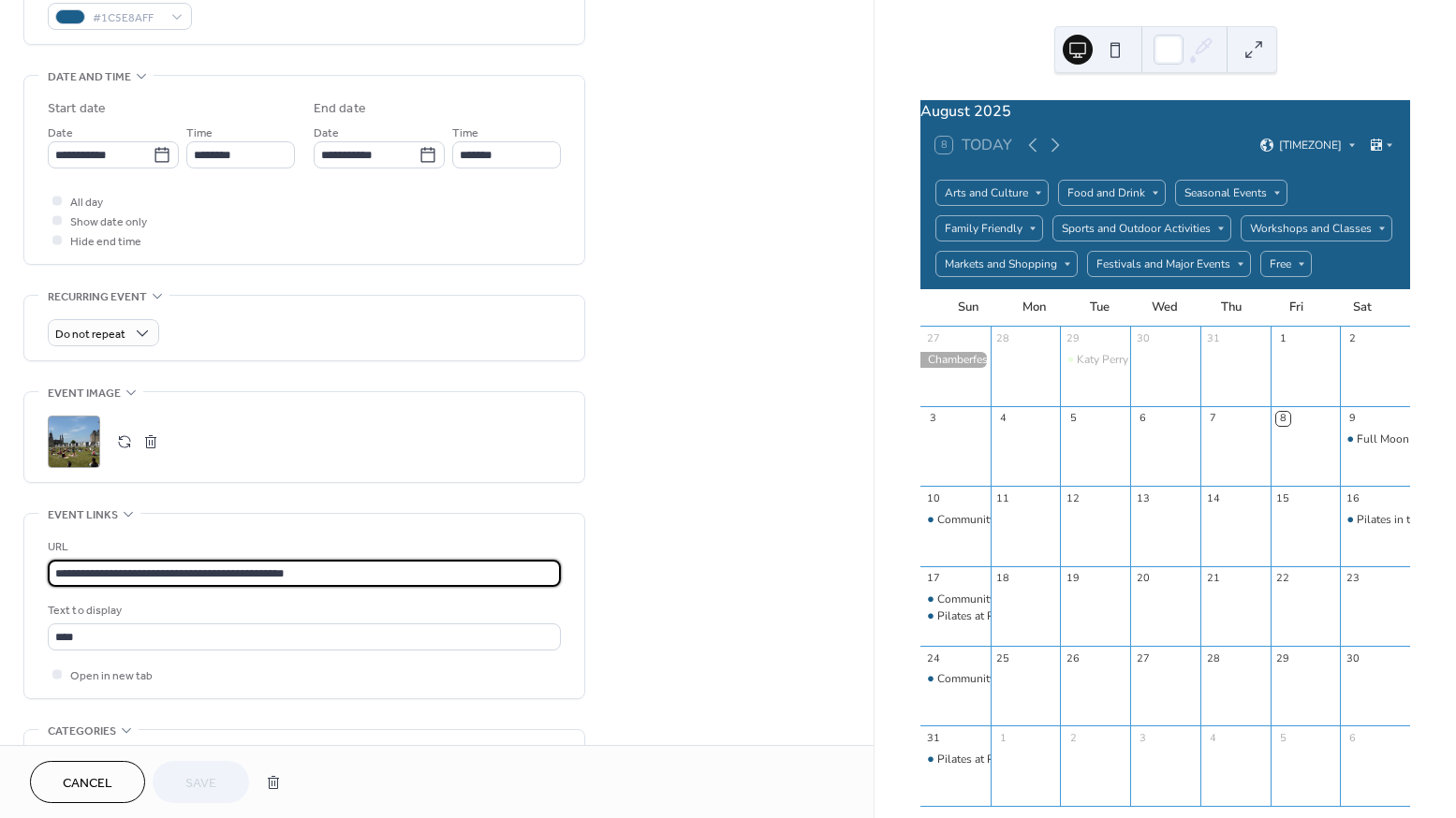 click on "**********" at bounding box center [304, 606] 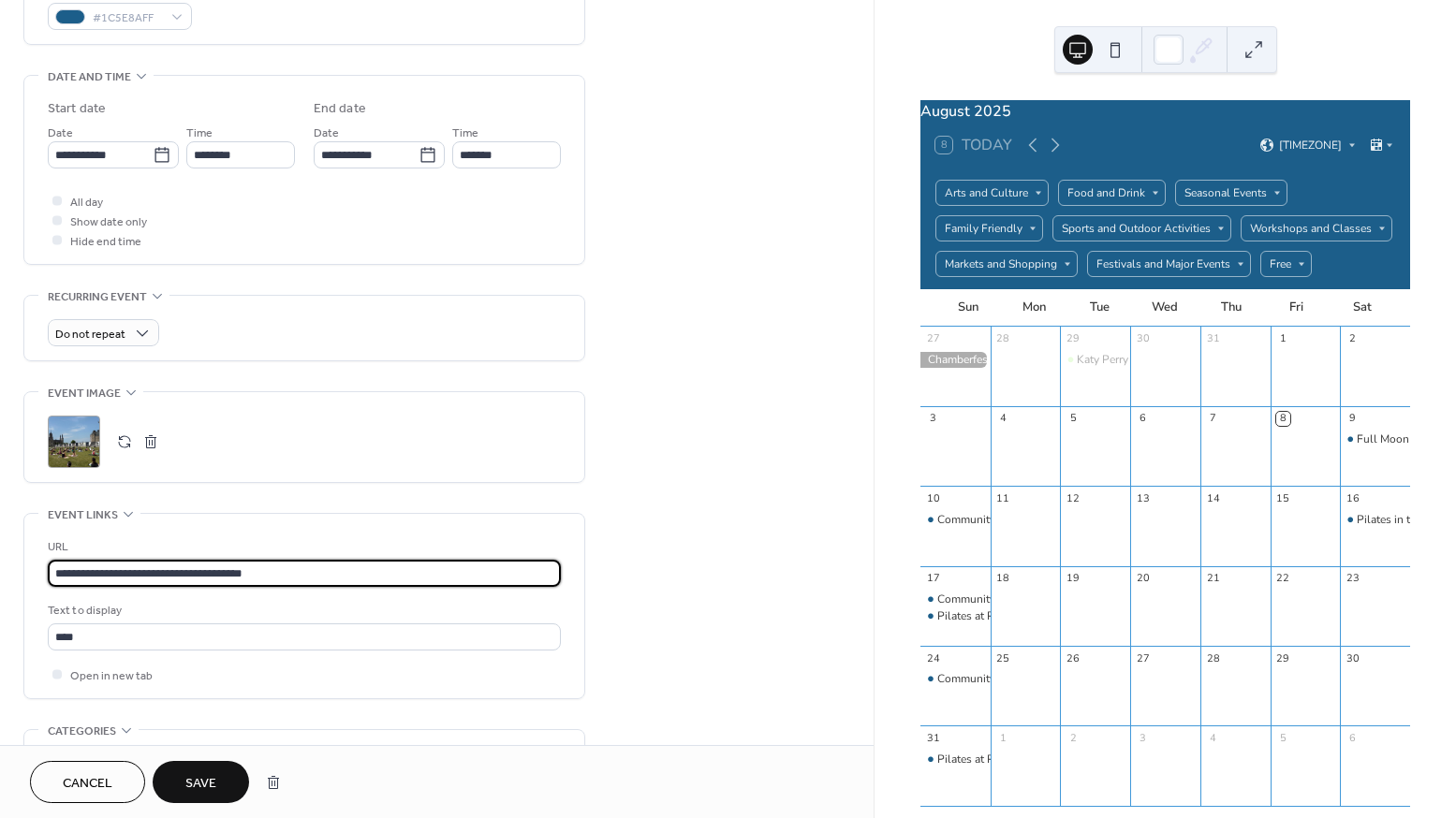 type on "**********" 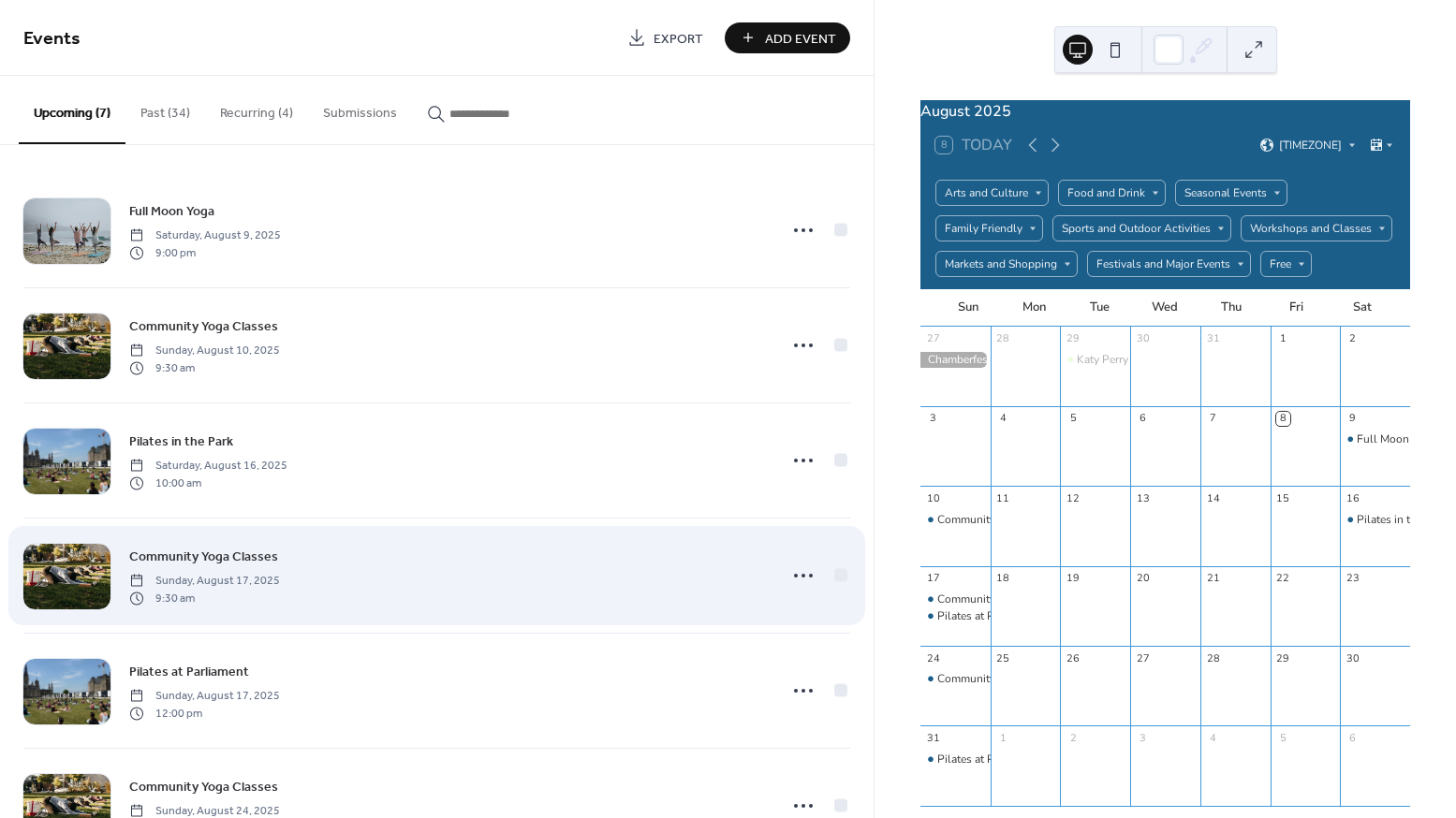 scroll, scrollTop: 169, scrollLeft: 0, axis: vertical 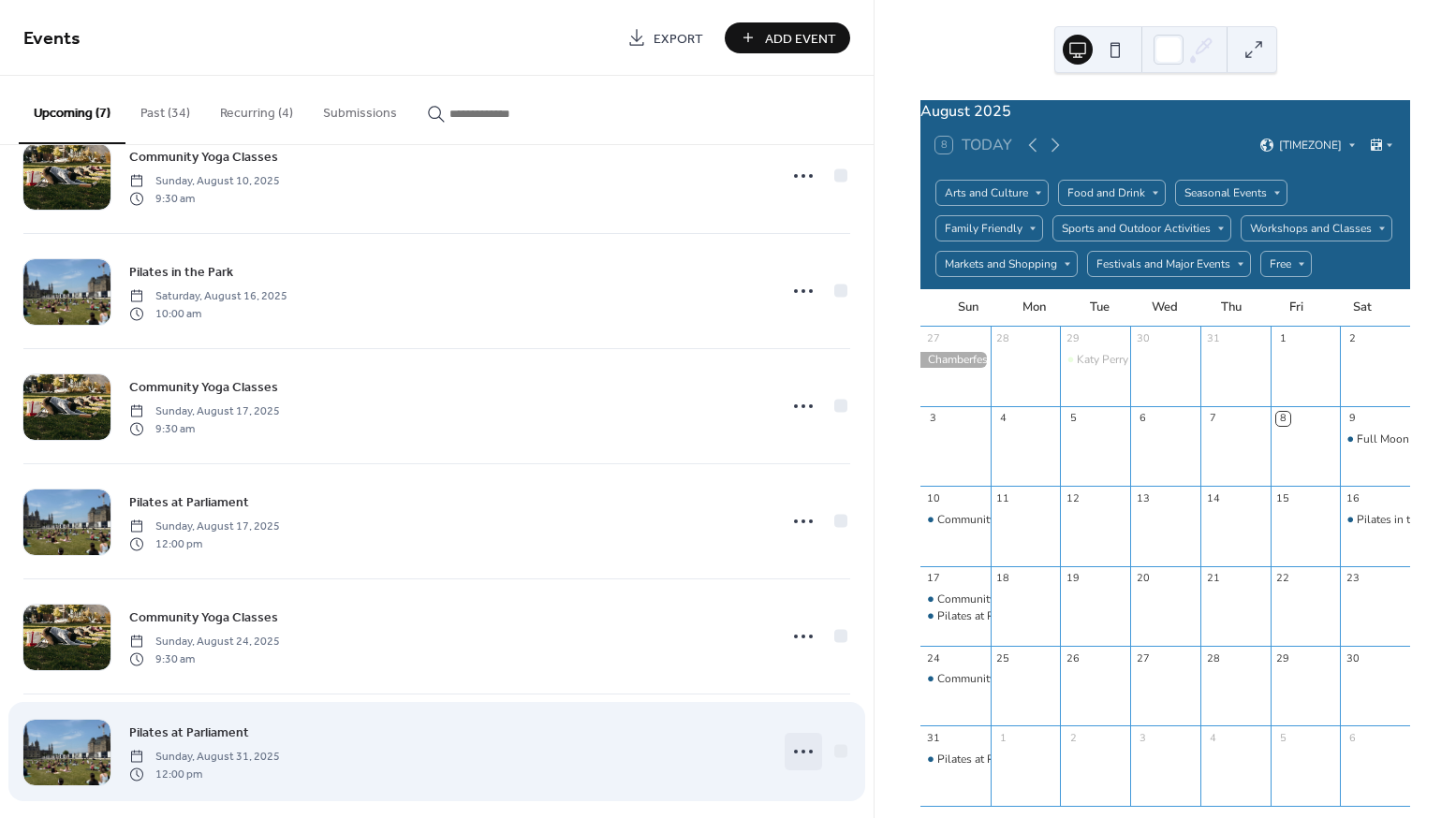 click 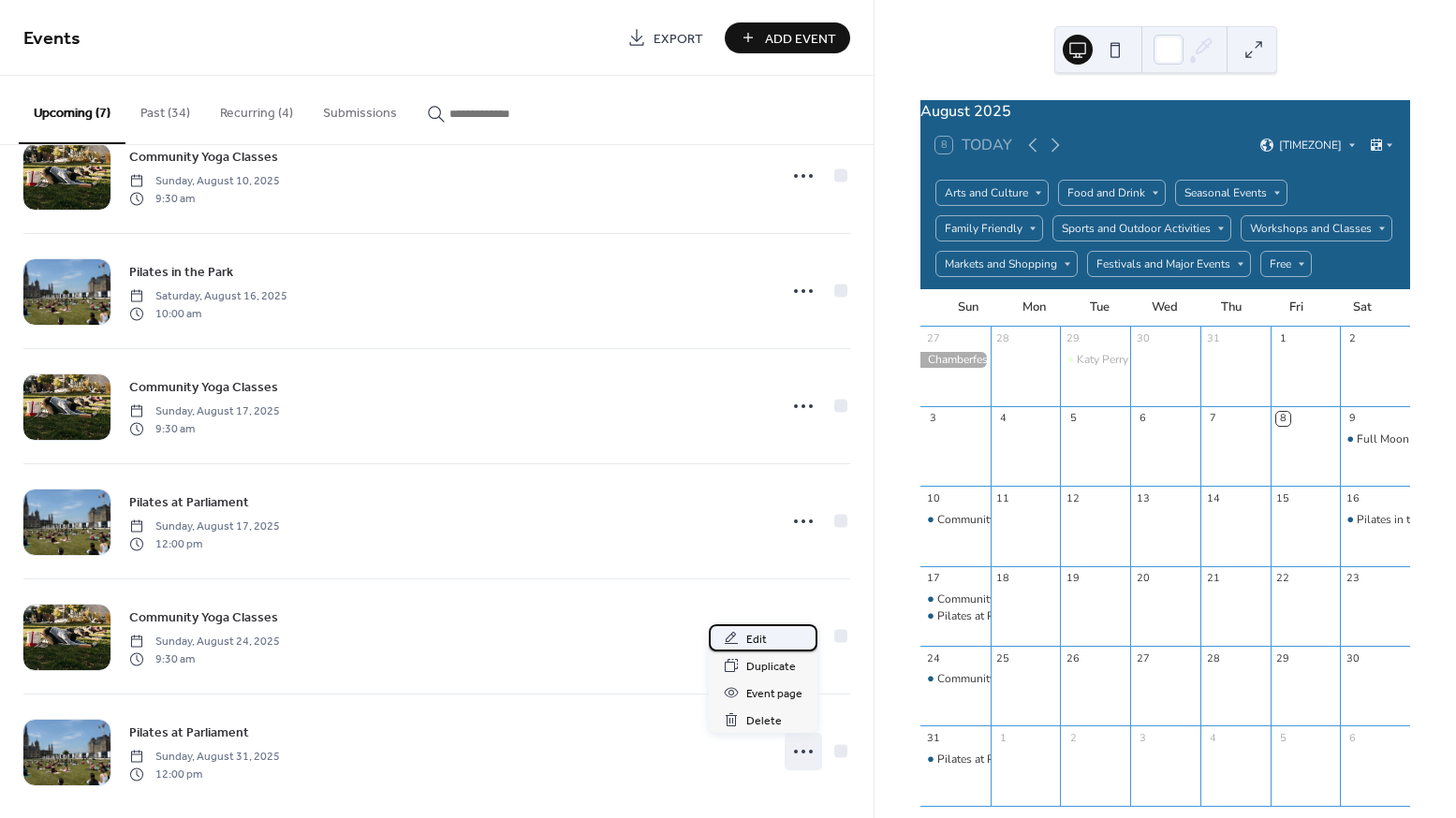 click on "Edit" at bounding box center (763, 637) 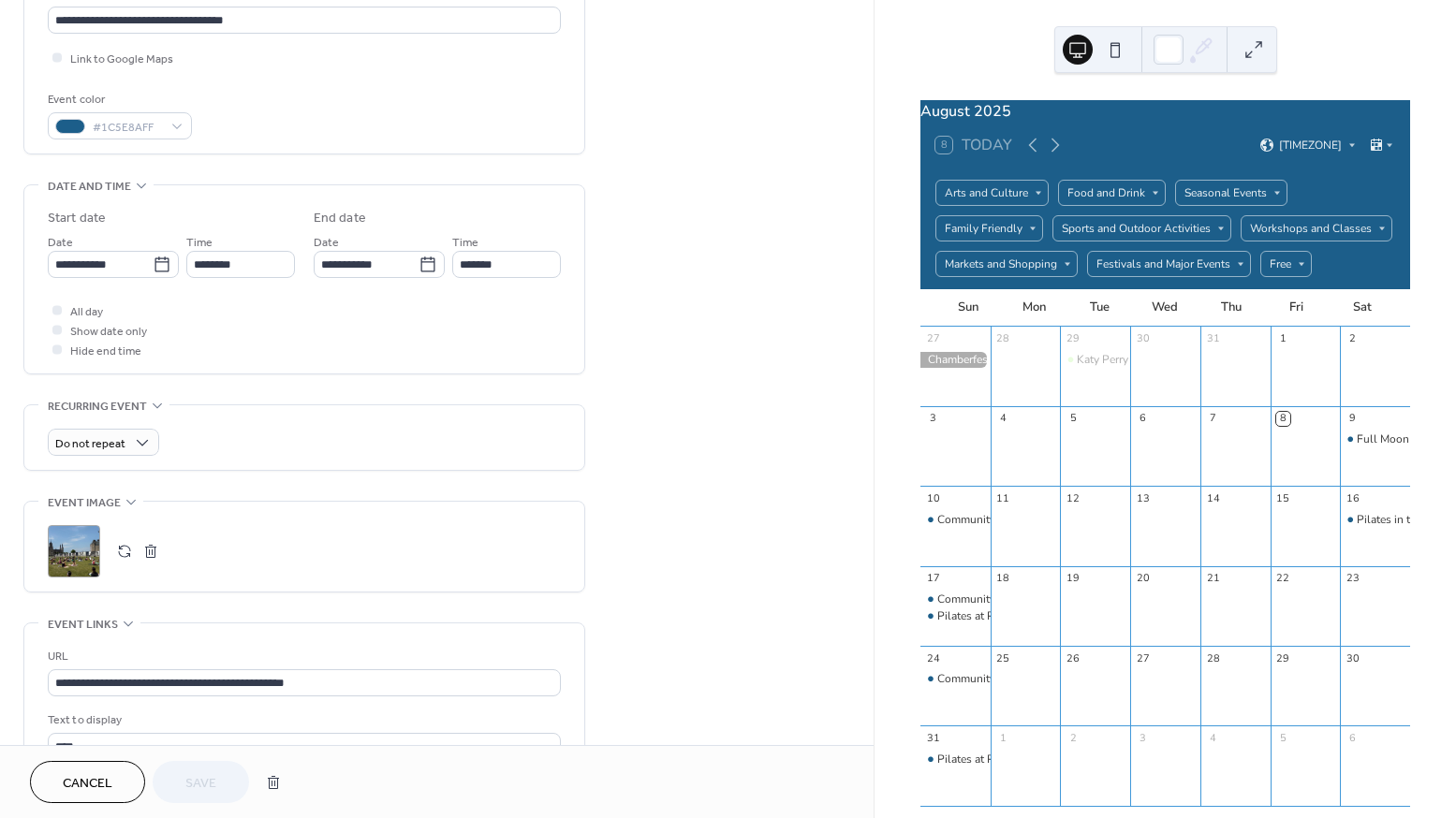 scroll, scrollTop: 592, scrollLeft: 0, axis: vertical 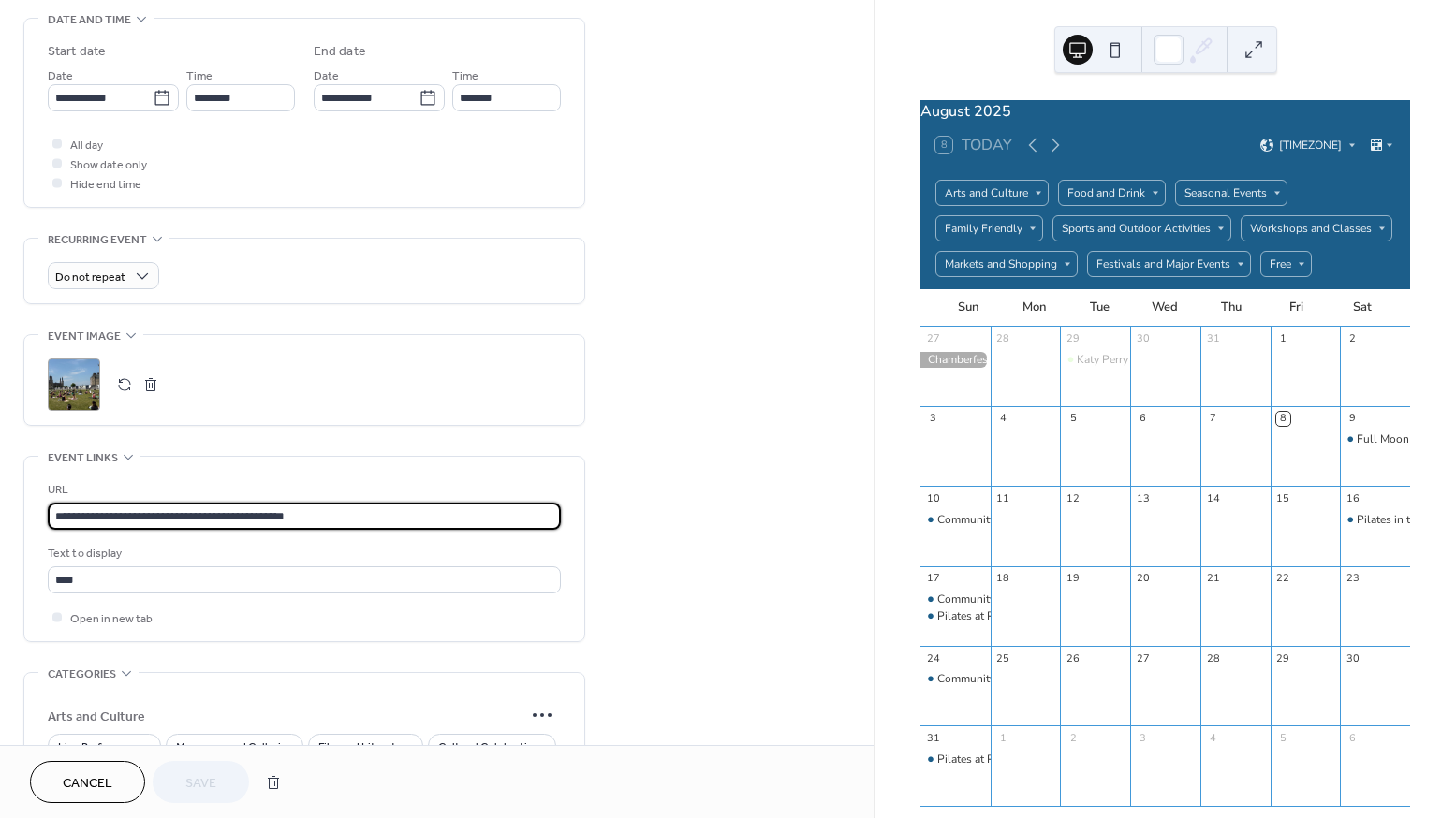 drag, startPoint x: 370, startPoint y: 521, endPoint x: 47, endPoint y: 531, distance: 323.1548 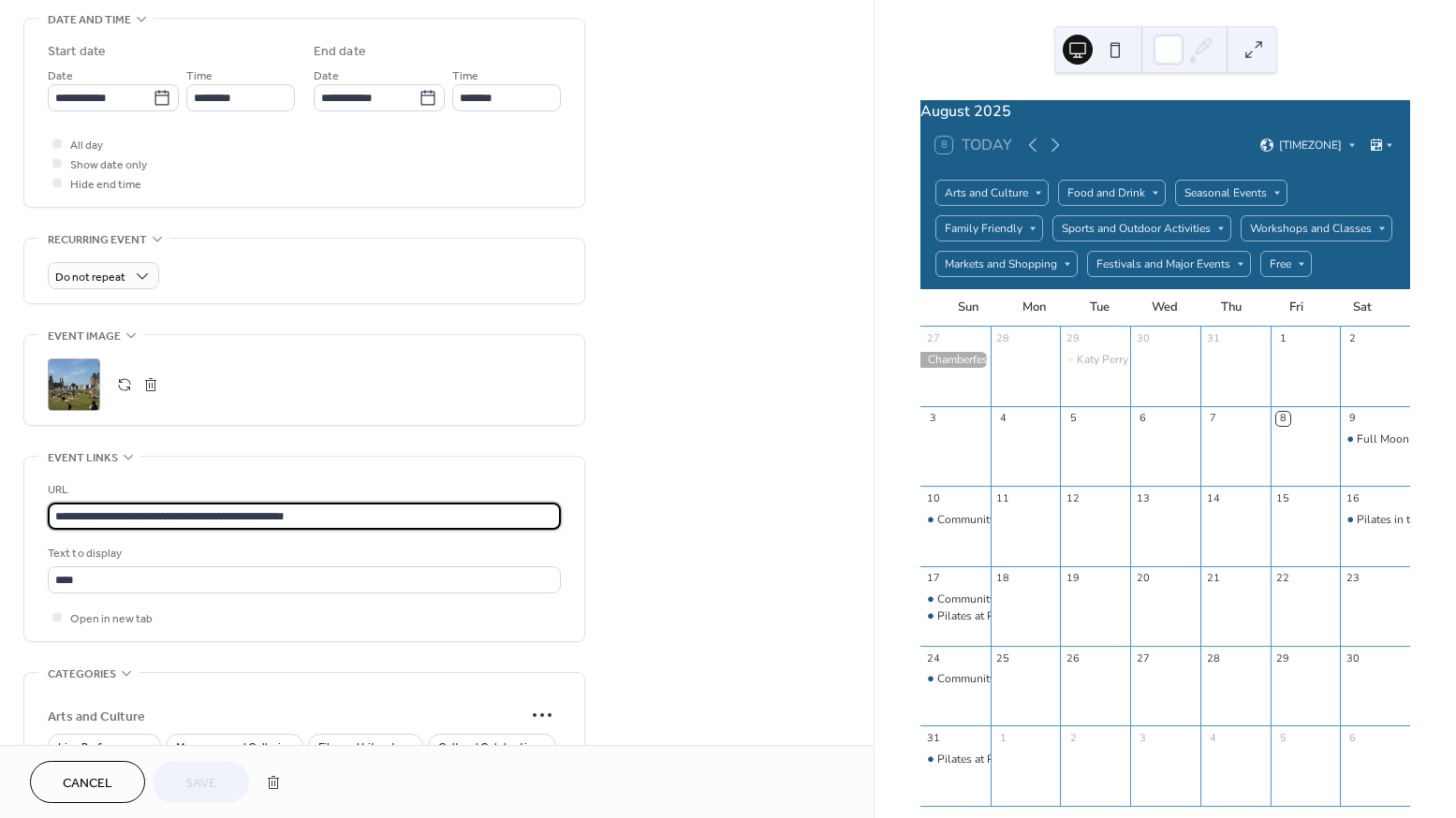 click on "**********" at bounding box center [304, 548] 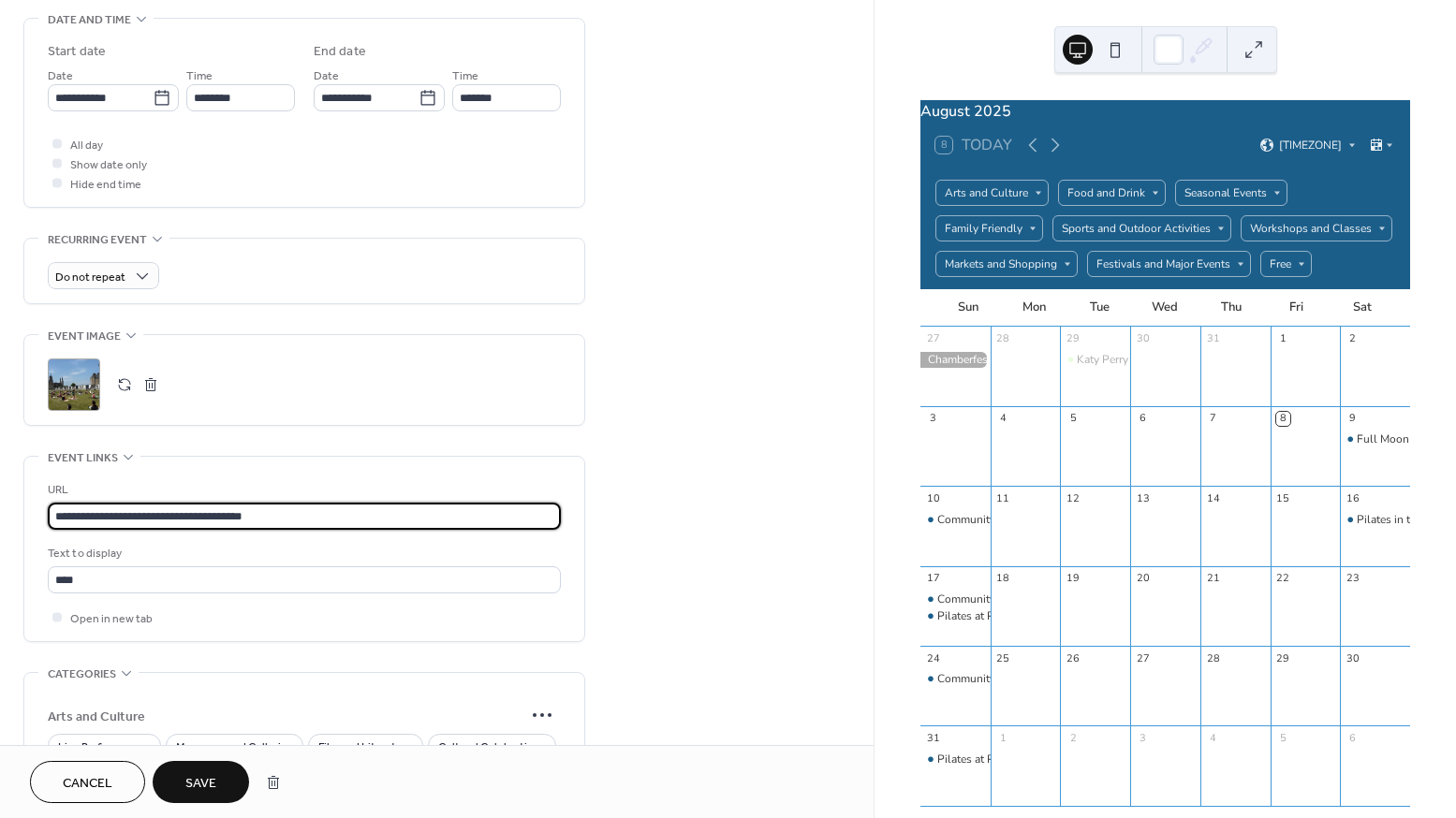 type on "**********" 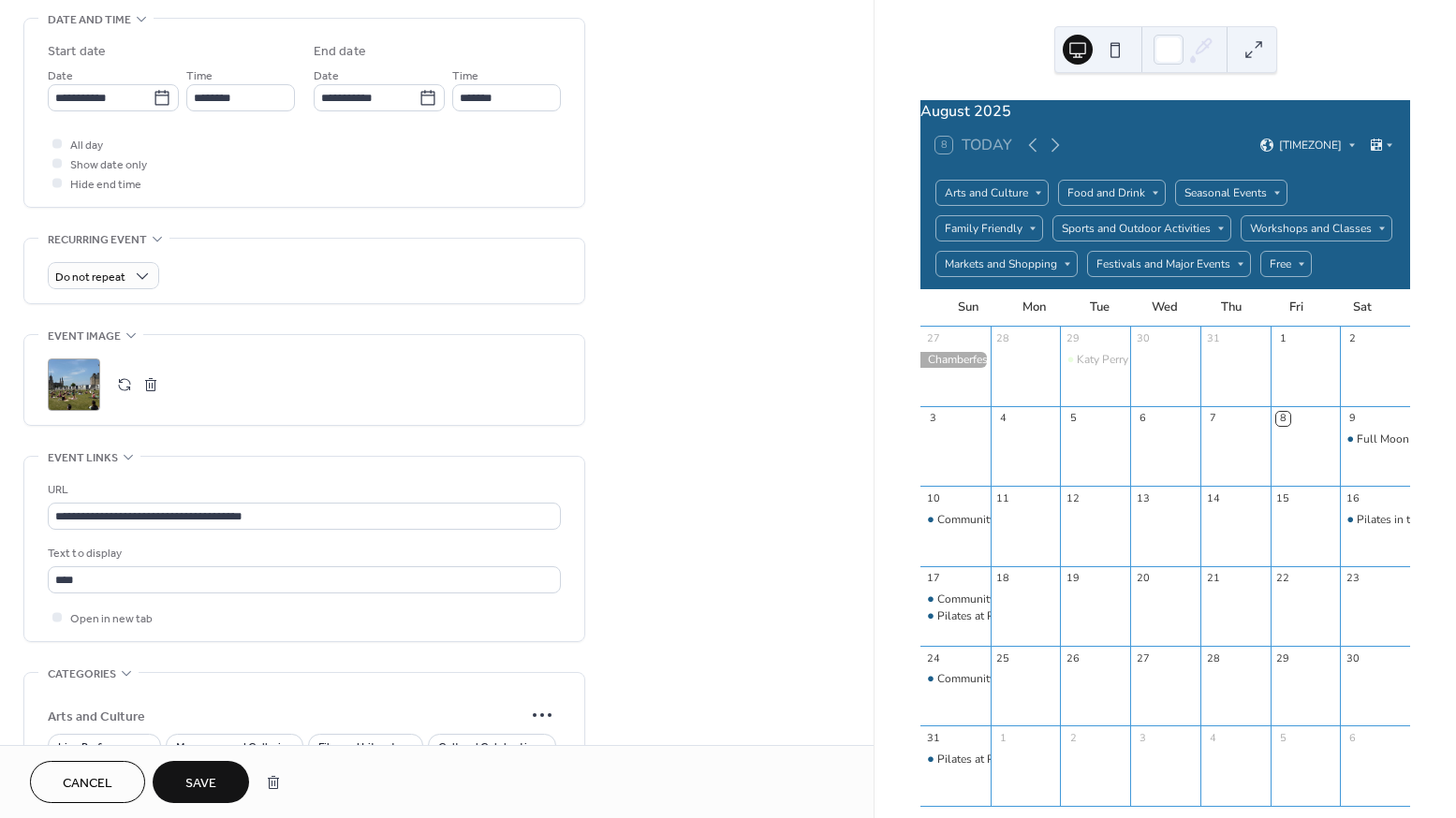click on "Save" at bounding box center (200, 781) 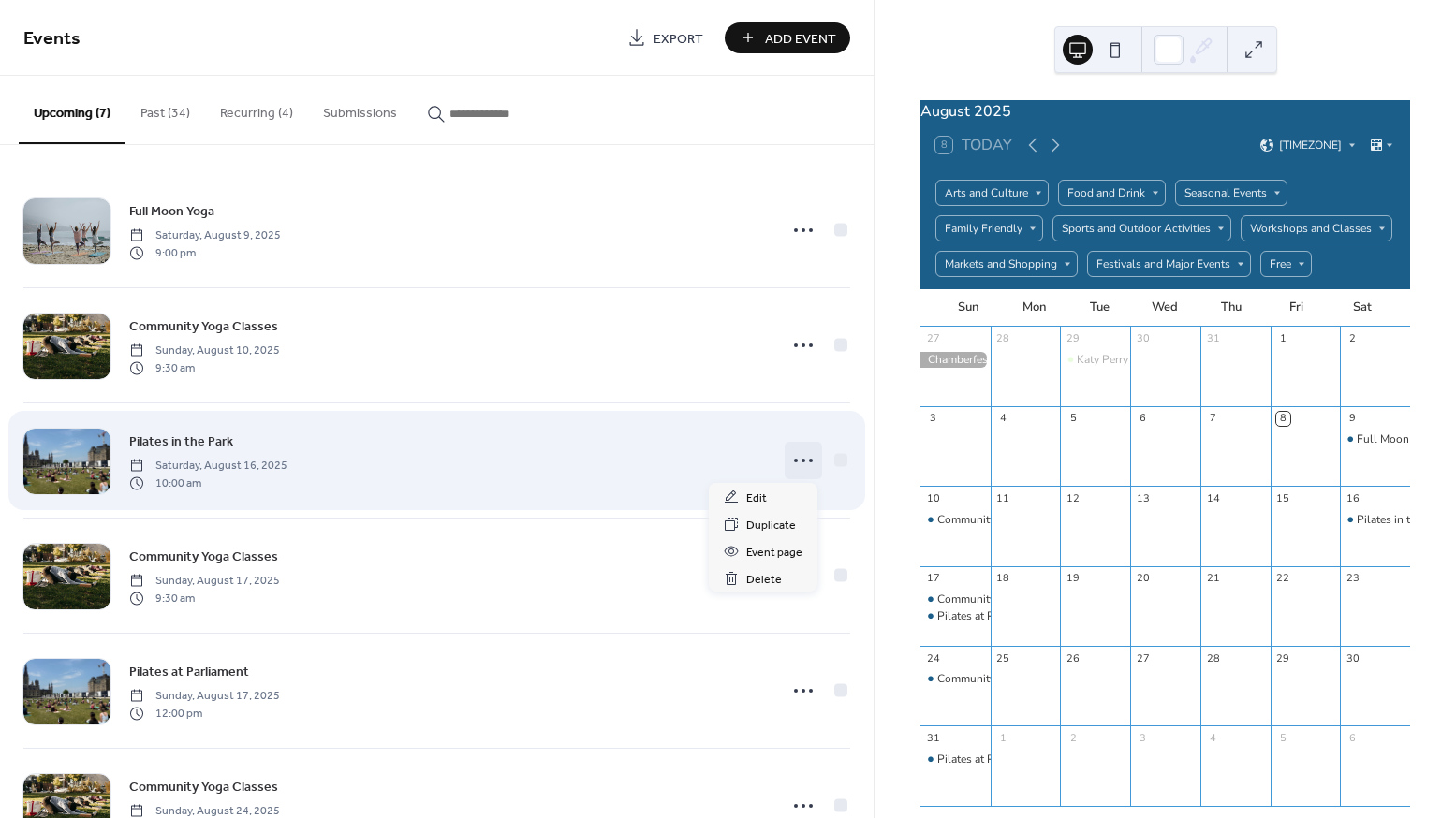 click 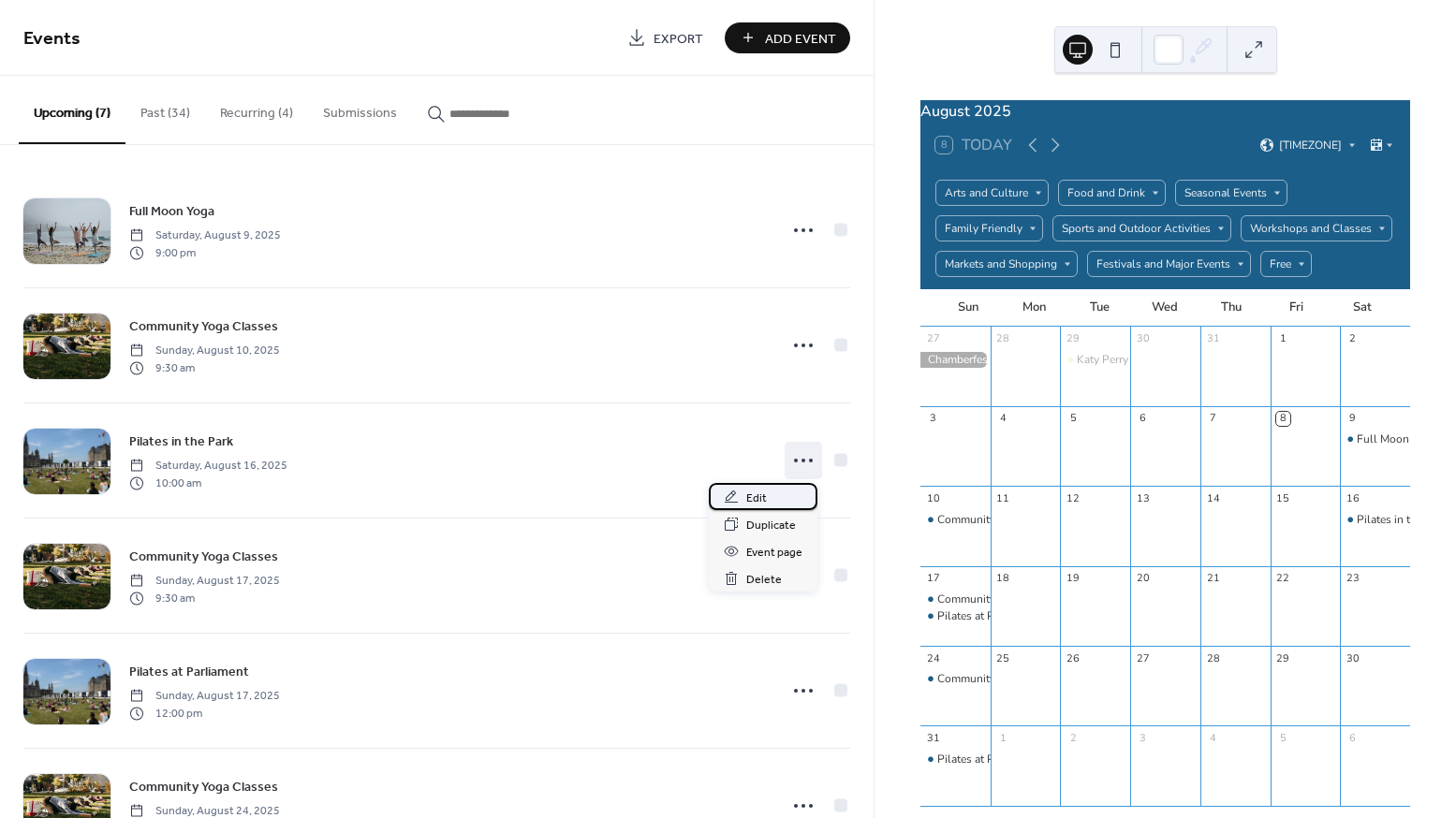 click on "Edit" at bounding box center (763, 496) 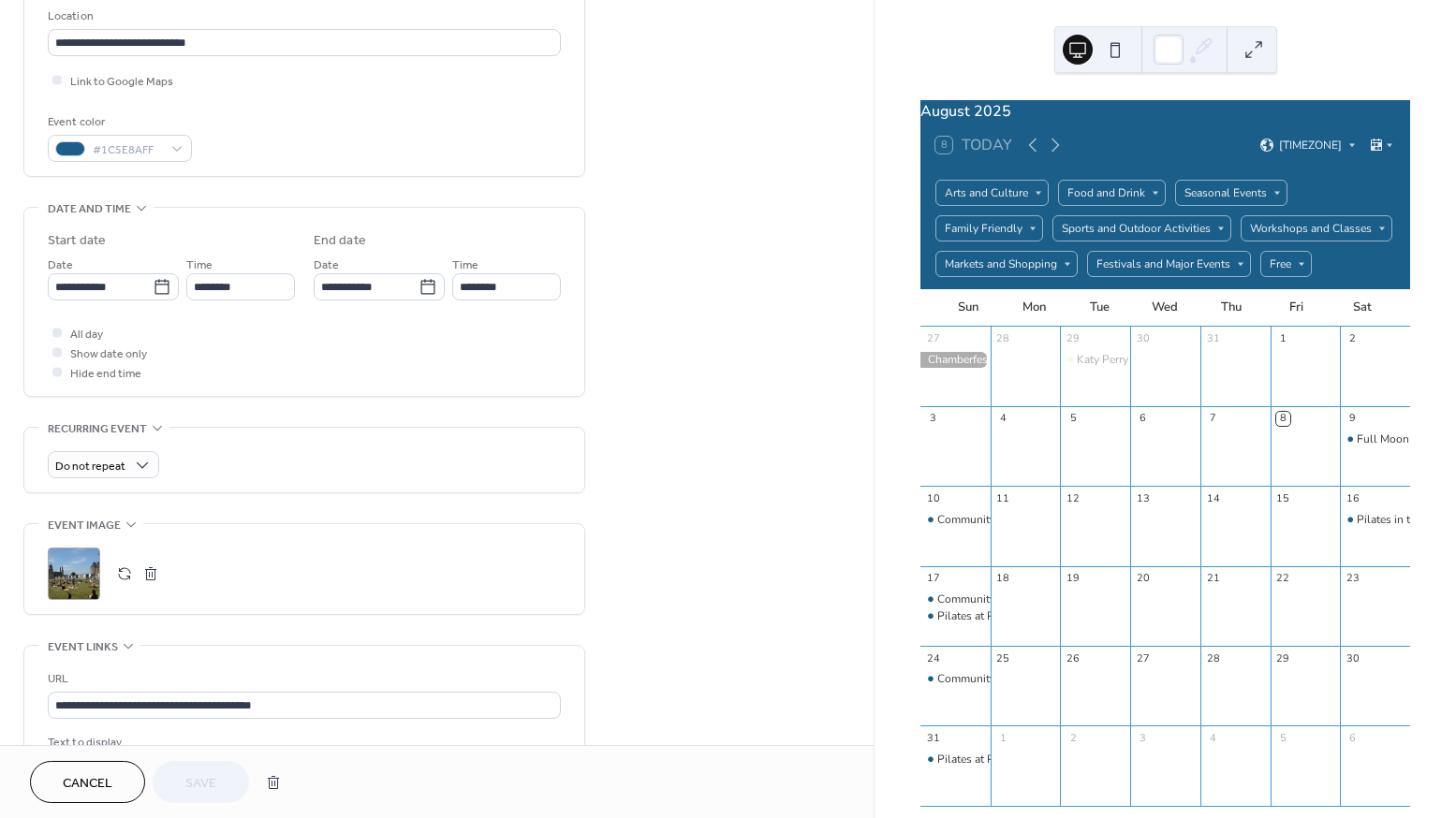 scroll, scrollTop: 593, scrollLeft: 0, axis: vertical 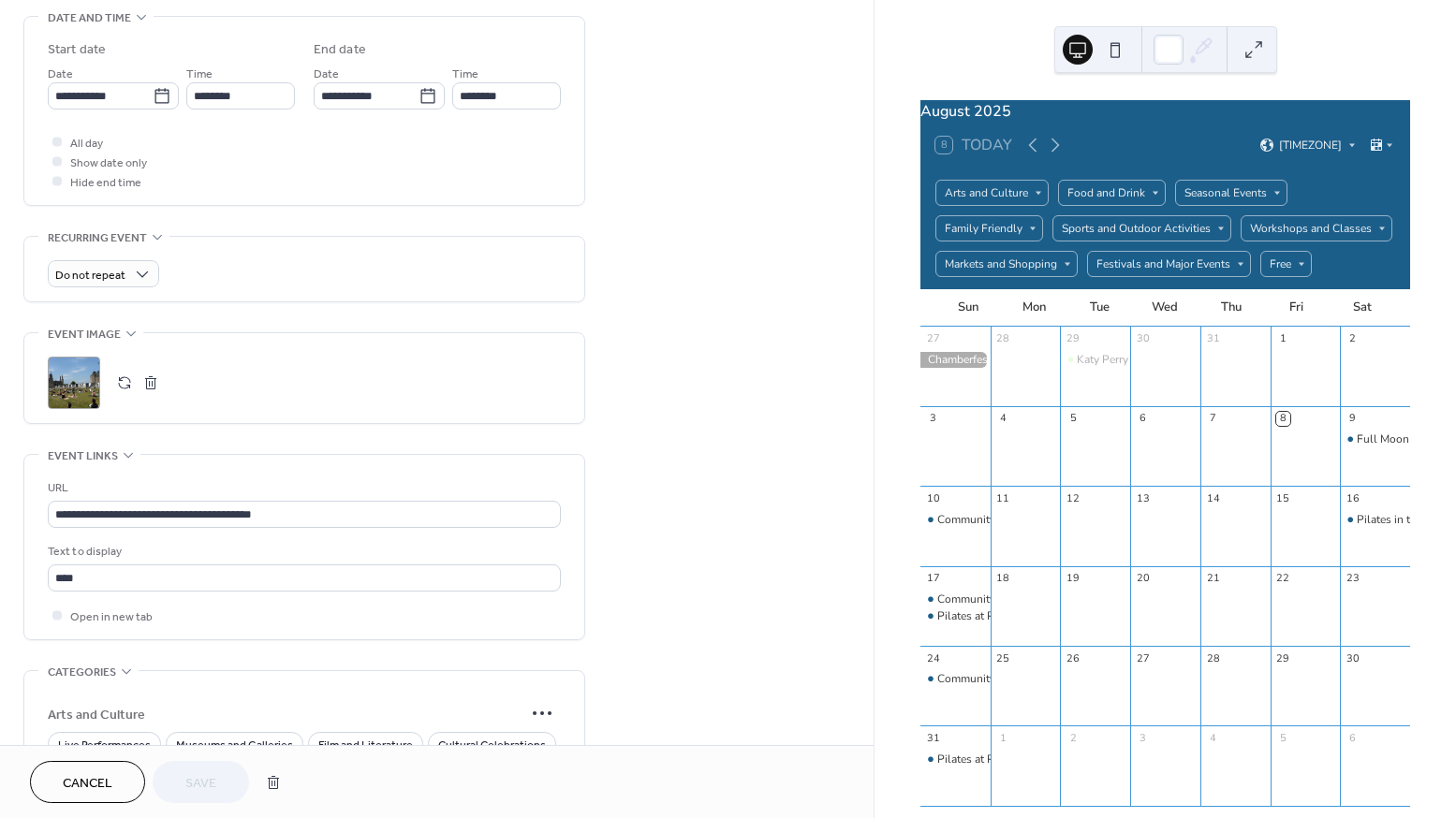 click on ";" at bounding box center [74, 383] 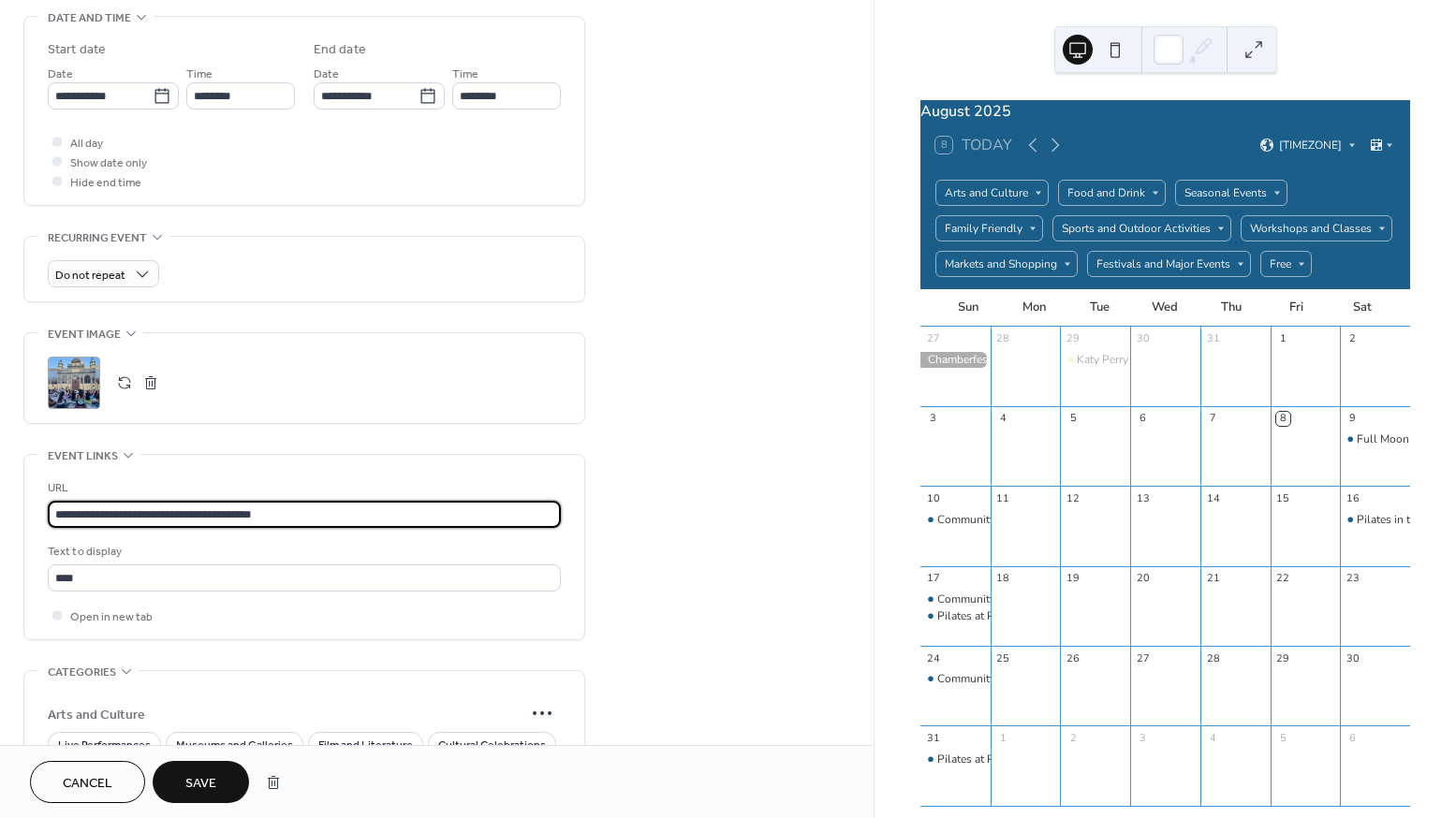drag, startPoint x: 312, startPoint y: 518, endPoint x: 52, endPoint y: 529, distance: 260.2326 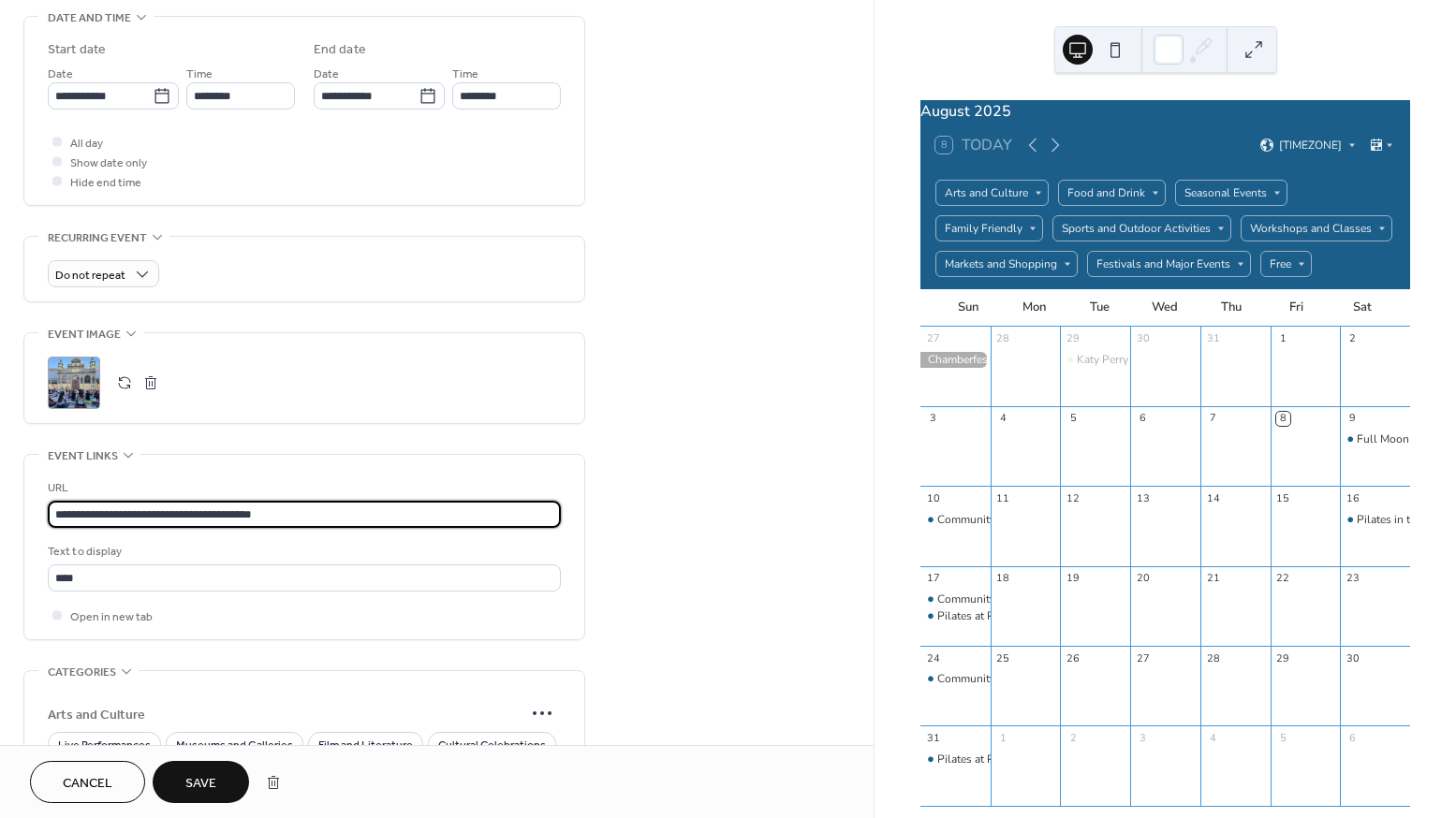 click on "**********" at bounding box center [304, 514] 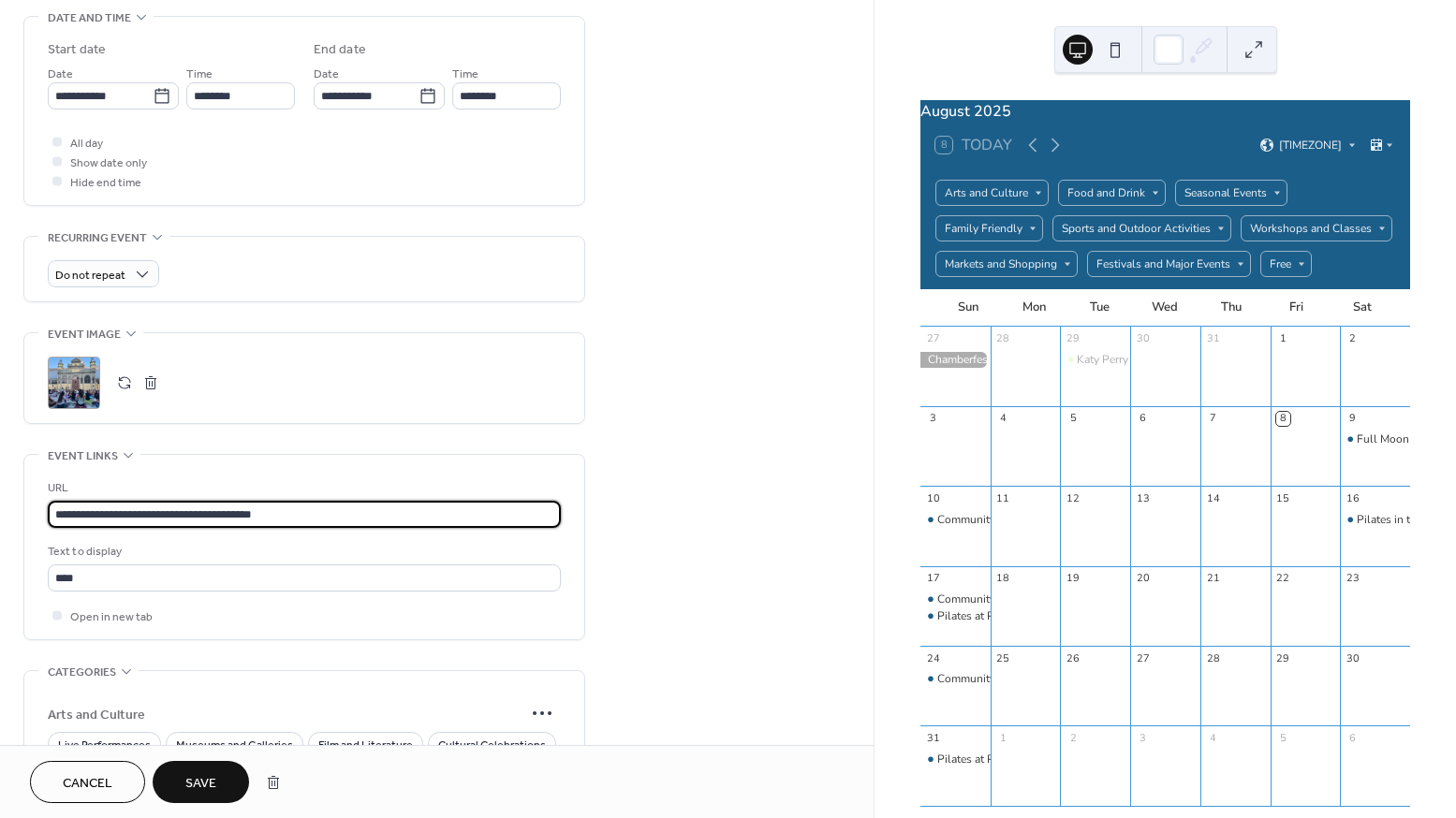 click on "Save" at bounding box center [200, 783] 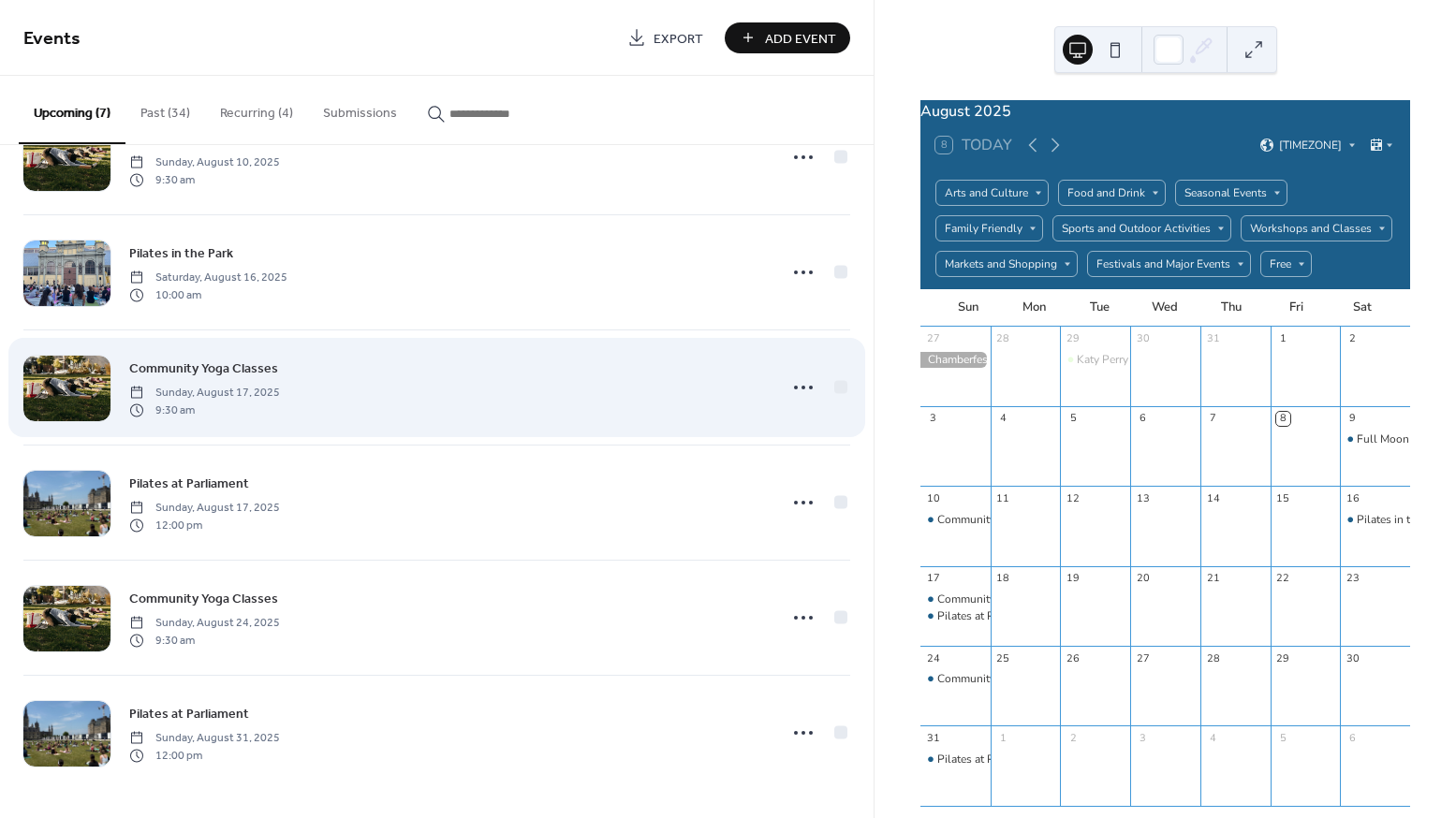 scroll, scrollTop: 0, scrollLeft: 0, axis: both 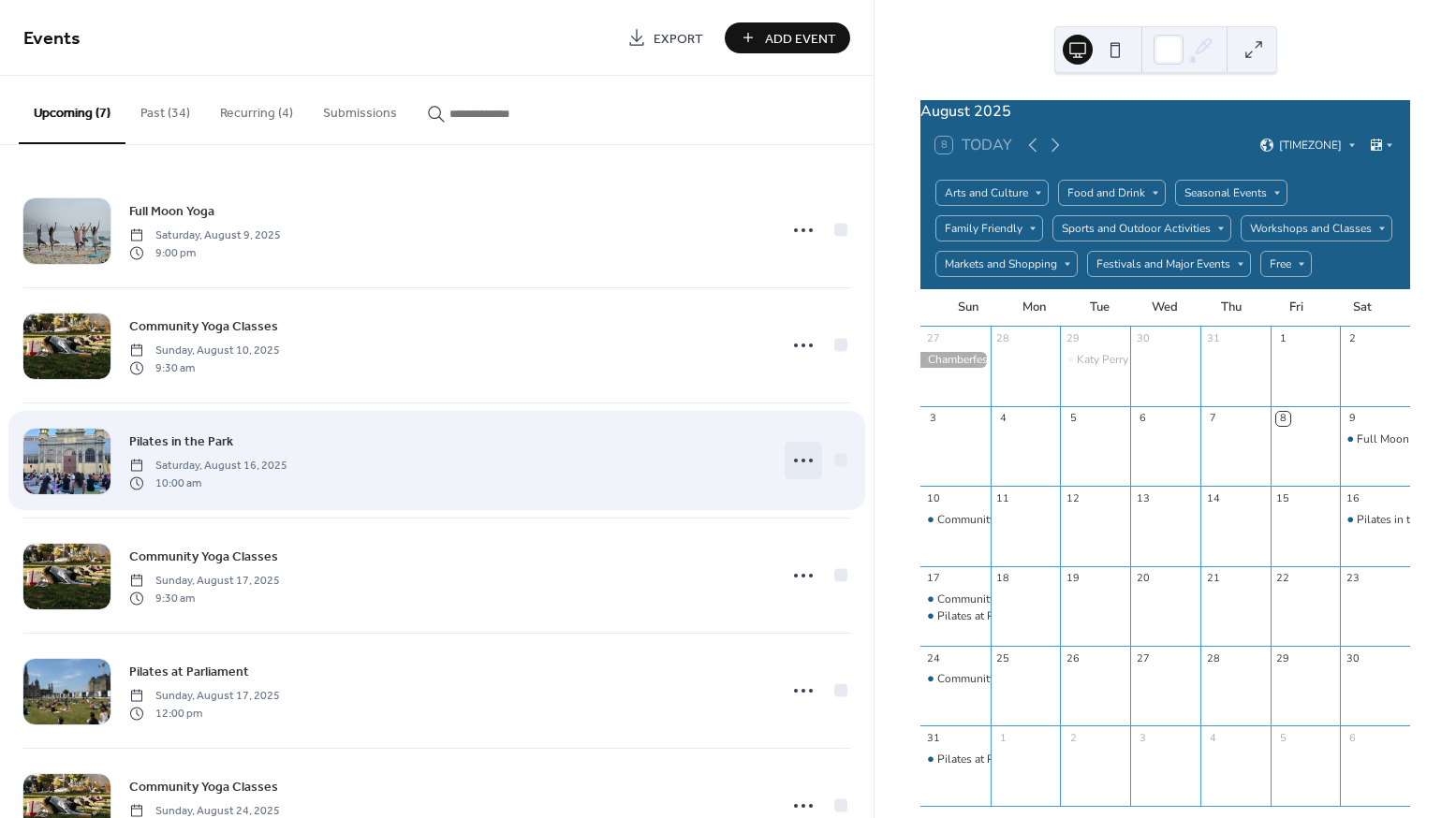click 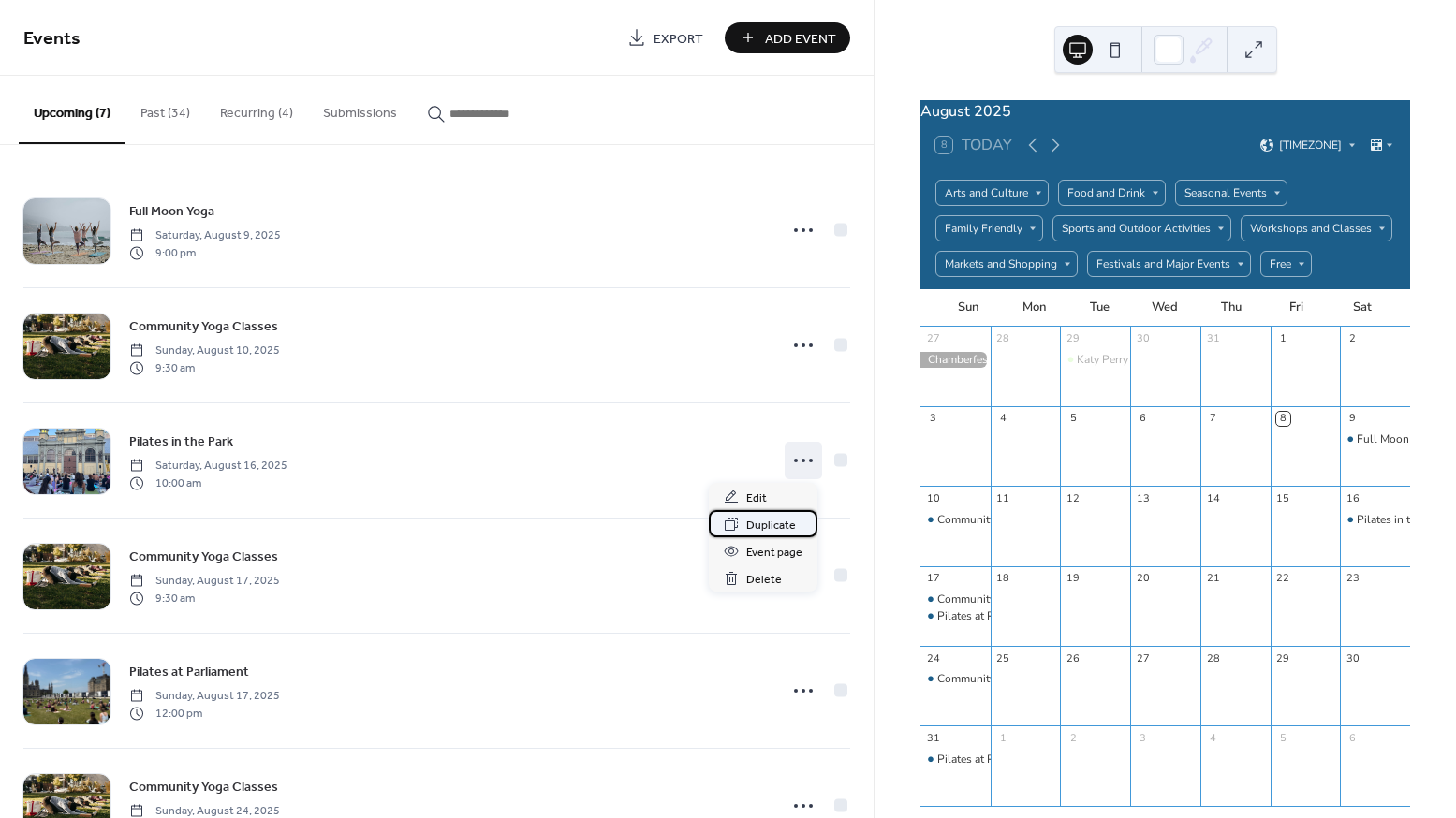 click on "Duplicate" at bounding box center (771, 525) 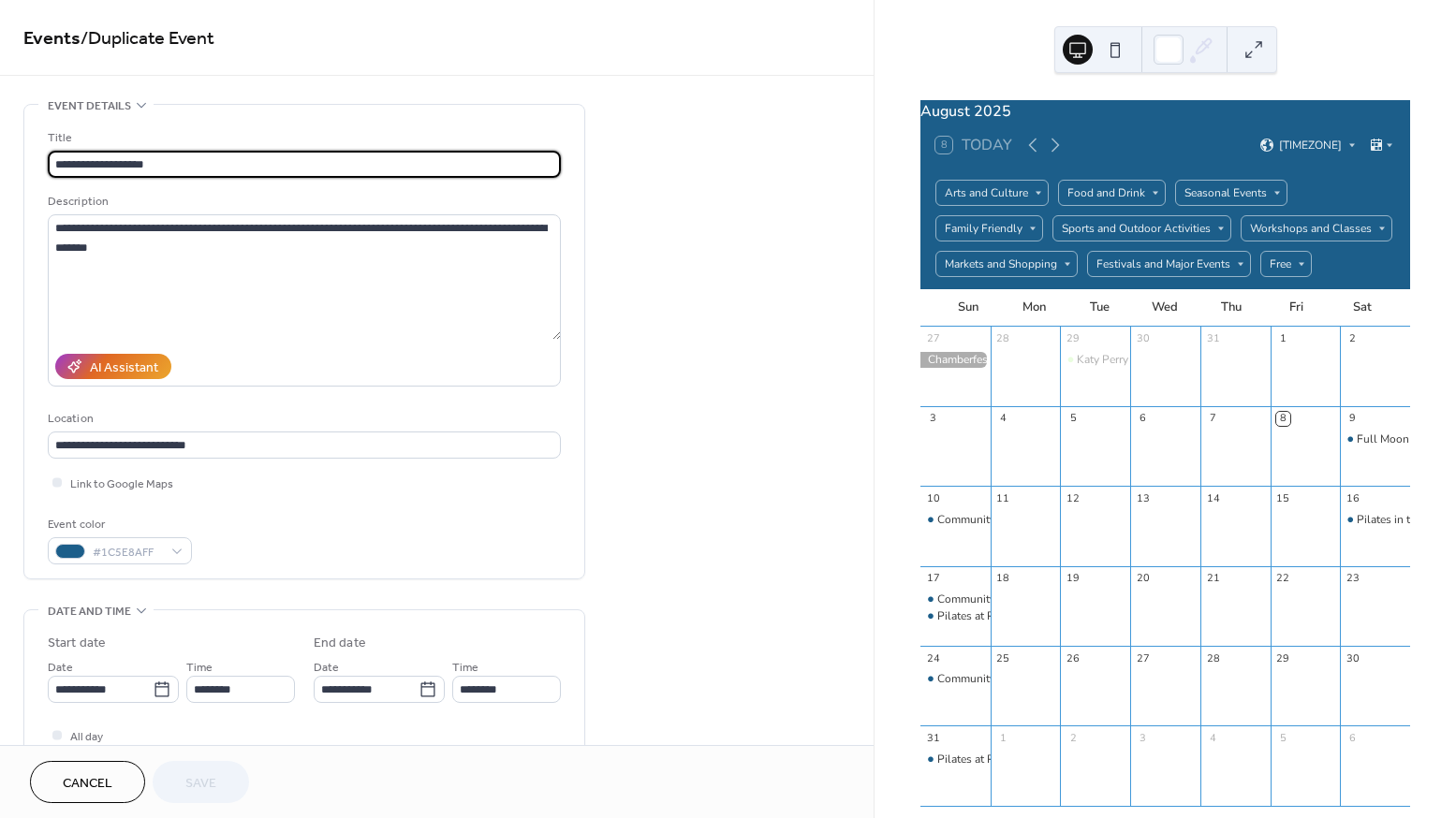 drag, startPoint x: 79, startPoint y: 166, endPoint x: 14, endPoint y: 166, distance: 65 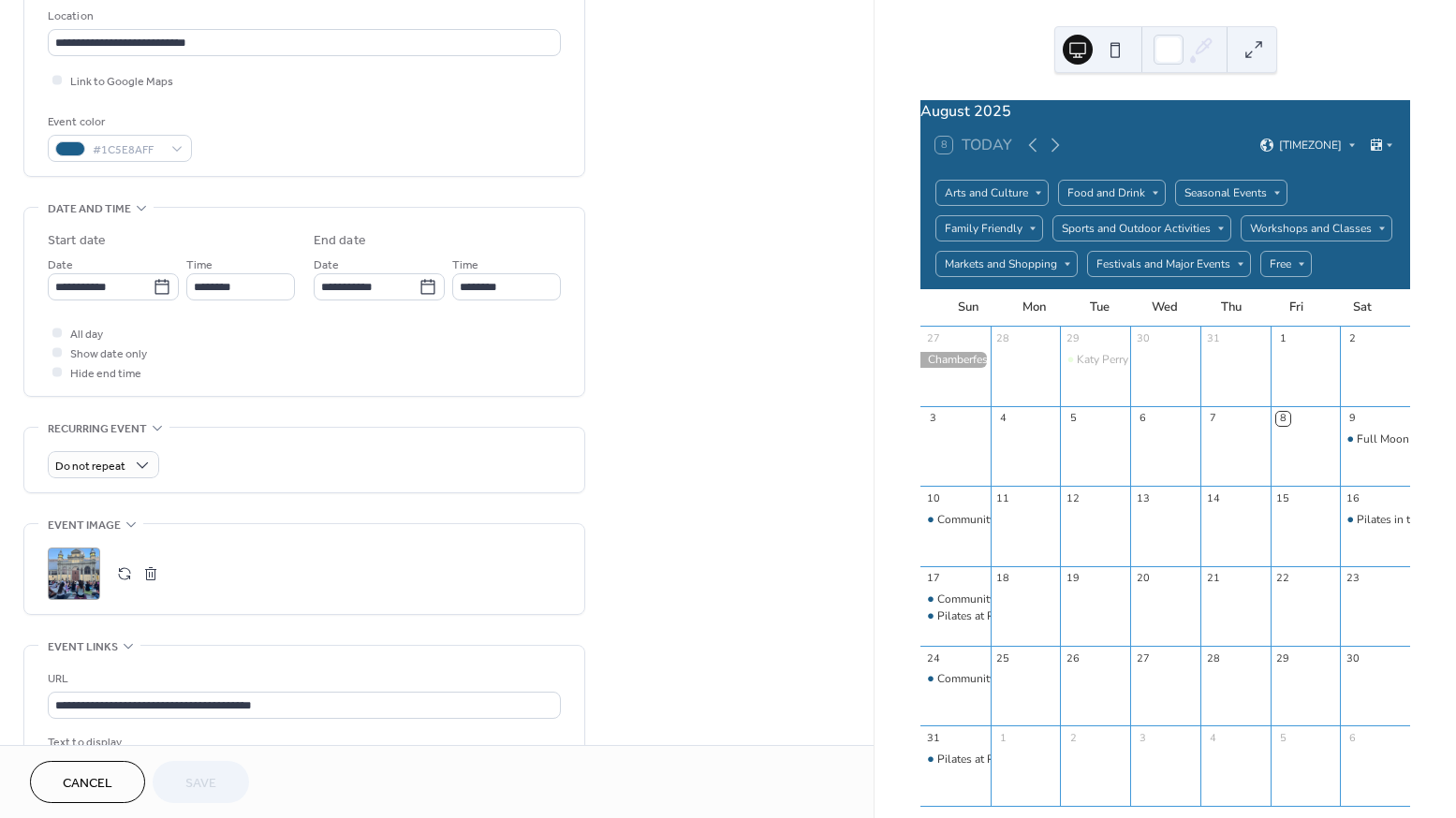 scroll, scrollTop: 444, scrollLeft: 0, axis: vertical 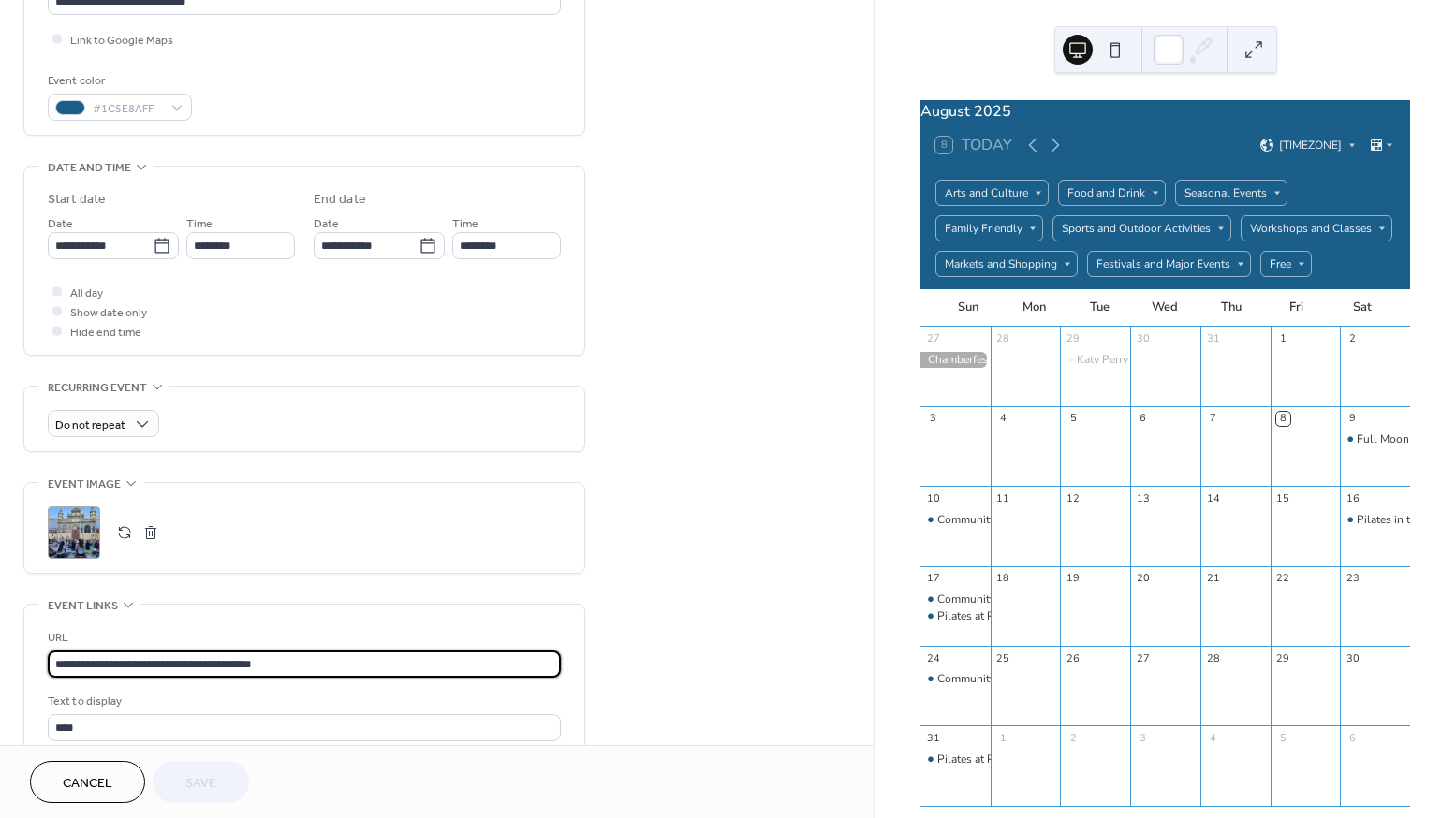 drag, startPoint x: 305, startPoint y: 667, endPoint x: 35, endPoint y: 679, distance: 270.26654 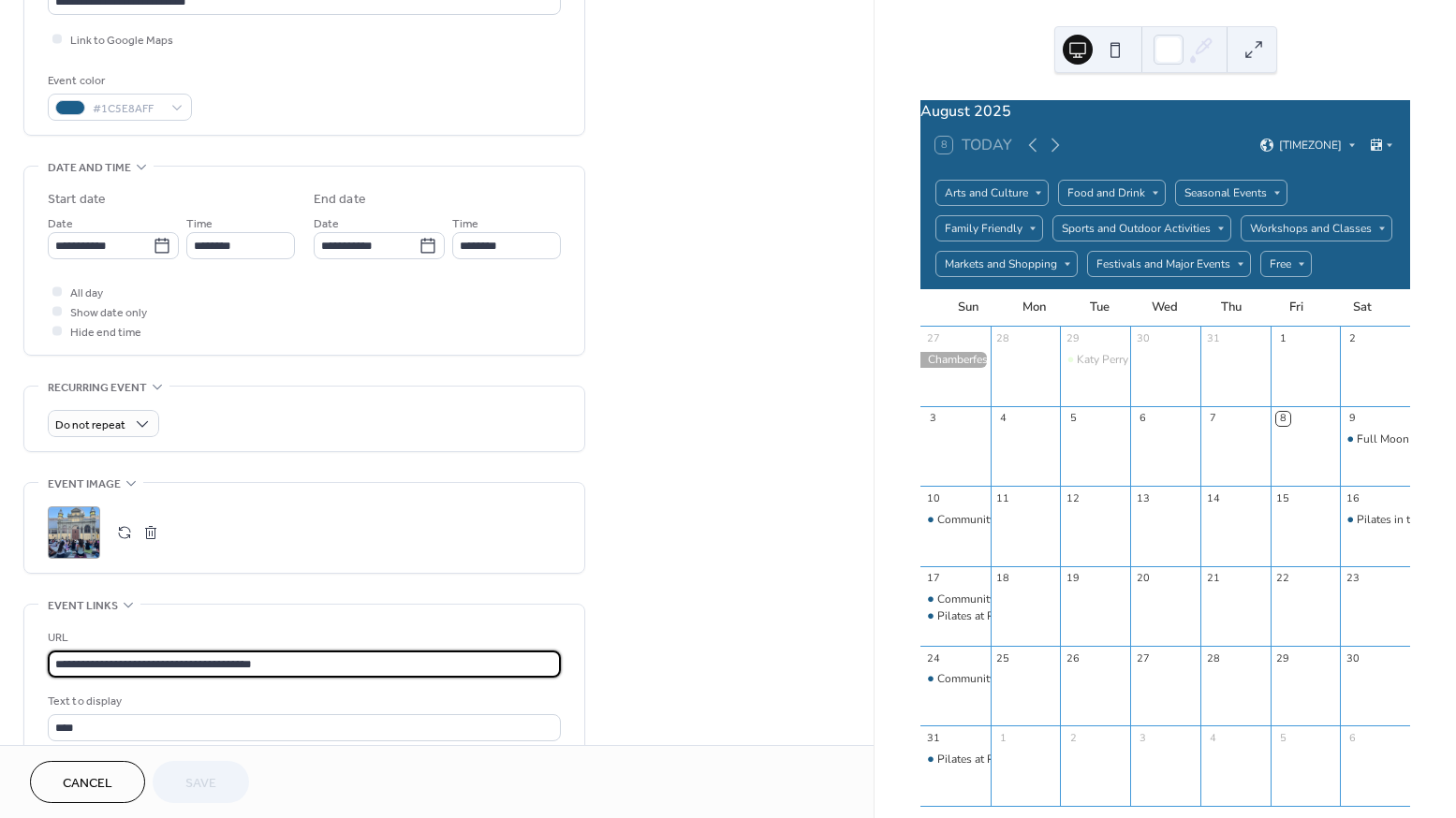 click on "**********" at bounding box center [304, 696] 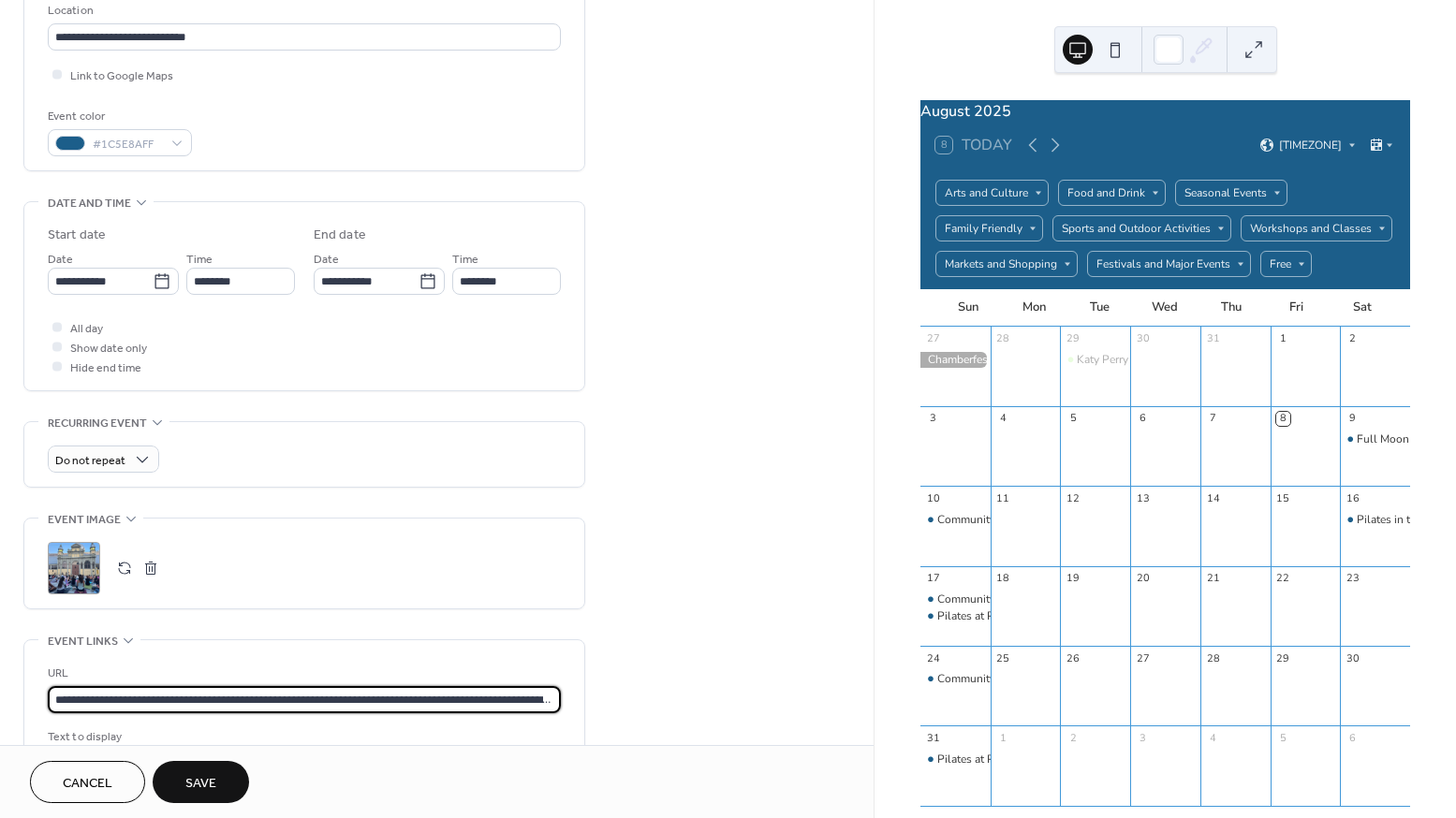scroll, scrollTop: 0, scrollLeft: 0, axis: both 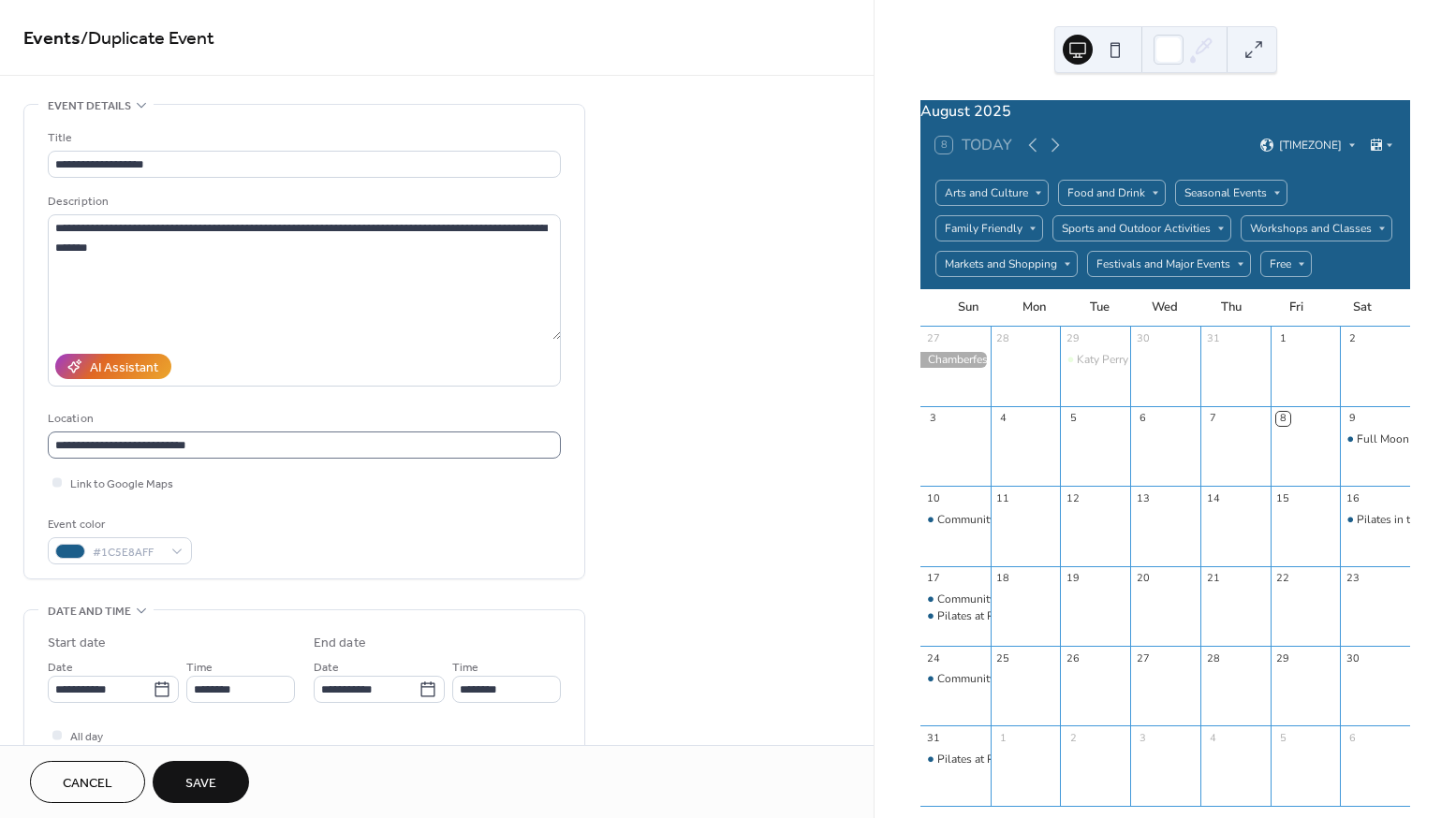 type on "**********" 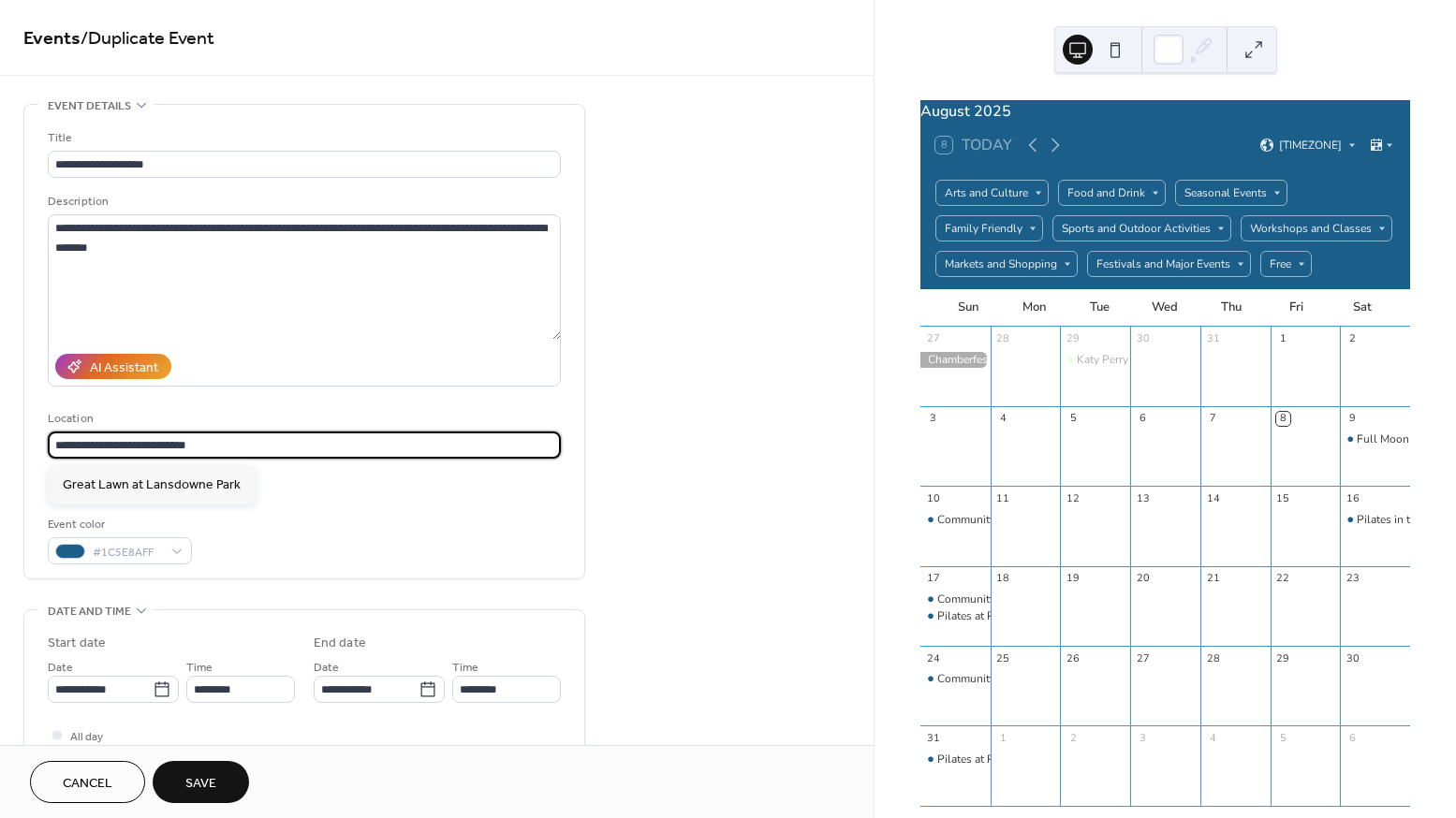 drag, startPoint x: 220, startPoint y: 450, endPoint x: 45, endPoint y: 446, distance: 175.04571 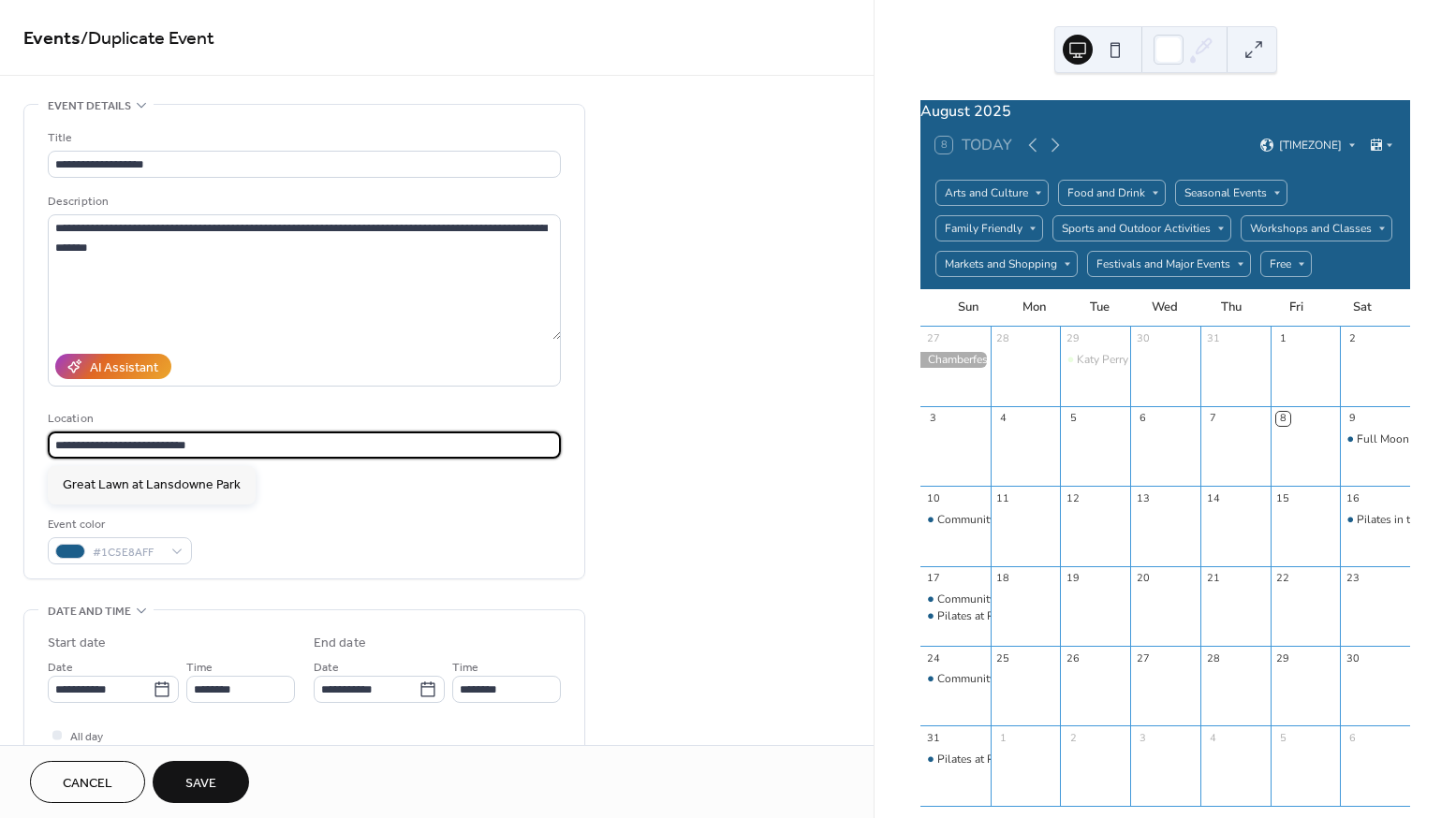 click on "**********" at bounding box center (304, 342) 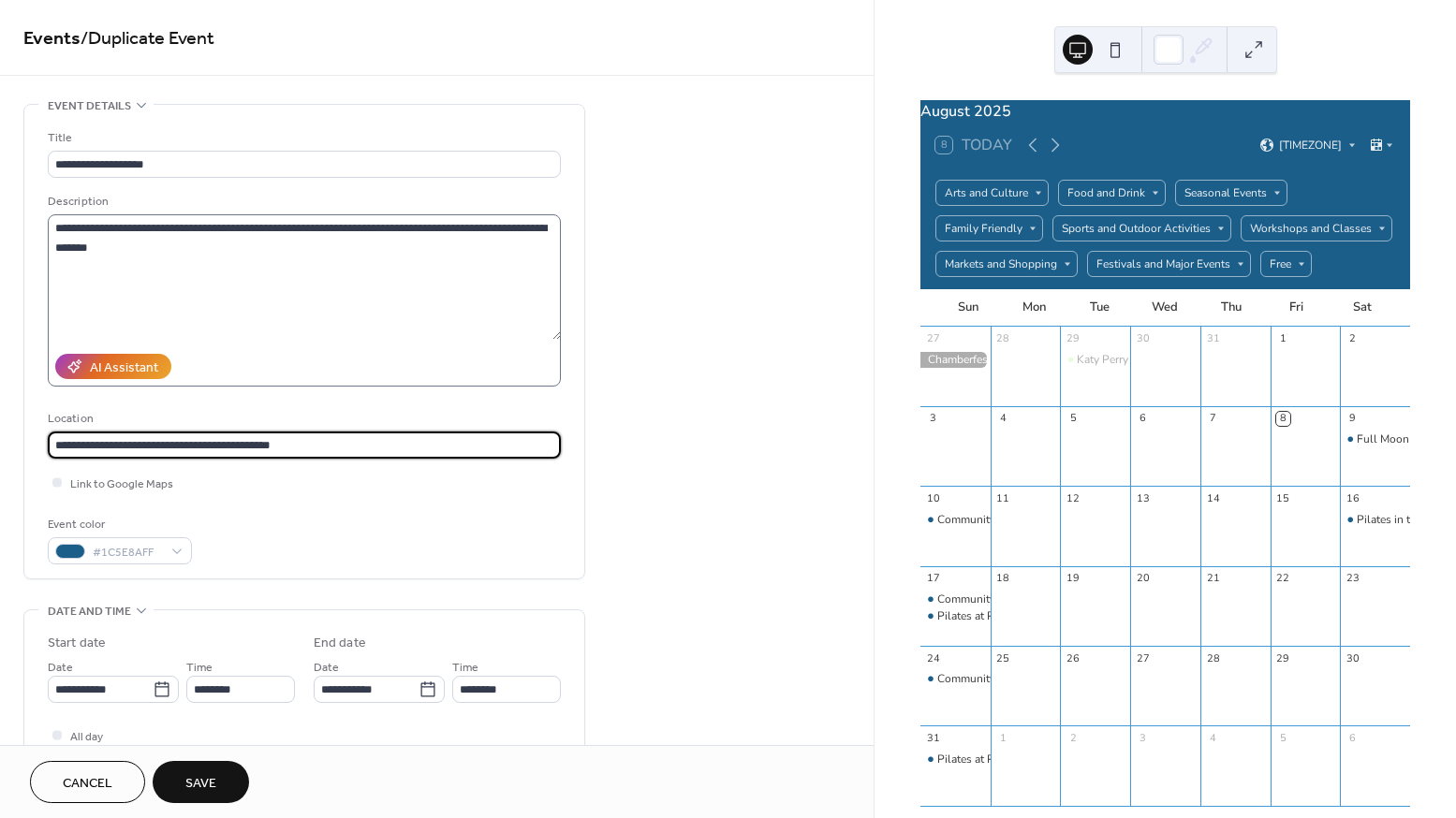 type on "**********" 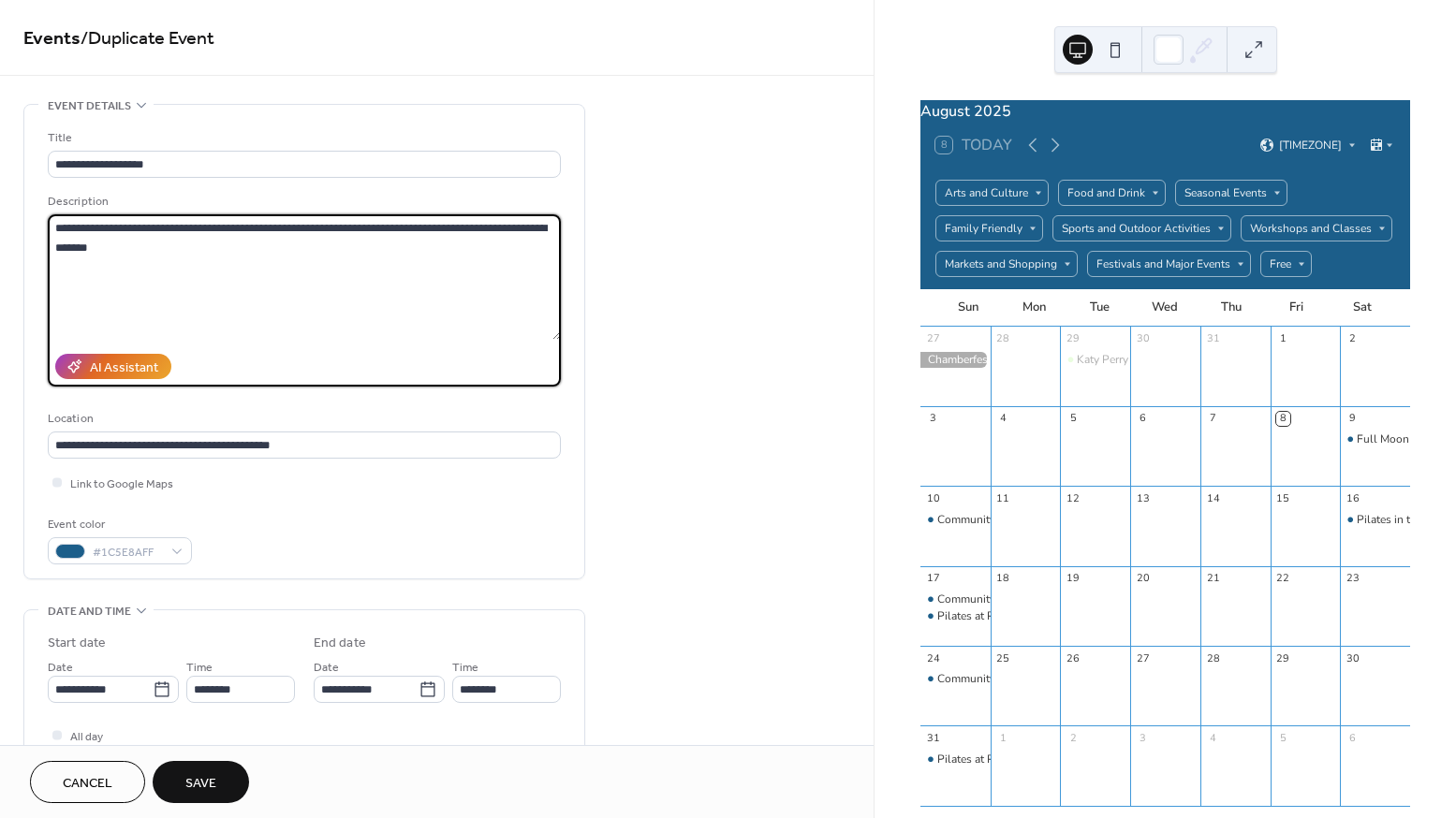 drag, startPoint x: 140, startPoint y: 250, endPoint x: 19, endPoint y: 220, distance: 124.66355 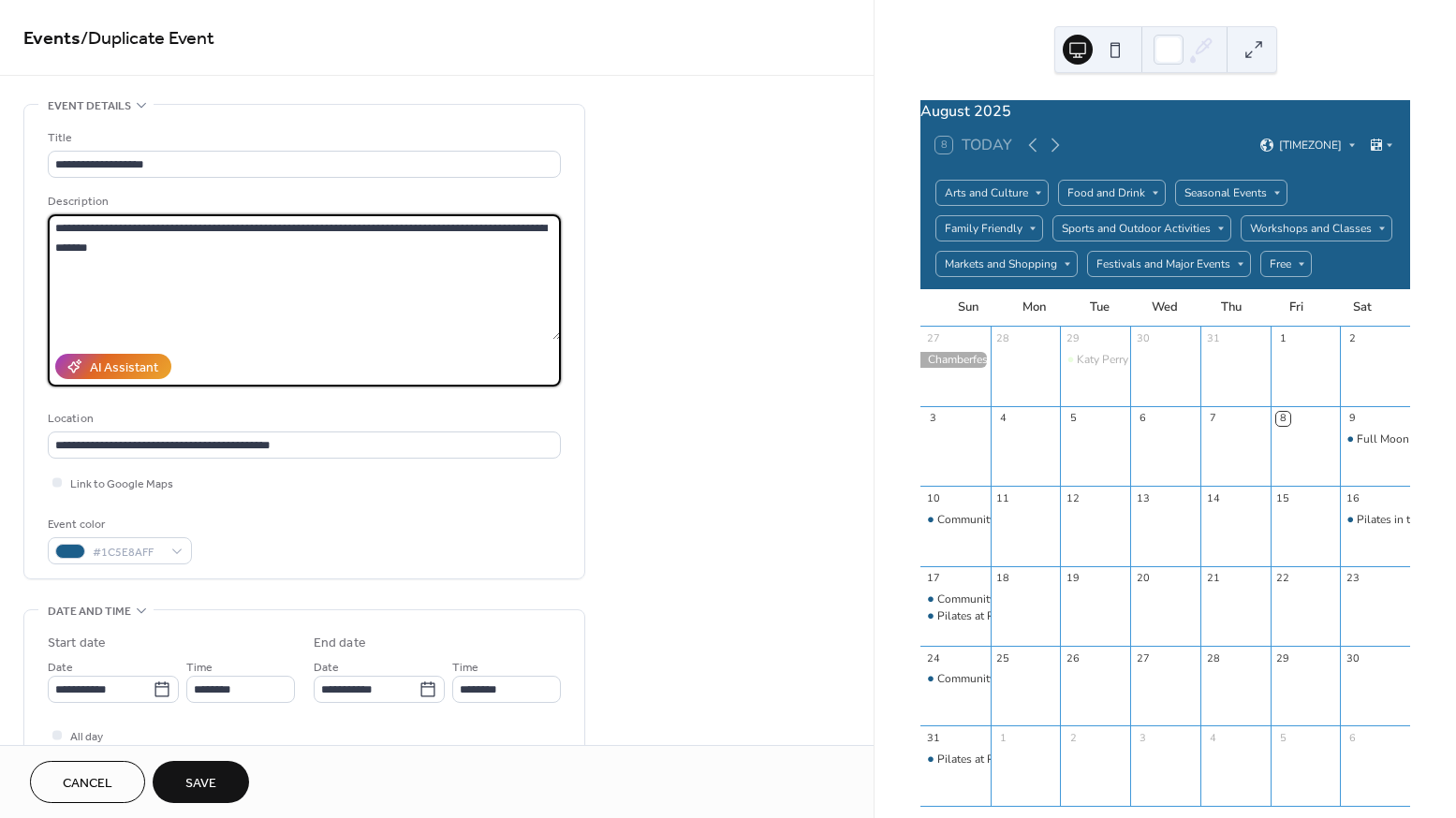 click on "**********" at bounding box center [436, 1106] 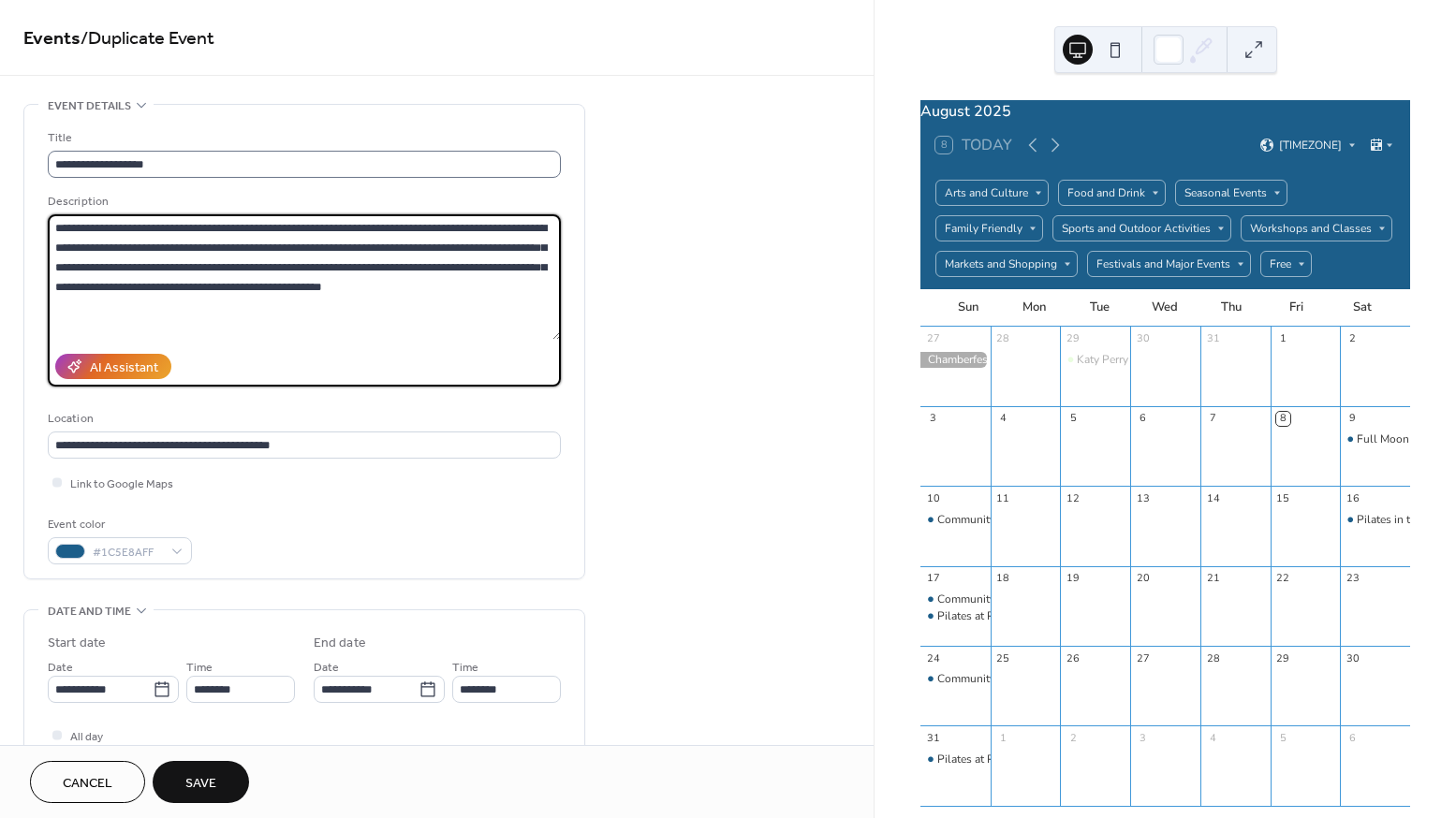 type on "**********" 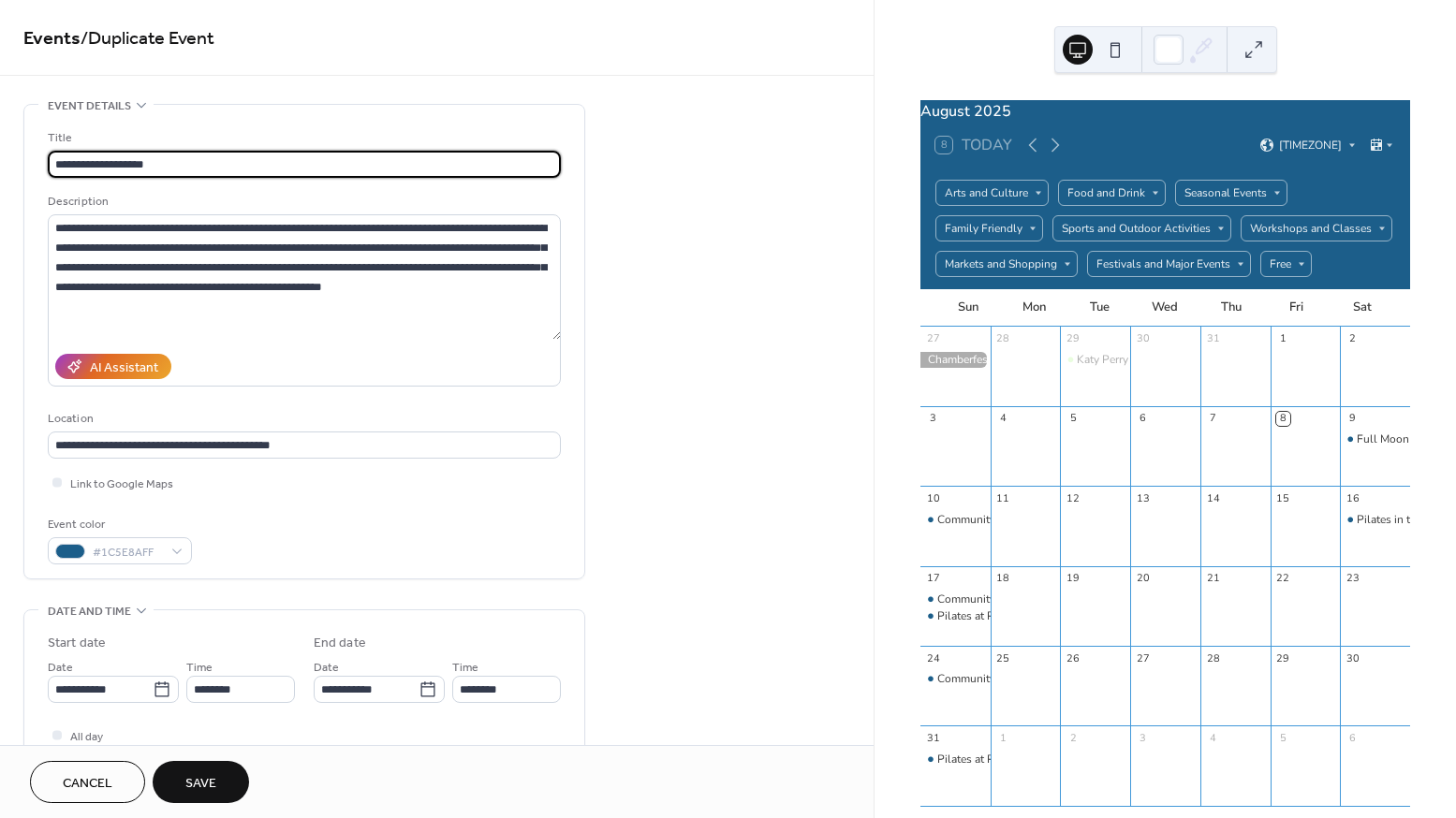drag, startPoint x: 145, startPoint y: 170, endPoint x: -3, endPoint y: 167, distance: 148.0304 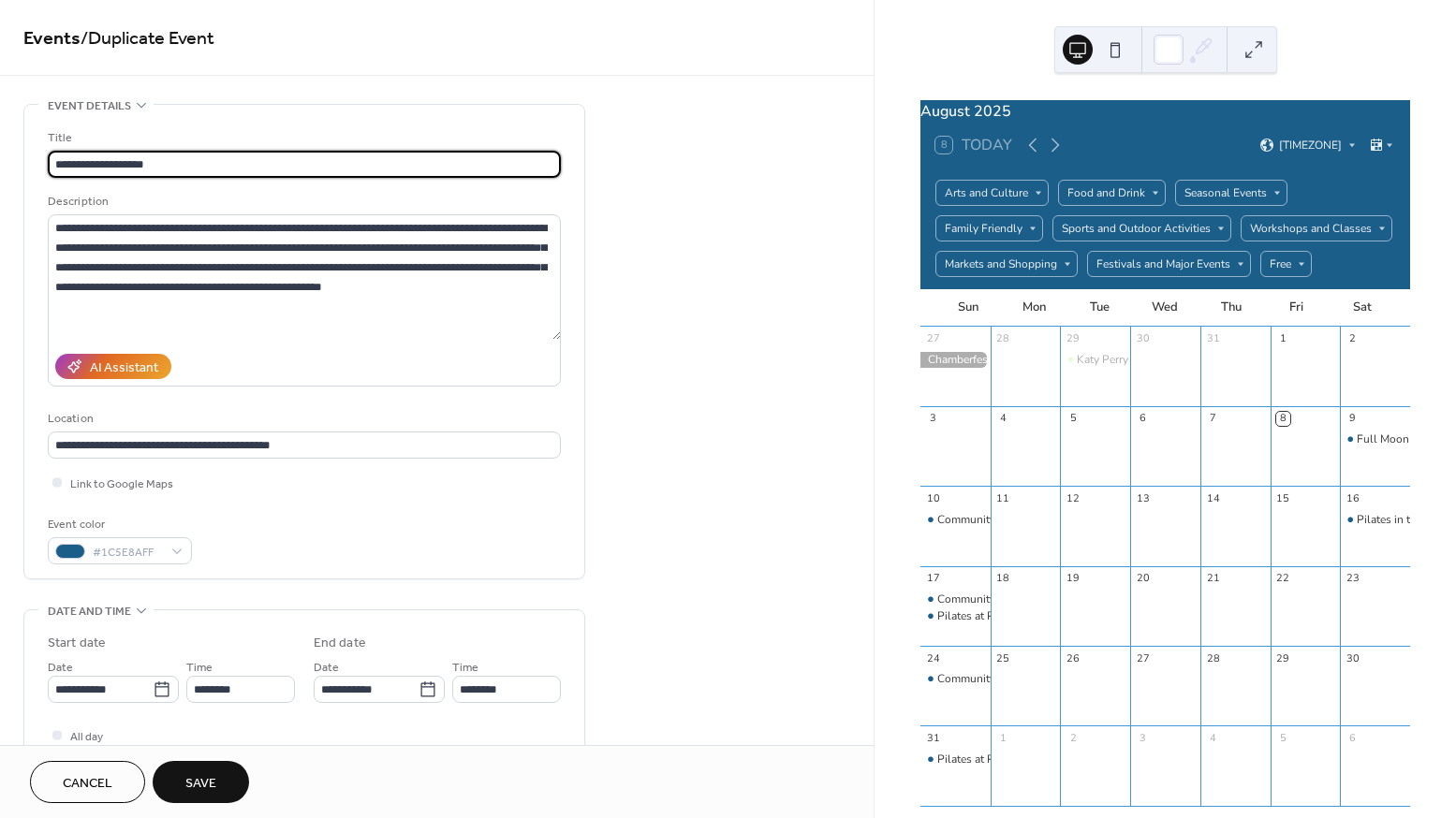 click on "**********" at bounding box center (728, 409) 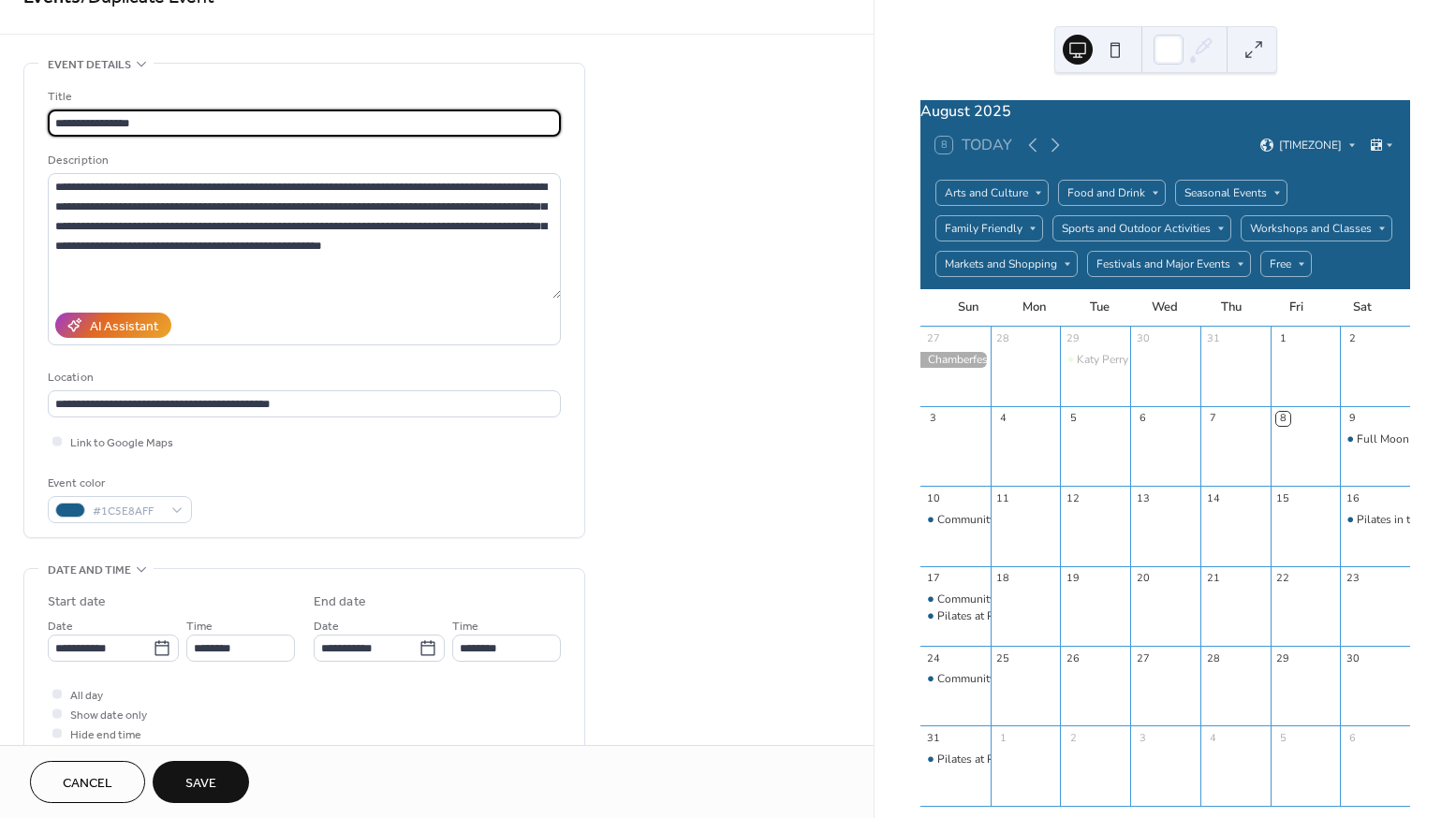 scroll, scrollTop: 119, scrollLeft: 0, axis: vertical 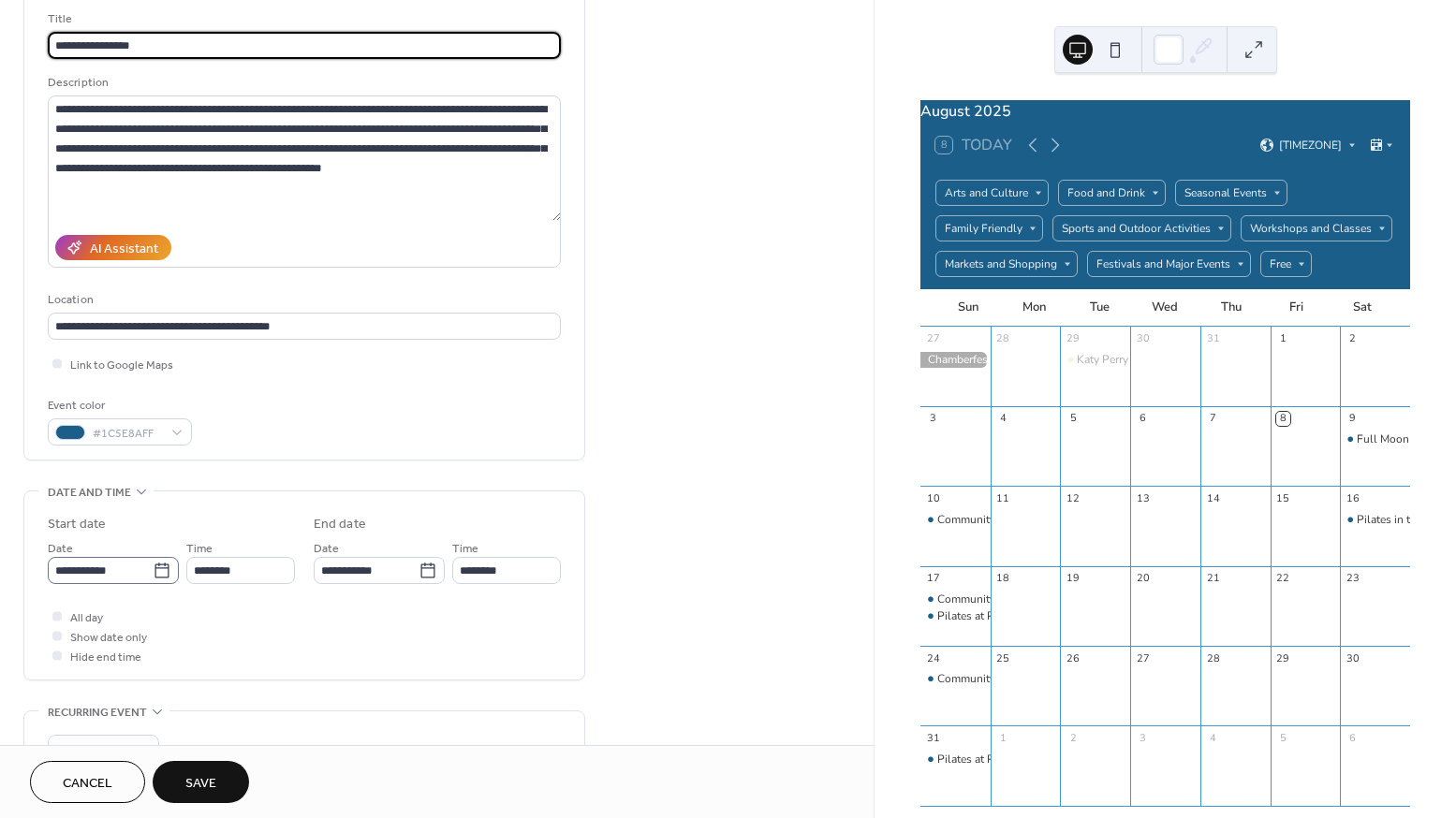 type on "**********" 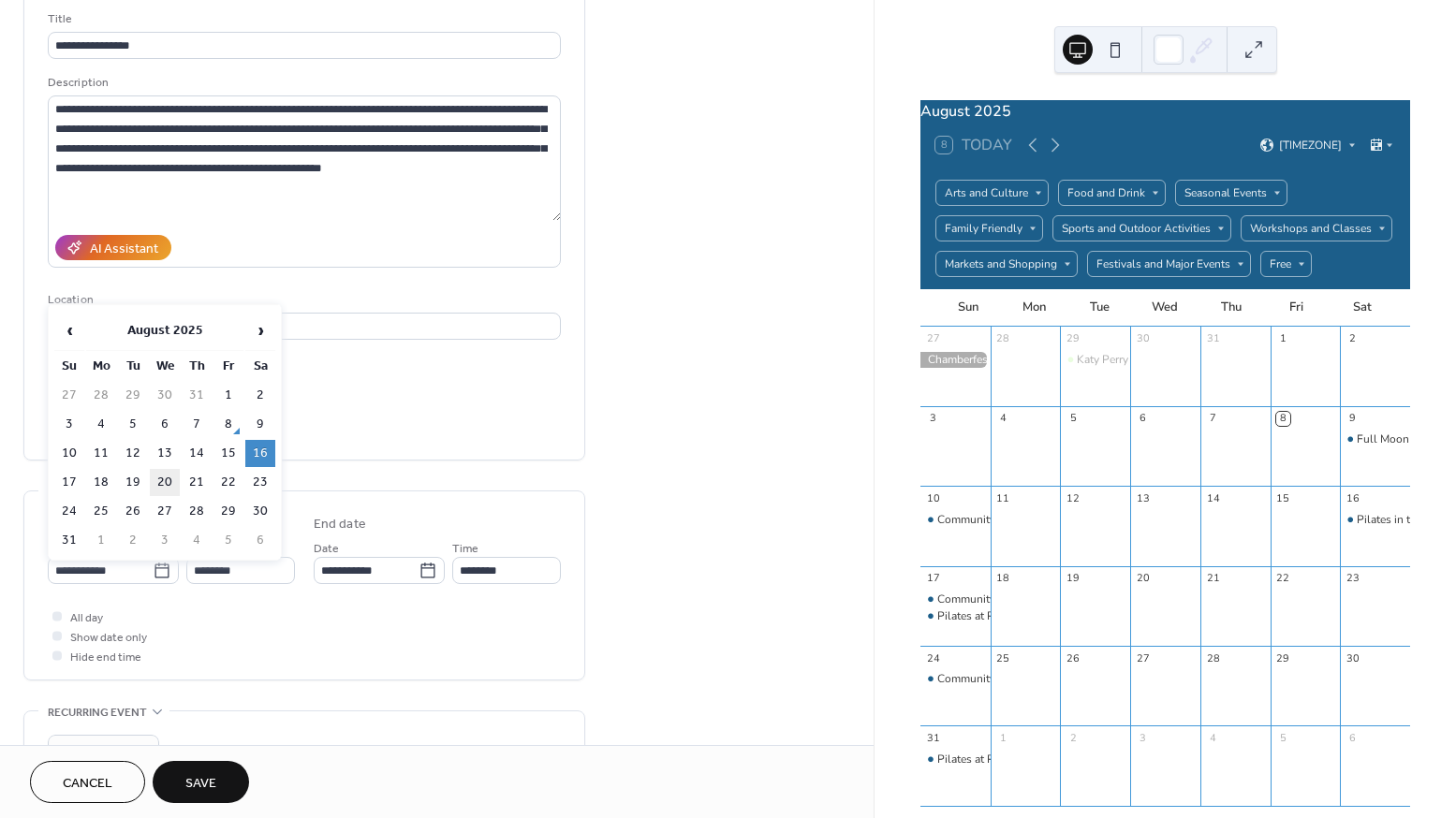 click on "20" at bounding box center [165, 482] 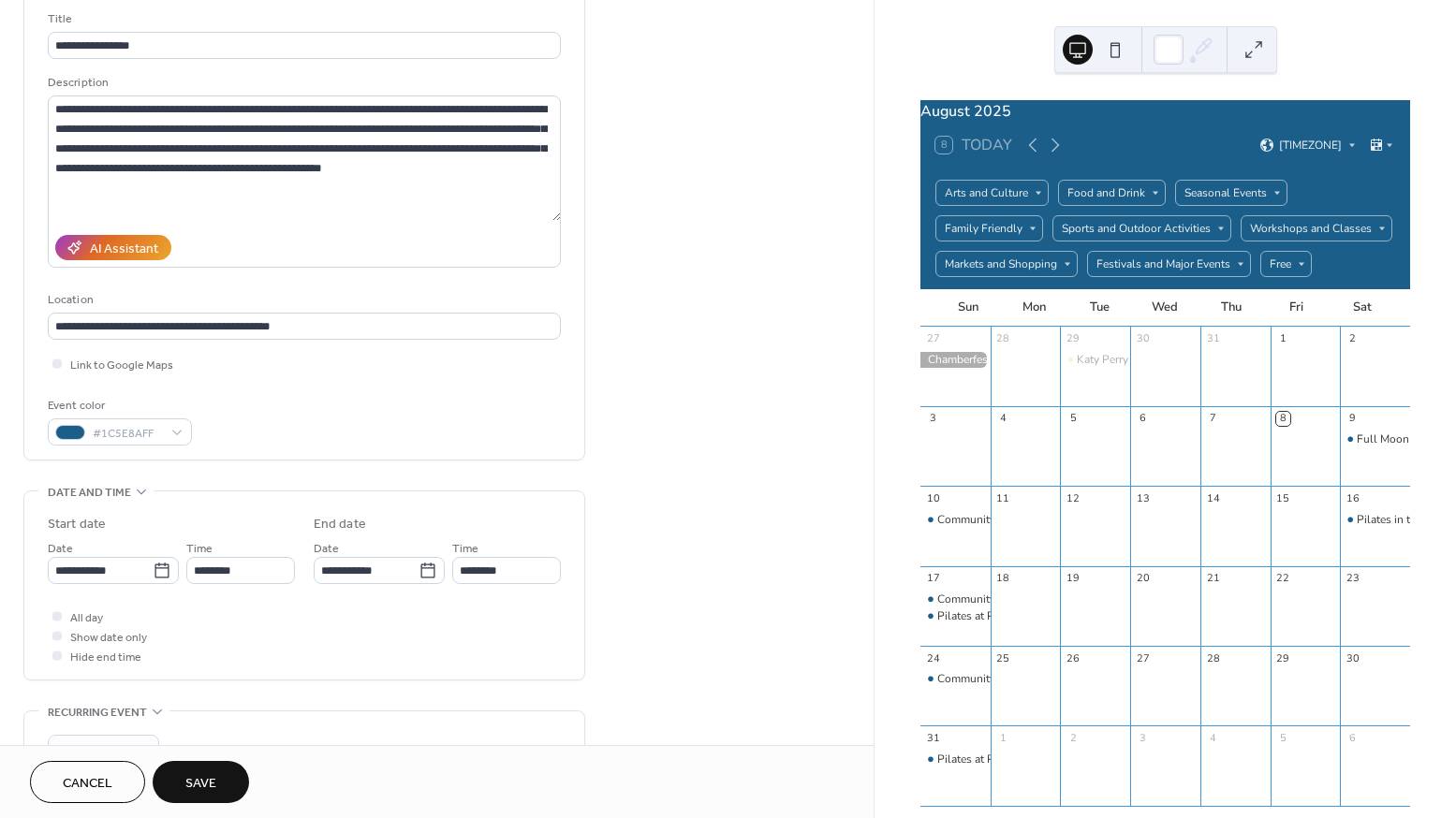 scroll, scrollTop: 259, scrollLeft: 0, axis: vertical 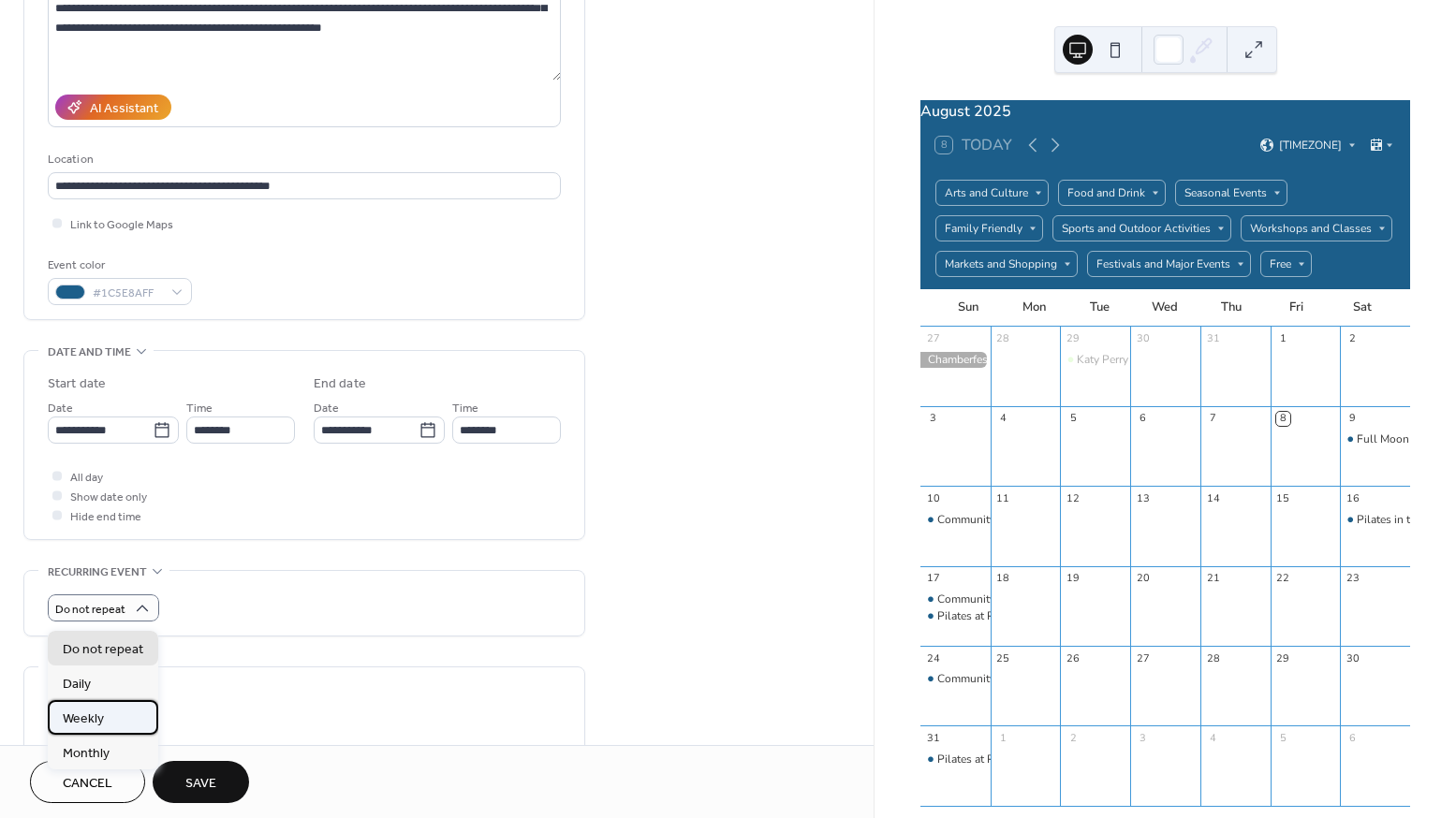 click on "Weekly" at bounding box center [103, 717] 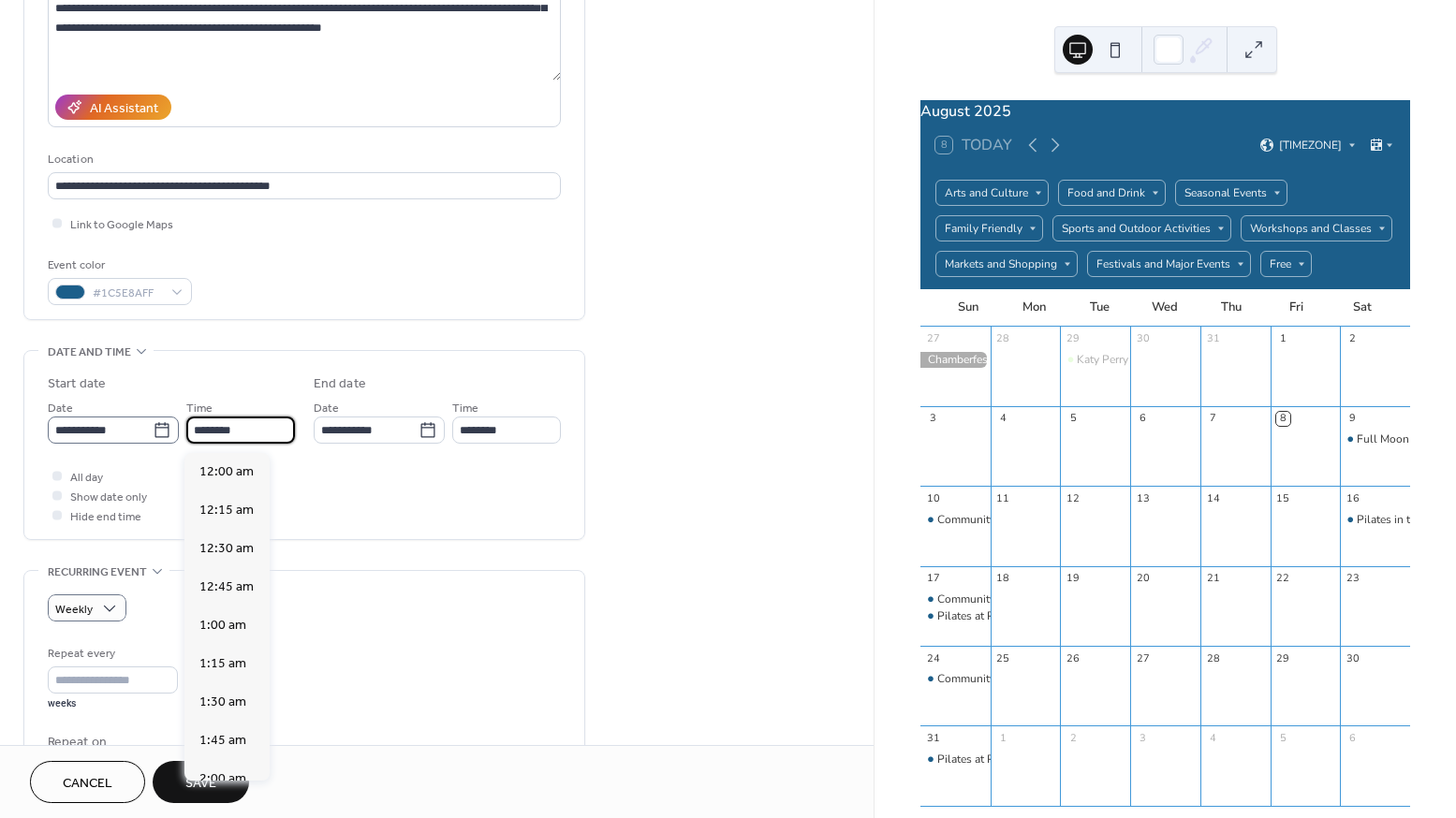 drag, startPoint x: 237, startPoint y: 439, endPoint x: 149, endPoint y: 438, distance: 88.00568 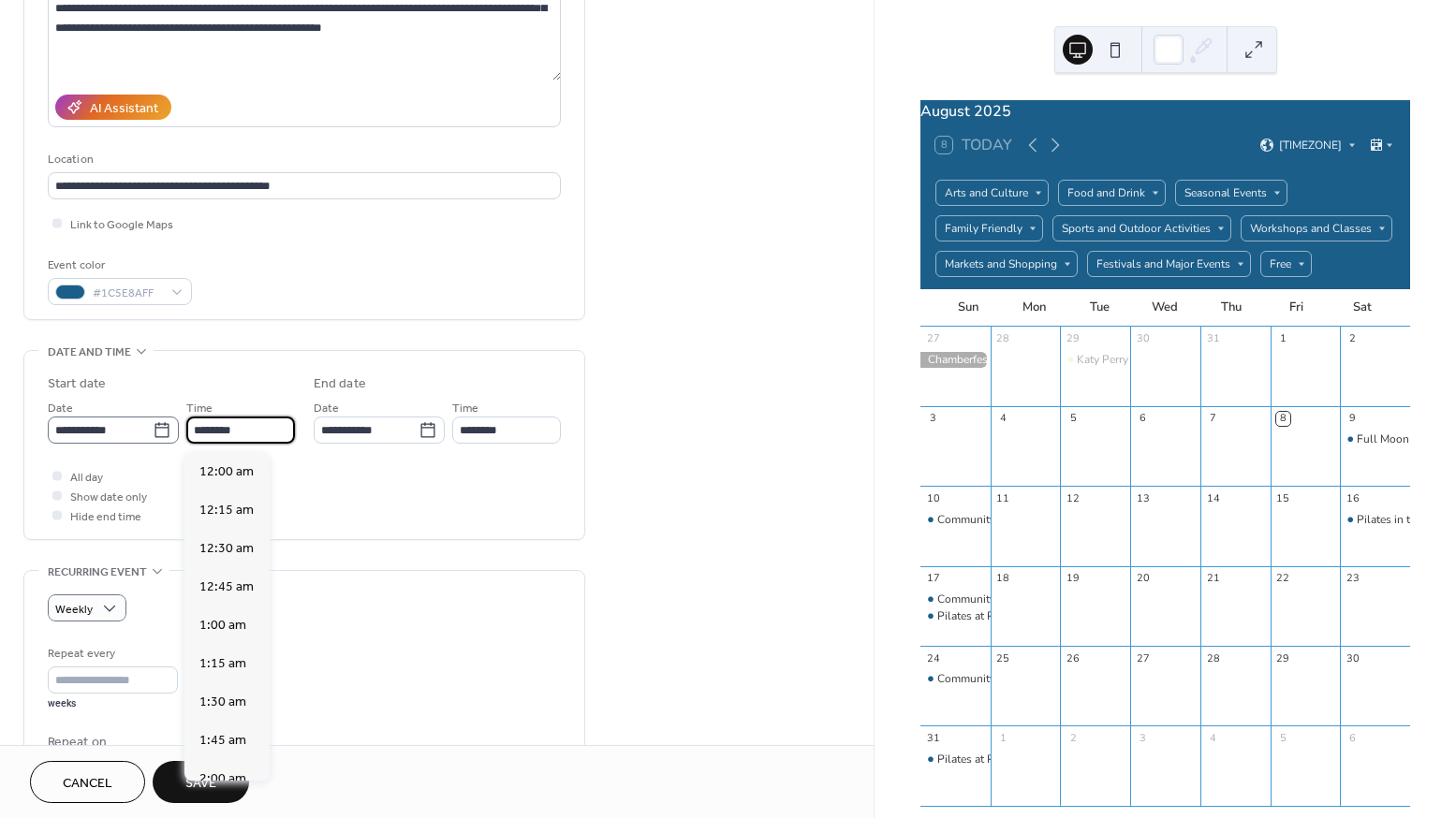 click on "**********" at bounding box center [171, 420] 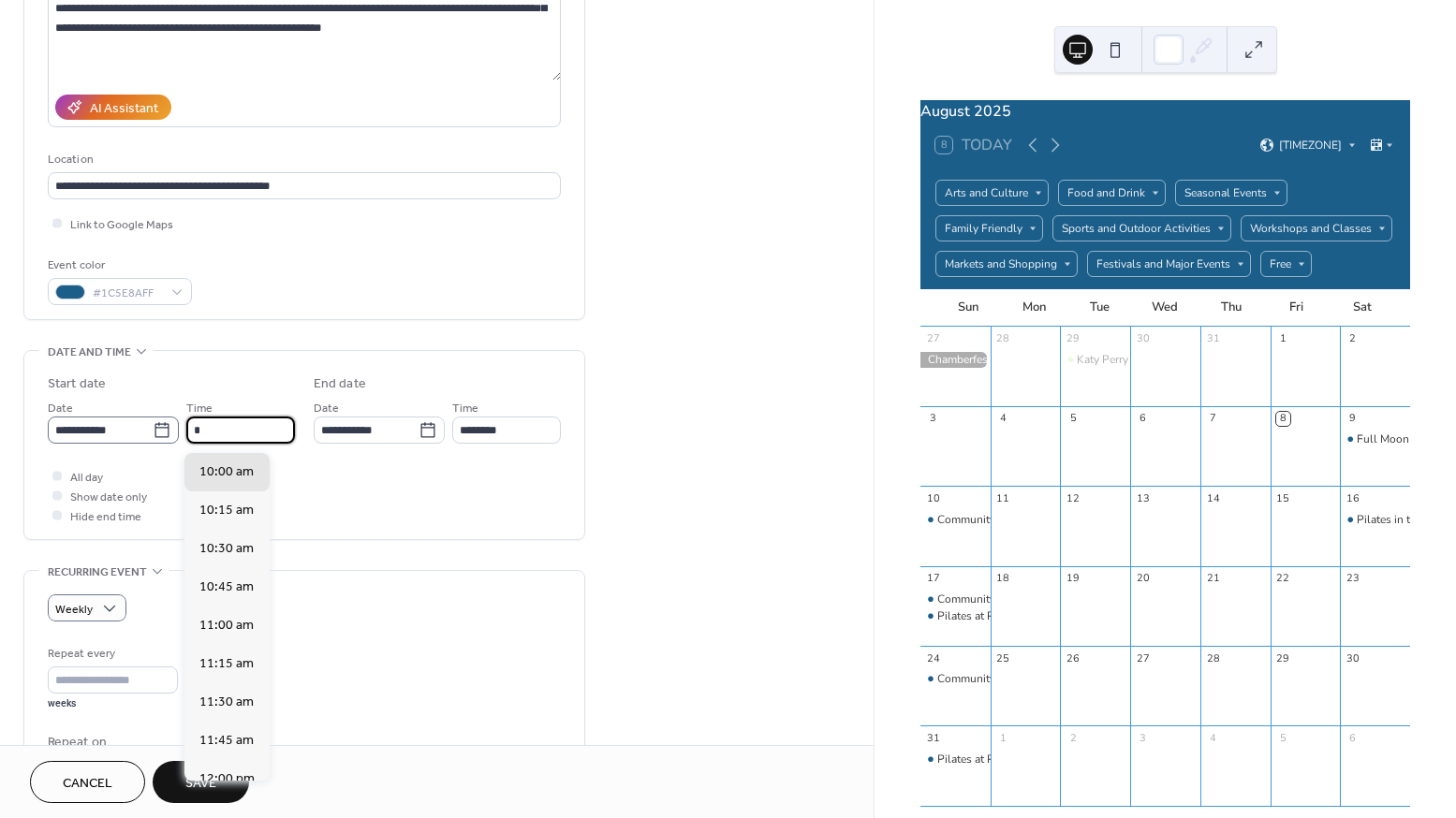 scroll, scrollTop: 921, scrollLeft: 0, axis: vertical 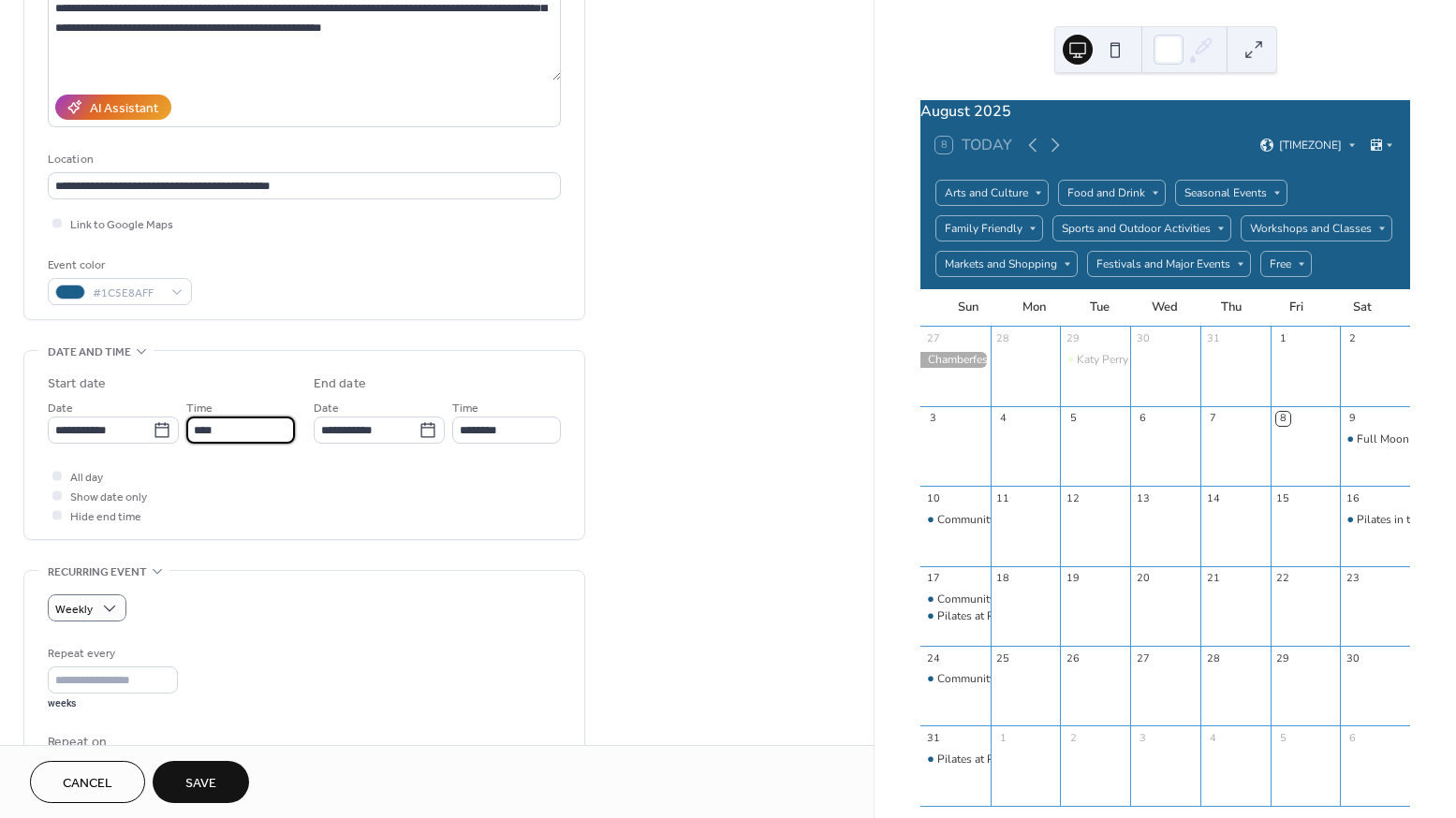 type on "*******" 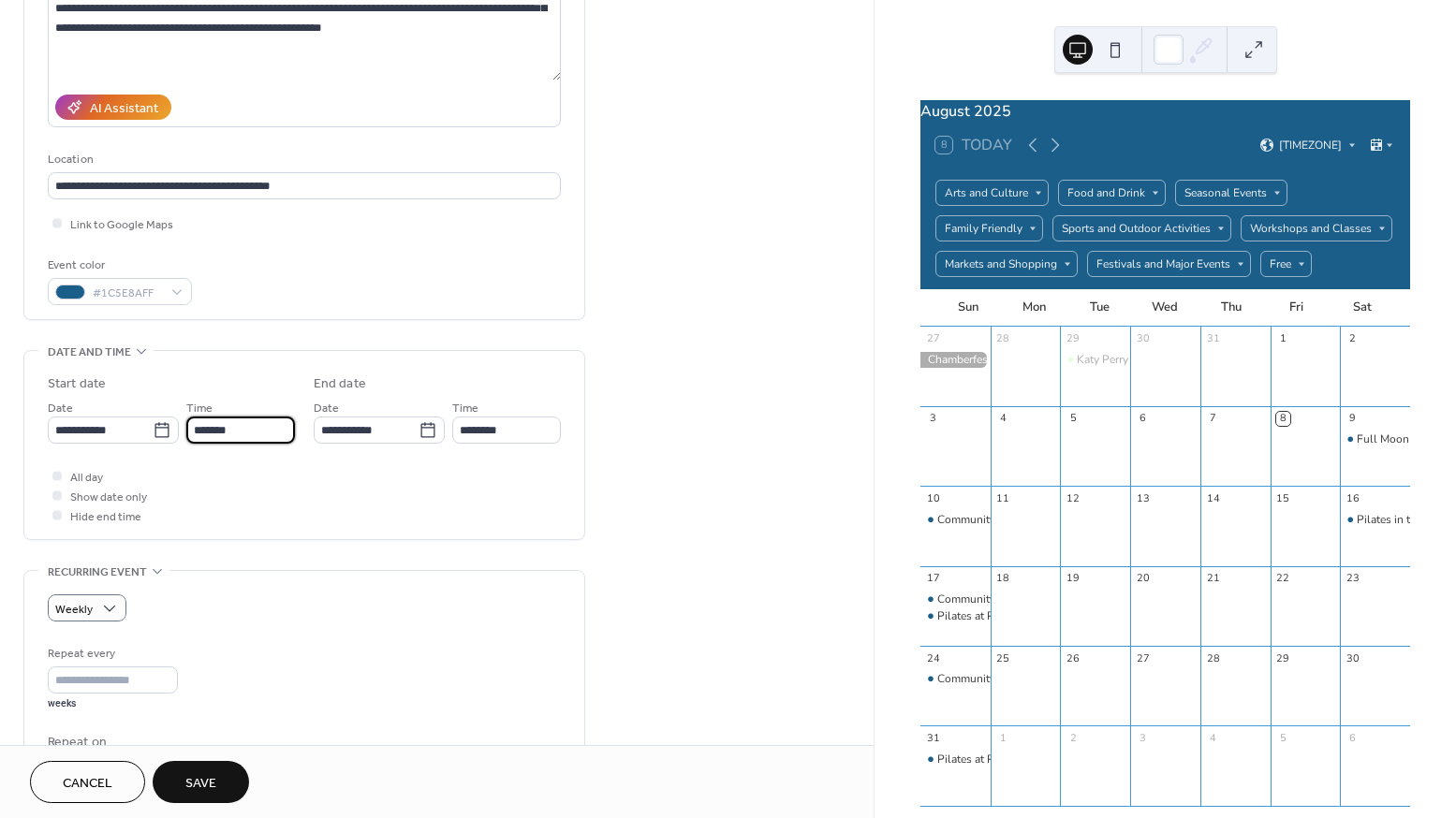type on "*******" 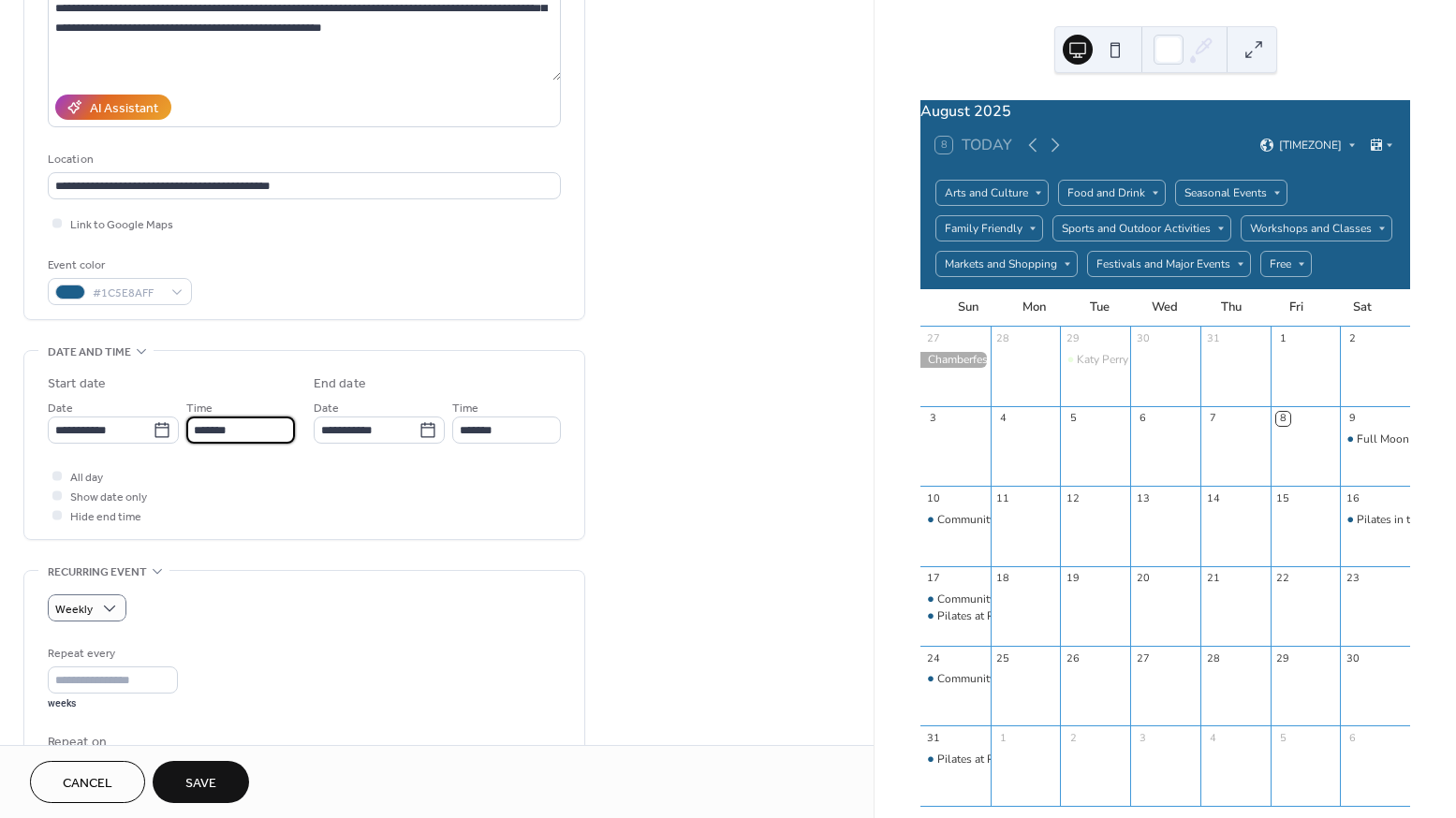 click on "All day Show date only Hide end time" at bounding box center [304, 495] 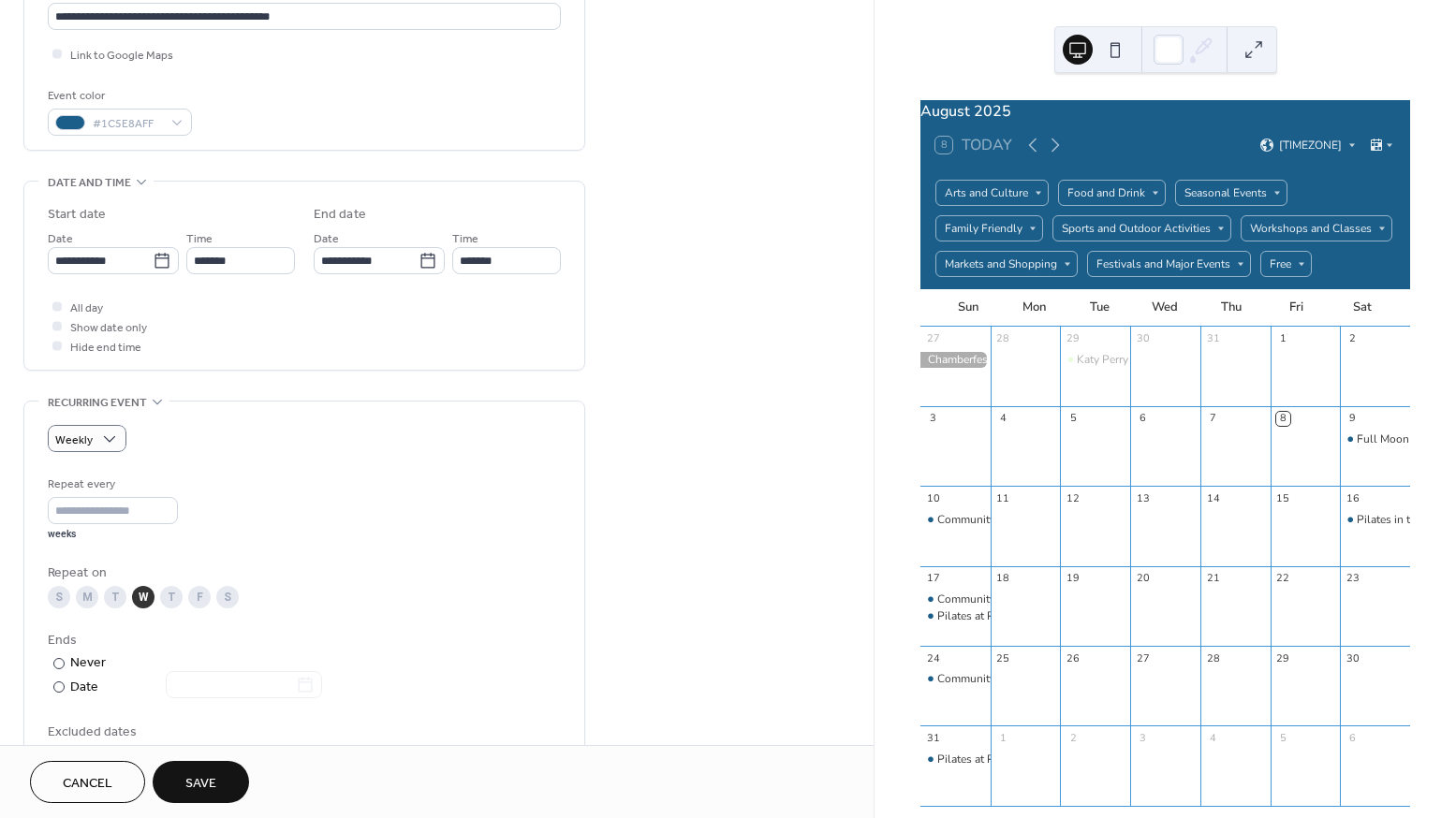 scroll, scrollTop: 577, scrollLeft: 0, axis: vertical 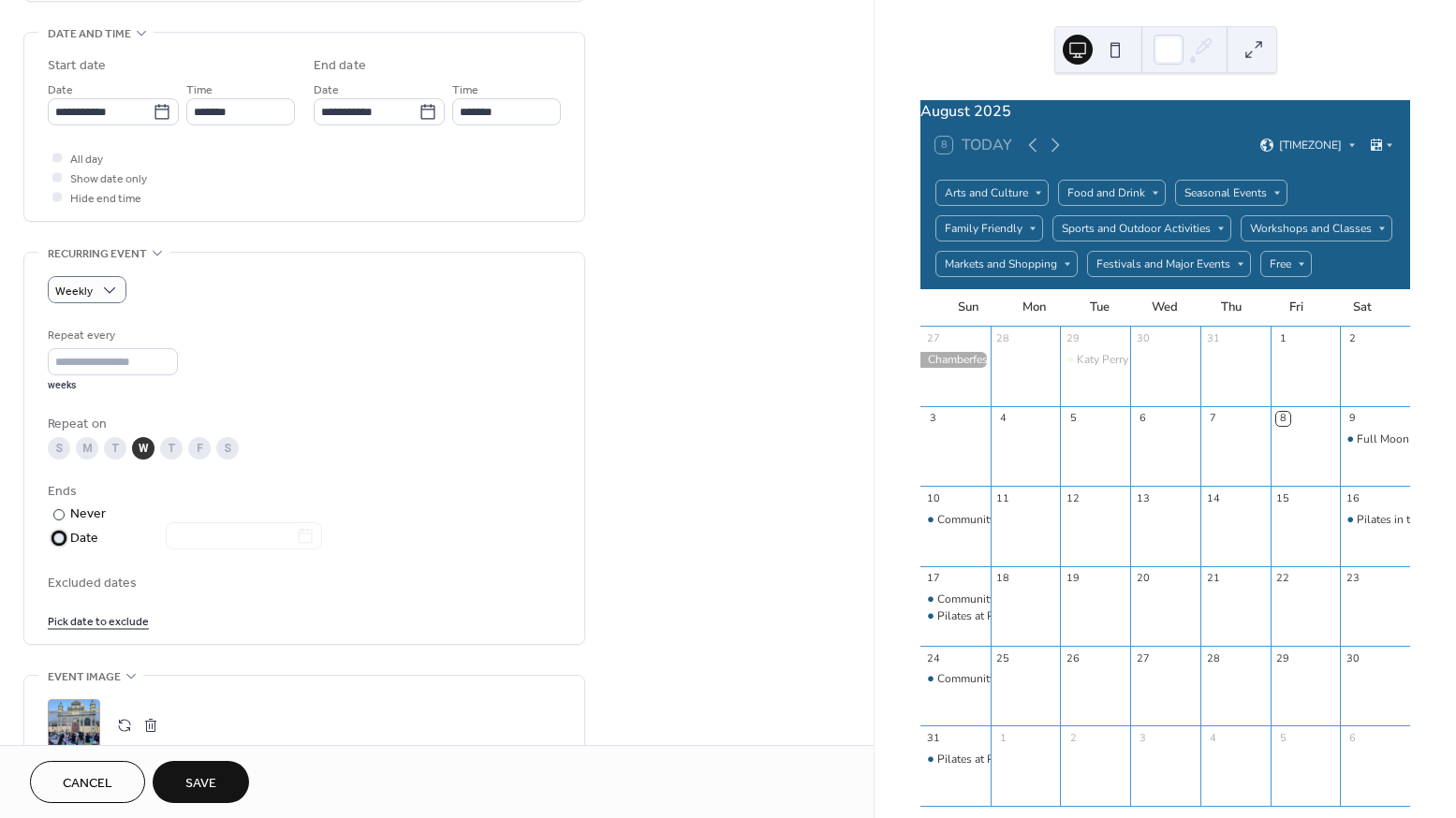 click on "Date" at bounding box center [196, 538] 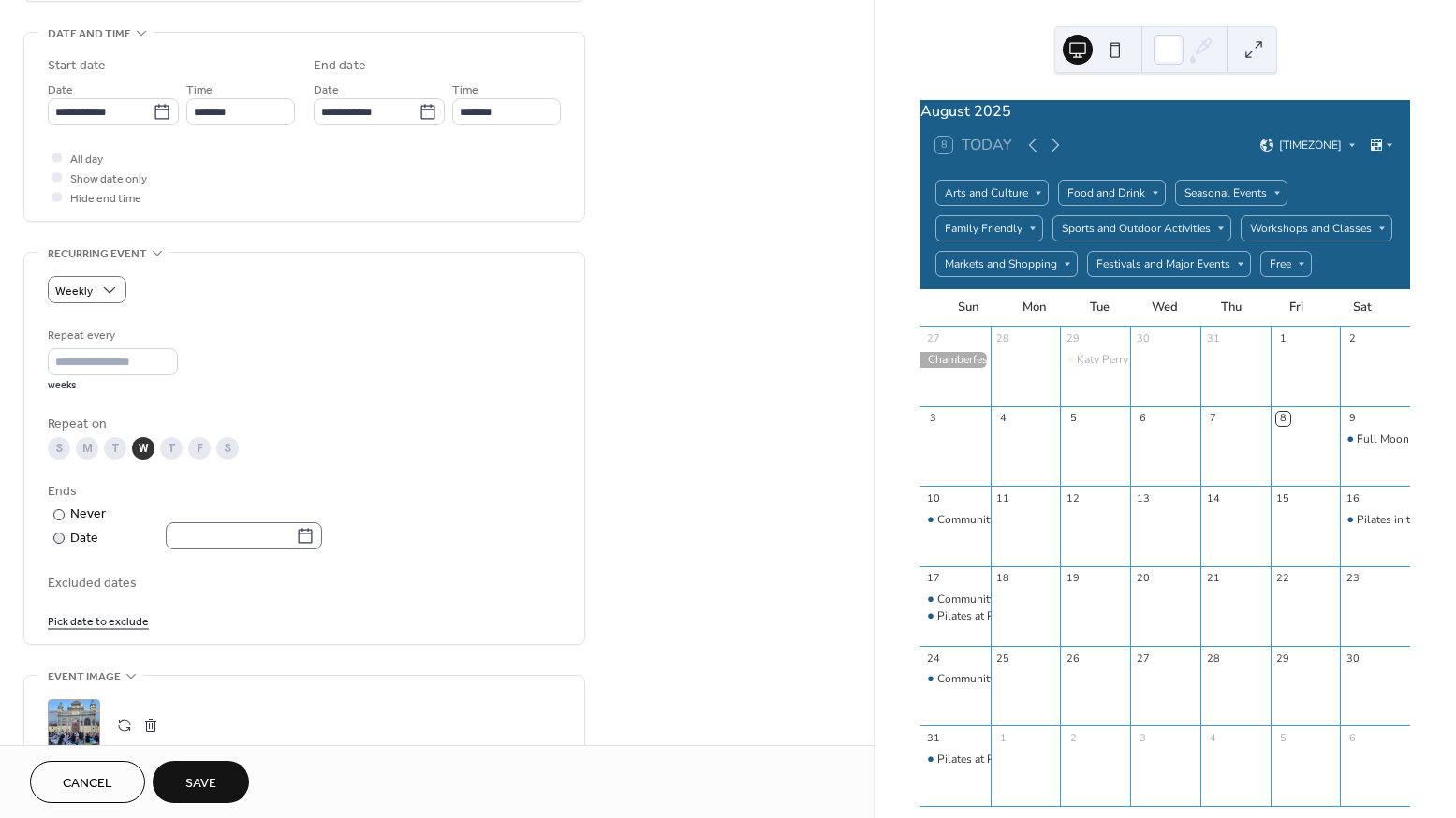 click 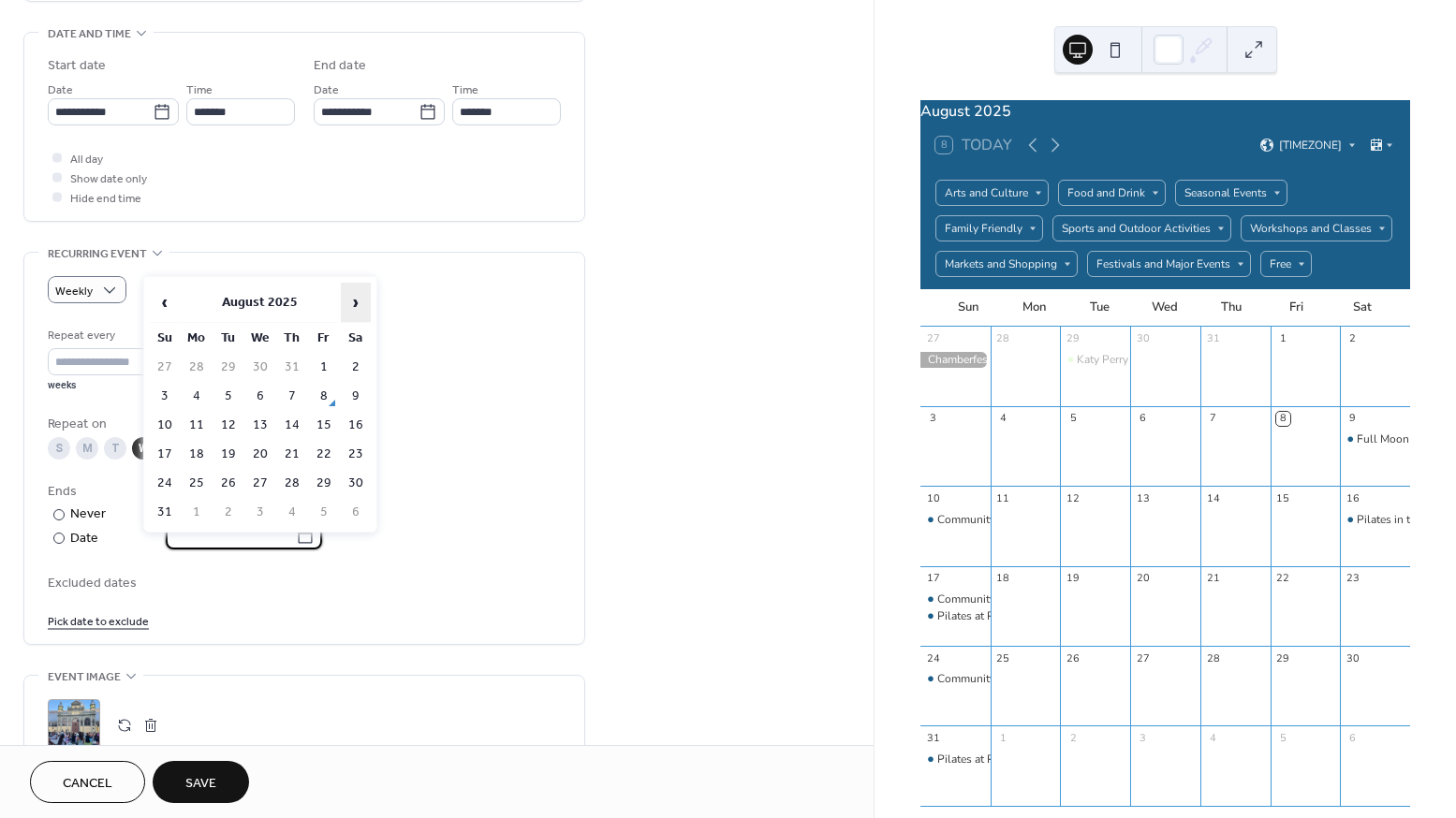 click on "›" at bounding box center (356, 302) 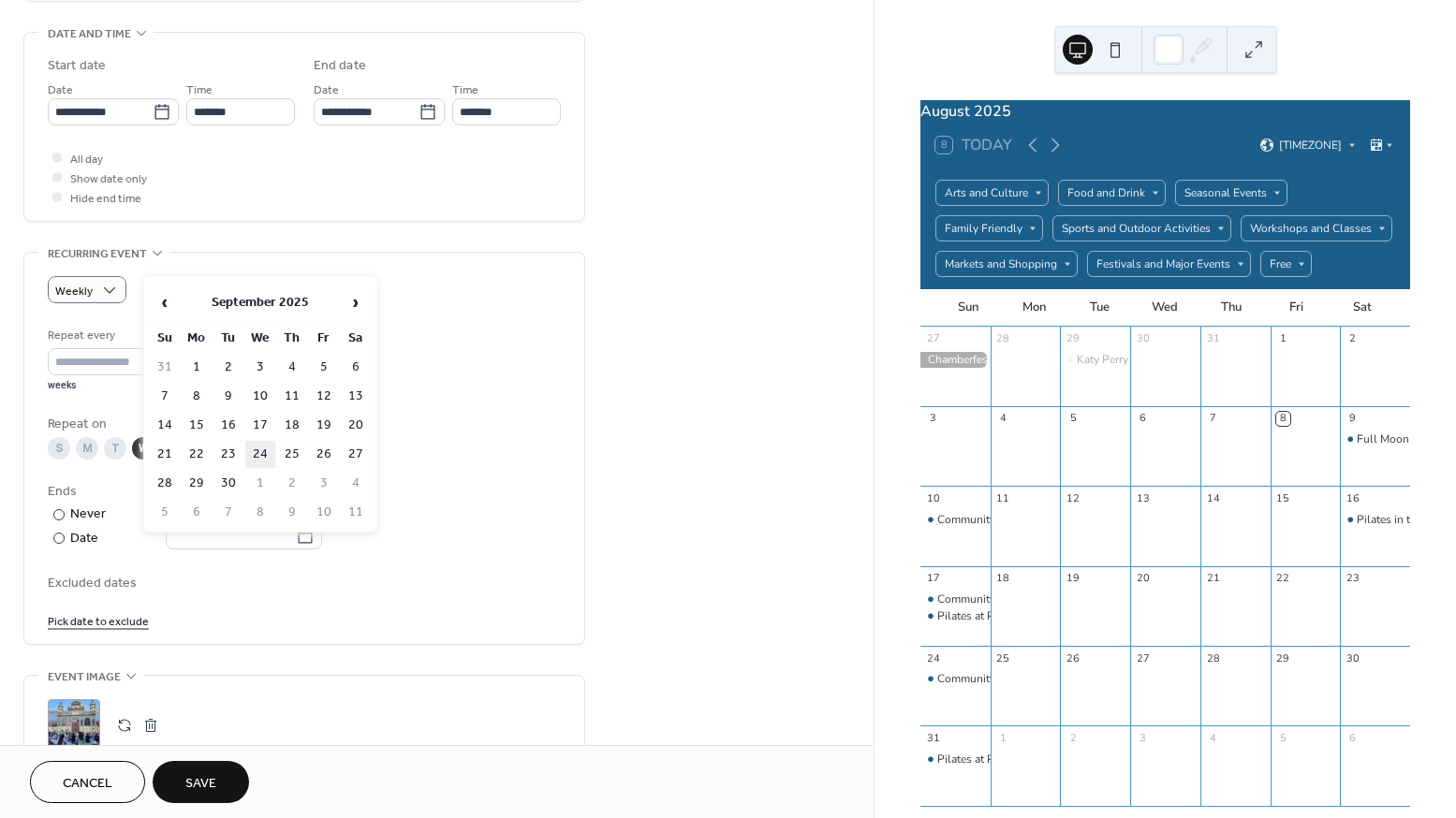 click on "24" at bounding box center [260, 454] 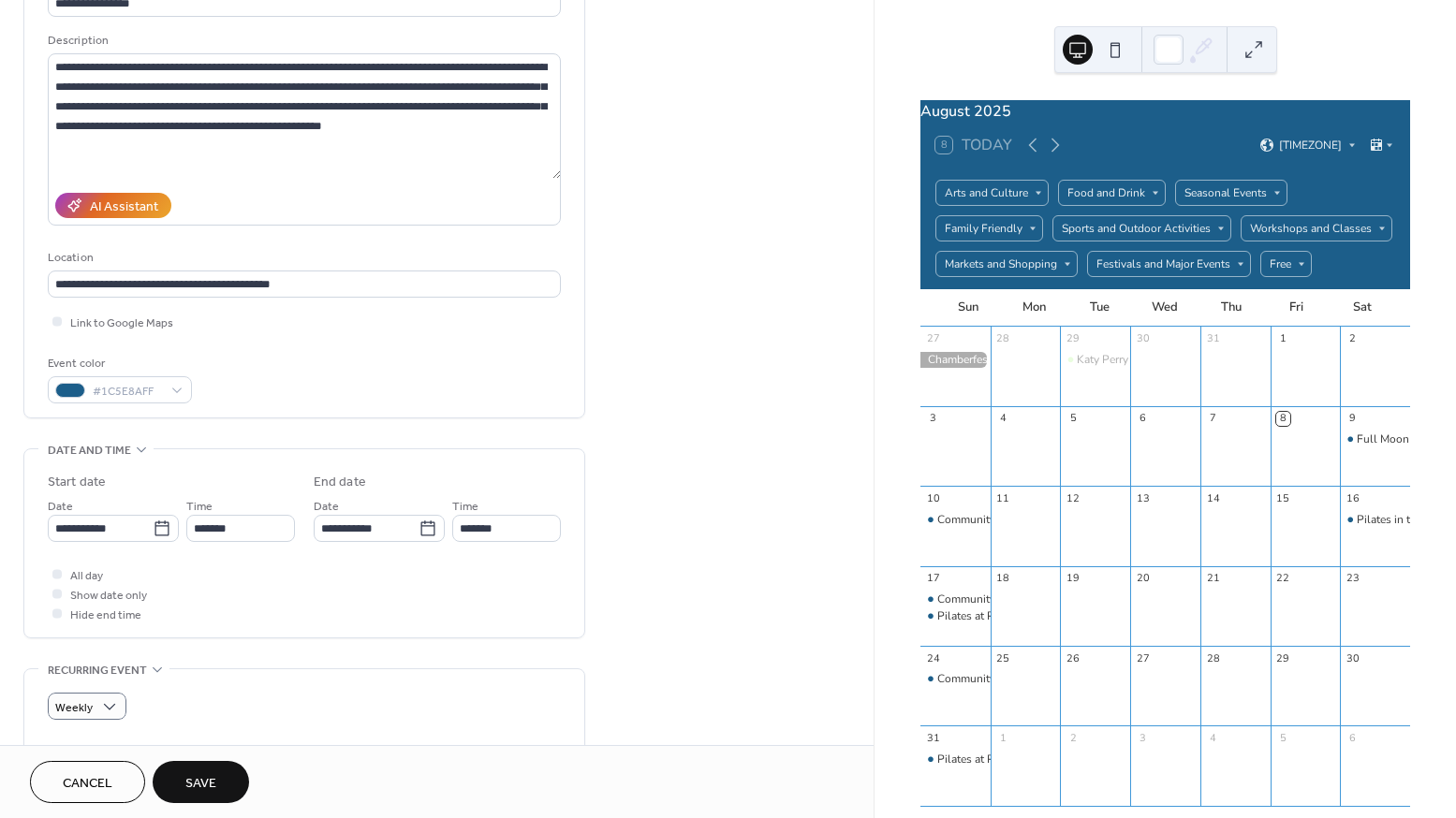 scroll, scrollTop: 0, scrollLeft: 0, axis: both 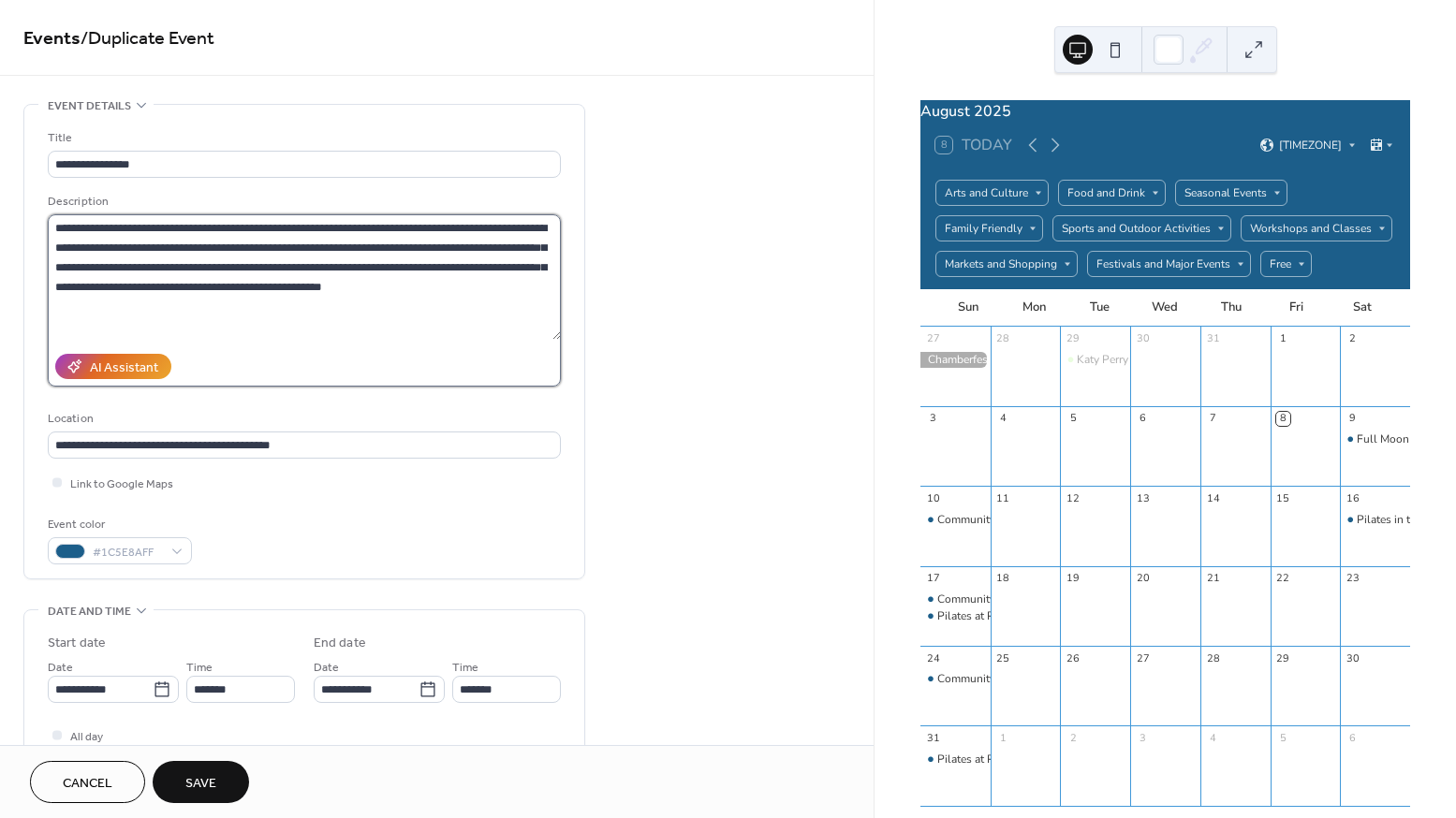 click on "**********" at bounding box center [304, 277] 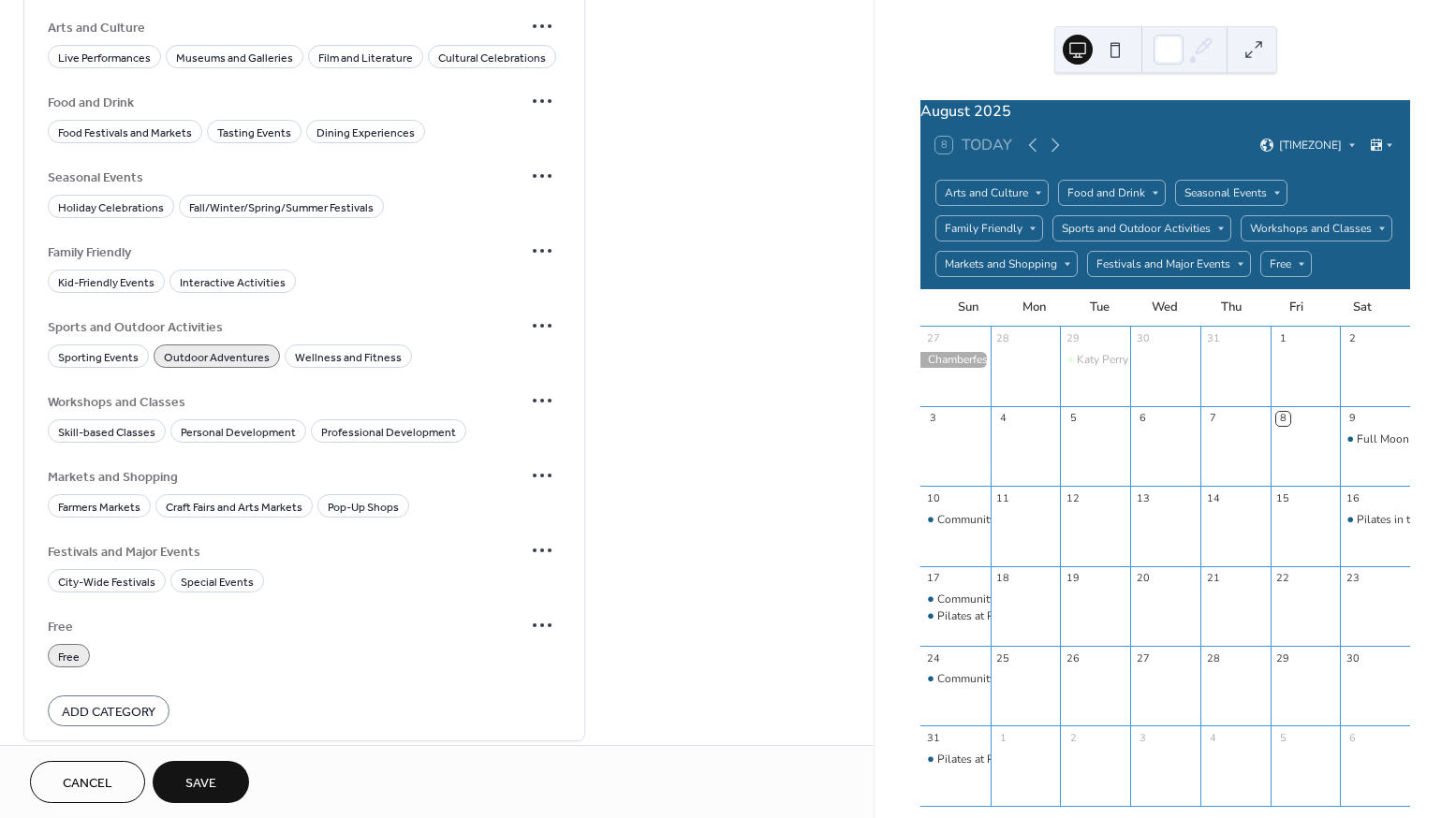 scroll, scrollTop: 1704, scrollLeft: 0, axis: vertical 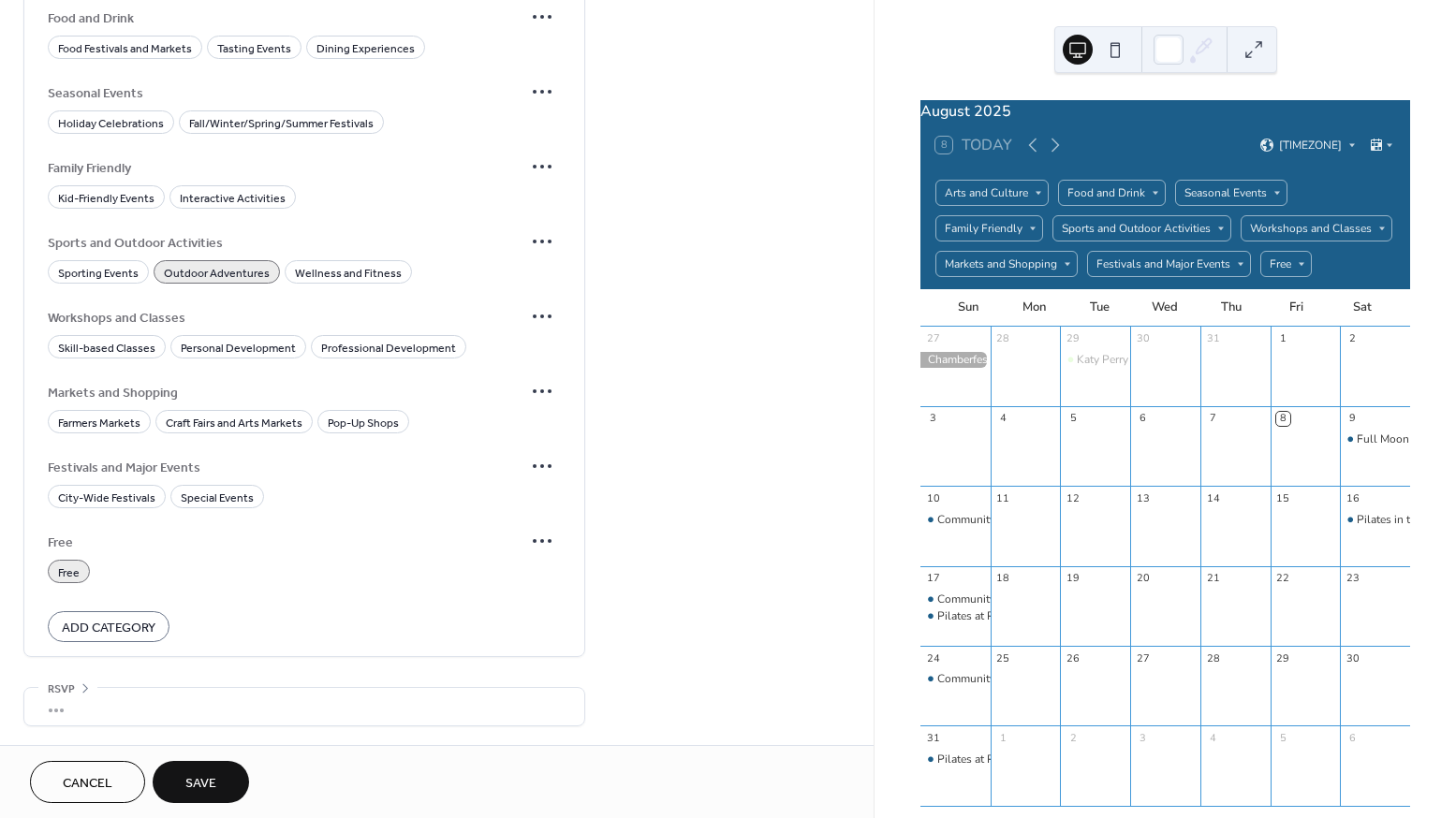 type on "**********" 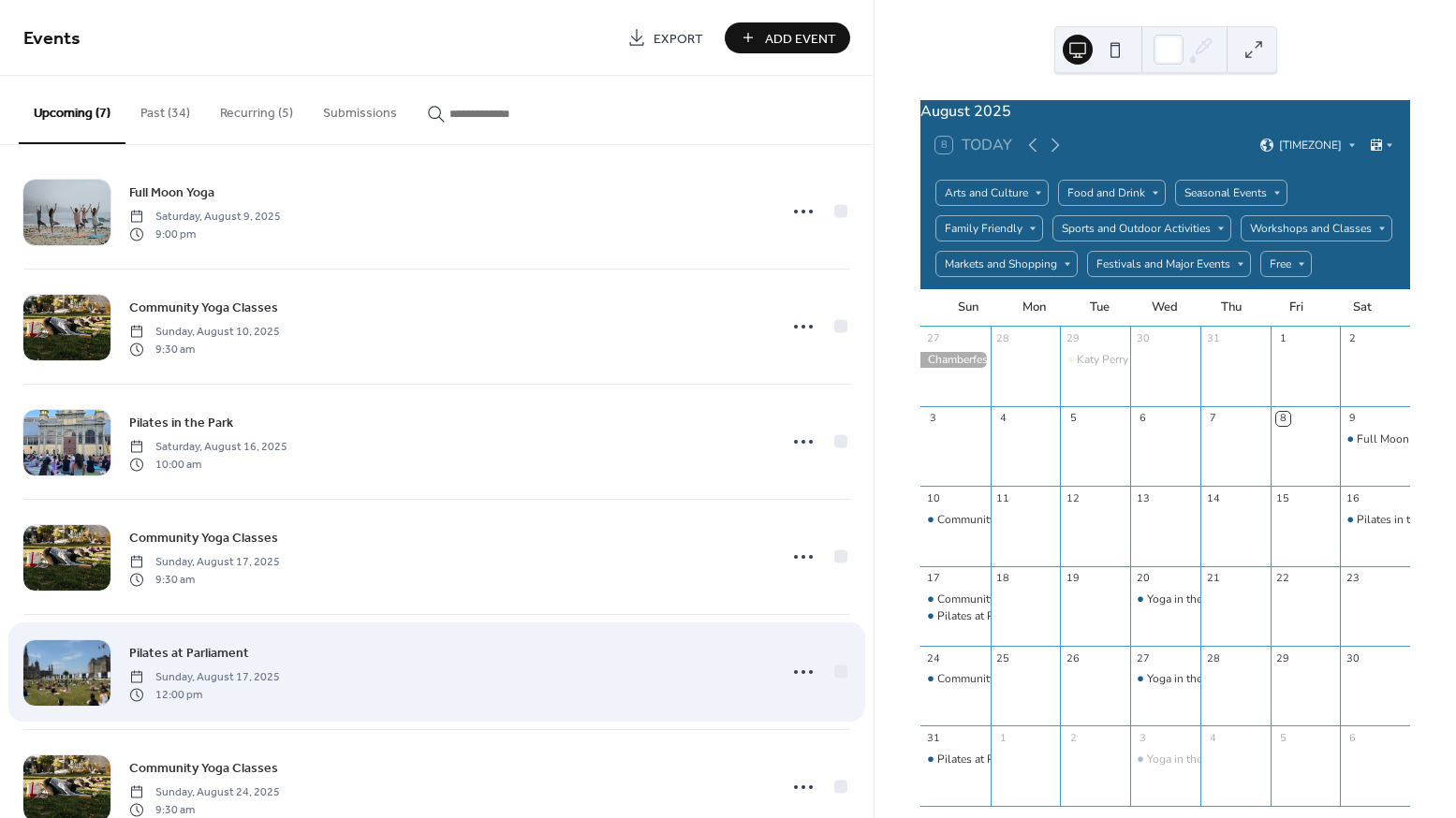scroll, scrollTop: 188, scrollLeft: 0, axis: vertical 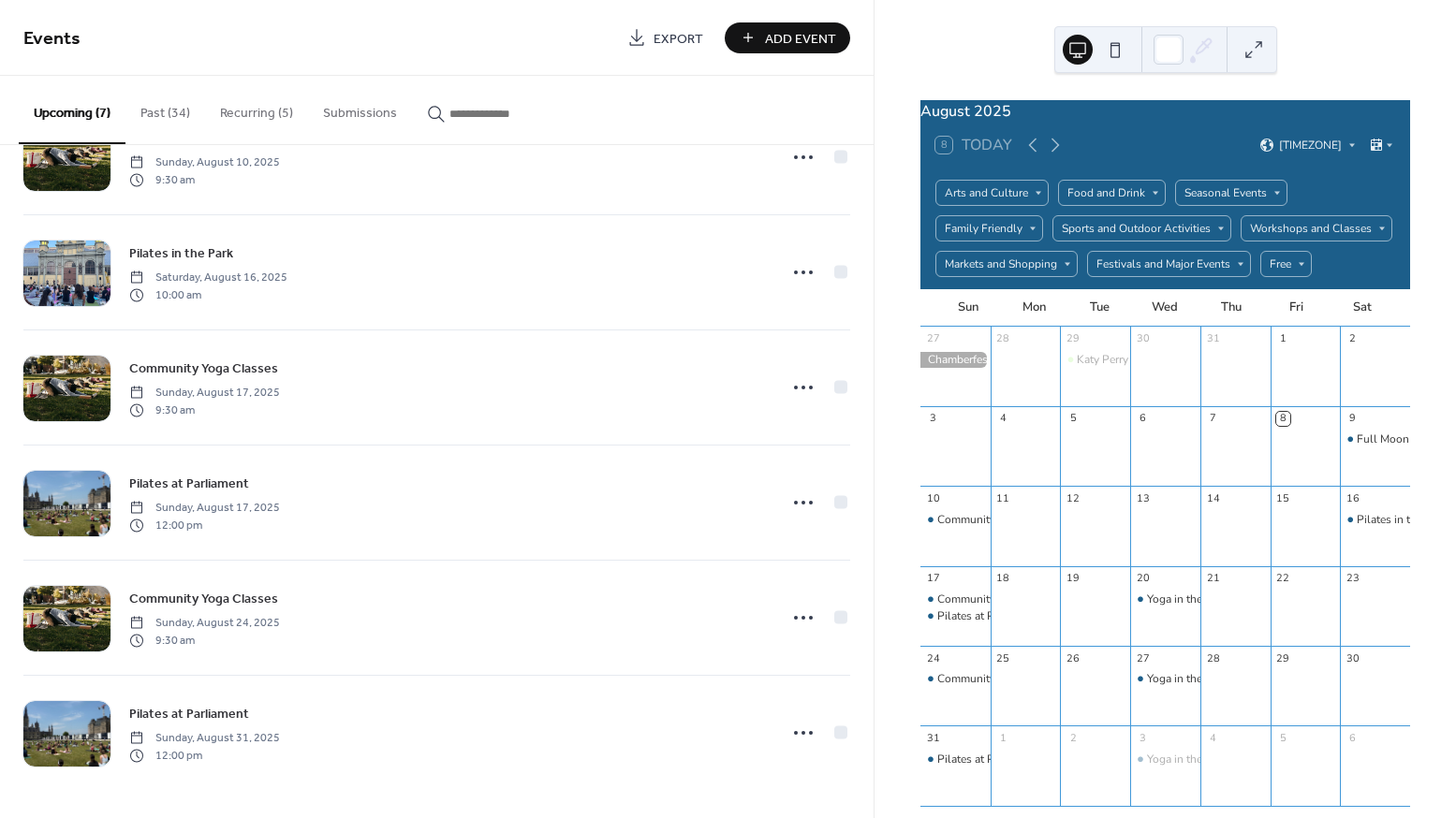 click on "Recurring (5)" at bounding box center [257, 109] 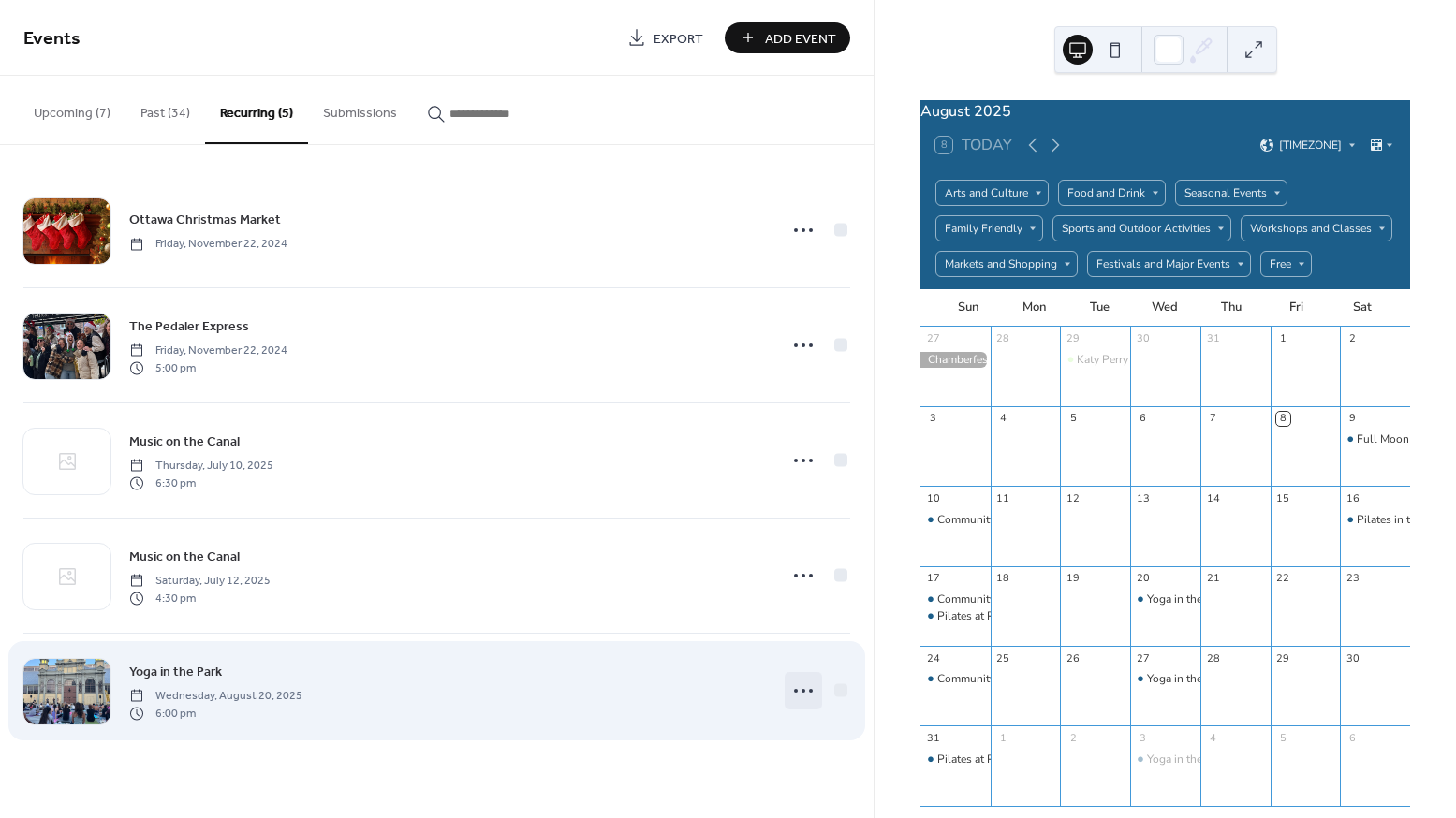 click 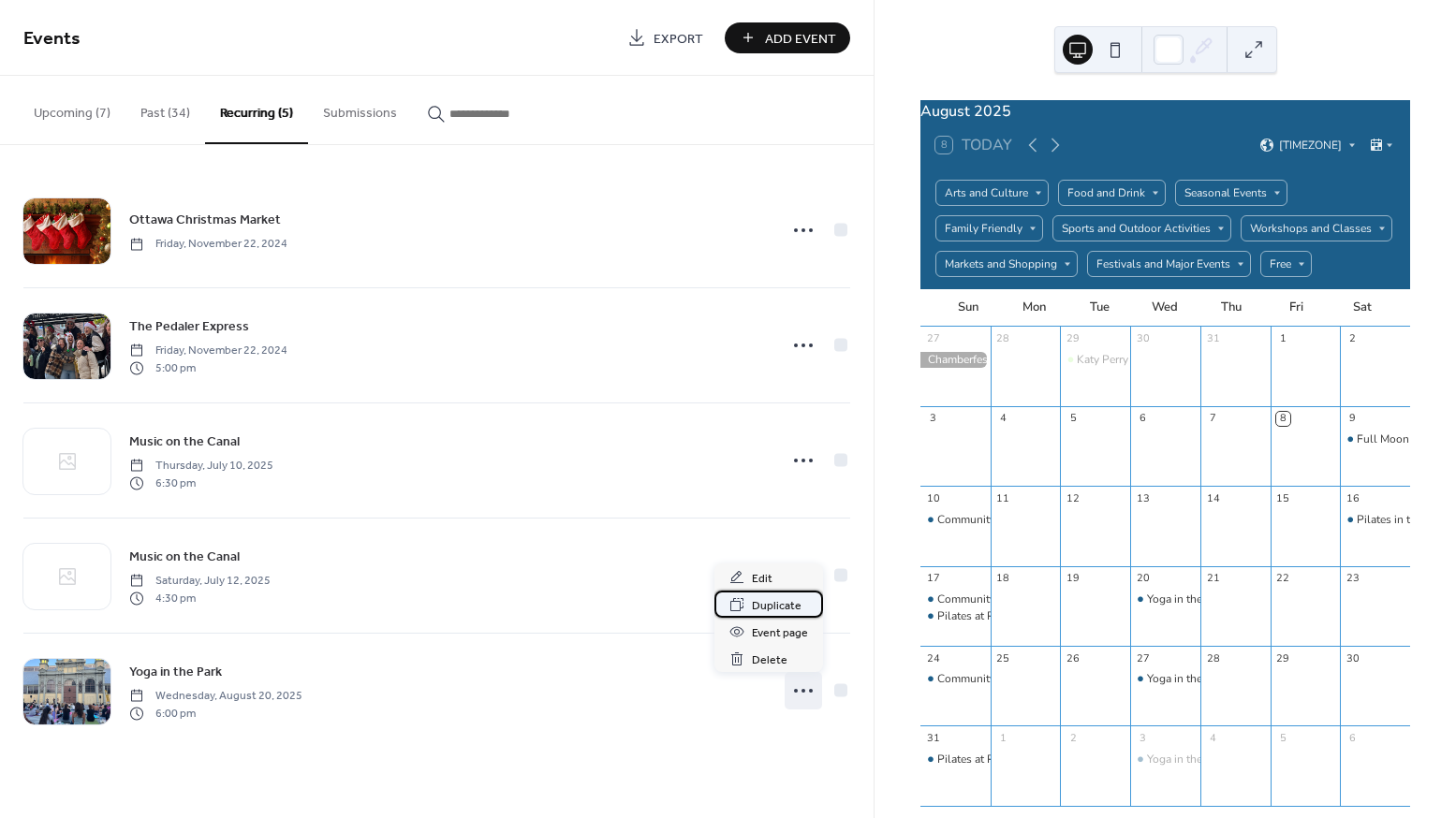 click on "Duplicate" at bounding box center [776, 606] 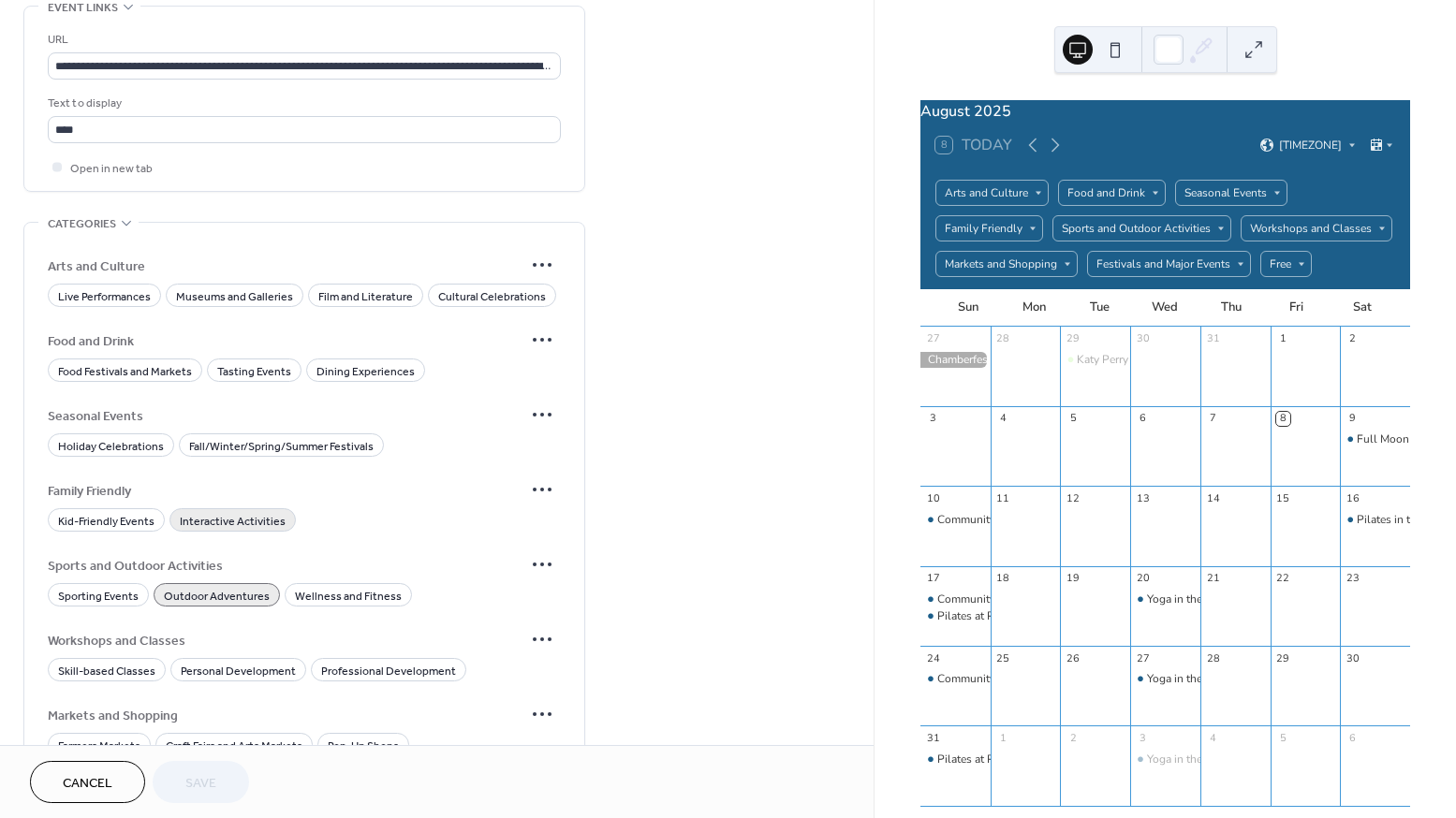 scroll, scrollTop: 1327, scrollLeft: 0, axis: vertical 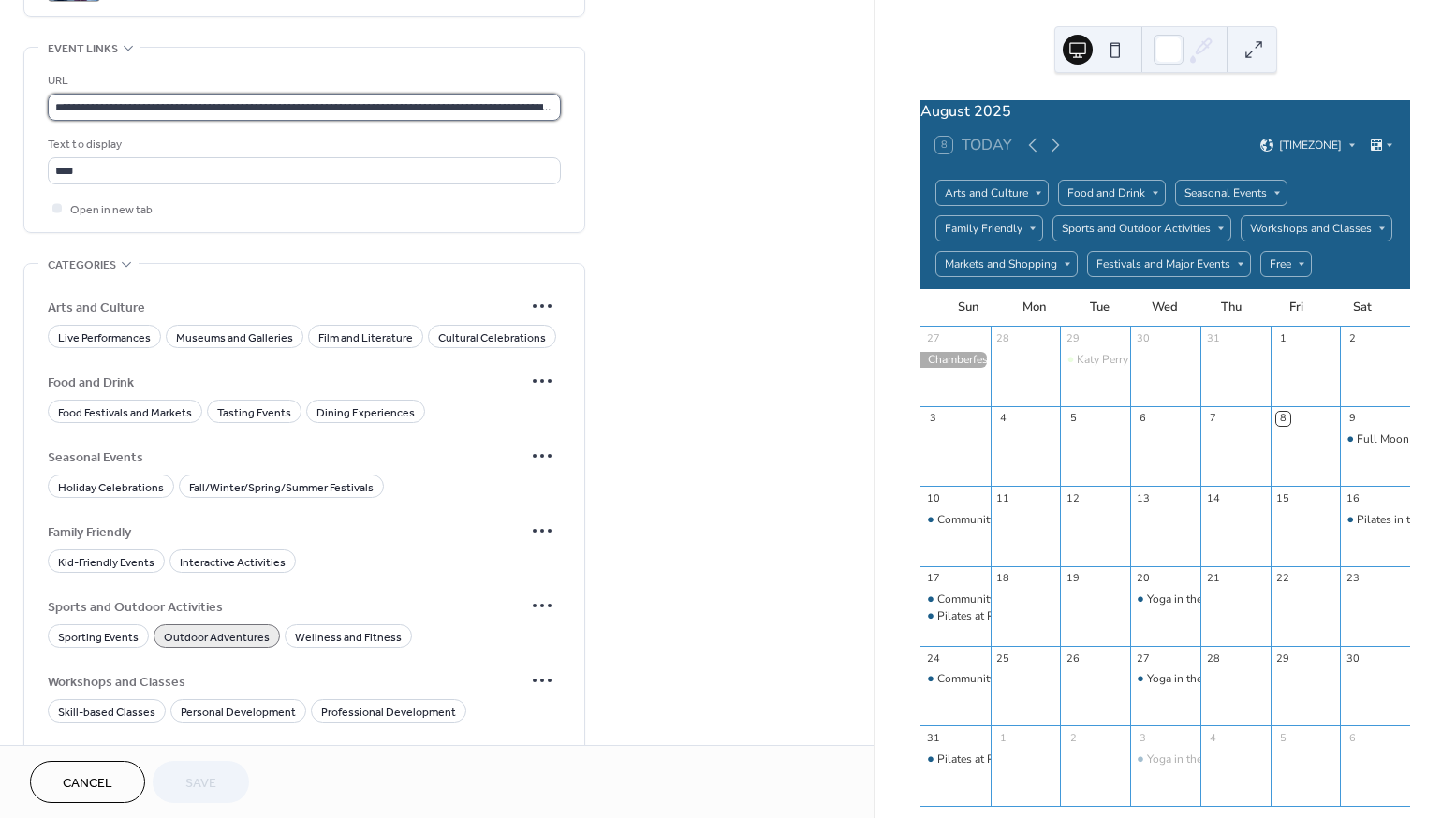 click on "**********" at bounding box center (304, 107) 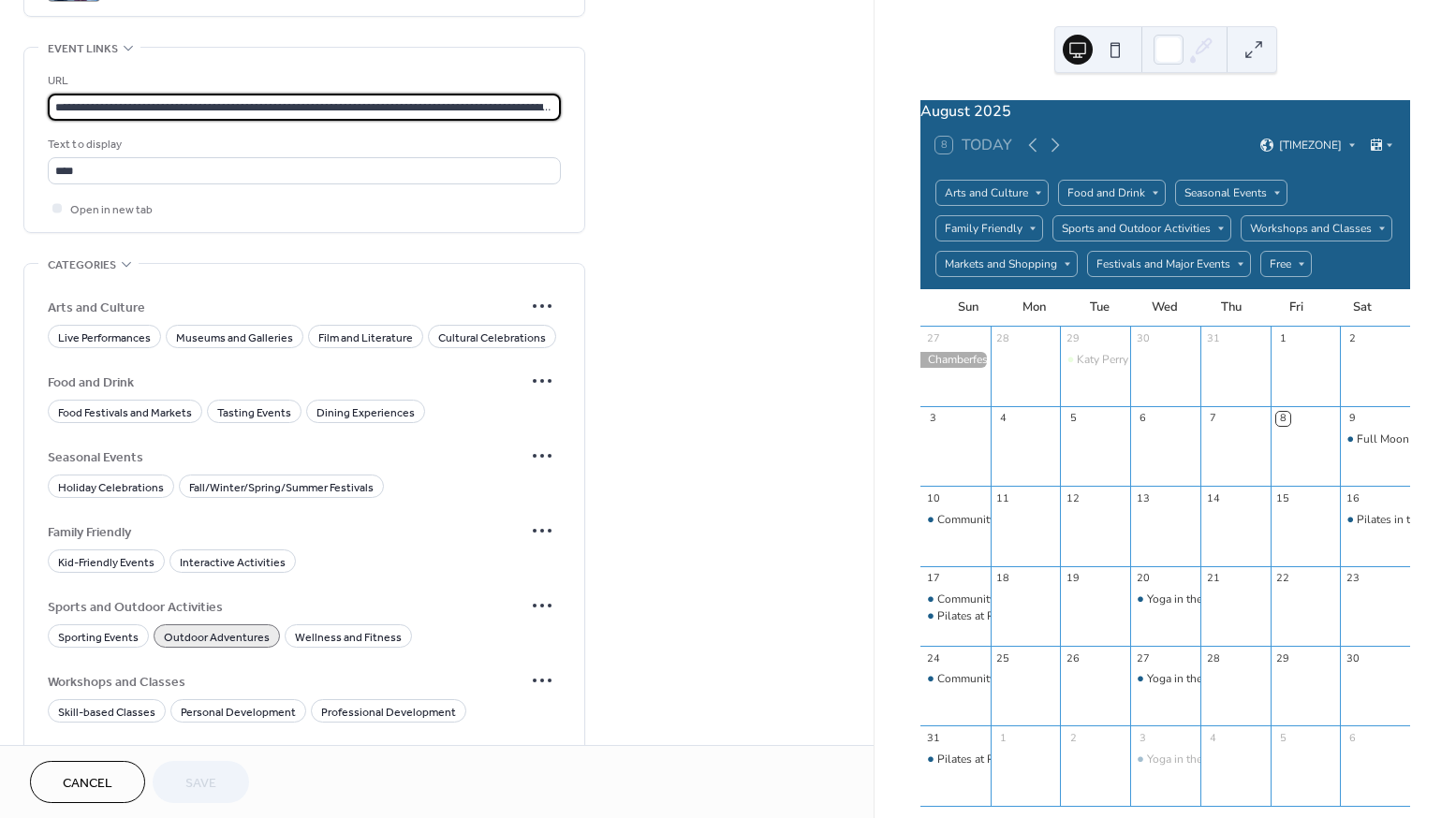 click on "**********" at bounding box center (304, 107) 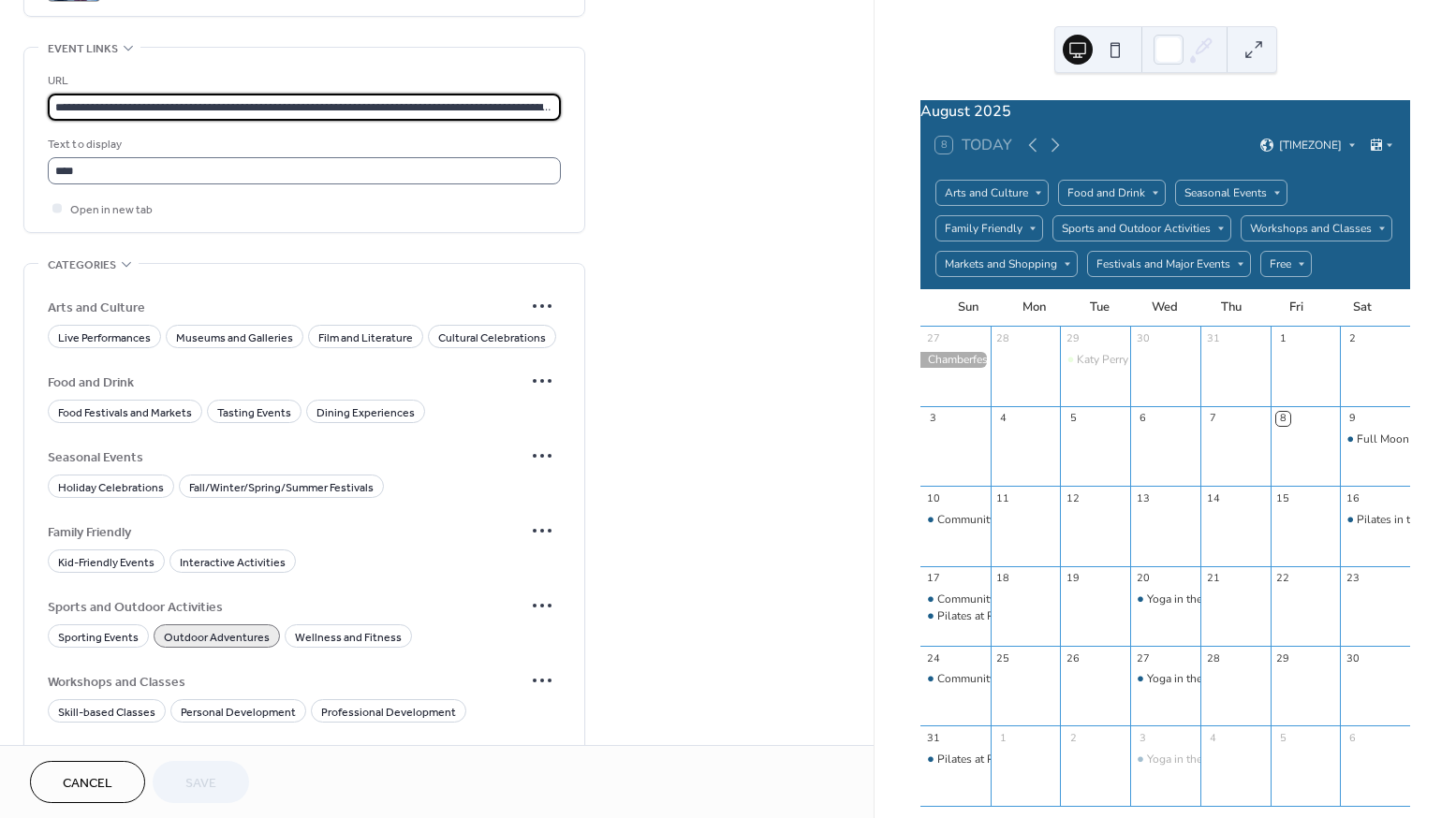 paste 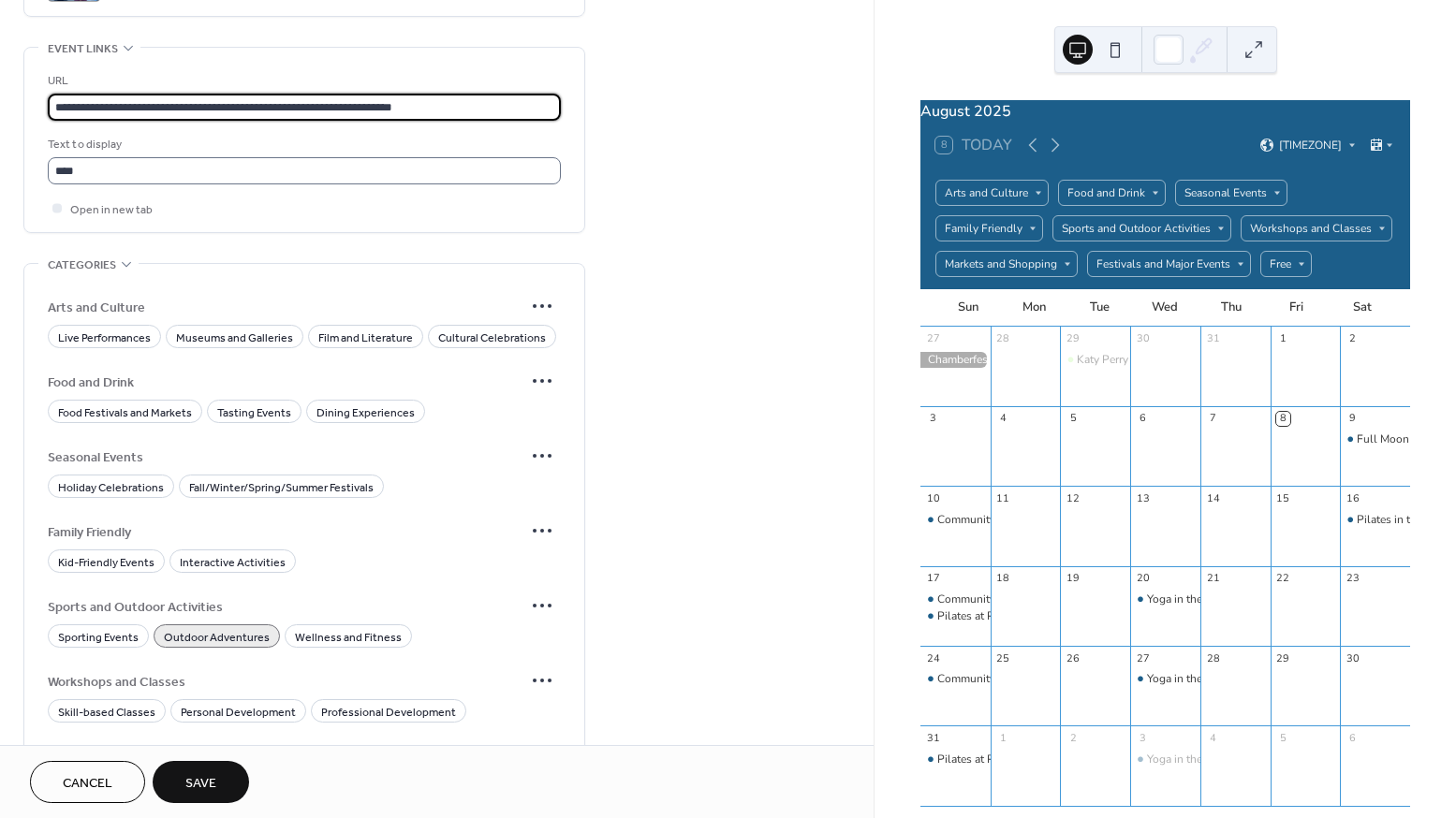 type on "**********" 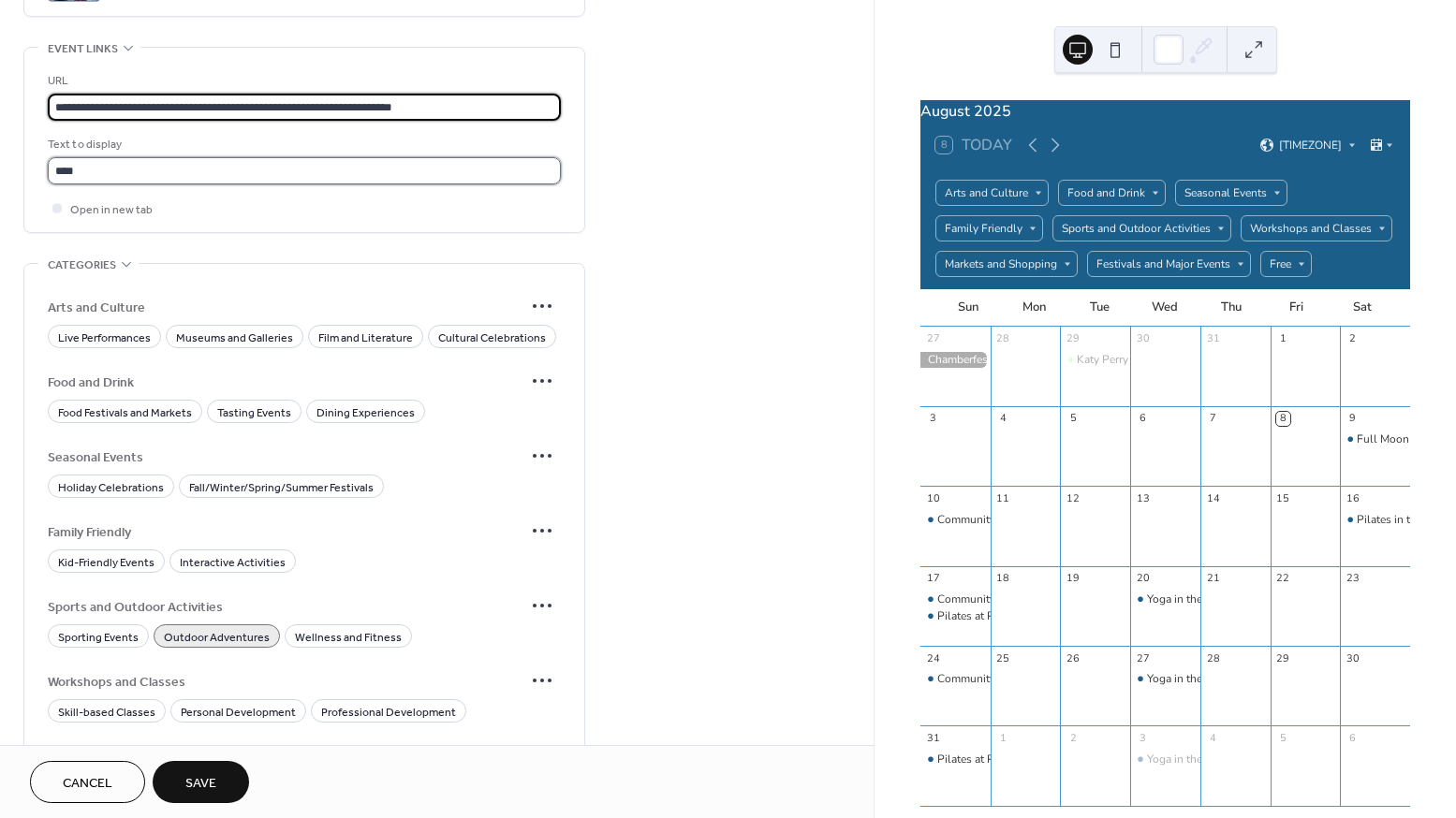 click on "****" at bounding box center (304, 170) 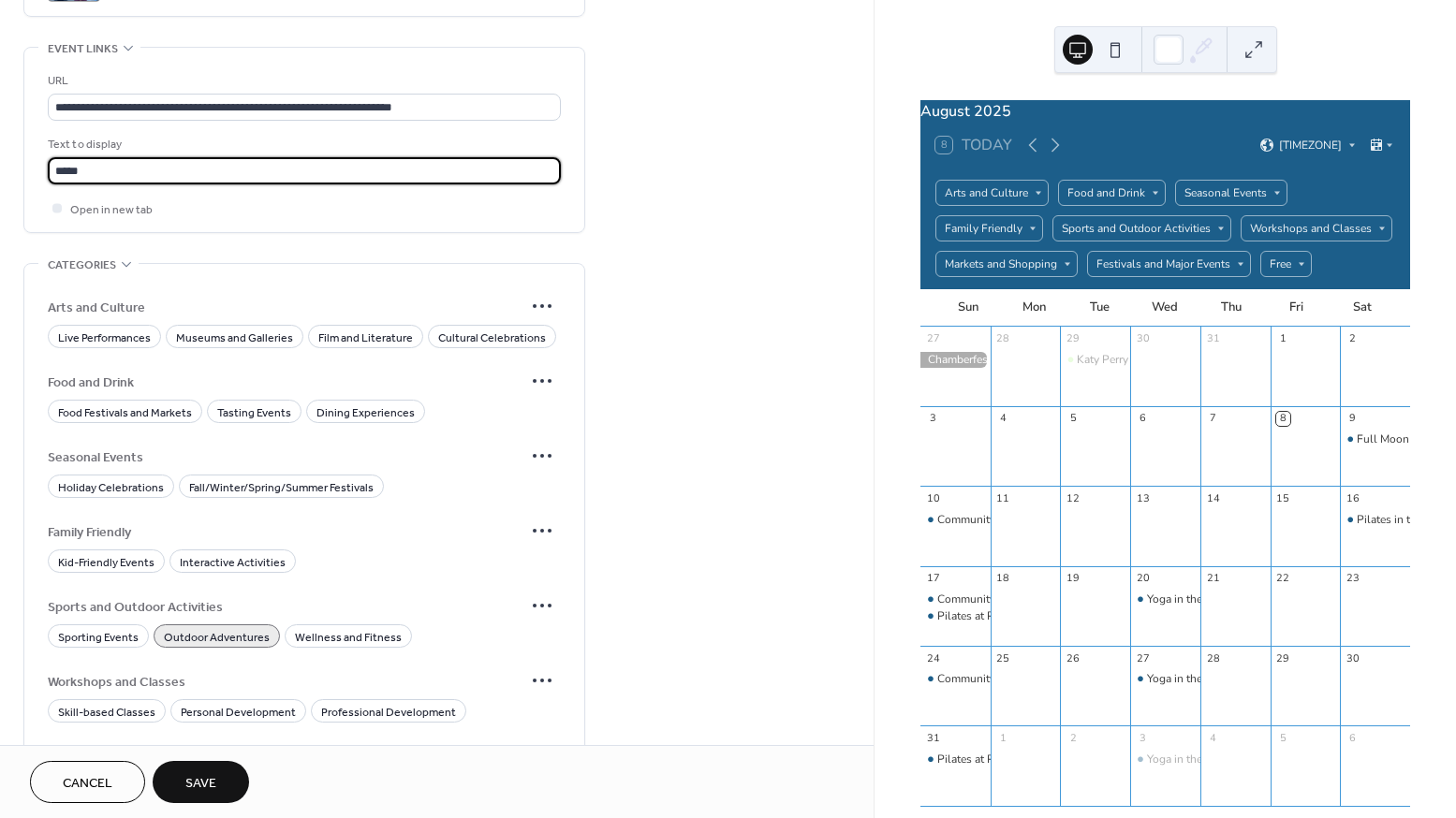 paste on "**********" 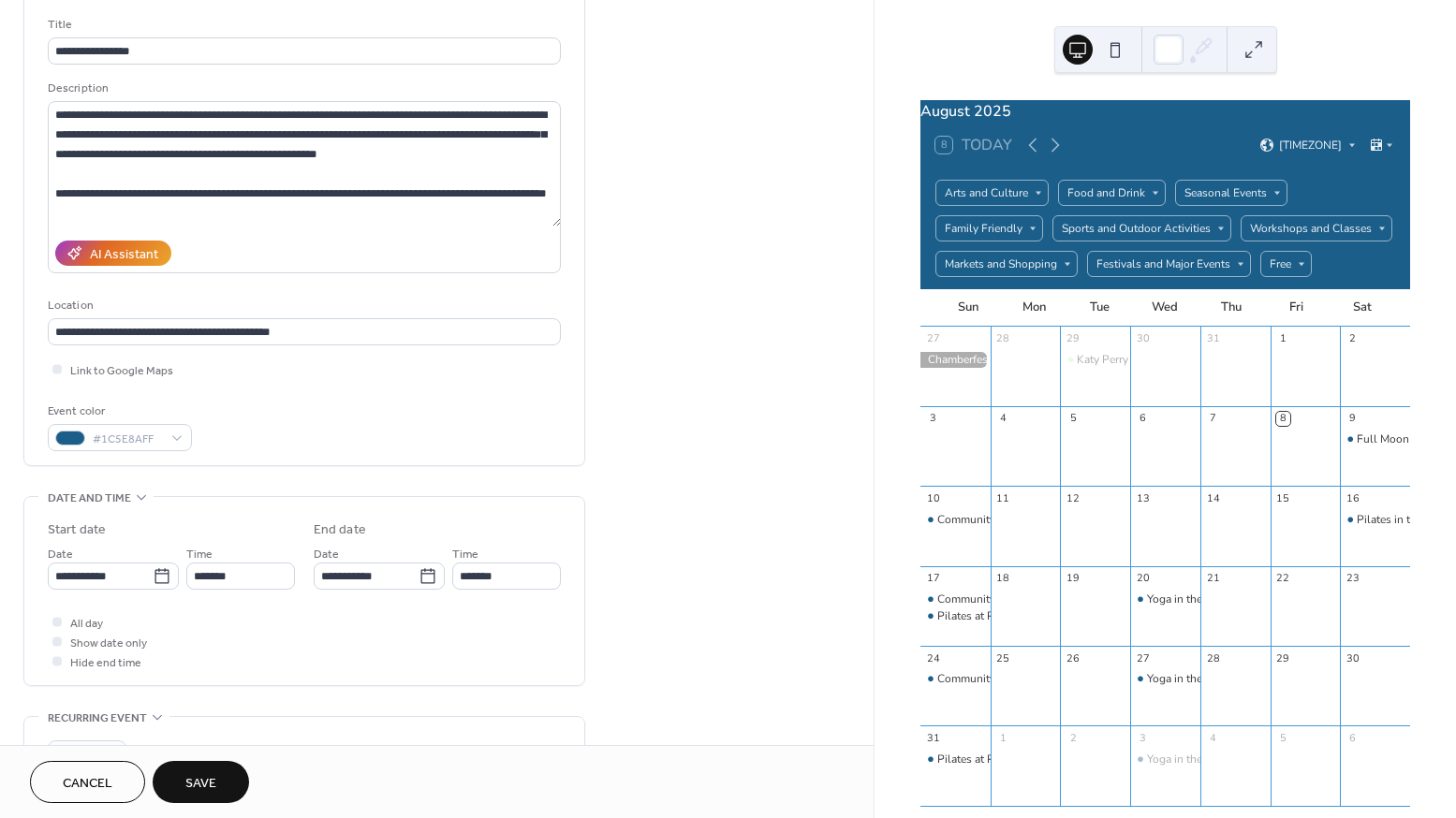scroll, scrollTop: 0, scrollLeft: 0, axis: both 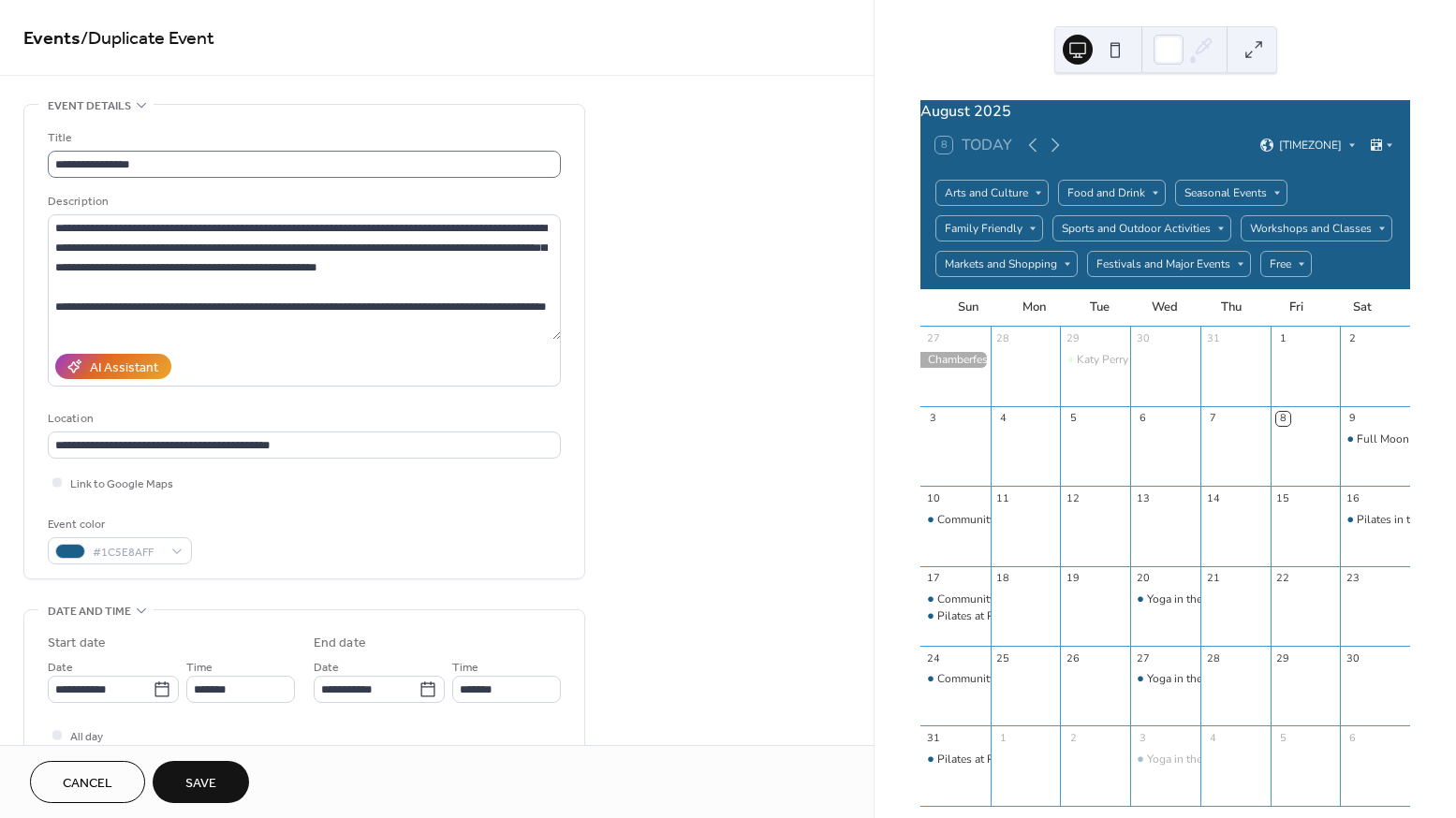 type on "**********" 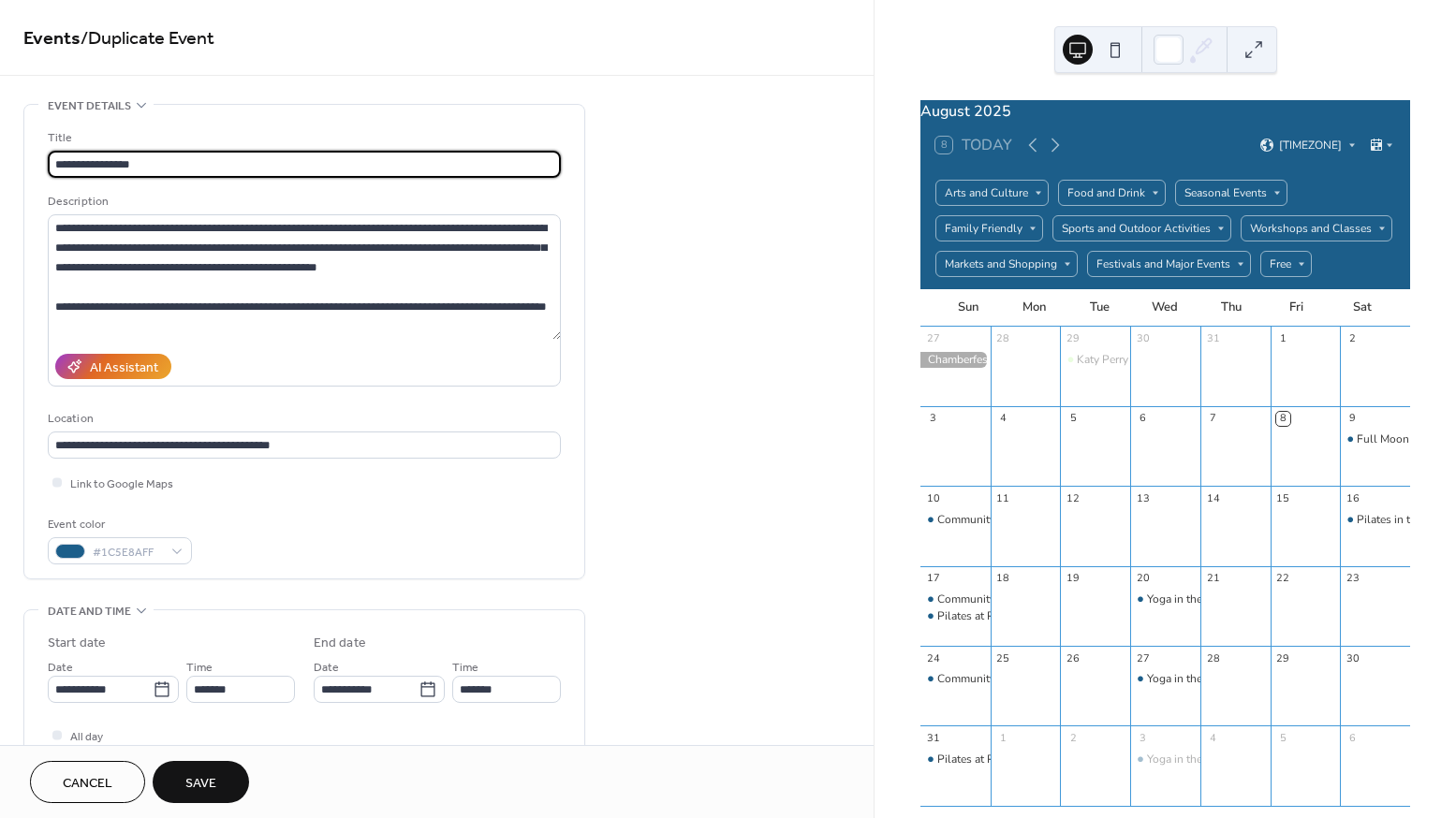 drag, startPoint x: 151, startPoint y: 168, endPoint x: 33, endPoint y: 162, distance: 118.1524 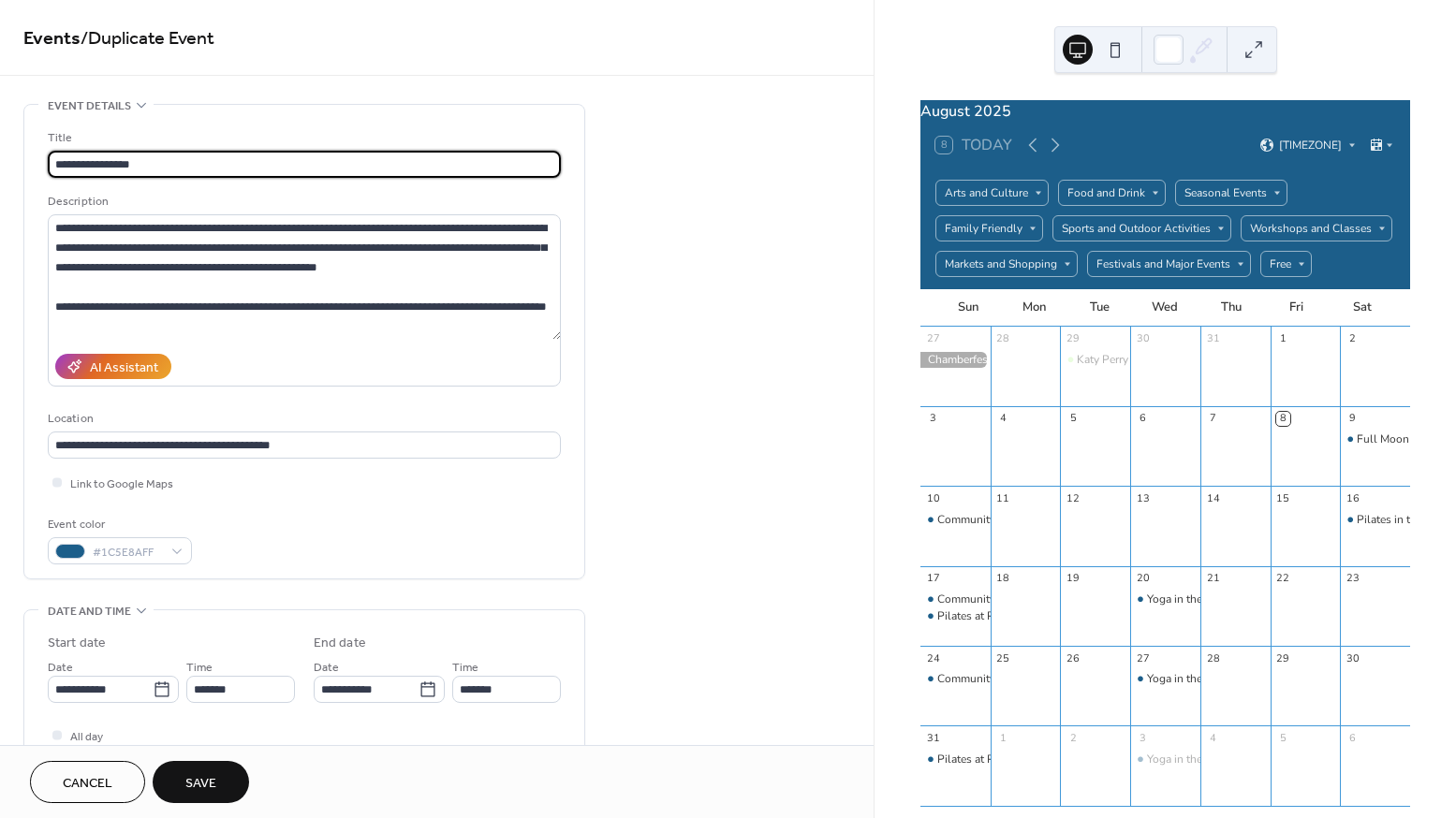 click on "**********" at bounding box center [304, 342] 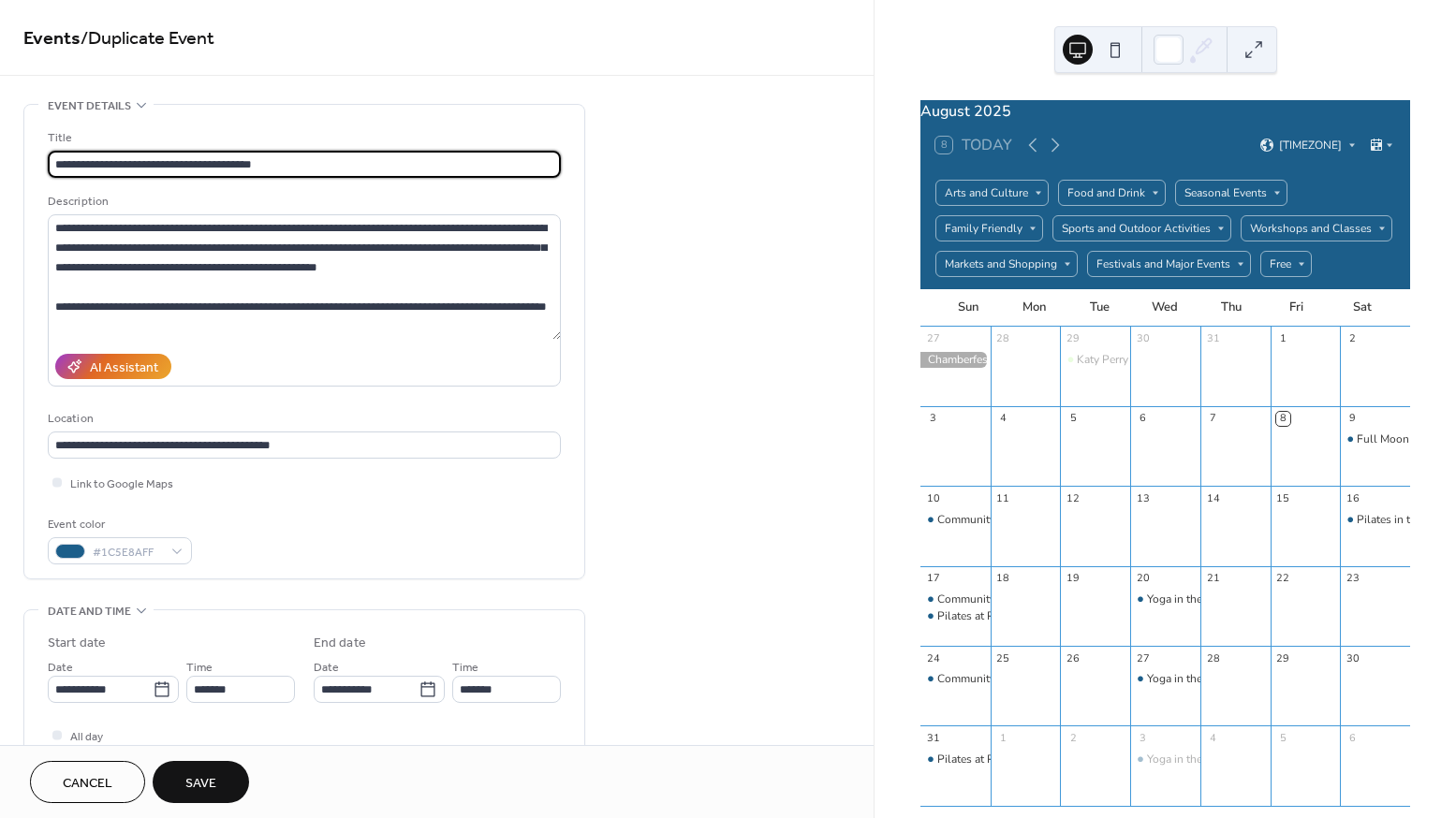 drag, startPoint x: 282, startPoint y: 165, endPoint x: 230, endPoint y: 162, distance: 52.086467 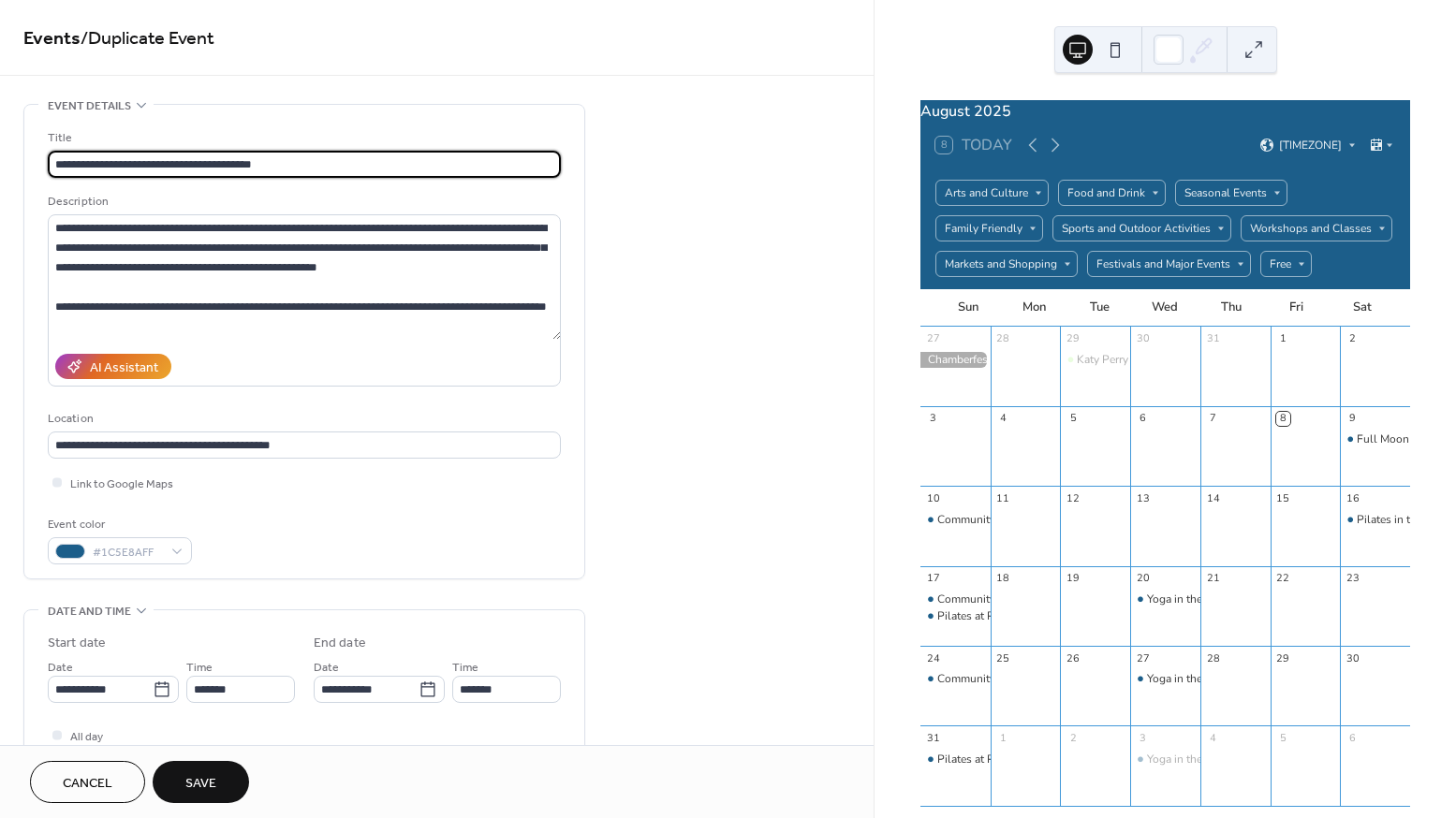 click on "**********" at bounding box center (304, 164) 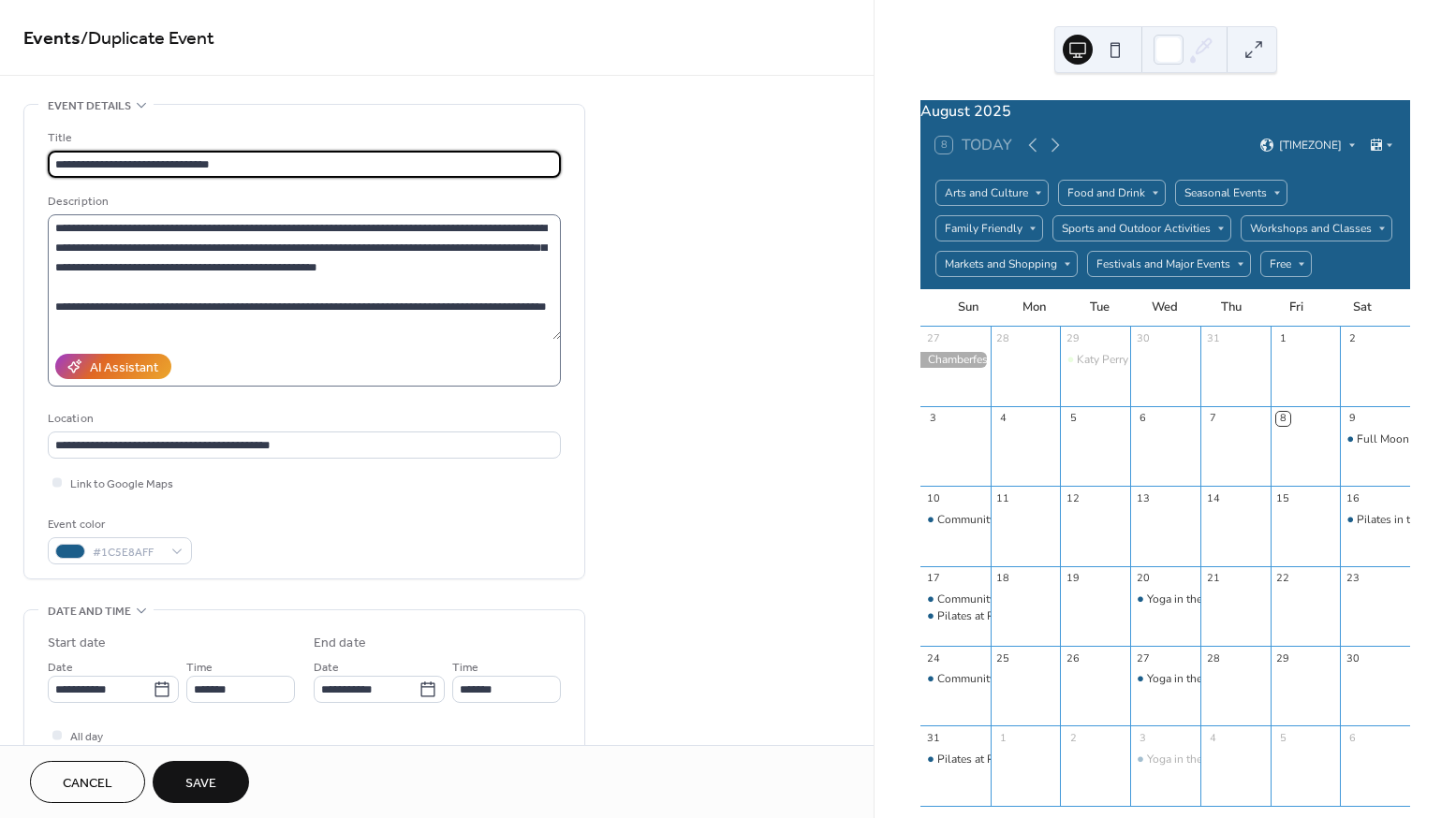 type on "**********" 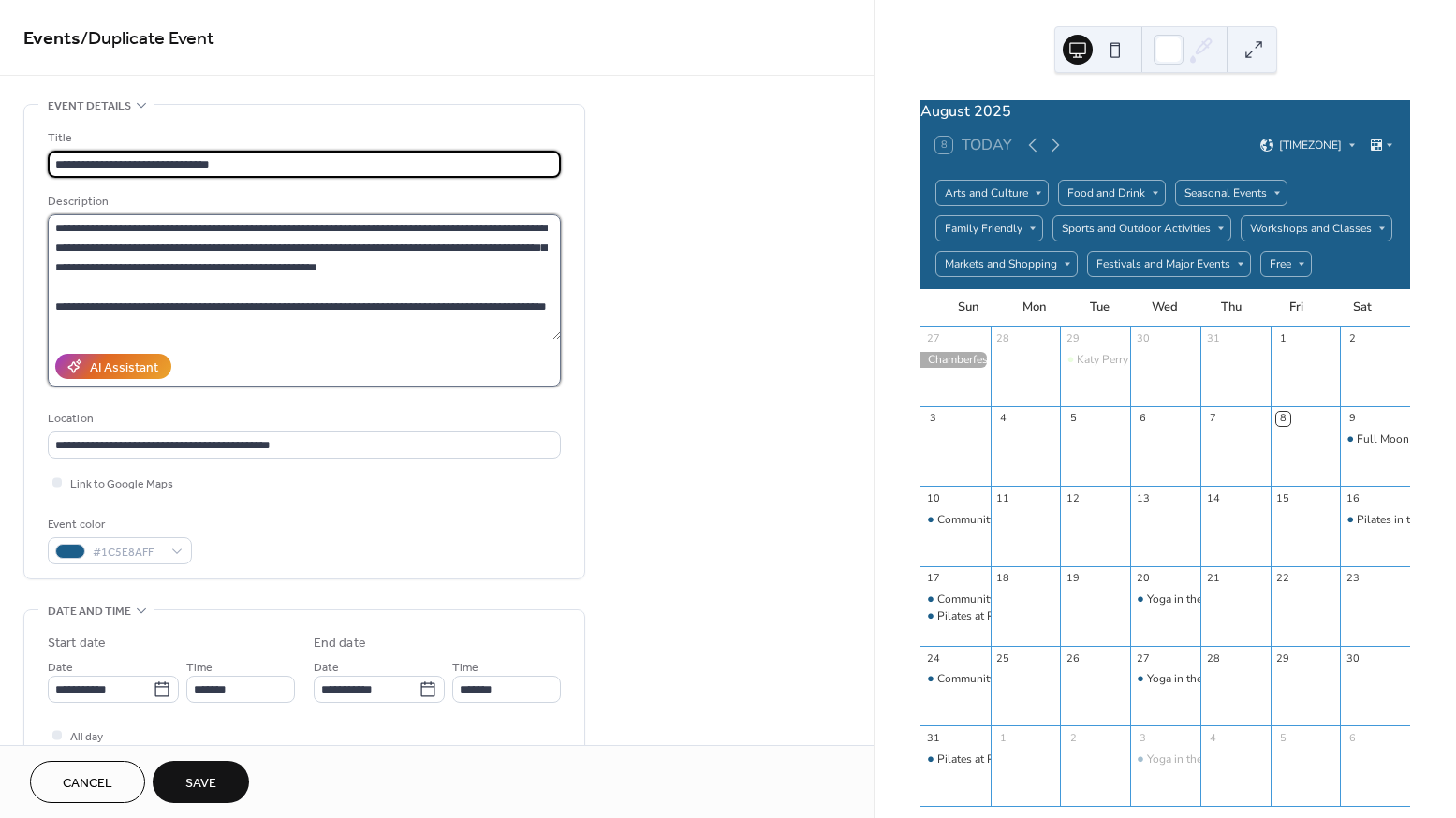 click on "**********" at bounding box center [304, 277] 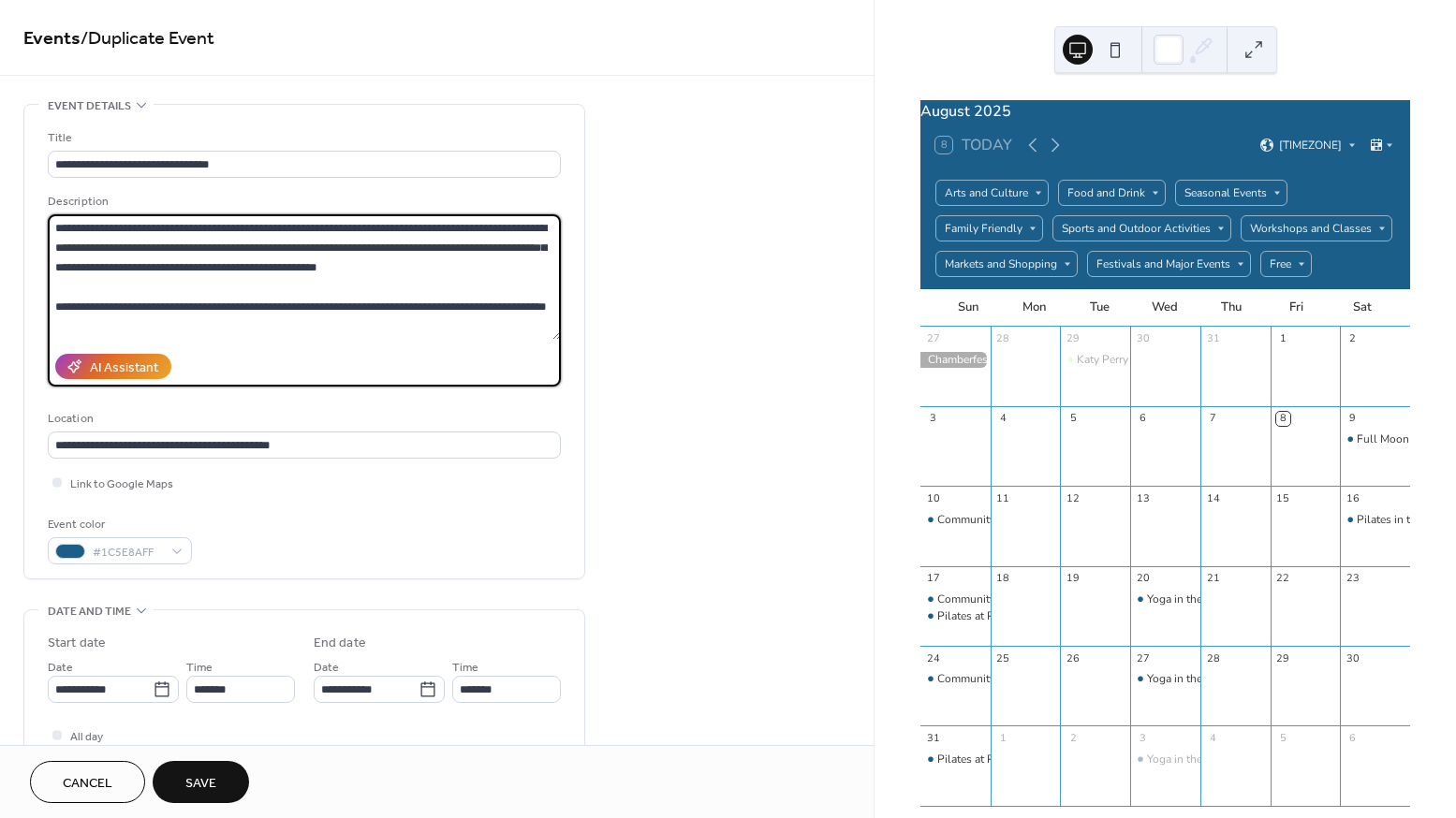 drag, startPoint x: 214, startPoint y: 328, endPoint x: 19, endPoint y: 223, distance: 221.47235 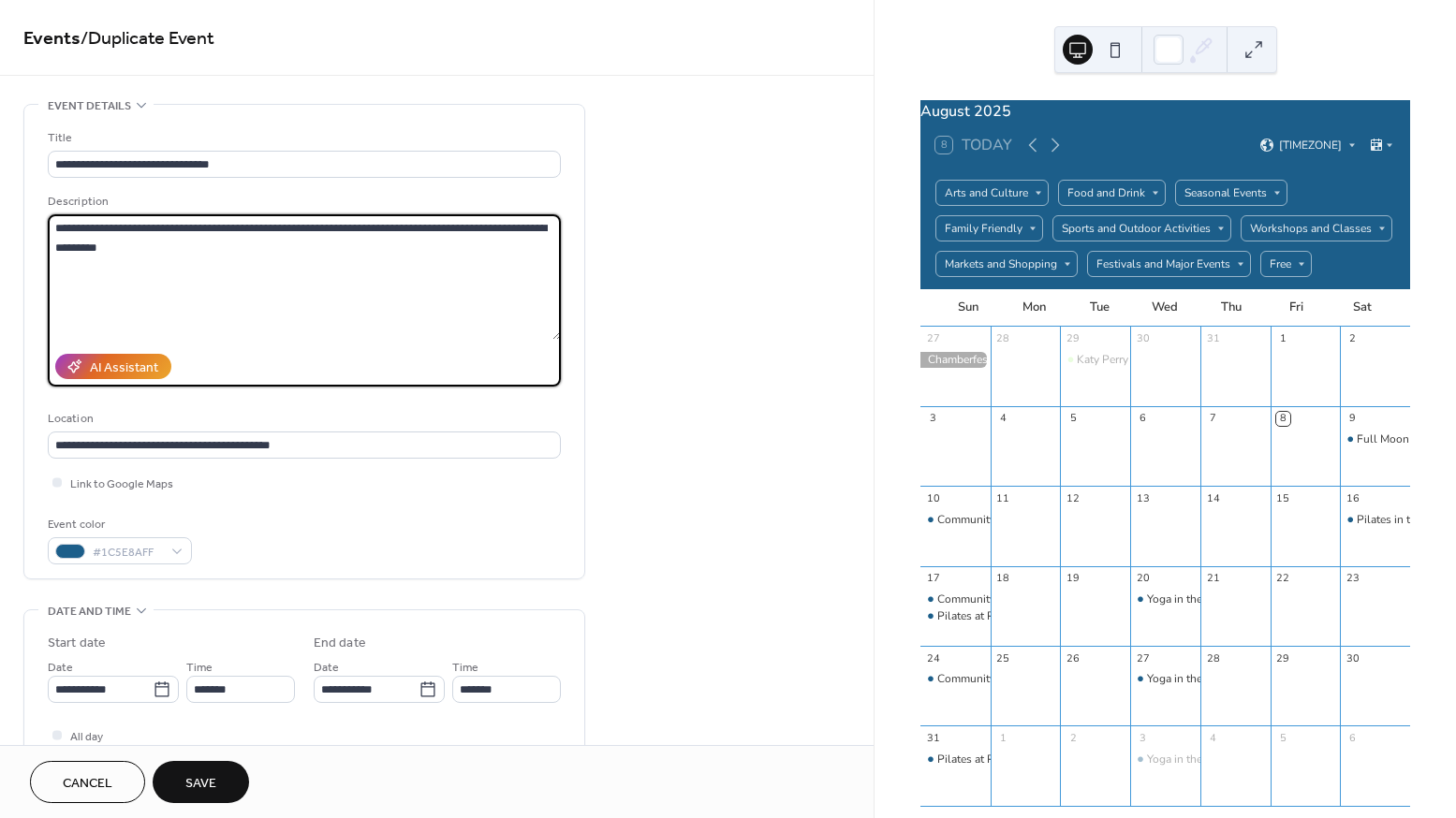 click on "**********" at bounding box center (304, 277) 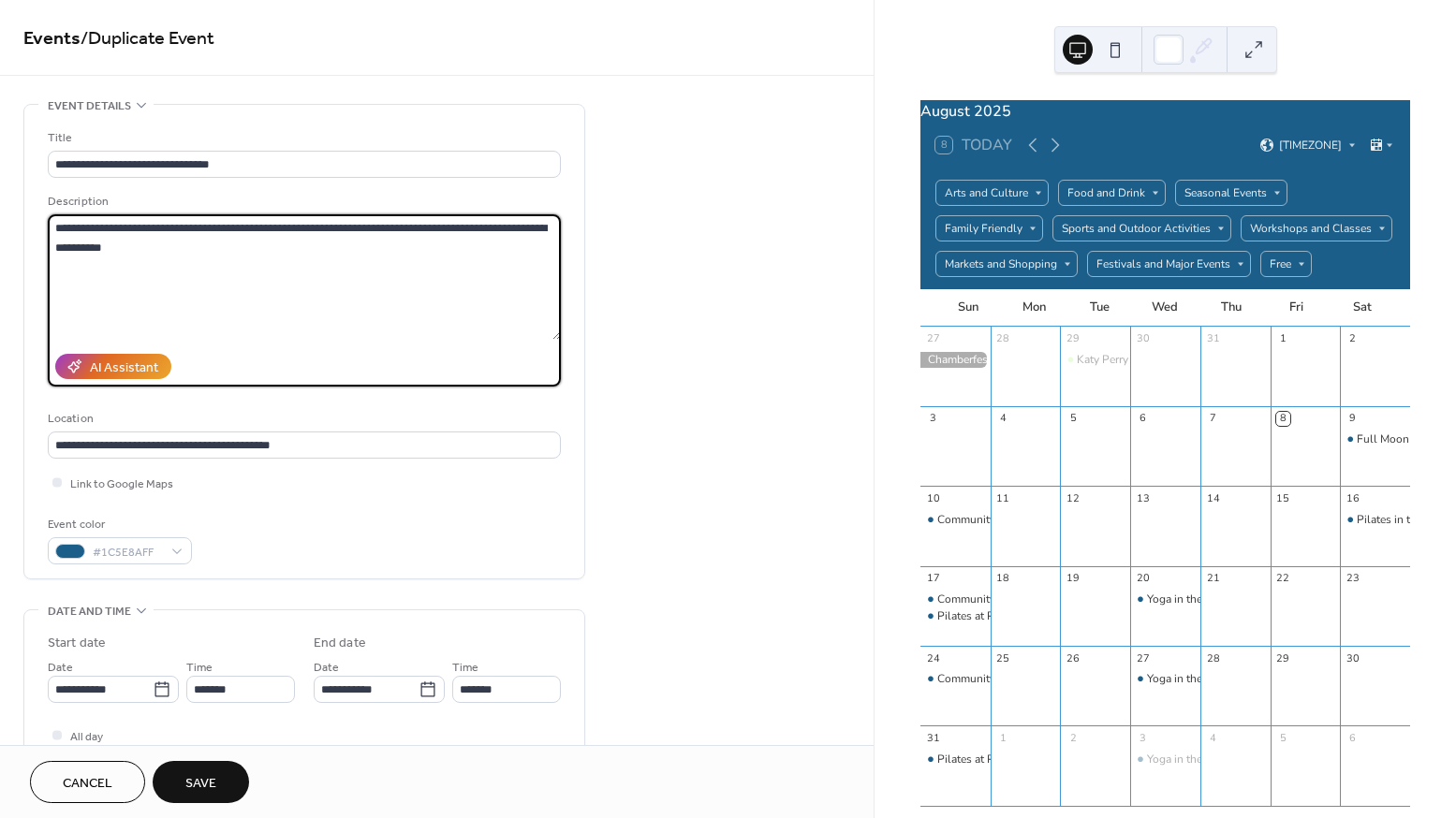 paste on "**********" 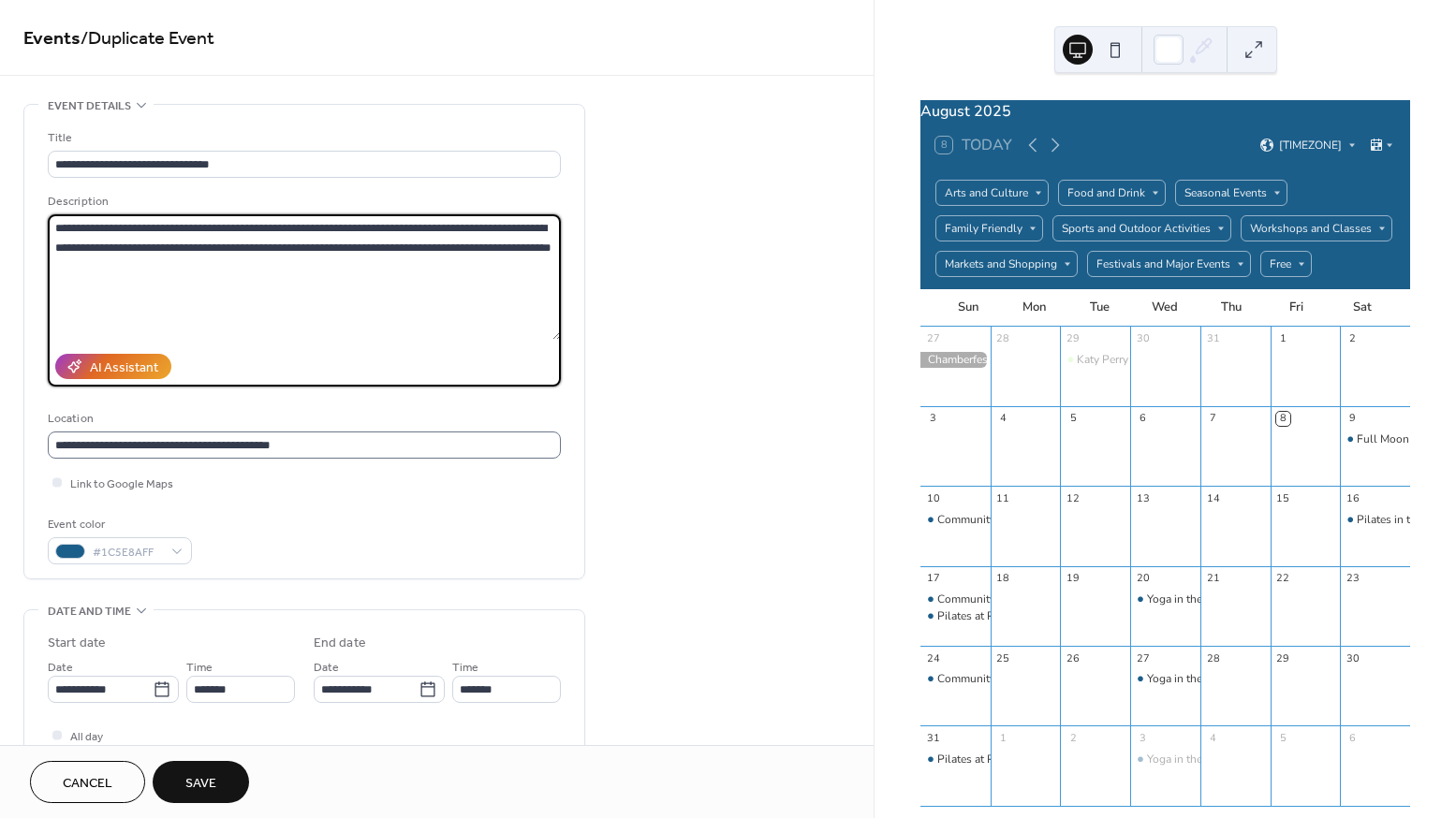 type on "**********" 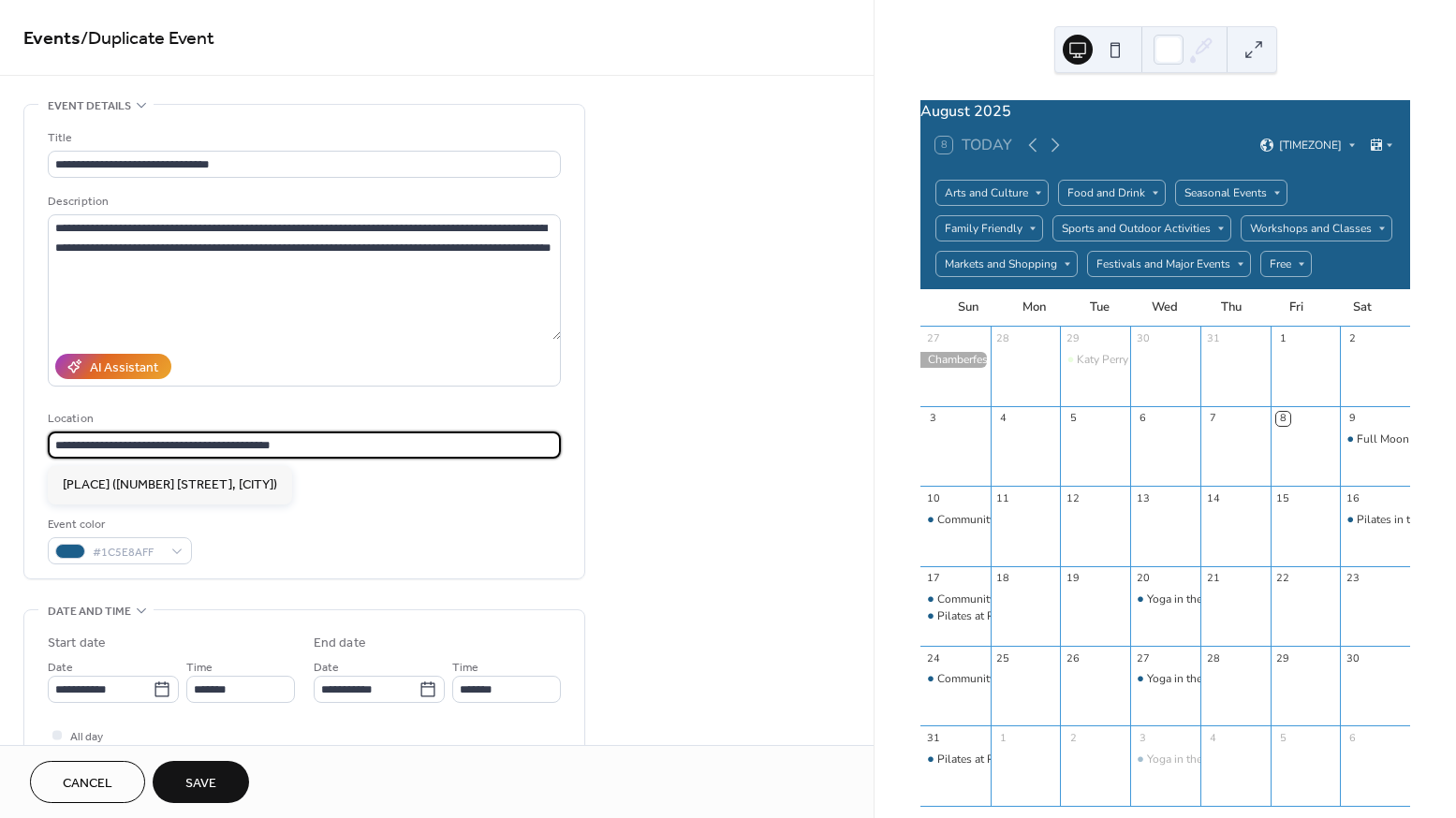 drag, startPoint x: 294, startPoint y: 442, endPoint x: 25, endPoint y: 441, distance: 269.00186 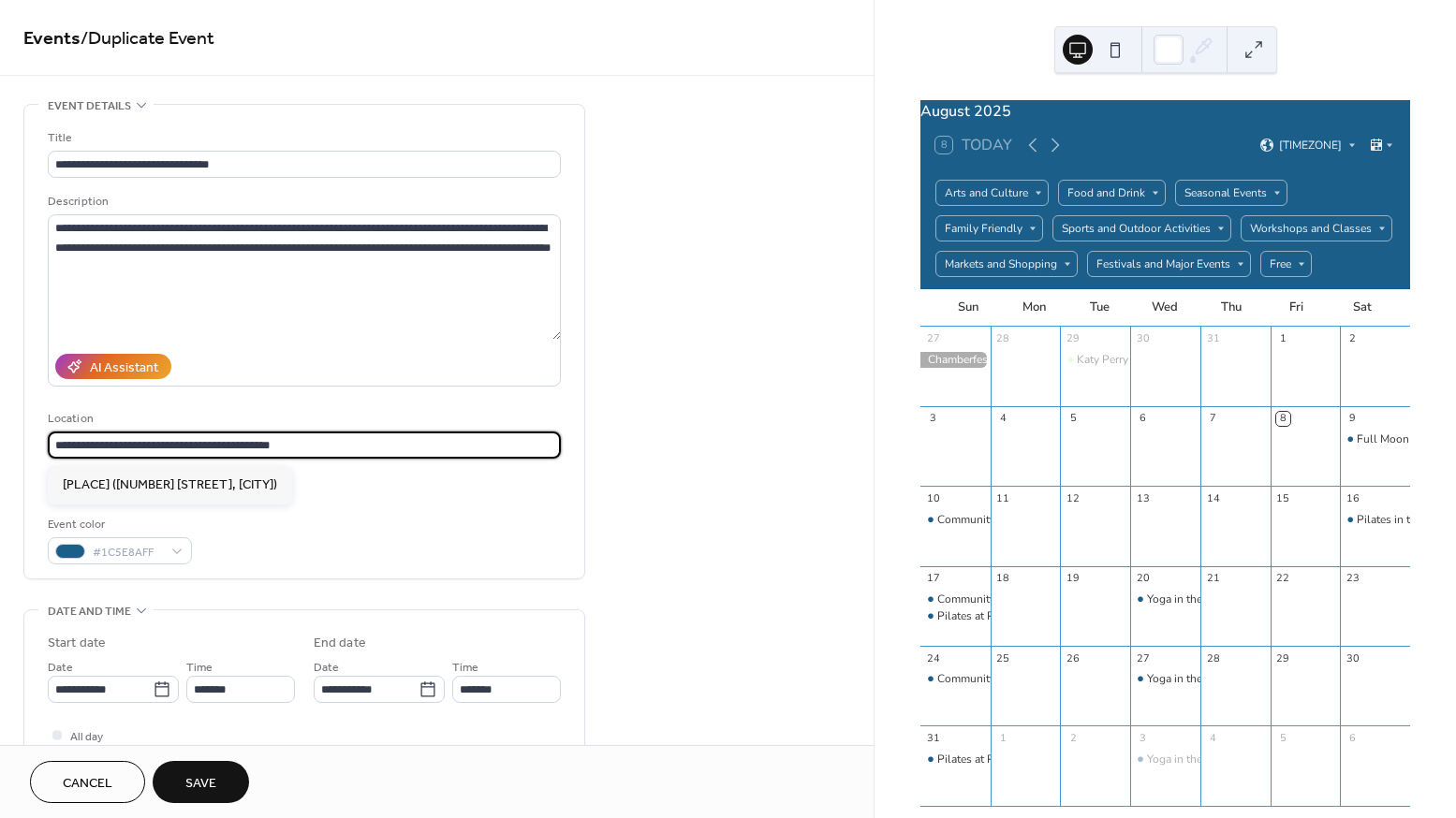 click on "**********" at bounding box center (304, 342) 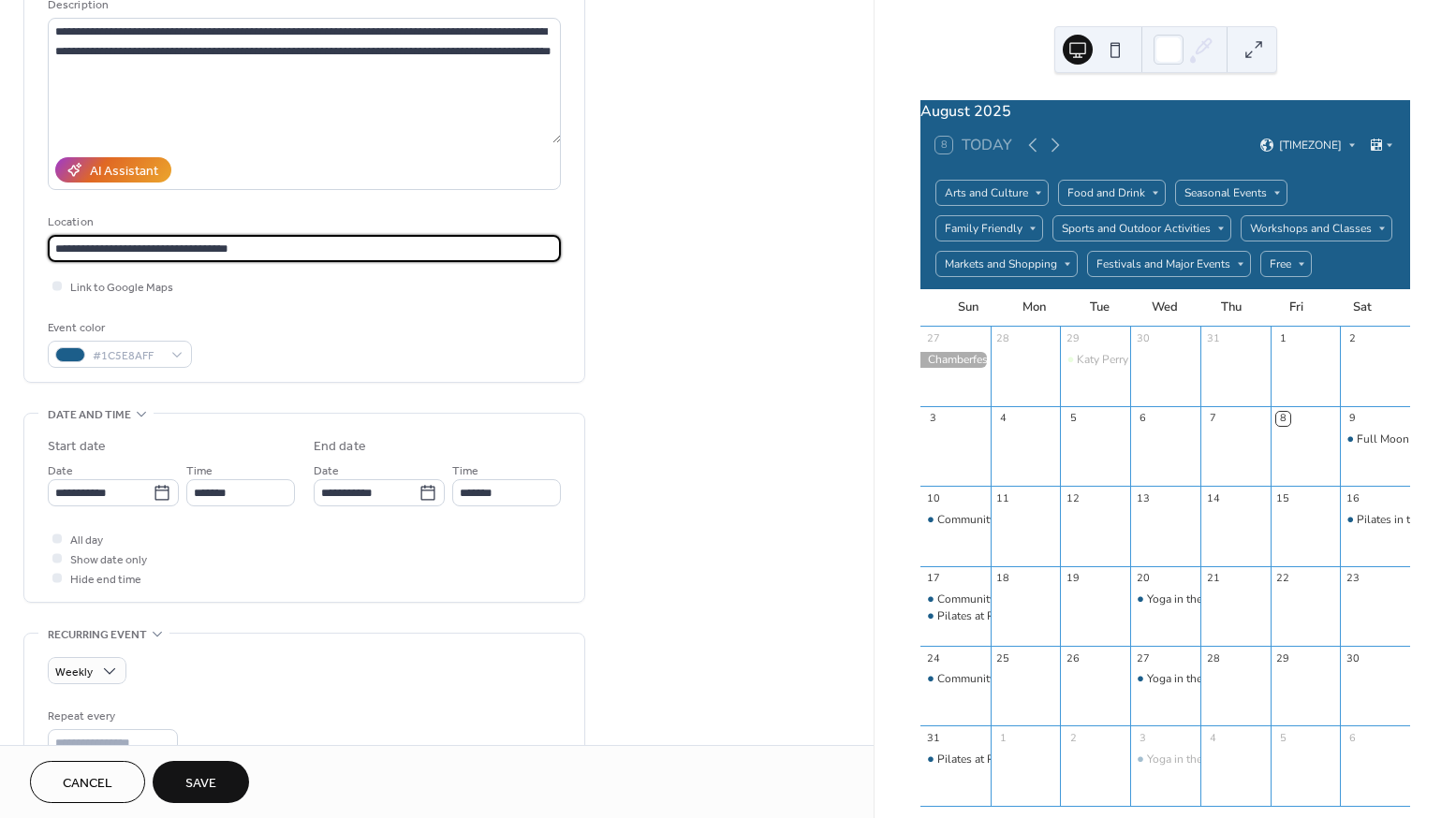 scroll, scrollTop: 331, scrollLeft: 0, axis: vertical 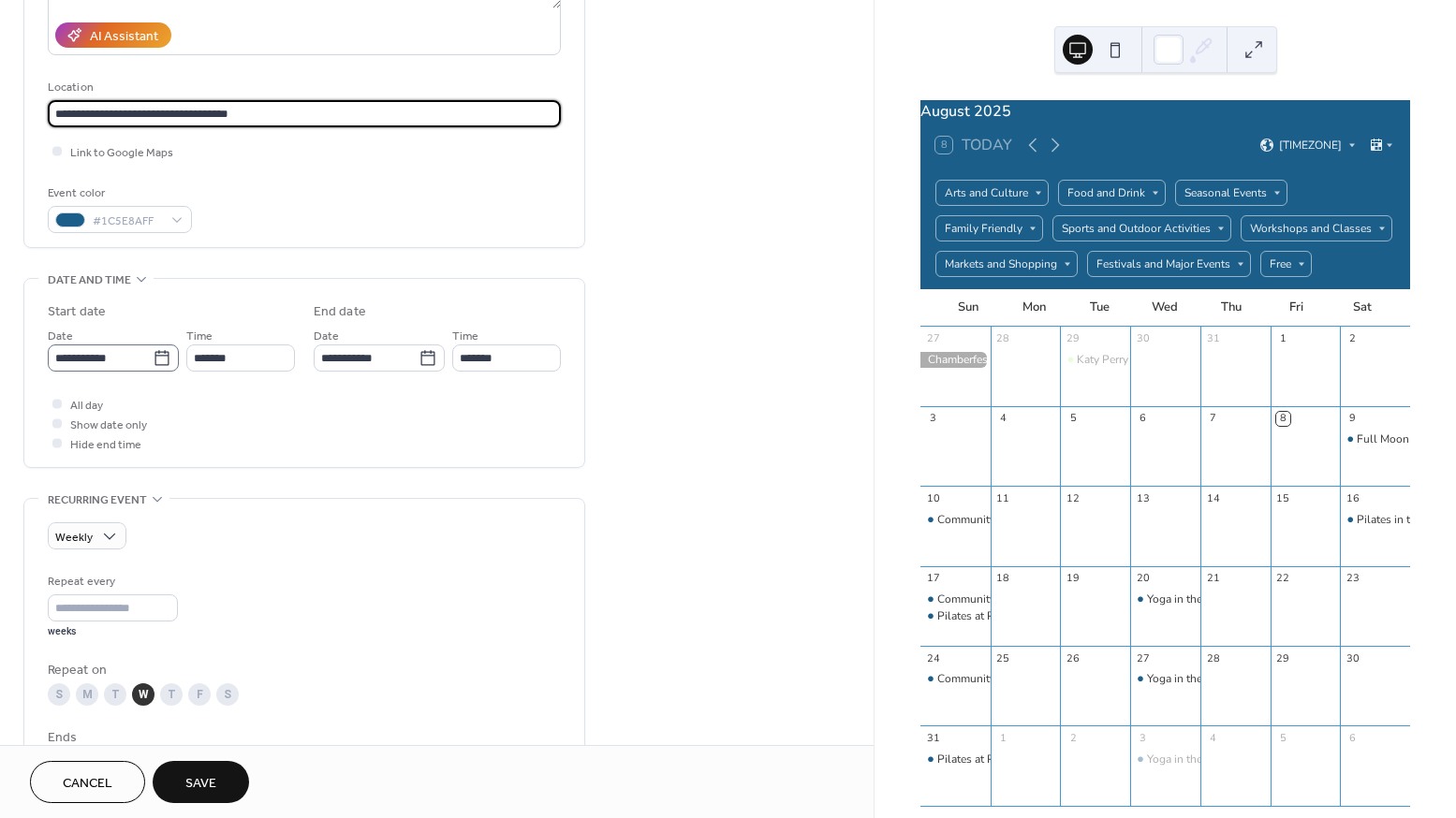 type on "**********" 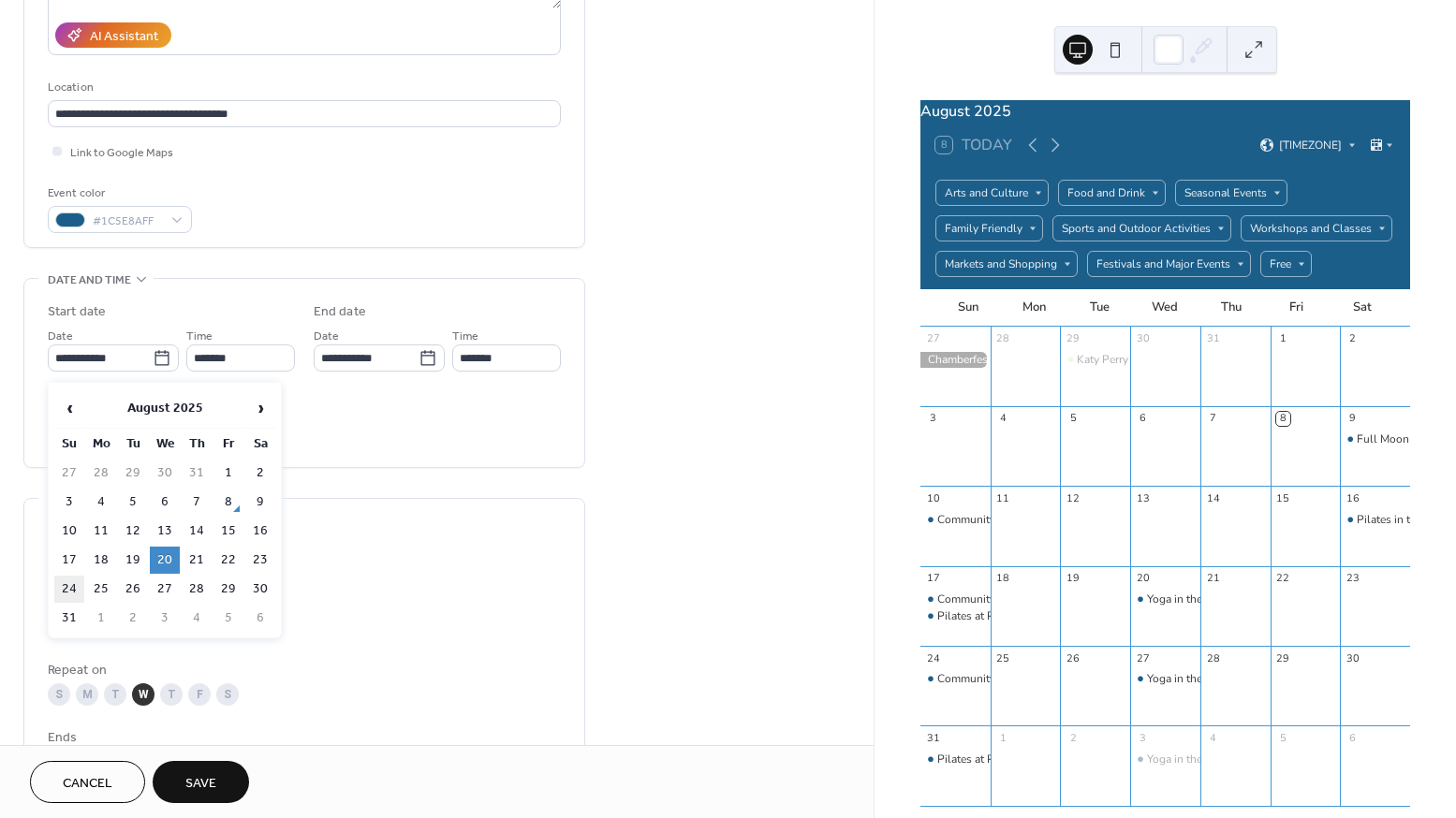 click on "24" at bounding box center [69, 589] 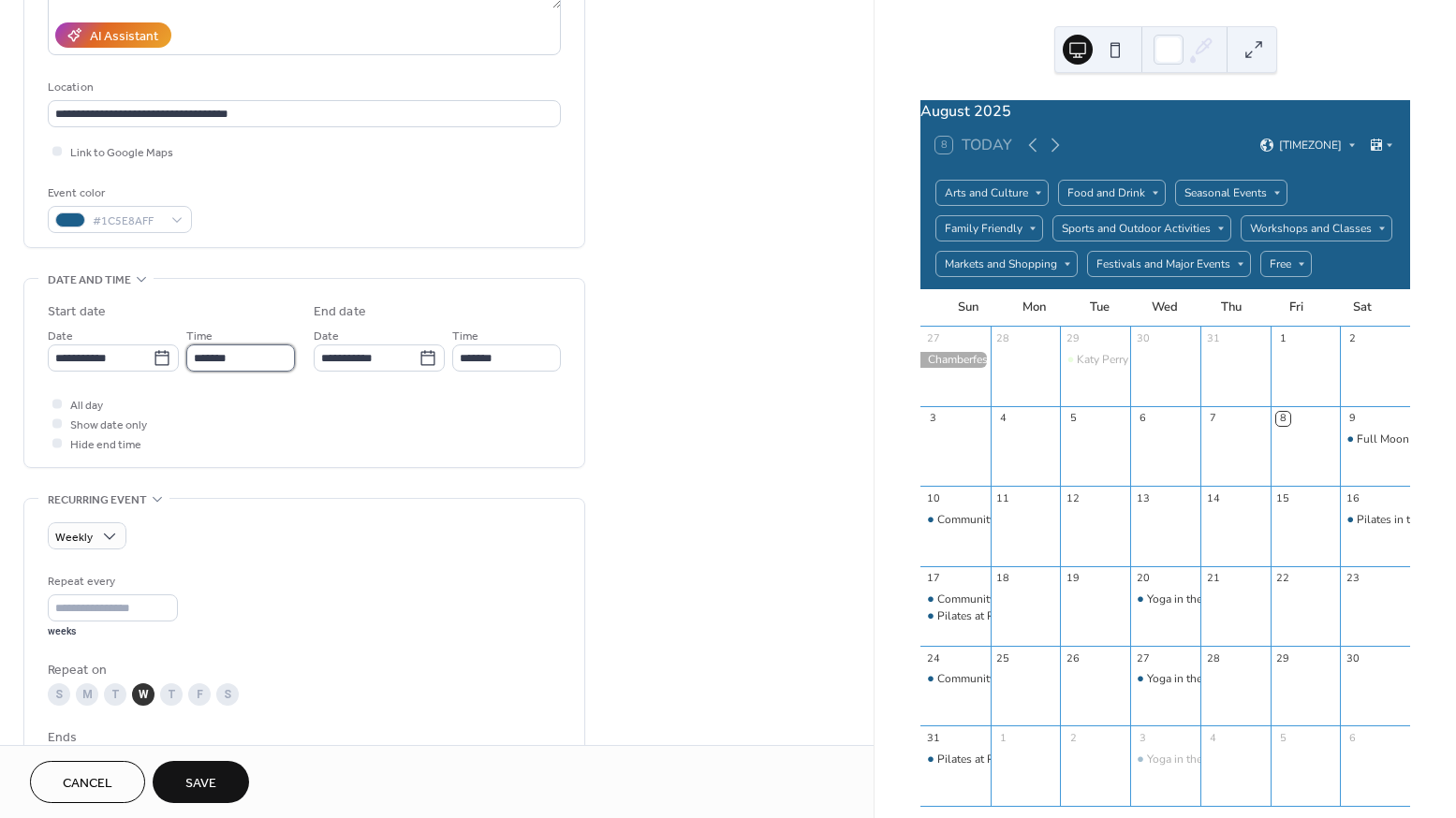 click on "*******" at bounding box center [241, 358] 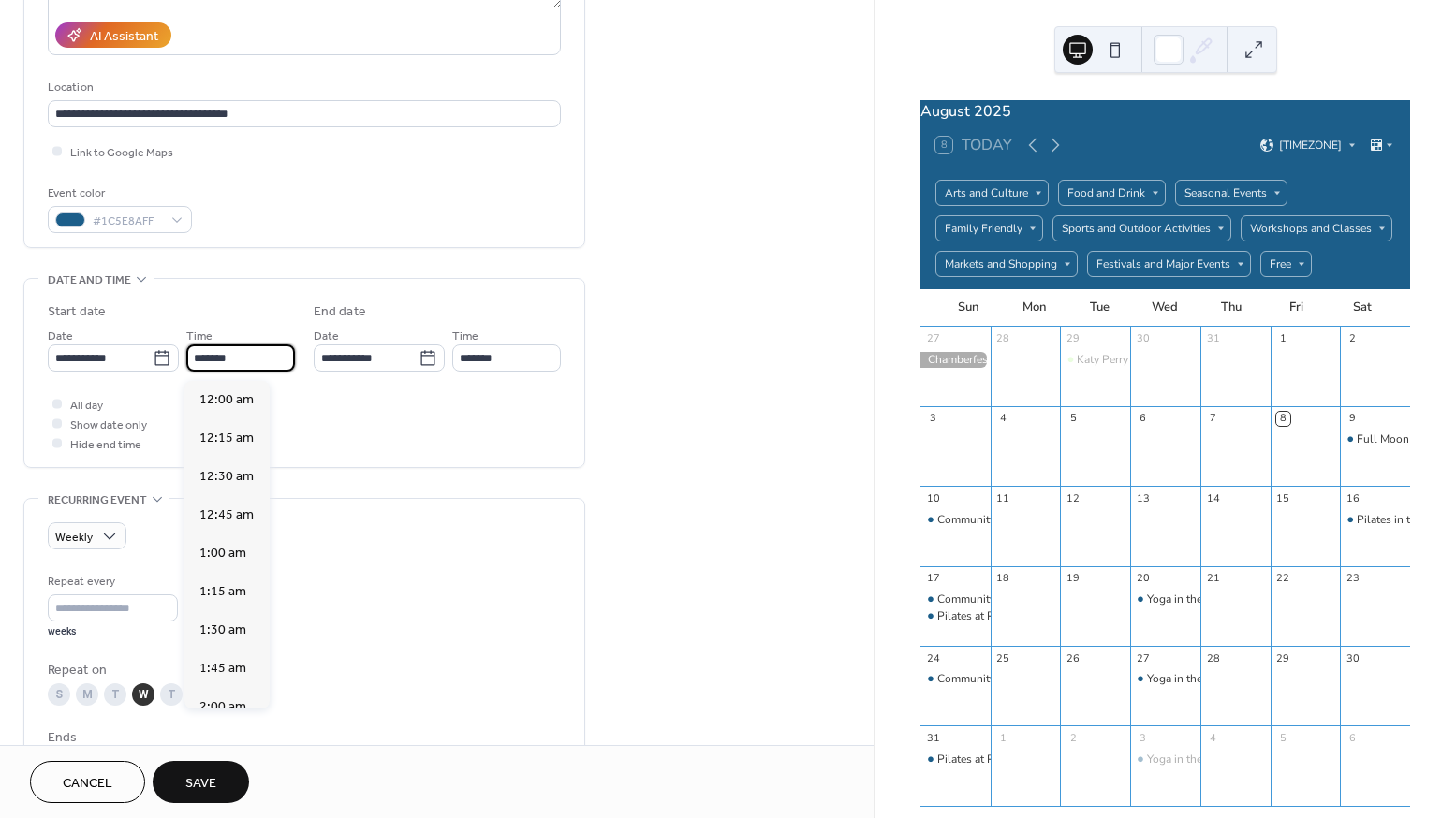click on "*******" at bounding box center (241, 358) 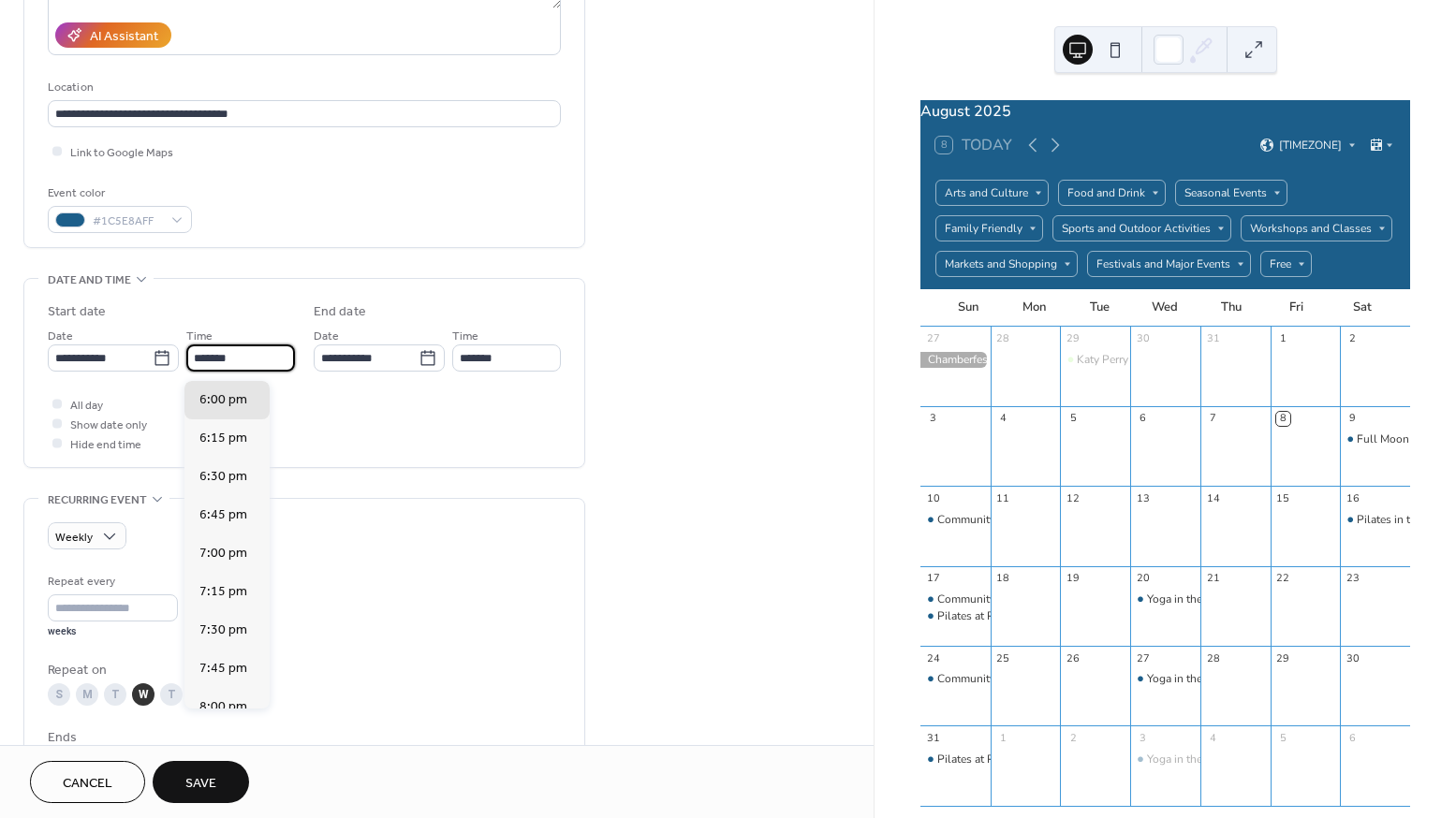 click on "*******" at bounding box center (241, 358) 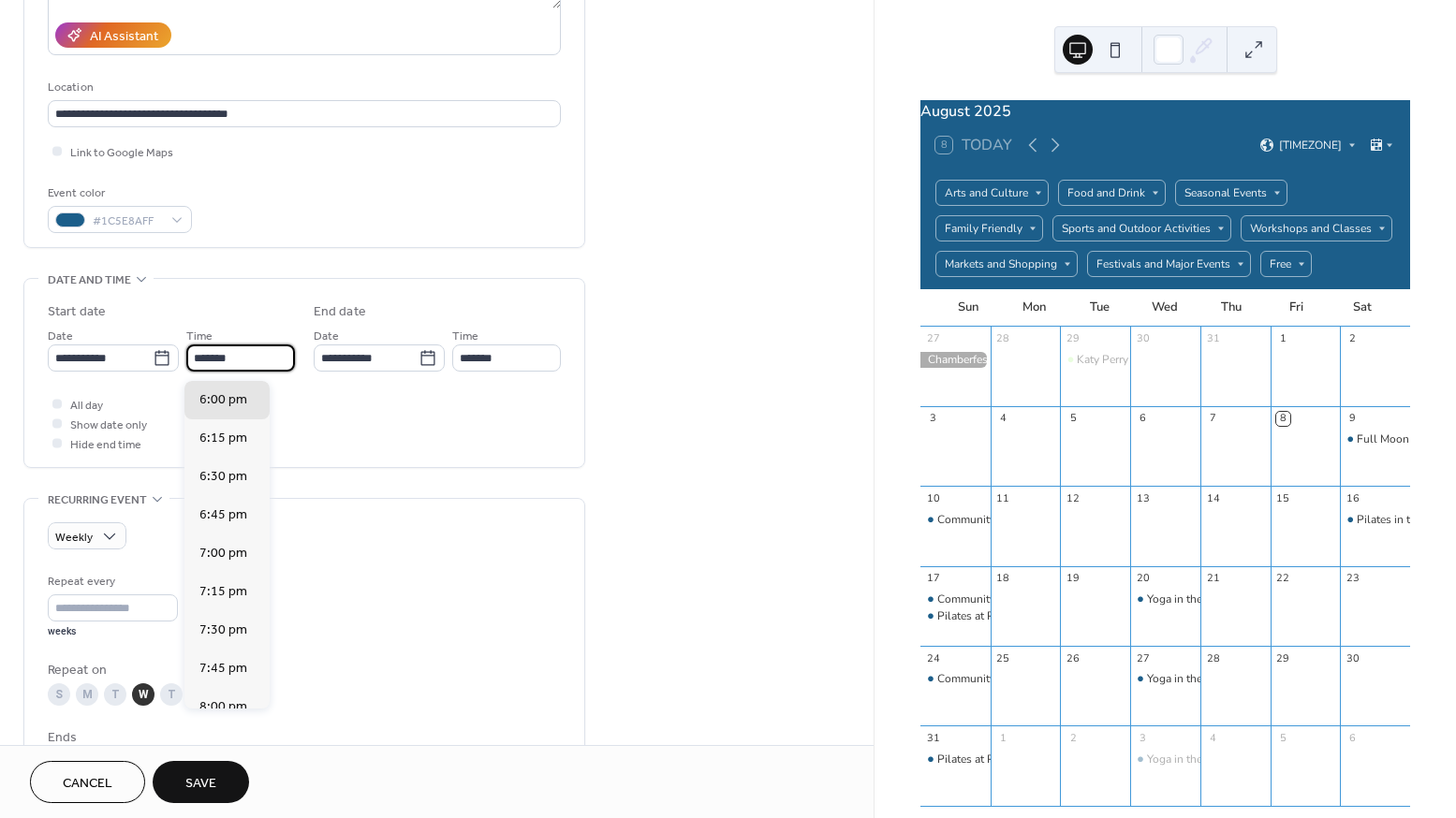 click on "*******" at bounding box center (241, 358) 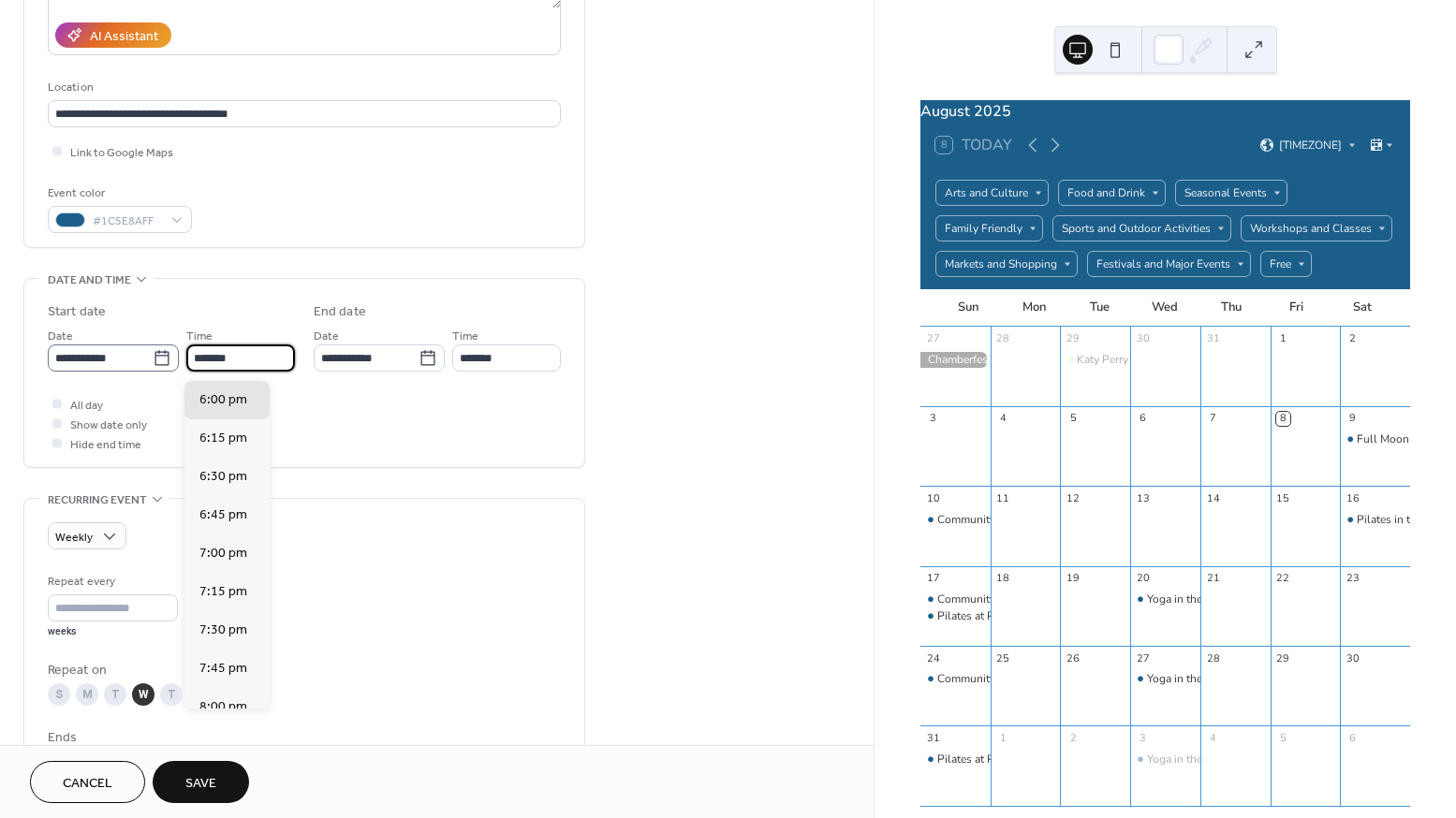 drag, startPoint x: 250, startPoint y: 365, endPoint x: 169, endPoint y: 359, distance: 81.221918 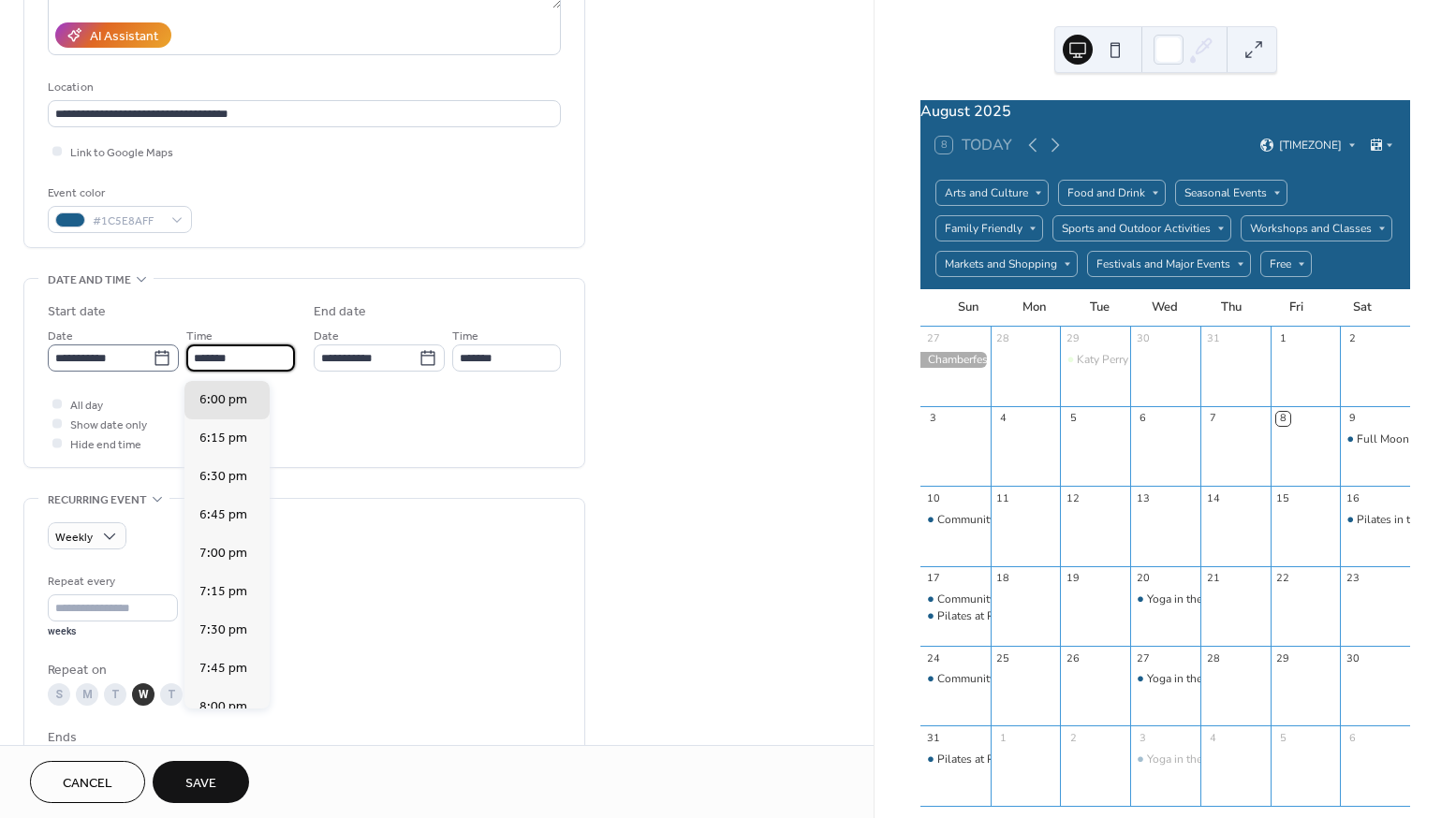 click on "**********" at bounding box center (171, 348) 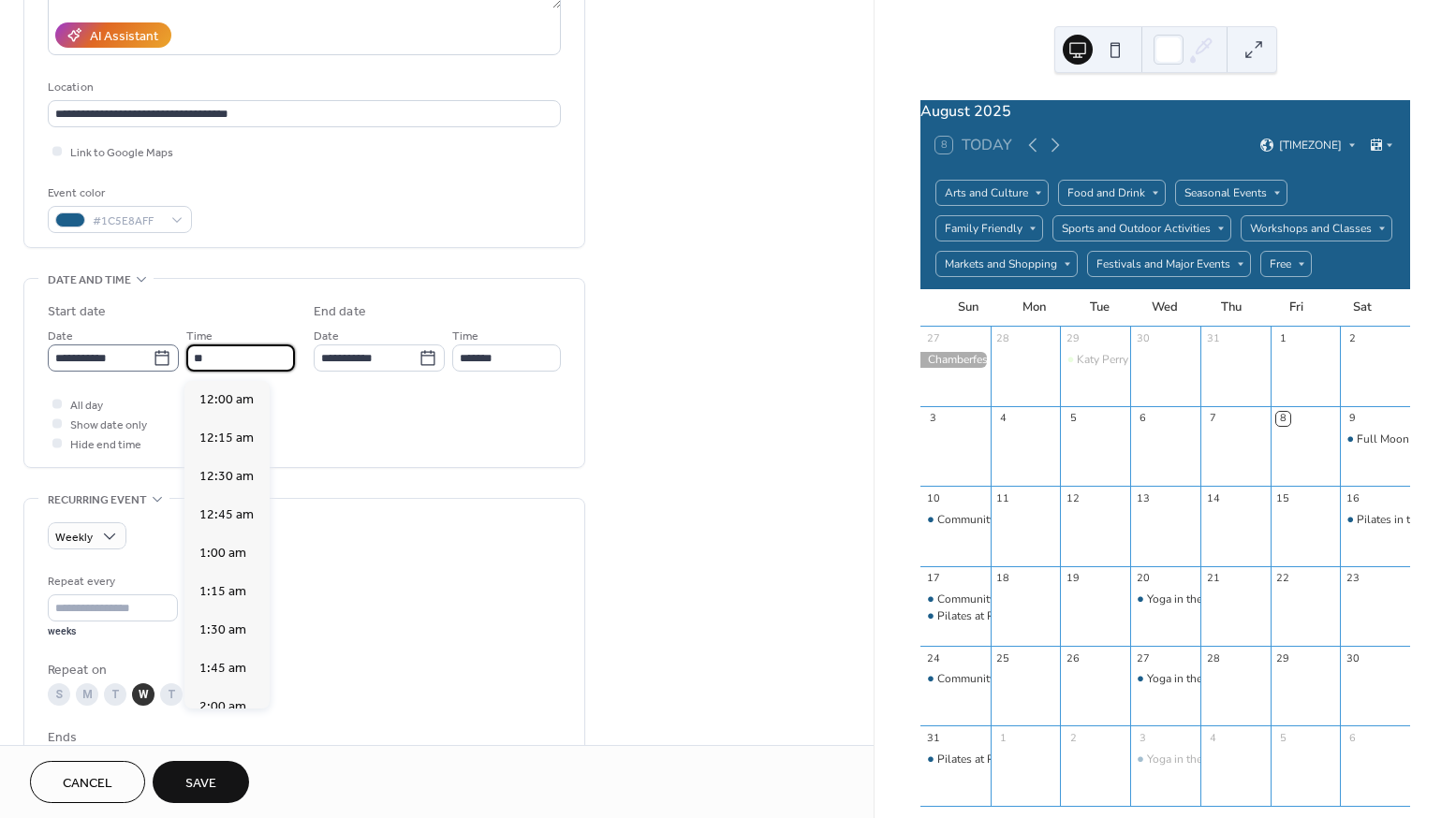 scroll, scrollTop: 1688, scrollLeft: 0, axis: vertical 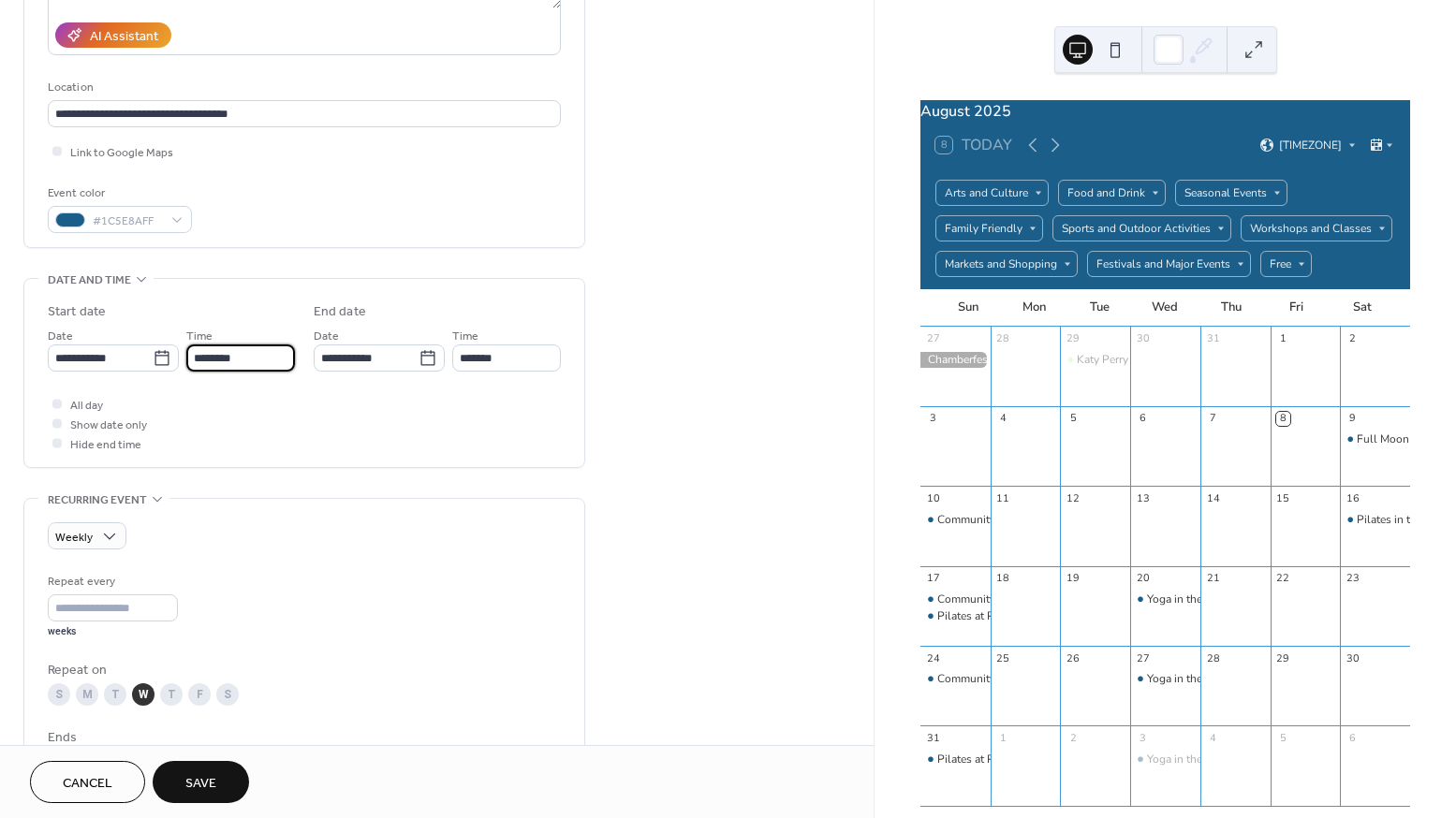 type on "********" 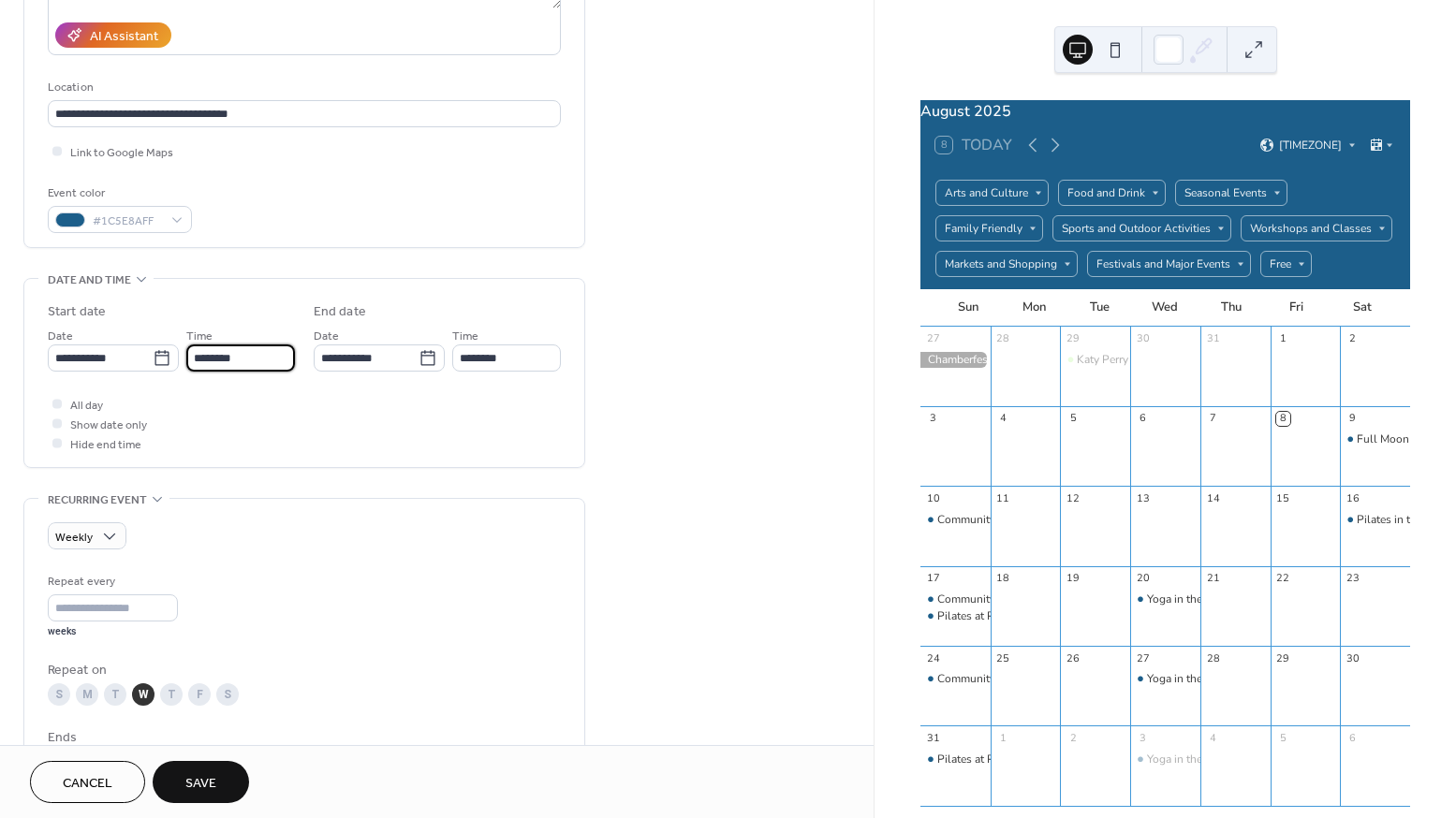 click on "**********" at bounding box center (304, 377) 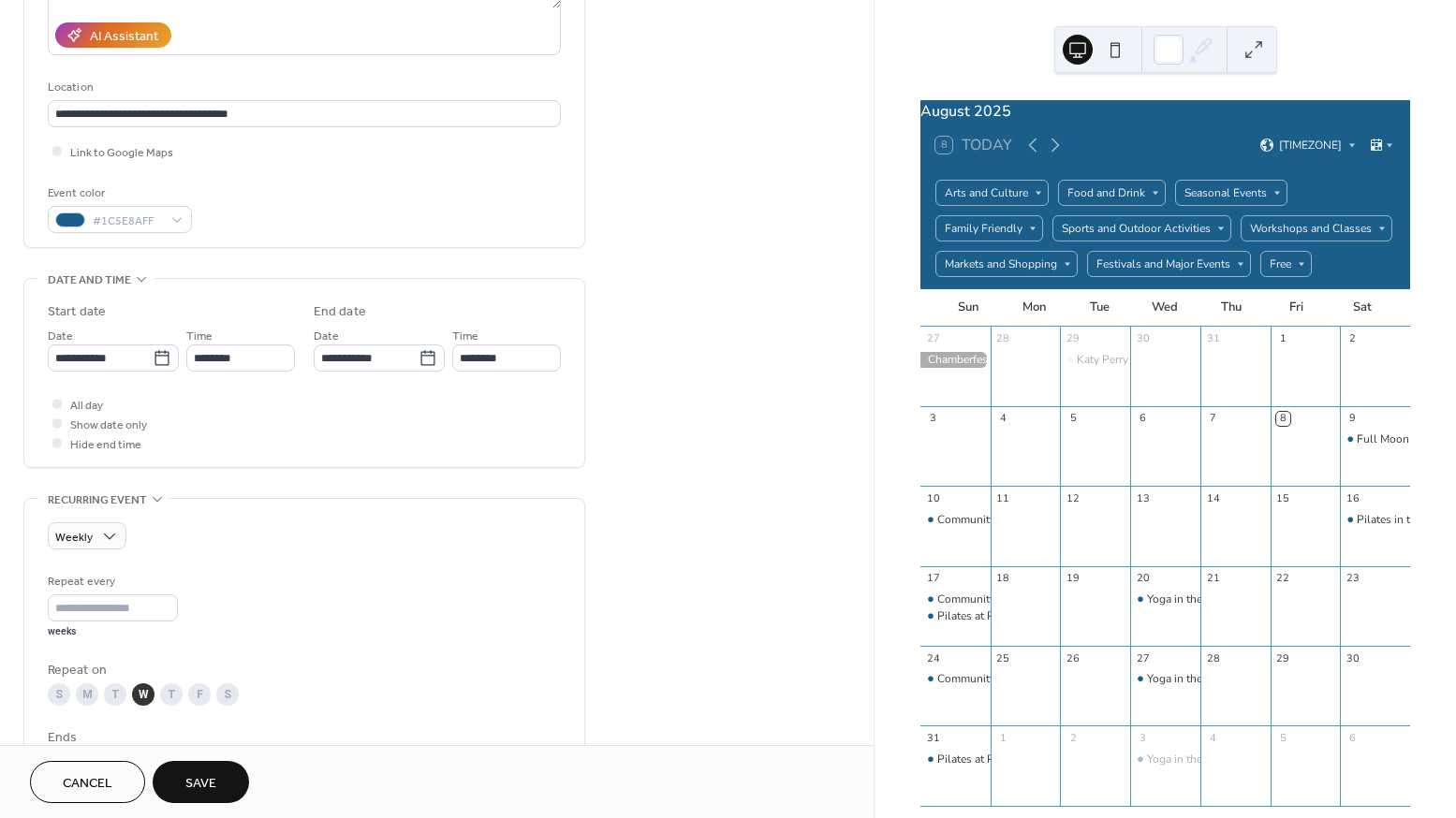 scroll, scrollTop: 367, scrollLeft: 0, axis: vertical 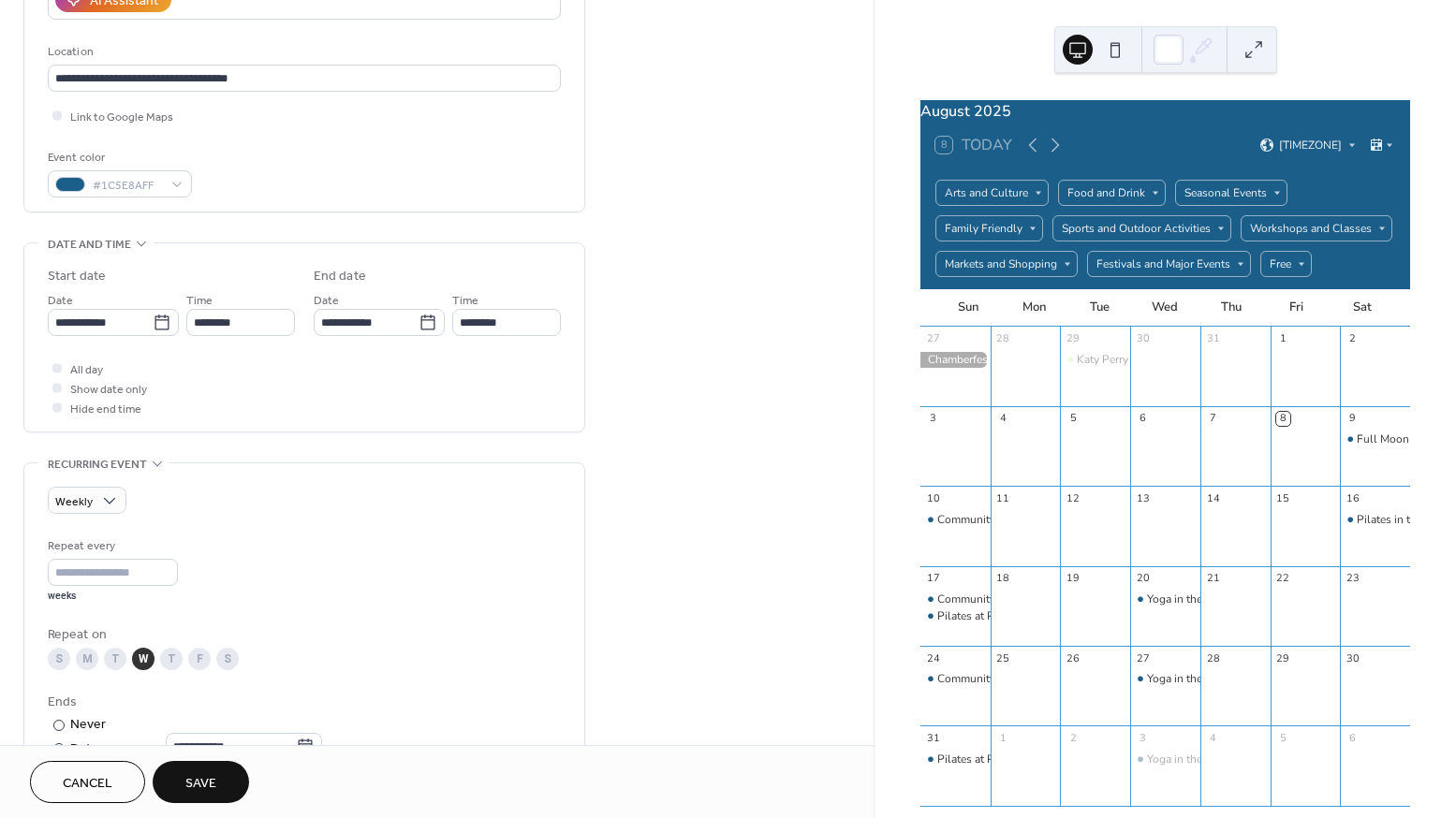 click on "S" at bounding box center [59, 659] 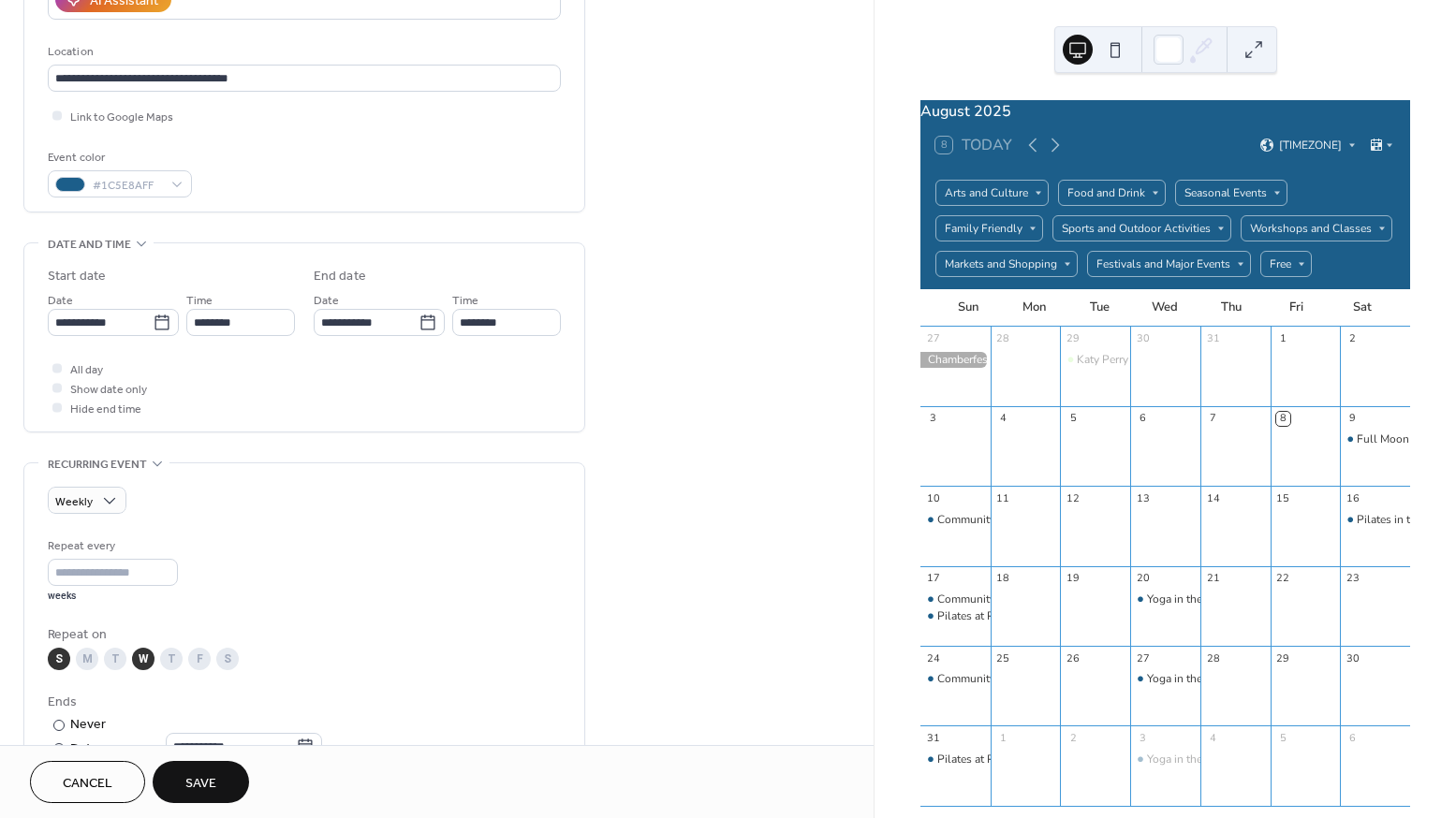 click on "W" at bounding box center [143, 659] 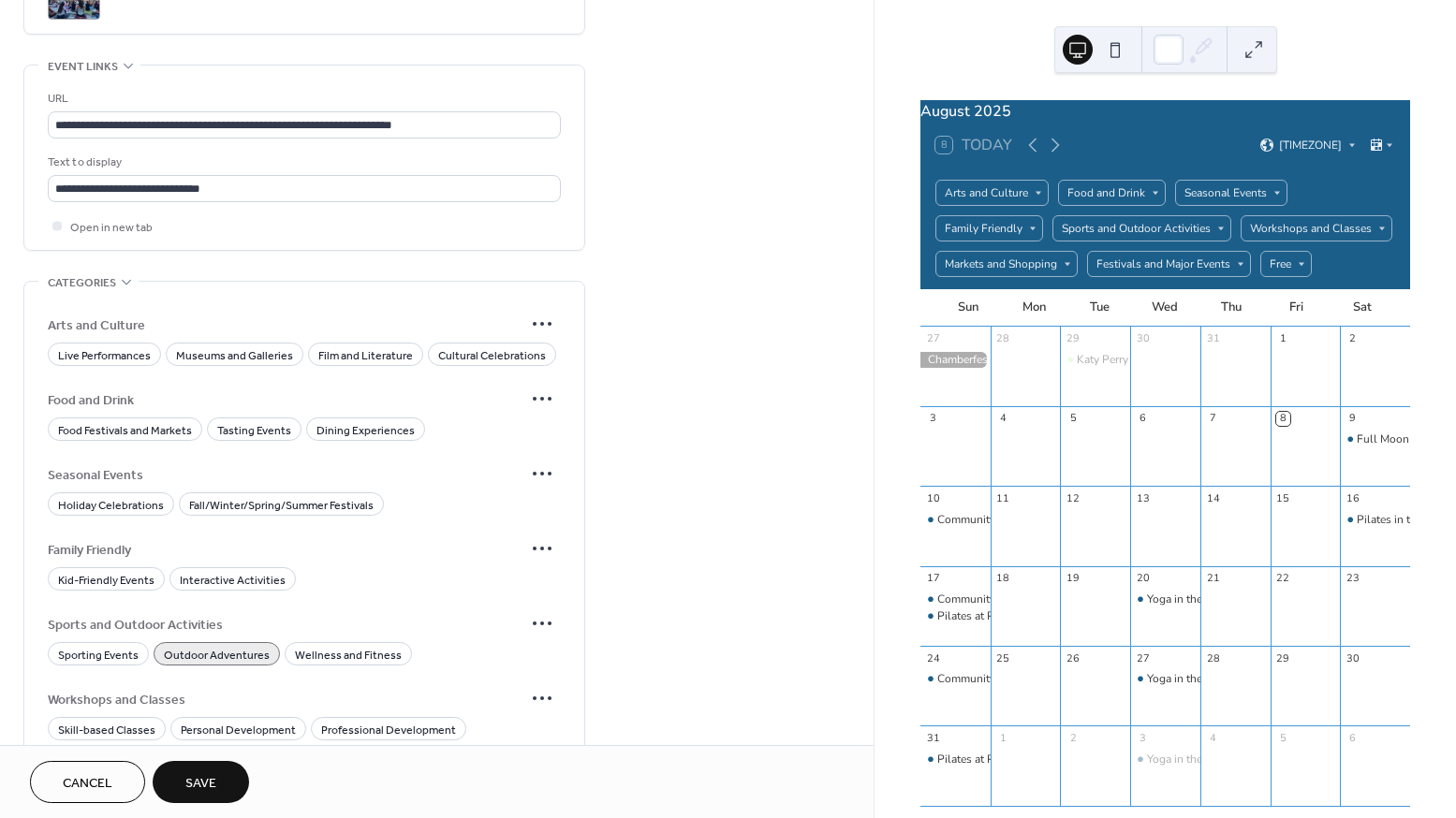 scroll, scrollTop: 1158, scrollLeft: 0, axis: vertical 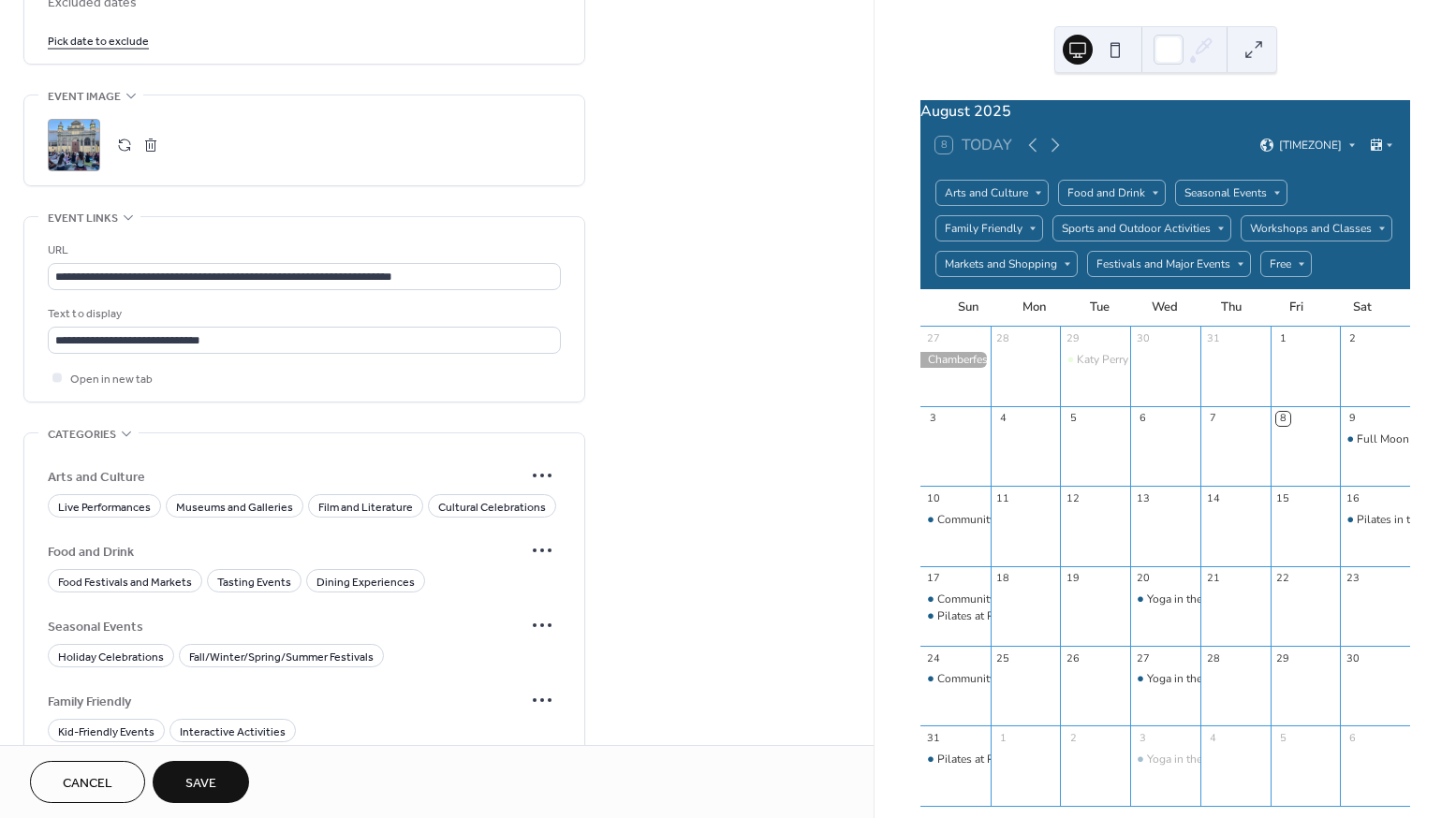 click on ";" at bounding box center [74, 145] 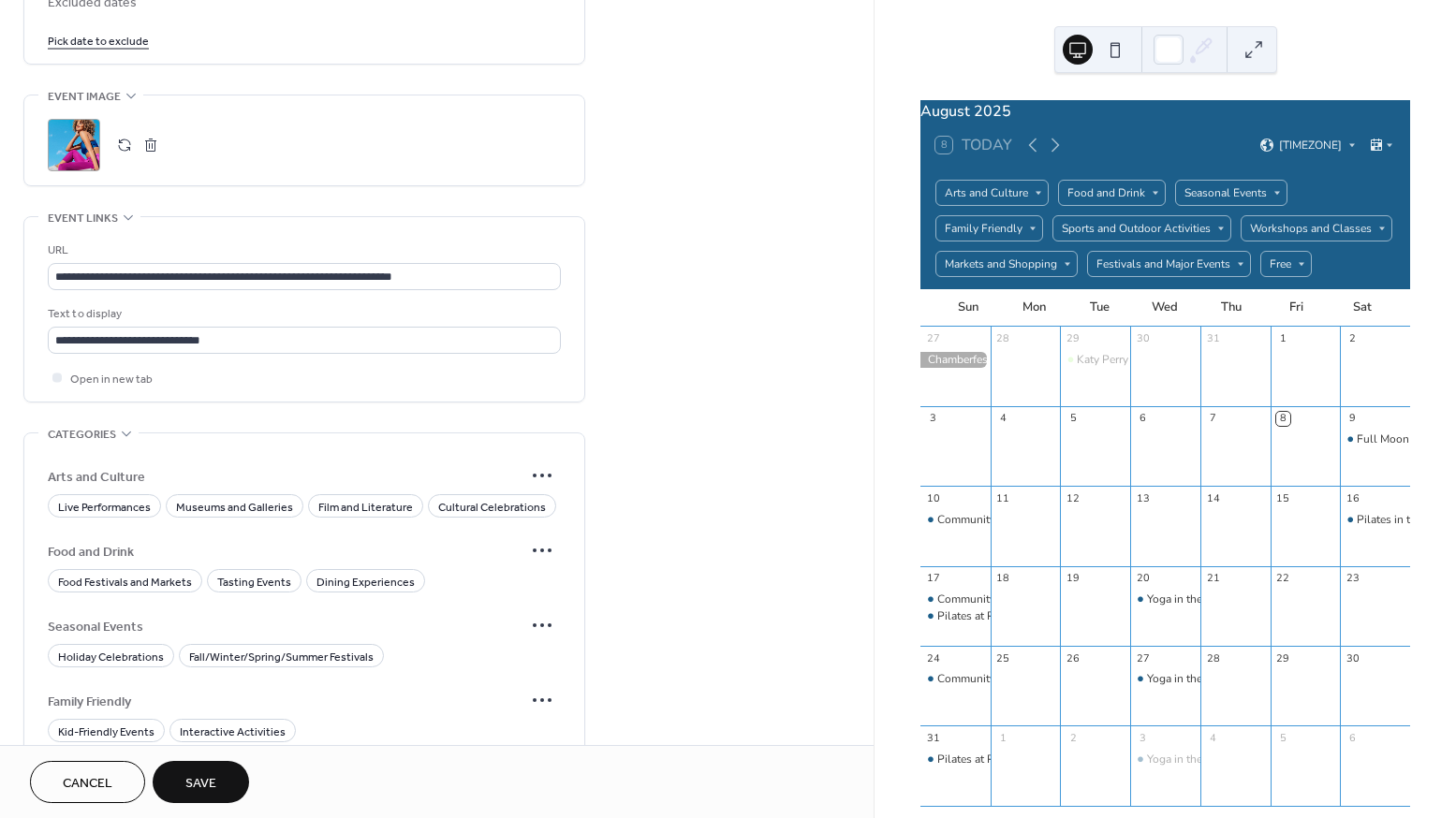 click on "Save" at bounding box center (200, 783) 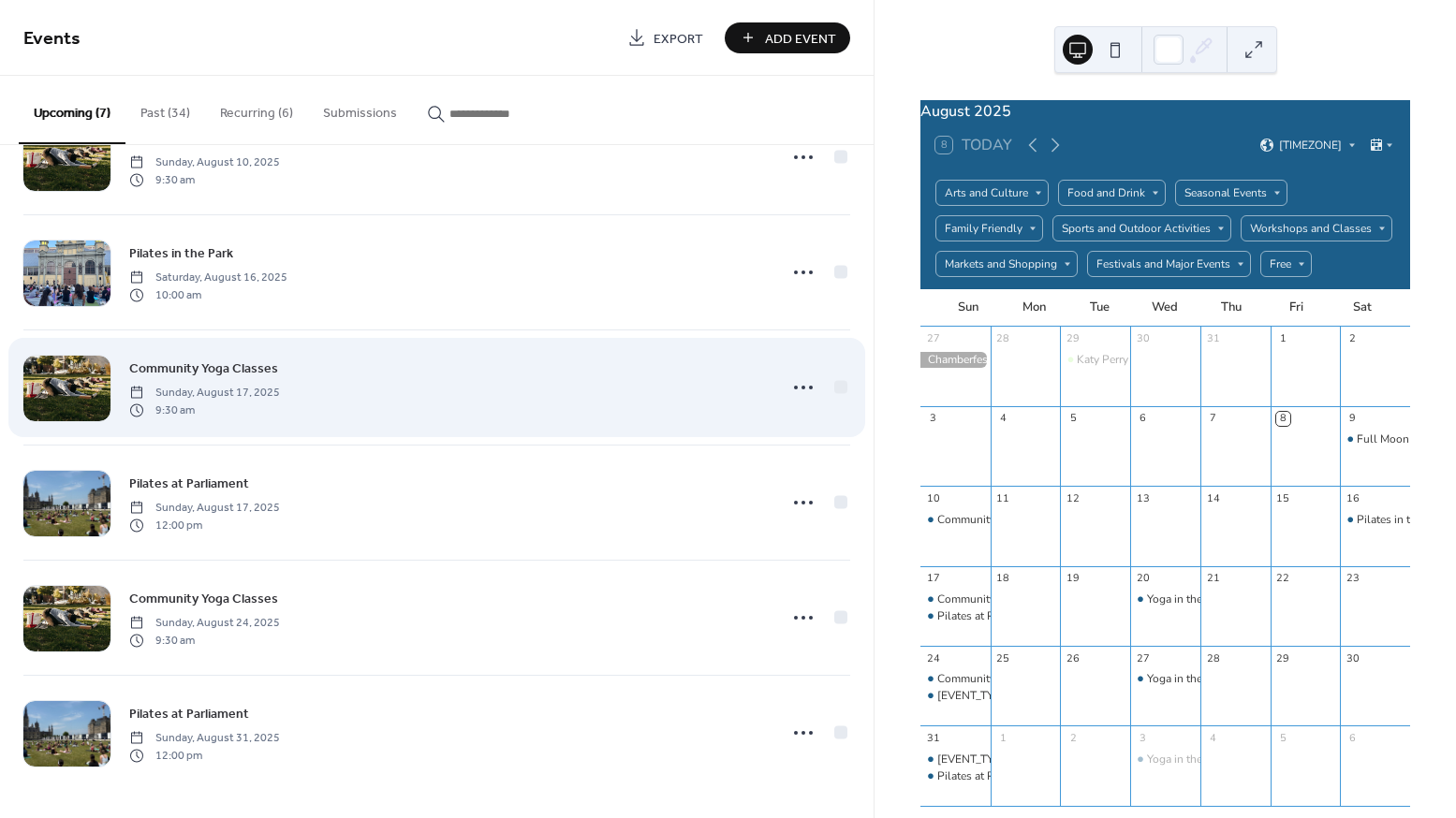 scroll, scrollTop: 0, scrollLeft: 0, axis: both 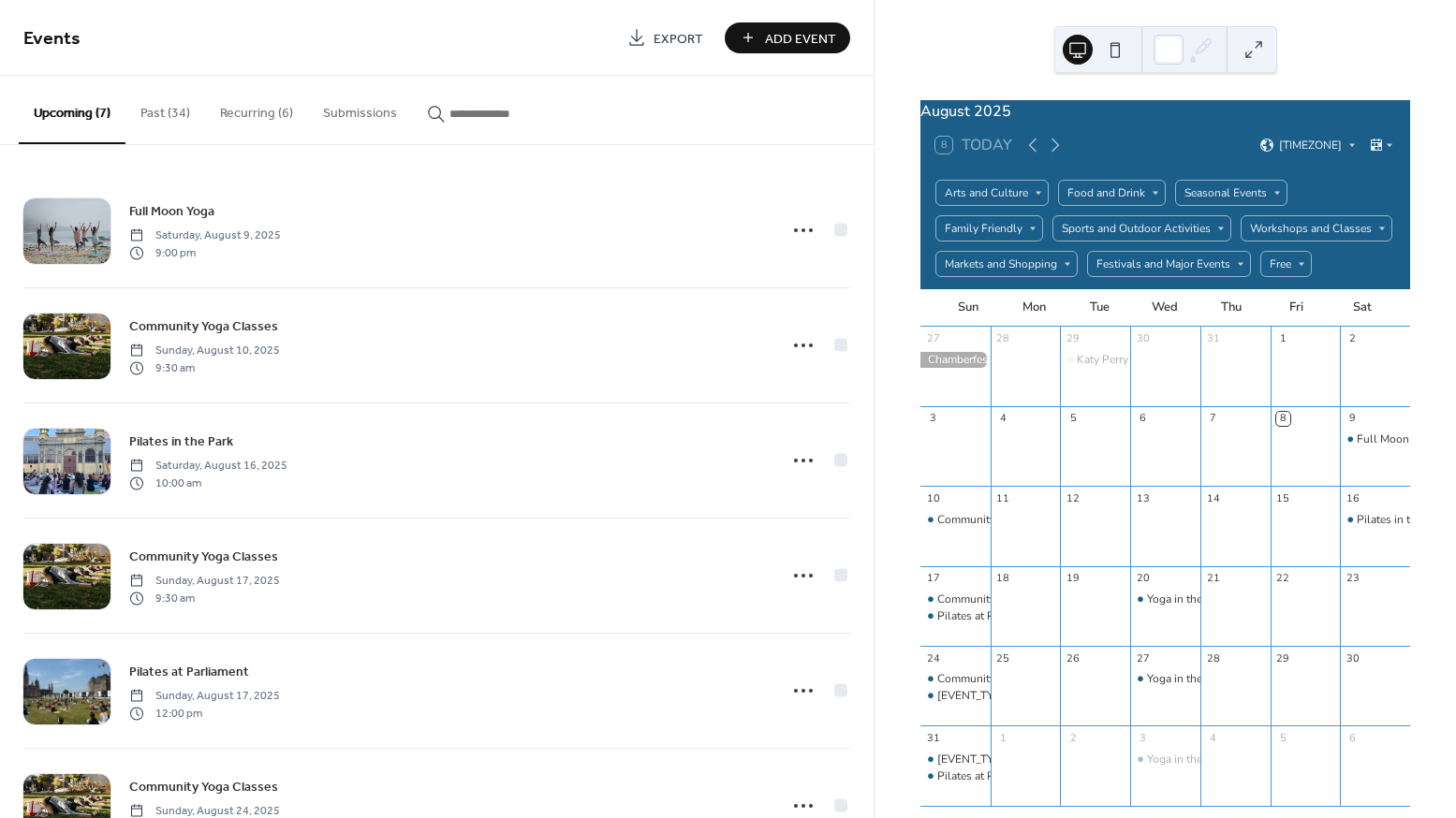 click on "Past (34)" at bounding box center (165, 109) 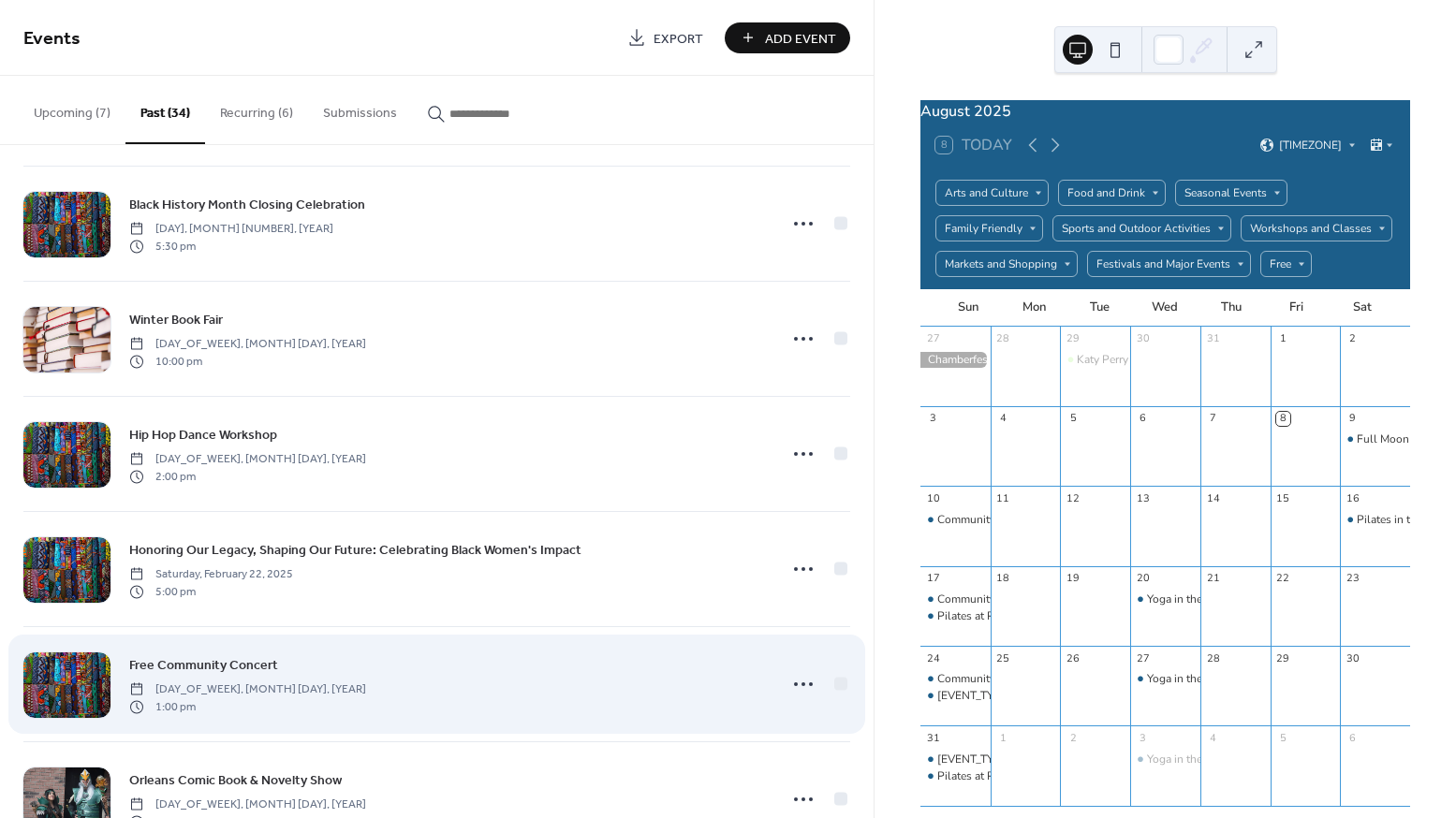 scroll, scrollTop: 0, scrollLeft: 0, axis: both 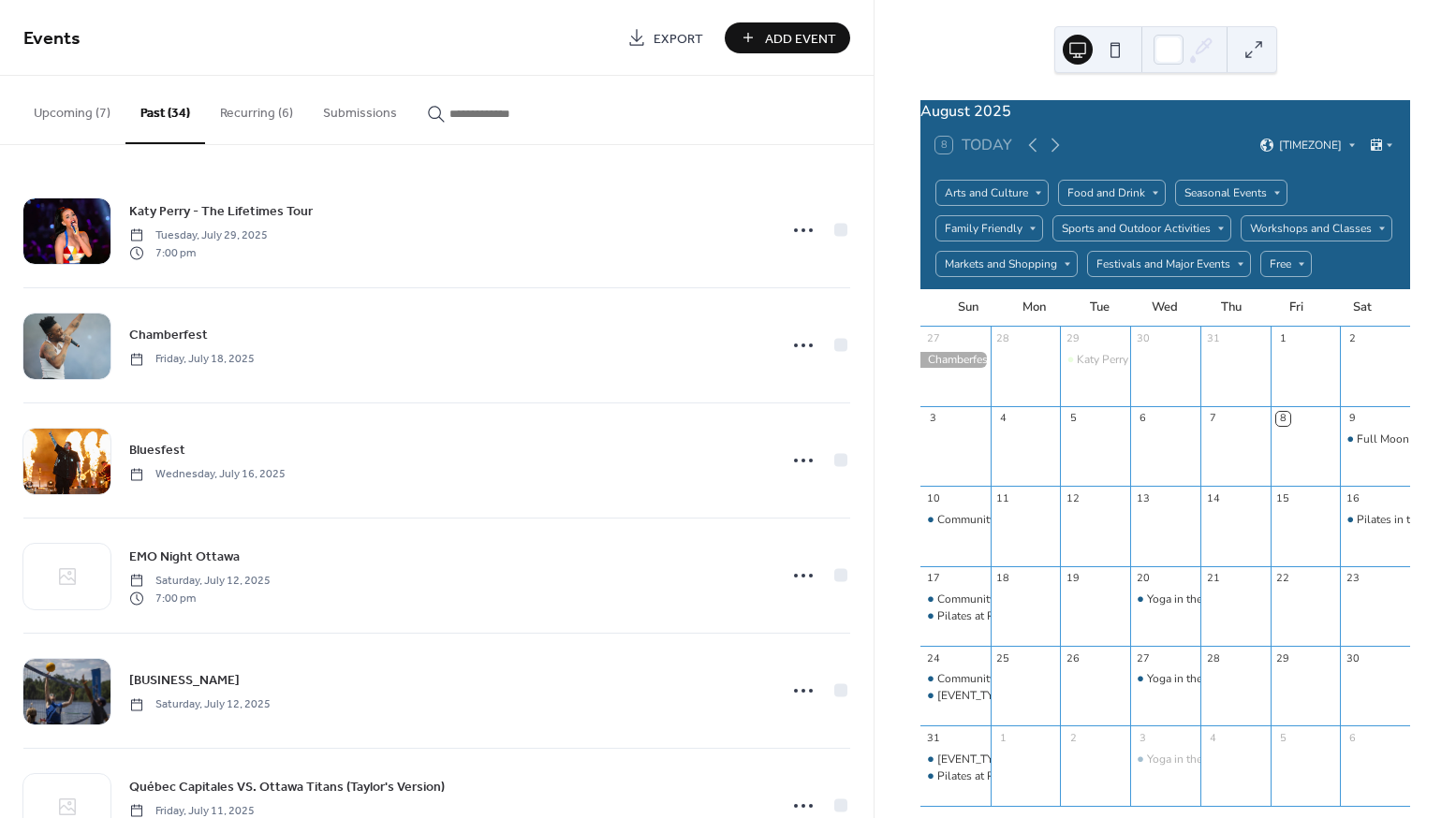 click on "Recurring (6)" at bounding box center (257, 109) 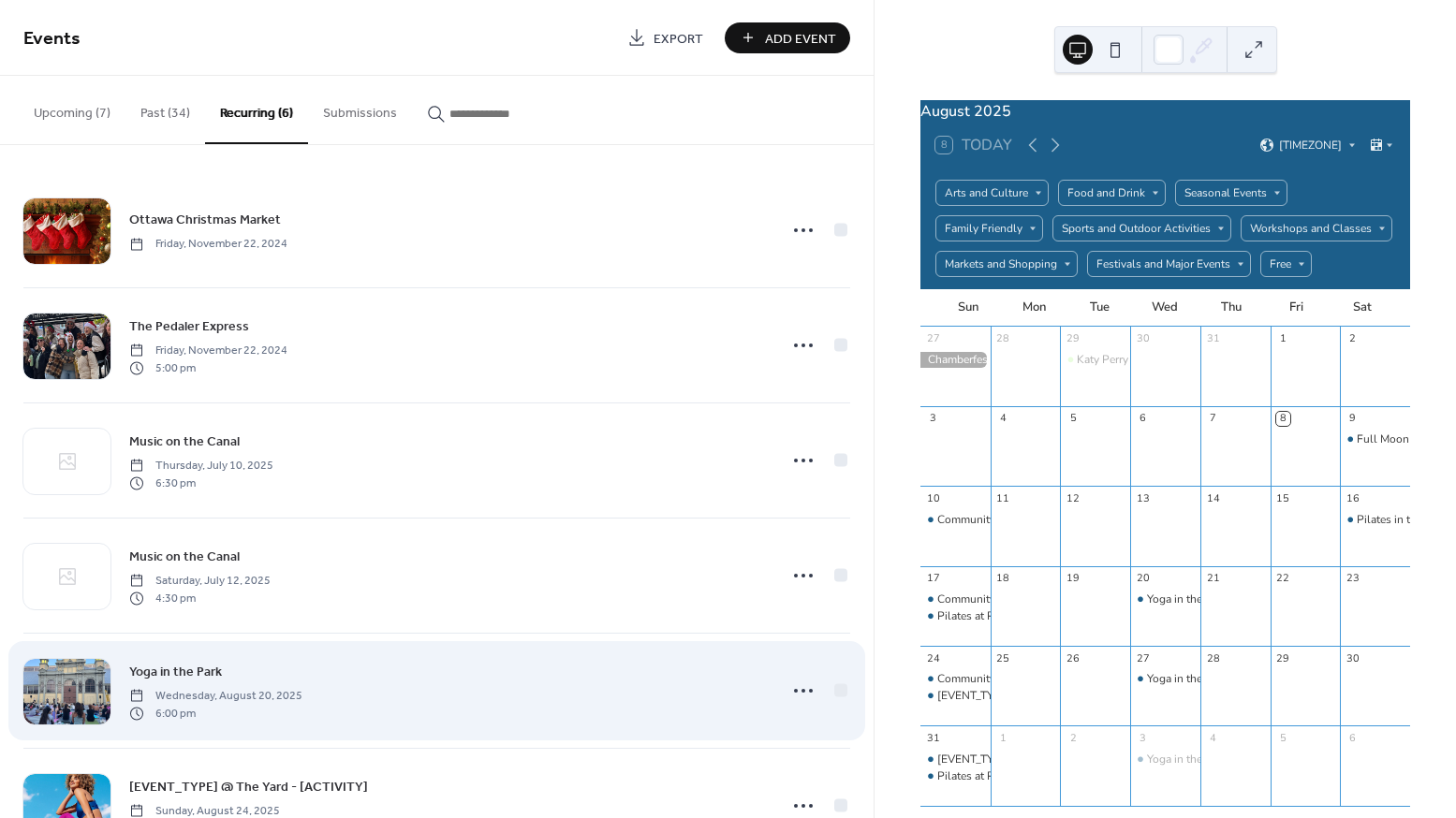 scroll, scrollTop: 73, scrollLeft: 0, axis: vertical 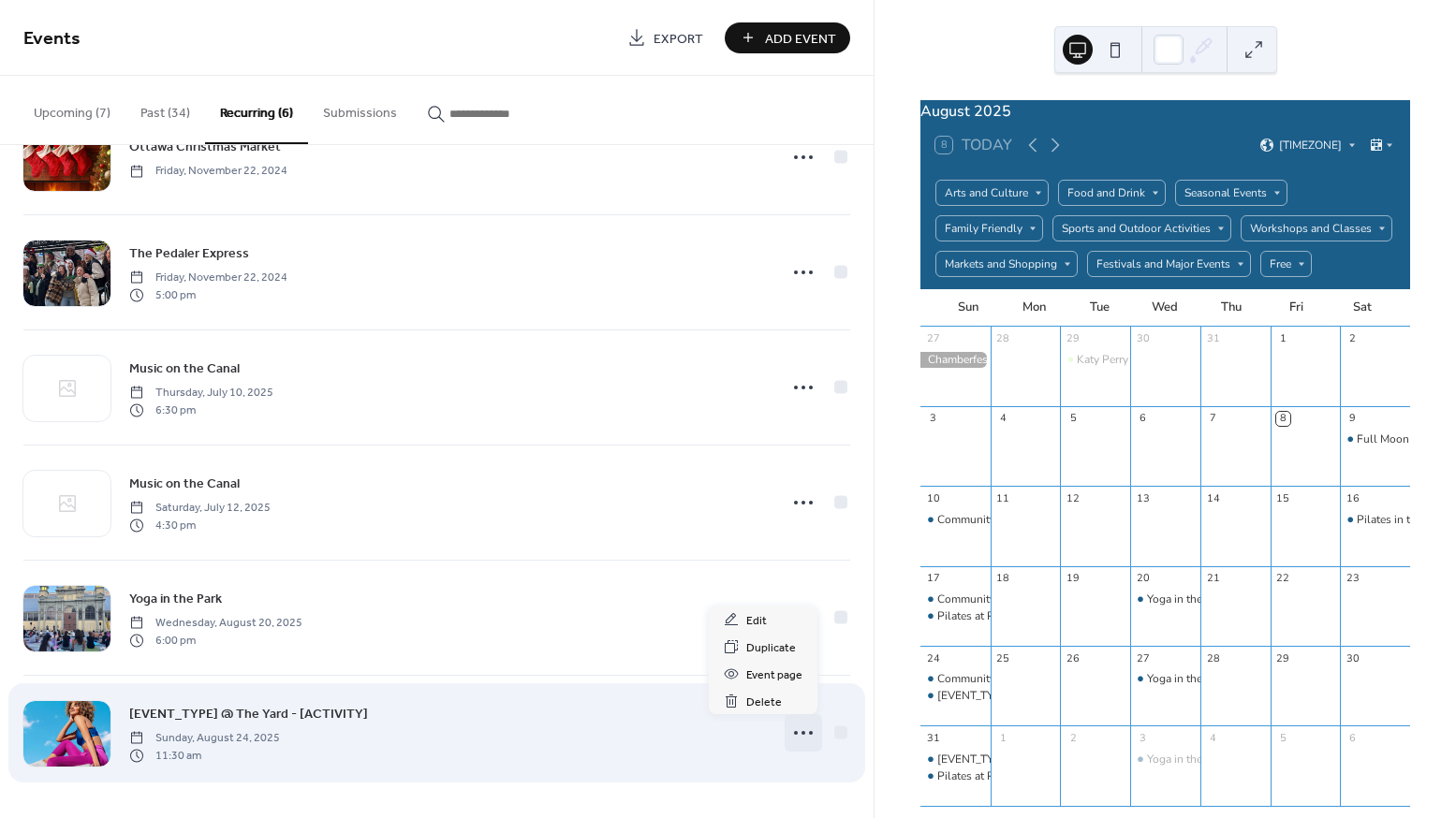 click 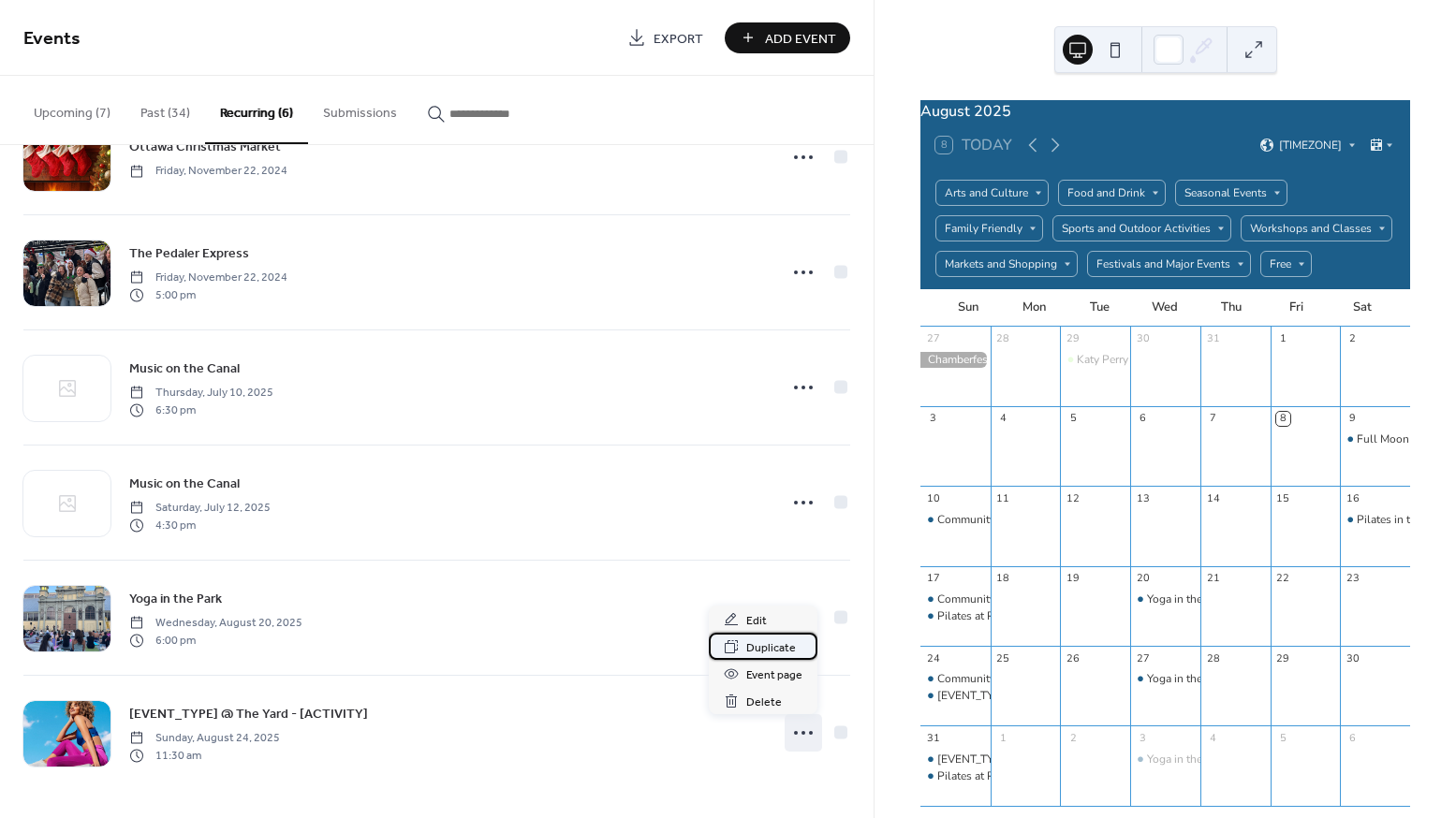 click on "Duplicate" at bounding box center (771, 648) 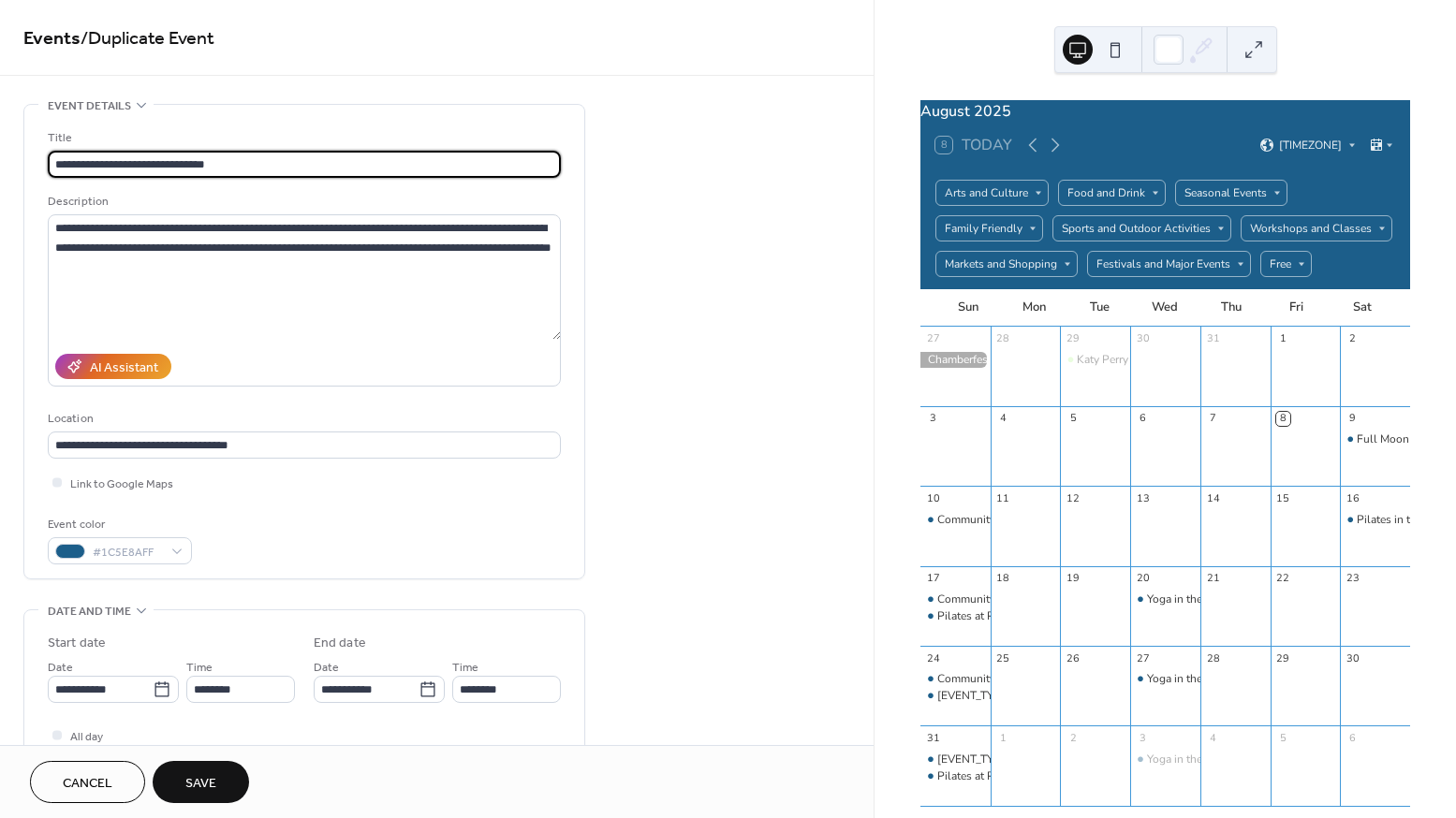 scroll, scrollTop: 175, scrollLeft: 0, axis: vertical 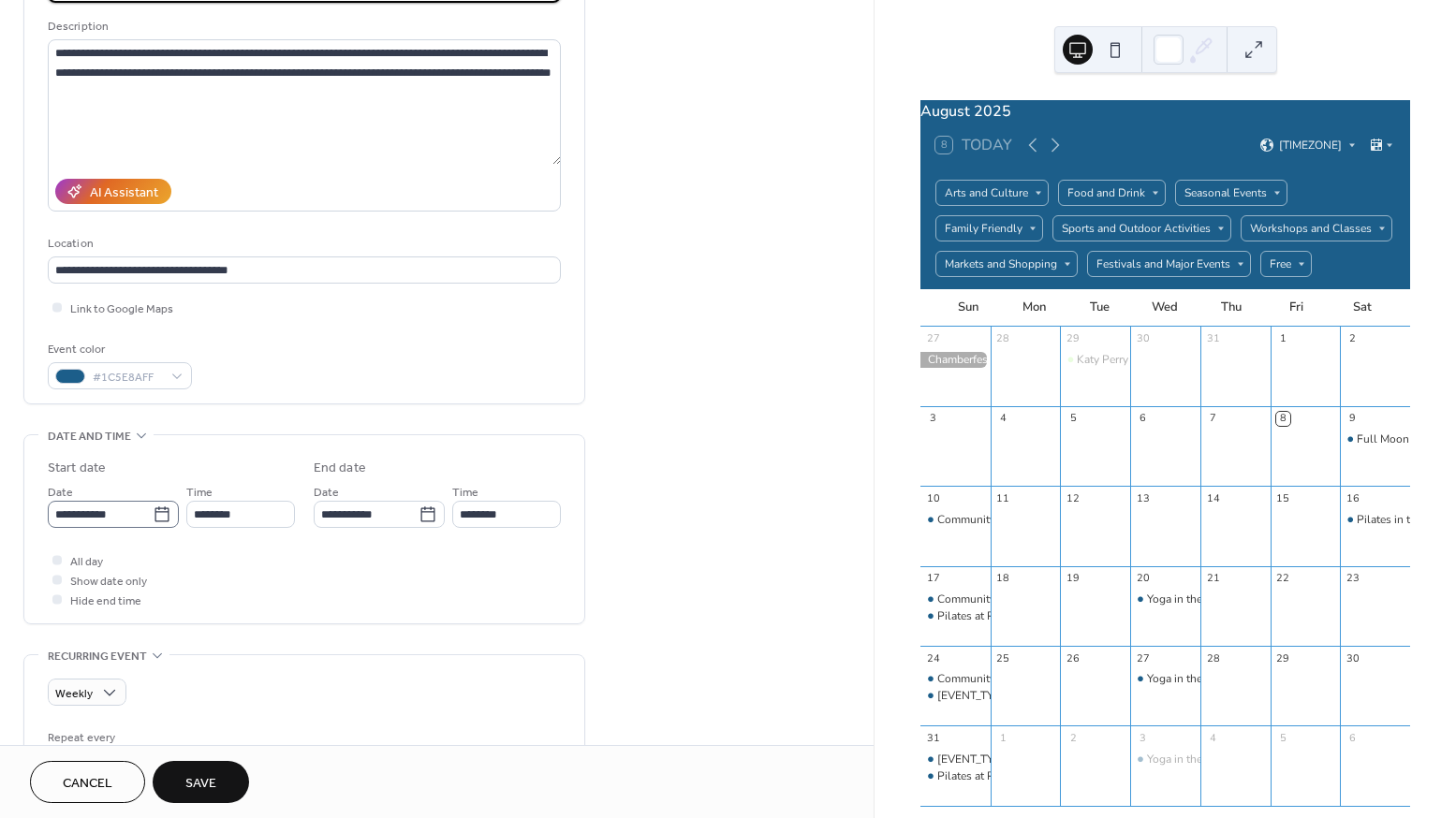 type on "**********" 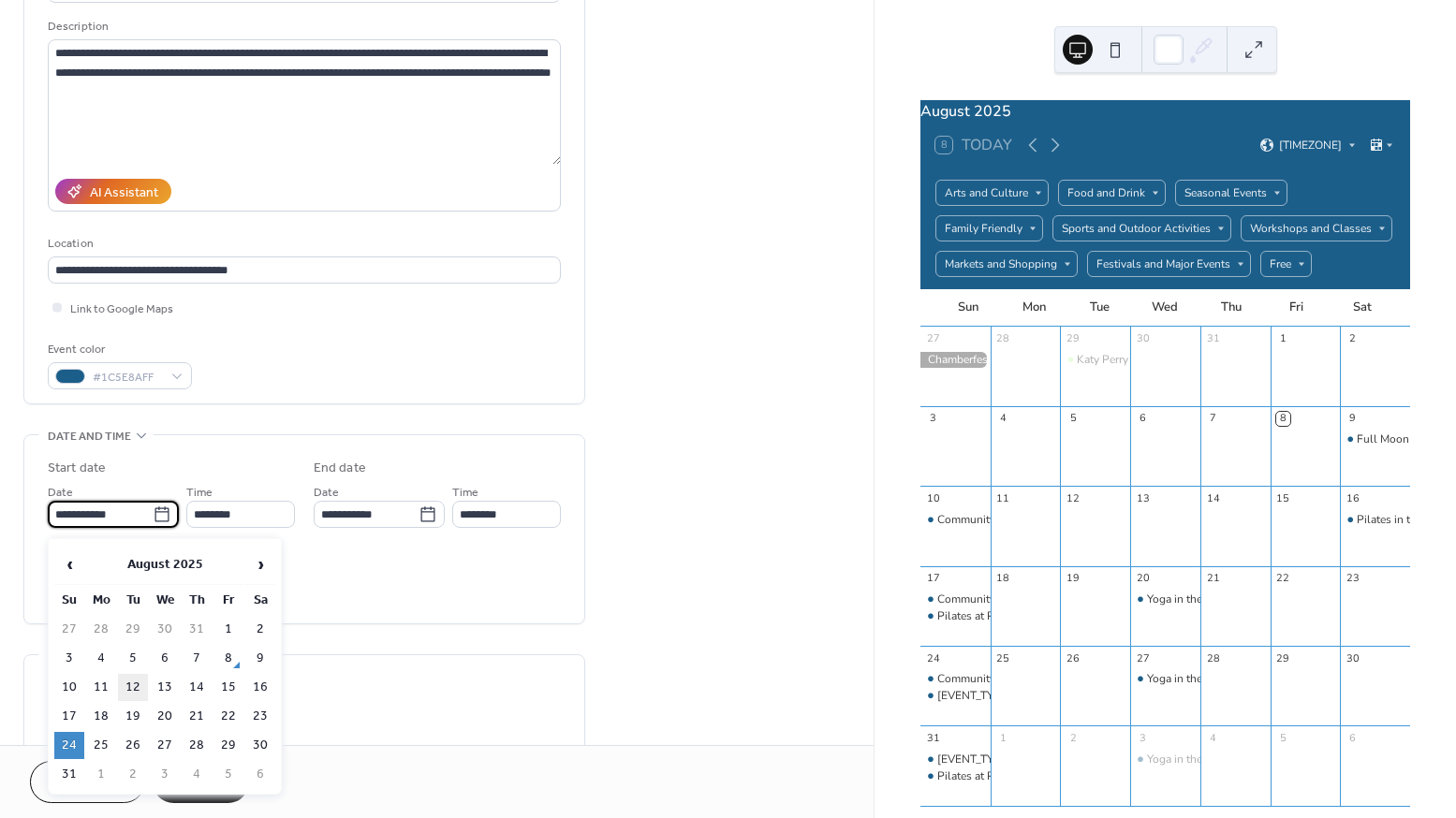click on "12" at bounding box center [133, 687] 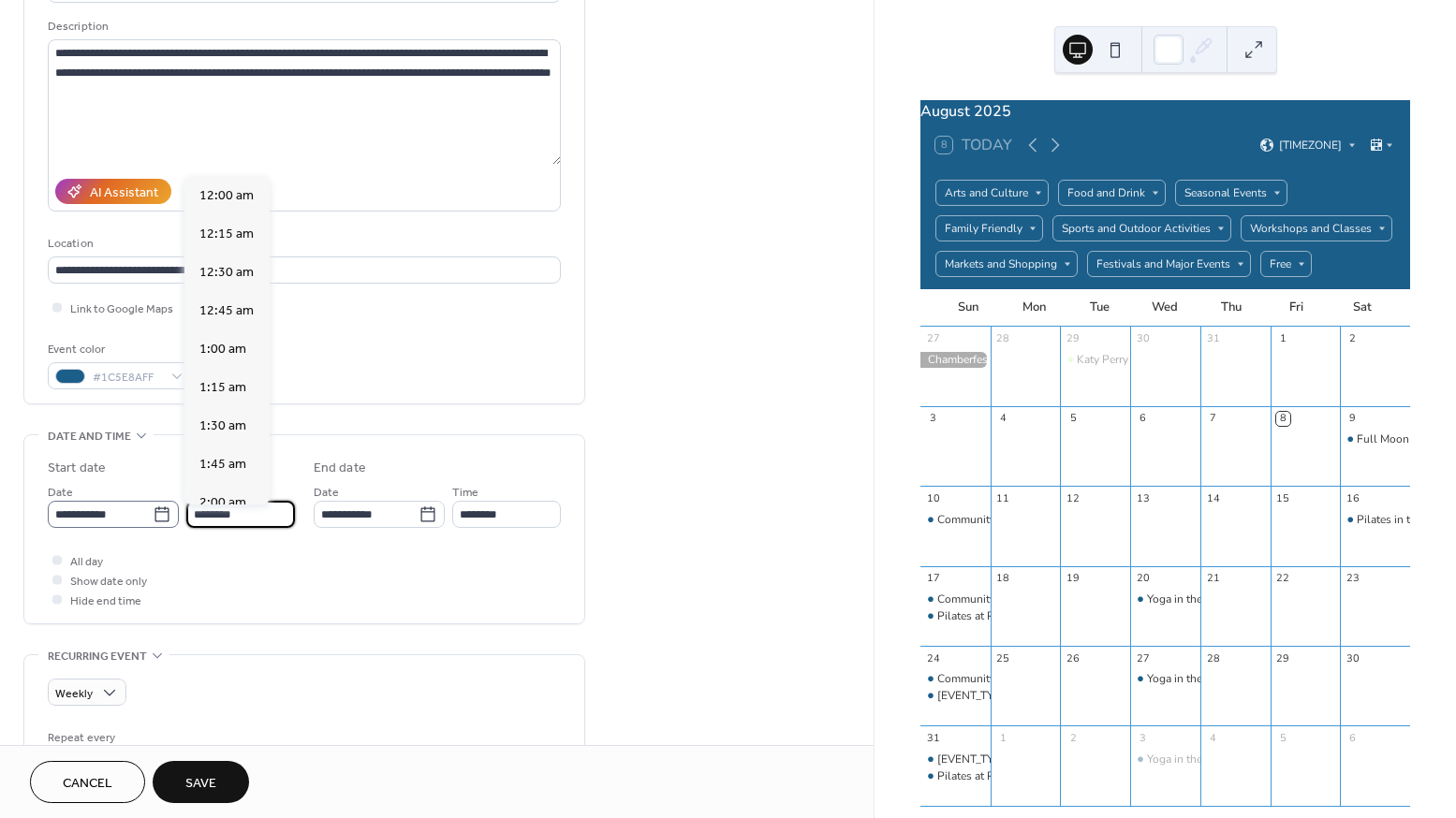 scroll, scrollTop: 1765, scrollLeft: 0, axis: vertical 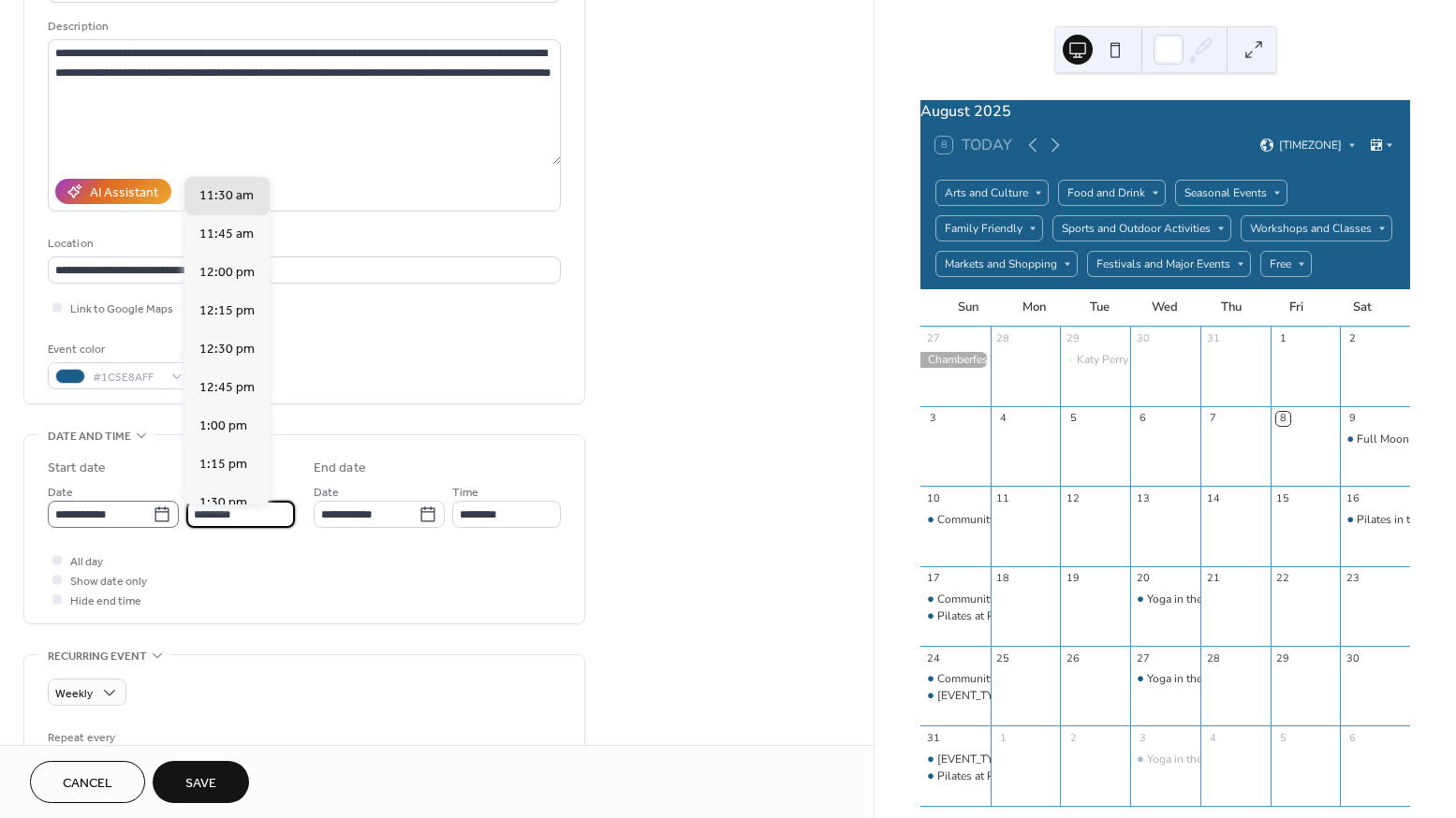 drag, startPoint x: 252, startPoint y: 518, endPoint x: 149, endPoint y: 510, distance: 103.31021 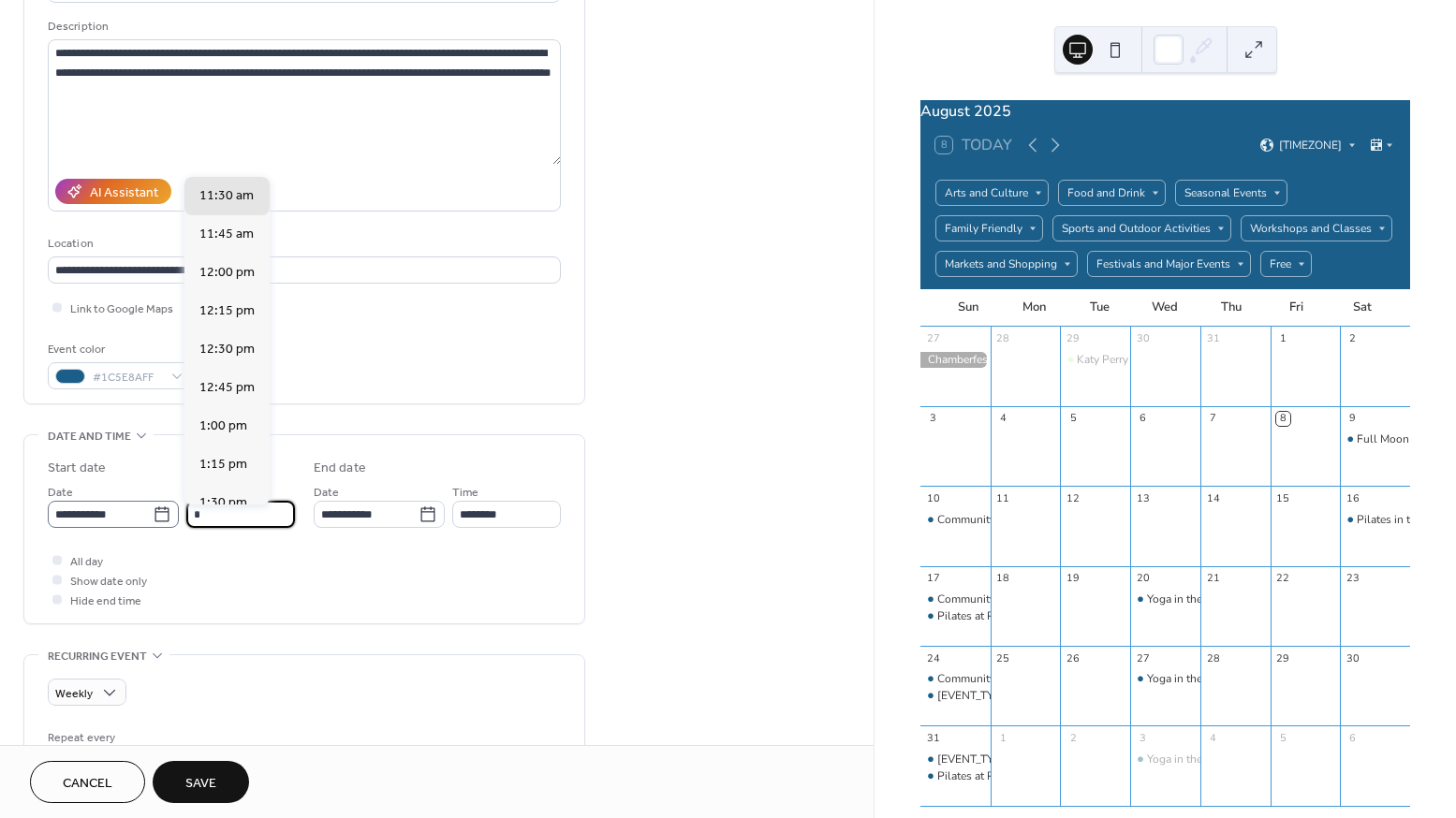 scroll, scrollTop: 921, scrollLeft: 0, axis: vertical 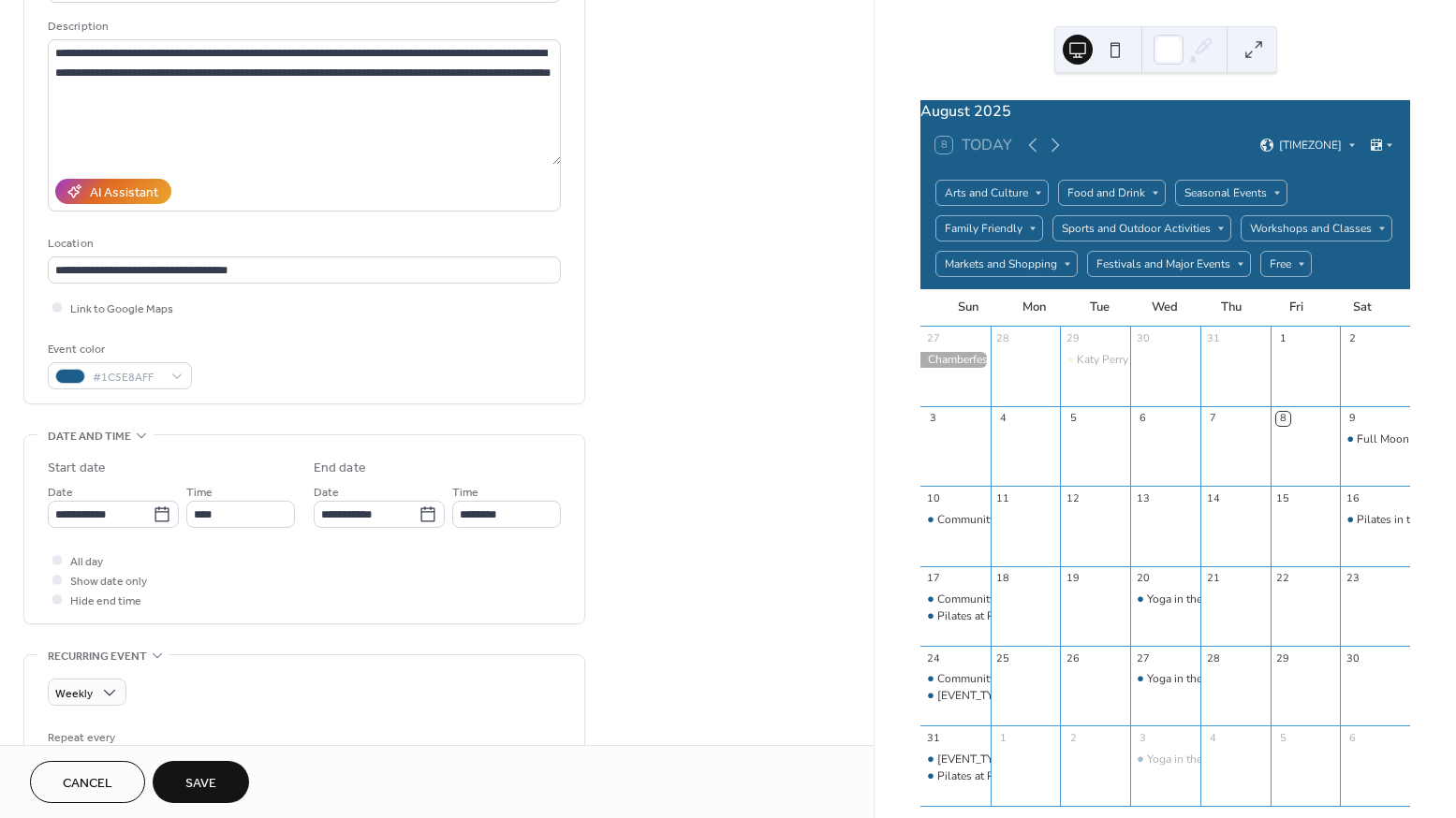 type on "*******" 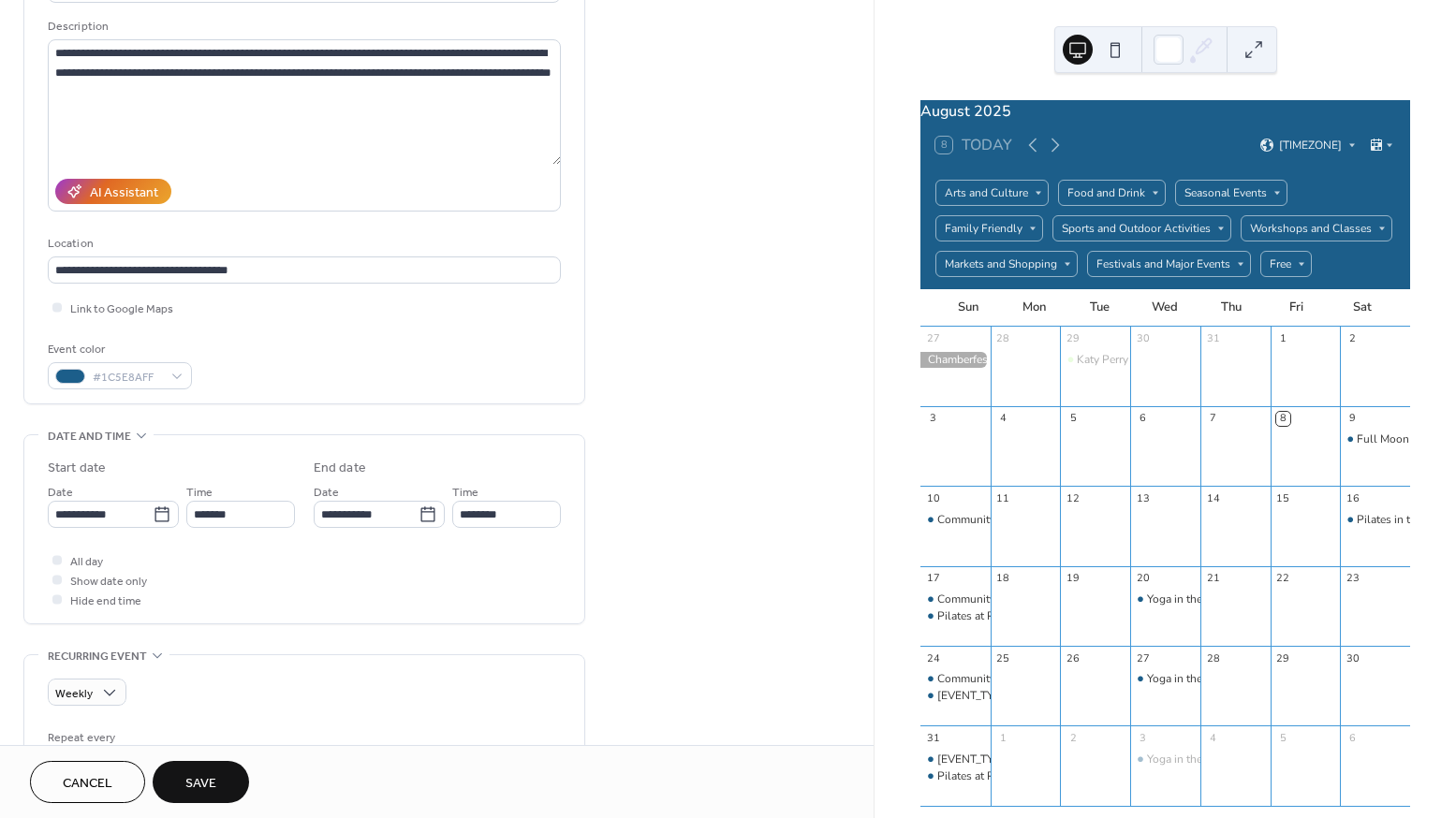 type on "*******" 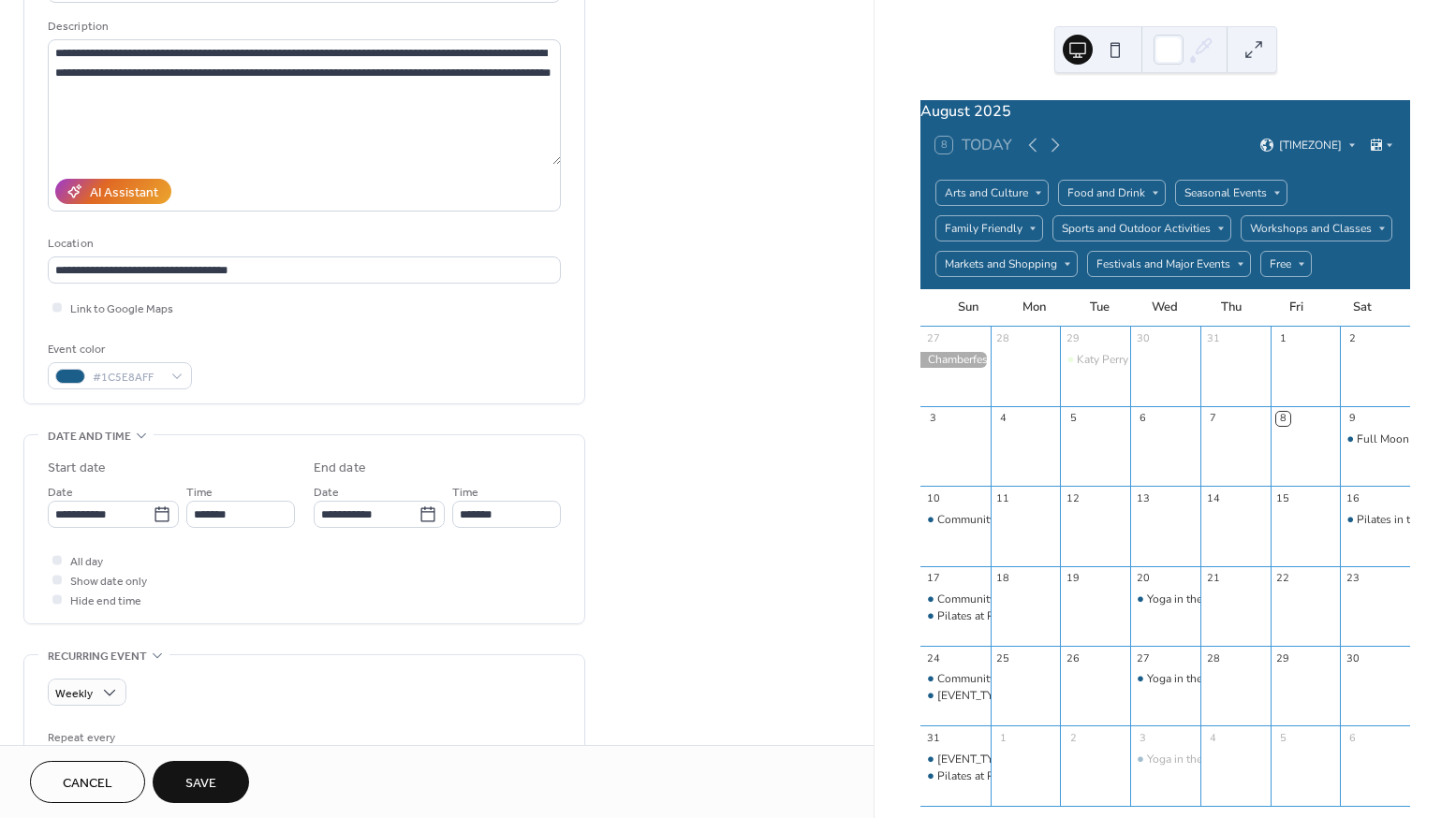click on "All day Show date only Hide end time" at bounding box center (304, 579) 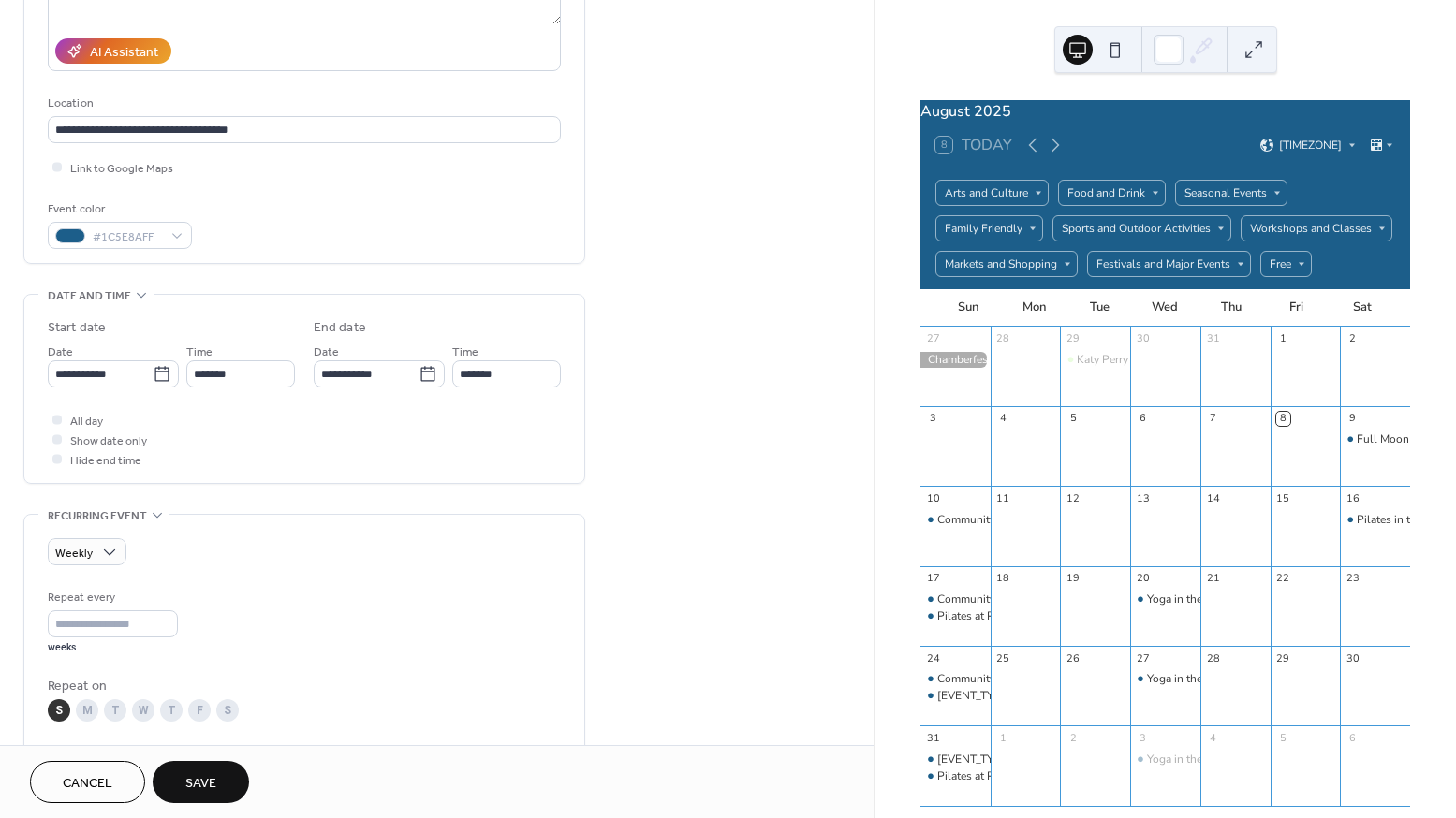scroll, scrollTop: 466, scrollLeft: 0, axis: vertical 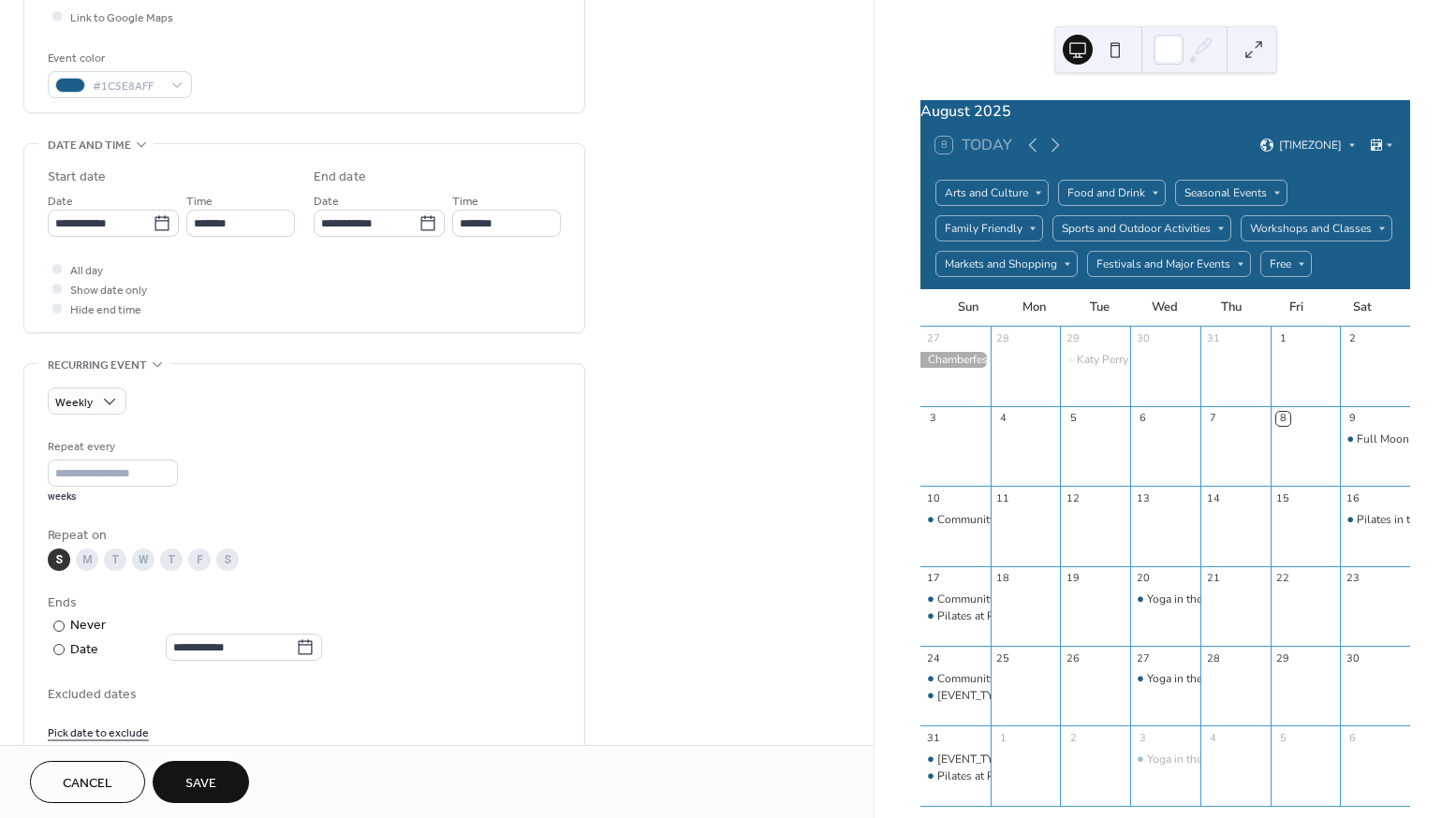 click on "T" at bounding box center [115, 560] 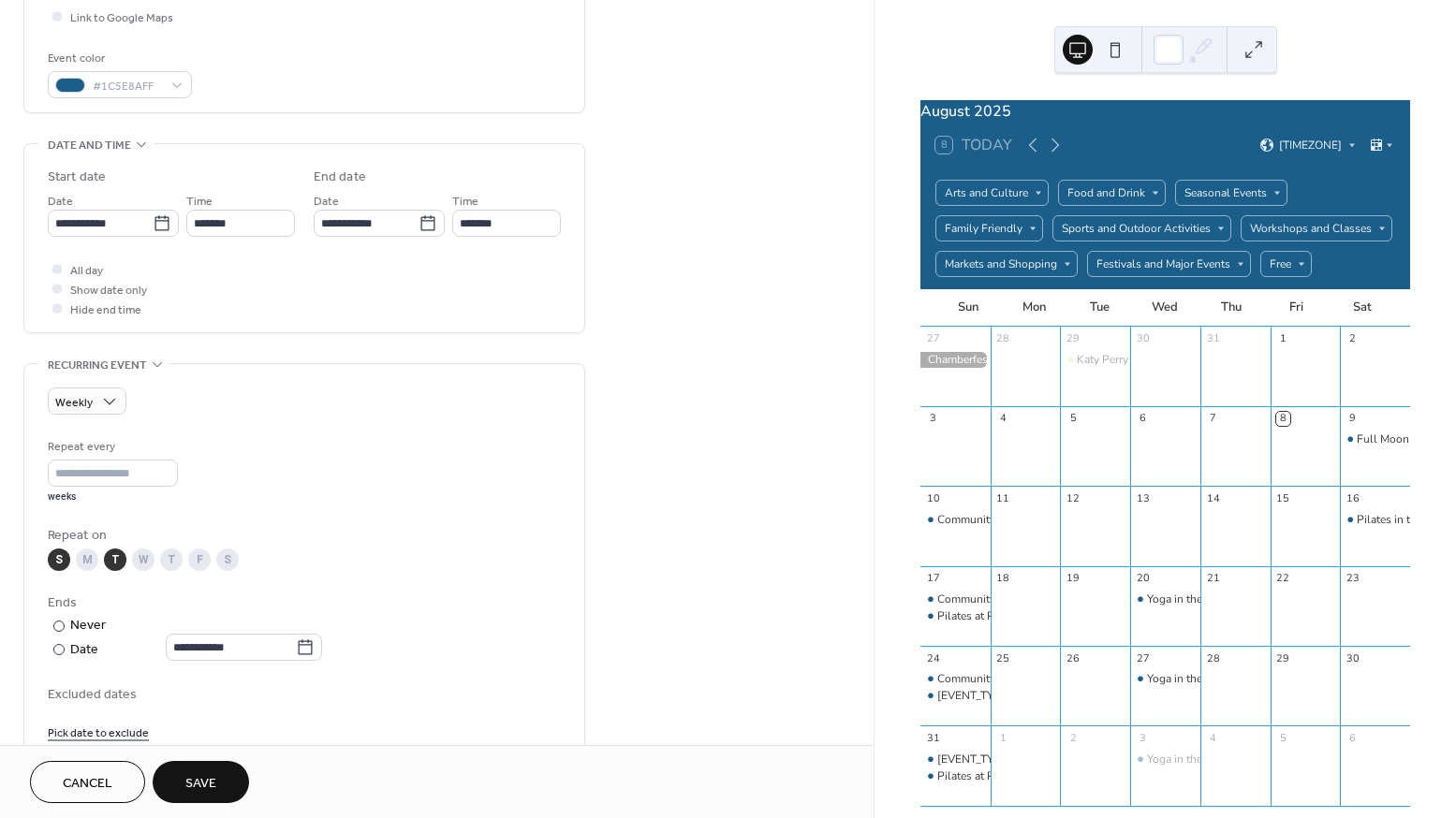 click on "S" at bounding box center [59, 560] 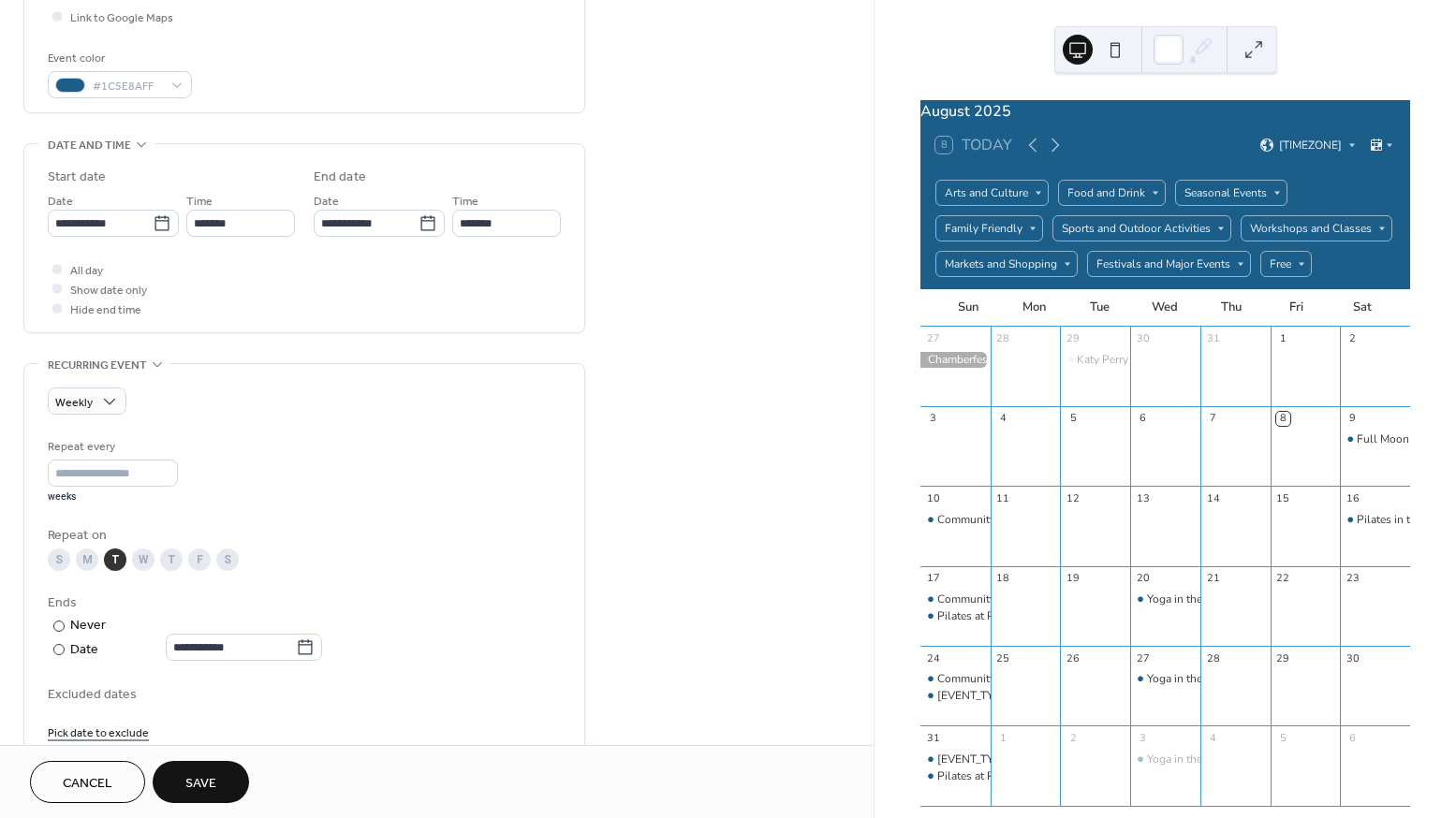 scroll, scrollTop: 1102, scrollLeft: 0, axis: vertical 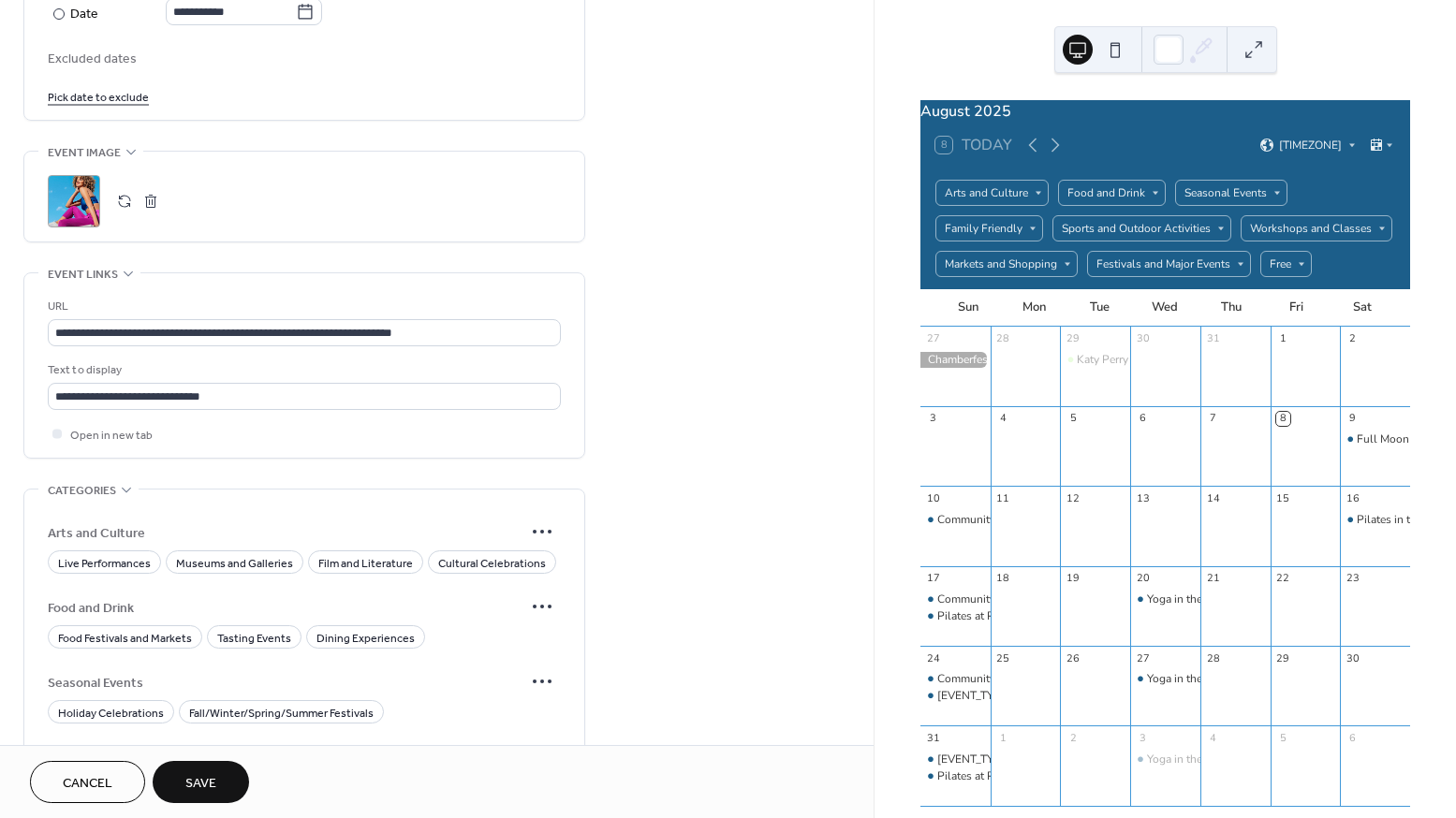 click on "Save" at bounding box center [200, 781] 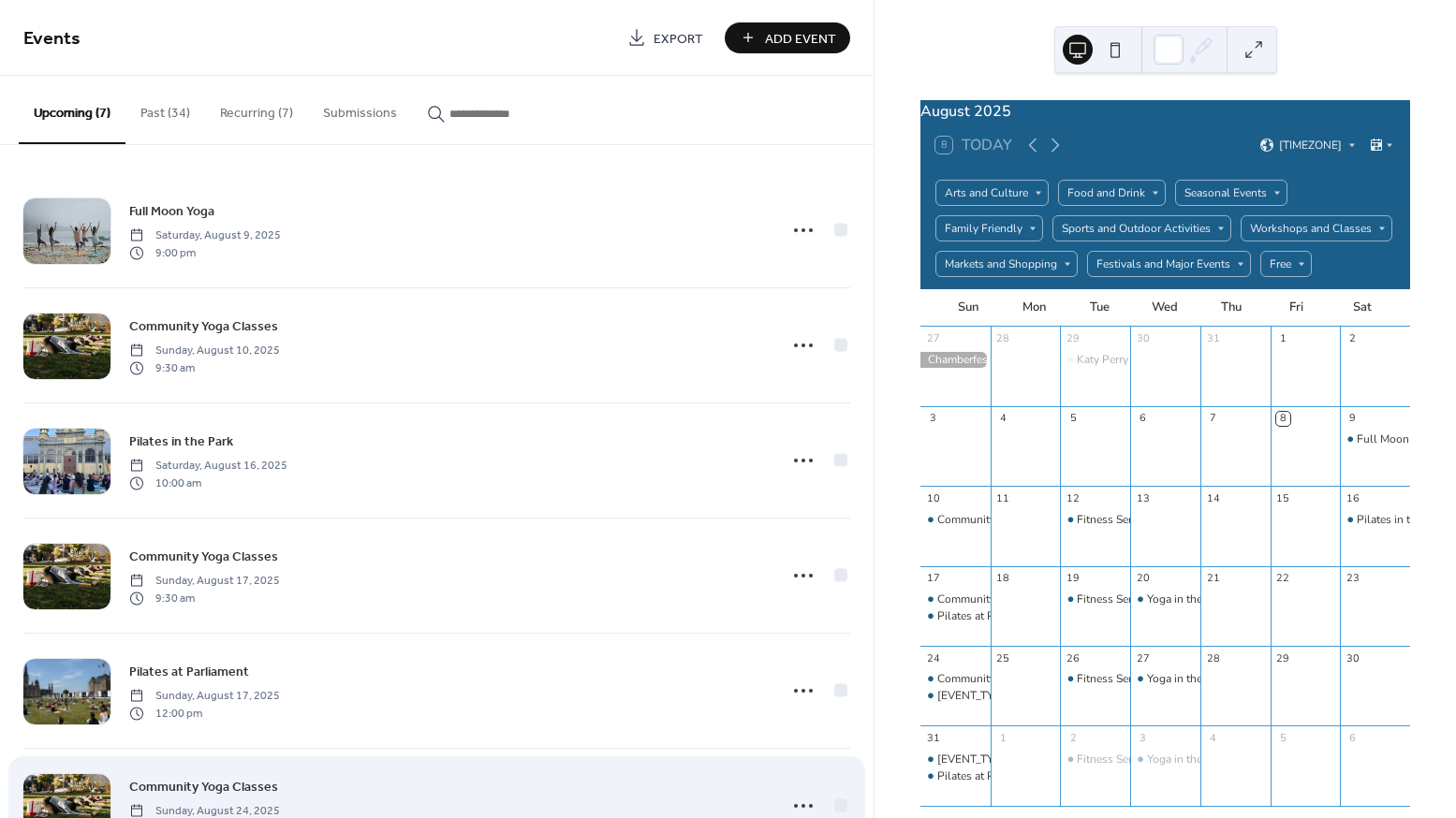 scroll, scrollTop: 188, scrollLeft: 0, axis: vertical 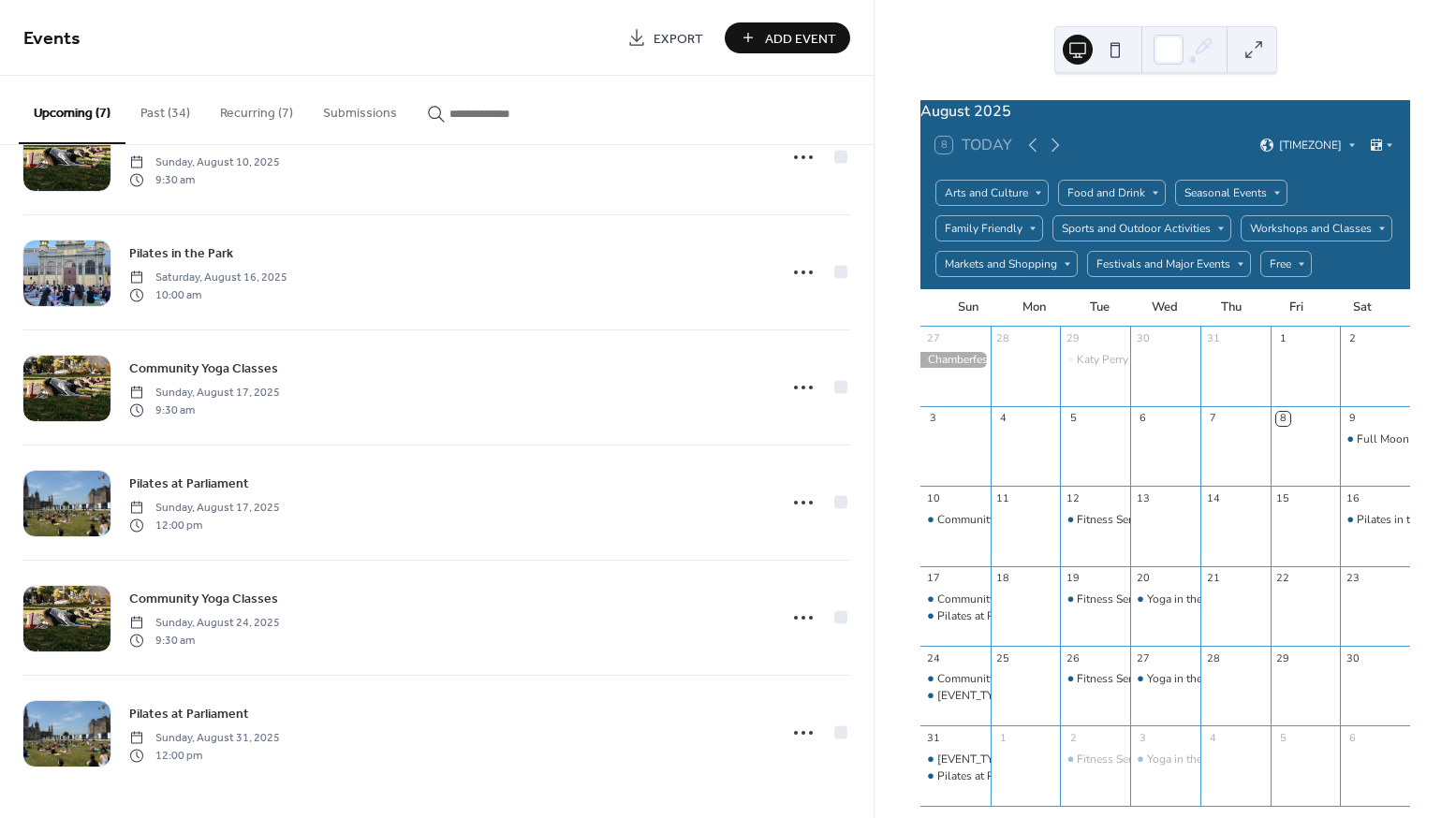 click on "Recurring (7)" at bounding box center [257, 109] 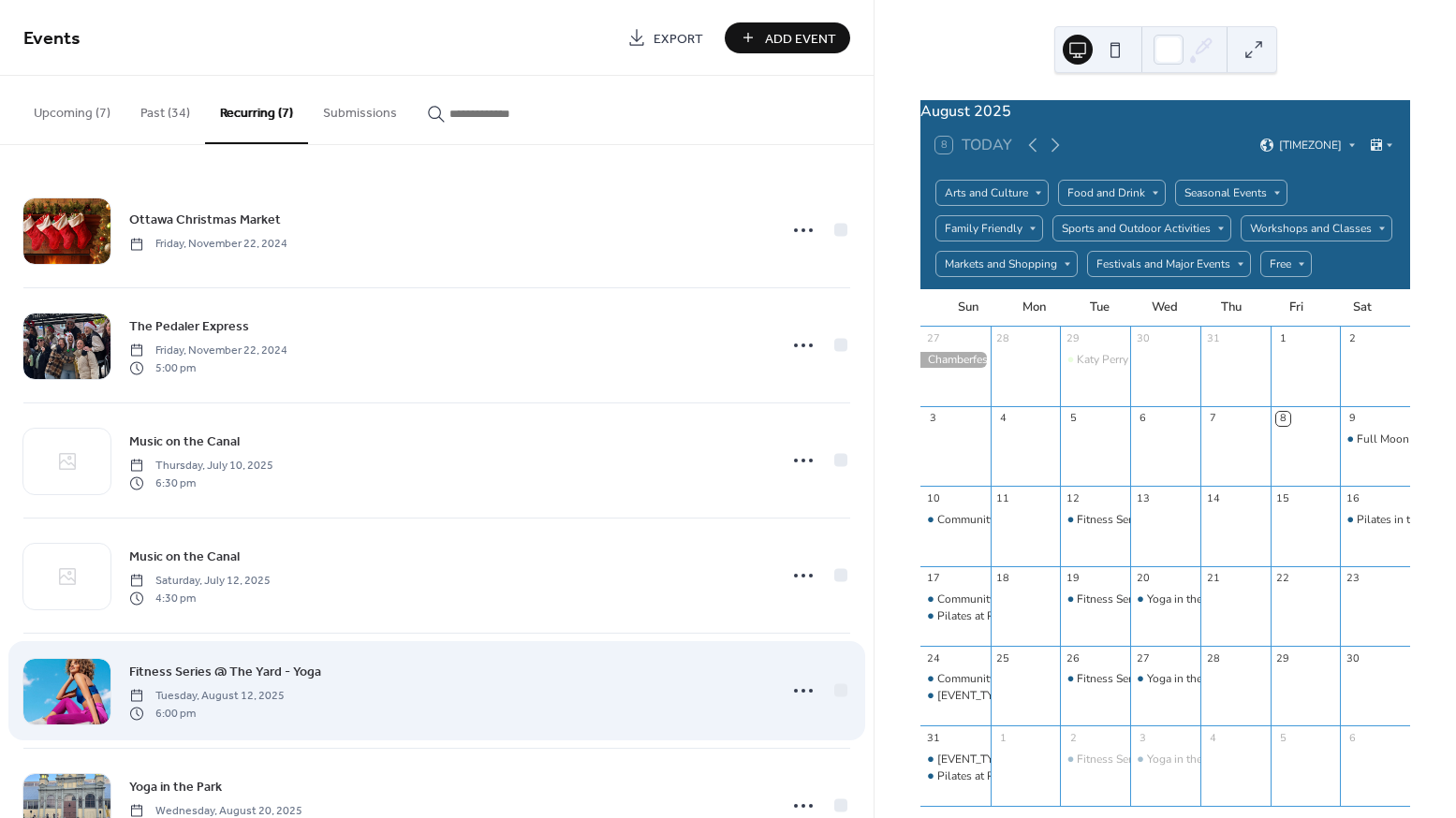 scroll, scrollTop: 188, scrollLeft: 0, axis: vertical 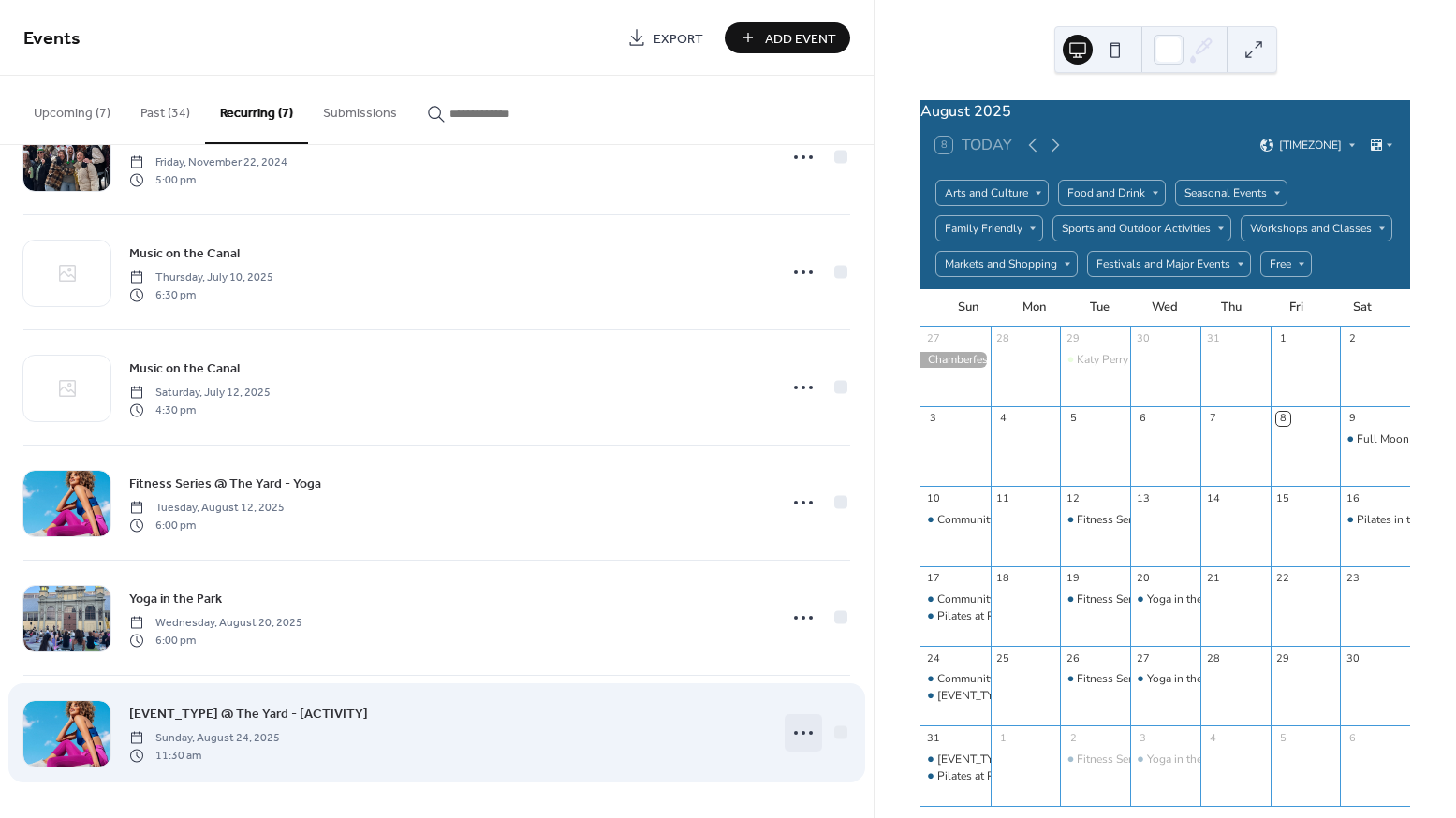 click 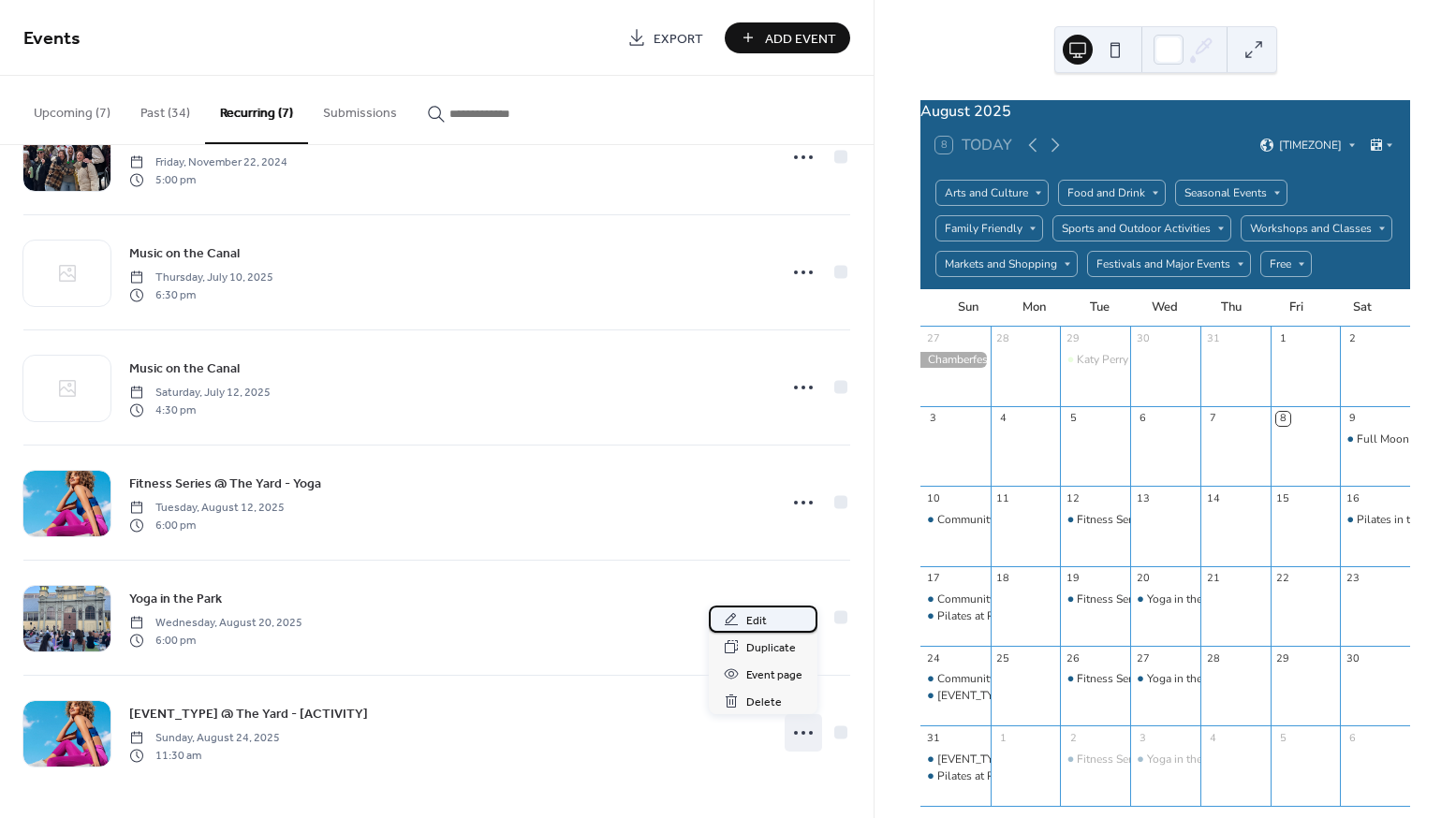 click on "Edit" at bounding box center (757, 621) 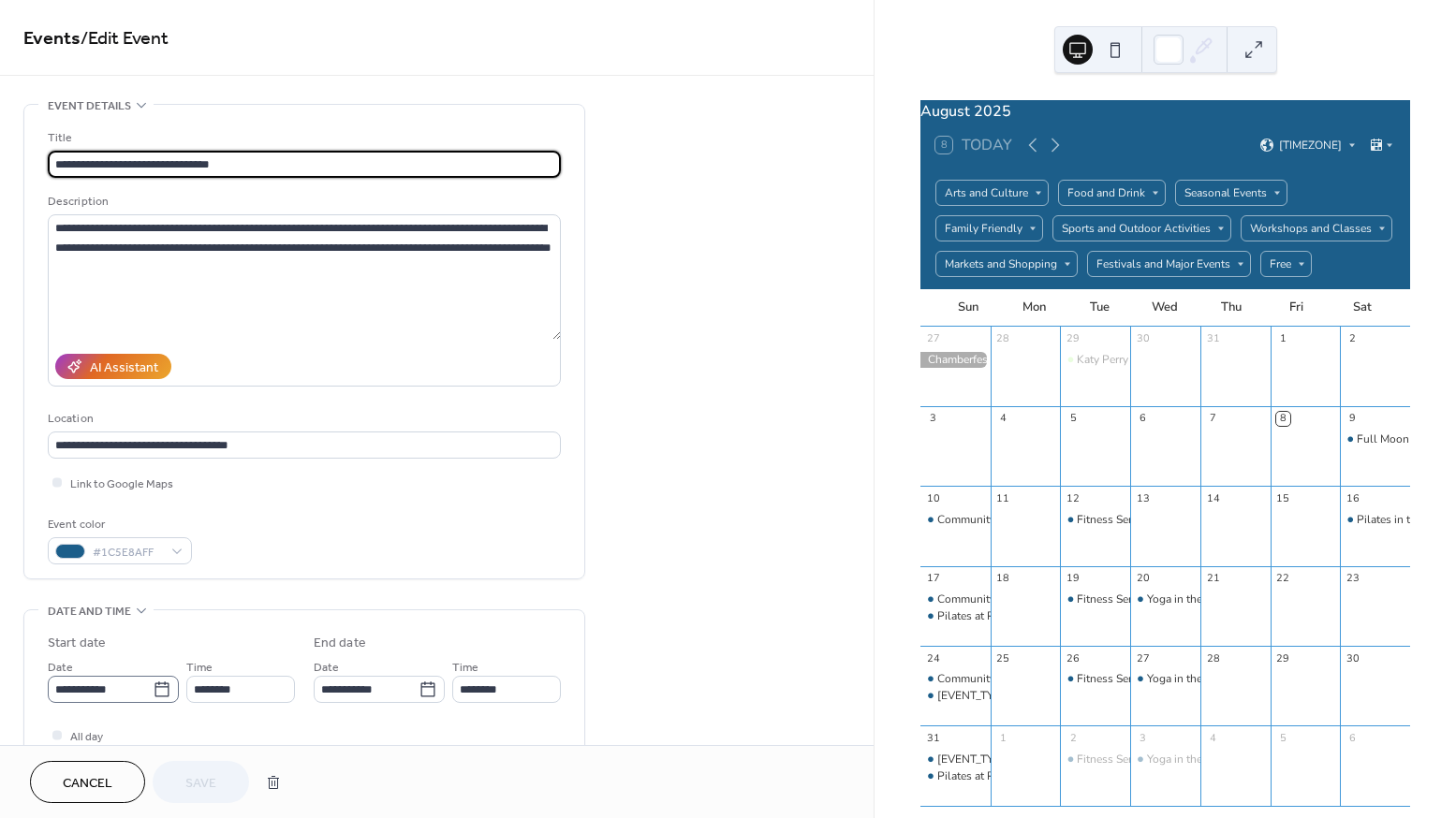 click 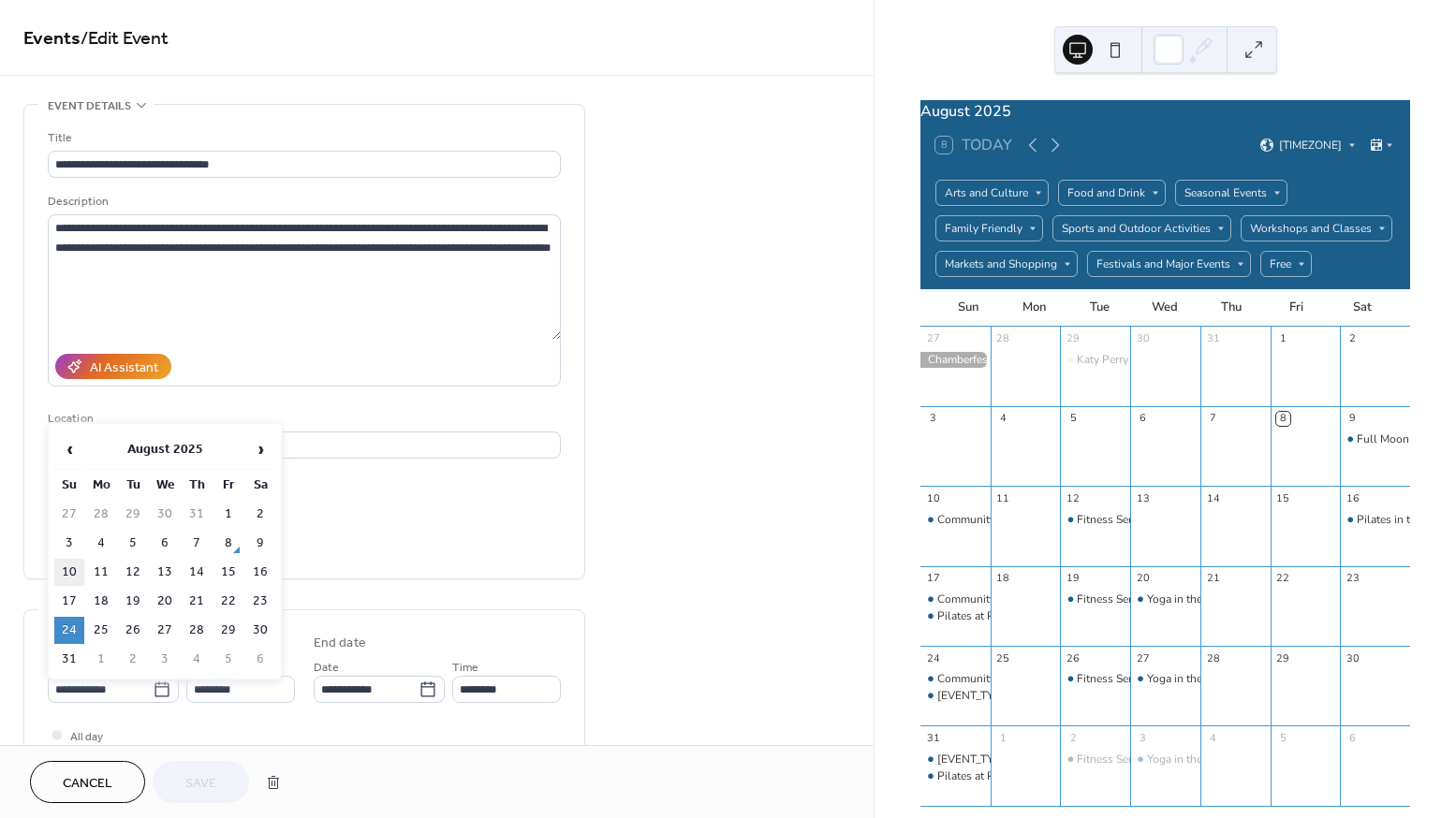 click on "10" at bounding box center [69, 572] 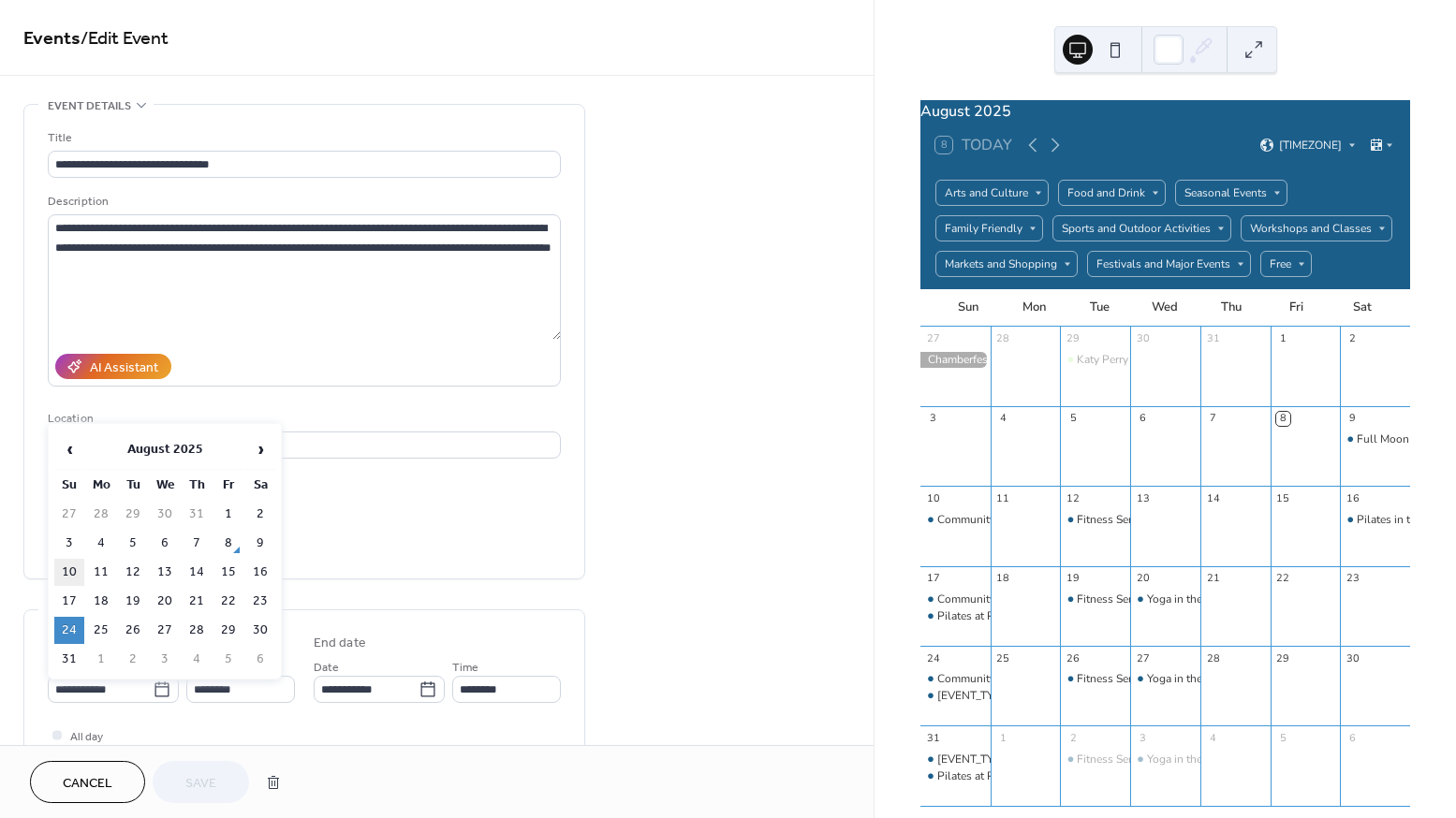 type on "**********" 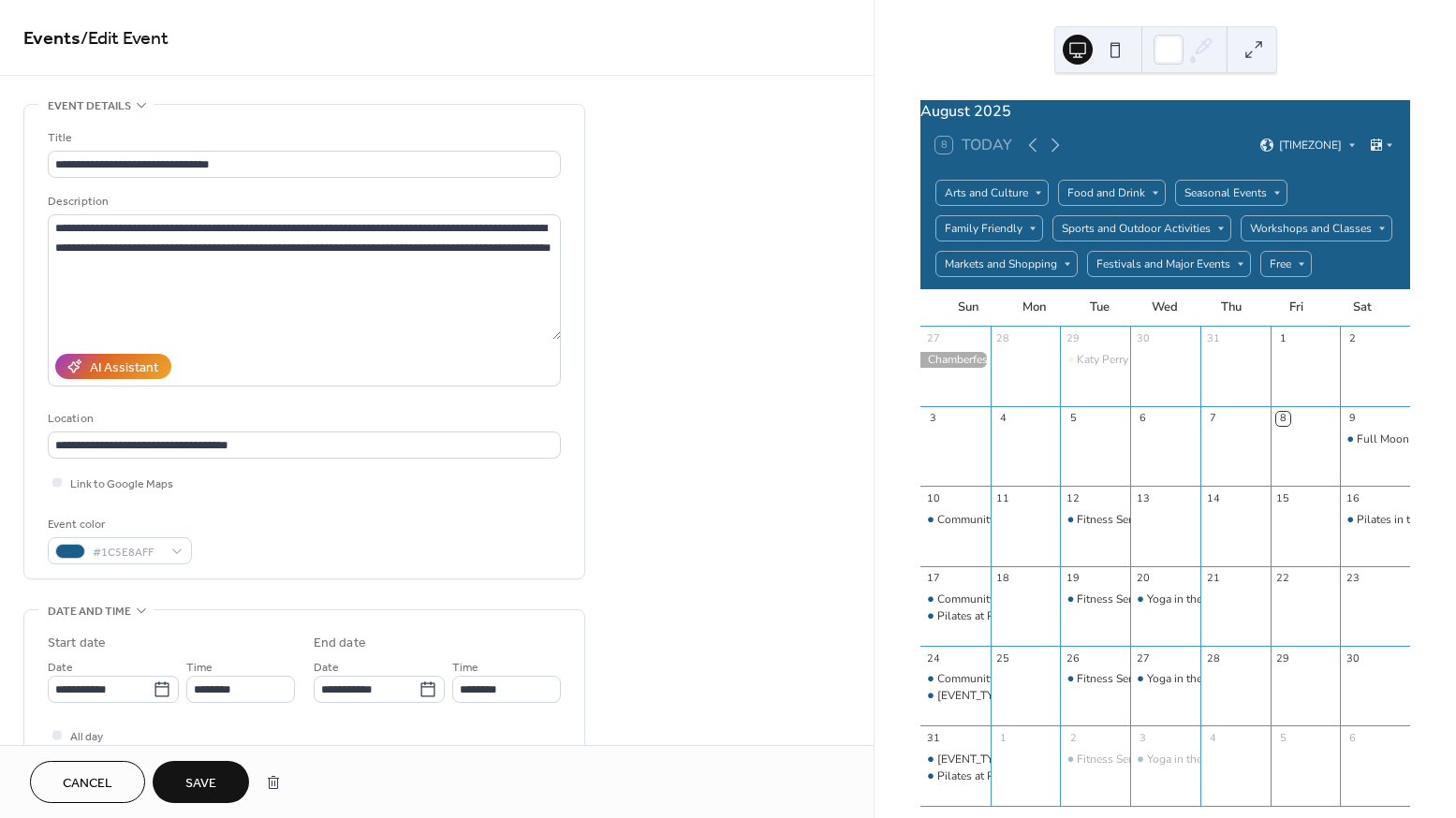 click on "Save" at bounding box center (200, 783) 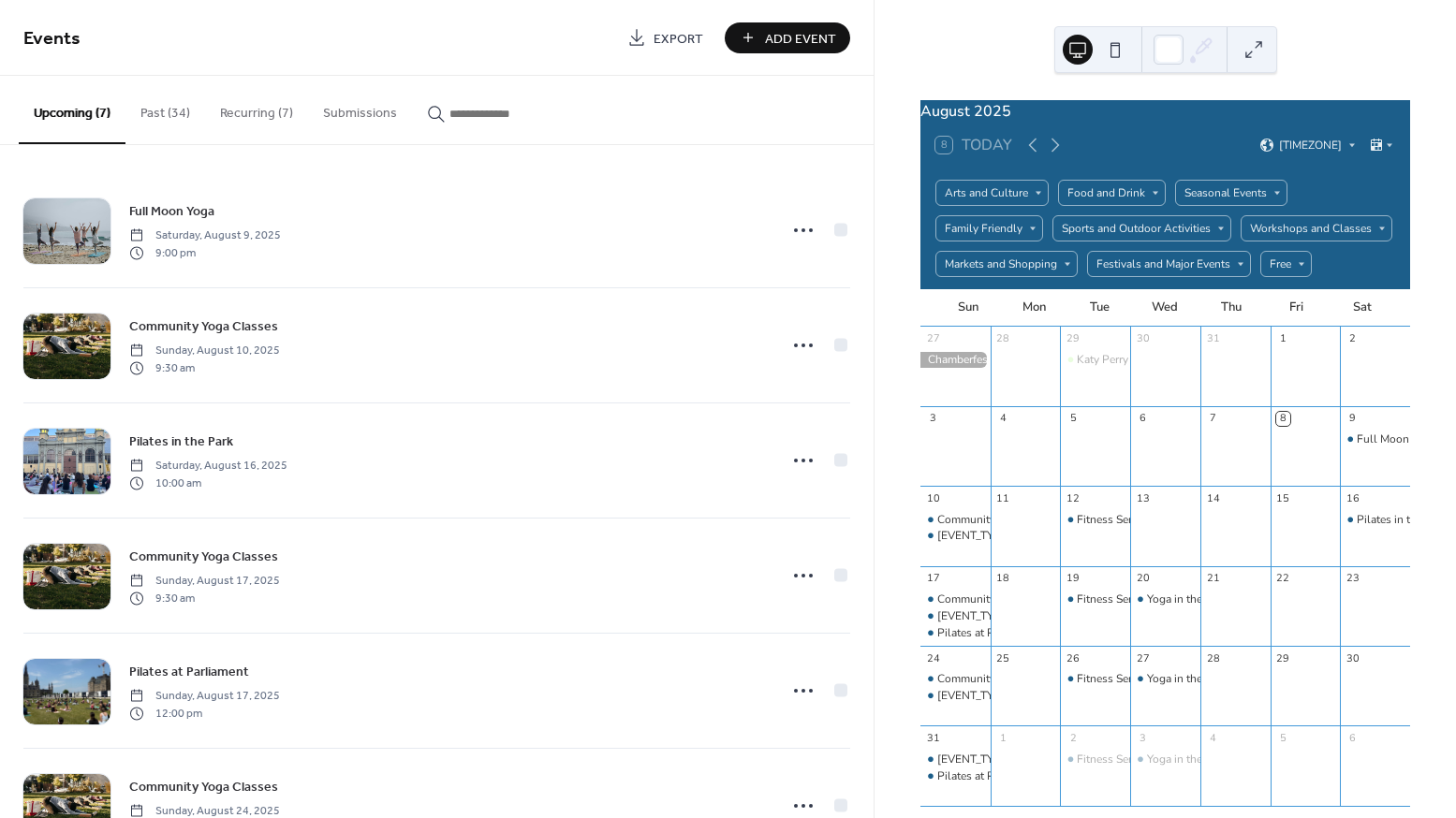click on "Add Event" at bounding box center (801, 38) 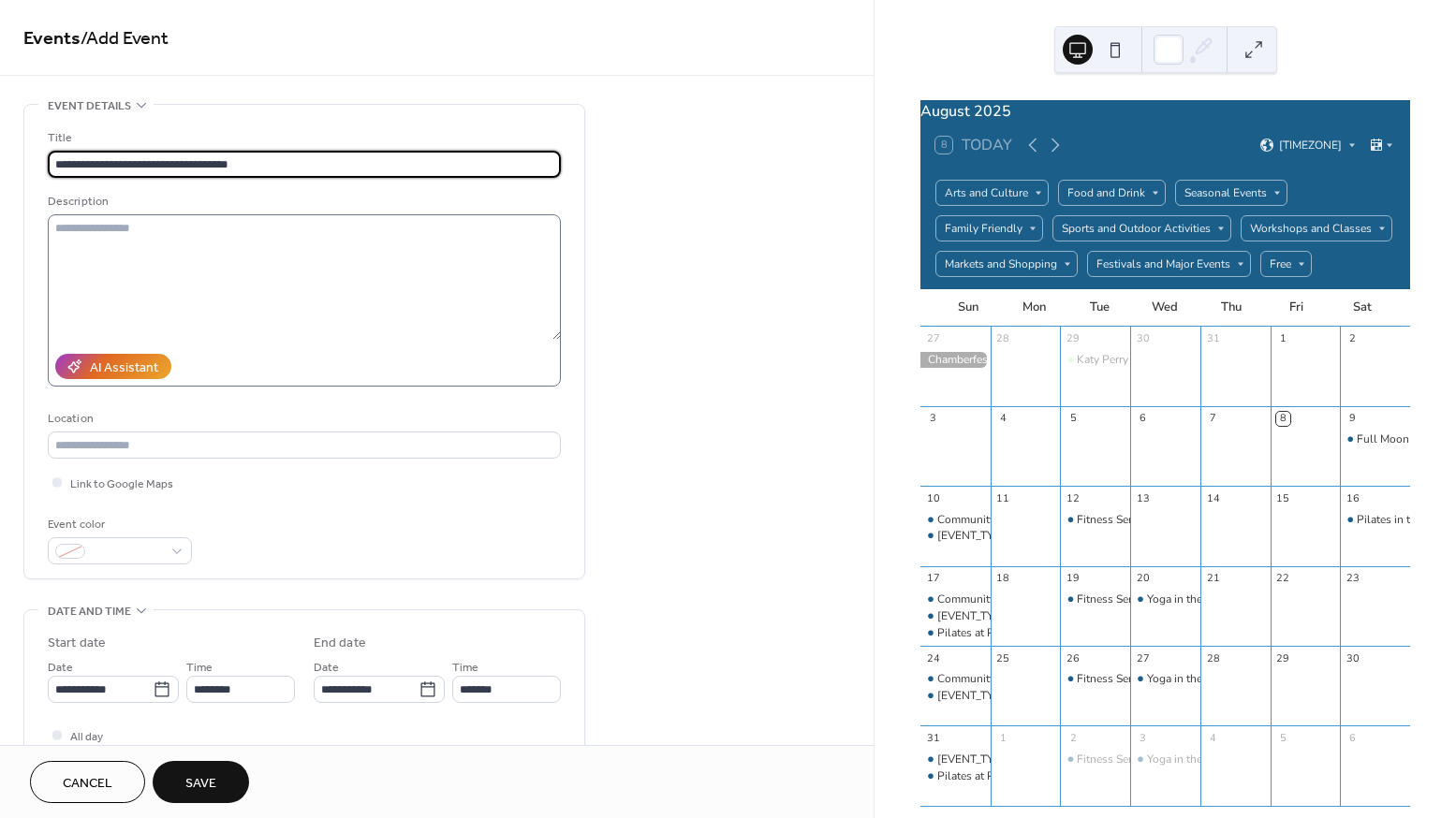 type on "**********" 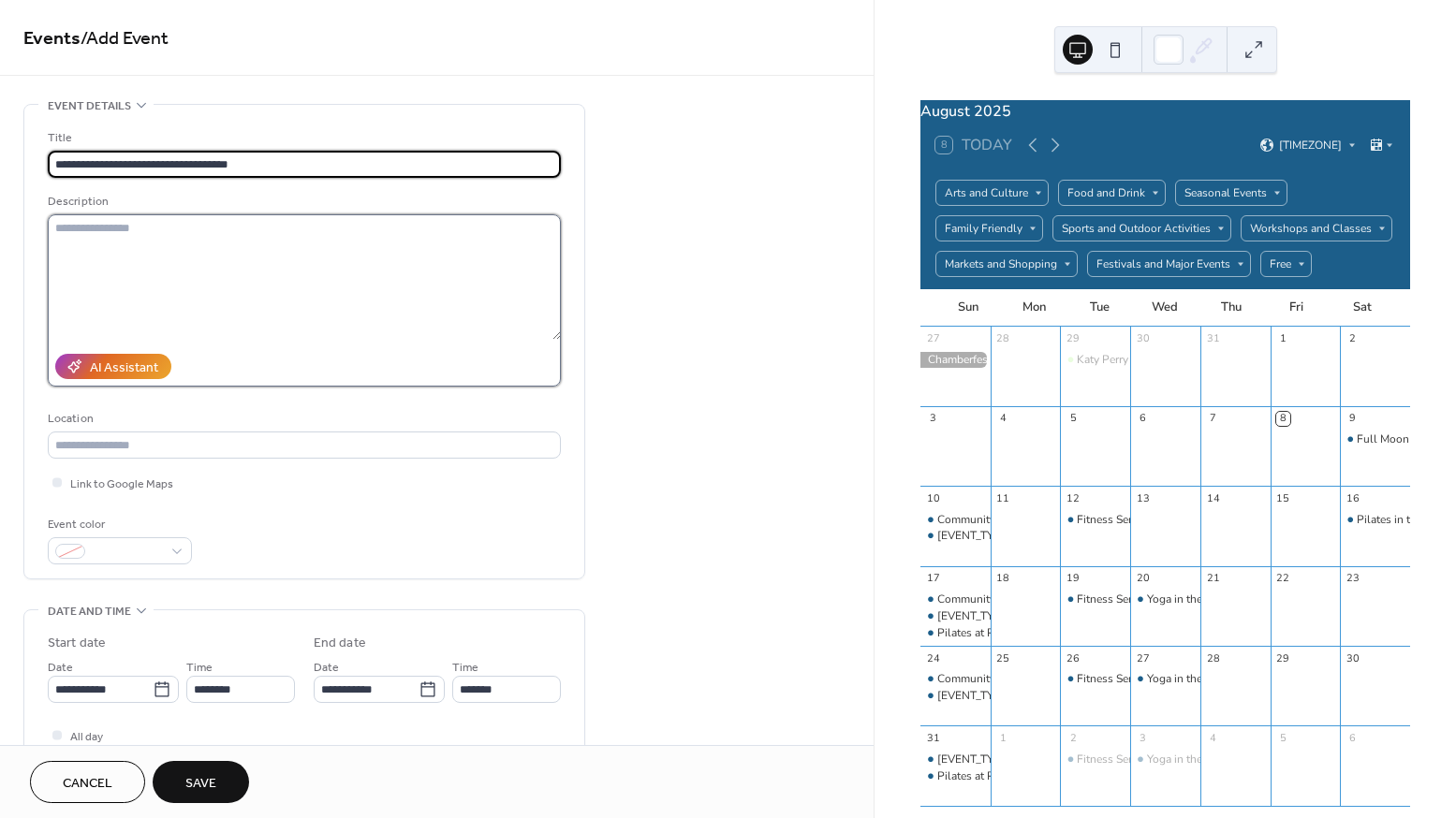 click at bounding box center [304, 277] 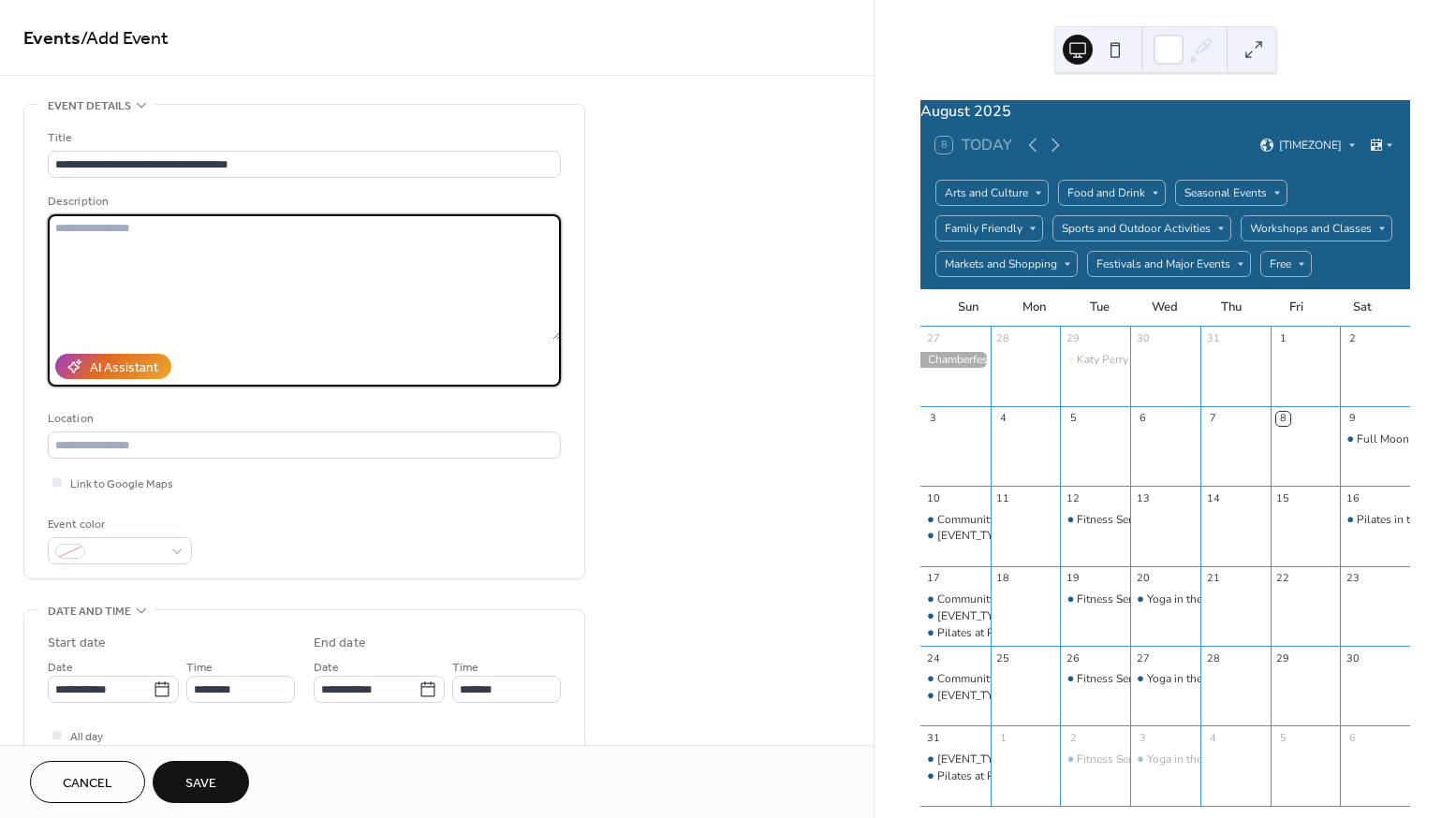 paste on "**********" 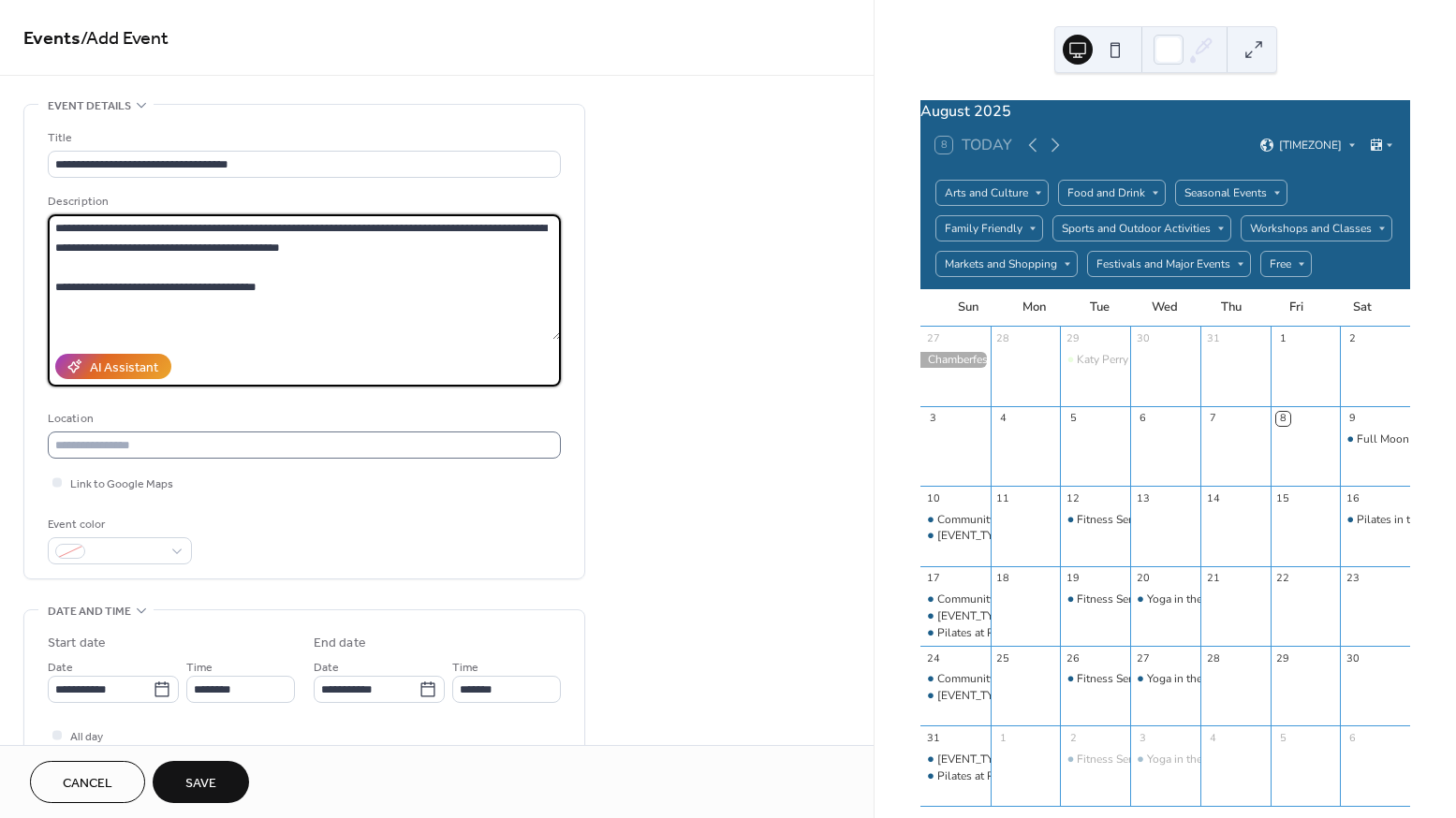 type on "**********" 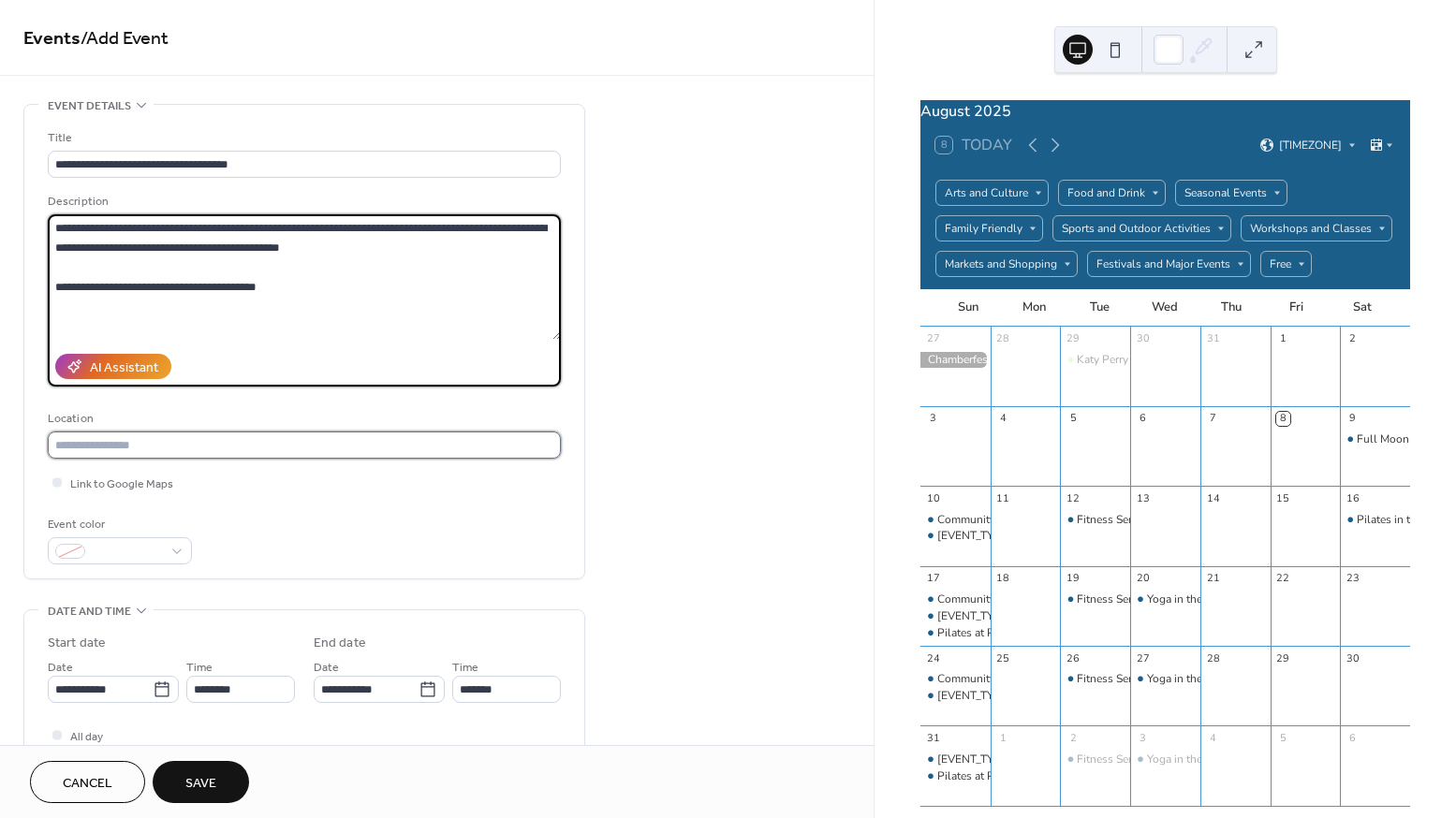 click at bounding box center [304, 445] 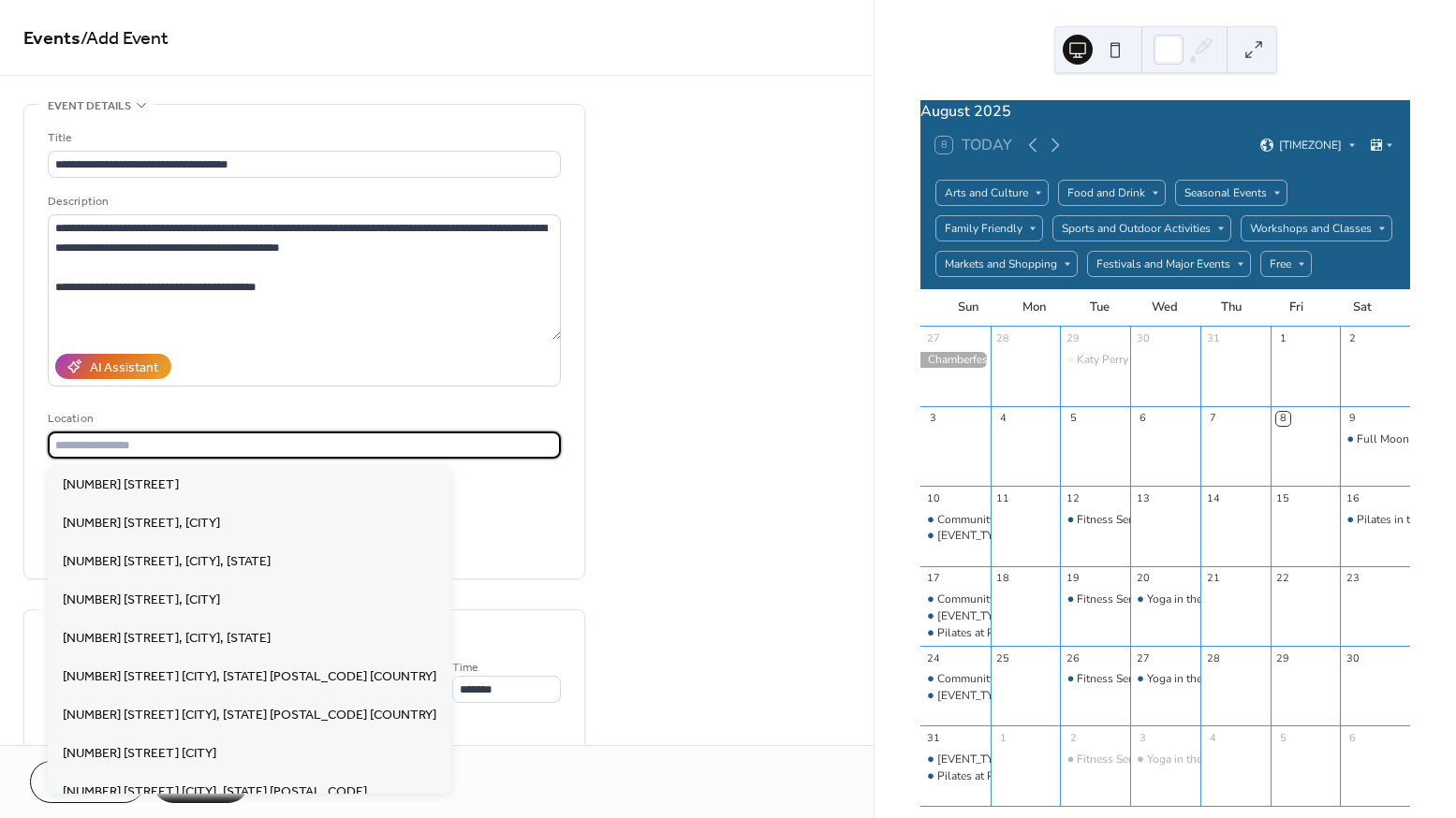 paste on "**********" 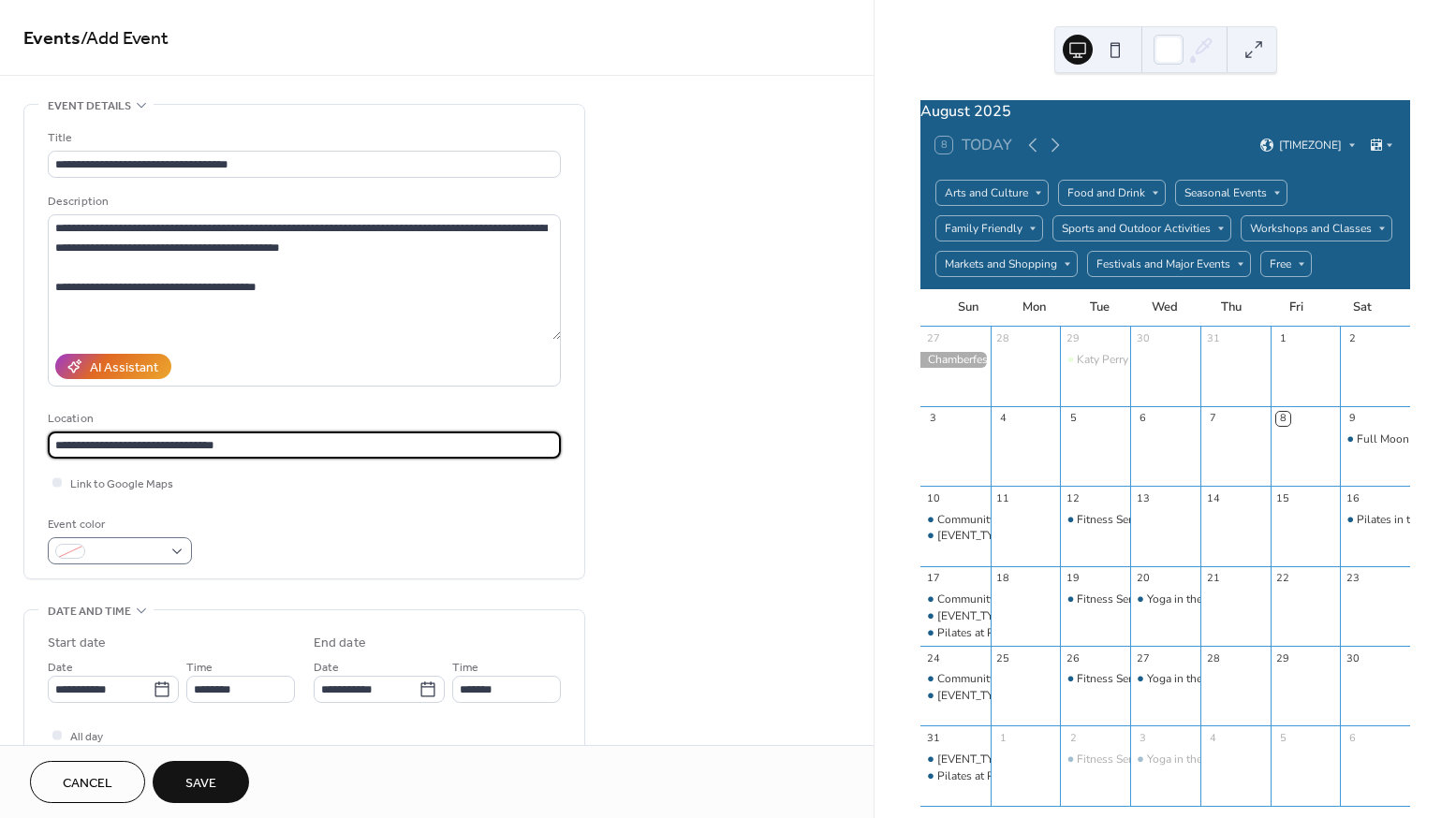 type on "**********" 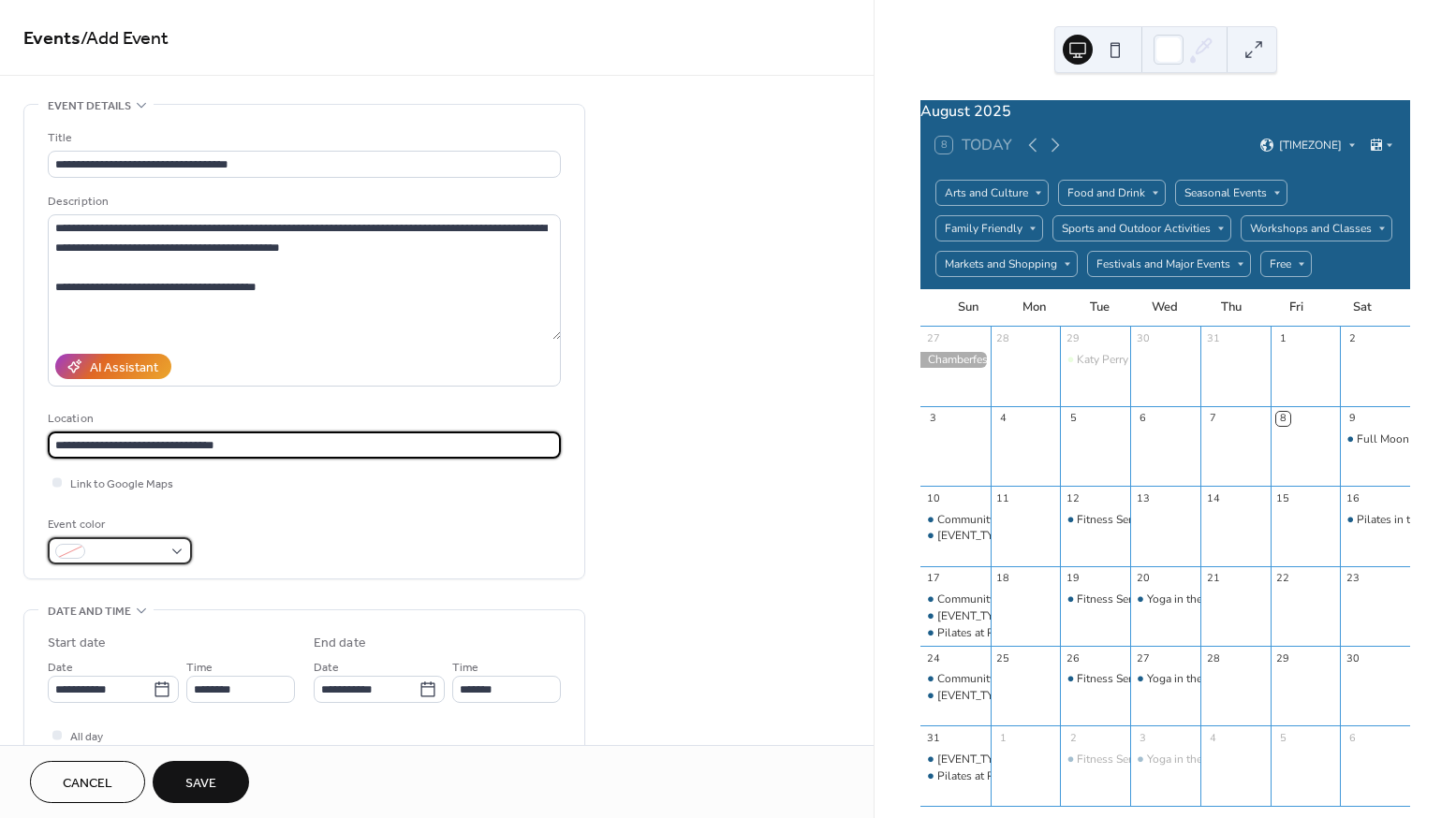 click at bounding box center (127, 552) 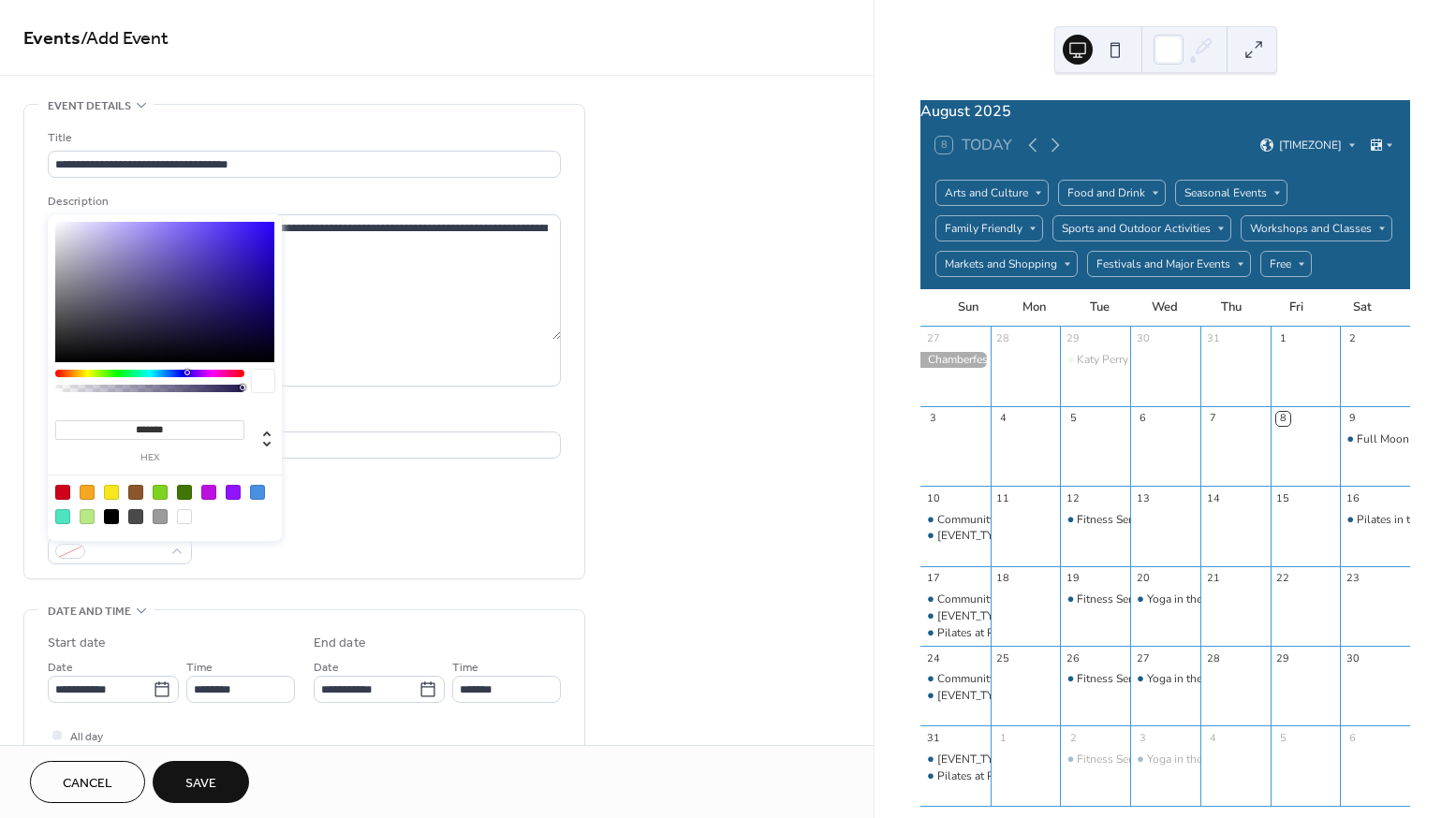 drag, startPoint x: 195, startPoint y: 428, endPoint x: 135, endPoint y: 431, distance: 60.07495 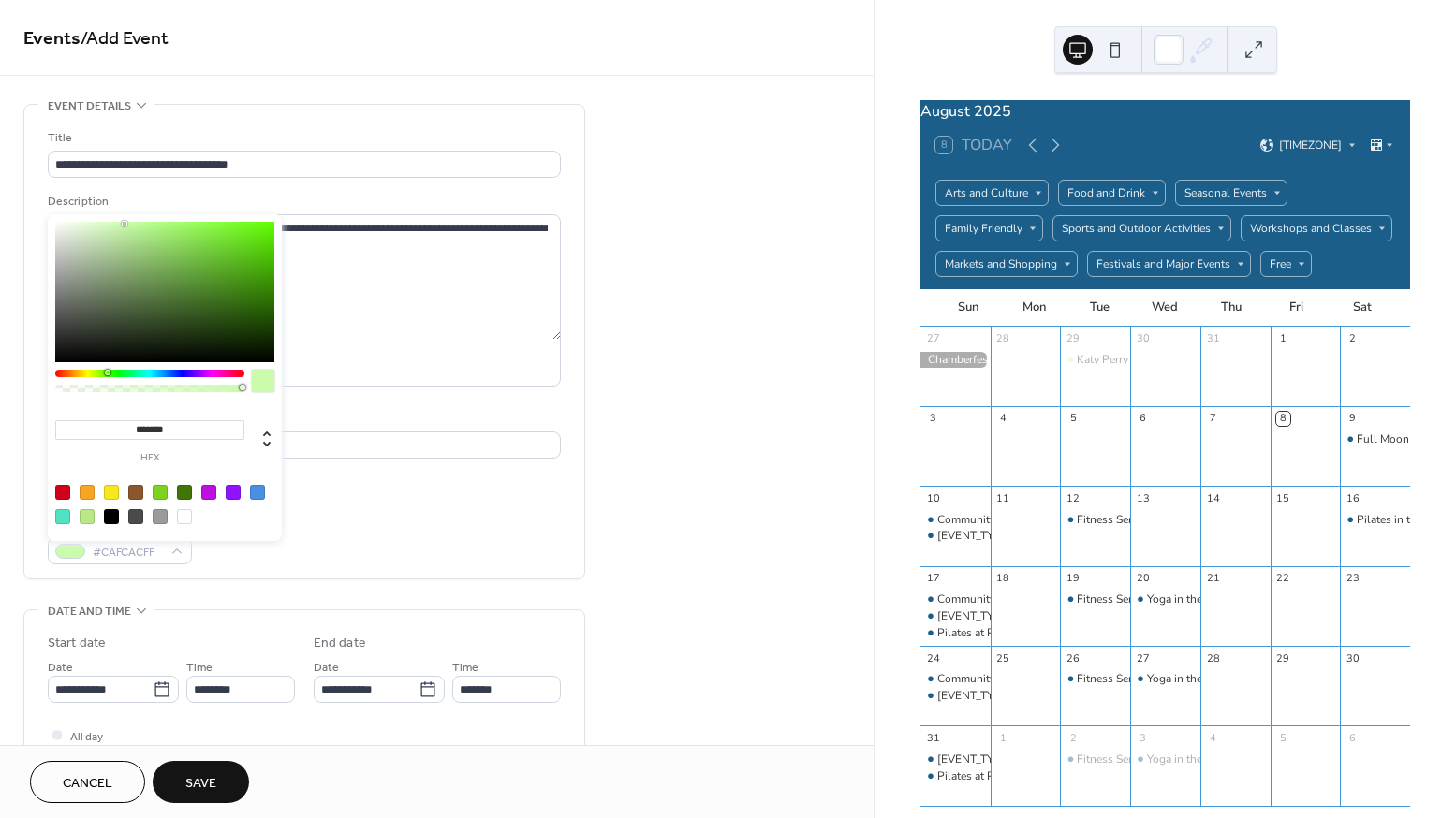 type on "*******" 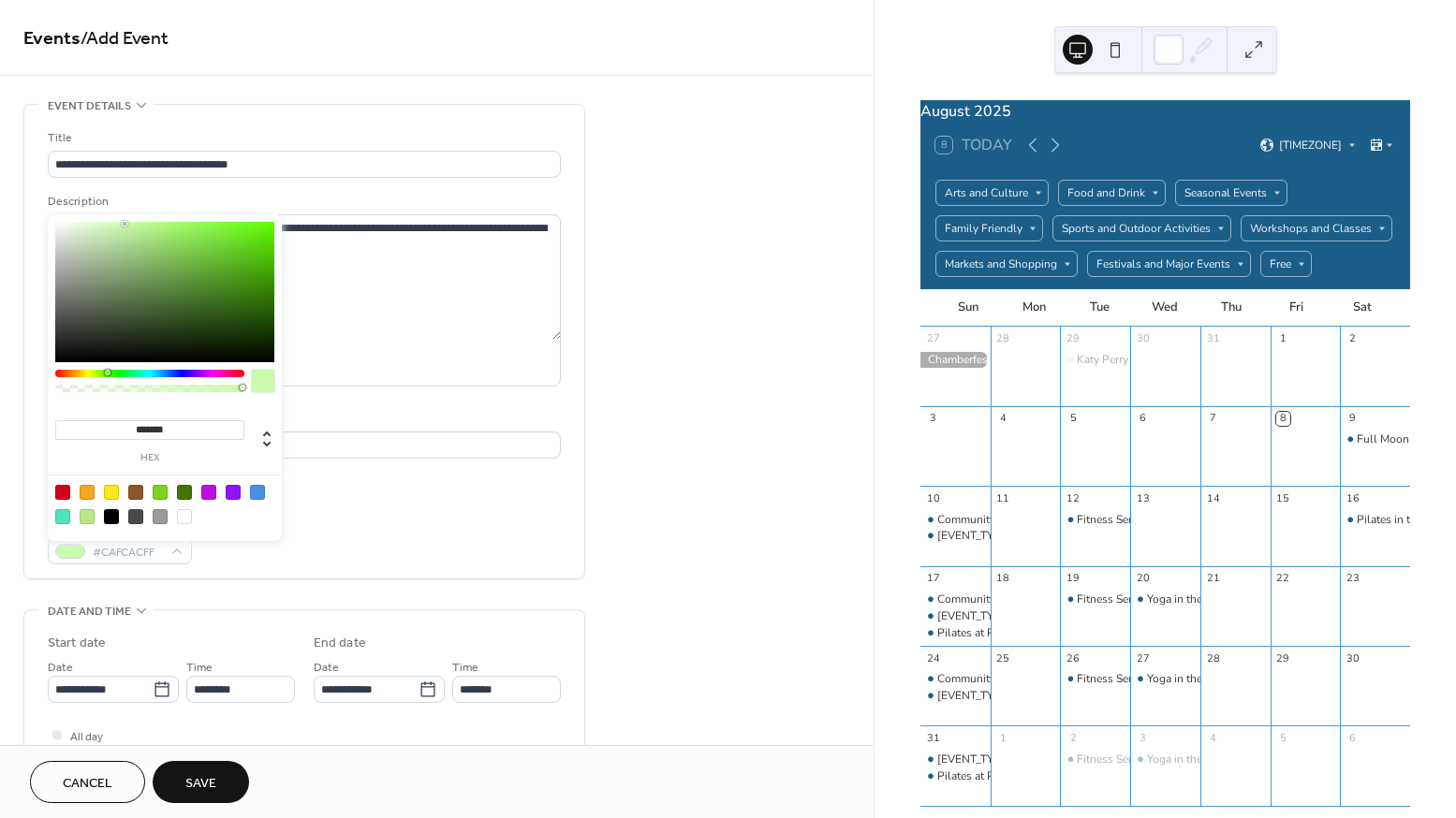 click on "**********" at bounding box center [304, 346] 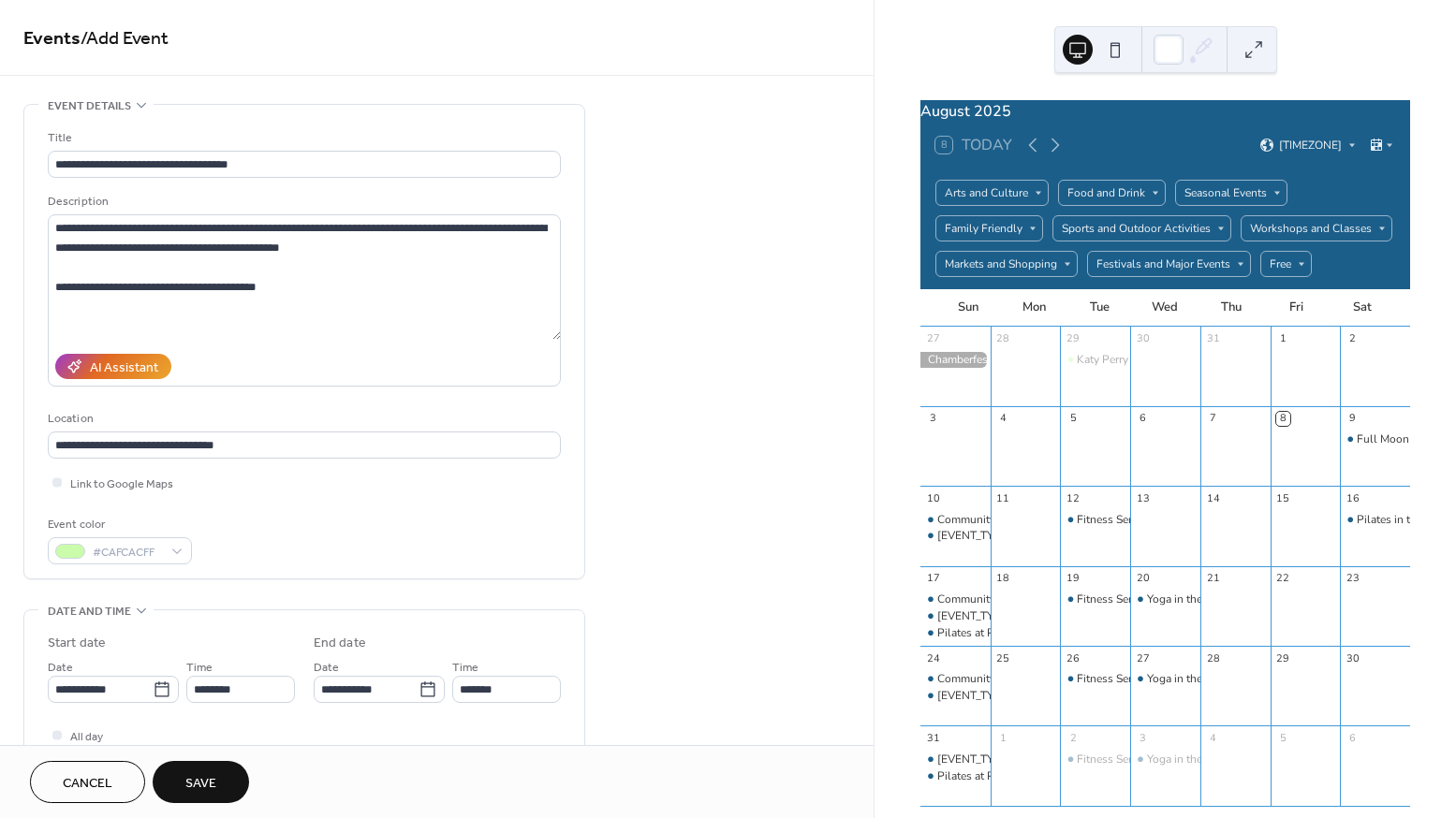 scroll, scrollTop: 211, scrollLeft: 0, axis: vertical 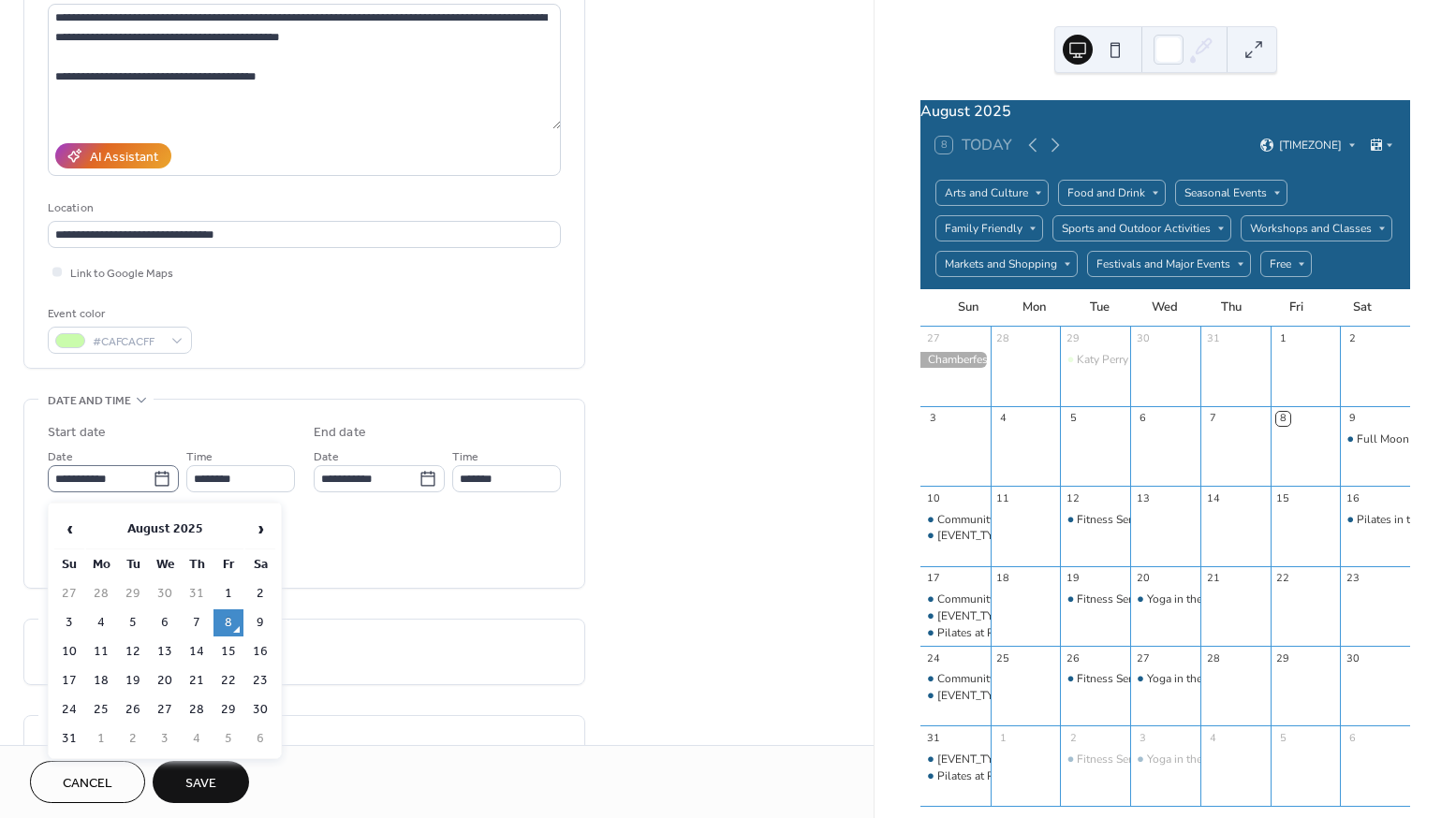 click 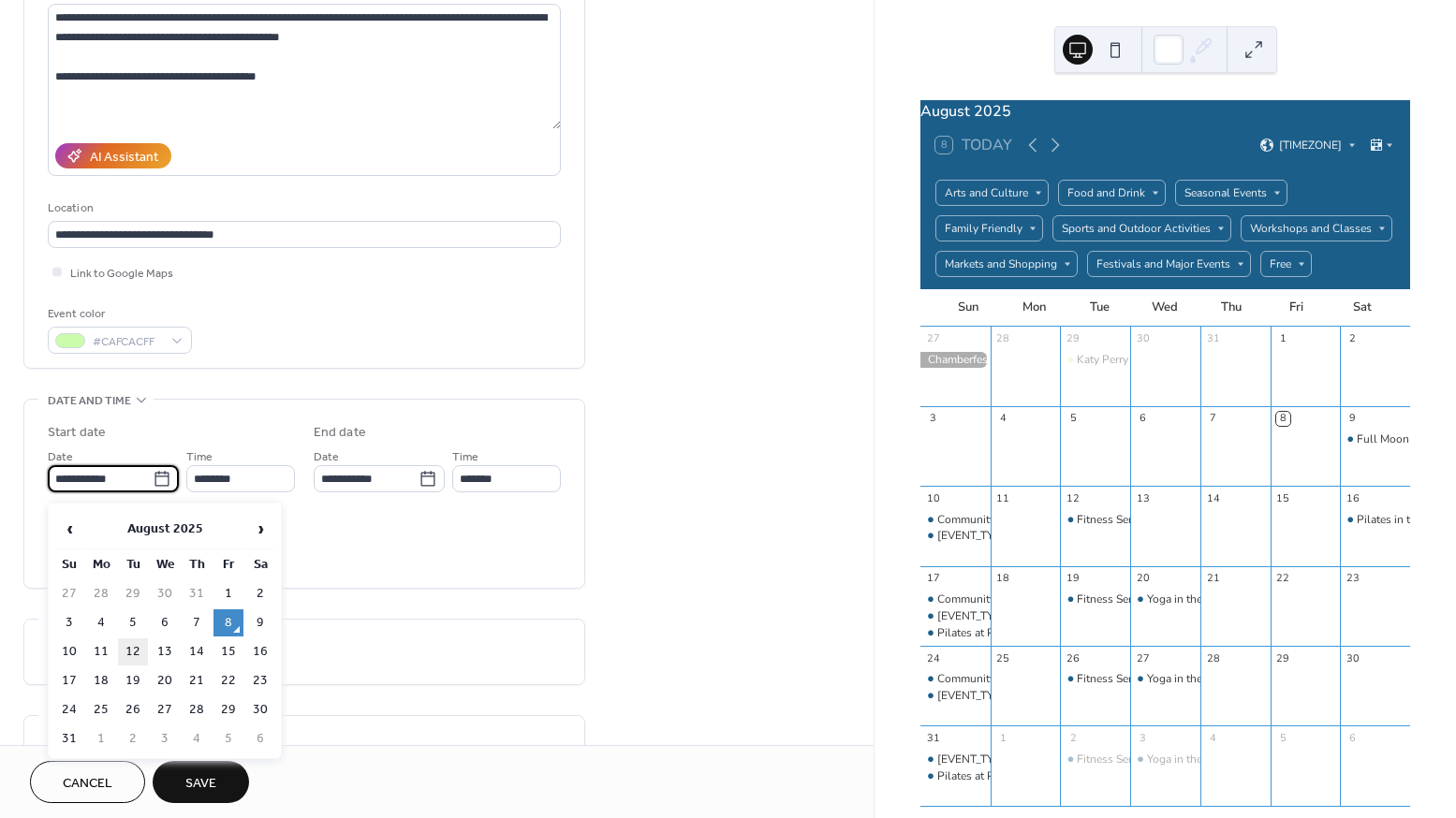 click on "12" at bounding box center (133, 651) 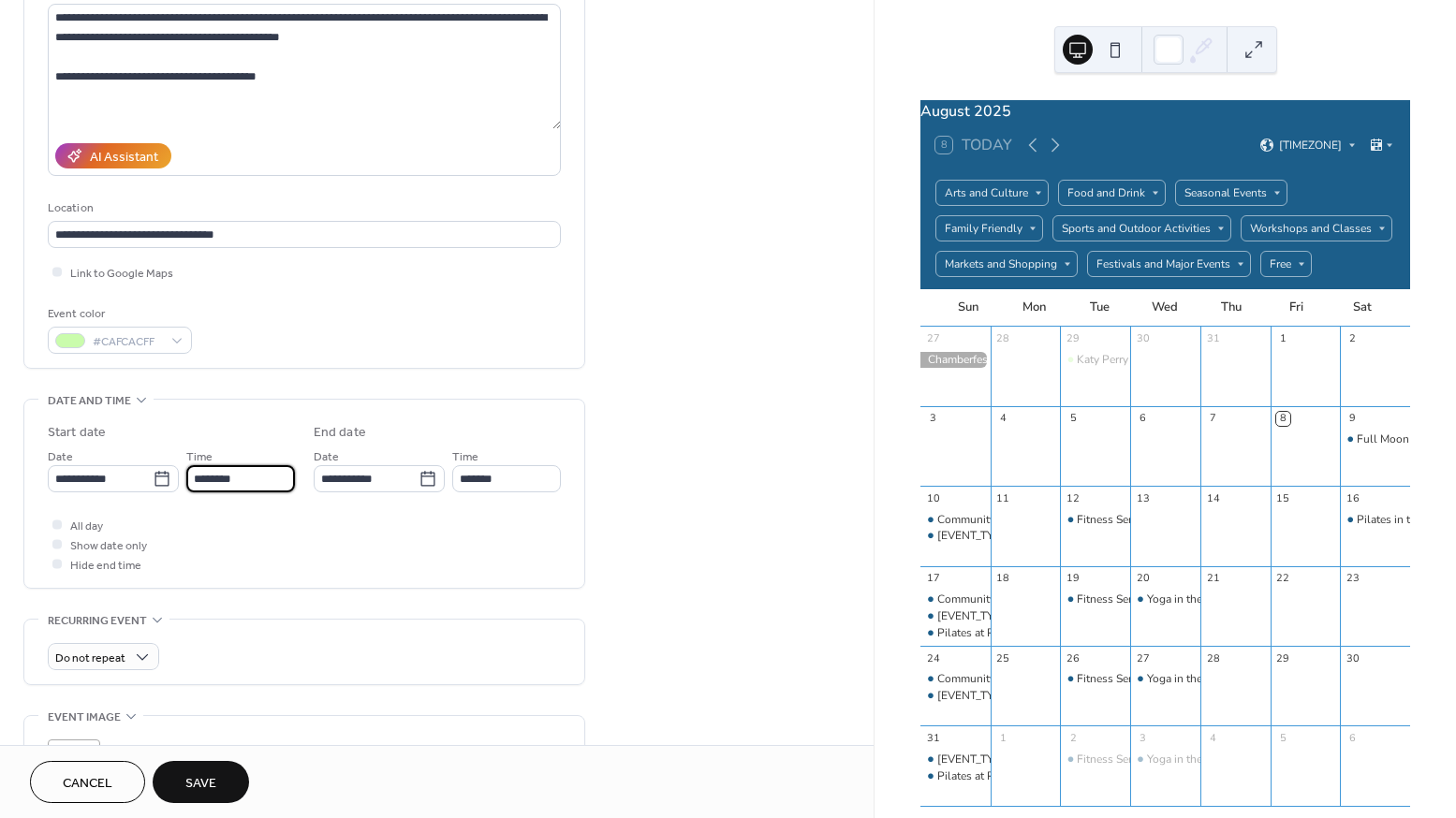 click on "********" at bounding box center (241, 478) 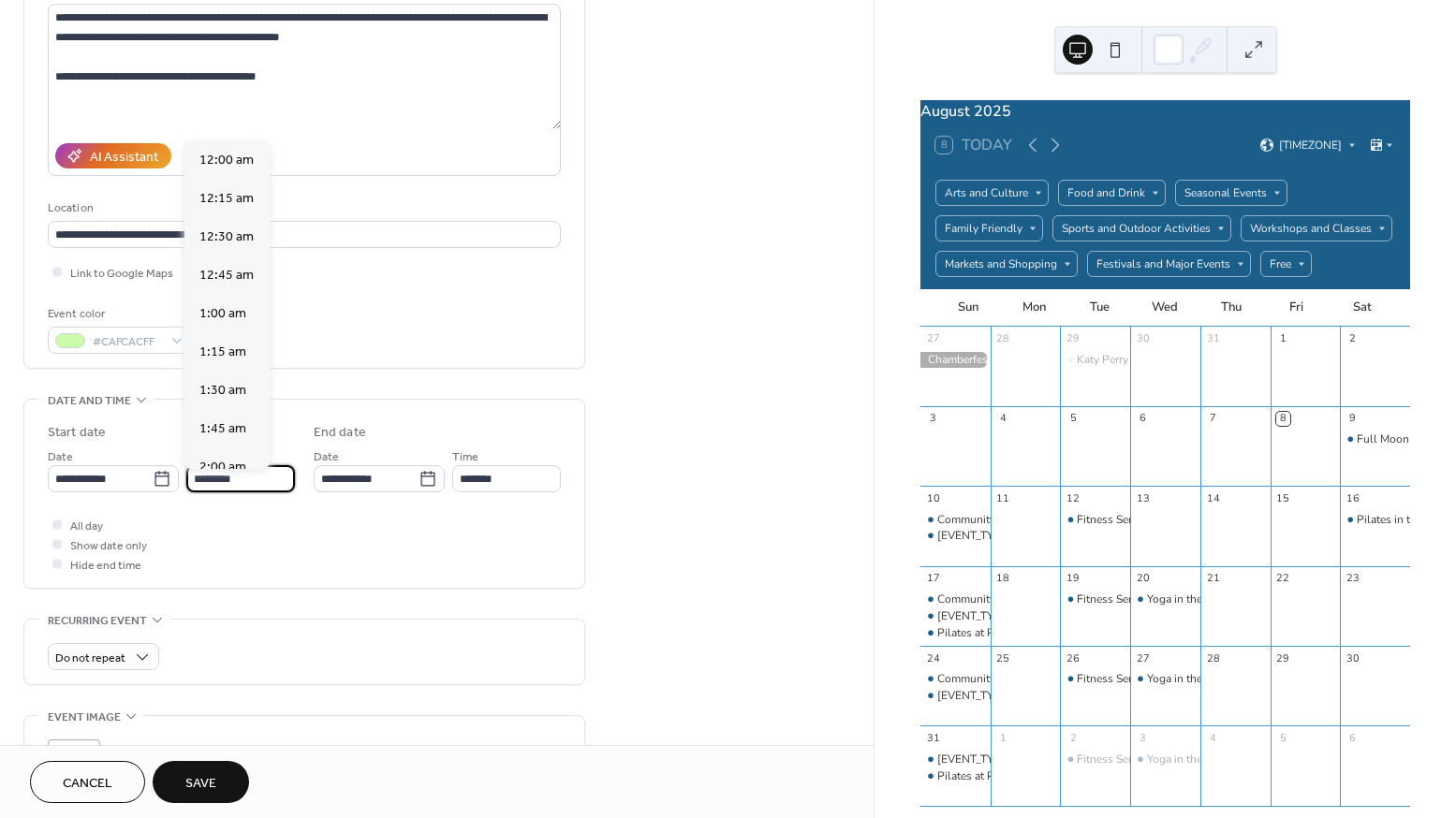 click on "********" at bounding box center [241, 478] 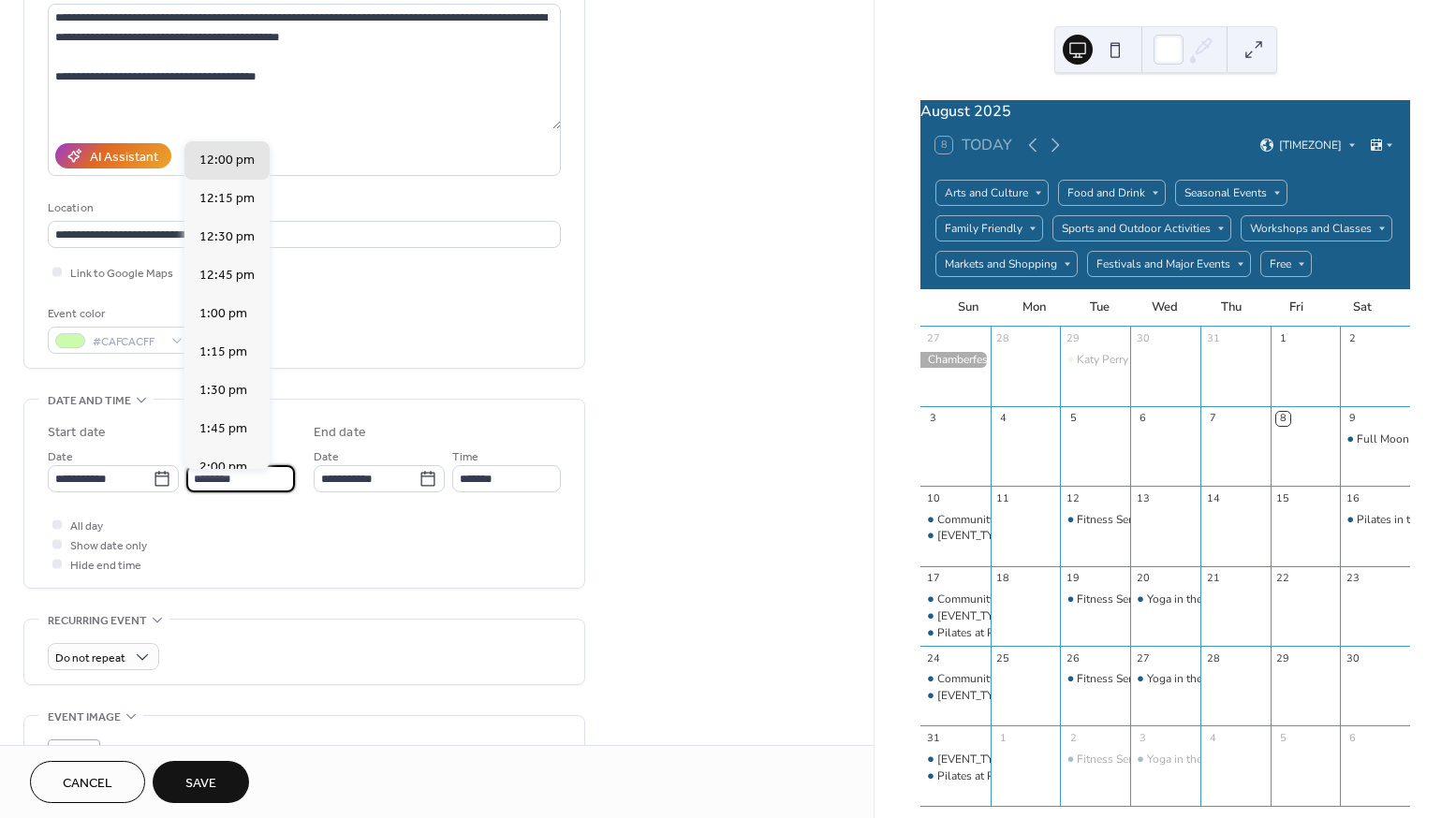 click on "********" at bounding box center (241, 478) 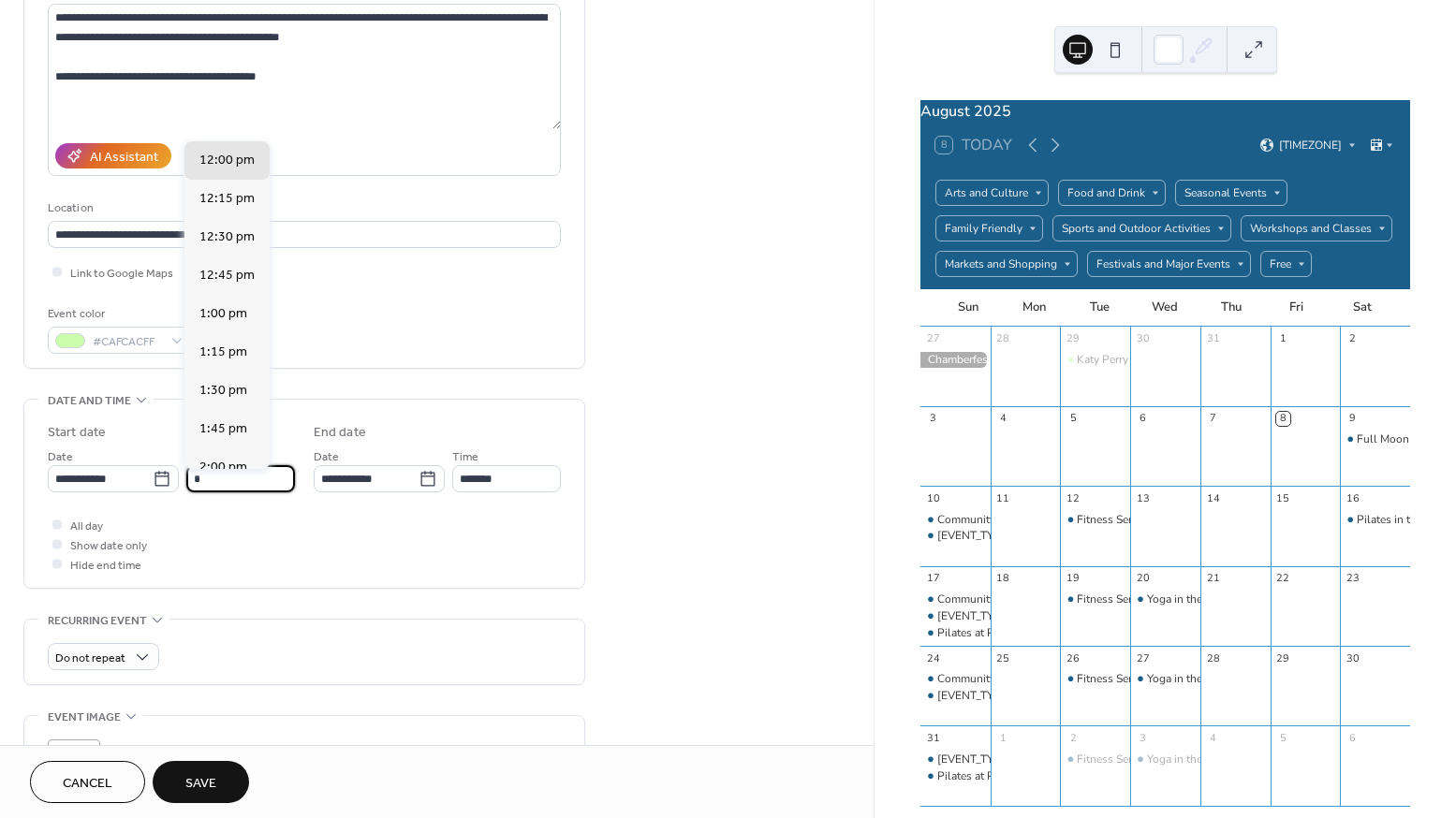 scroll, scrollTop: 1074, scrollLeft: 0, axis: vertical 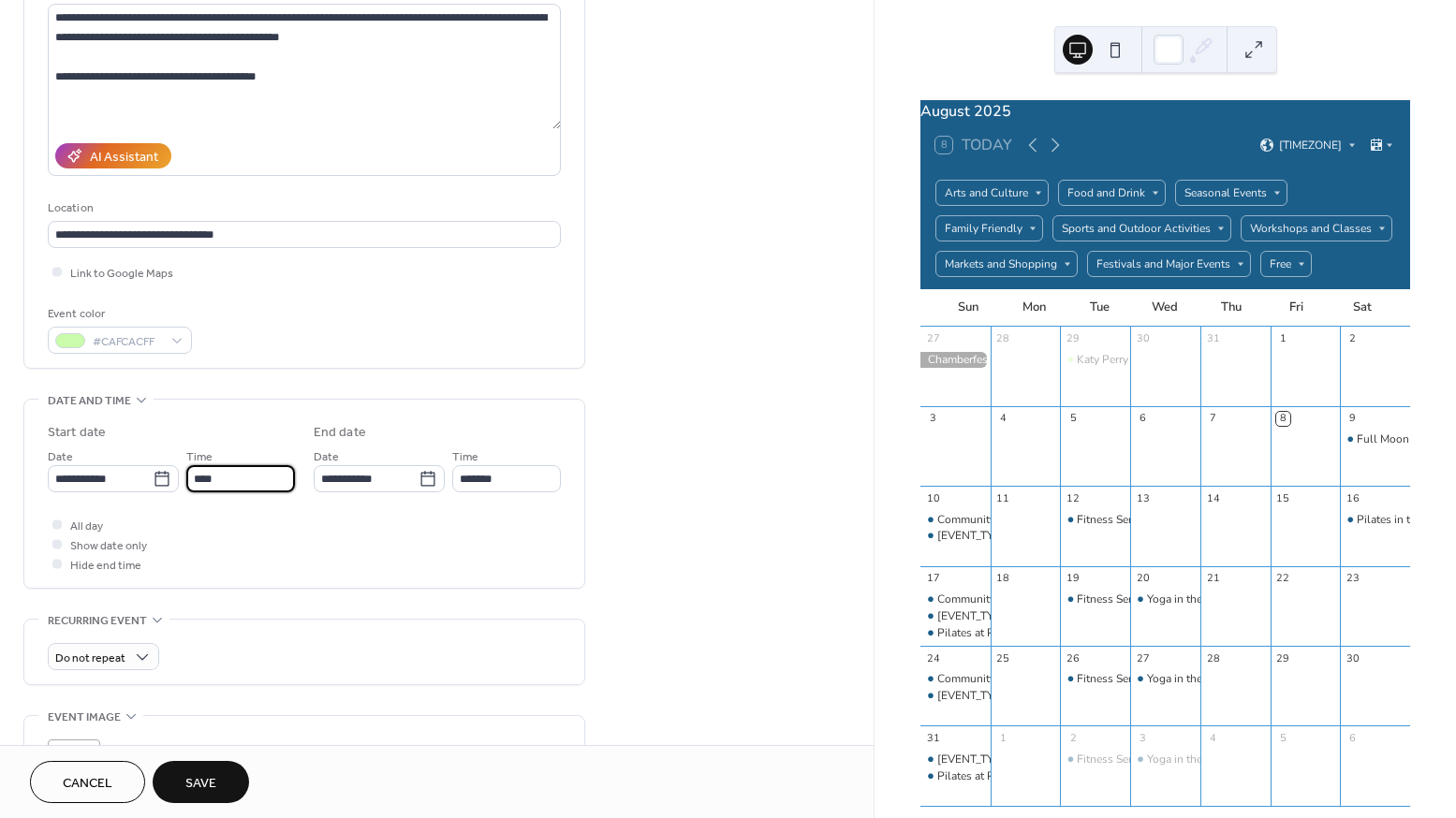 type on "*******" 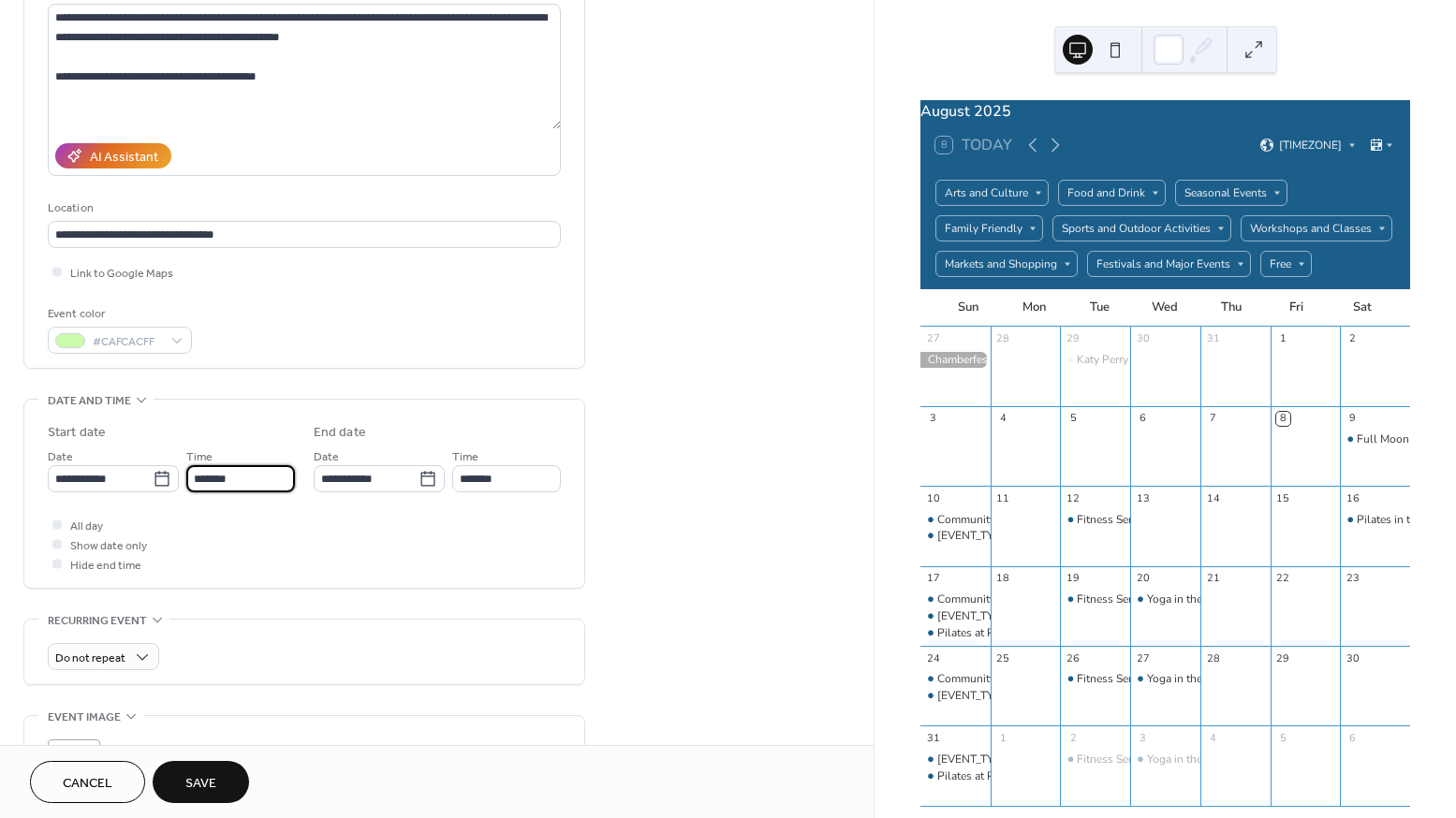 type on "*******" 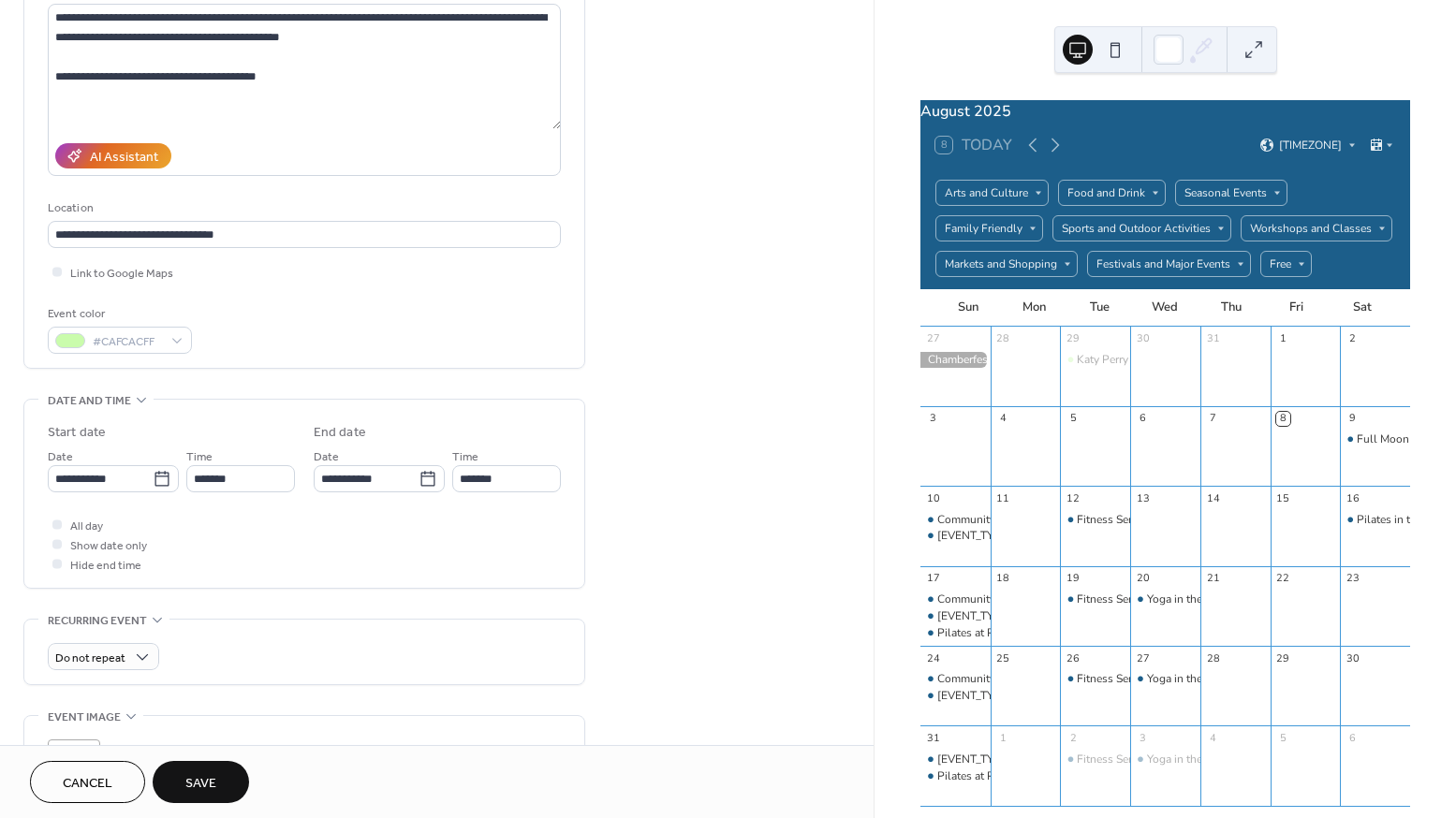 click on "All day Show date only Hide end time" at bounding box center [304, 544] 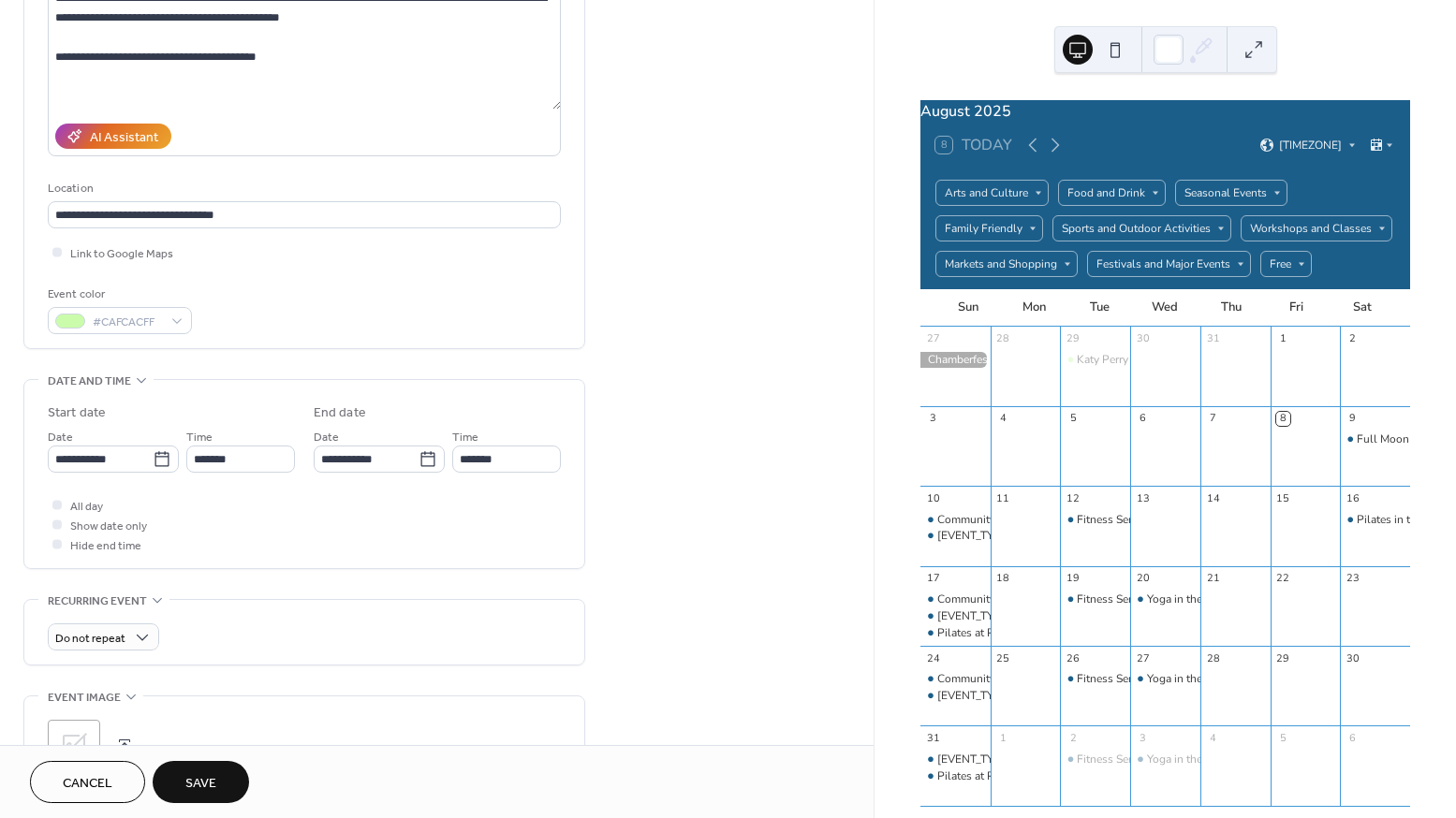 scroll, scrollTop: 433, scrollLeft: 0, axis: vertical 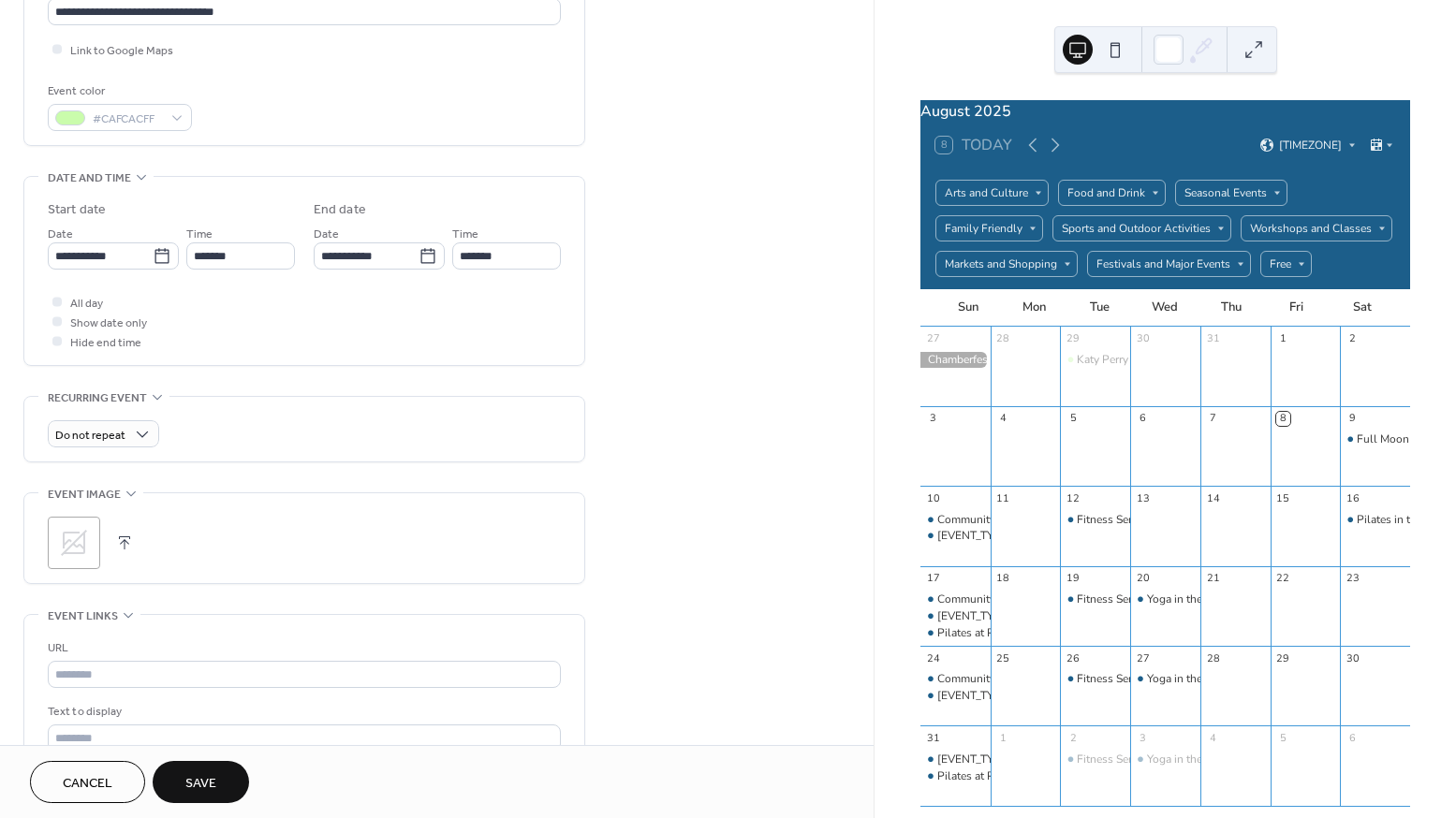 click 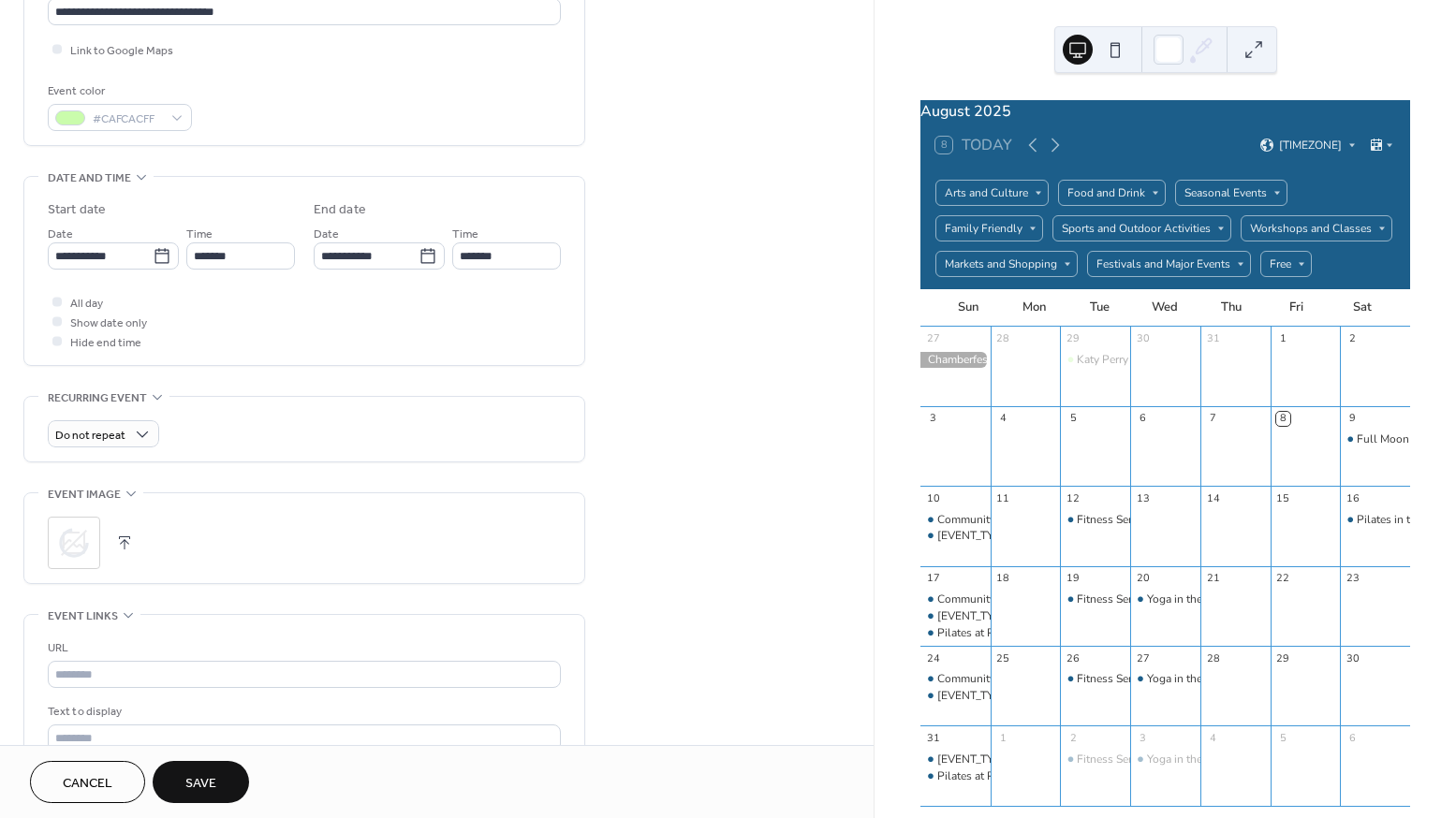 scroll, scrollTop: 603, scrollLeft: 0, axis: vertical 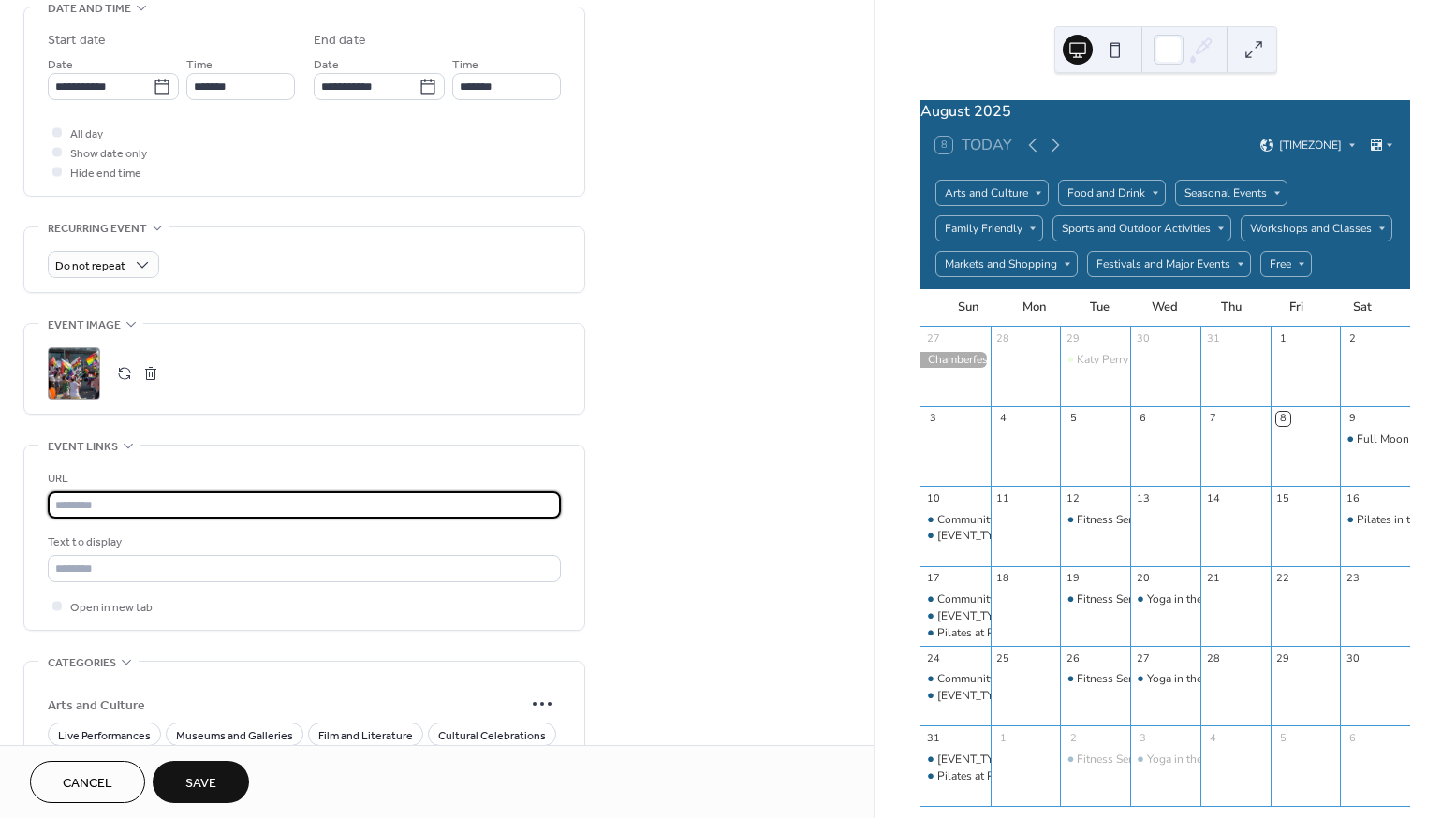 click at bounding box center (304, 504) 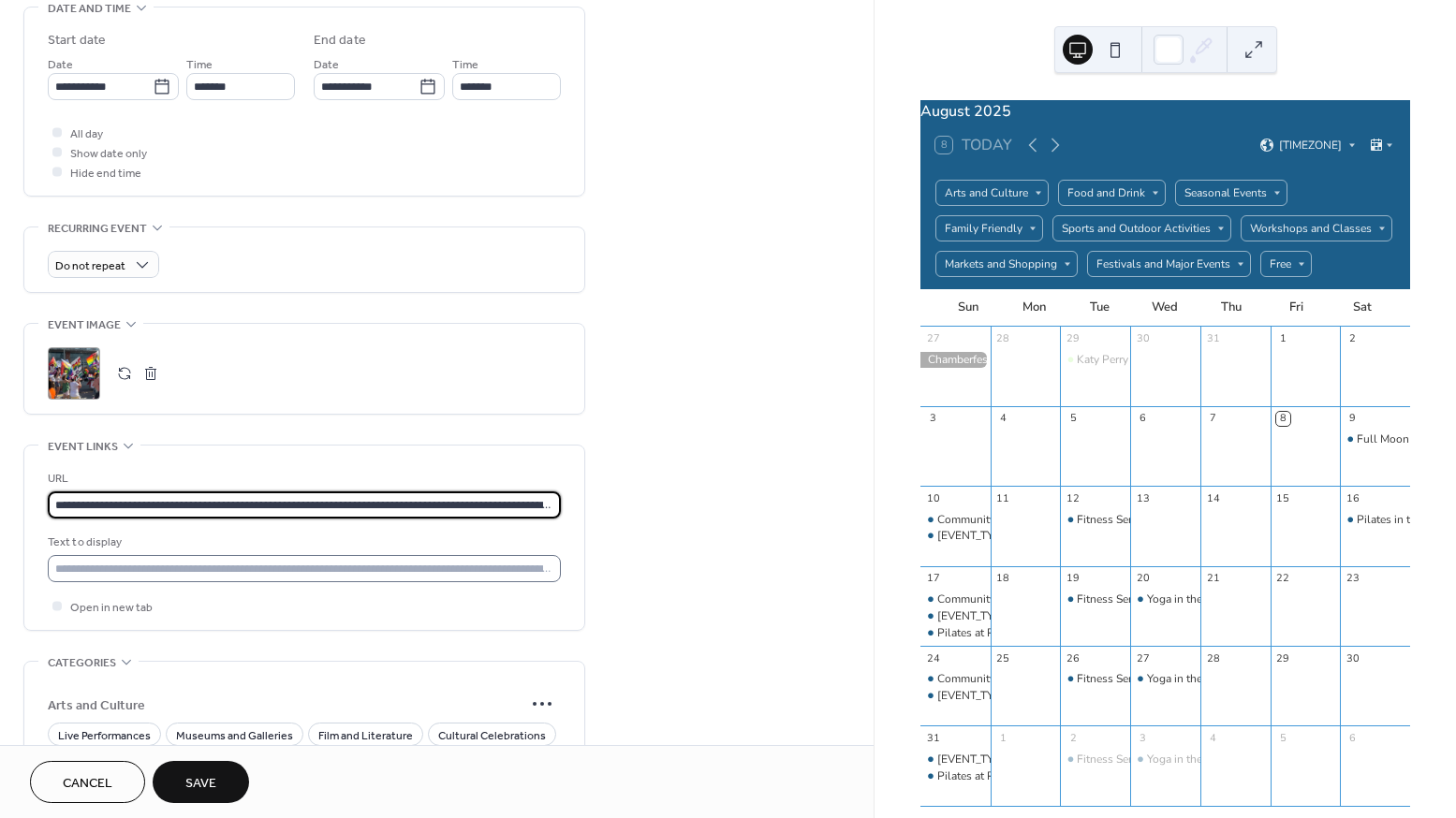 type on "**********" 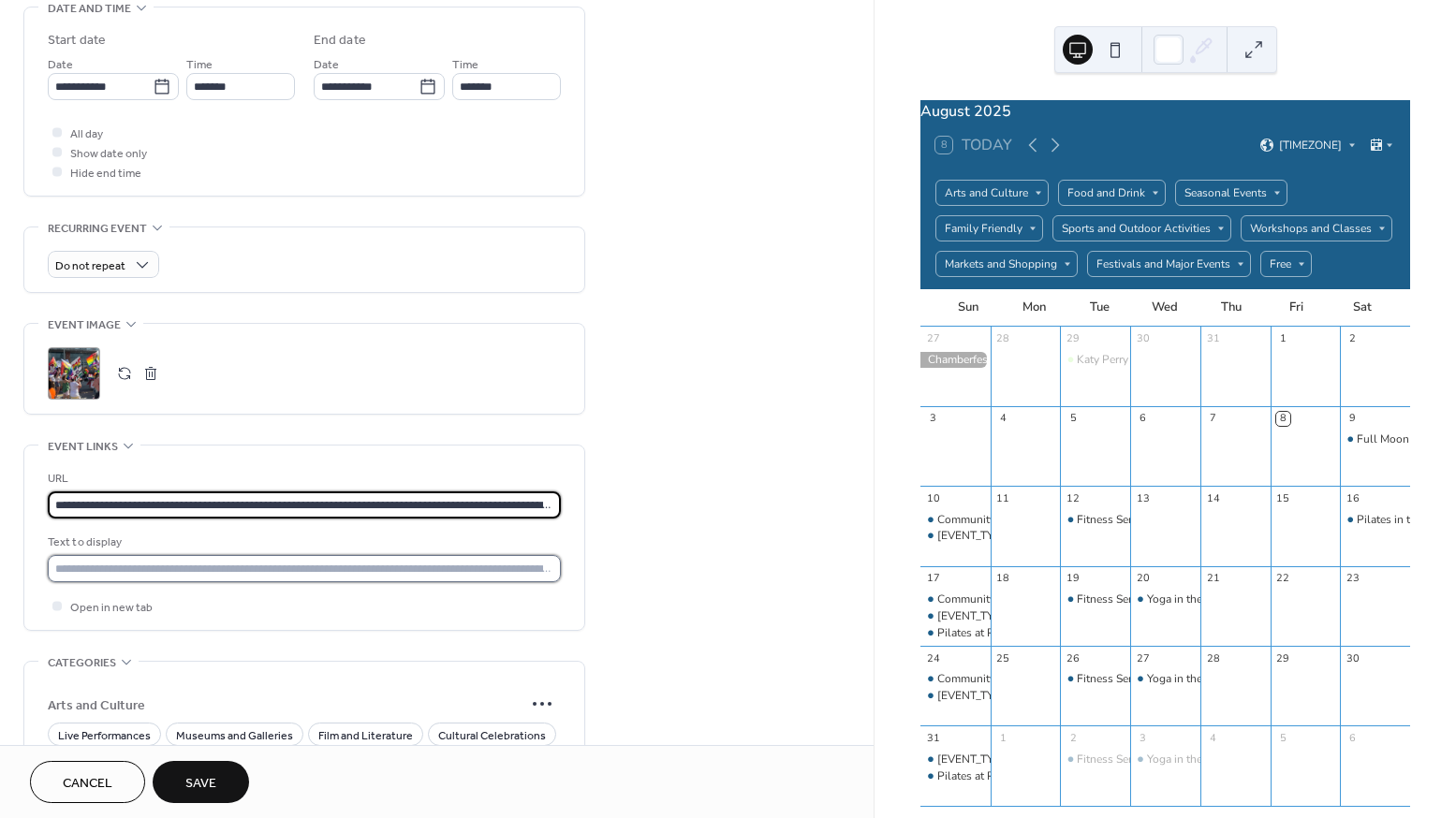 click at bounding box center [304, 568] 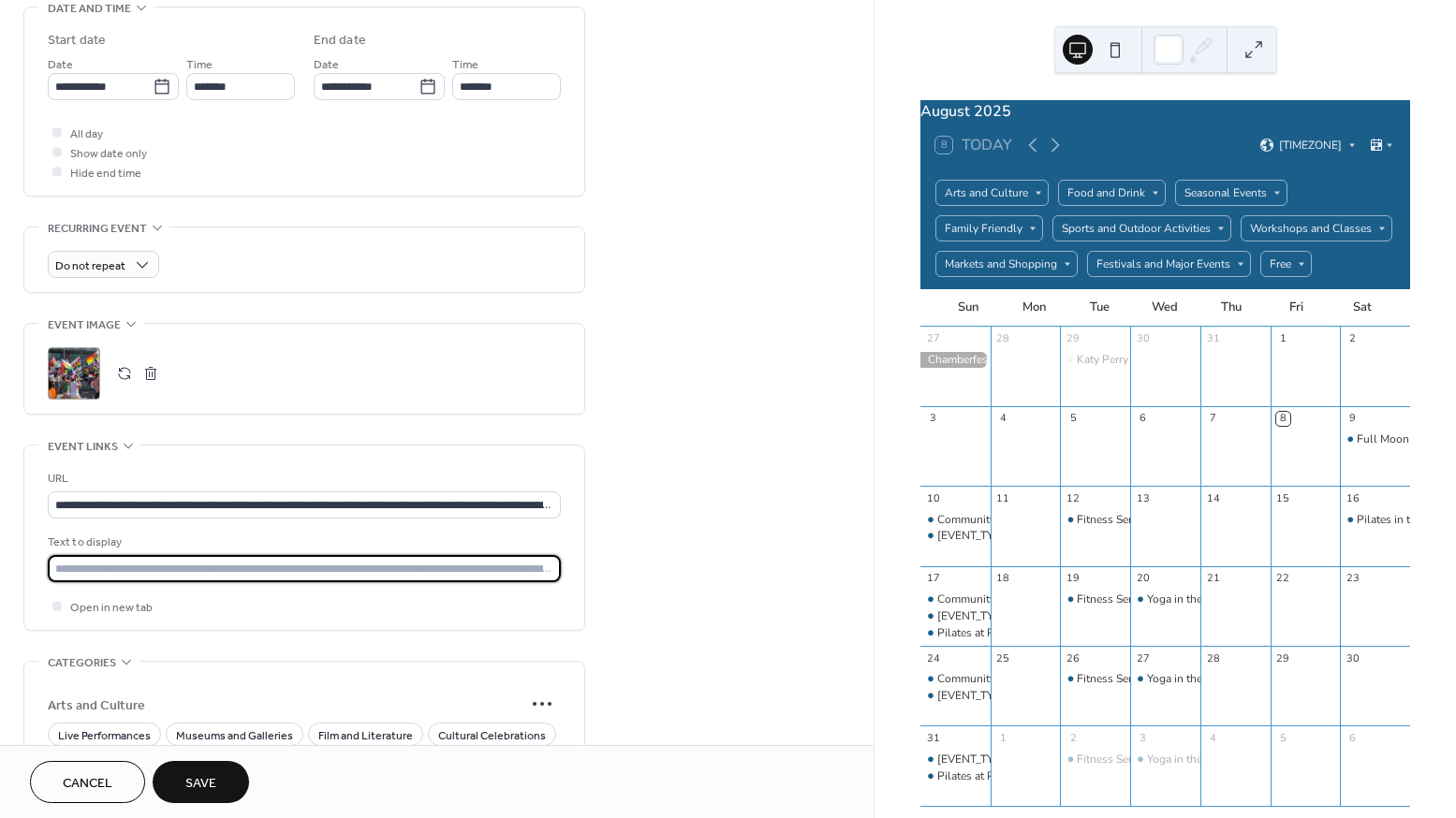 paste on "**********" 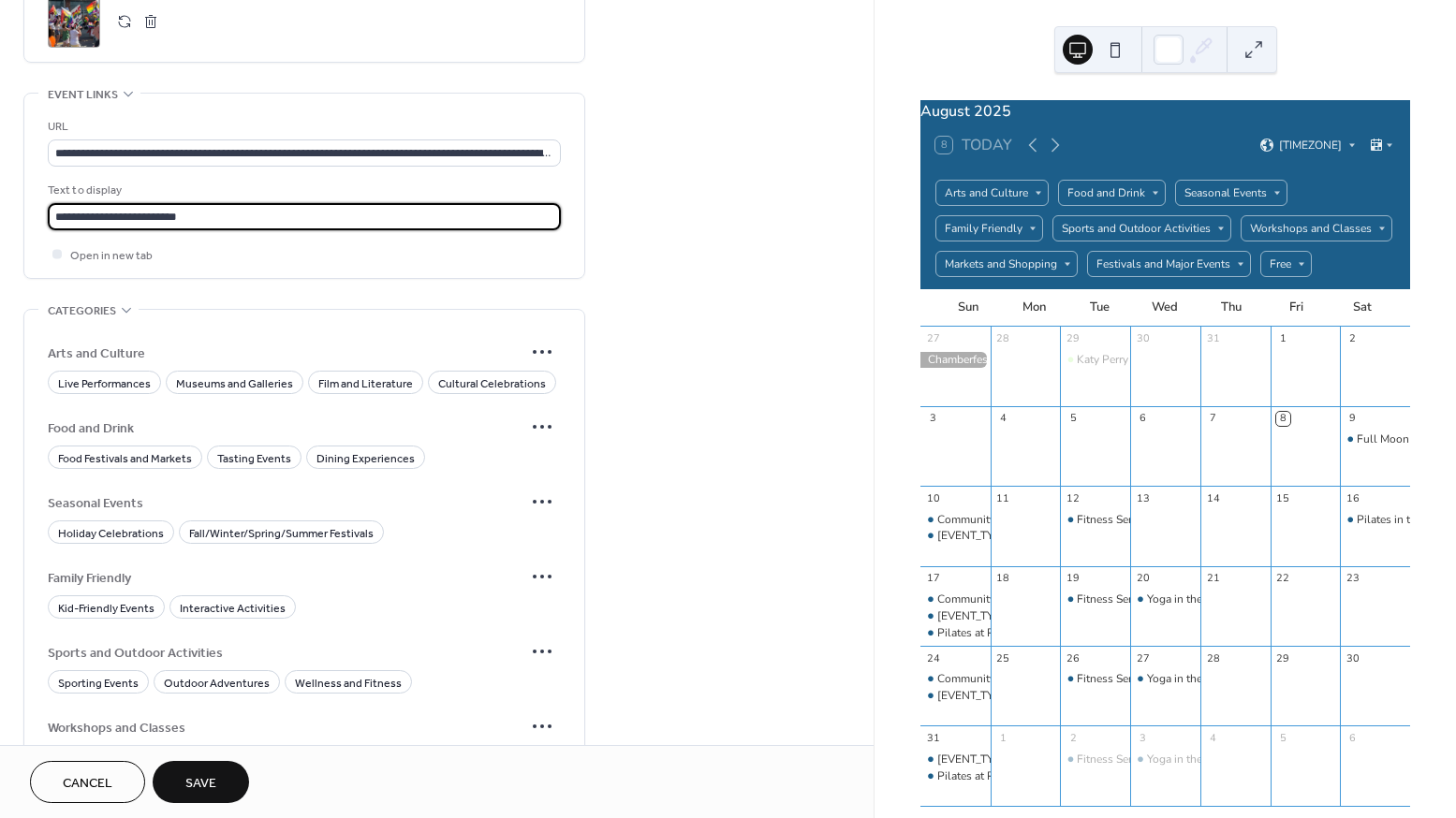 scroll, scrollTop: 1374, scrollLeft: 0, axis: vertical 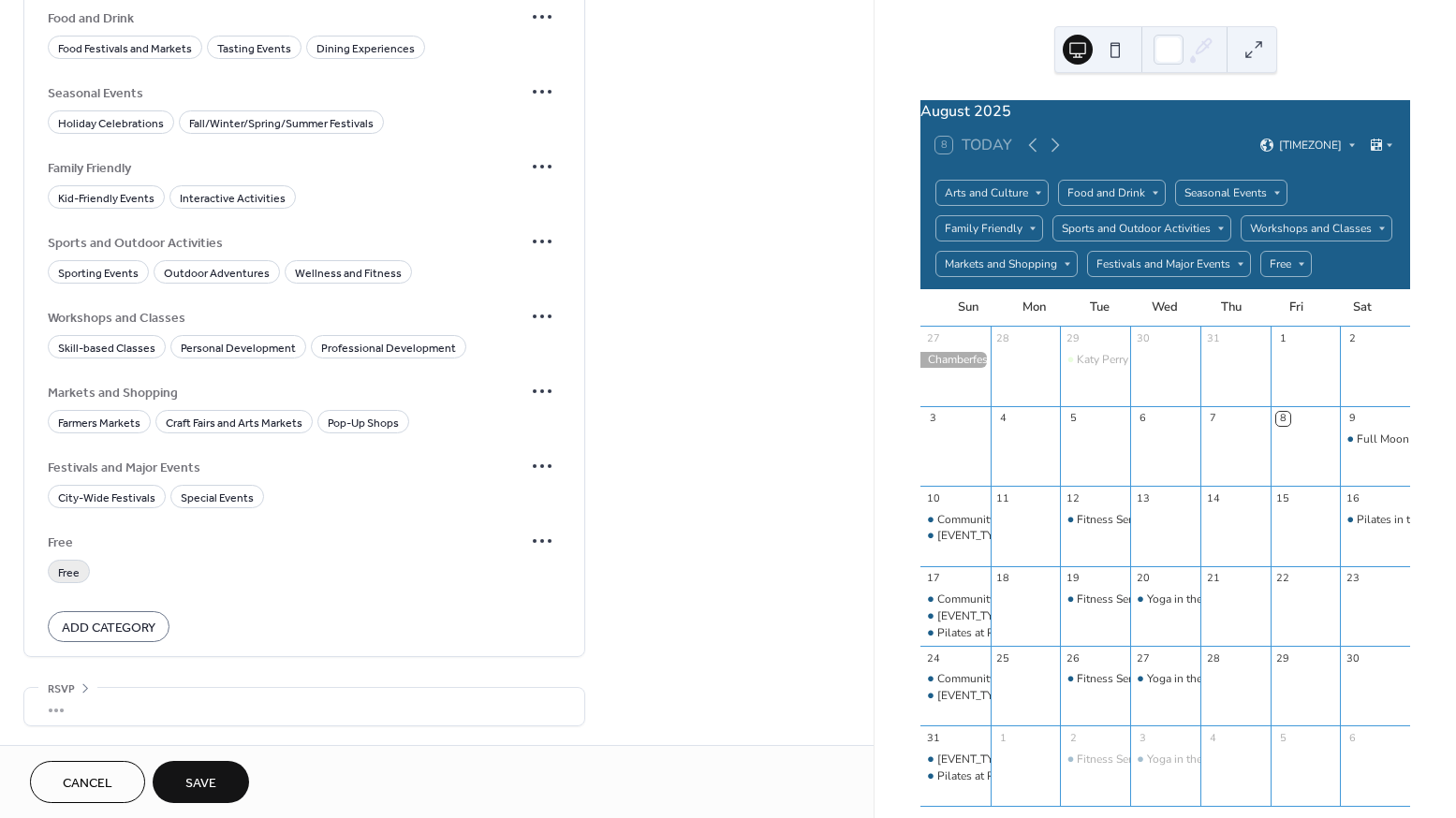 type on "**********" 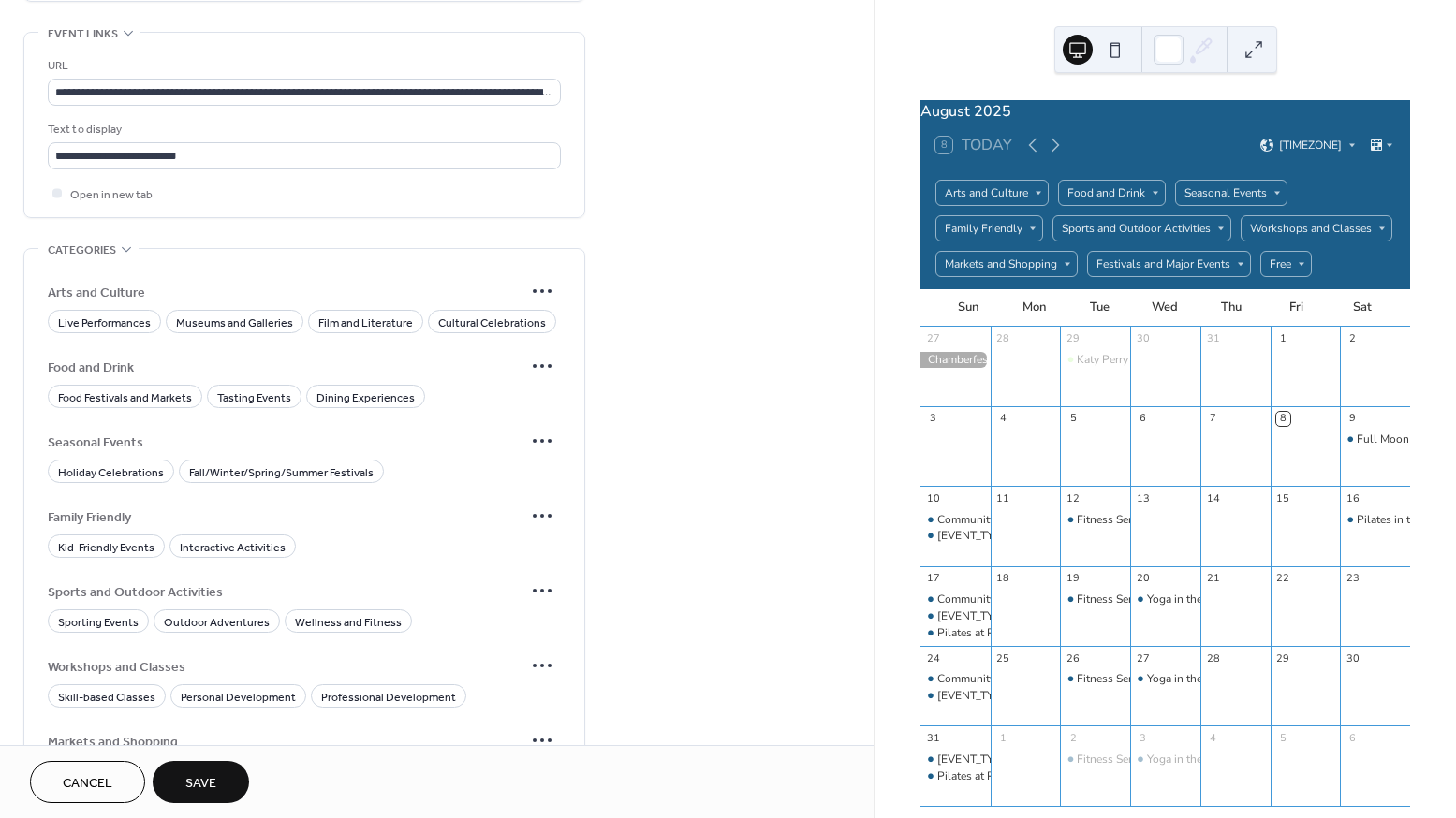 scroll, scrollTop: 1176, scrollLeft: 0, axis: vertical 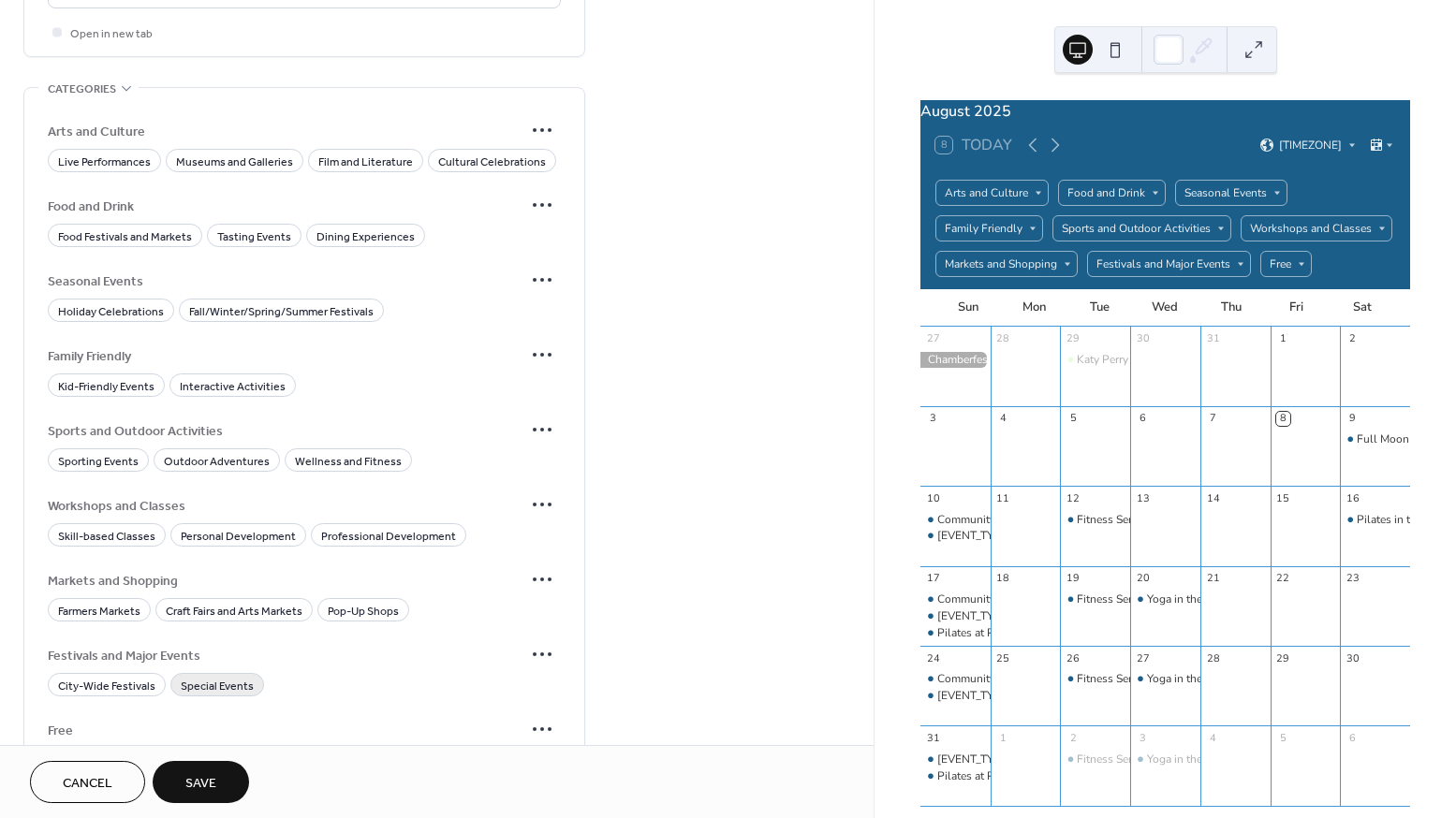 click on "Special Events" at bounding box center (217, 686) 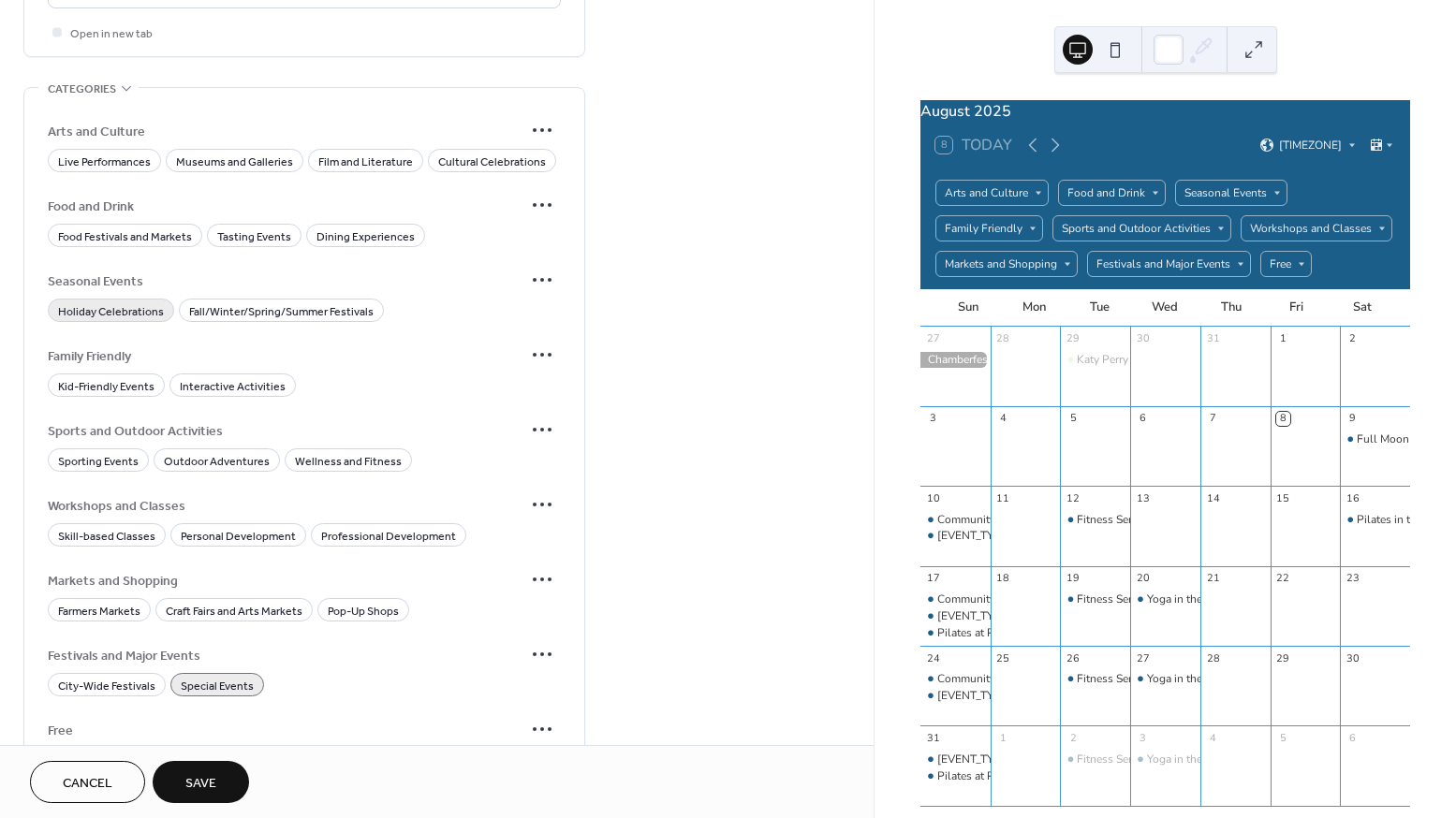 click on "Holiday Celebrations" at bounding box center (110, 312) 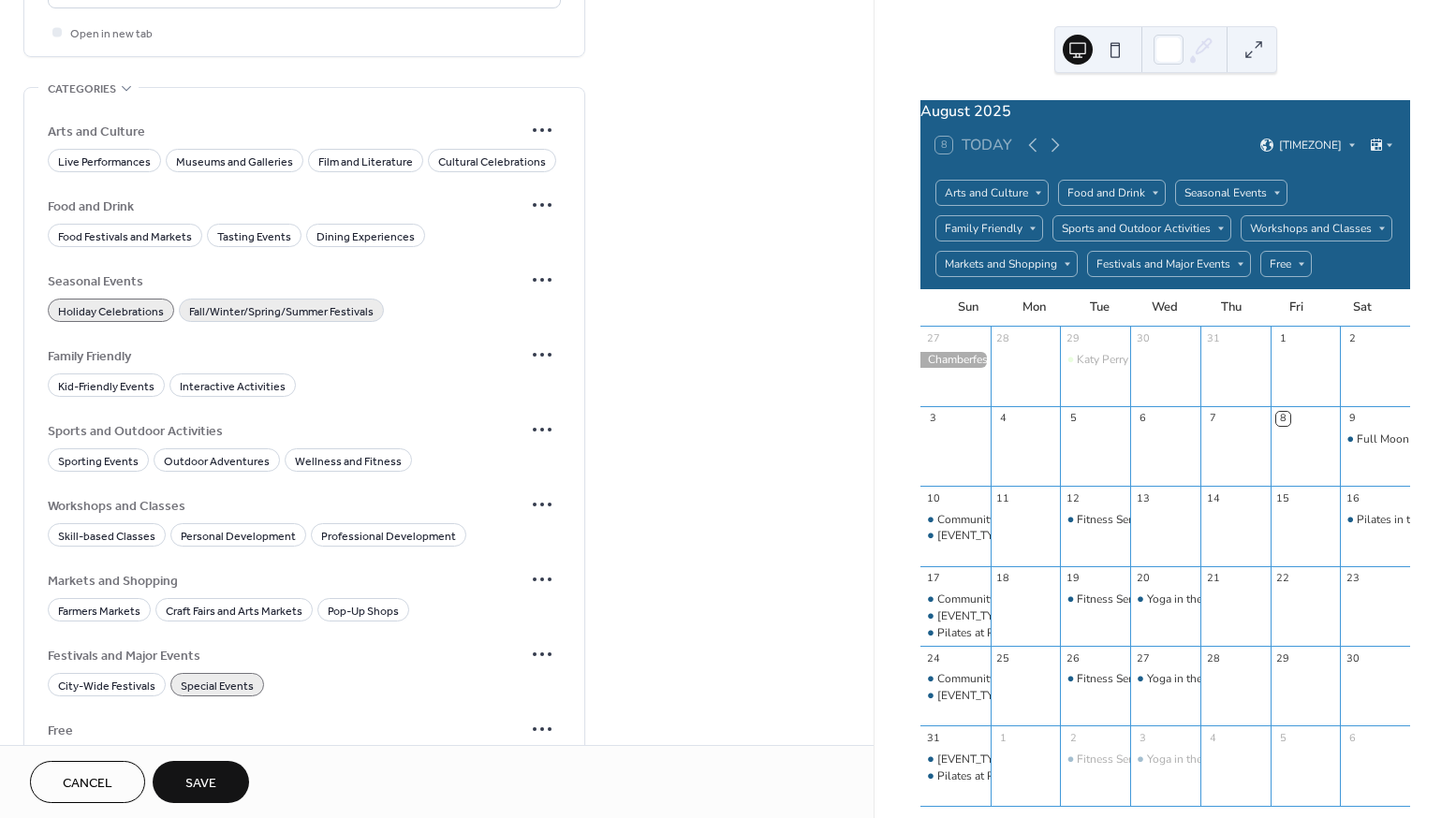 click on "Fall/Winter/Spring/Summer Festivals" at bounding box center (281, 312) 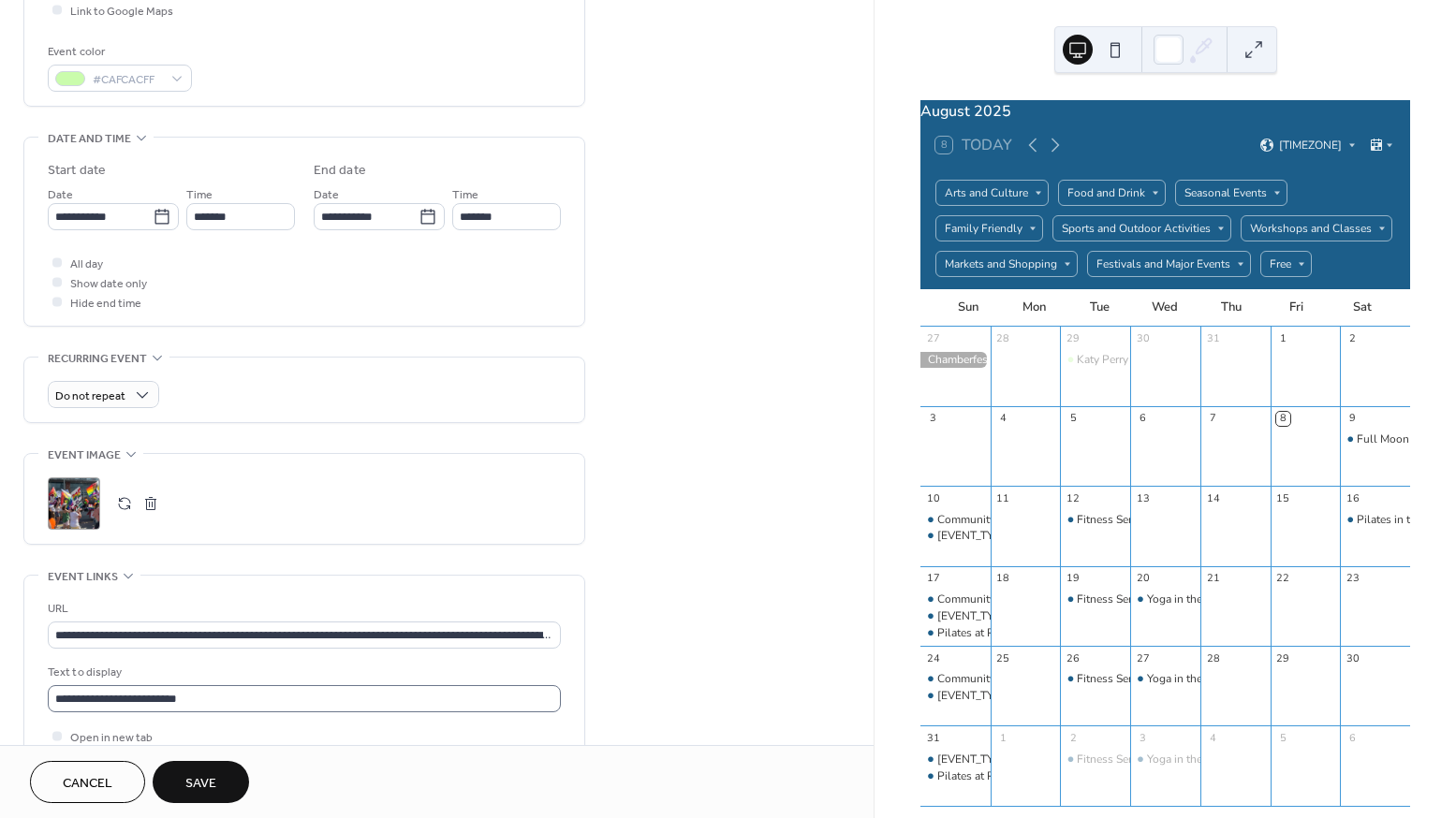 scroll, scrollTop: 476, scrollLeft: 0, axis: vertical 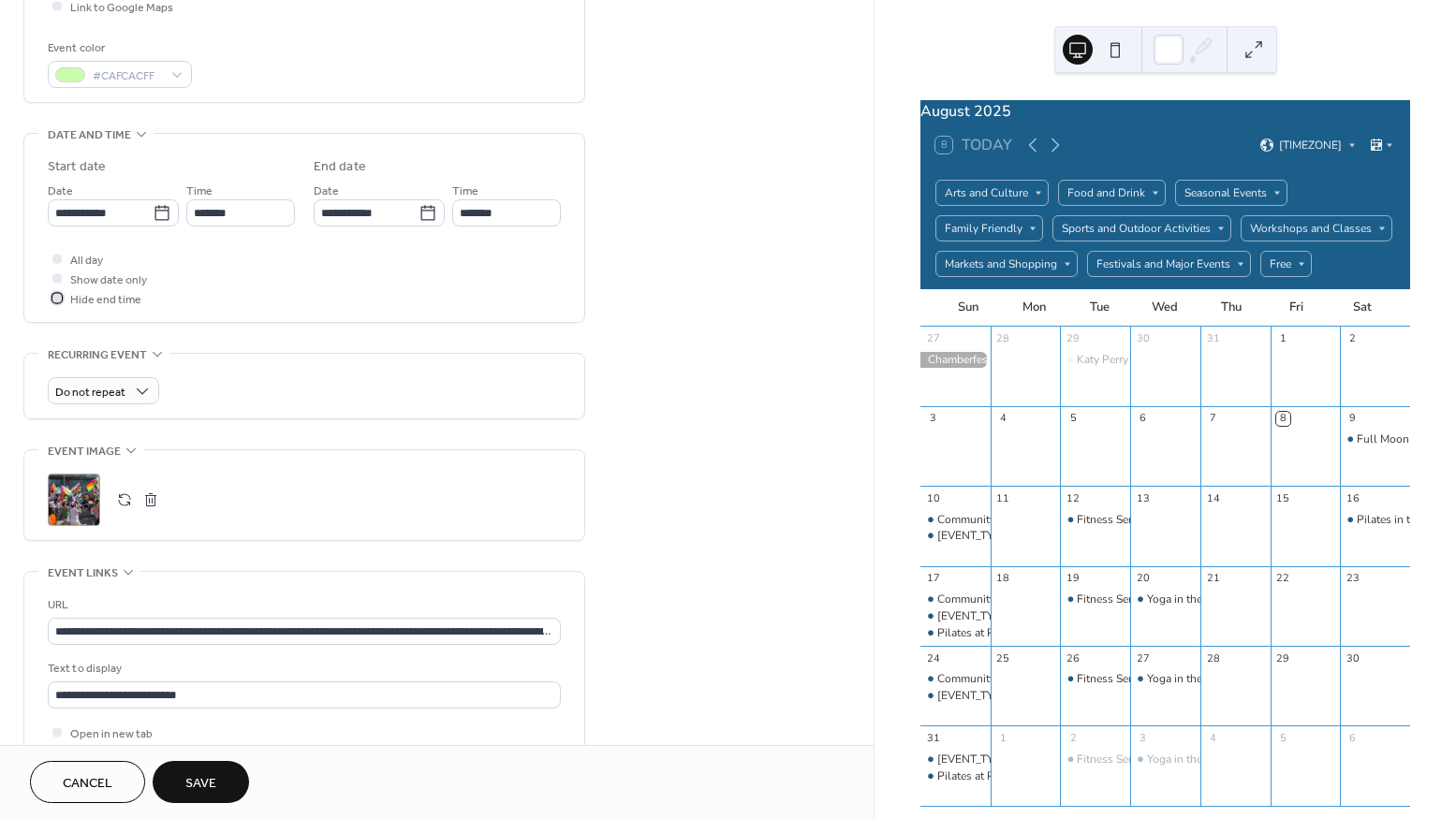 click on "Hide end time" at bounding box center (106, 299) 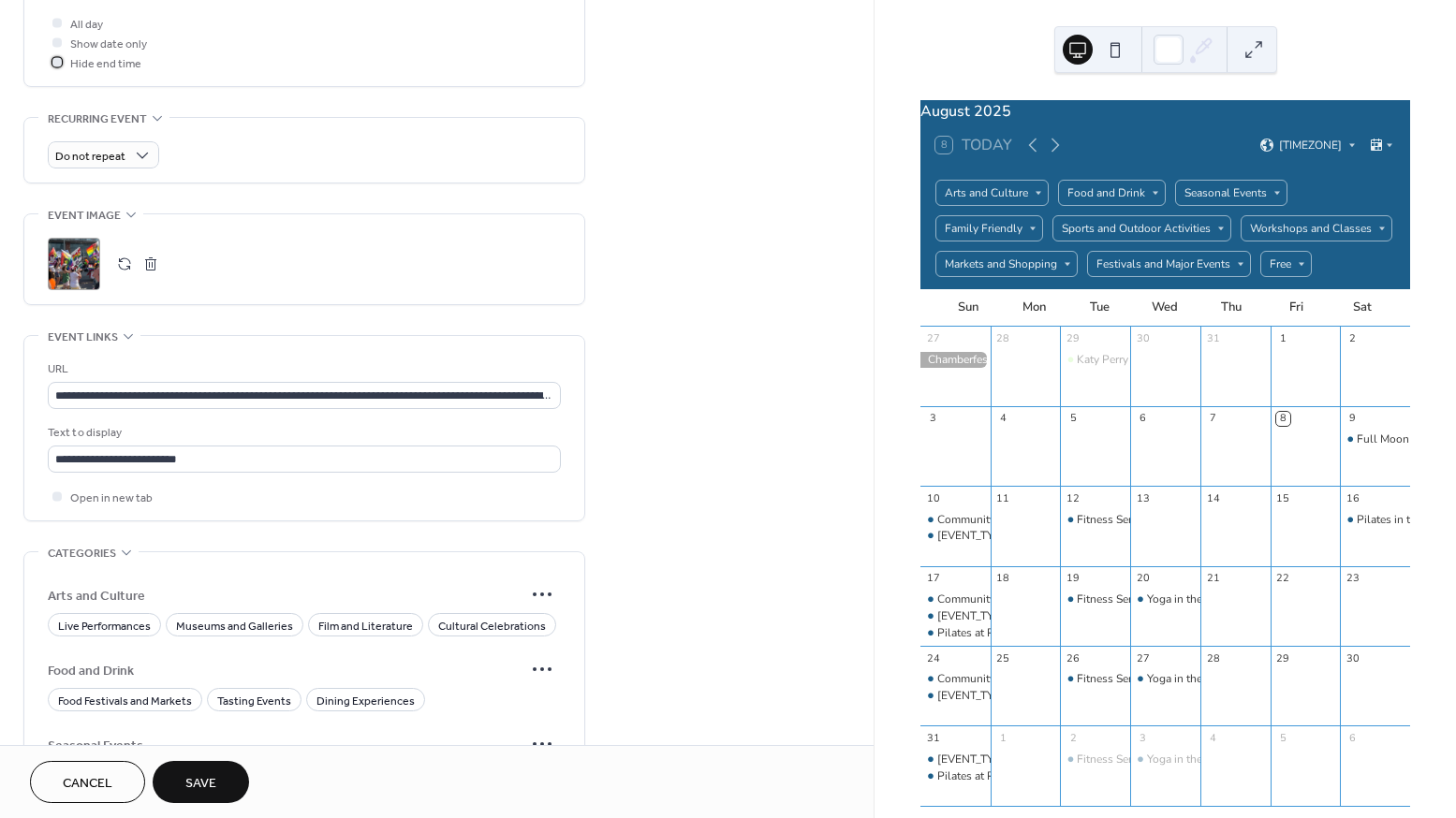 scroll, scrollTop: 1134, scrollLeft: 0, axis: vertical 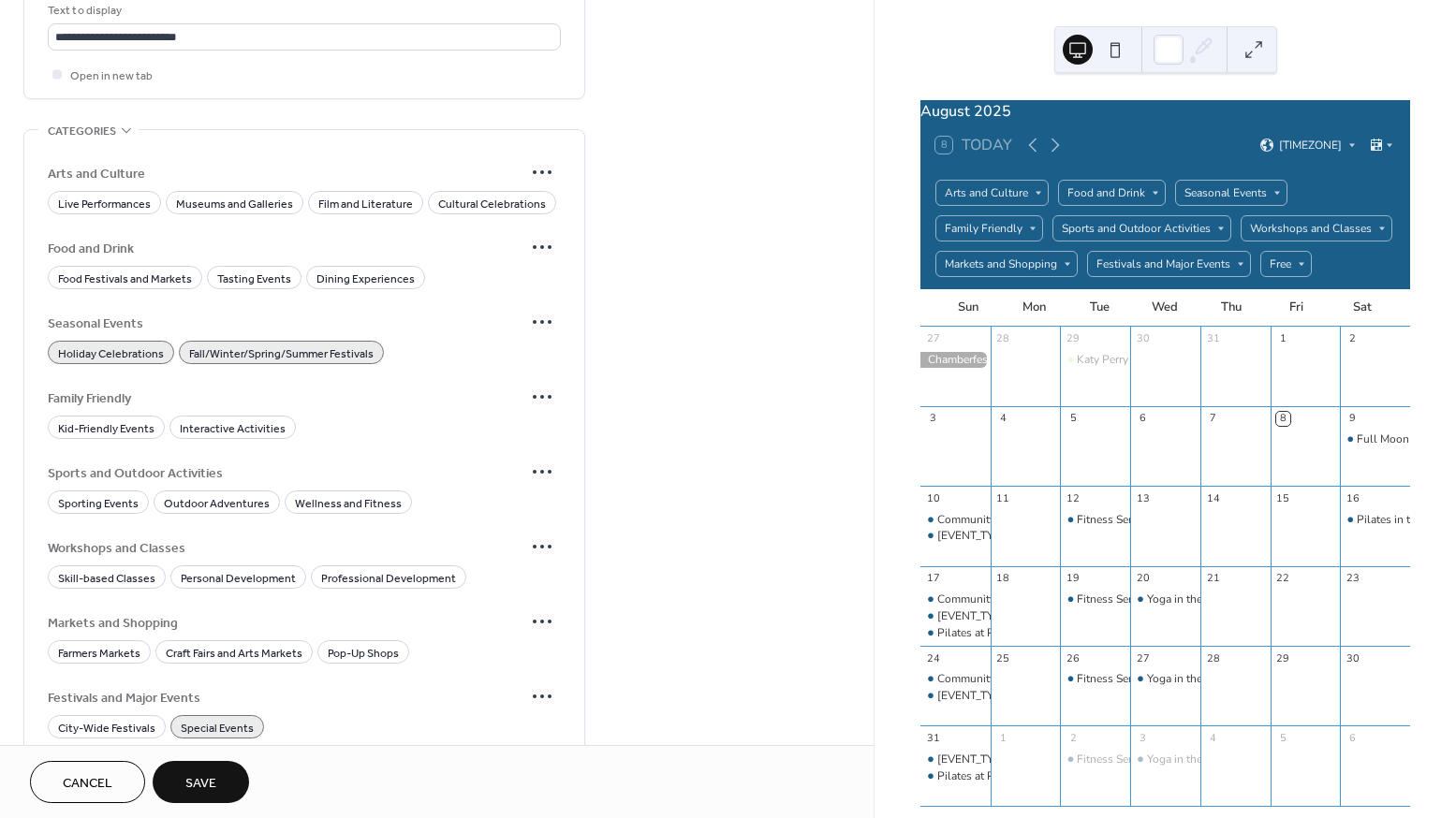click on "Save" at bounding box center [200, 783] 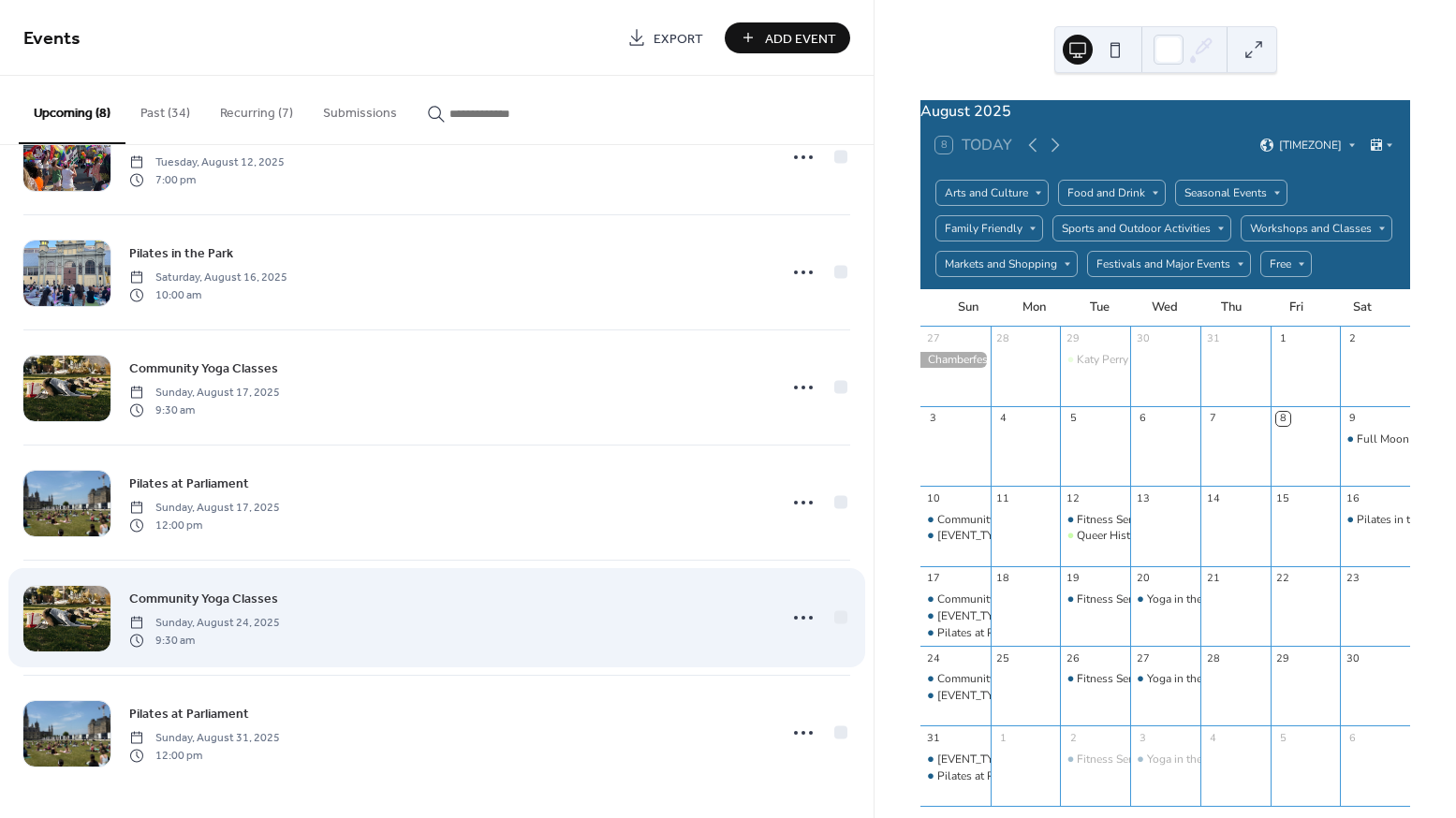 scroll, scrollTop: 0, scrollLeft: 0, axis: both 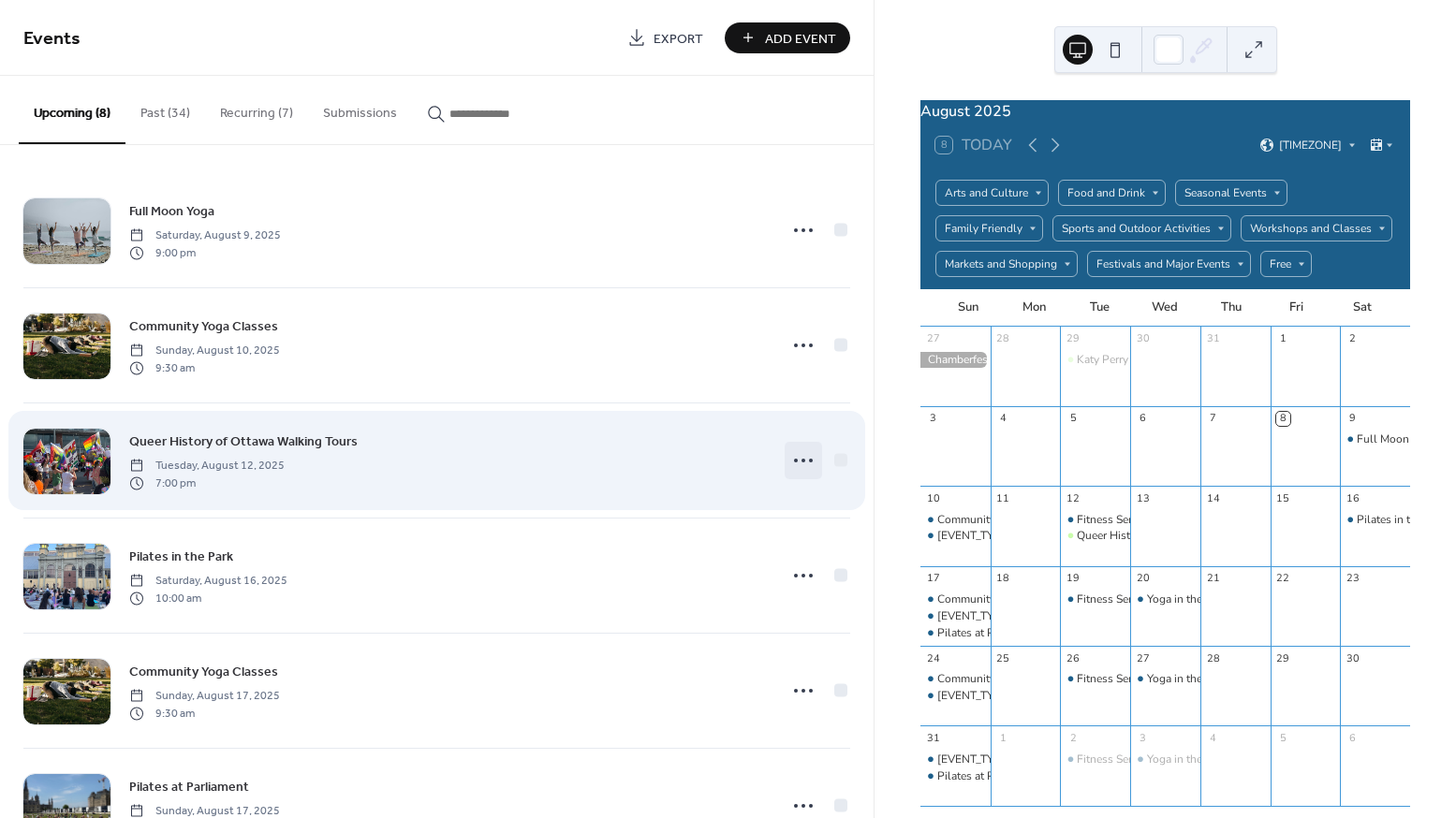 click 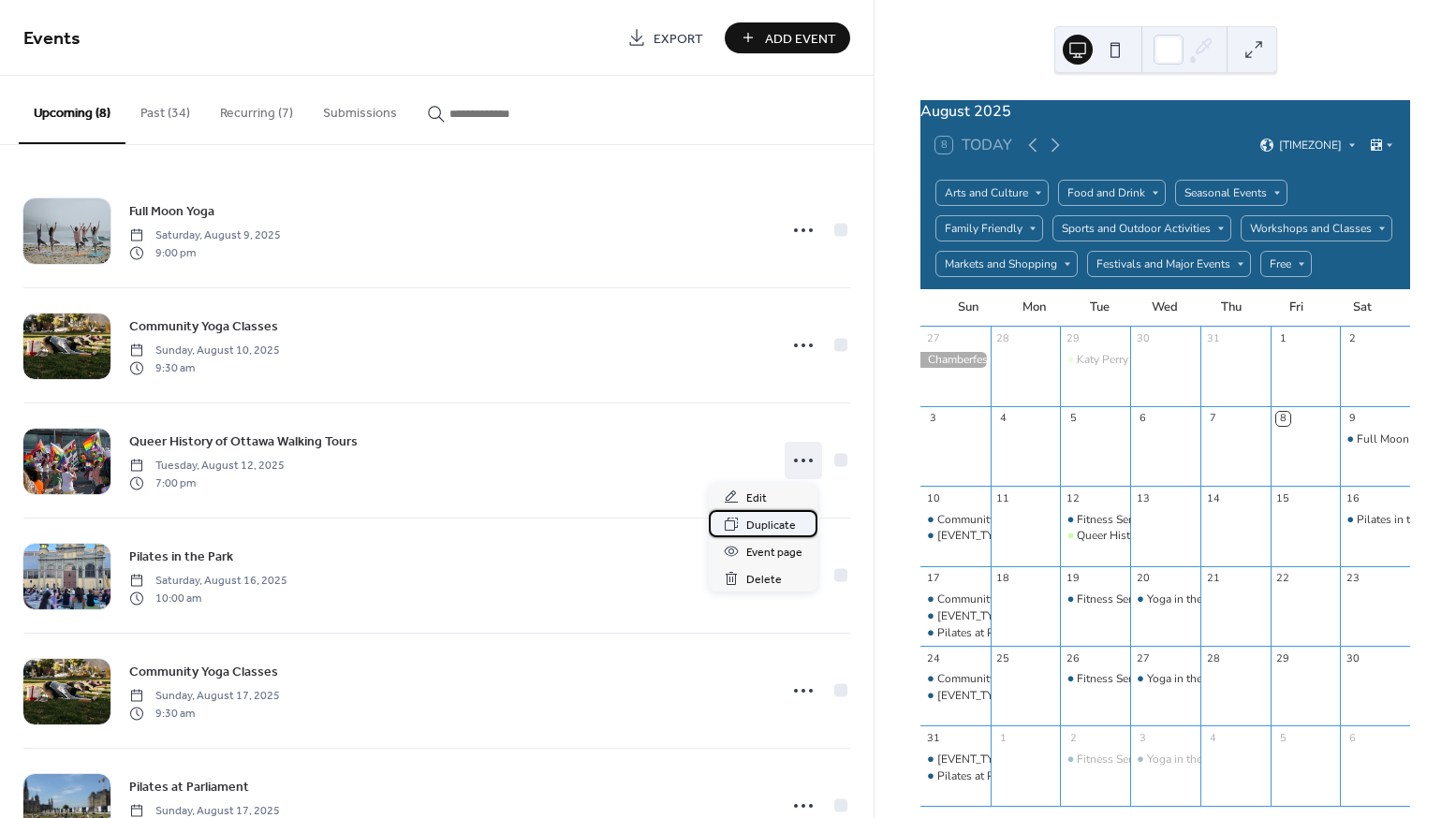 click on "Duplicate" at bounding box center [771, 525] 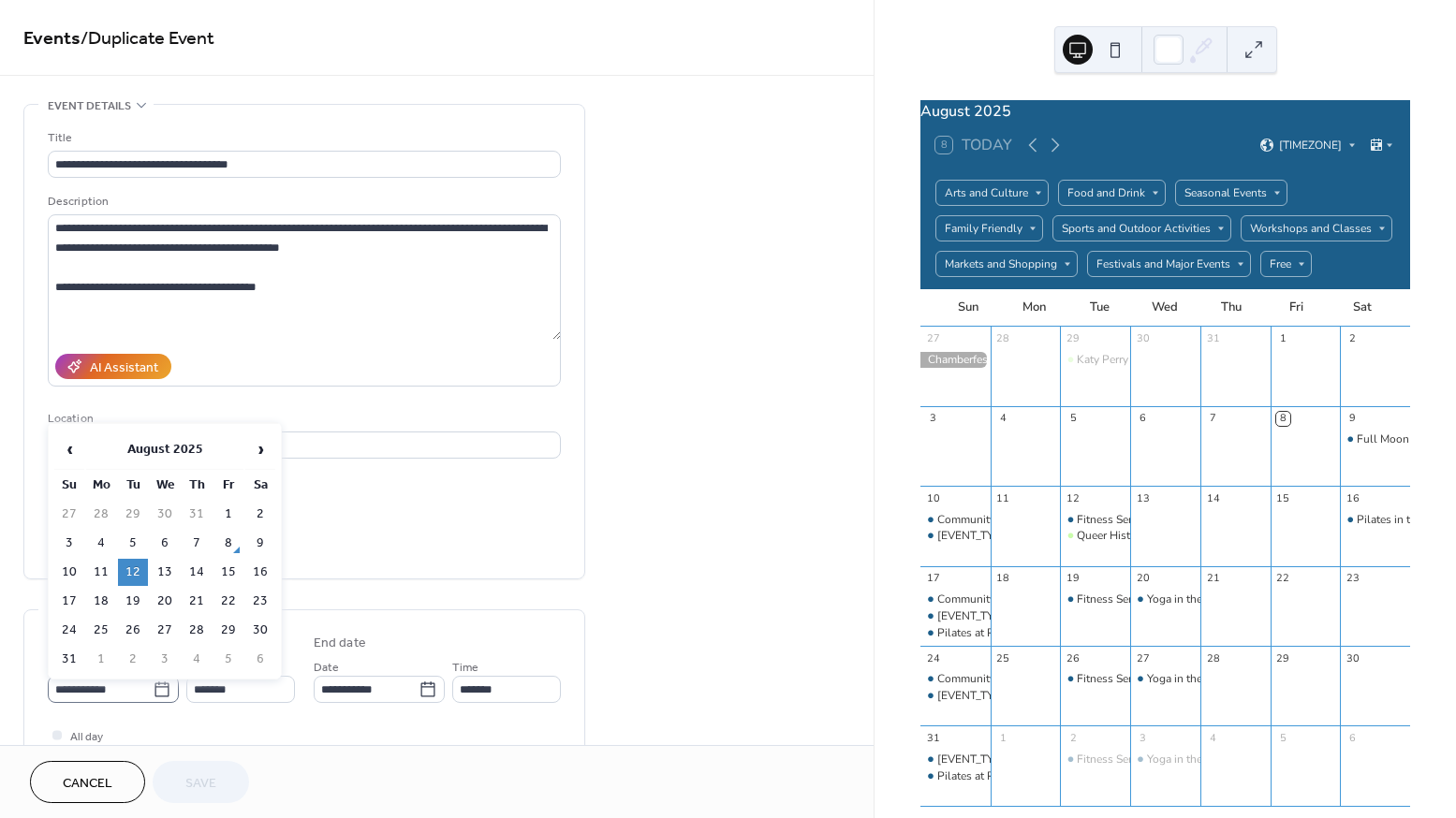 click 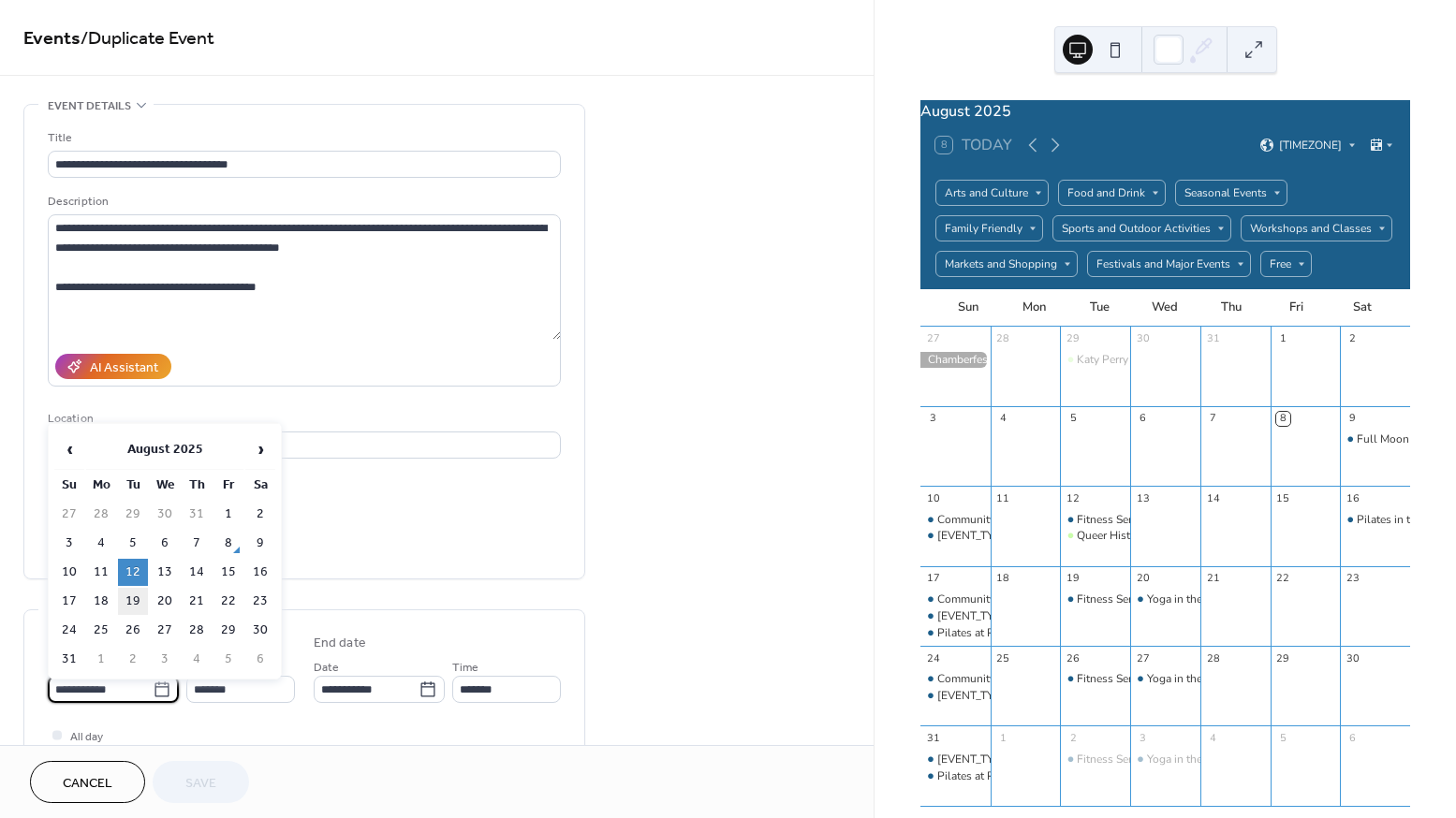click on "19" at bounding box center [133, 601] 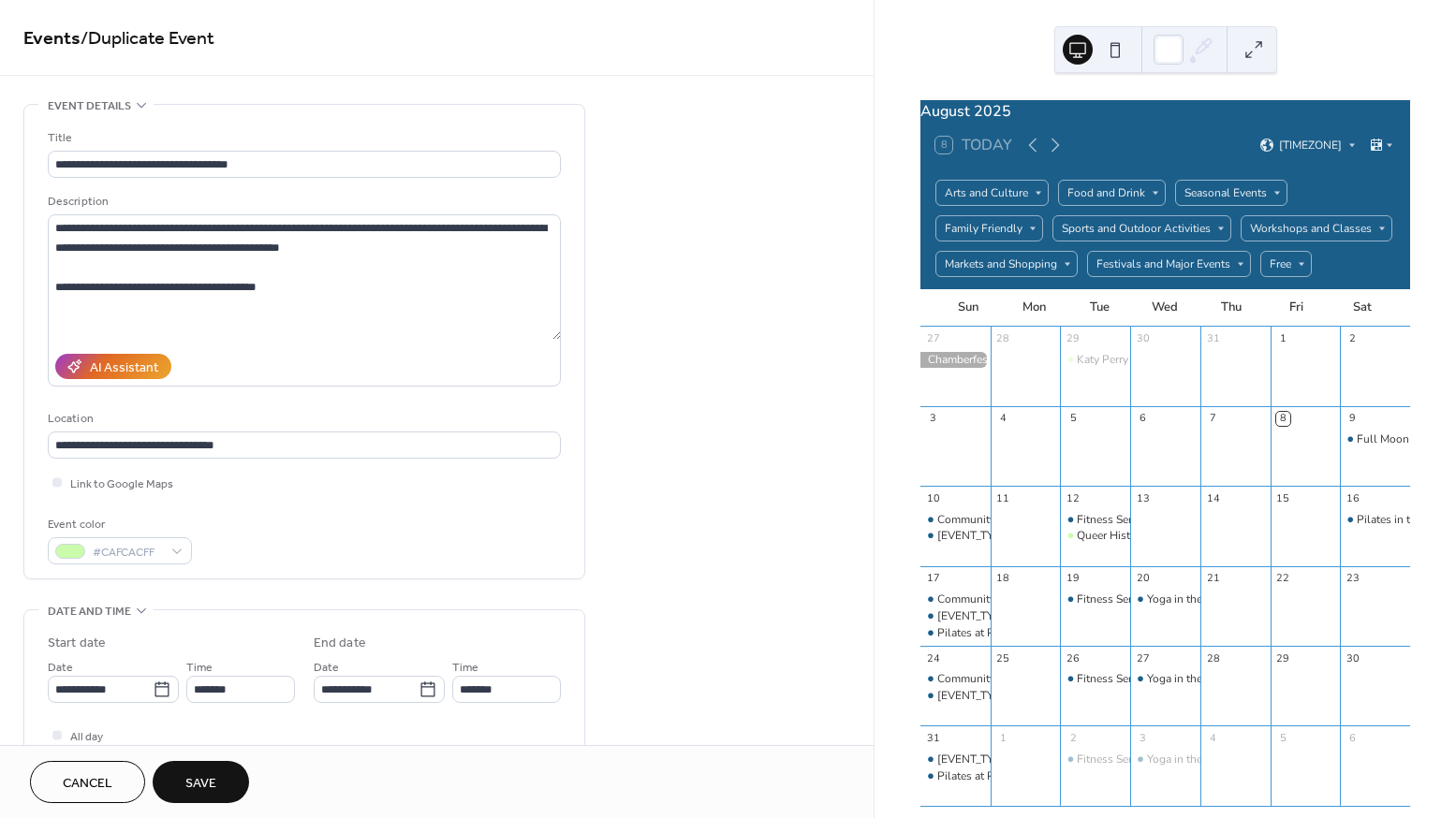 click on "Save" at bounding box center [200, 783] 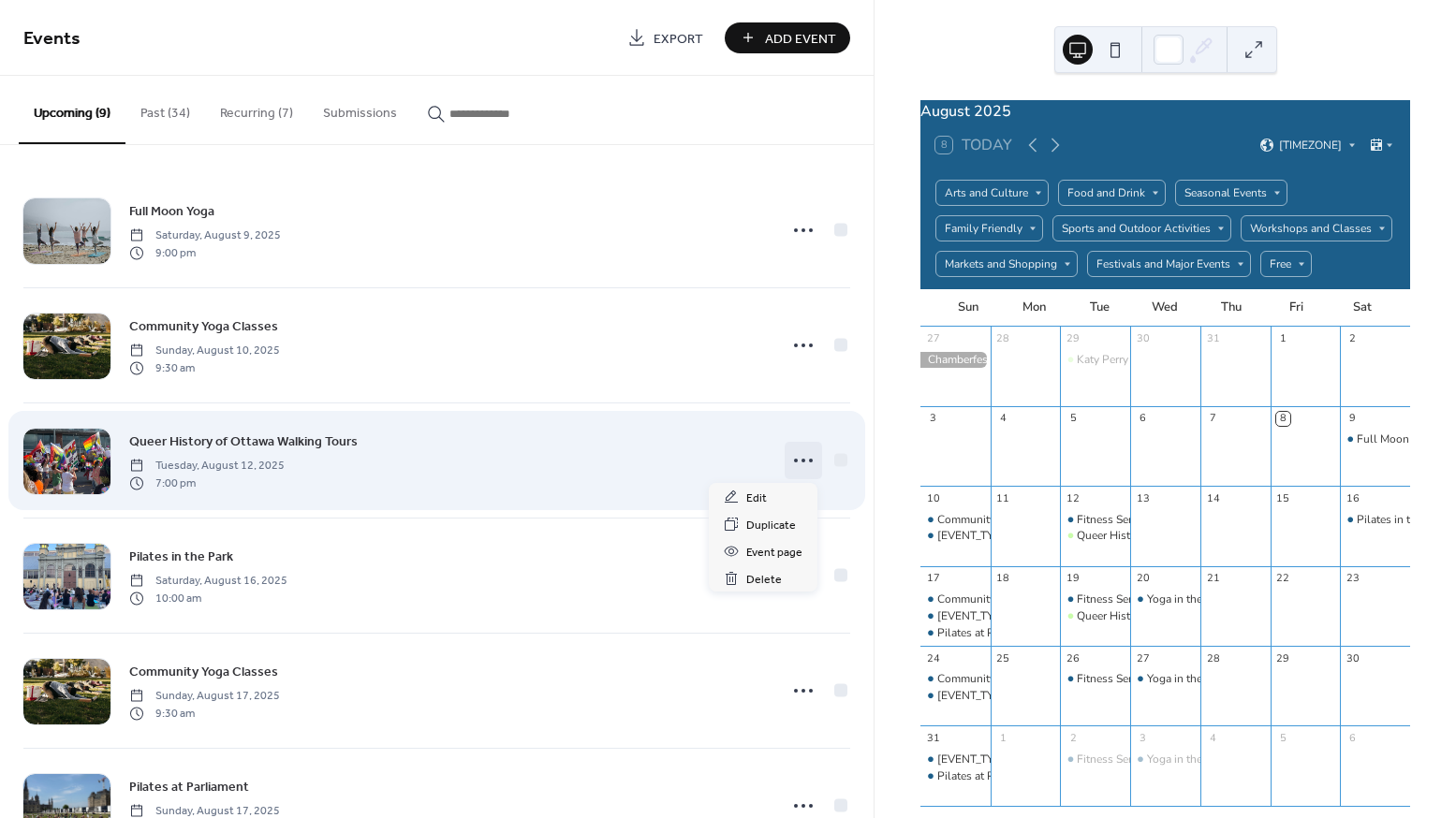 click 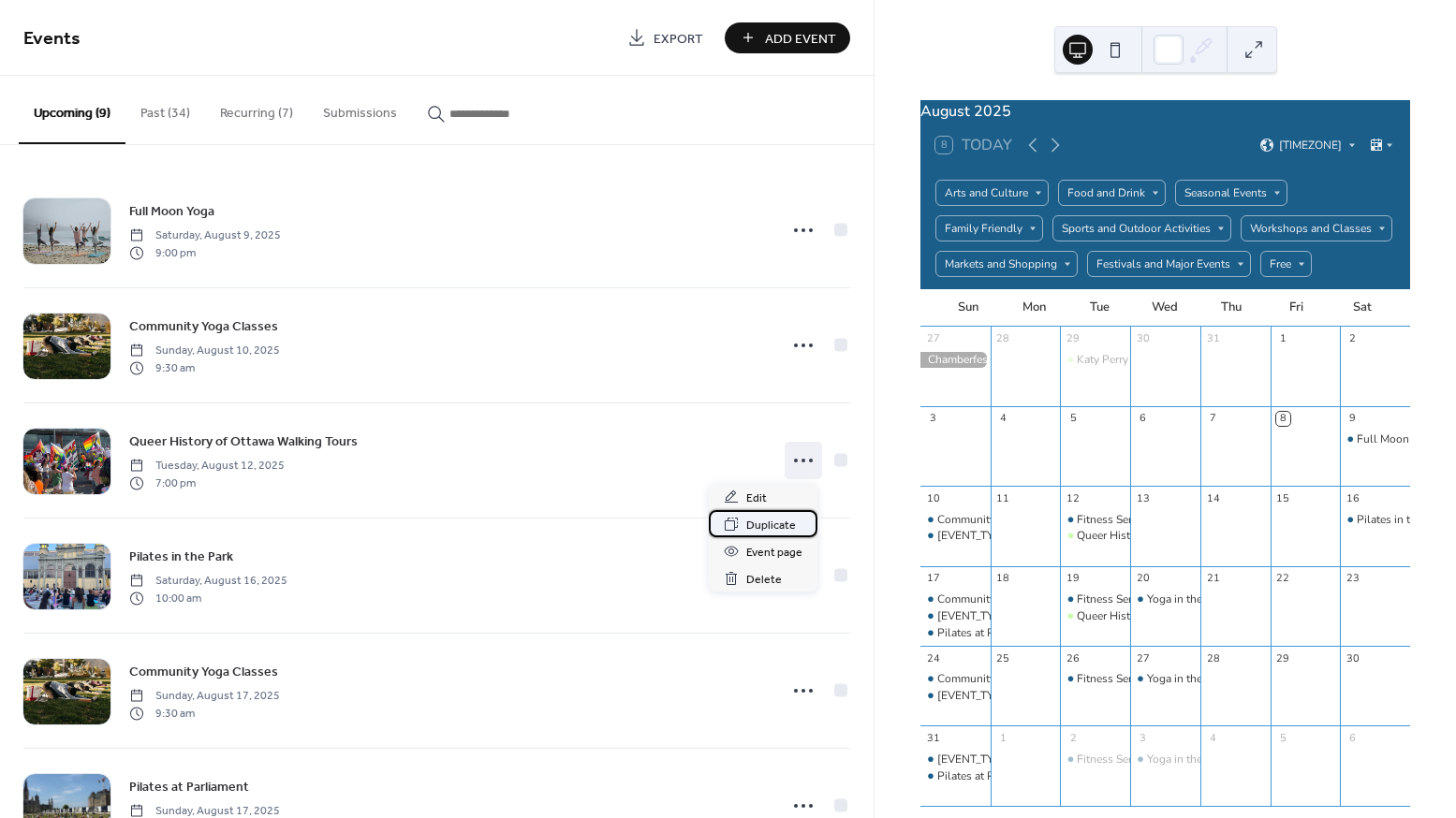 click on "Duplicate" at bounding box center (771, 525) 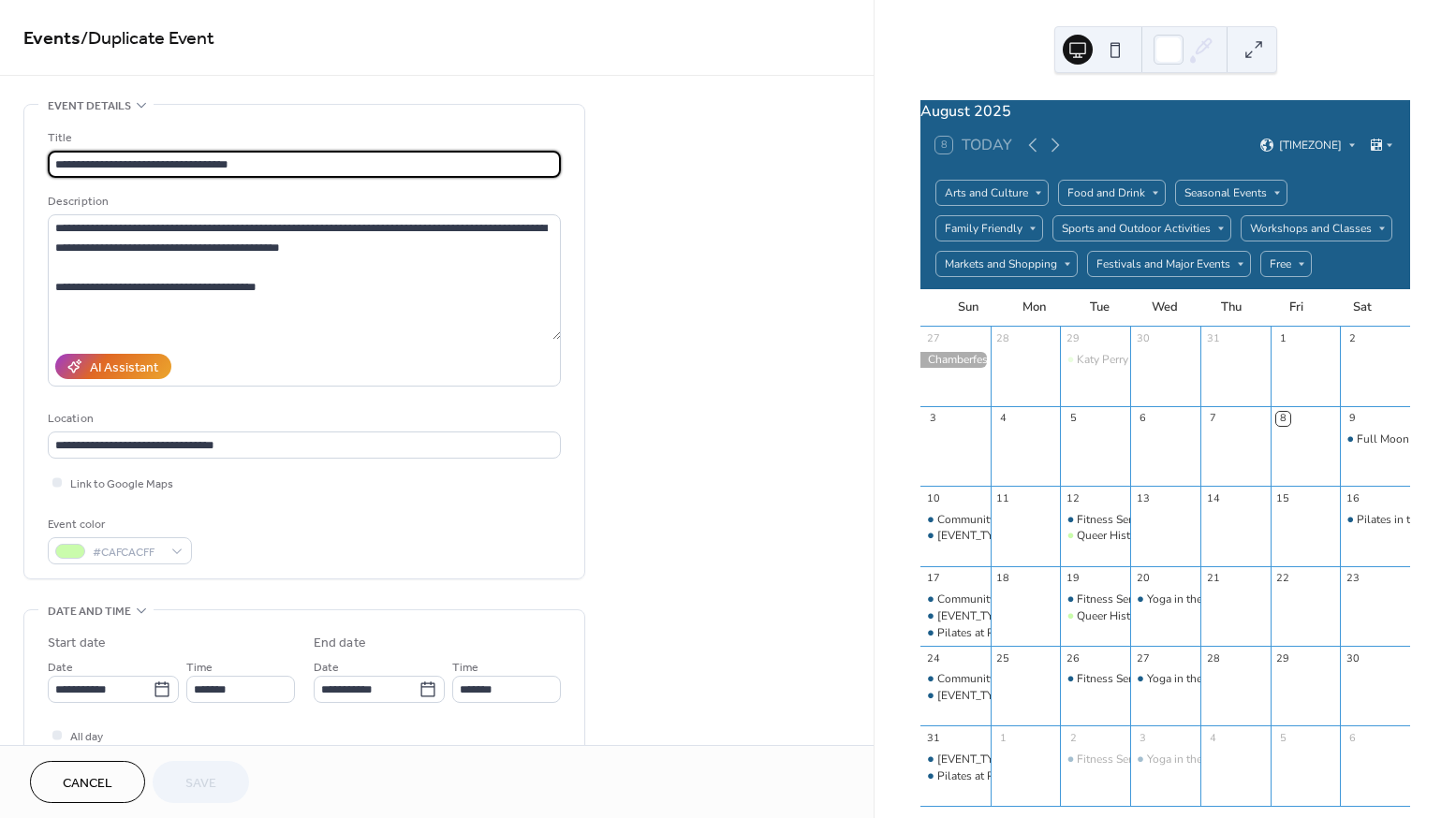 drag, startPoint x: 183, startPoint y: 168, endPoint x: 58, endPoint y: 166, distance: 125.016 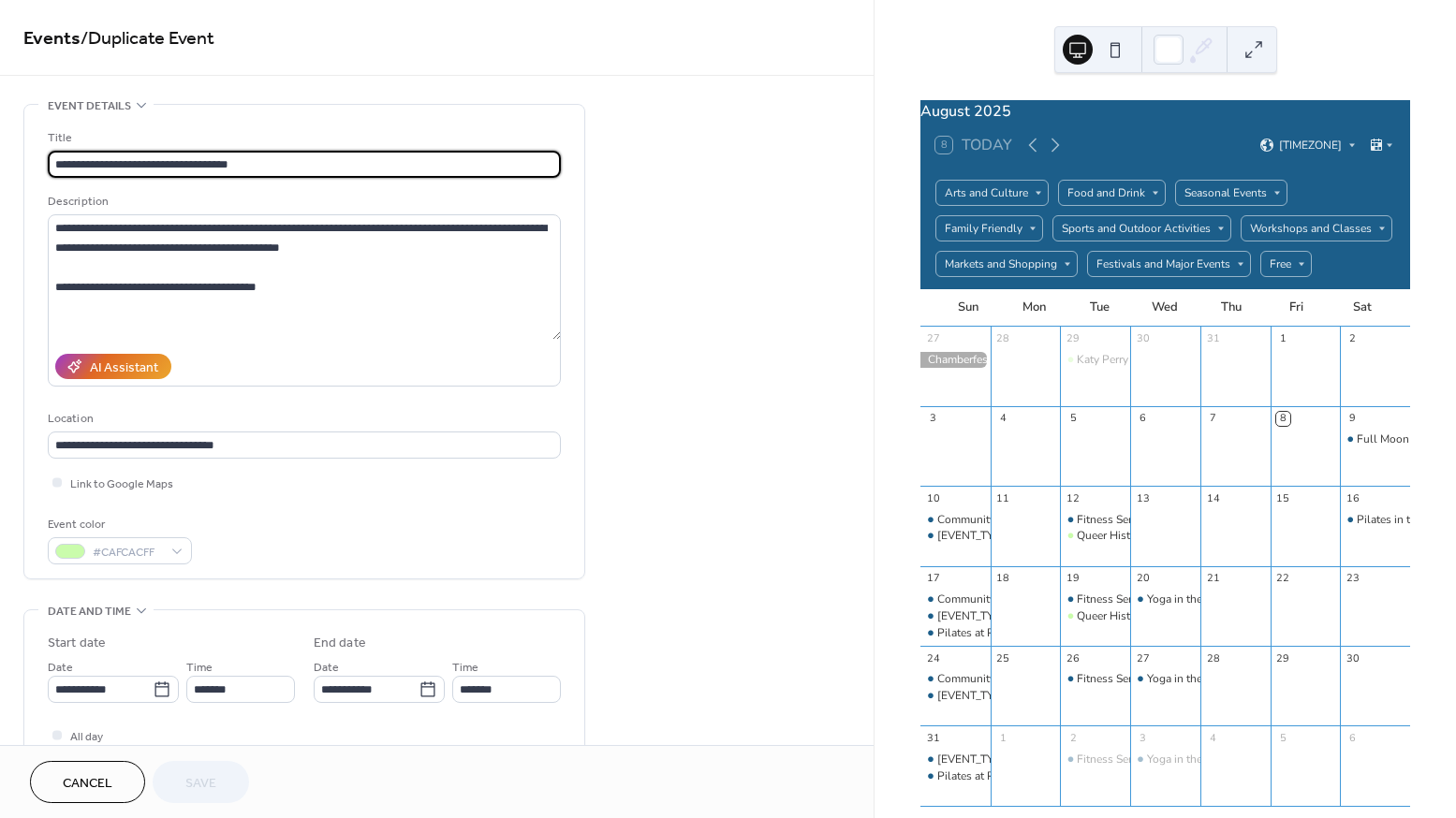 click on "**********" at bounding box center [304, 164] 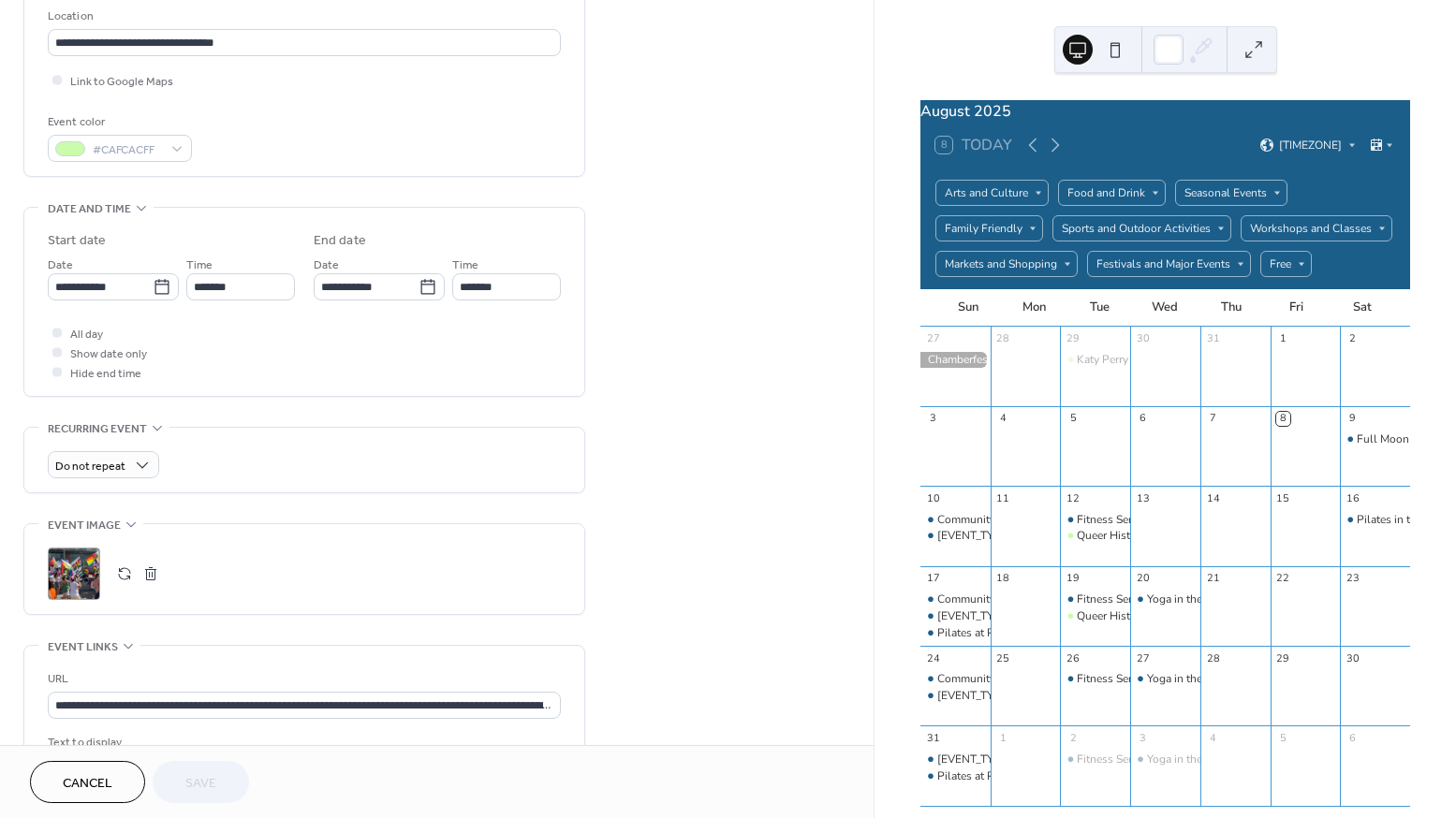scroll, scrollTop: 577, scrollLeft: 0, axis: vertical 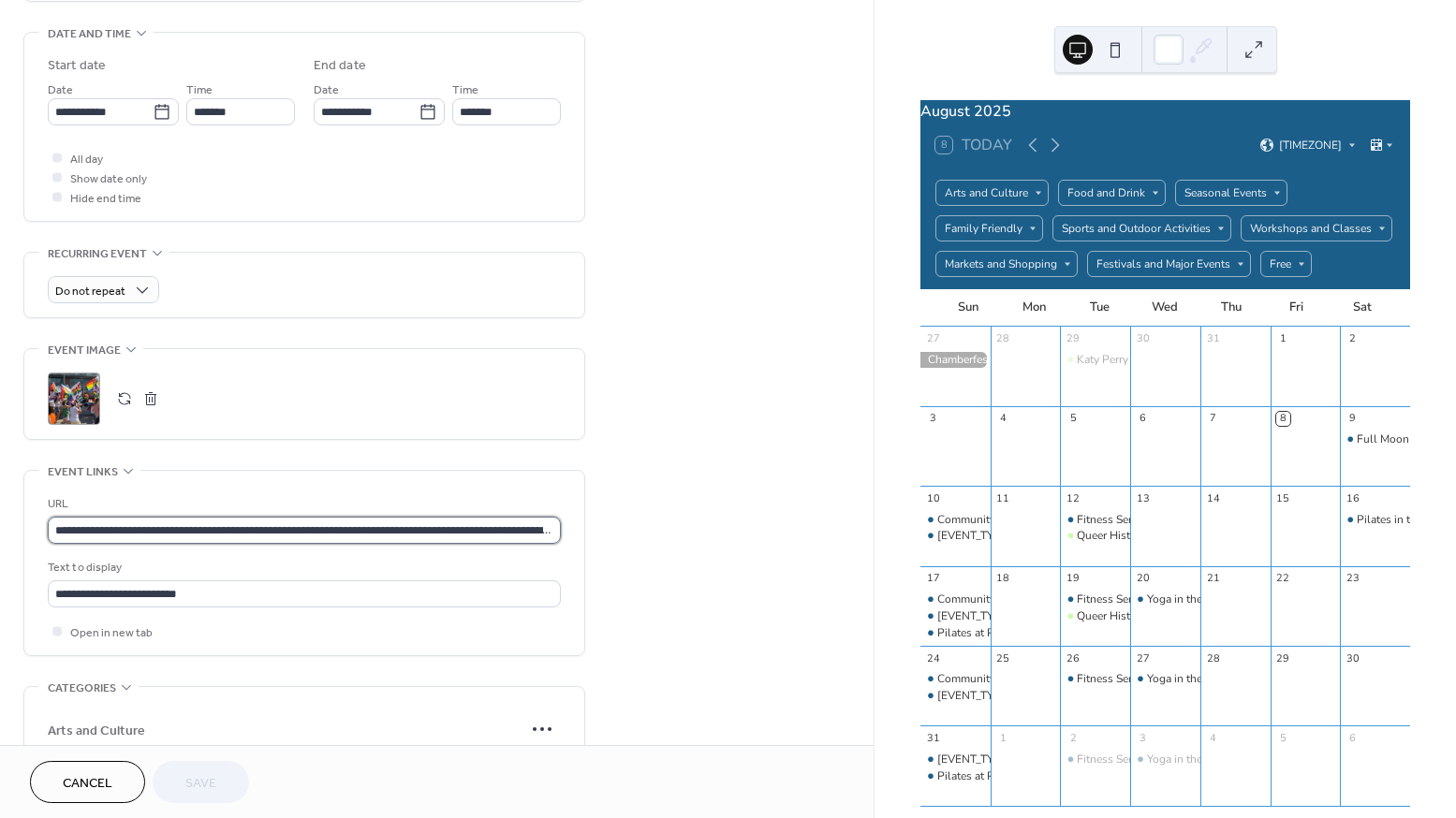 click on "**********" at bounding box center (304, 530) 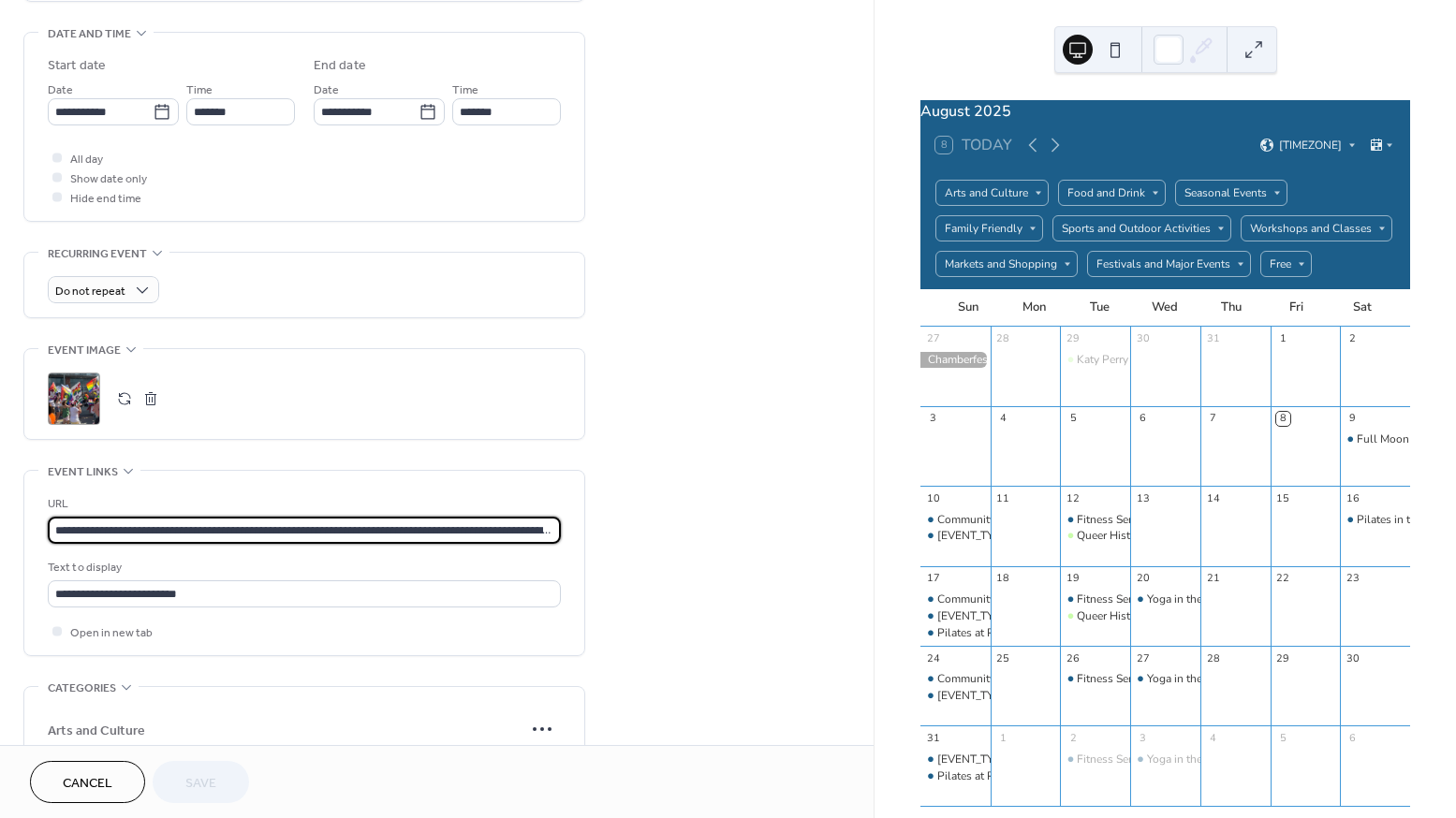 click on "**********" at bounding box center [304, 530] 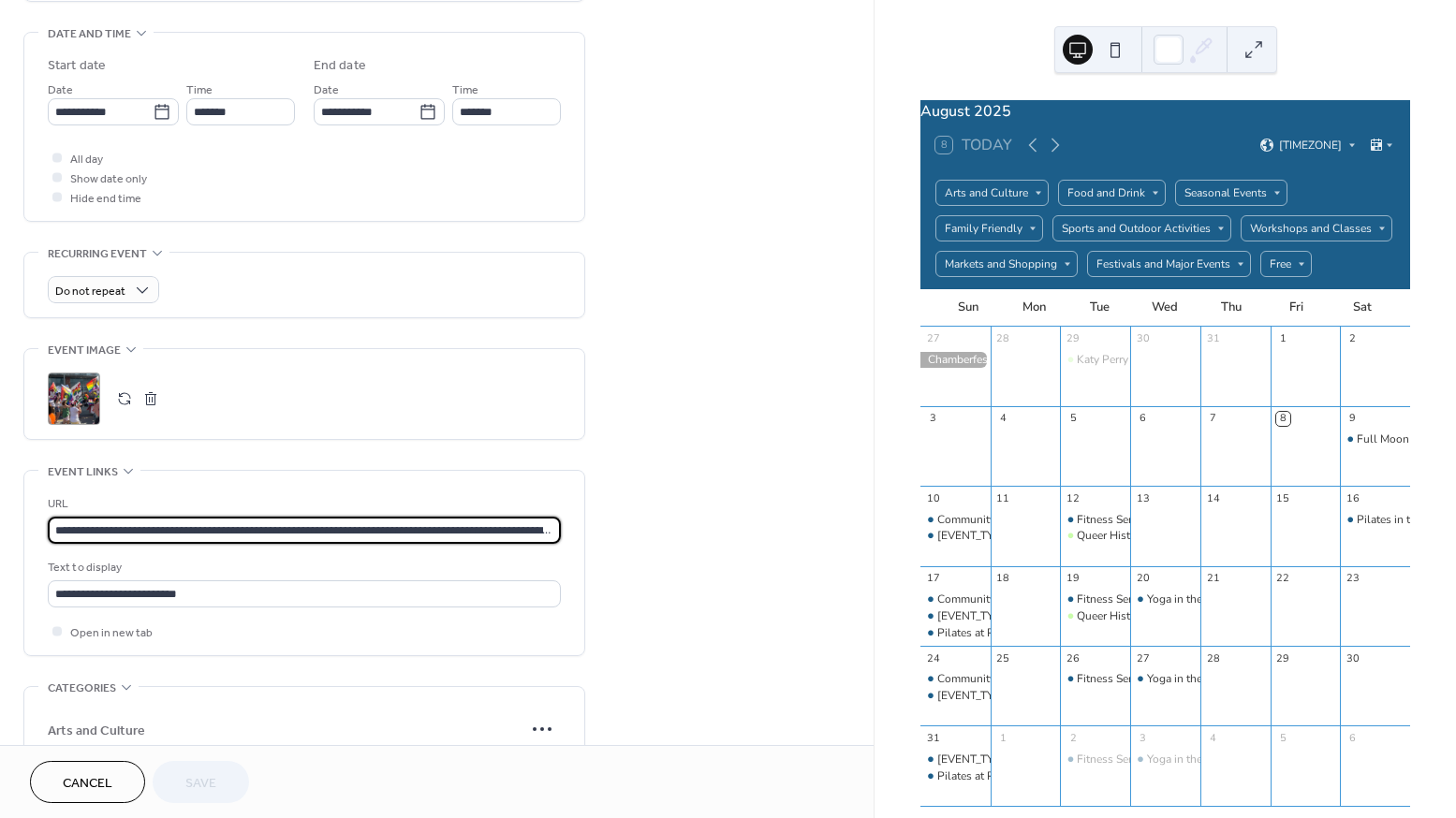 click on "**********" at bounding box center (304, 530) 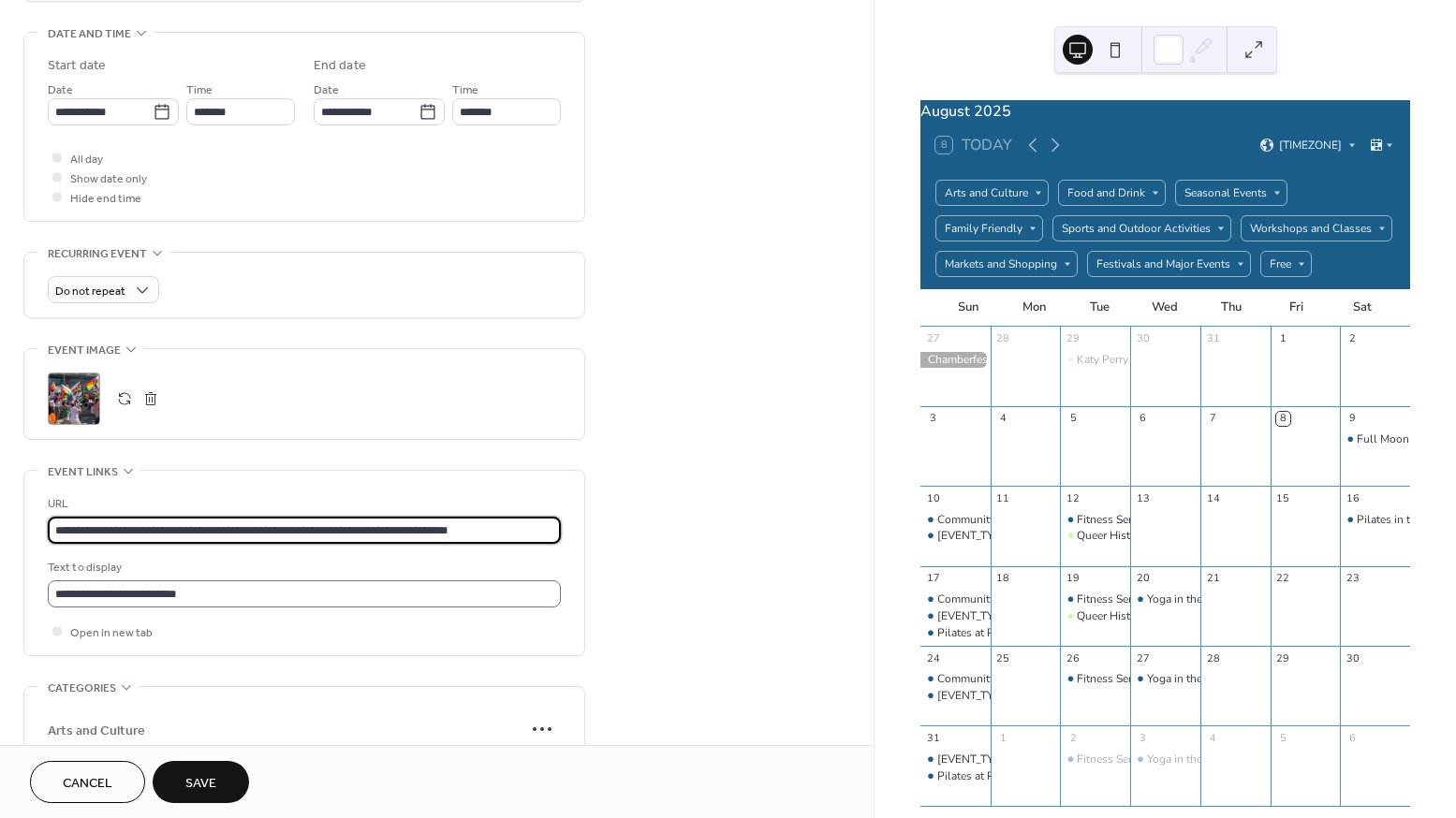 type on "**********" 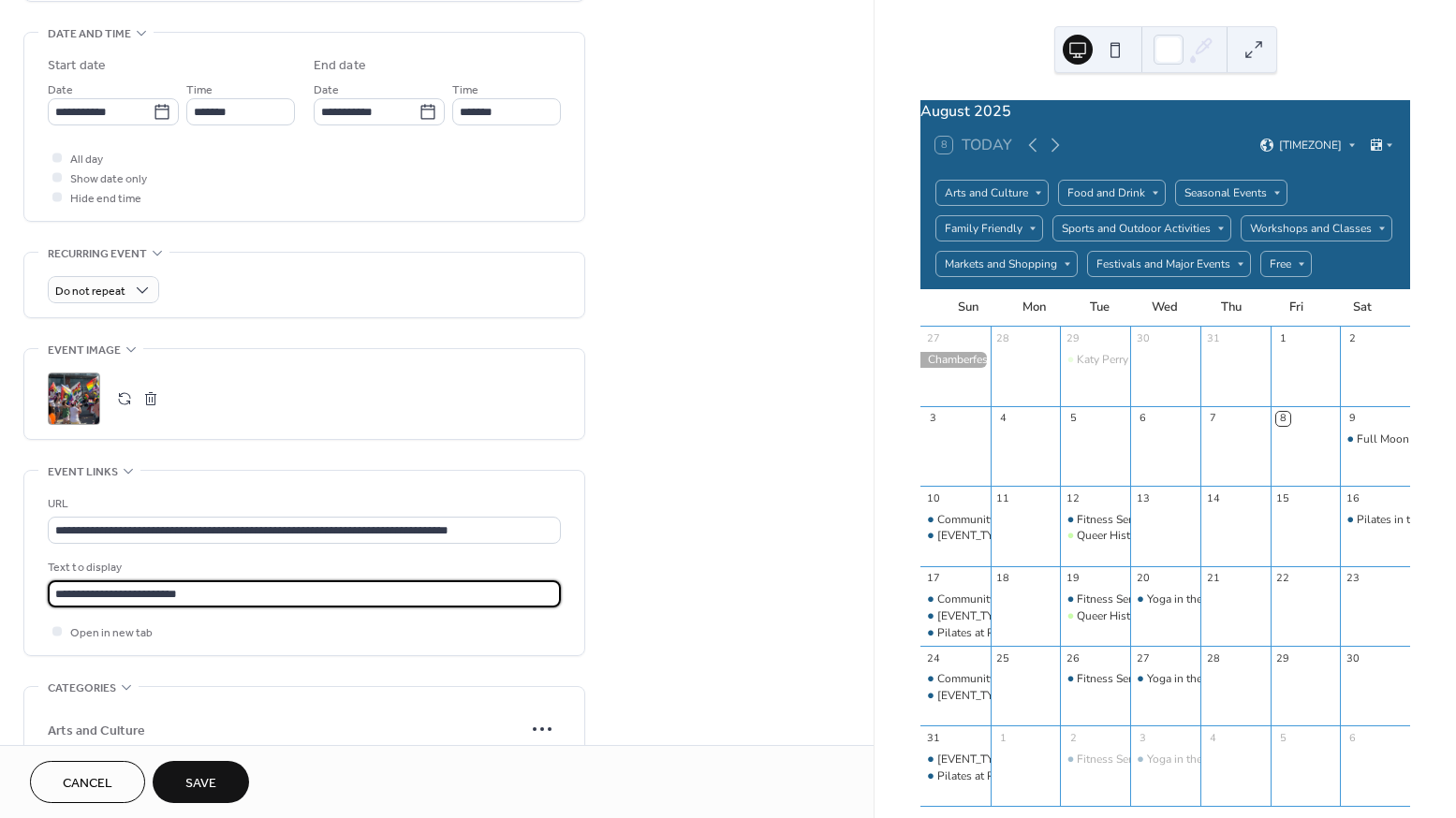 drag, startPoint x: 220, startPoint y: 605, endPoint x: 40, endPoint y: 604, distance: 180.00278 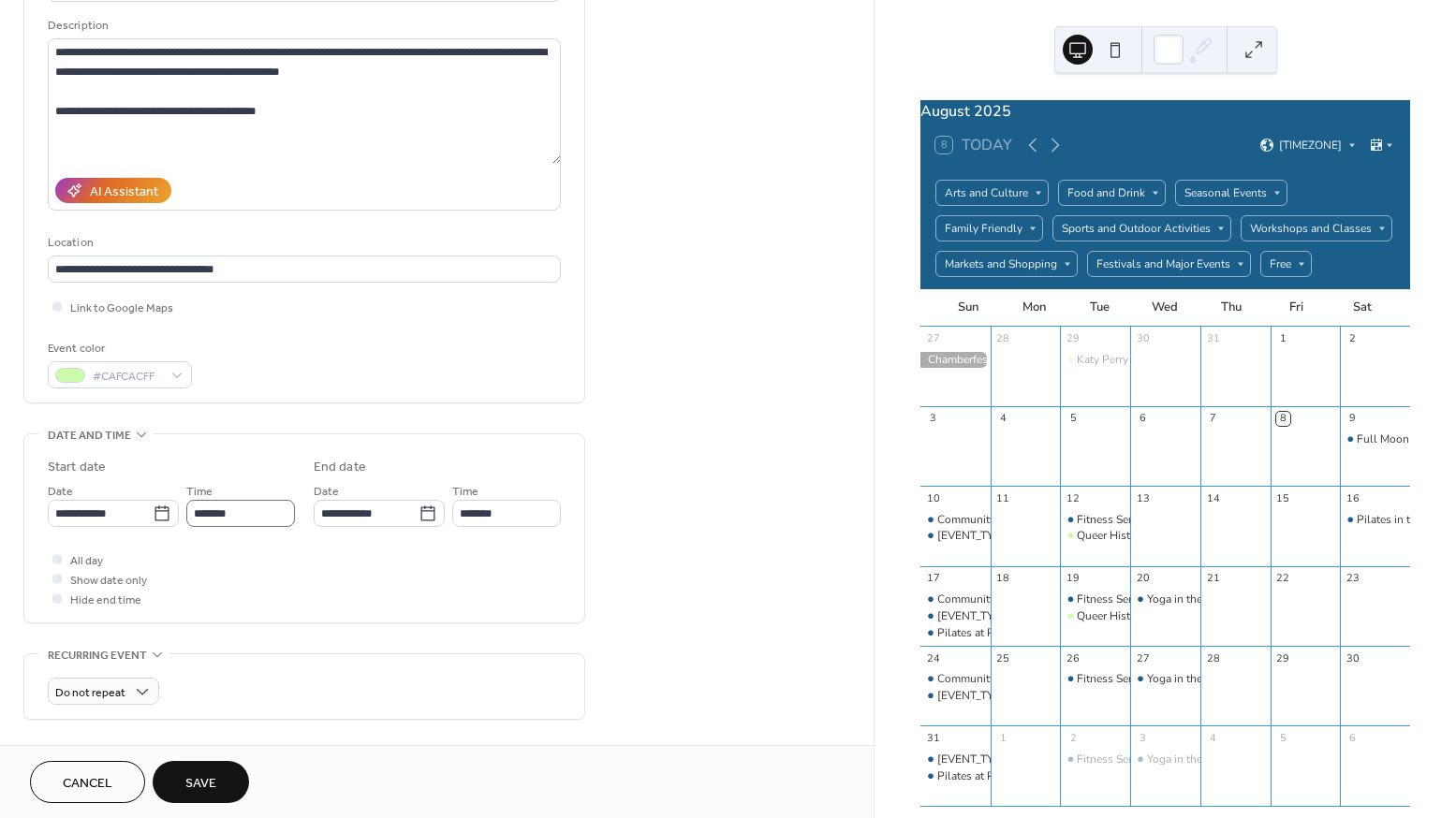 scroll, scrollTop: 172, scrollLeft: 0, axis: vertical 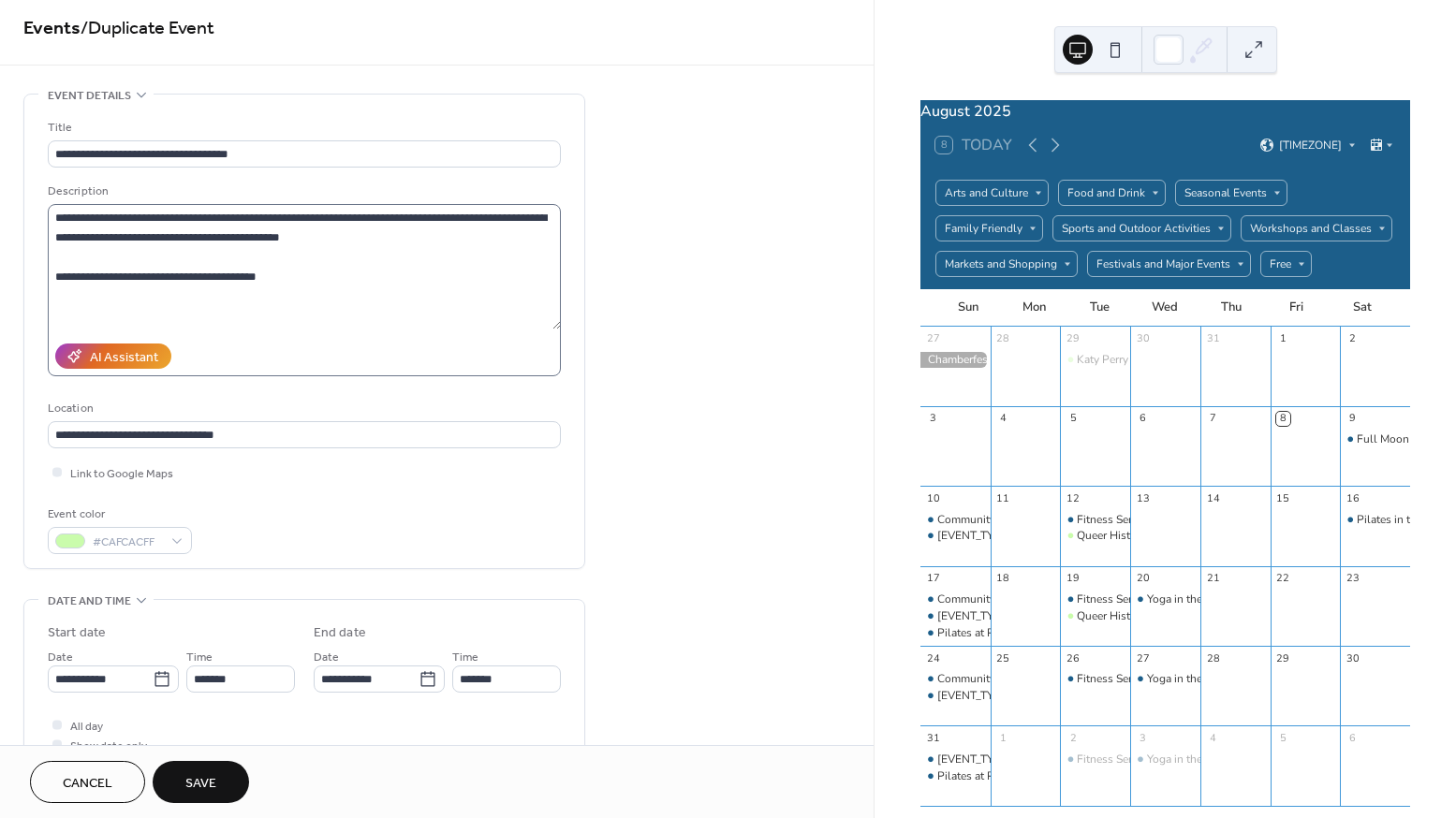 type on "**********" 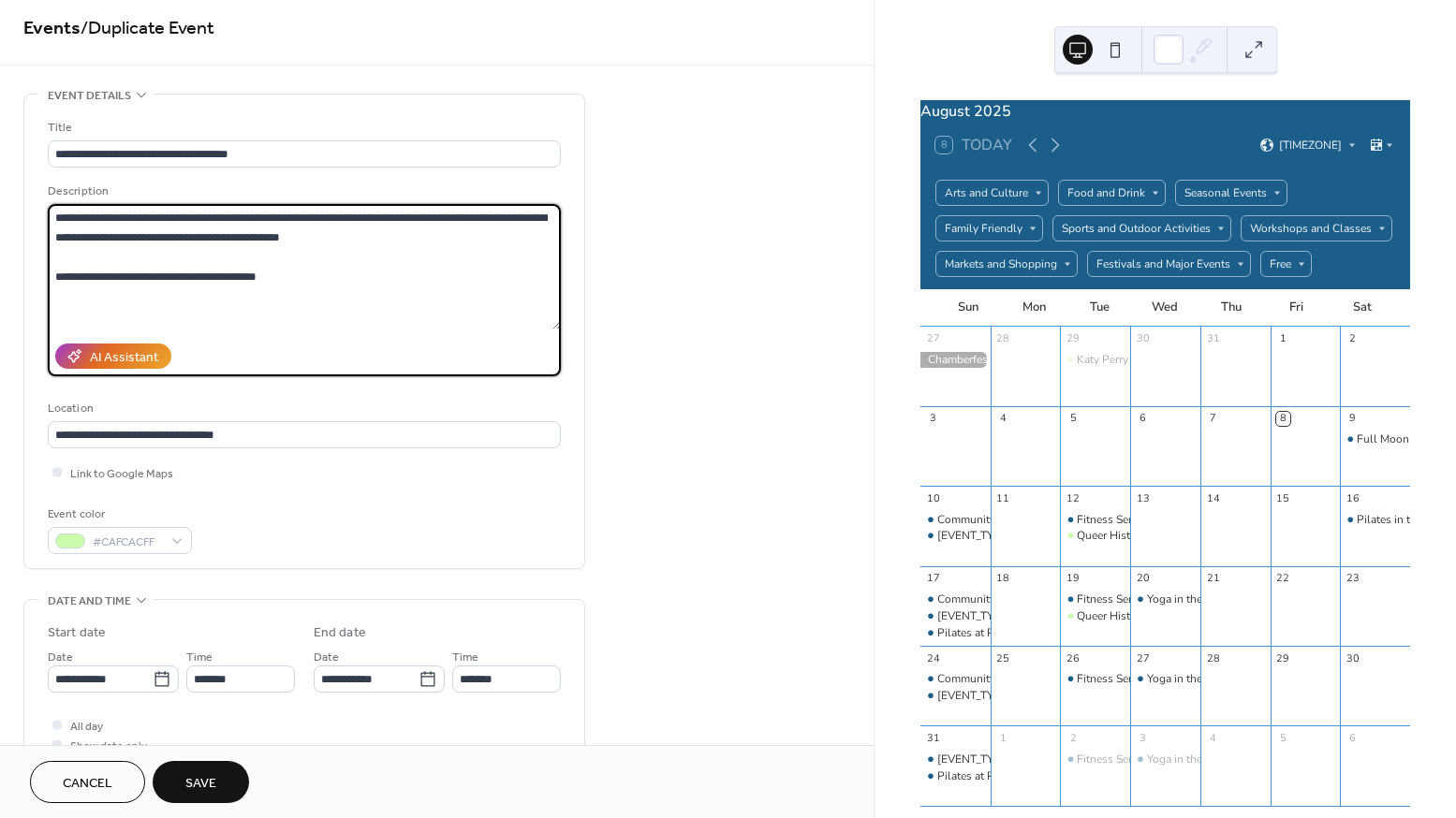 drag, startPoint x: 285, startPoint y: 280, endPoint x: 18, endPoint y: 196, distance: 279.9018 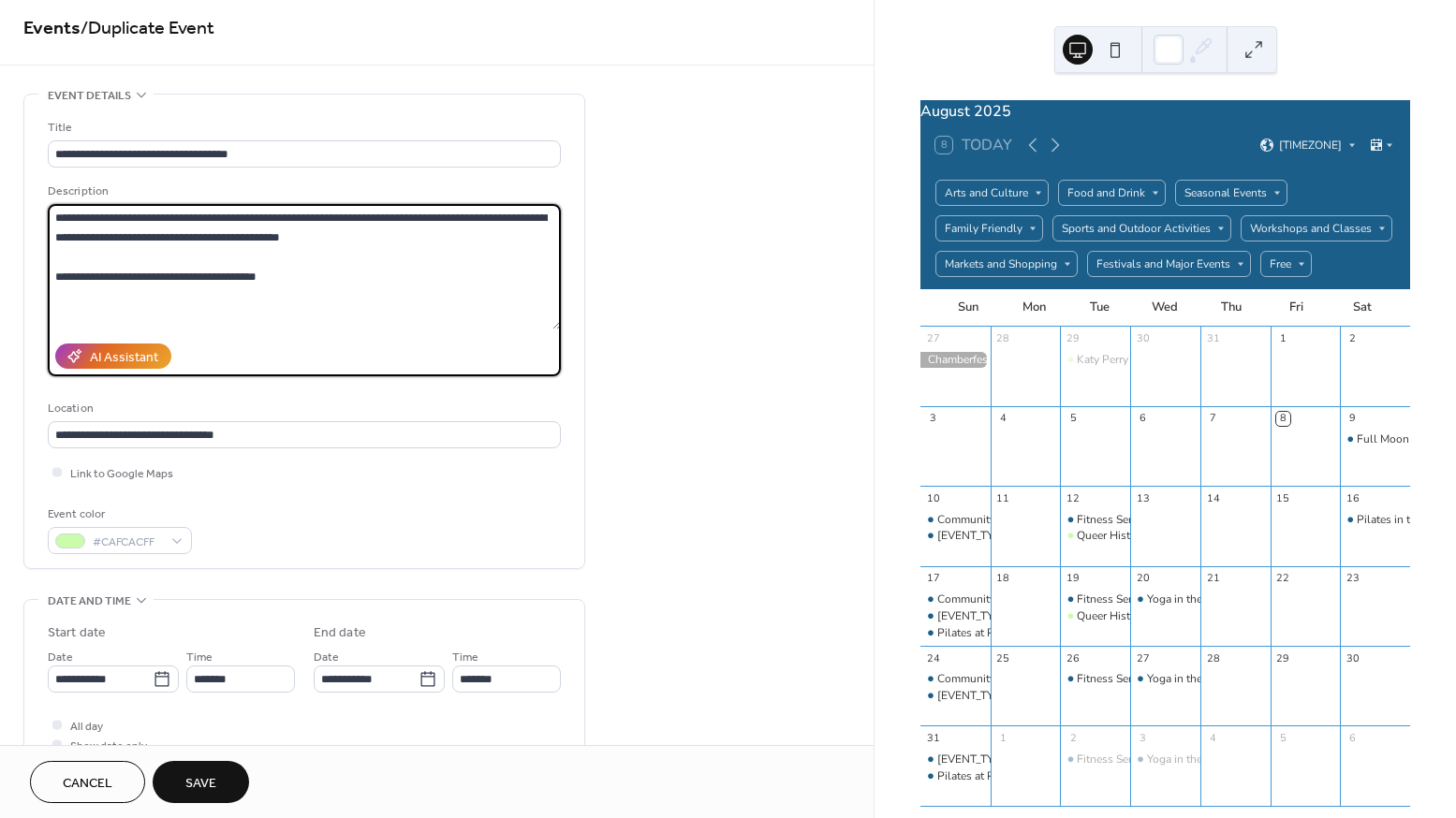 click on "**********" at bounding box center [436, 1096] 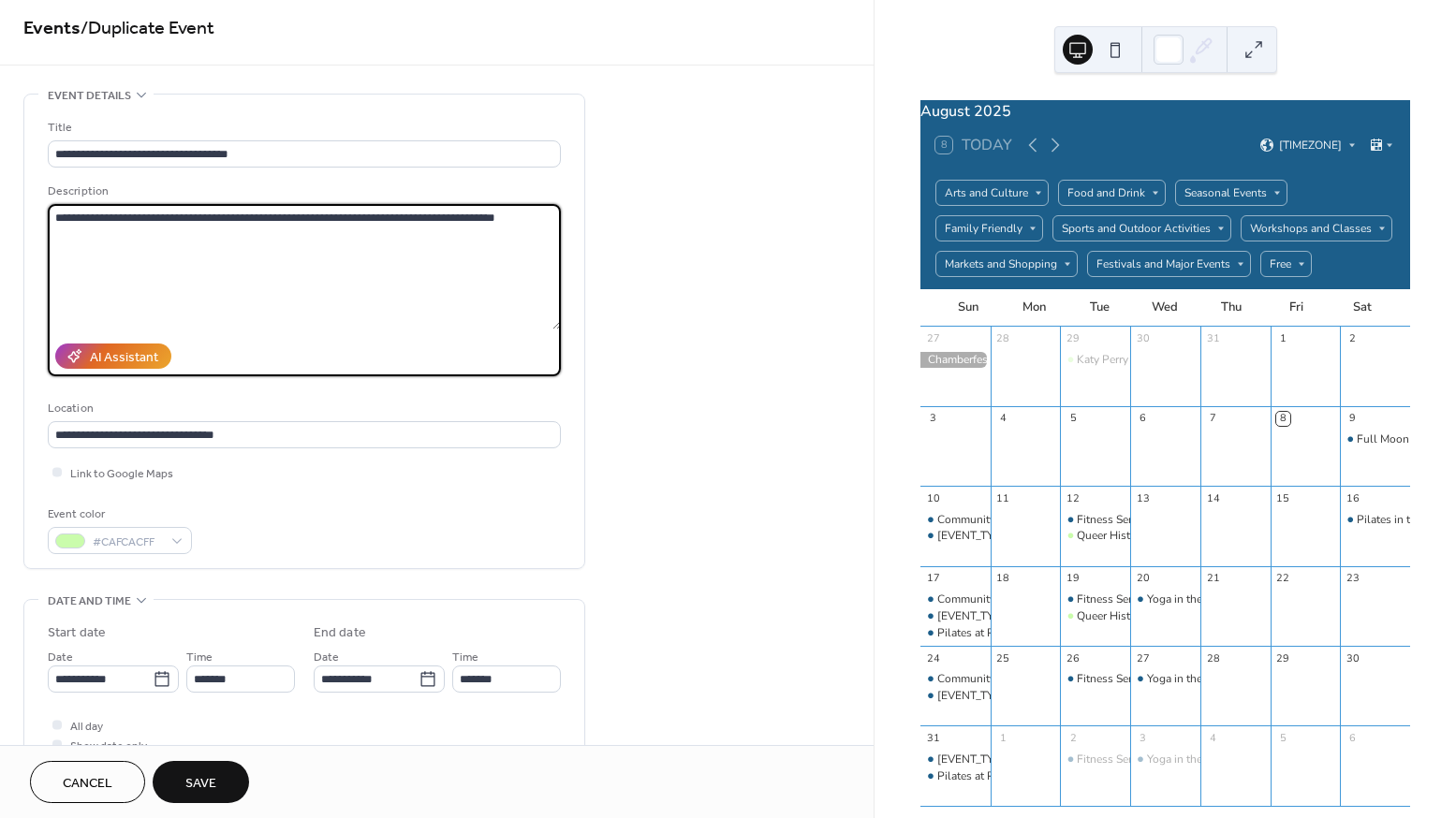 type on "**********" 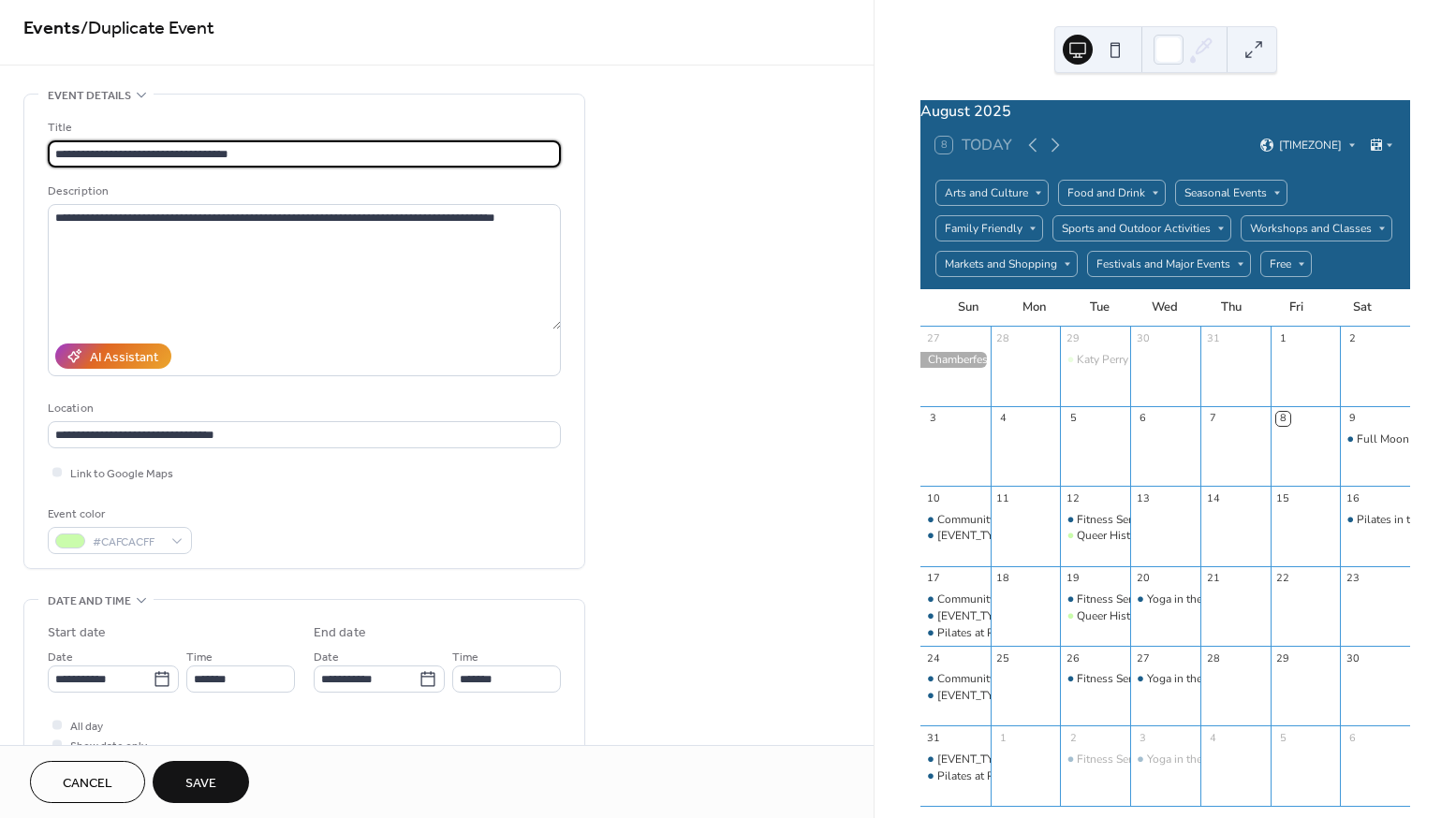 drag, startPoint x: 320, startPoint y: 346, endPoint x: 50, endPoint y: 157, distance: 329.577 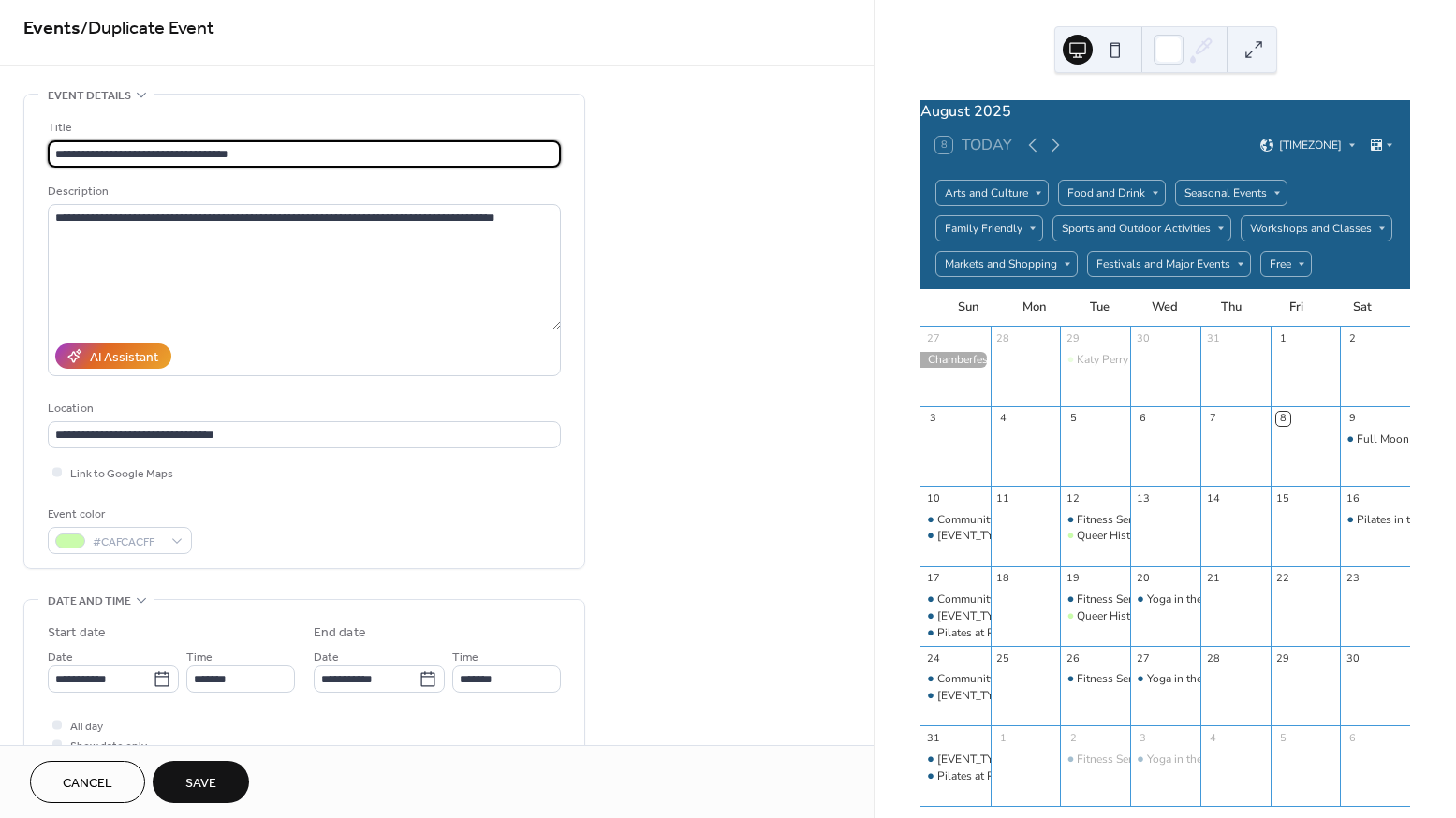 click on "**********" at bounding box center [304, 153] 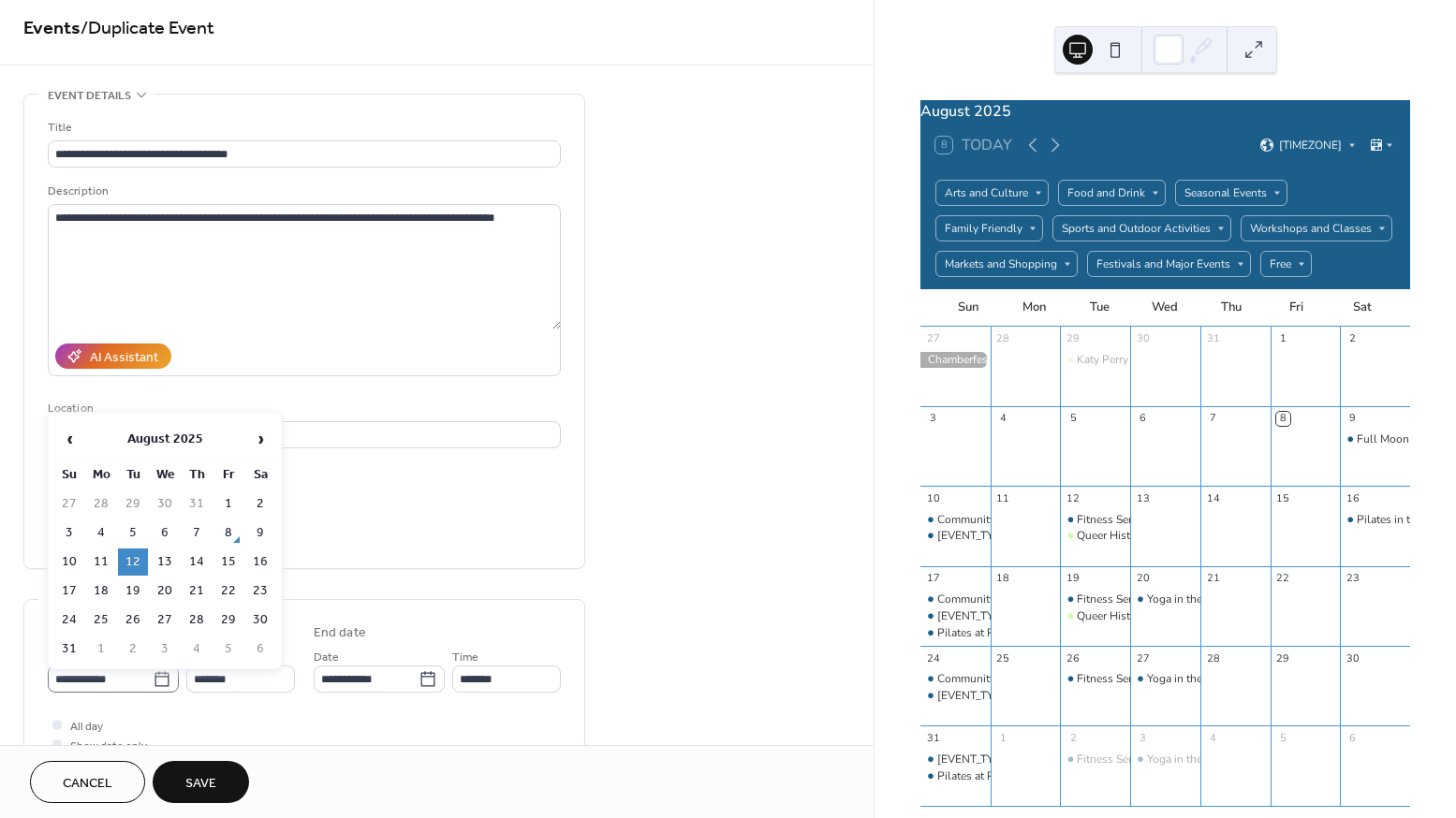 click 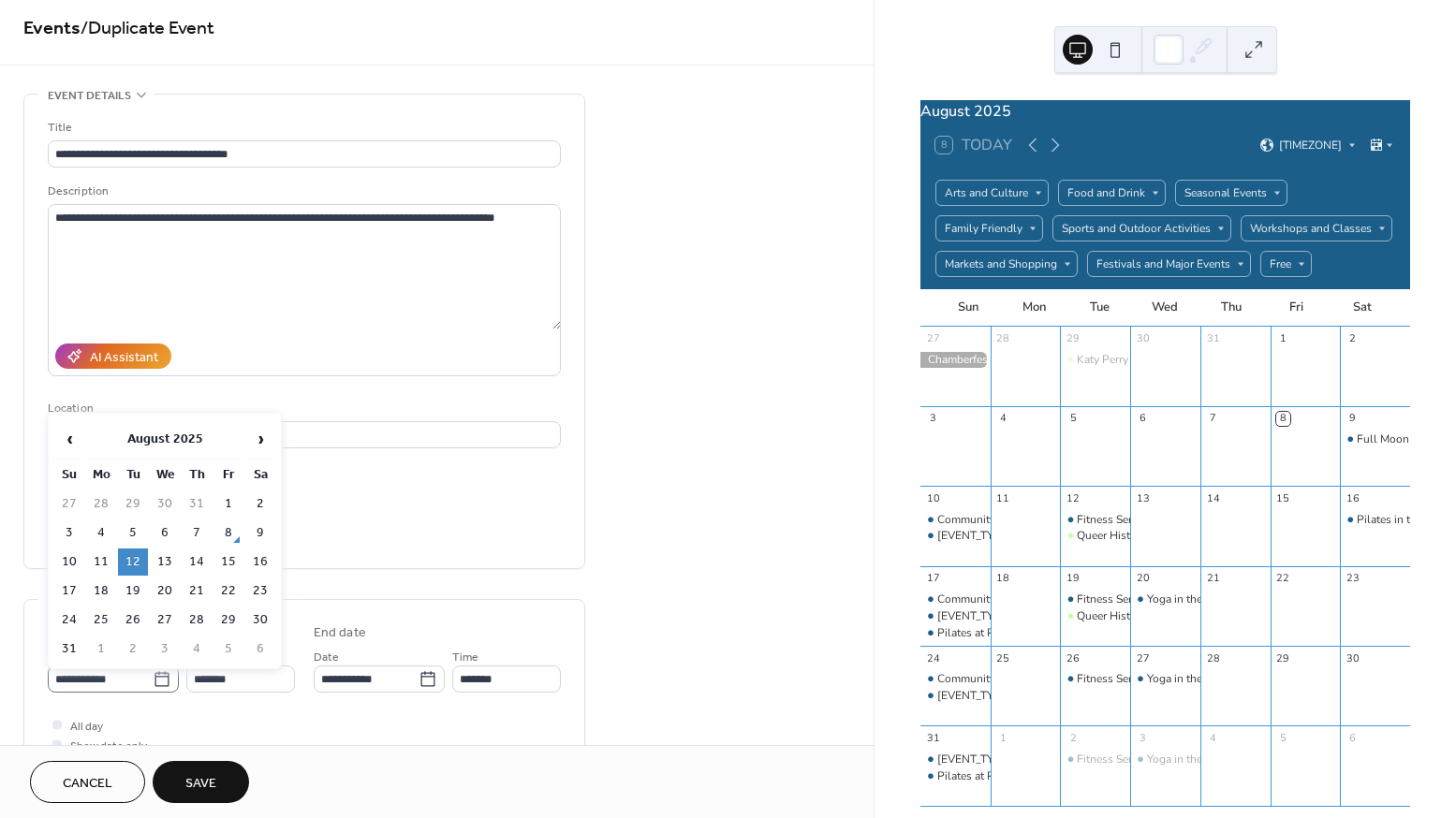 click on "**********" at bounding box center [100, 679] 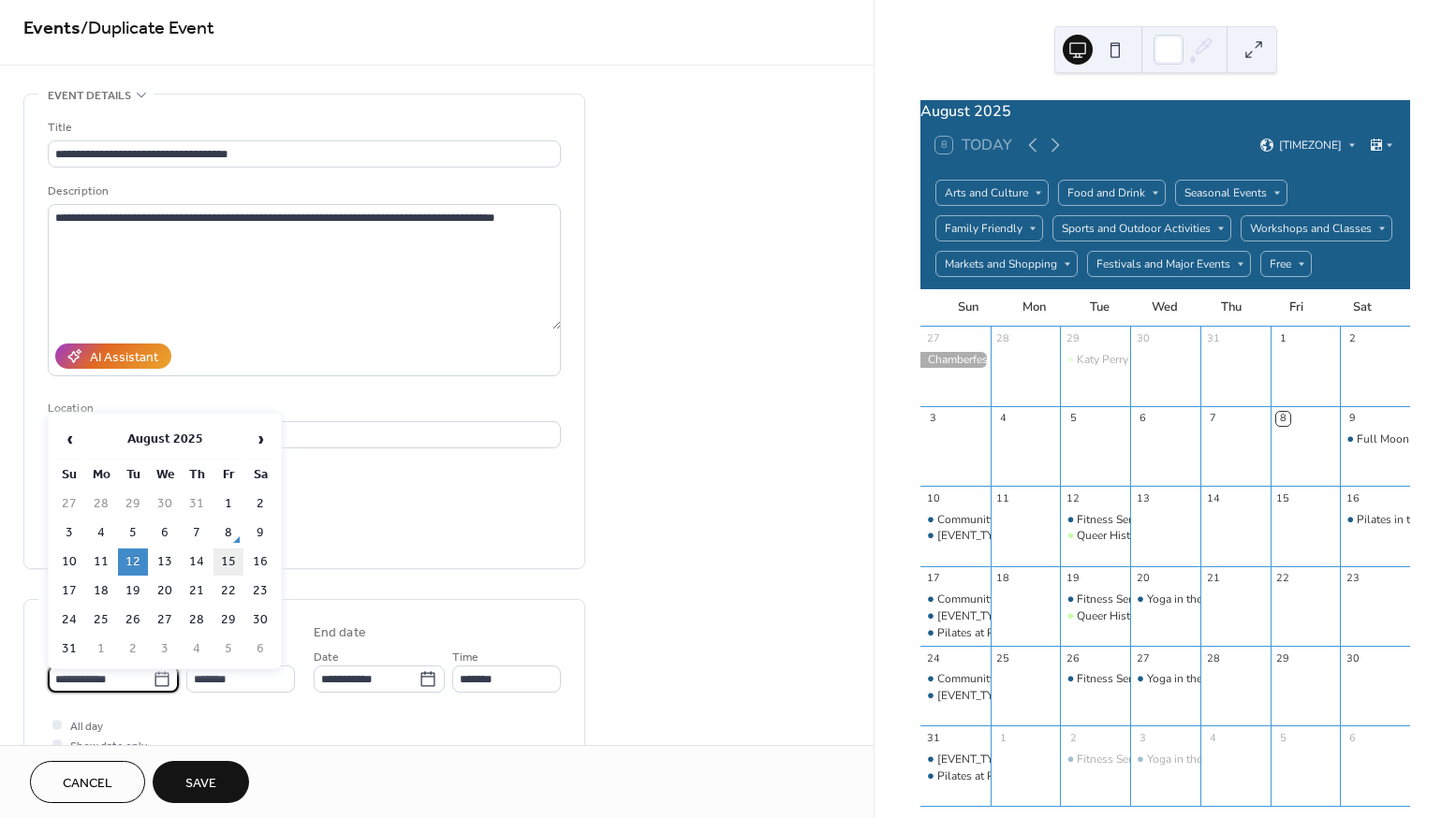 click on "15" at bounding box center (228, 562) 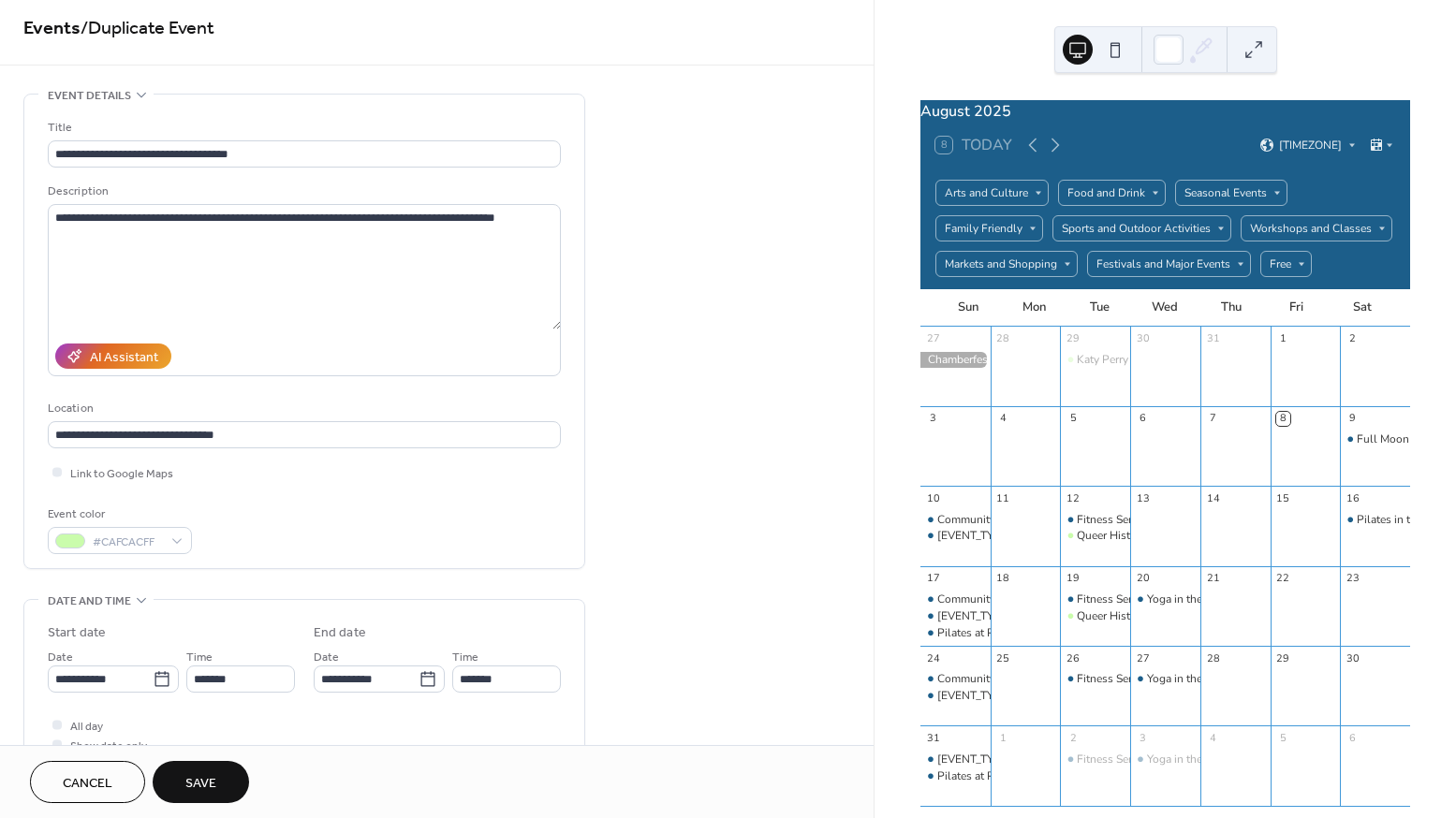 type on "**********" 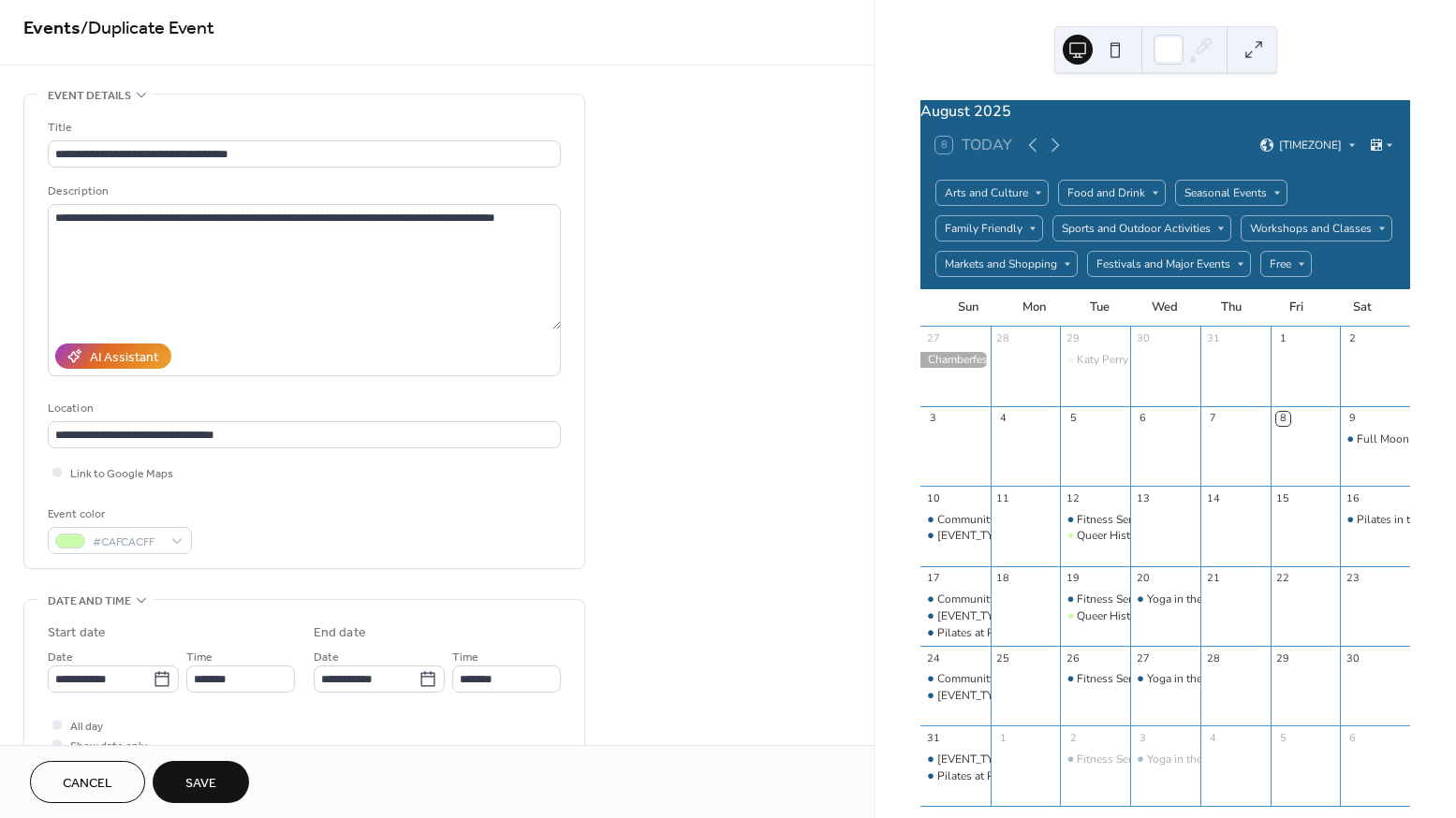 type on "**********" 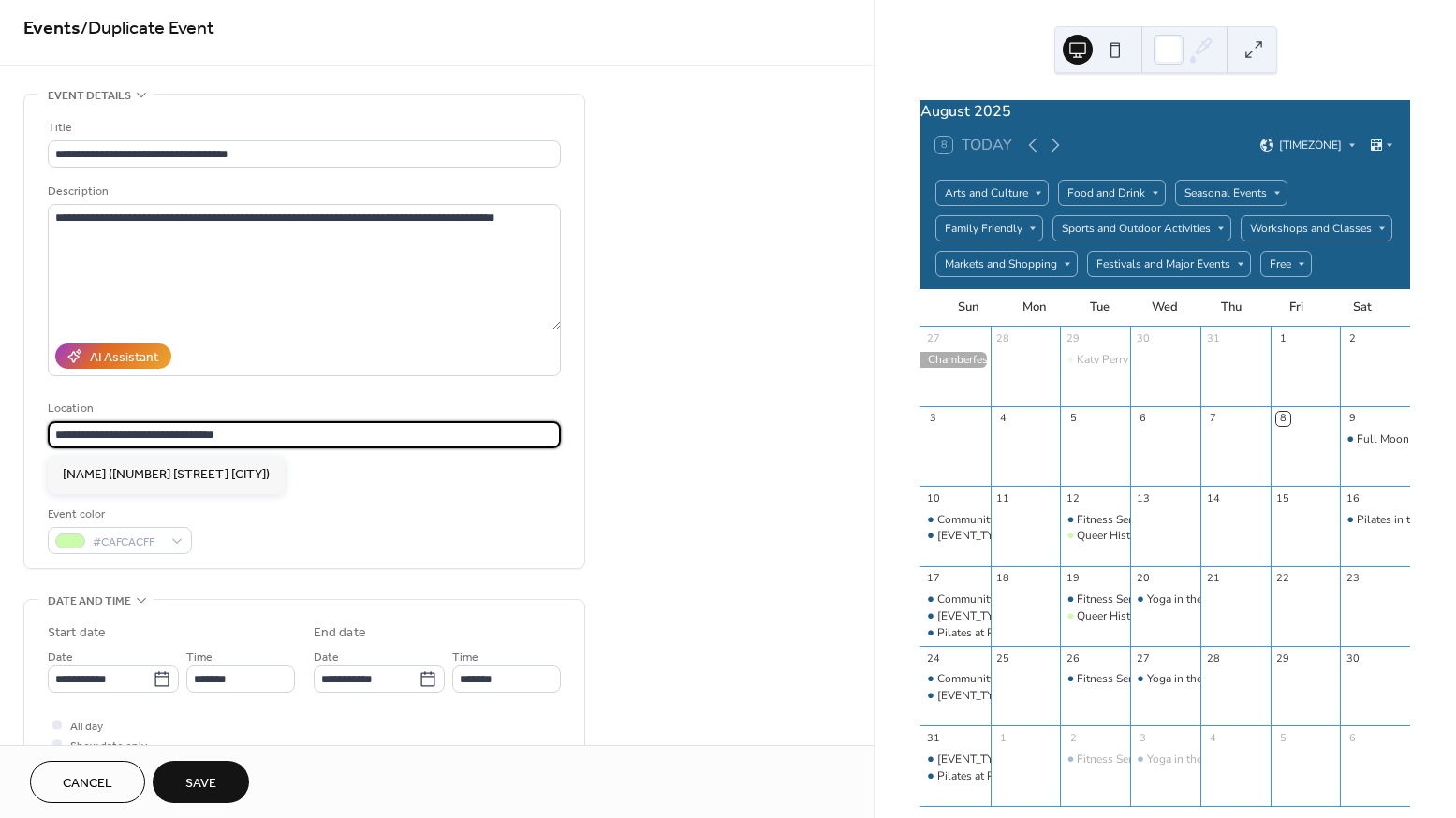 drag, startPoint x: 267, startPoint y: 444, endPoint x: 25, endPoint y: 435, distance: 242.1673 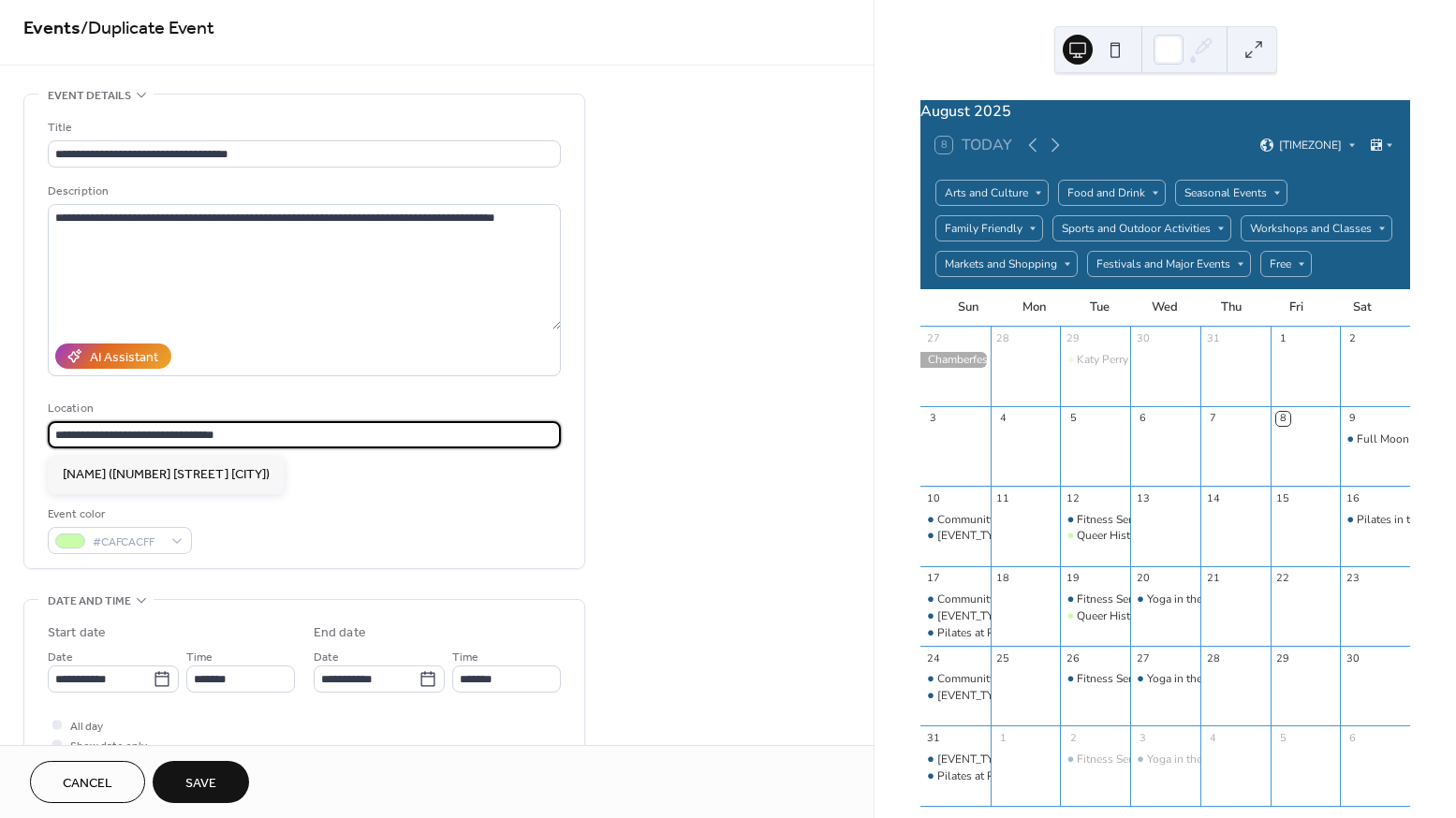 click on "**********" at bounding box center [304, 331] 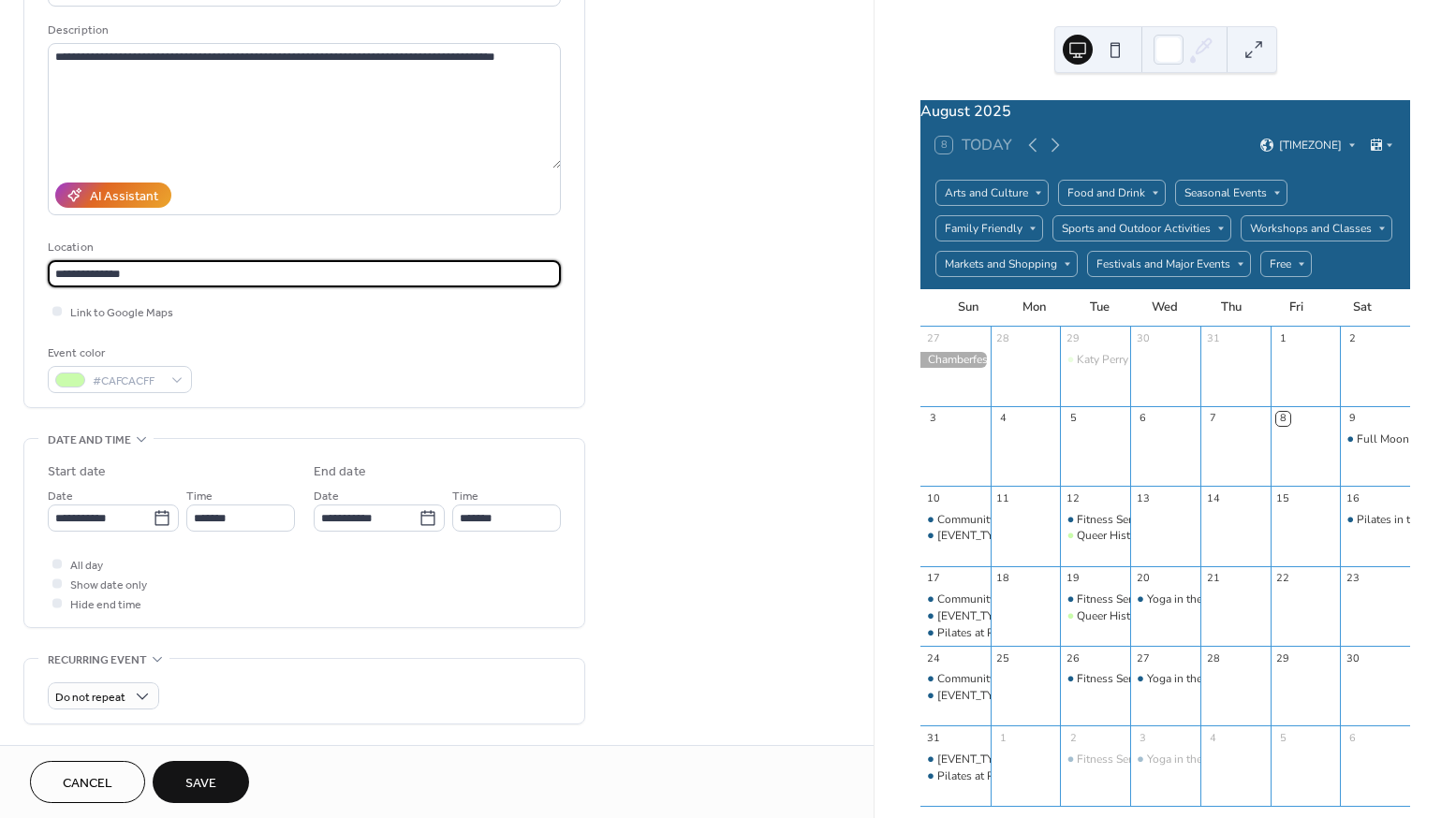 scroll, scrollTop: 0, scrollLeft: 0, axis: both 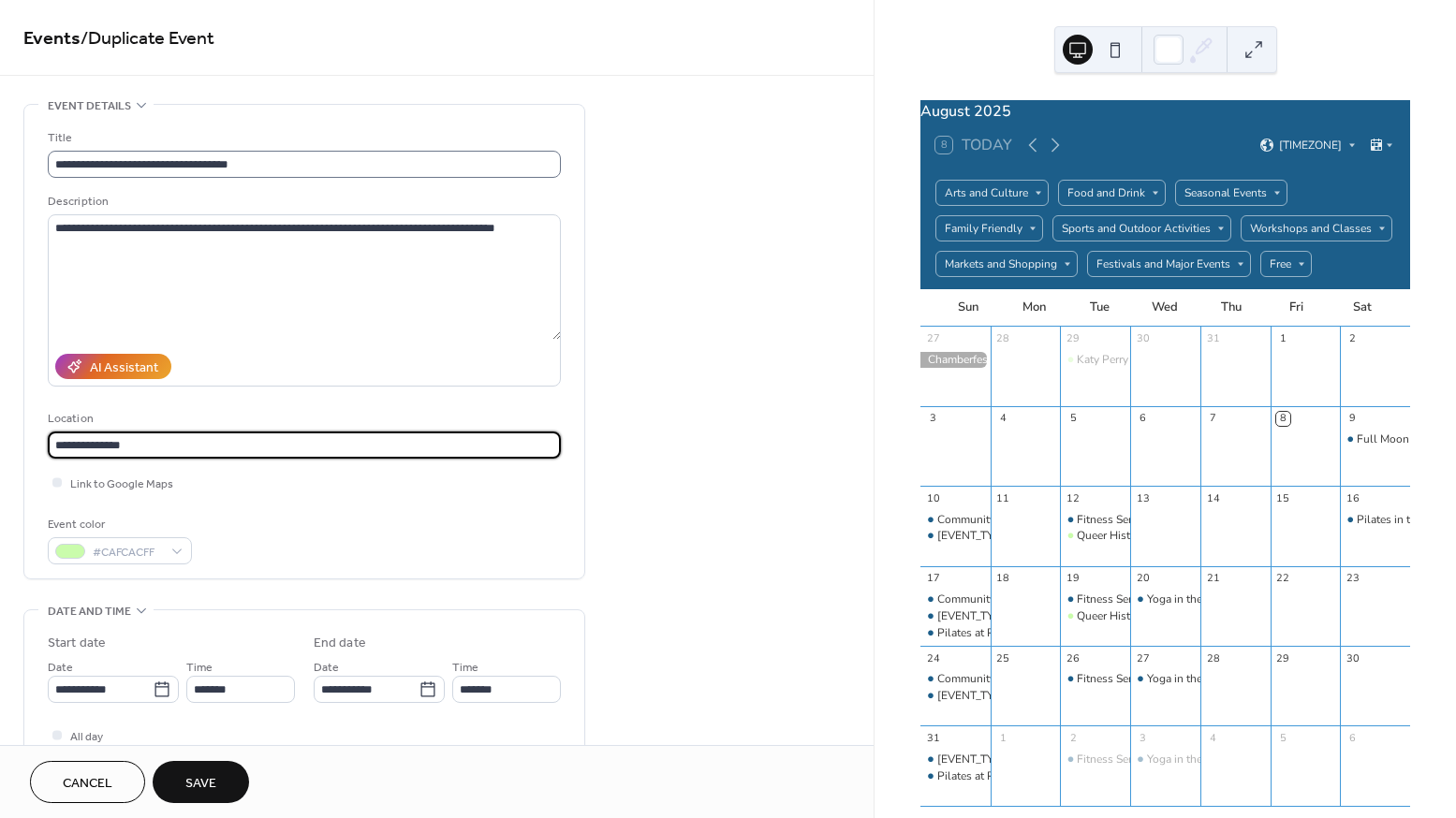 type on "**********" 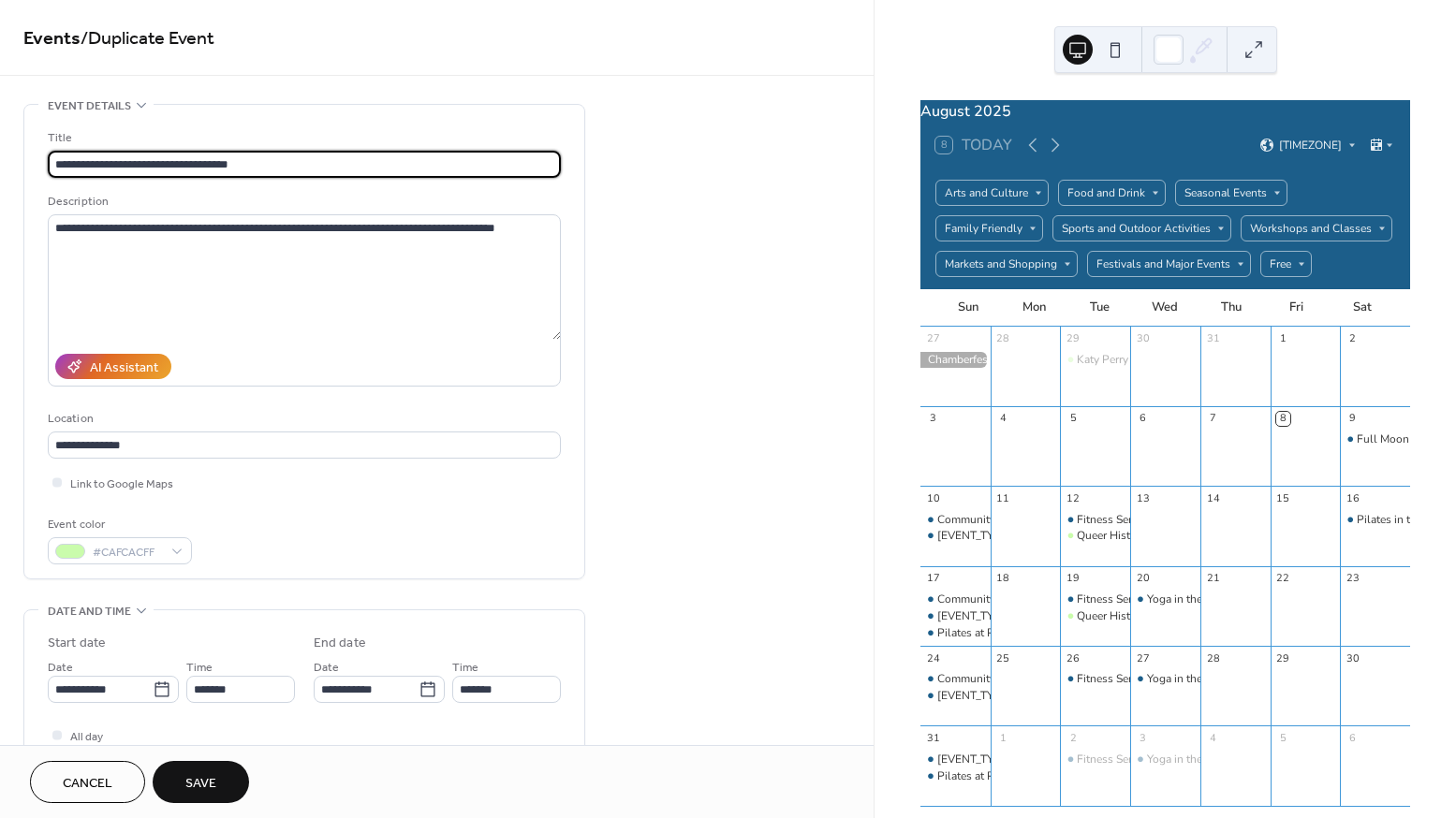 drag, startPoint x: 258, startPoint y: 161, endPoint x: 10, endPoint y: 155, distance: 248.0726 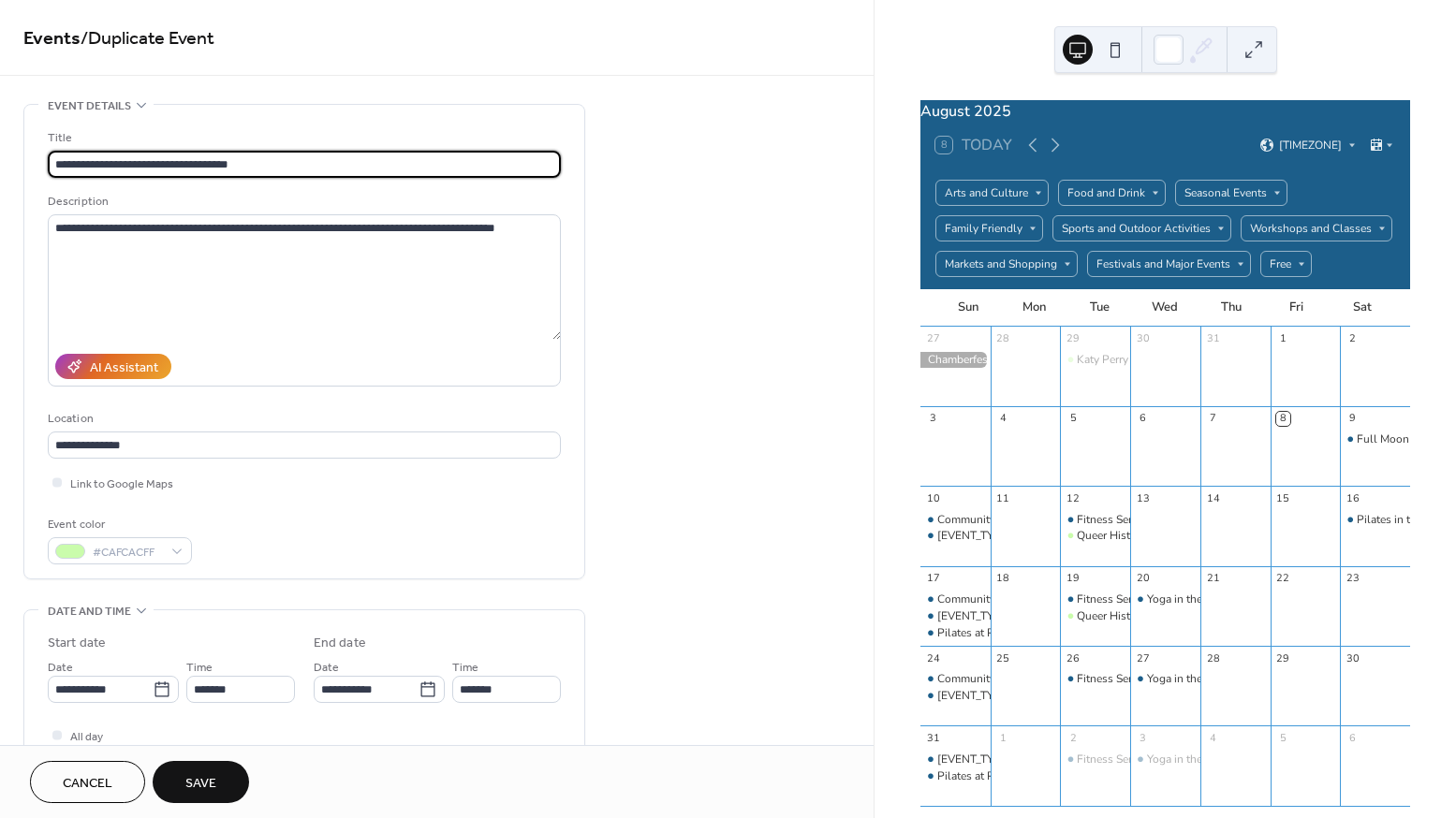 click on "**********" at bounding box center (436, 1106) 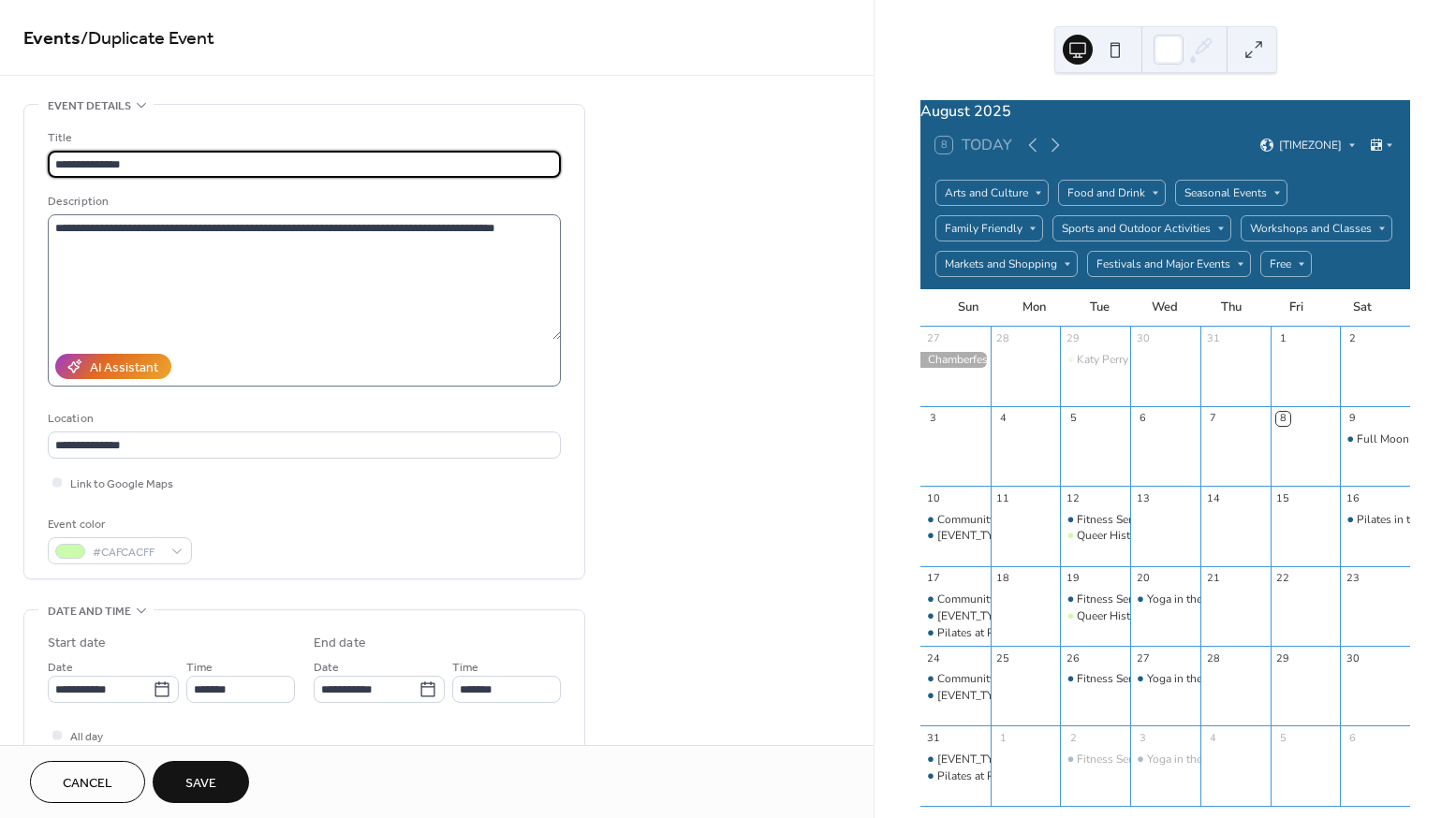 type on "**********" 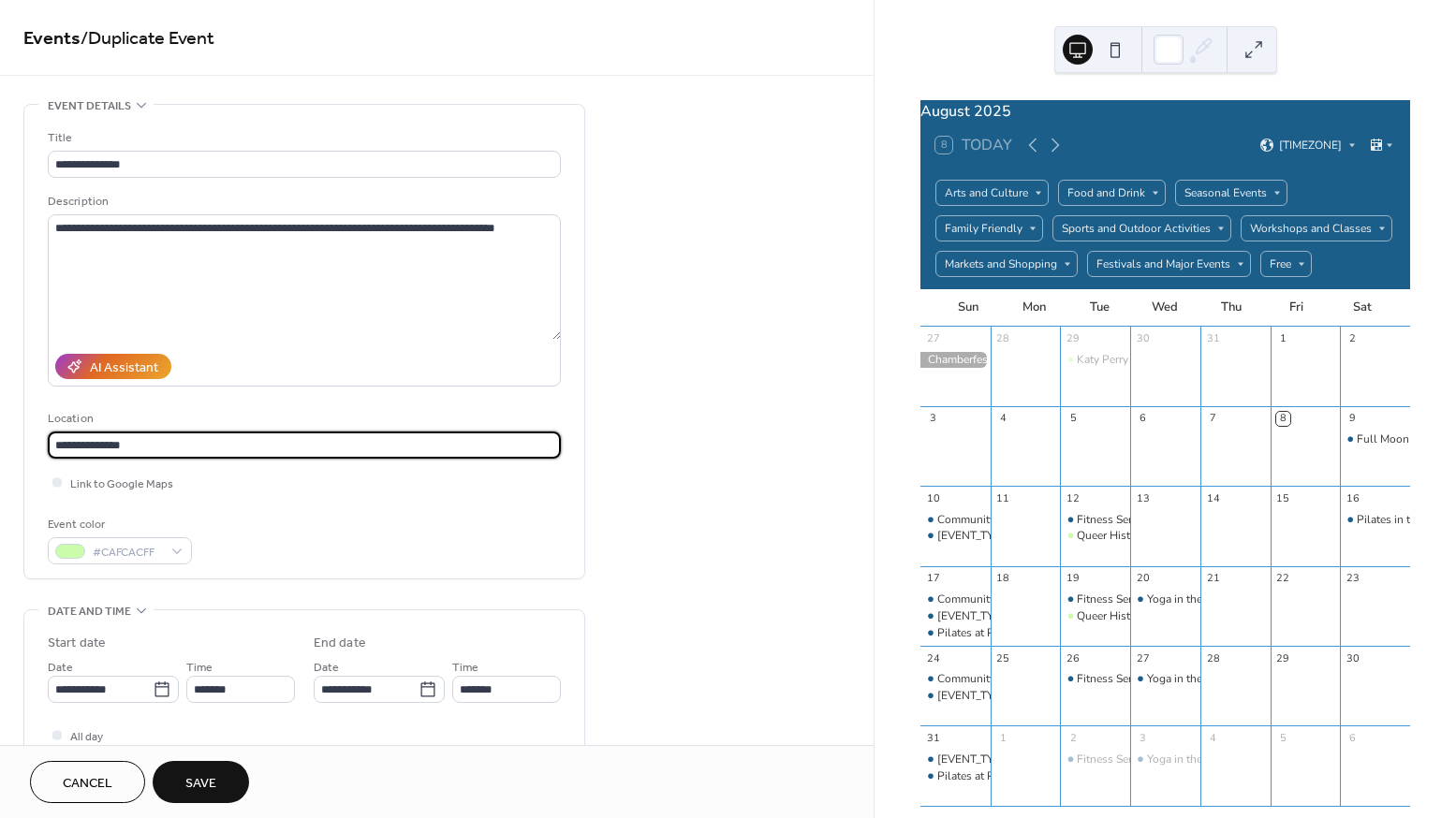 drag, startPoint x: 184, startPoint y: 309, endPoint x: 18, endPoint y: 442, distance: 212.70872 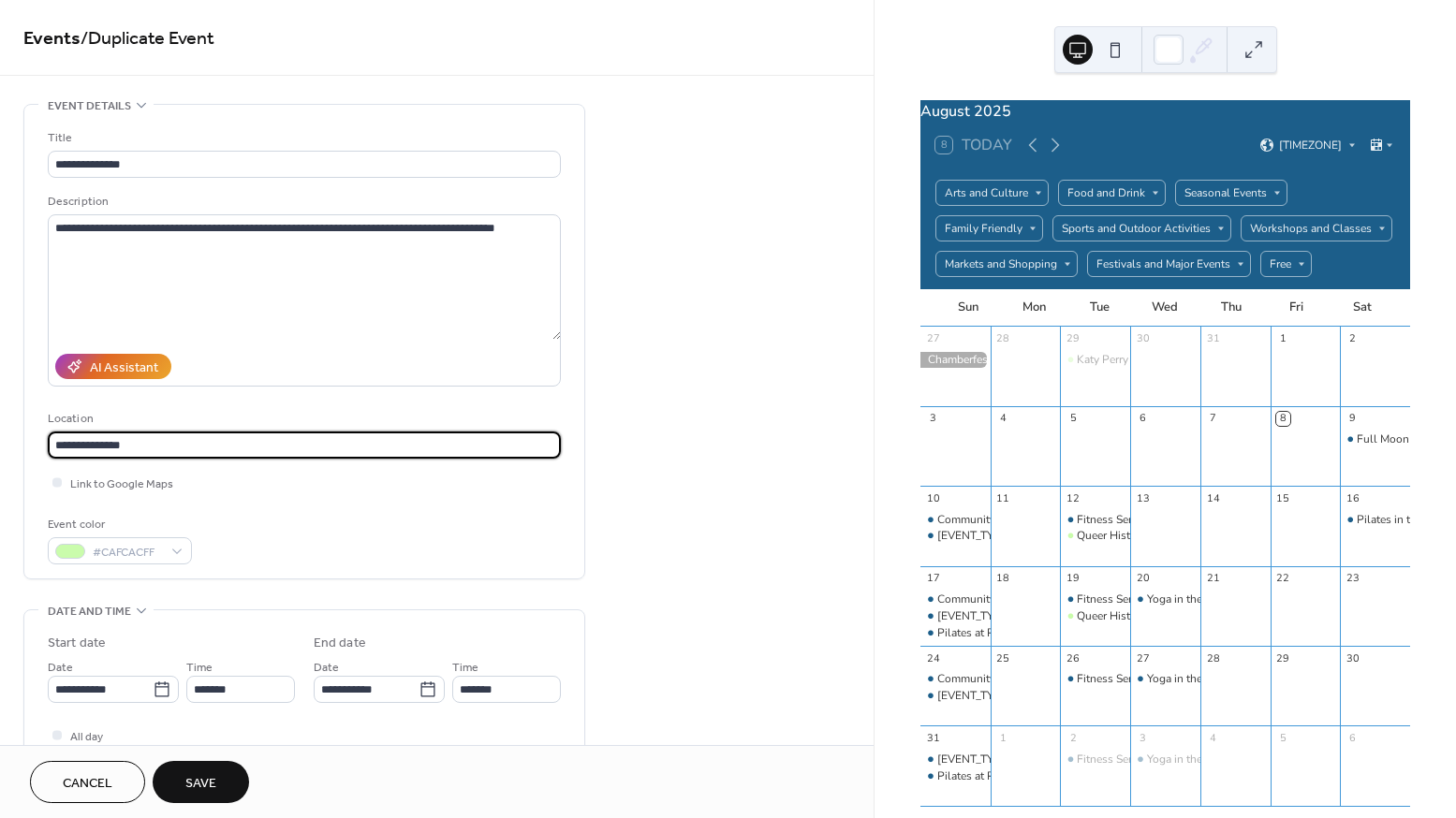 click on "**********" at bounding box center (436, 1106) 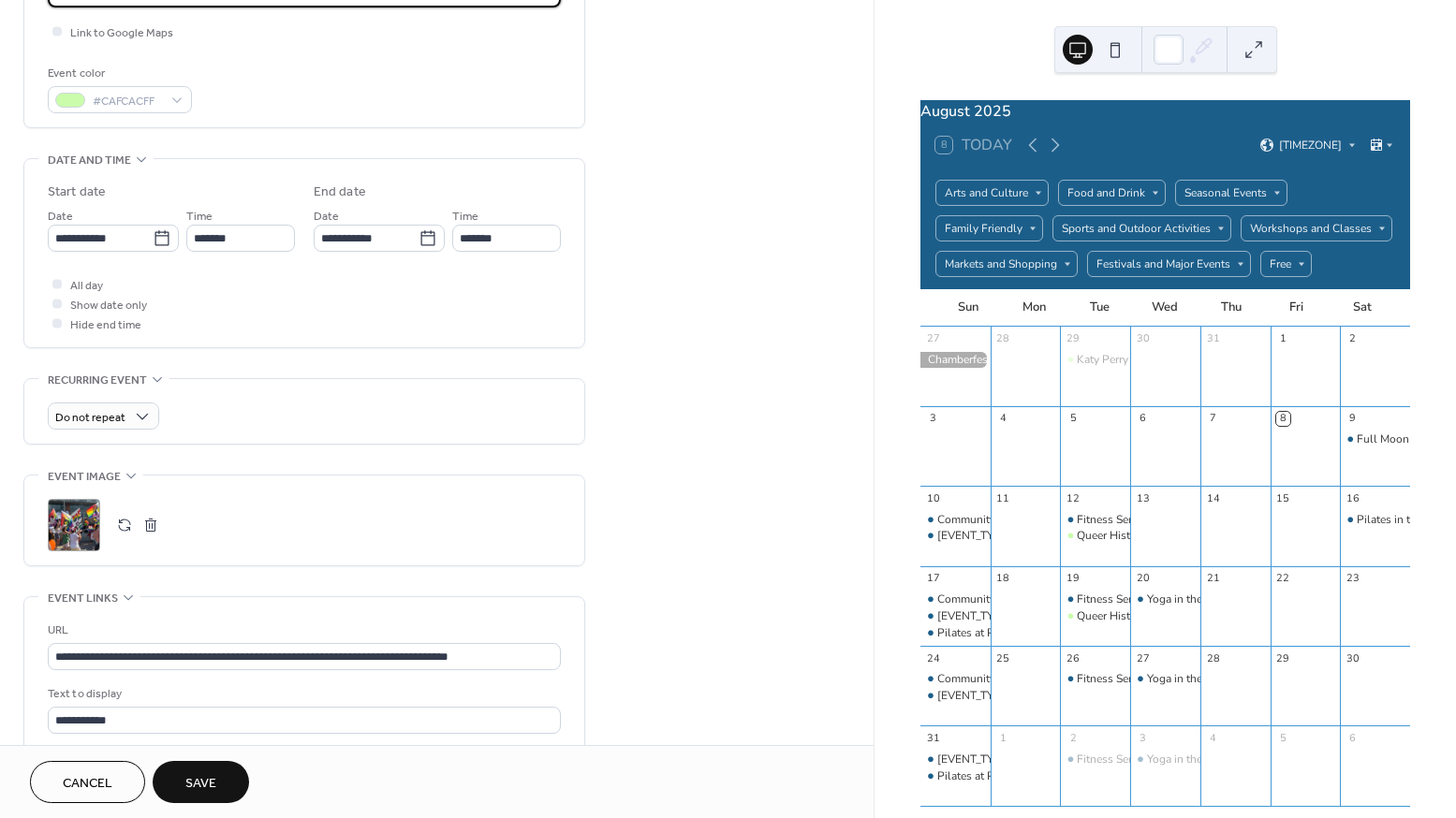 scroll, scrollTop: 492, scrollLeft: 0, axis: vertical 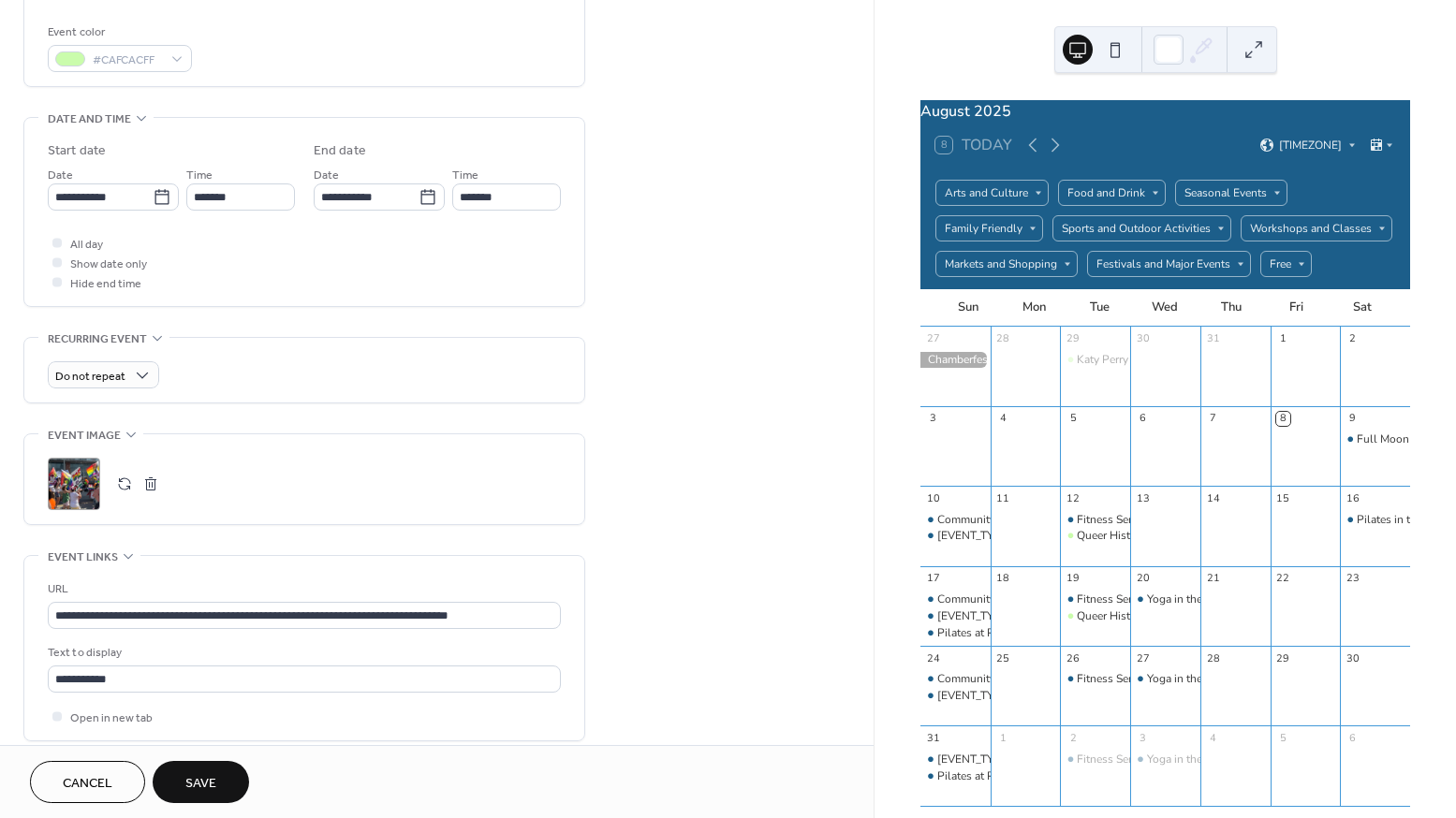type on "**********" 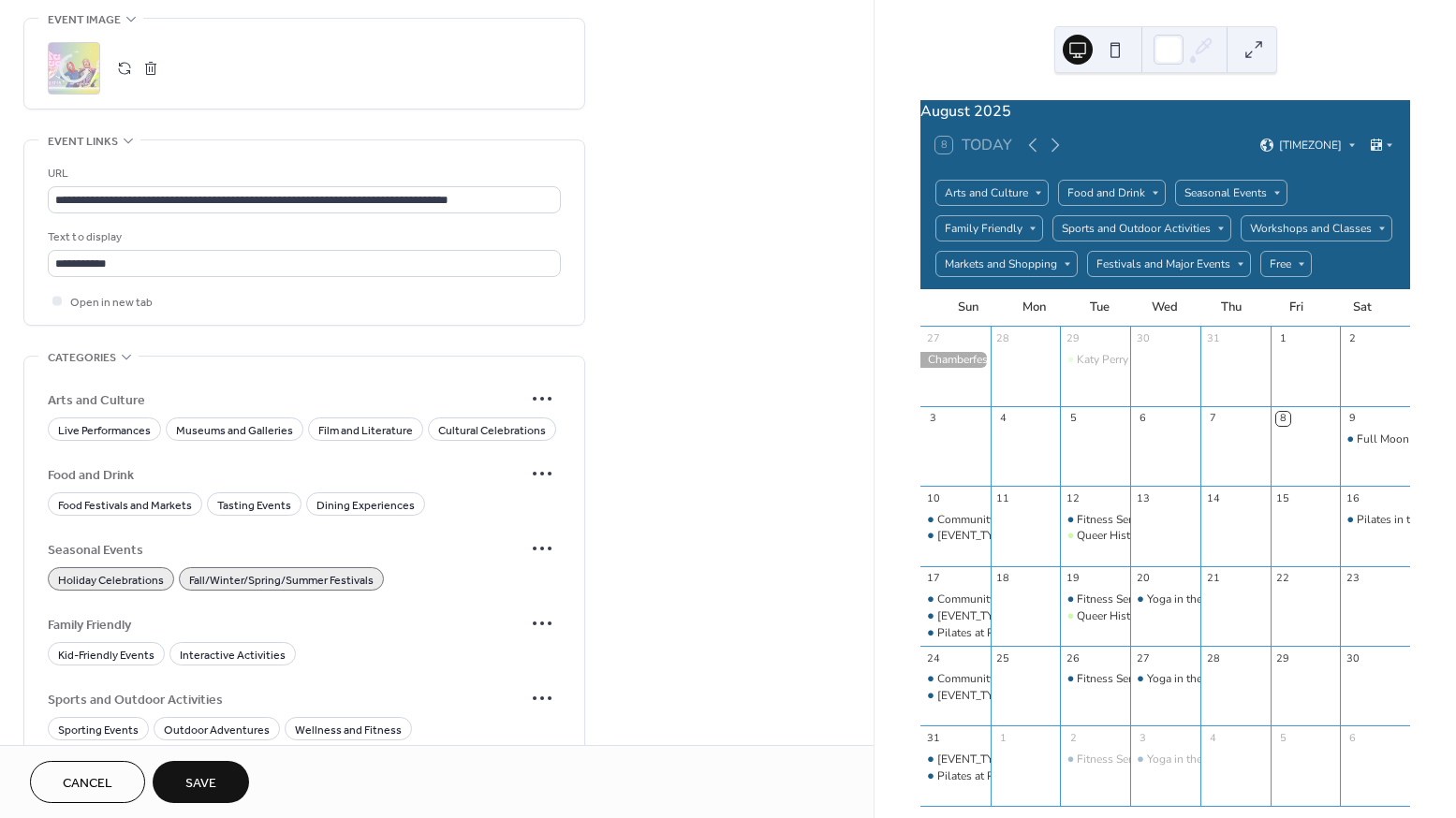 scroll, scrollTop: 1303, scrollLeft: 0, axis: vertical 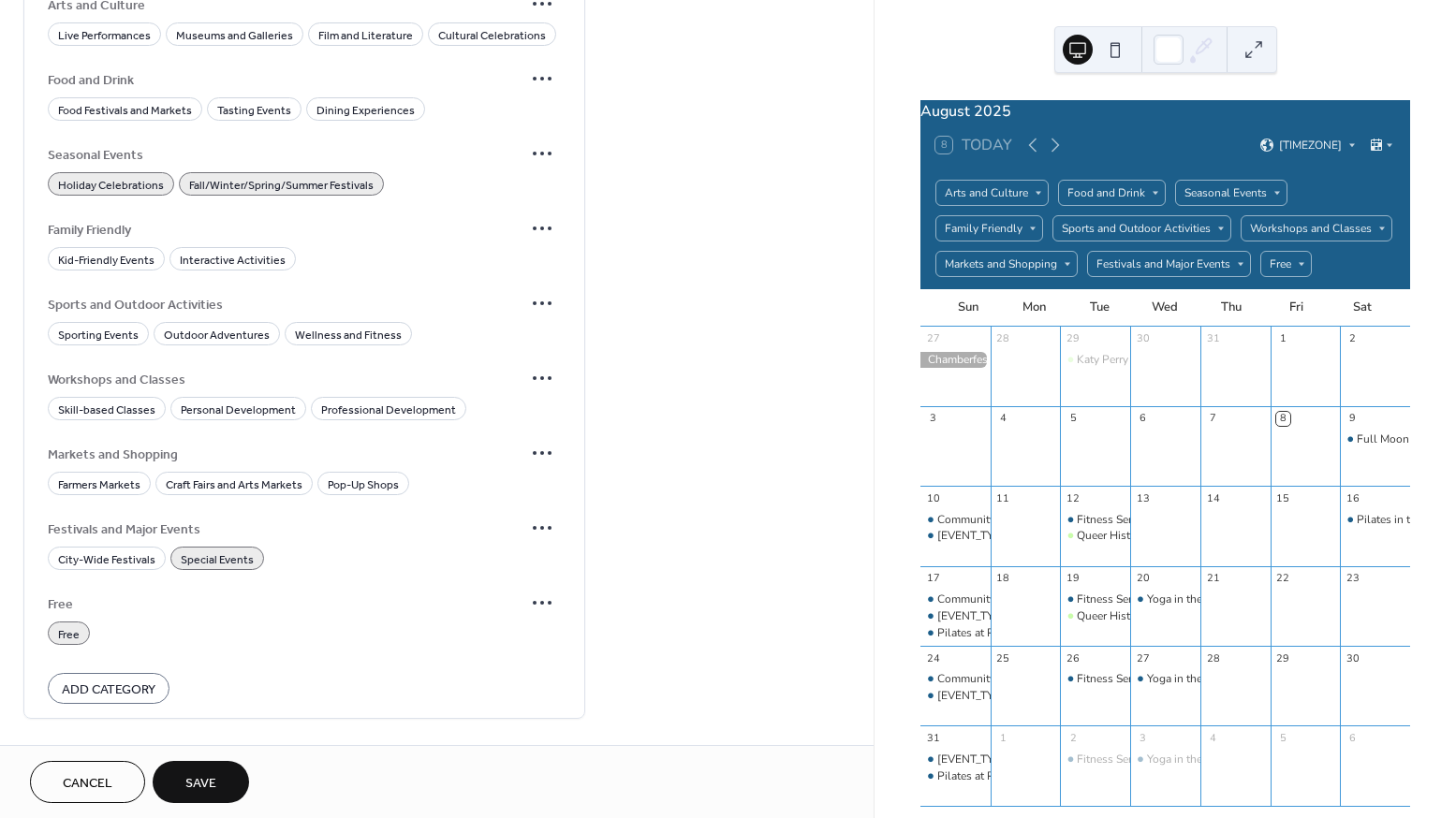click on "Save" at bounding box center [200, 781] 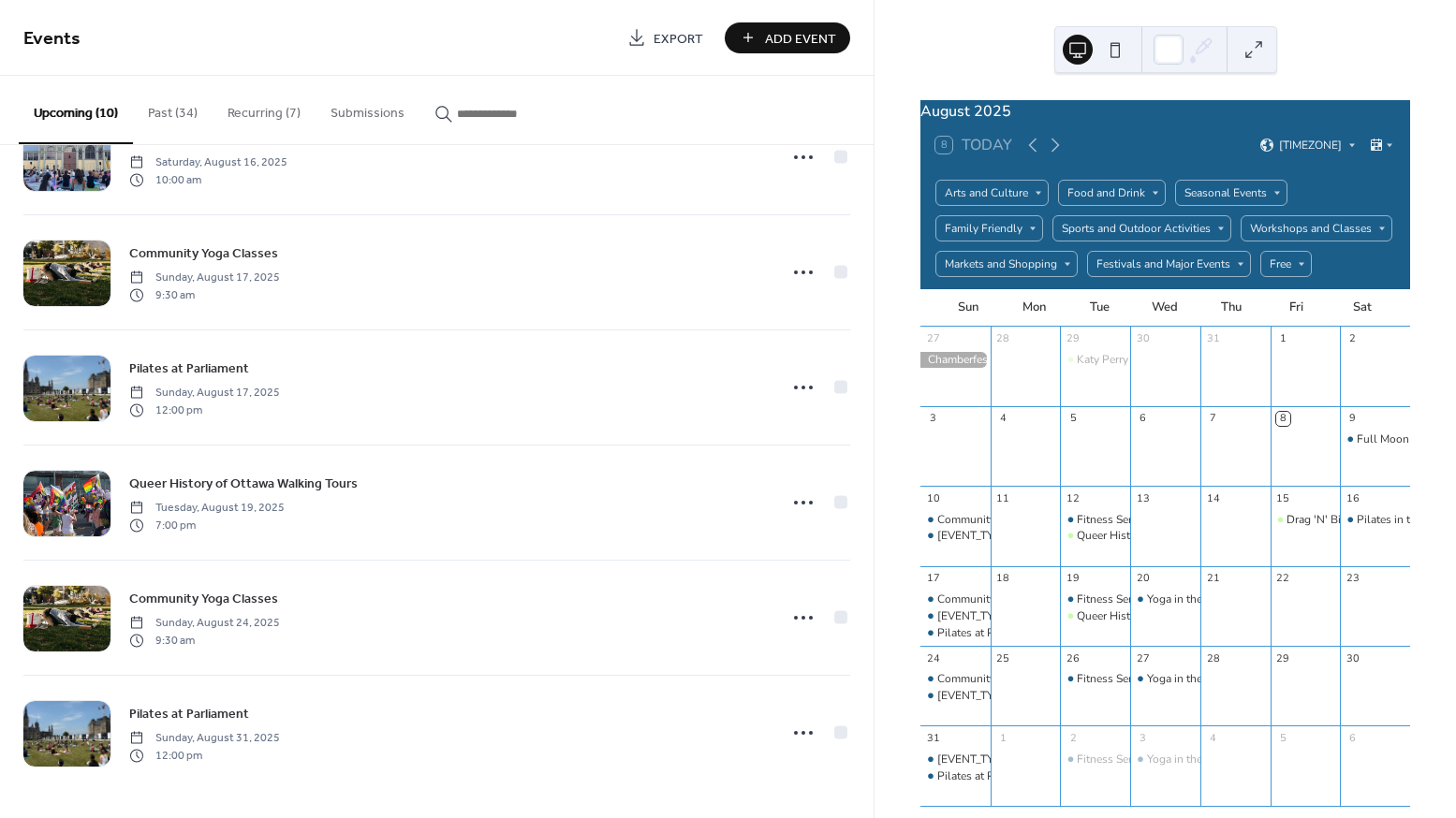 scroll, scrollTop: 0, scrollLeft: 0, axis: both 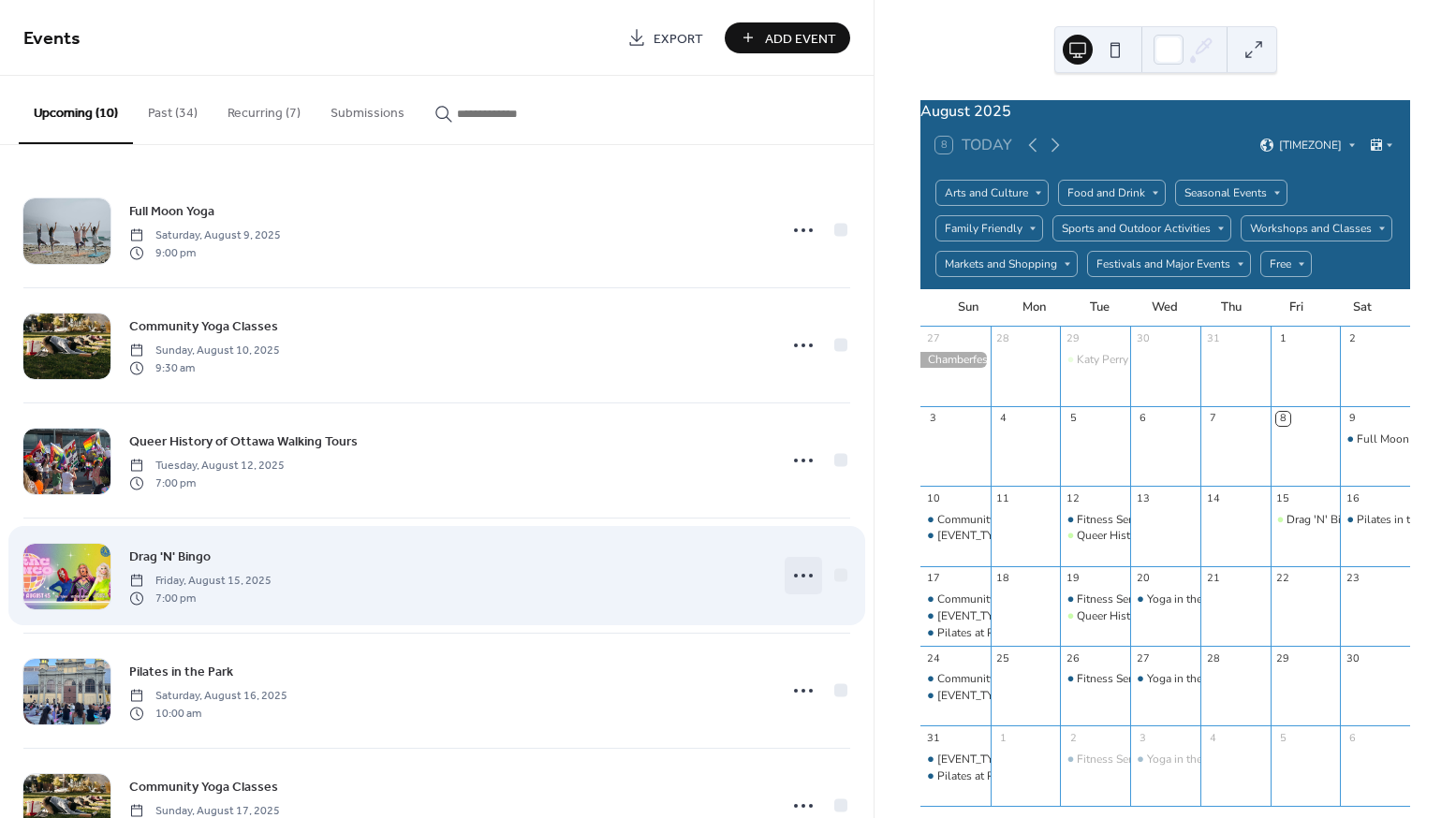 click 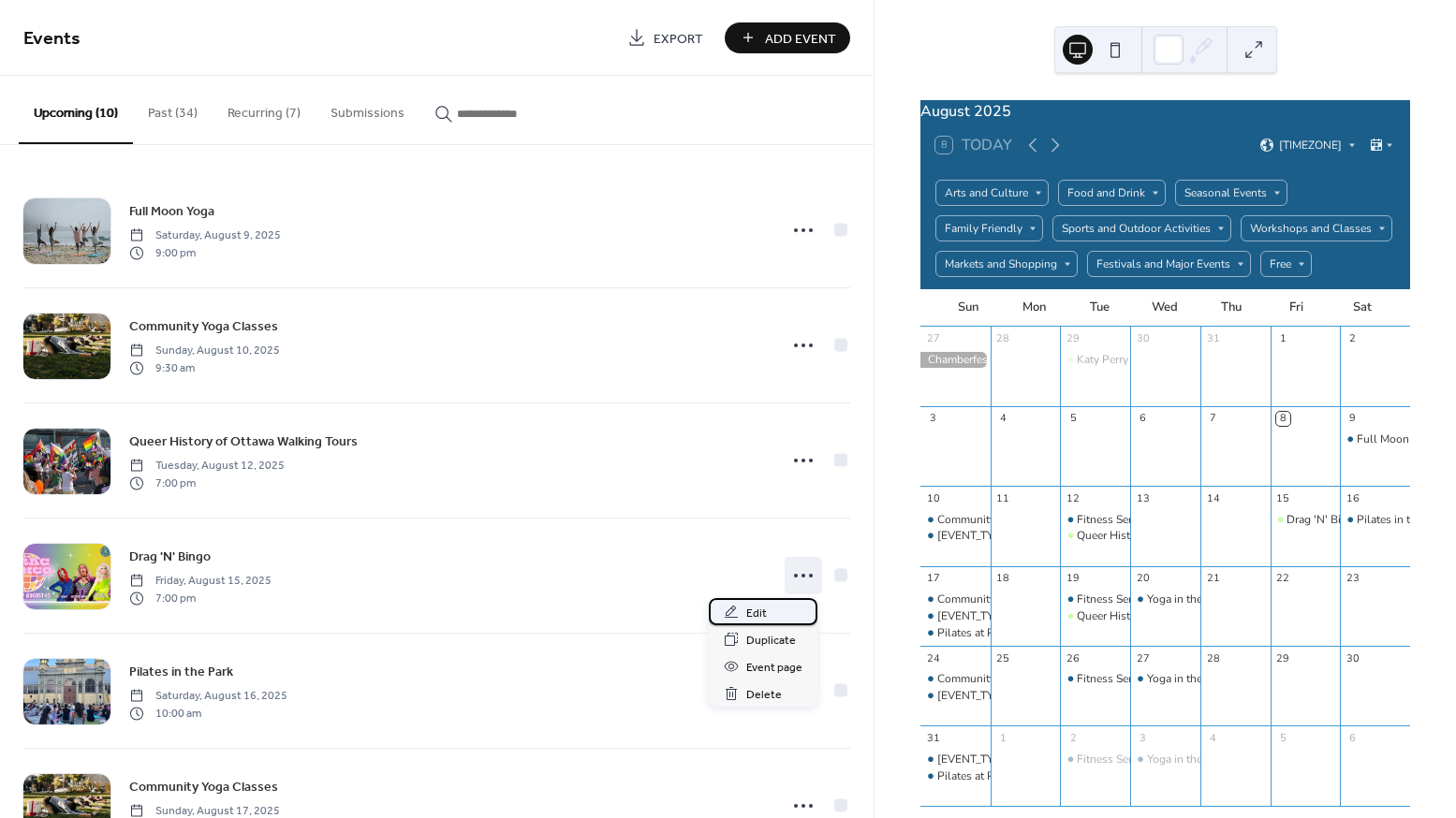 click on "Edit" at bounding box center (763, 611) 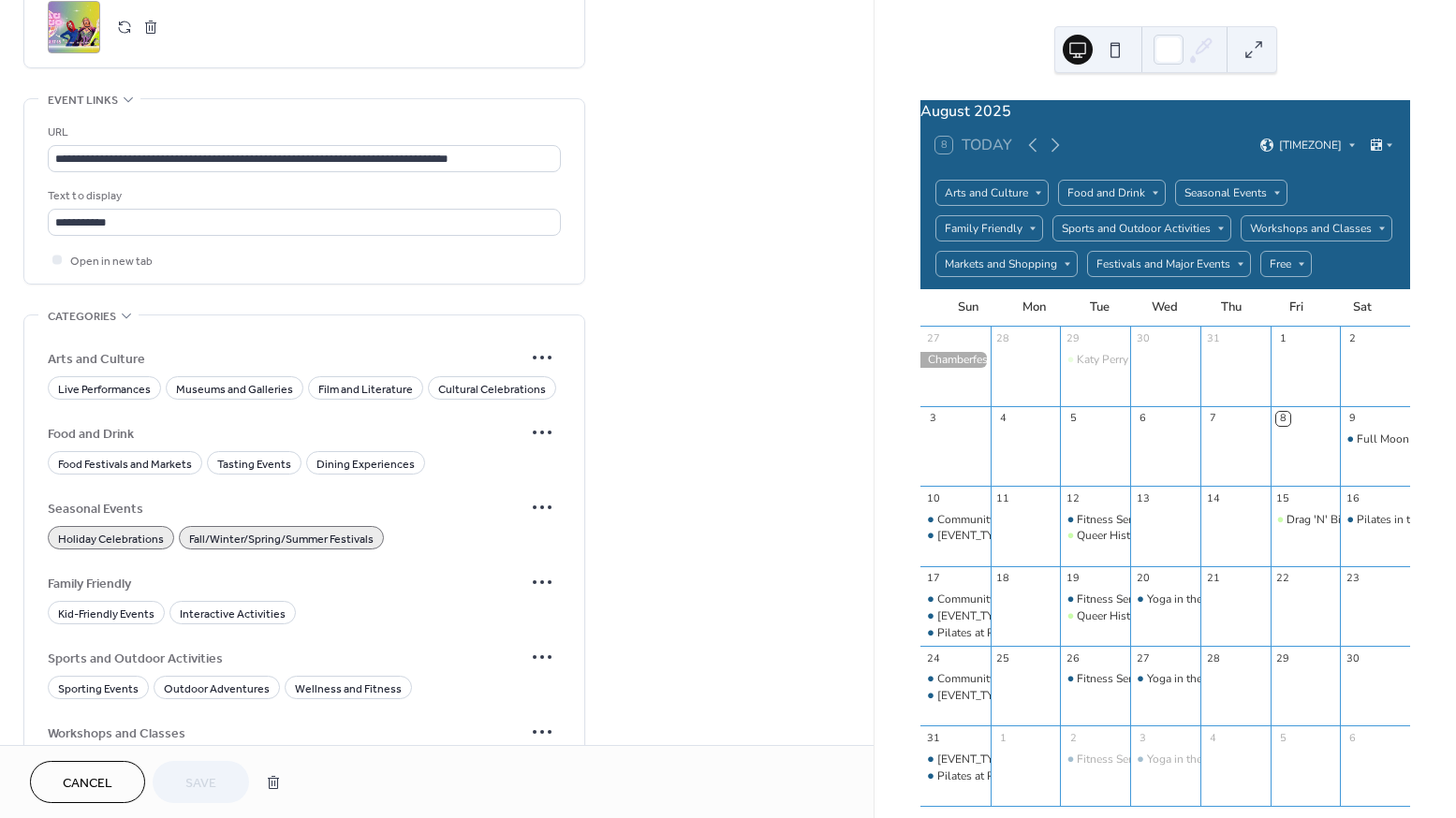 scroll, scrollTop: 1374, scrollLeft: 0, axis: vertical 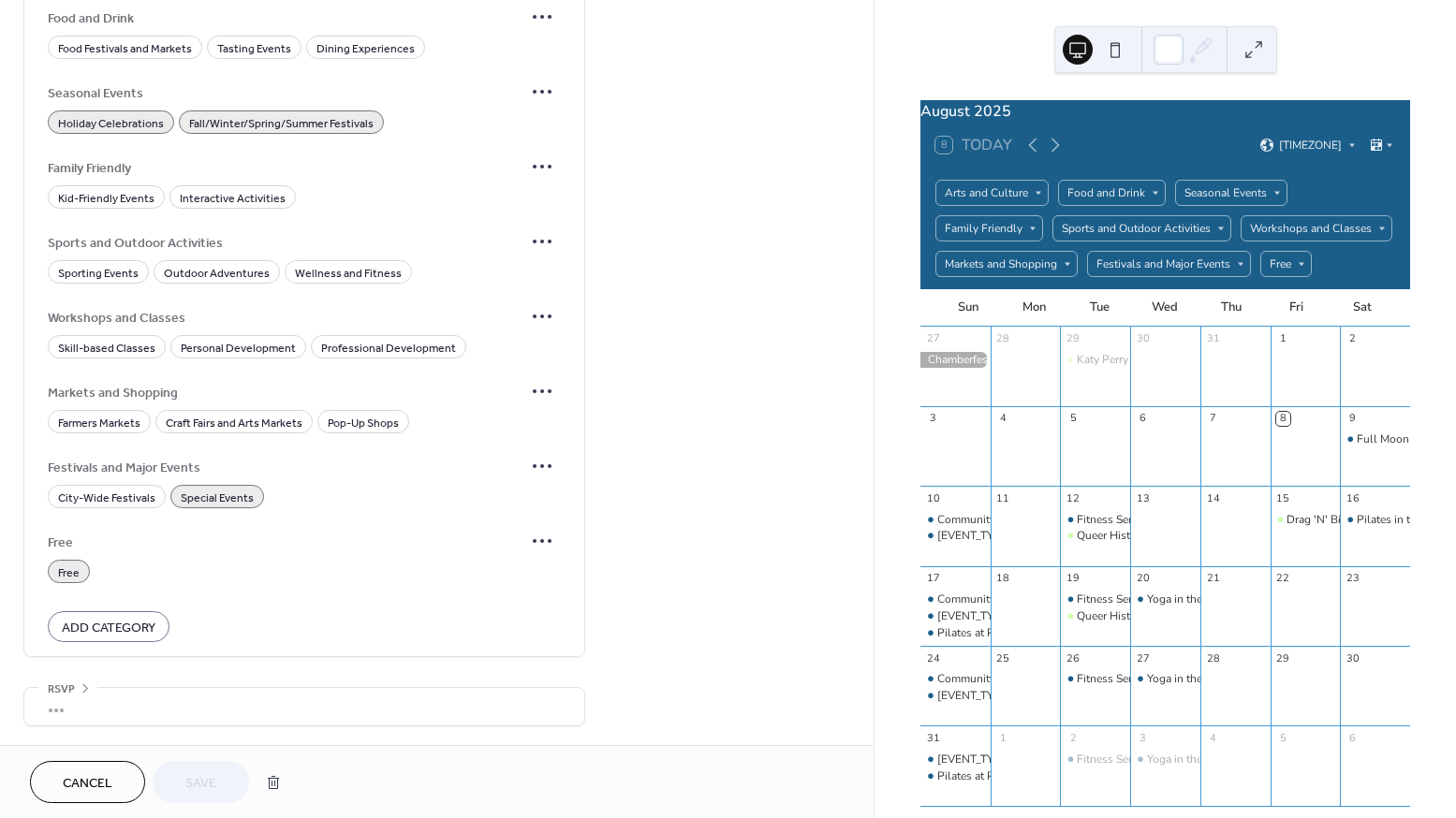 click on "Free" at bounding box center [68, 571] 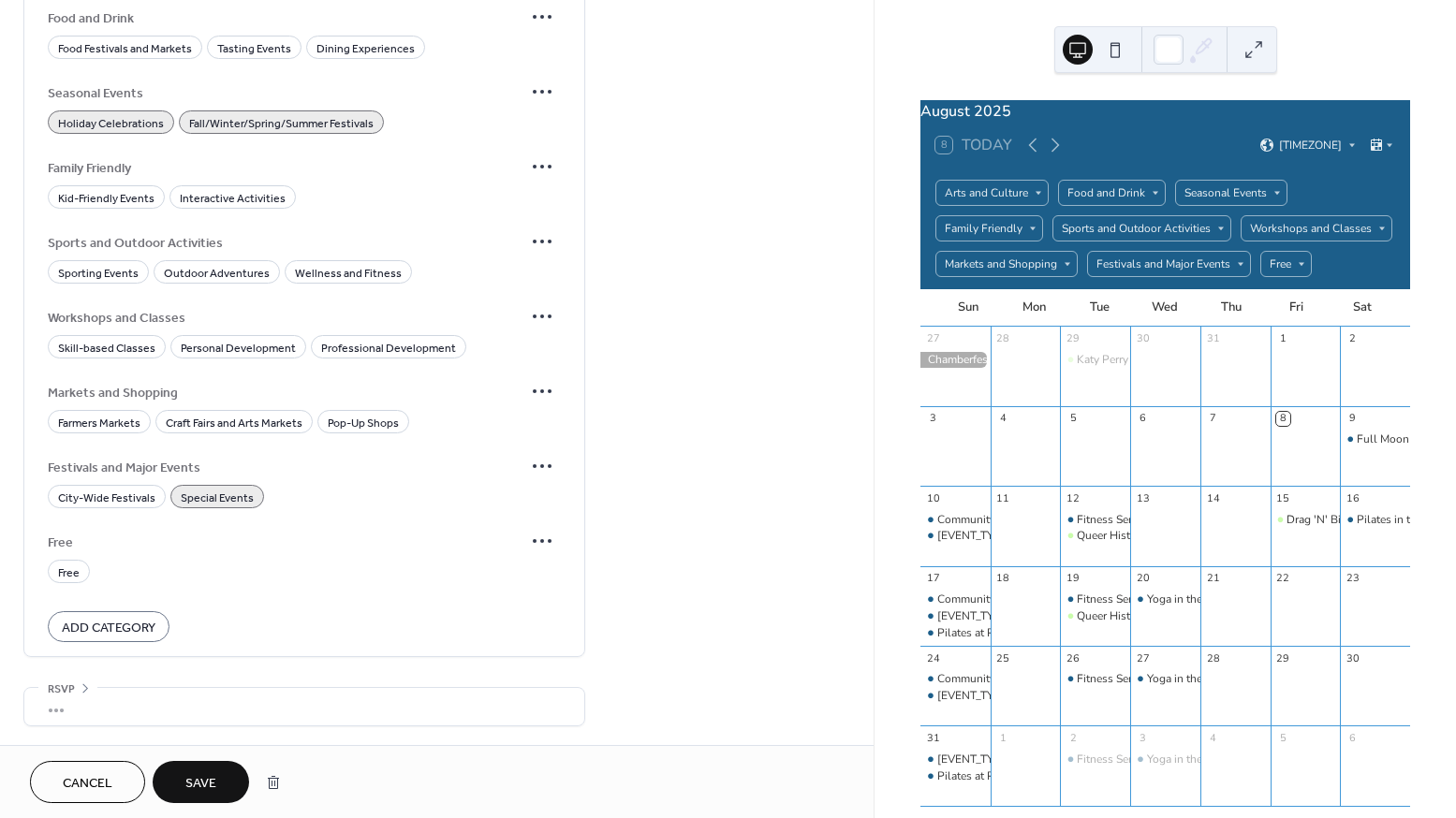 click on "Save" at bounding box center [200, 783] 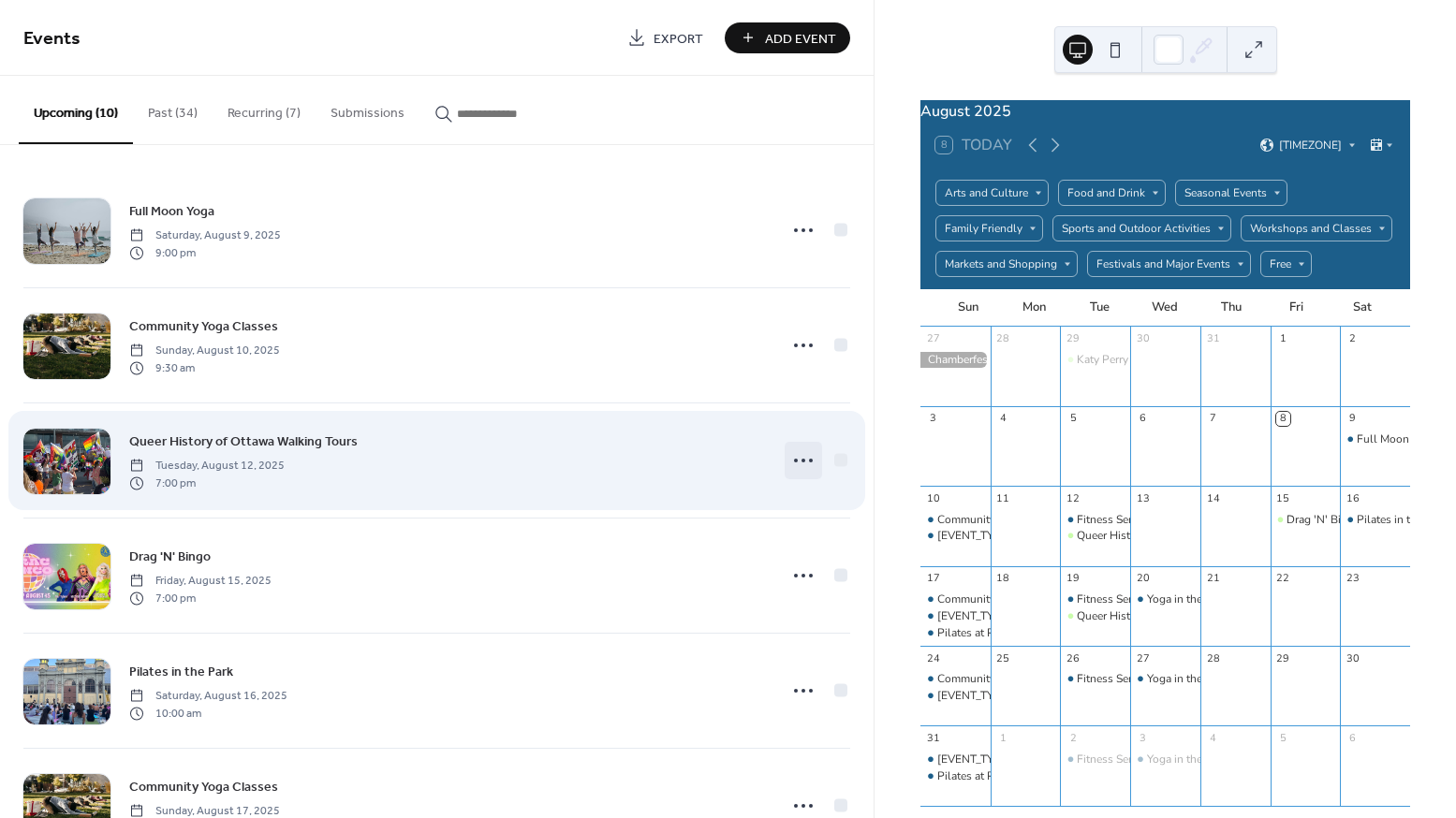 click 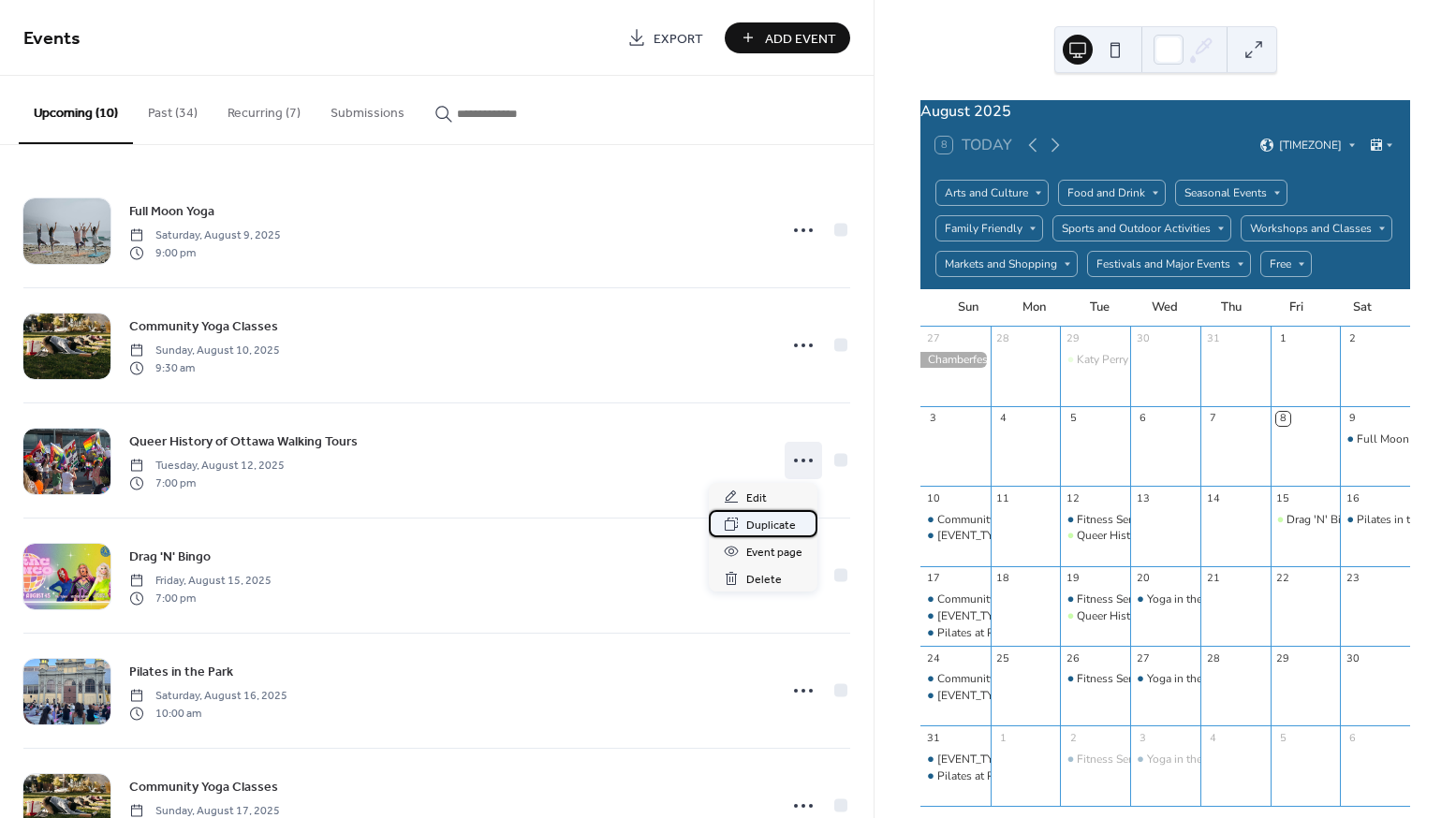 click on "Duplicate" at bounding box center (771, 525) 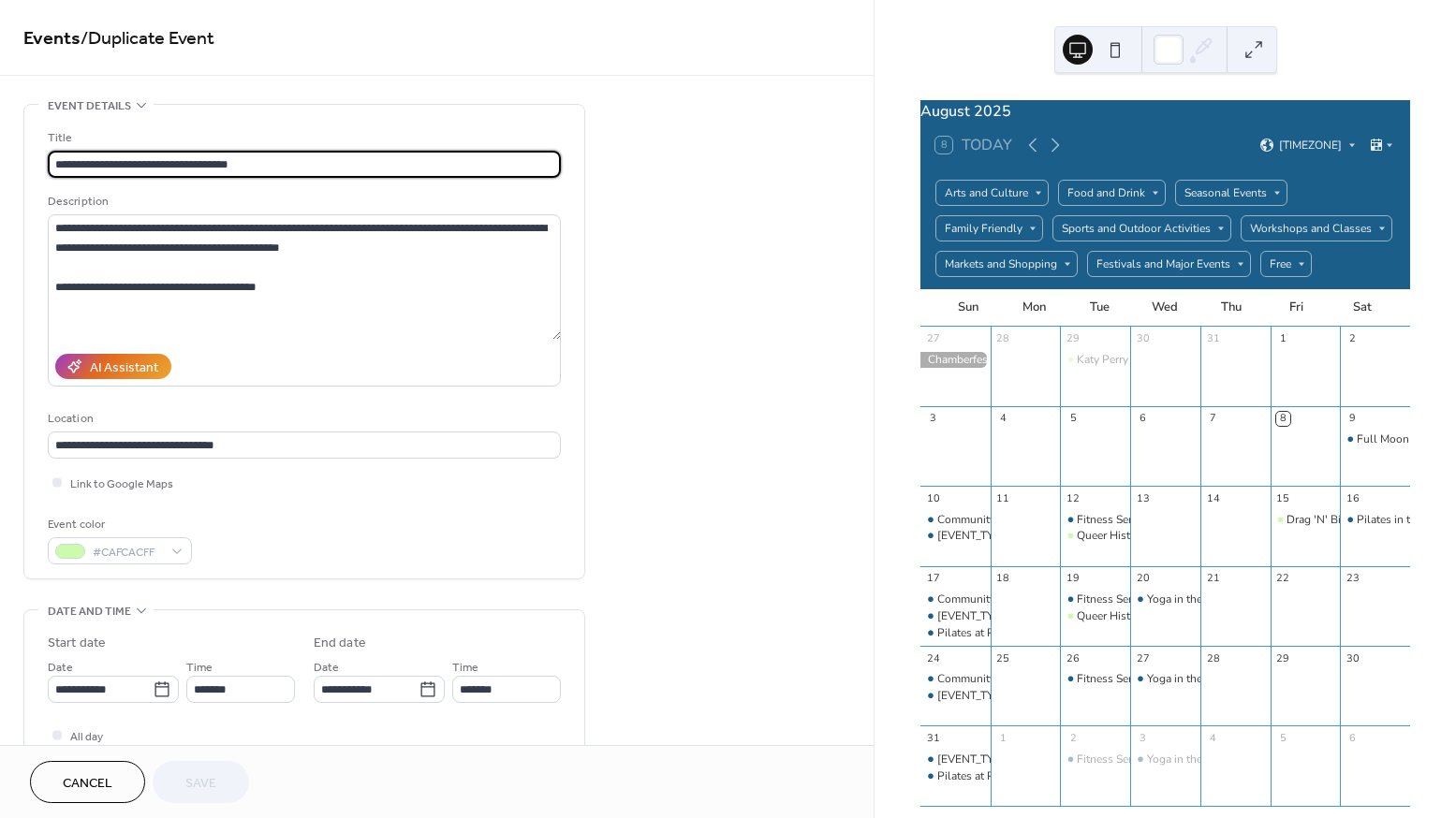drag, startPoint x: 214, startPoint y: 161, endPoint x: 51, endPoint y: 156, distance: 163.07667 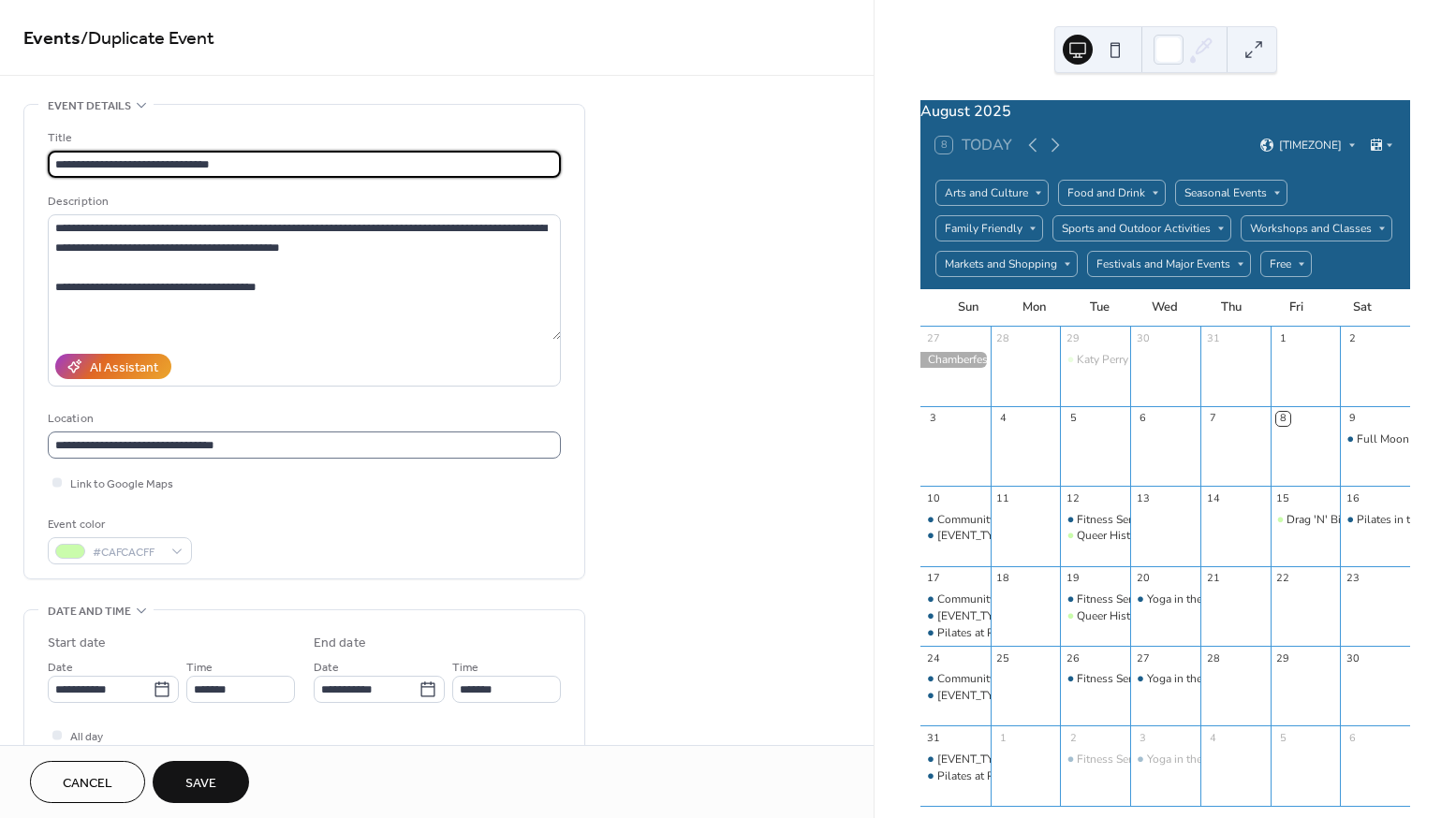 type on "**********" 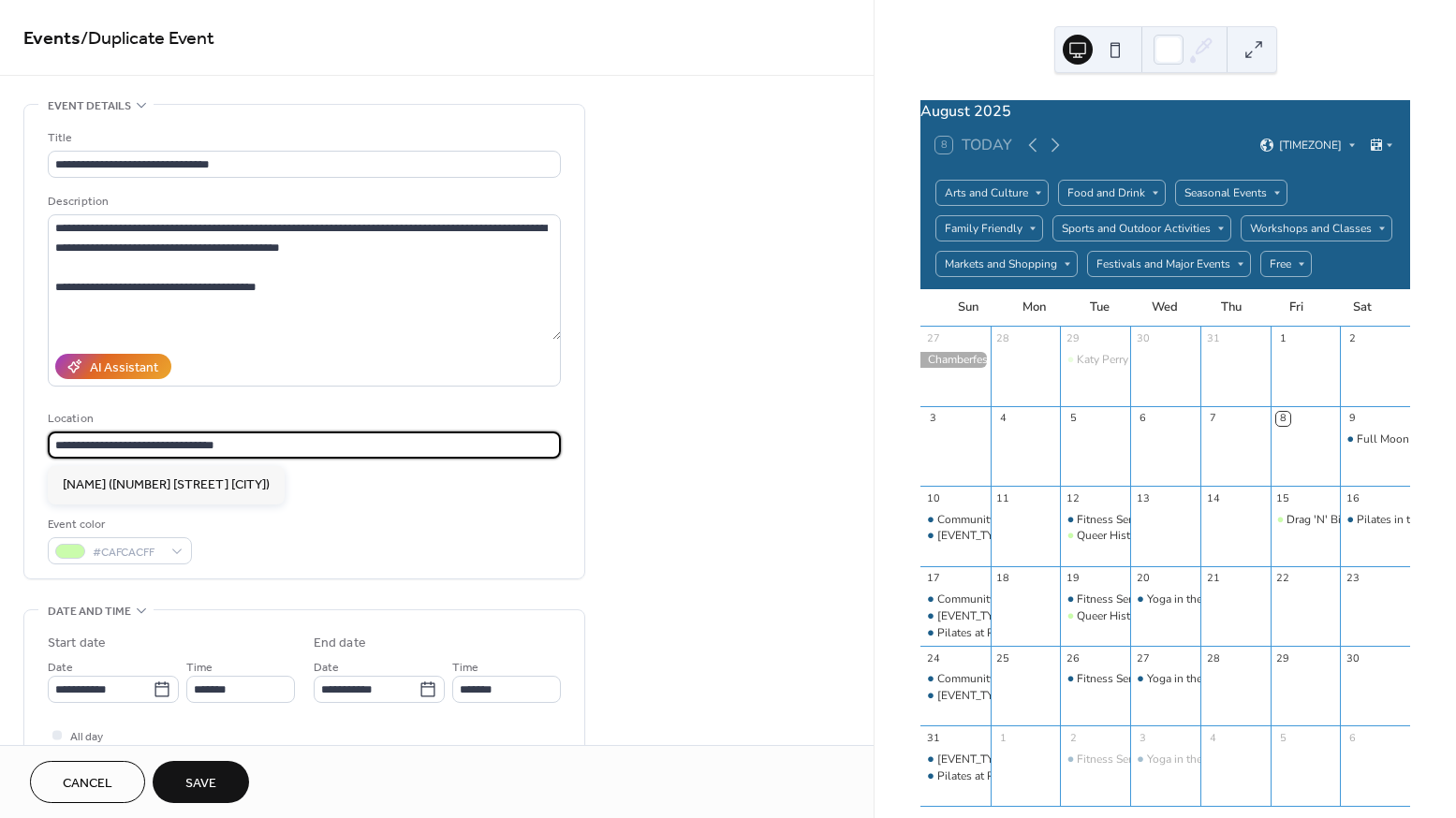 drag, startPoint x: 147, startPoint y: 448, endPoint x: 41, endPoint y: 448, distance: 106 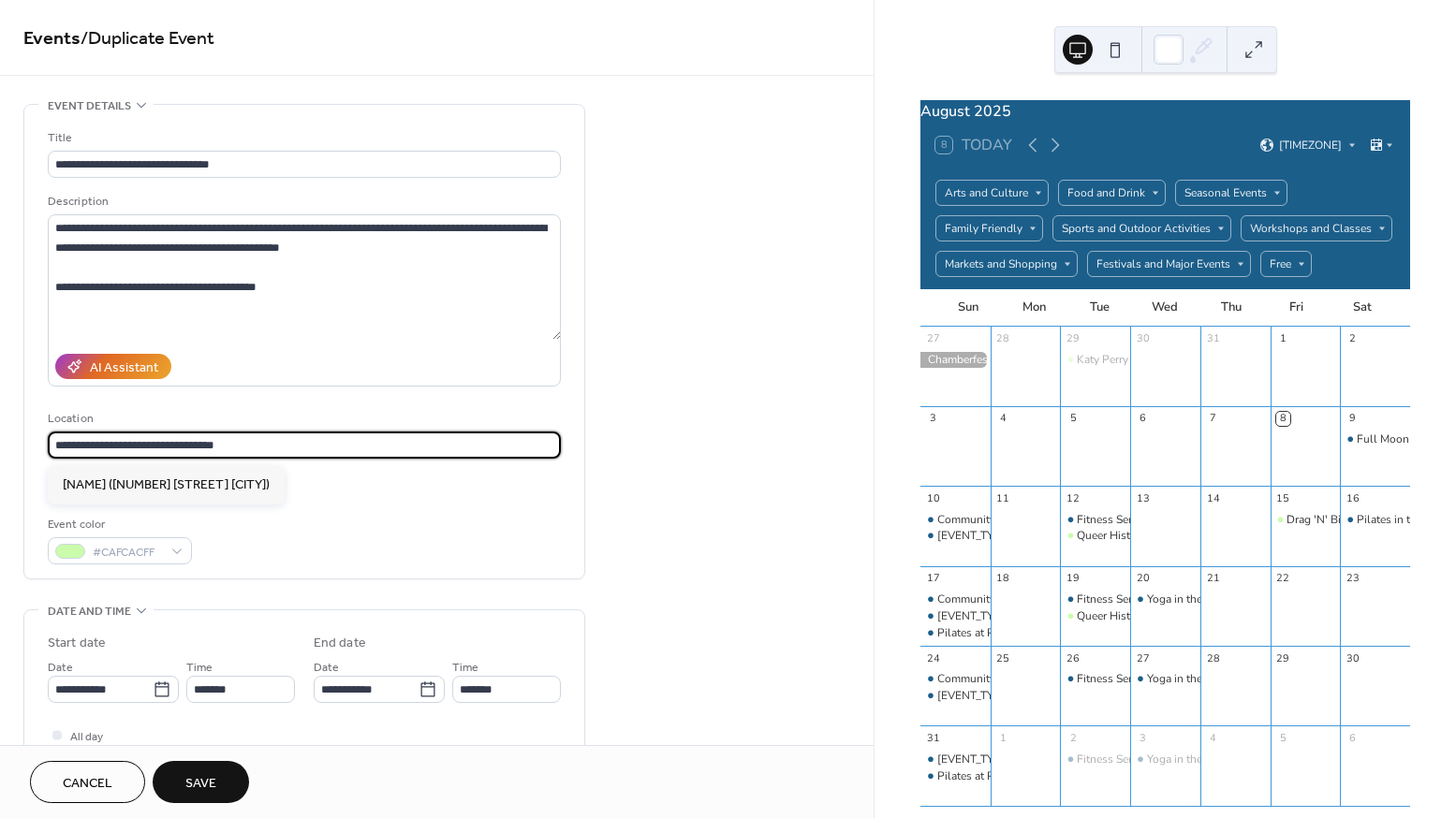click on "**********" at bounding box center (304, 342) 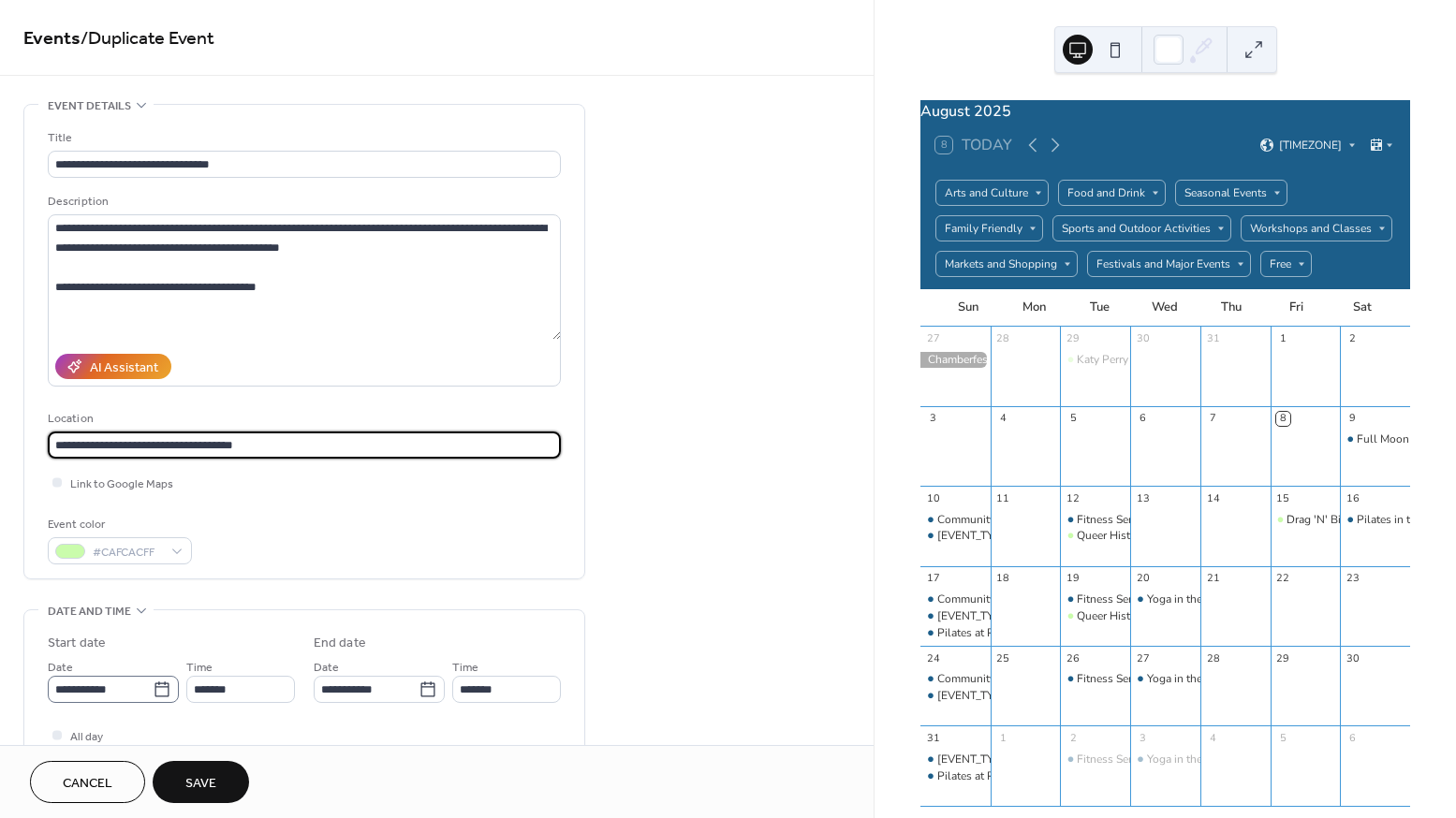 type on "**********" 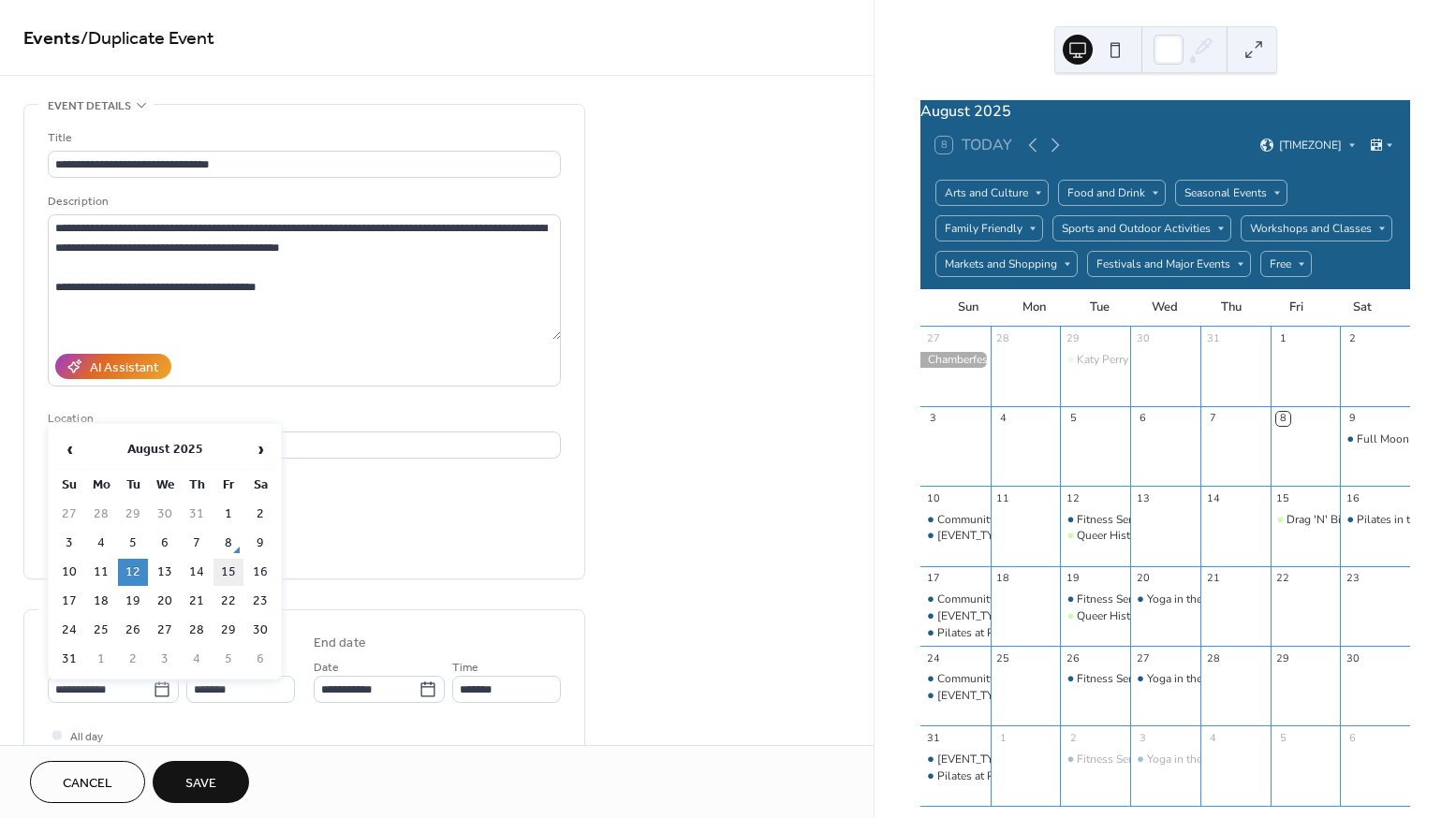 click on "15" at bounding box center (228, 572) 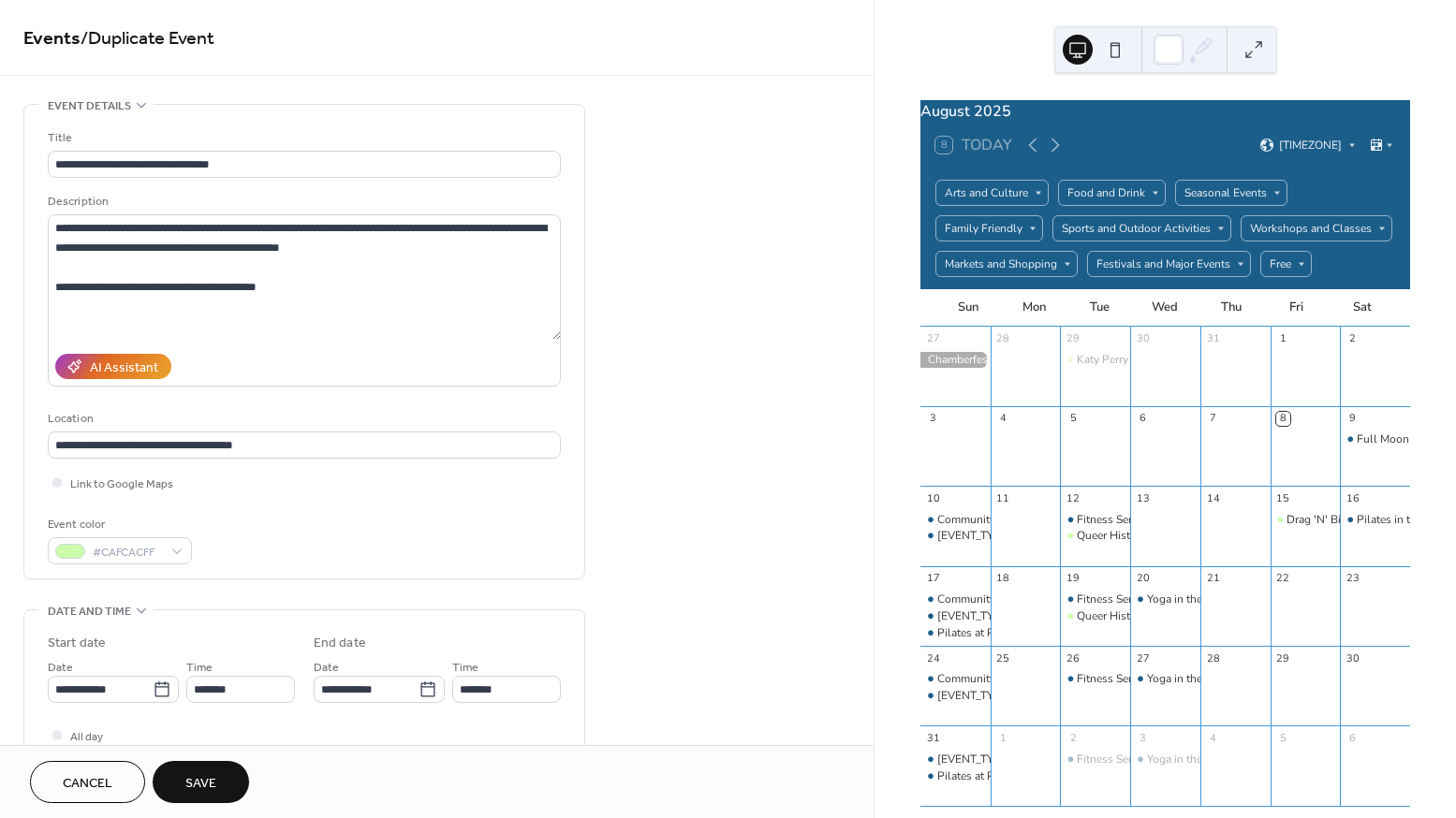 scroll, scrollTop: 155, scrollLeft: 0, axis: vertical 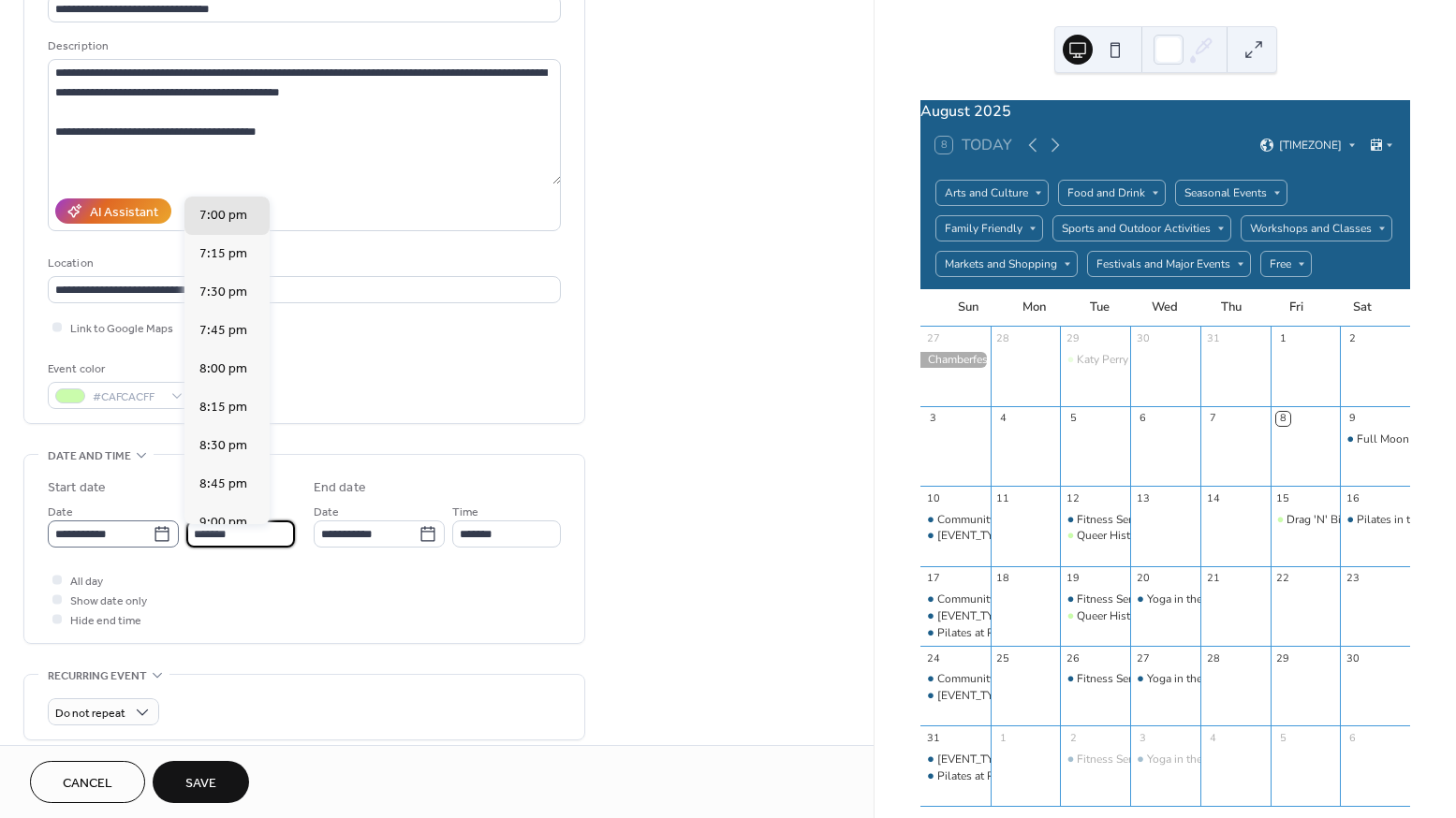 drag, startPoint x: 203, startPoint y: 536, endPoint x: 143, endPoint y: 537, distance: 60.00833 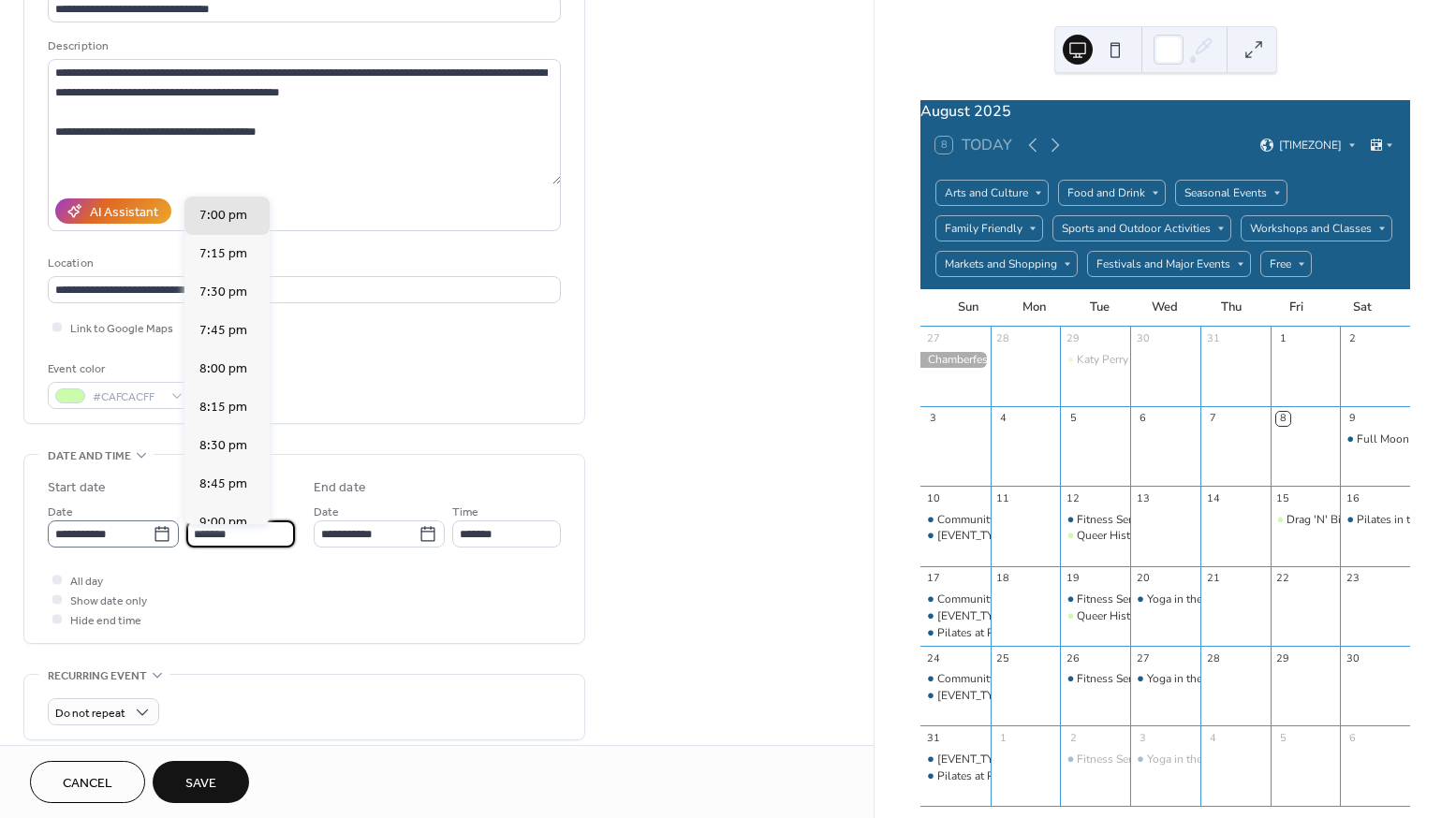 click on "**********" at bounding box center (171, 524) 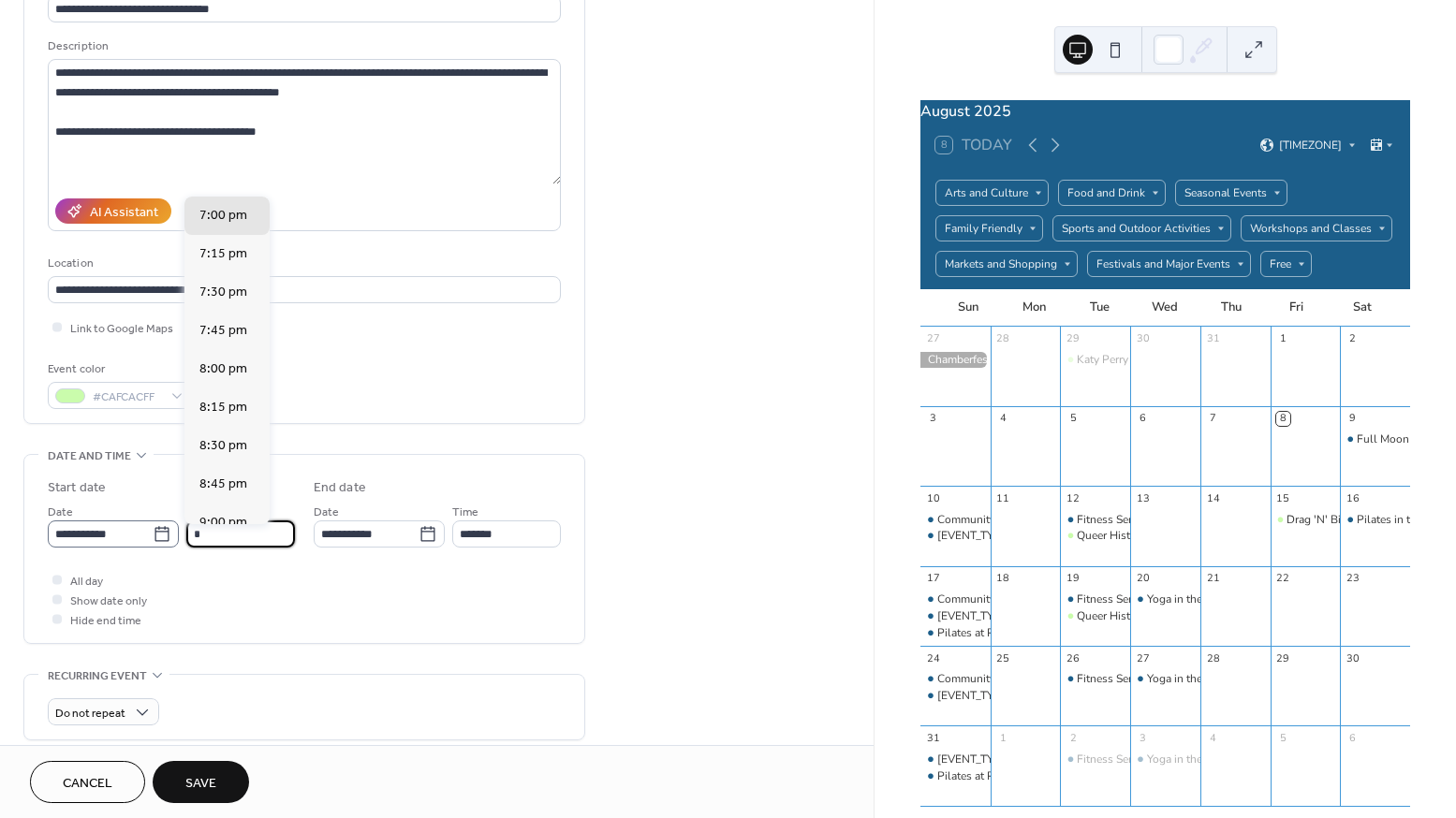 scroll, scrollTop: 921, scrollLeft: 0, axis: vertical 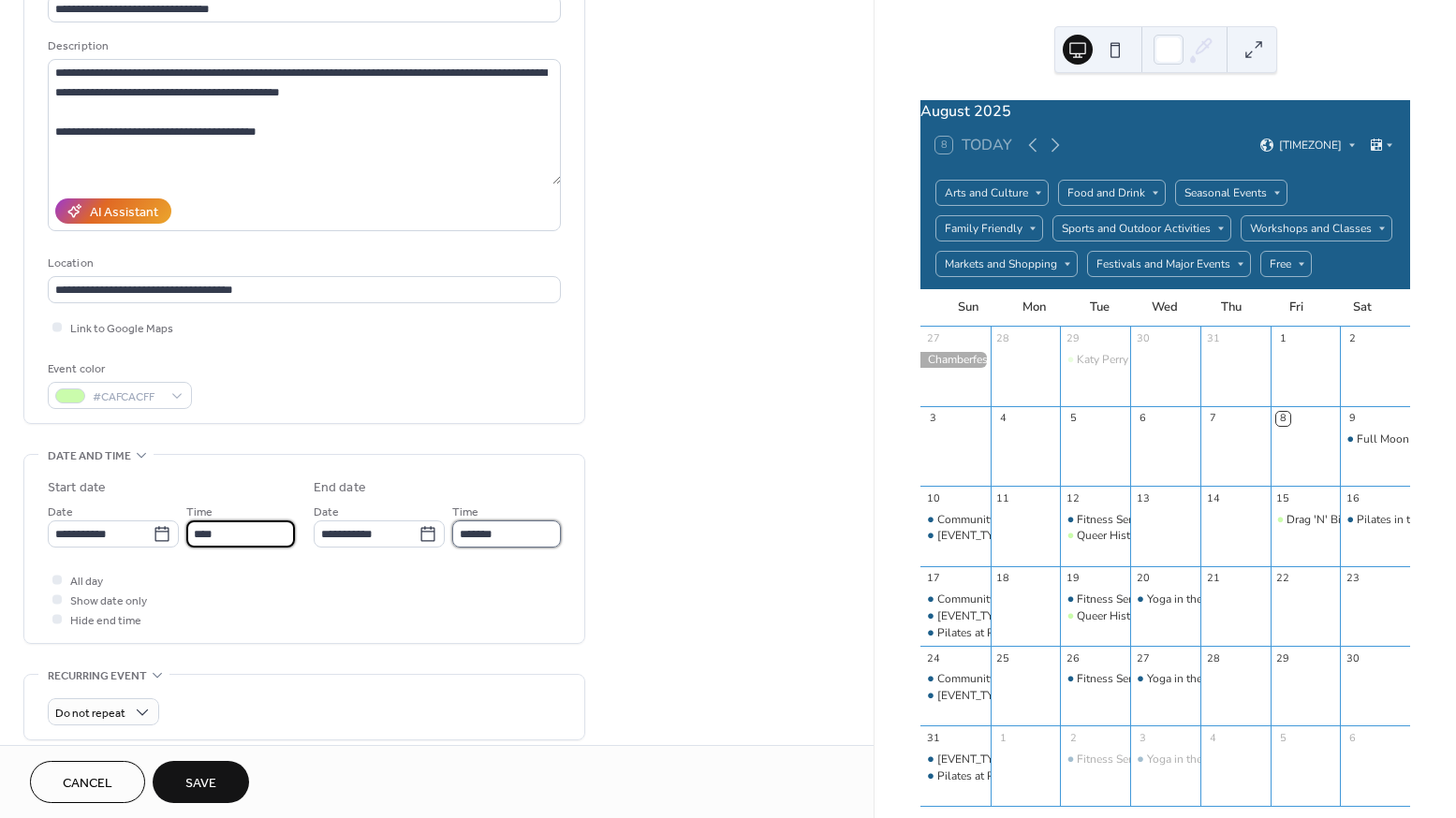 type on "*******" 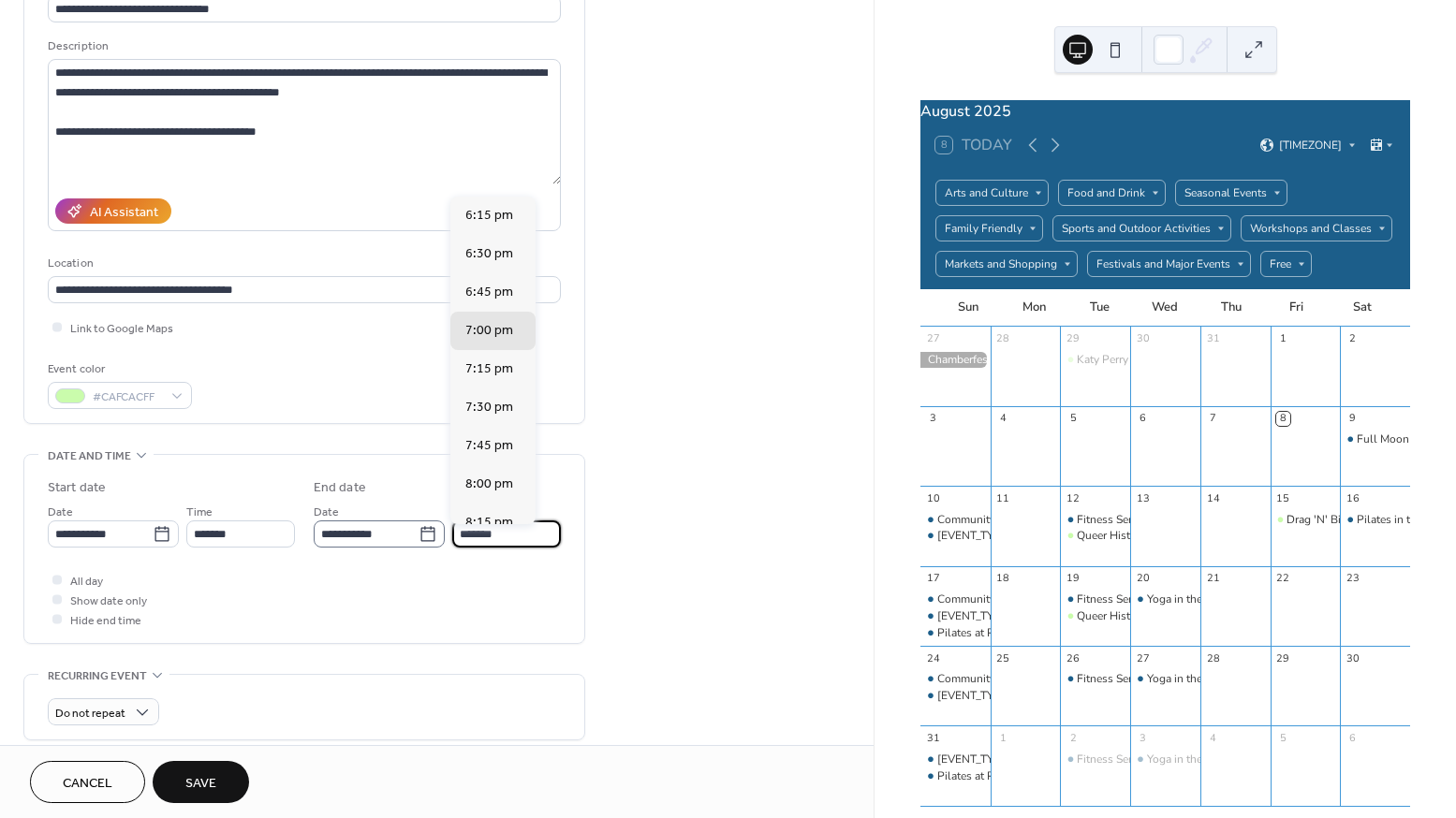 drag, startPoint x: 482, startPoint y: 537, endPoint x: 425, endPoint y: 537, distance: 57 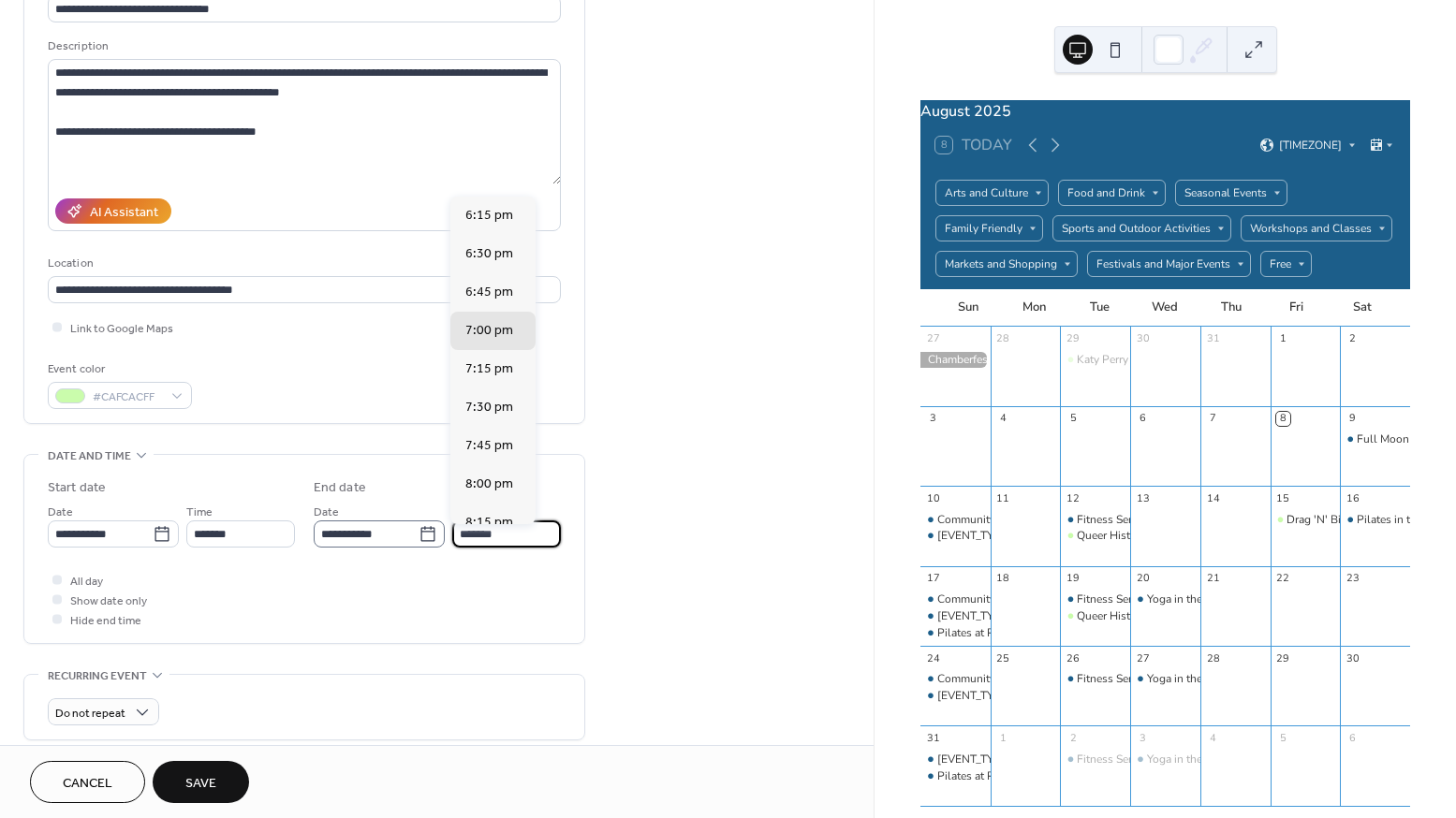 click on "**********" at bounding box center [437, 524] 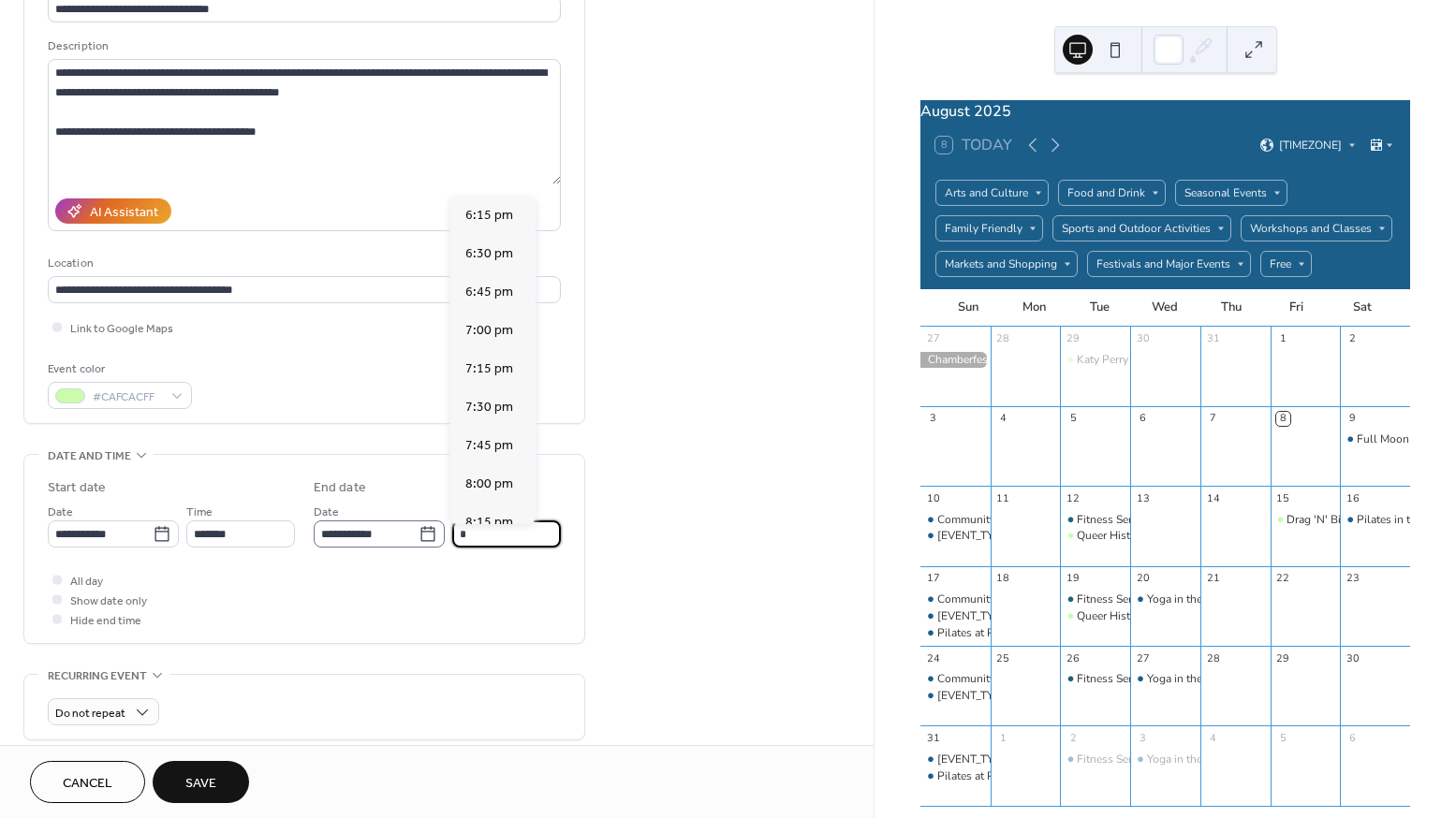 scroll, scrollTop: 422, scrollLeft: 0, axis: vertical 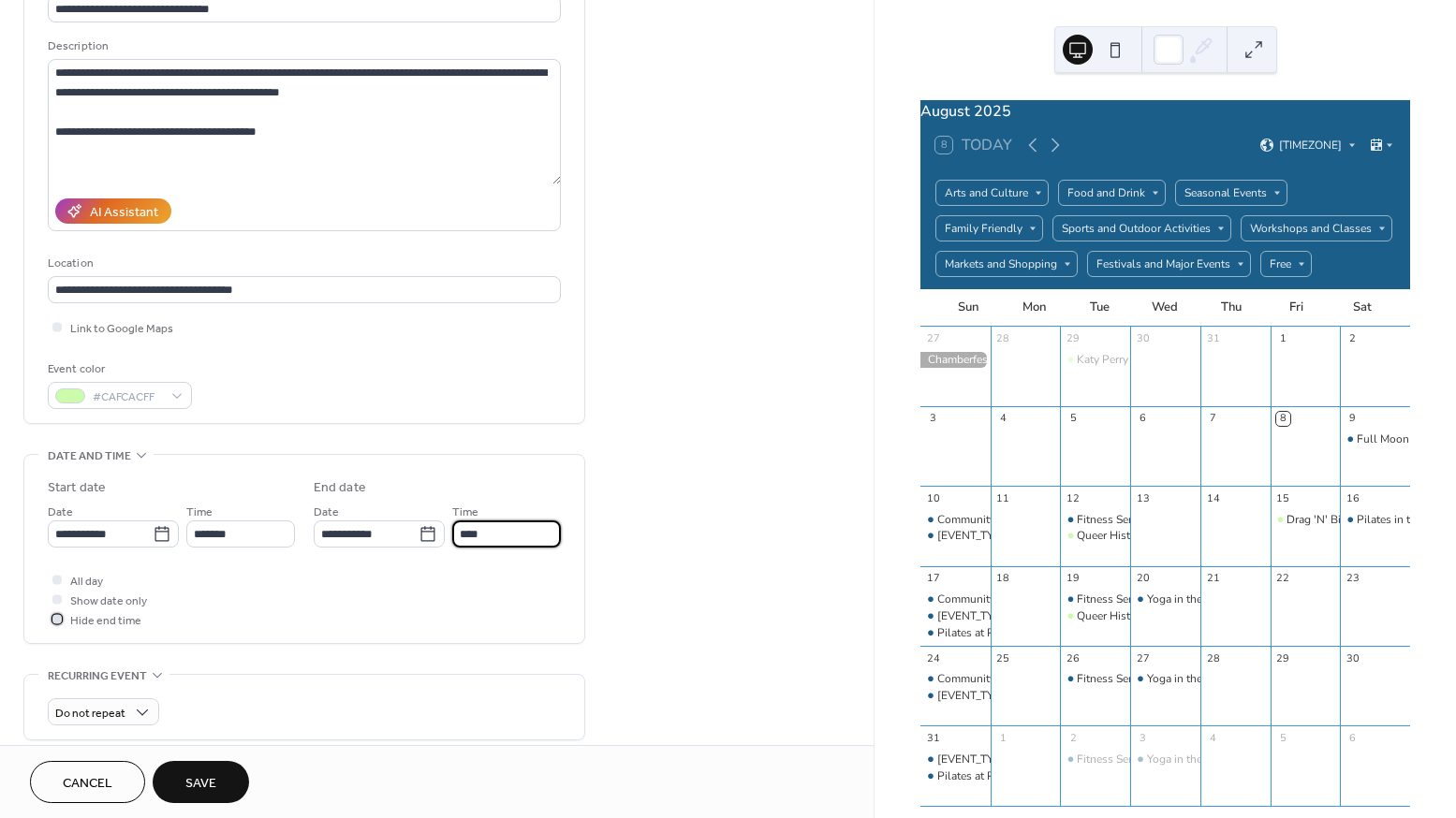 type on "*******" 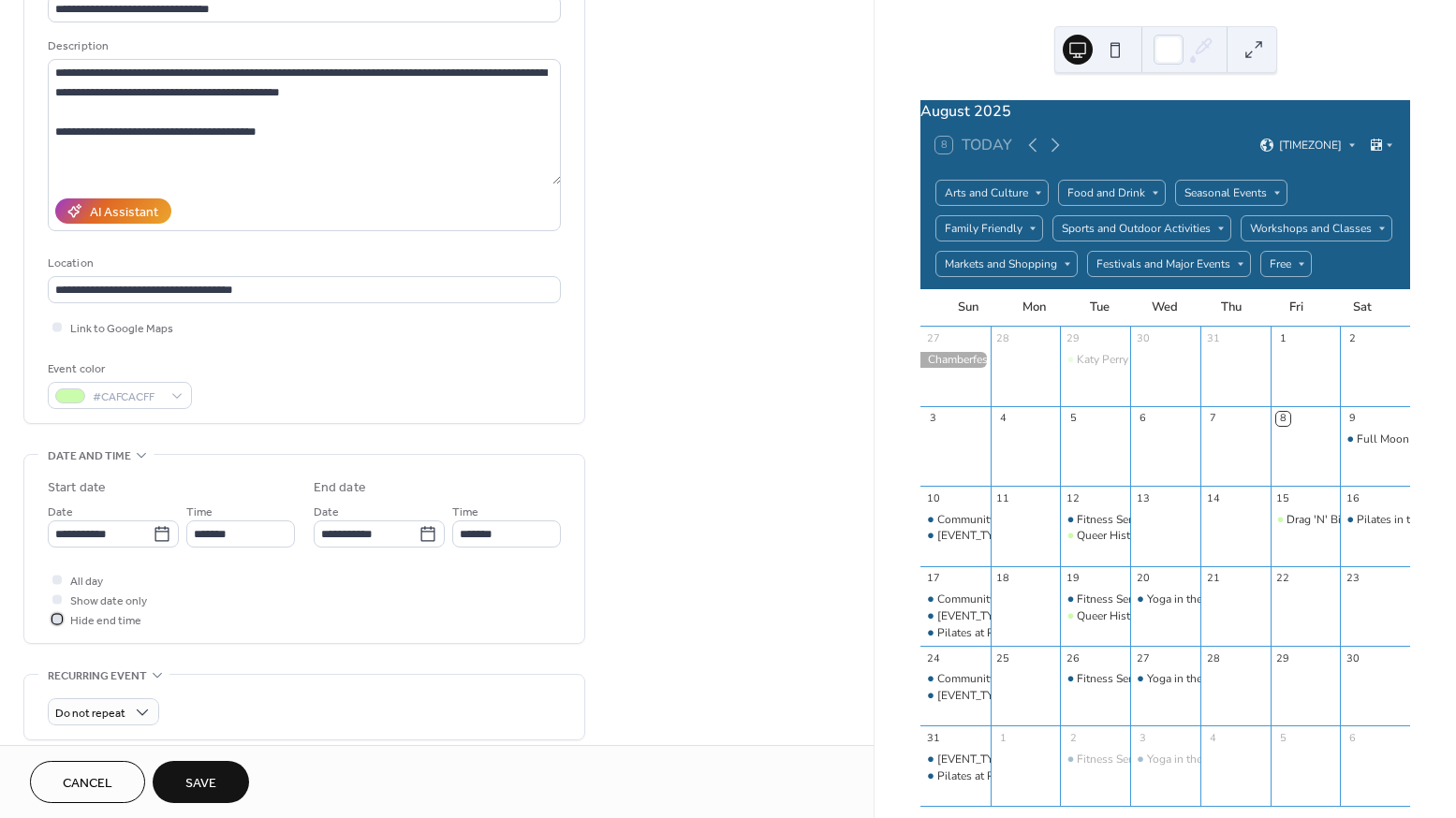 click on "Hide end time" at bounding box center [106, 621] 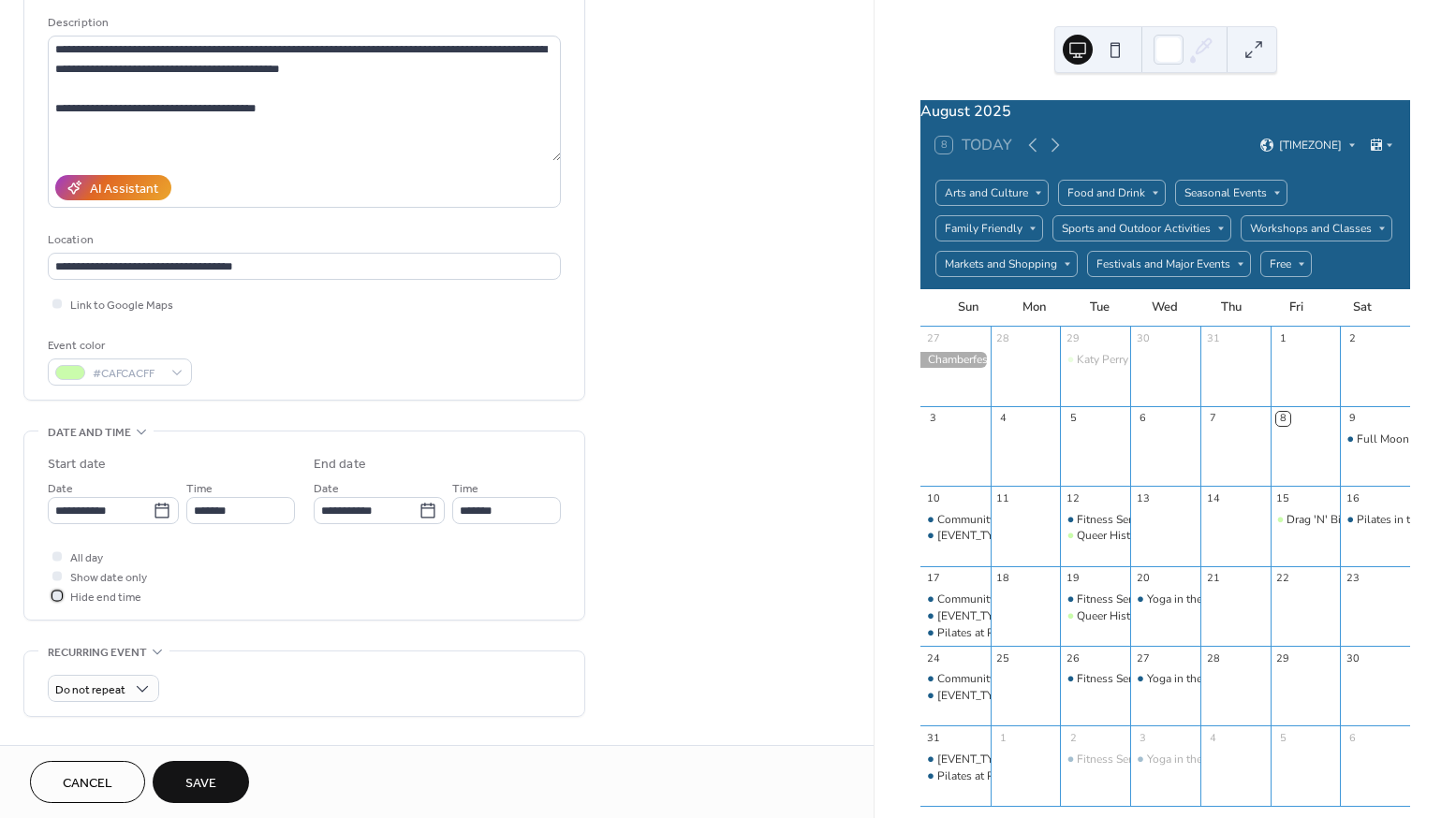 scroll, scrollTop: 334, scrollLeft: 0, axis: vertical 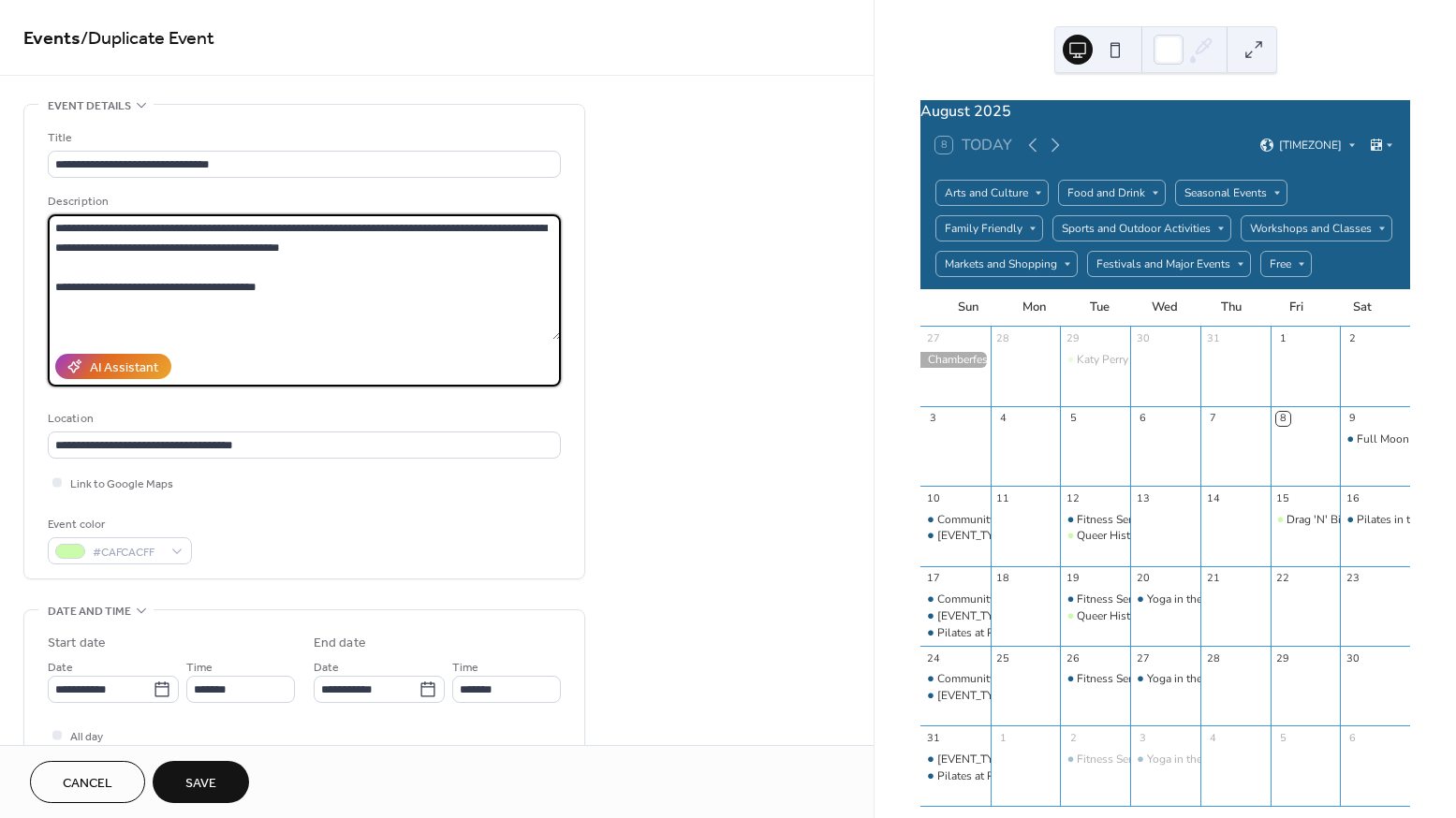drag, startPoint x: 296, startPoint y: 294, endPoint x: 48, endPoint y: 223, distance: 257.9632 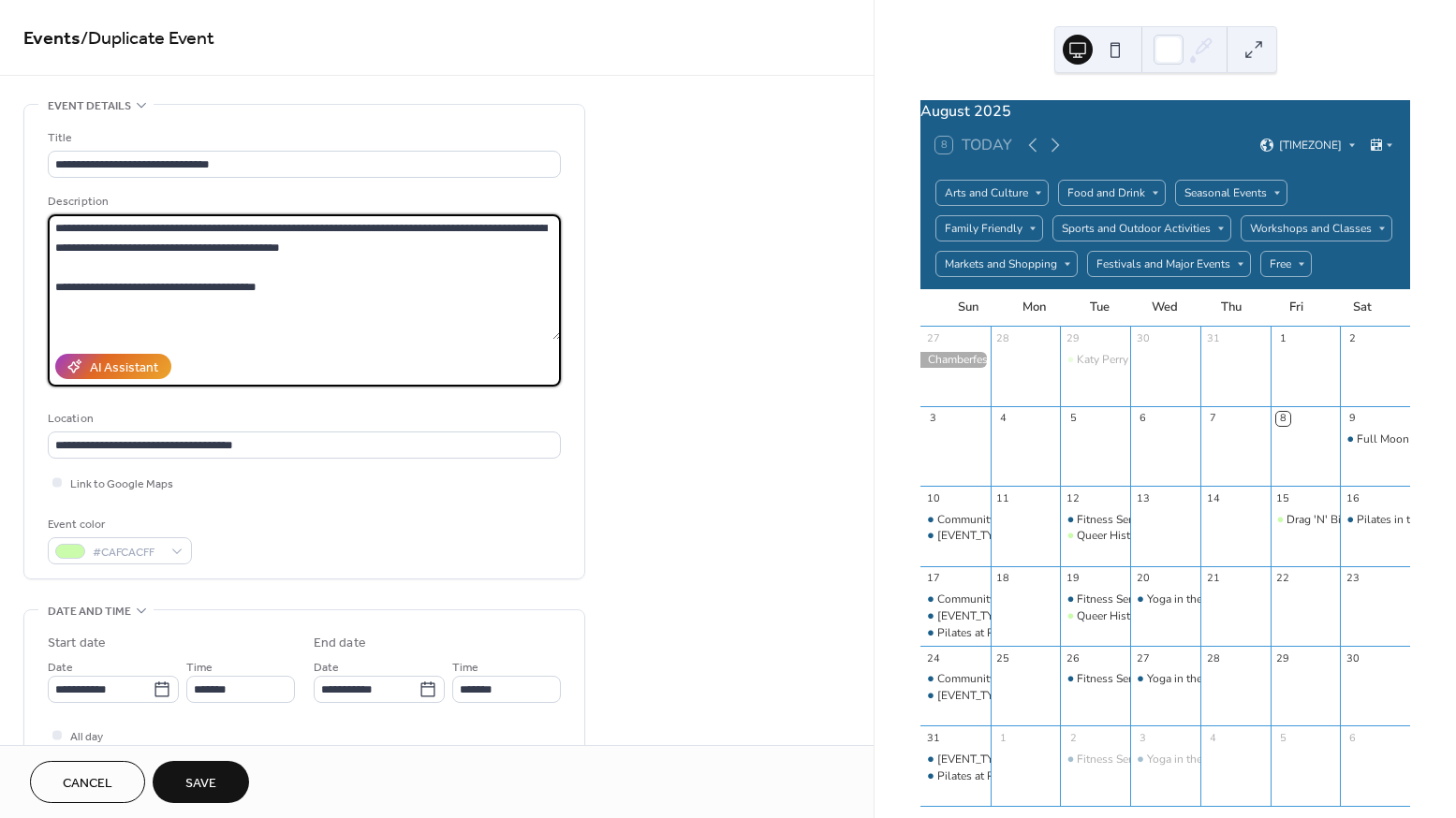 click on "**********" at bounding box center [304, 277] 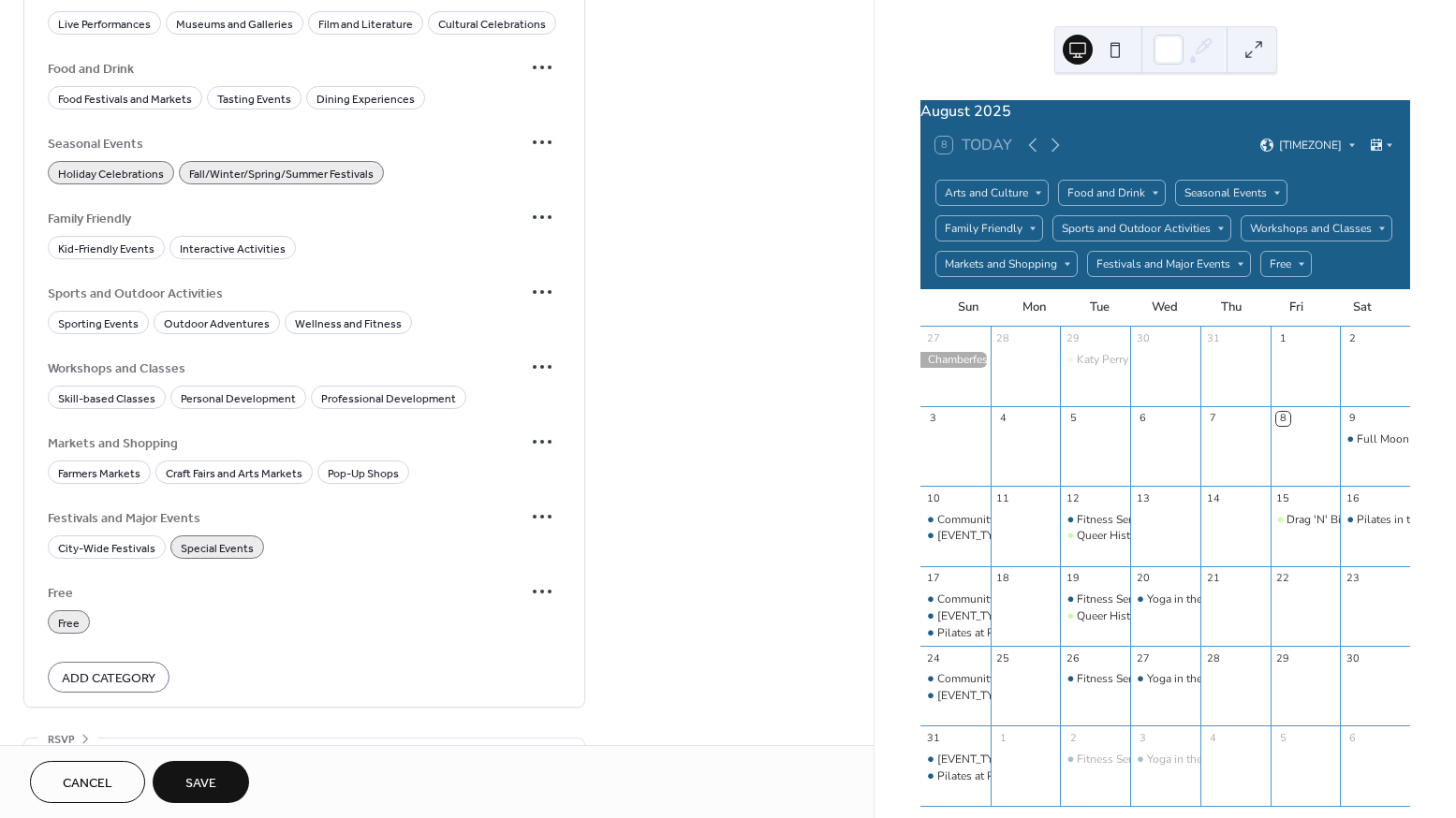 scroll, scrollTop: 671, scrollLeft: 0, axis: vertical 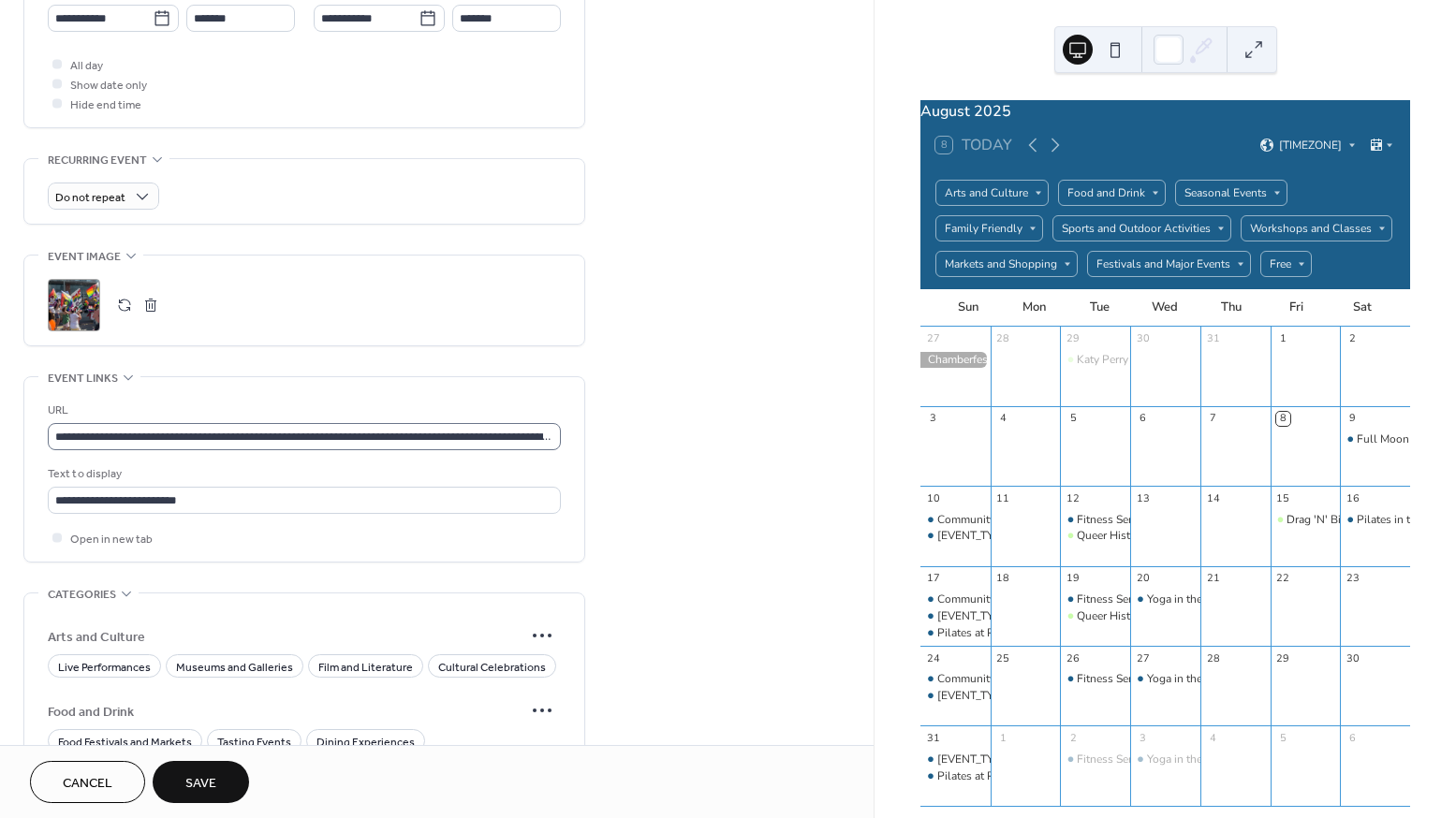 type on "**********" 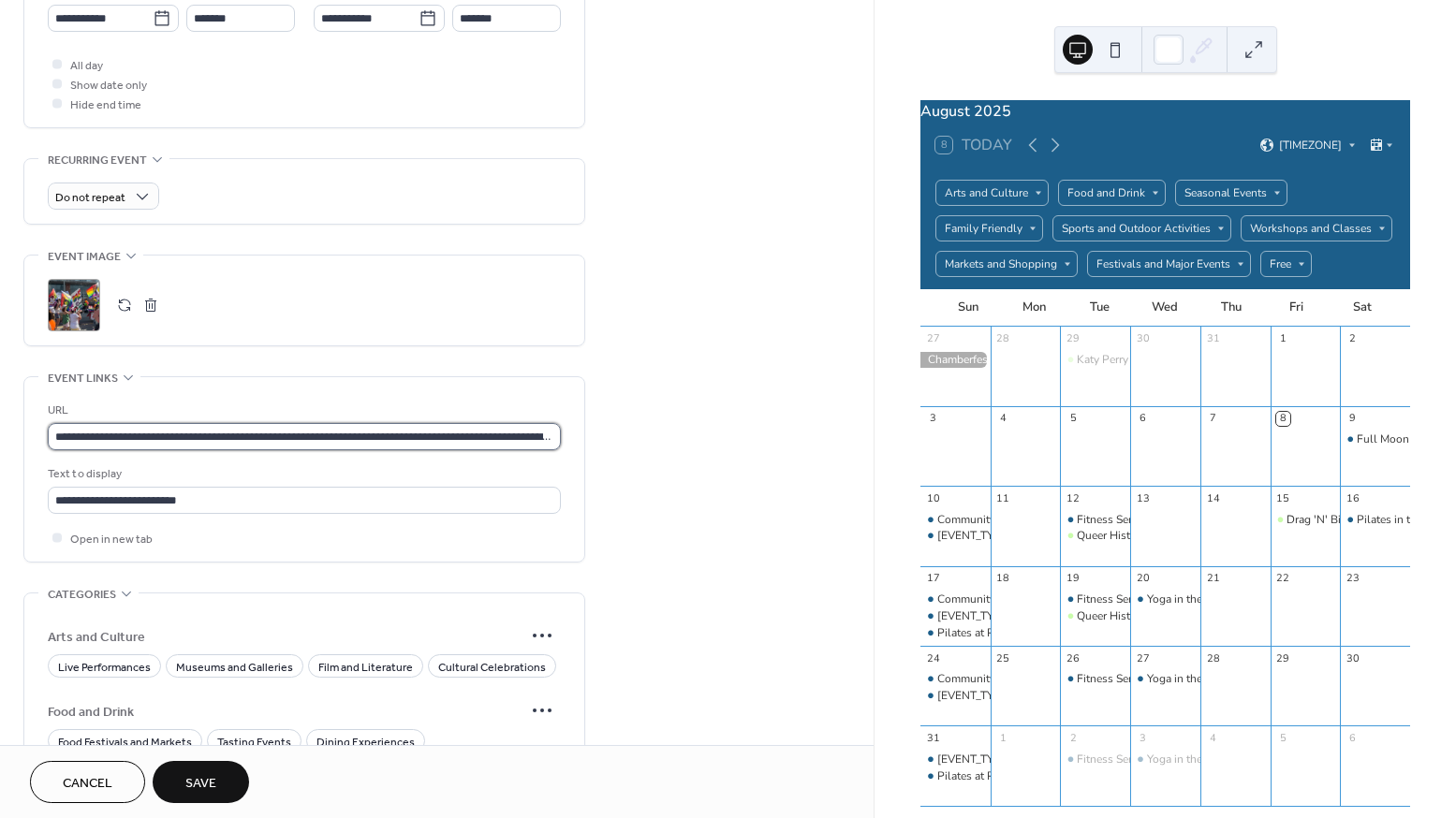 click on "**********" at bounding box center [304, 436] 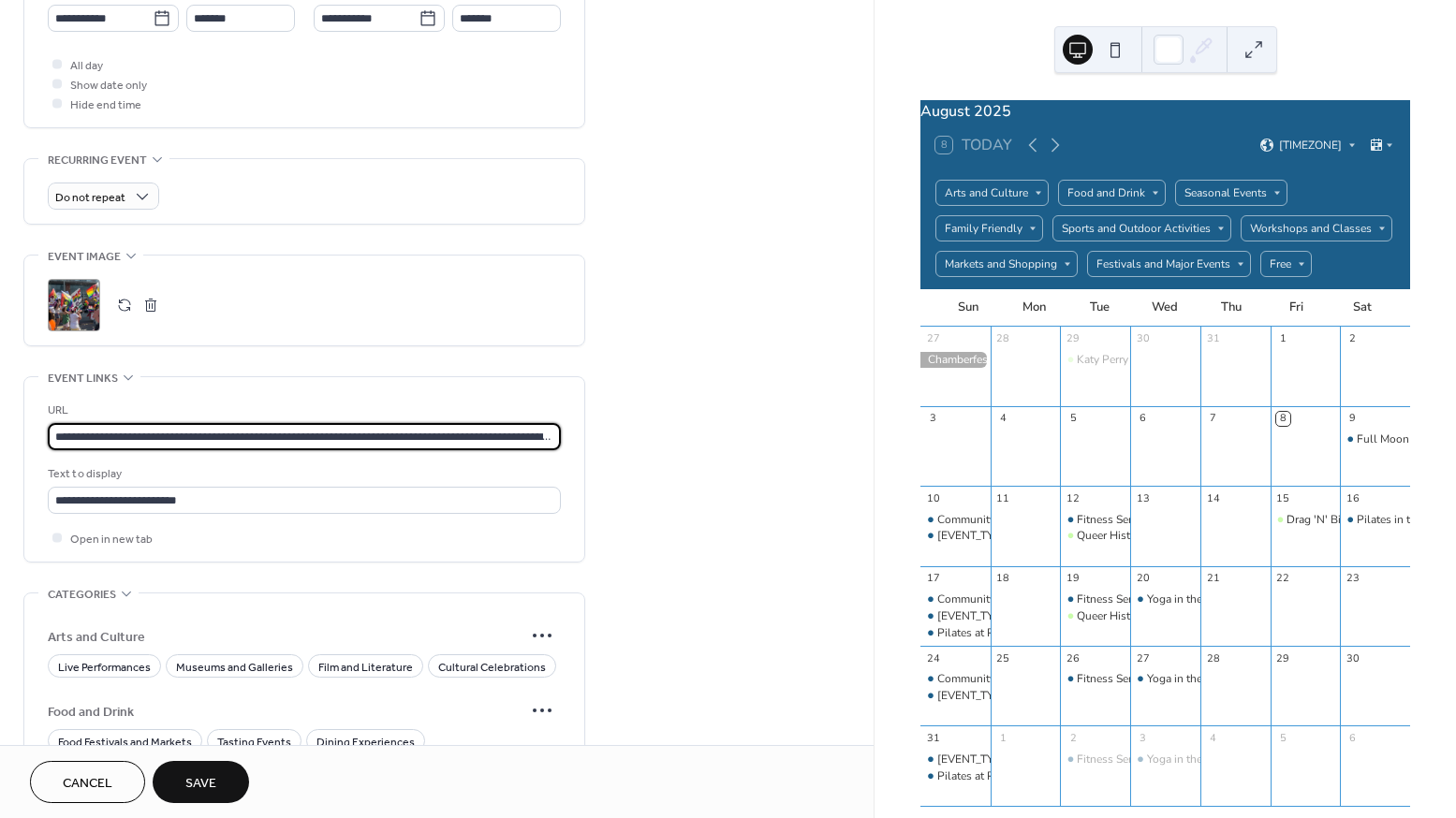 paste 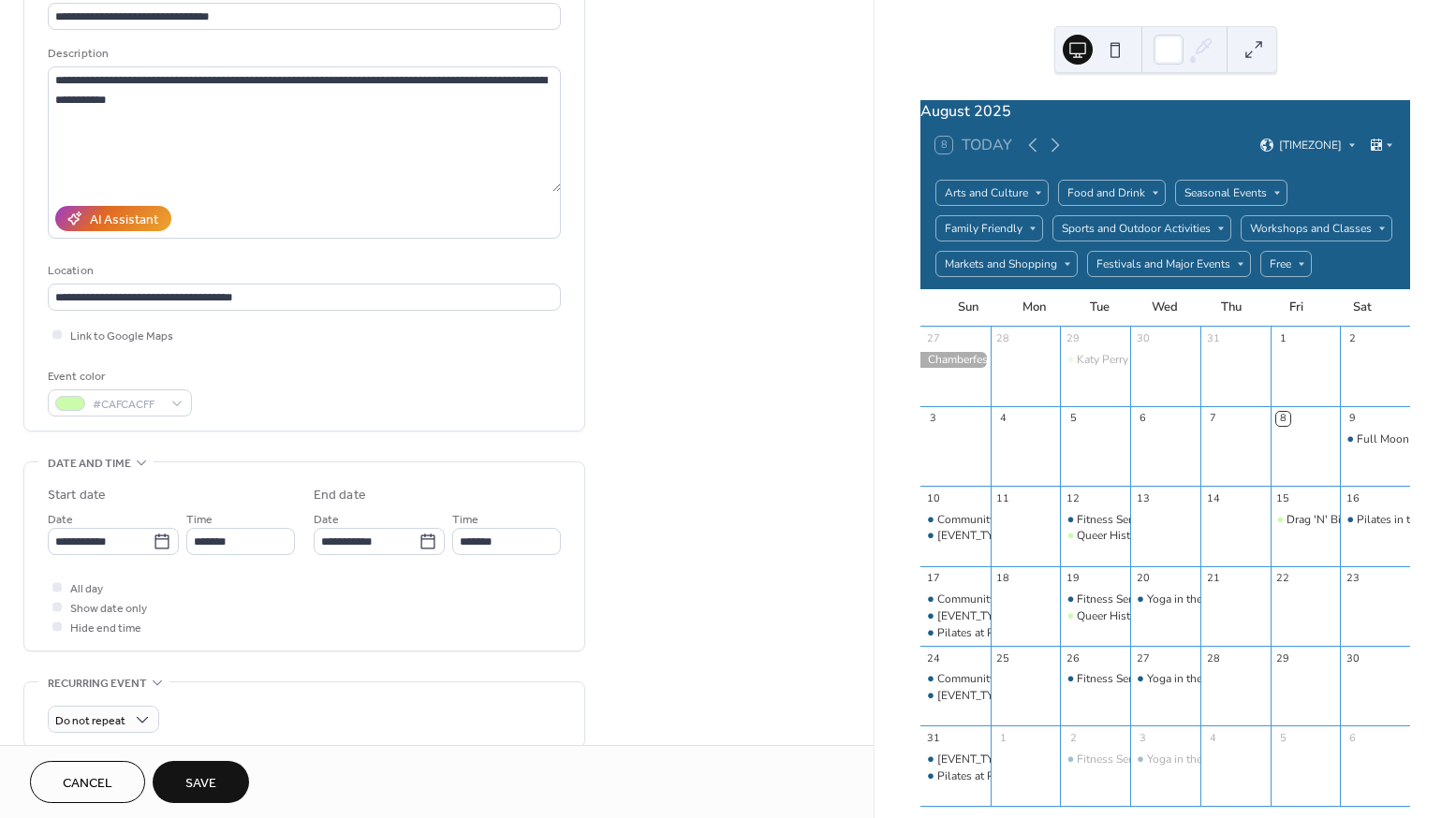 scroll, scrollTop: 0, scrollLeft: 0, axis: both 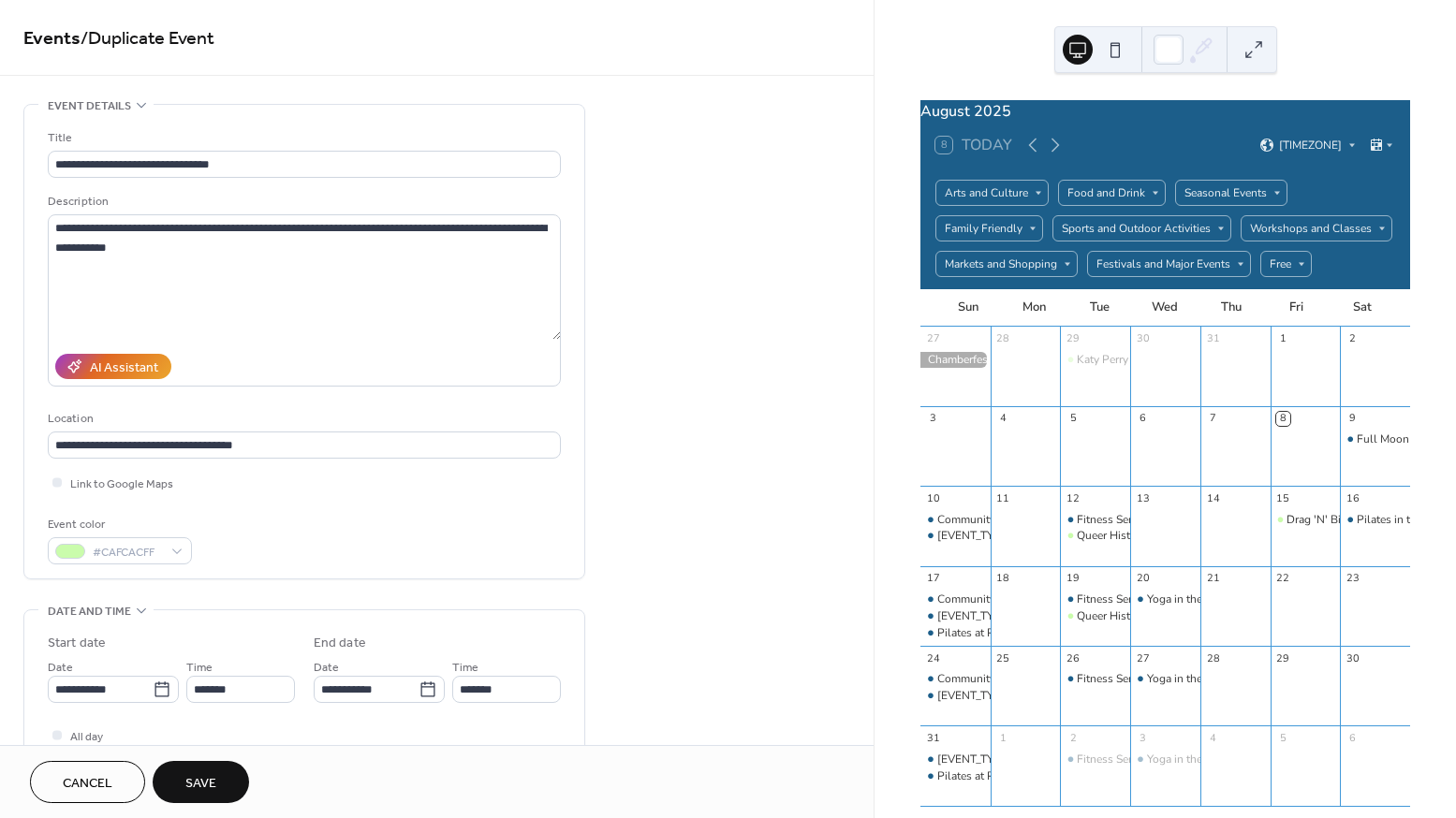 type on "**********" 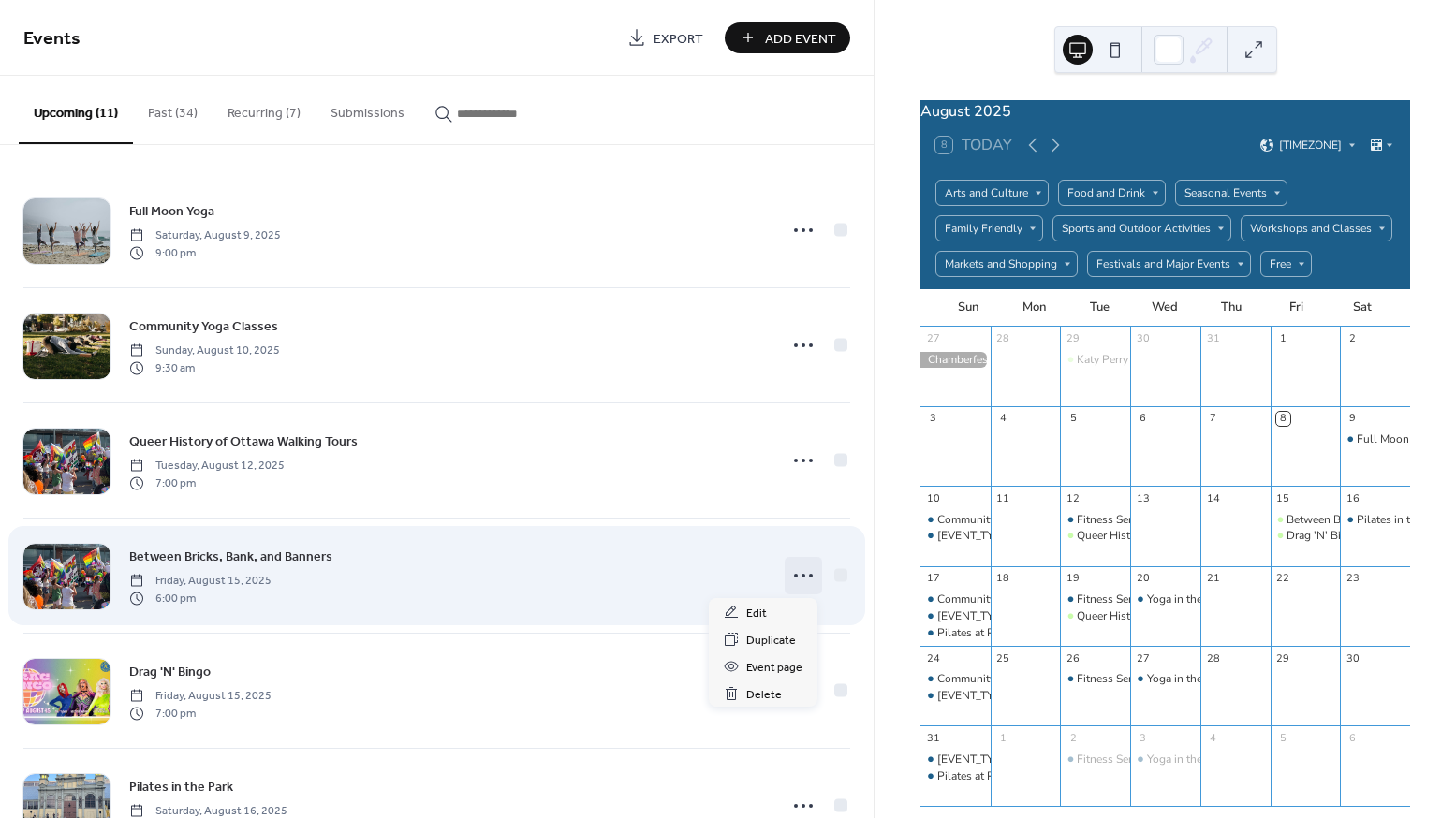 click 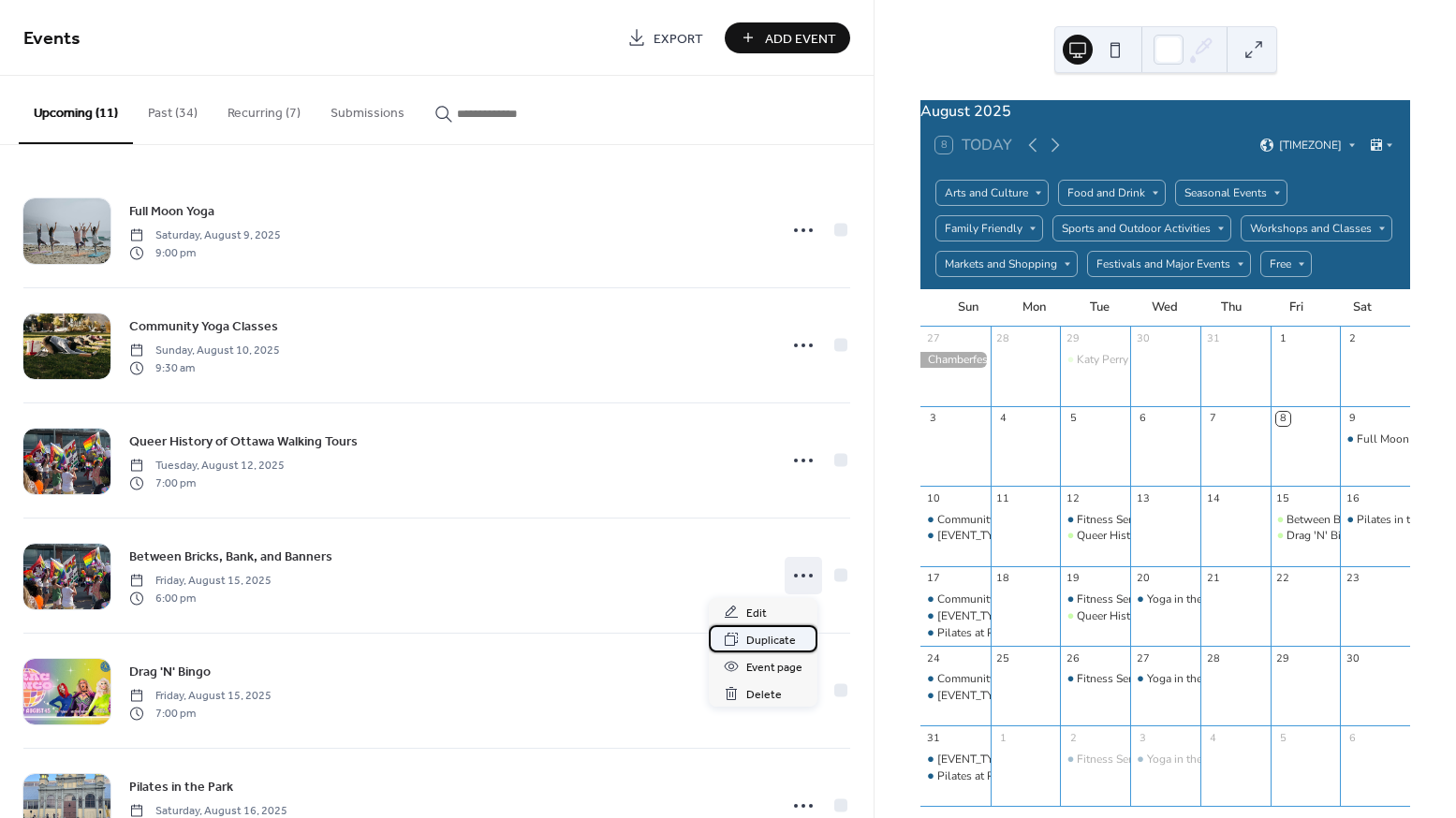 click on "Duplicate" at bounding box center (771, 640) 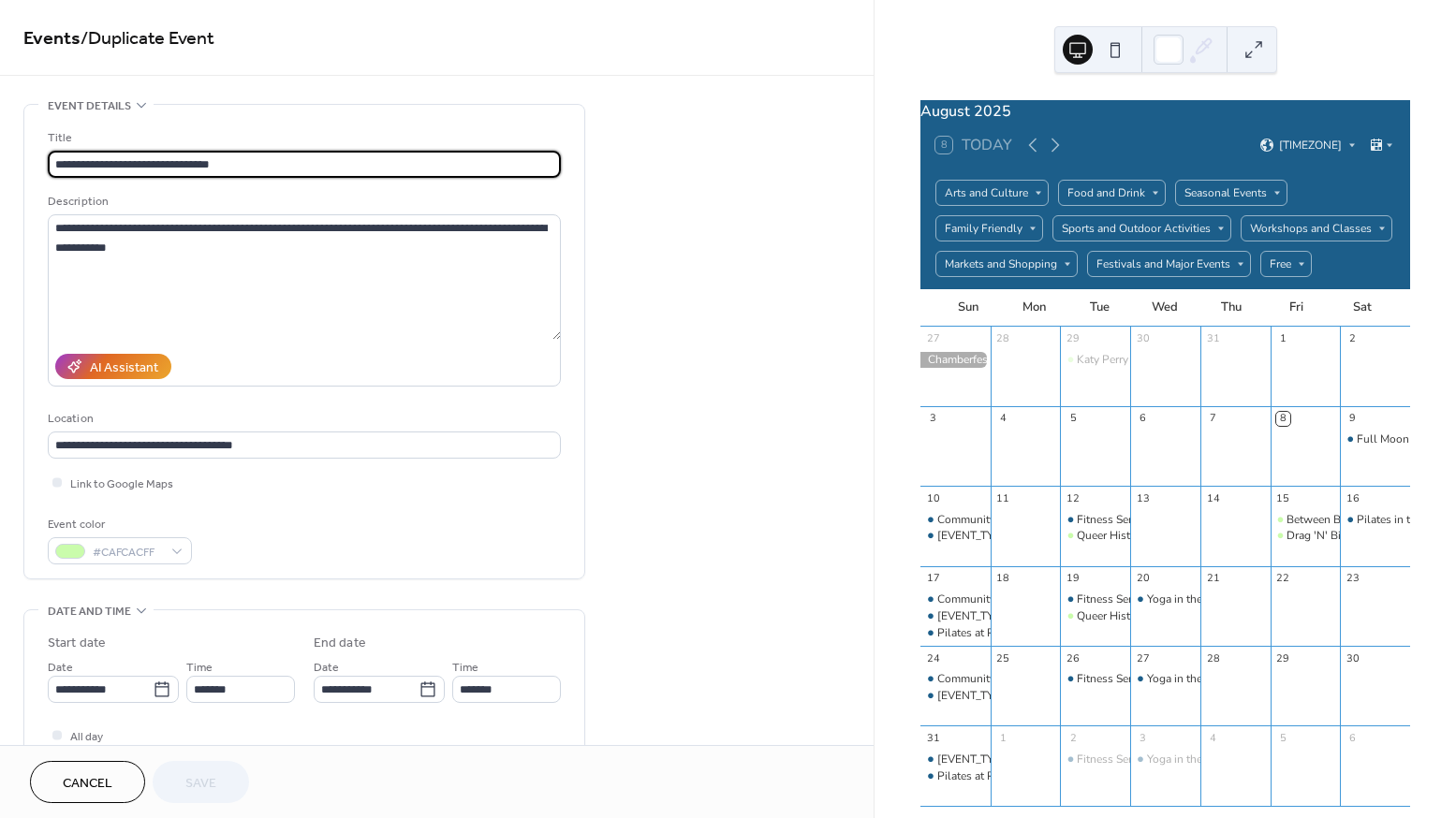 scroll, scrollTop: 635, scrollLeft: 0, axis: vertical 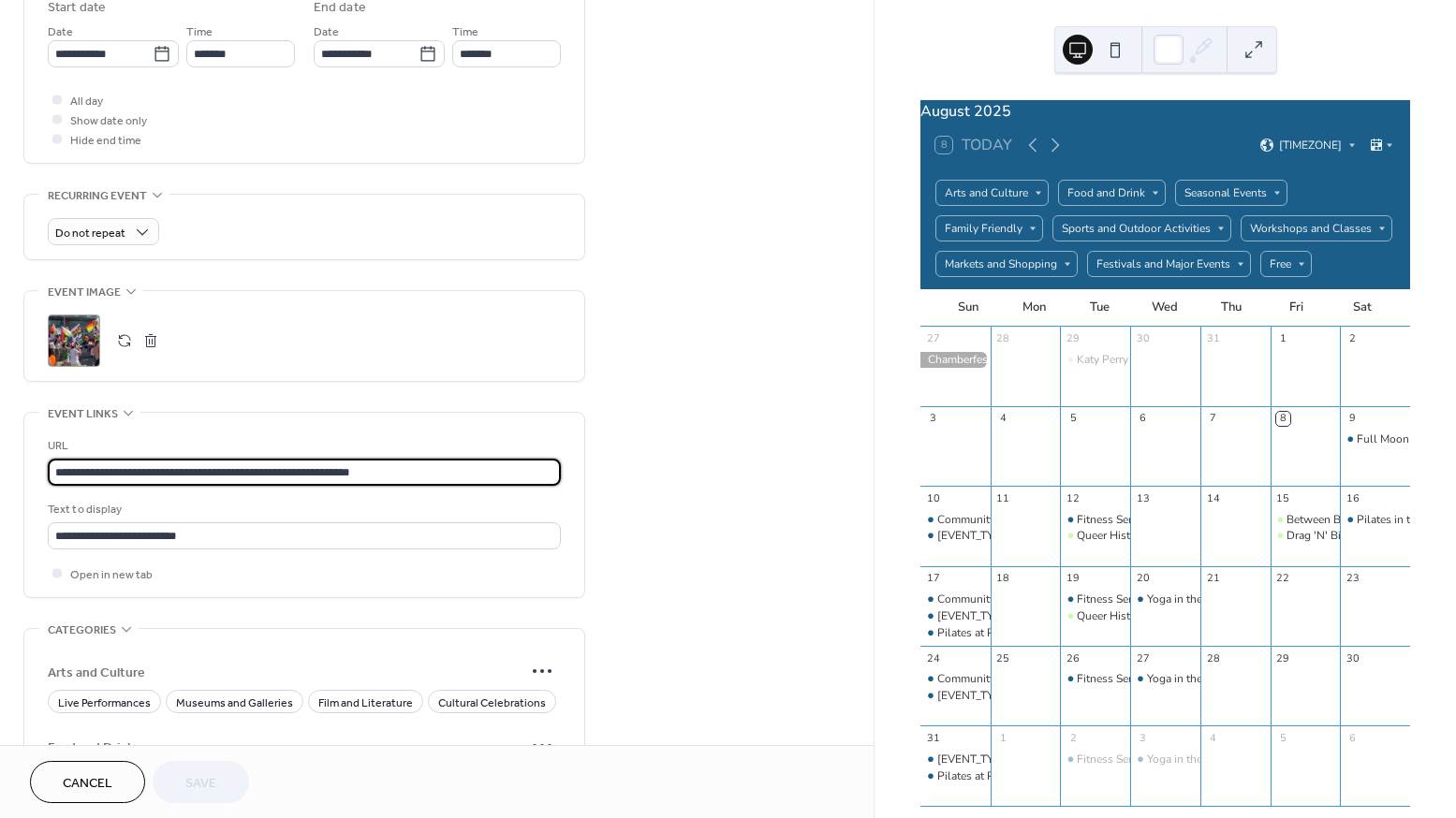 drag, startPoint x: 415, startPoint y: 476, endPoint x: -10, endPoint y: 492, distance: 425.30107 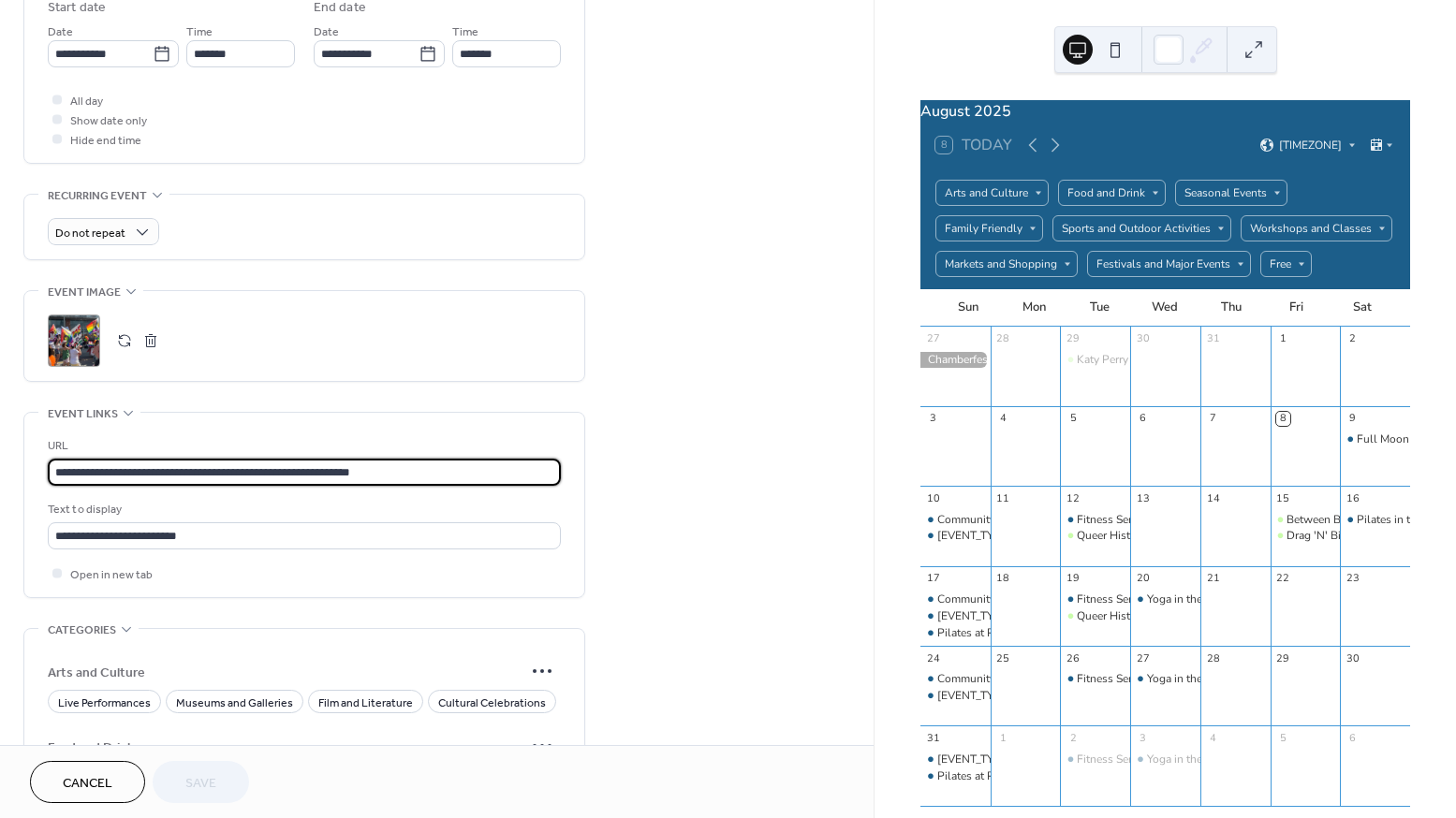 click on "**********" at bounding box center (728, 409) 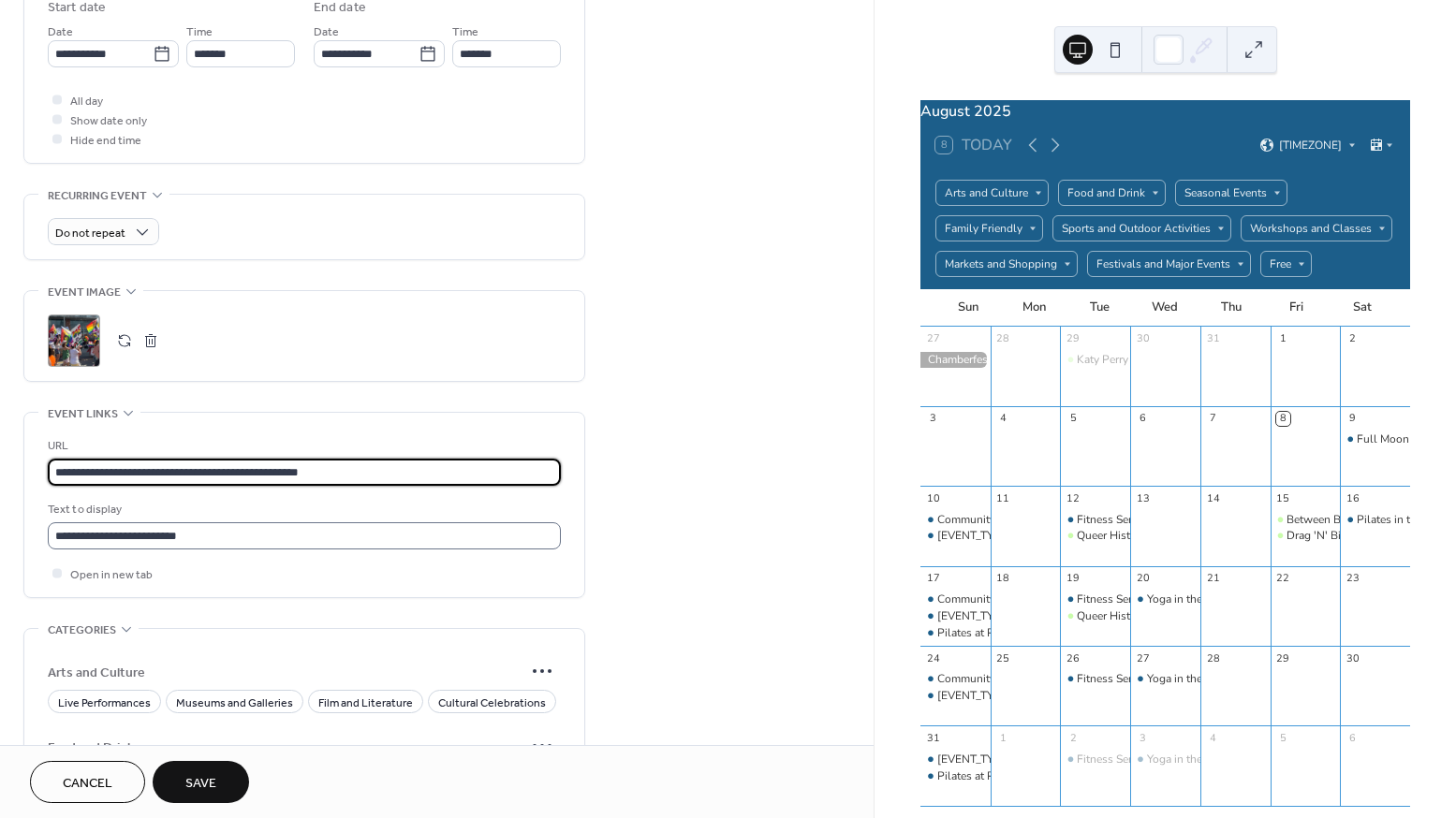 type on "**********" 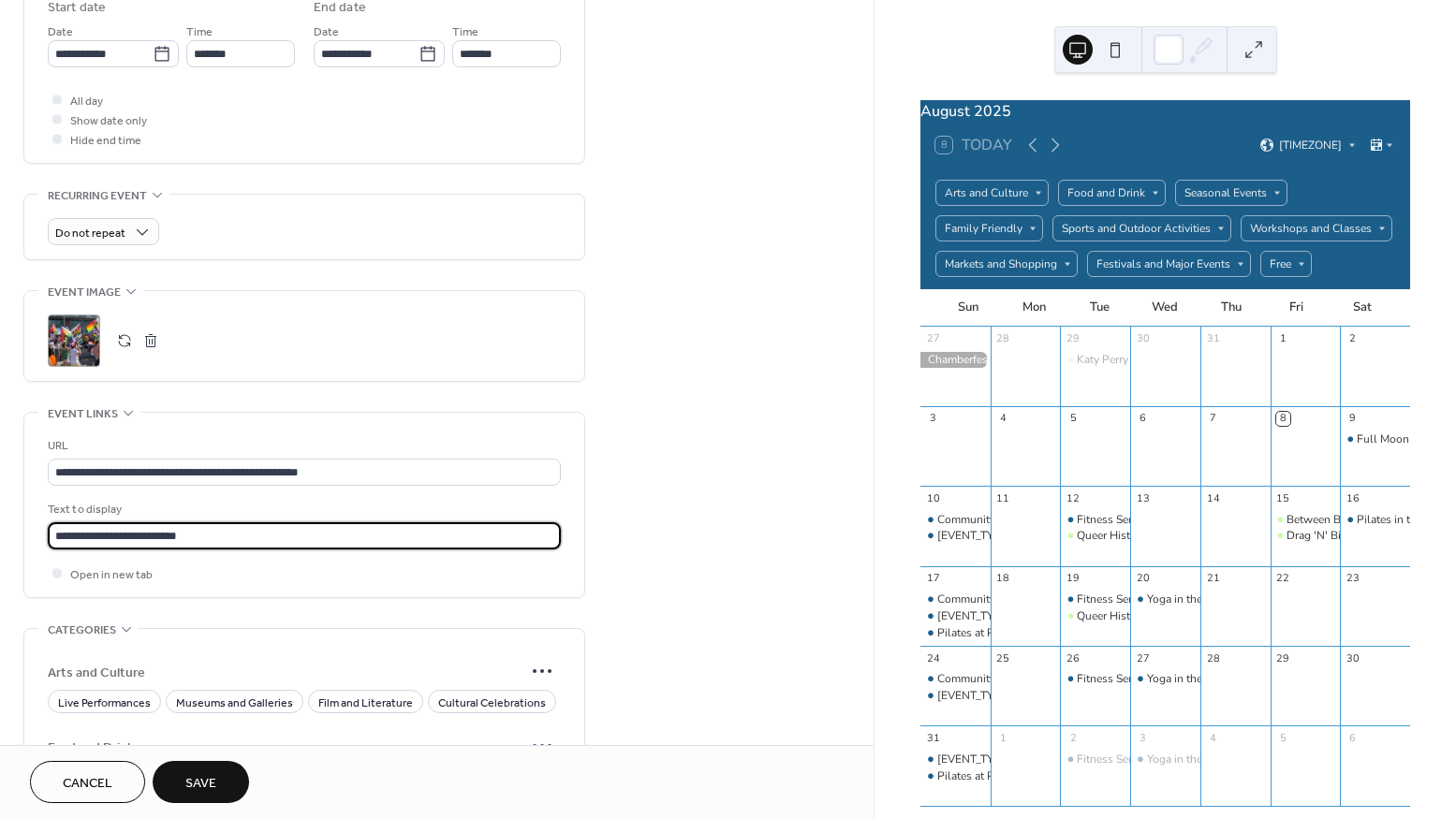 drag, startPoint x: 210, startPoint y: 543, endPoint x: 80, endPoint y: 542, distance: 130.0038 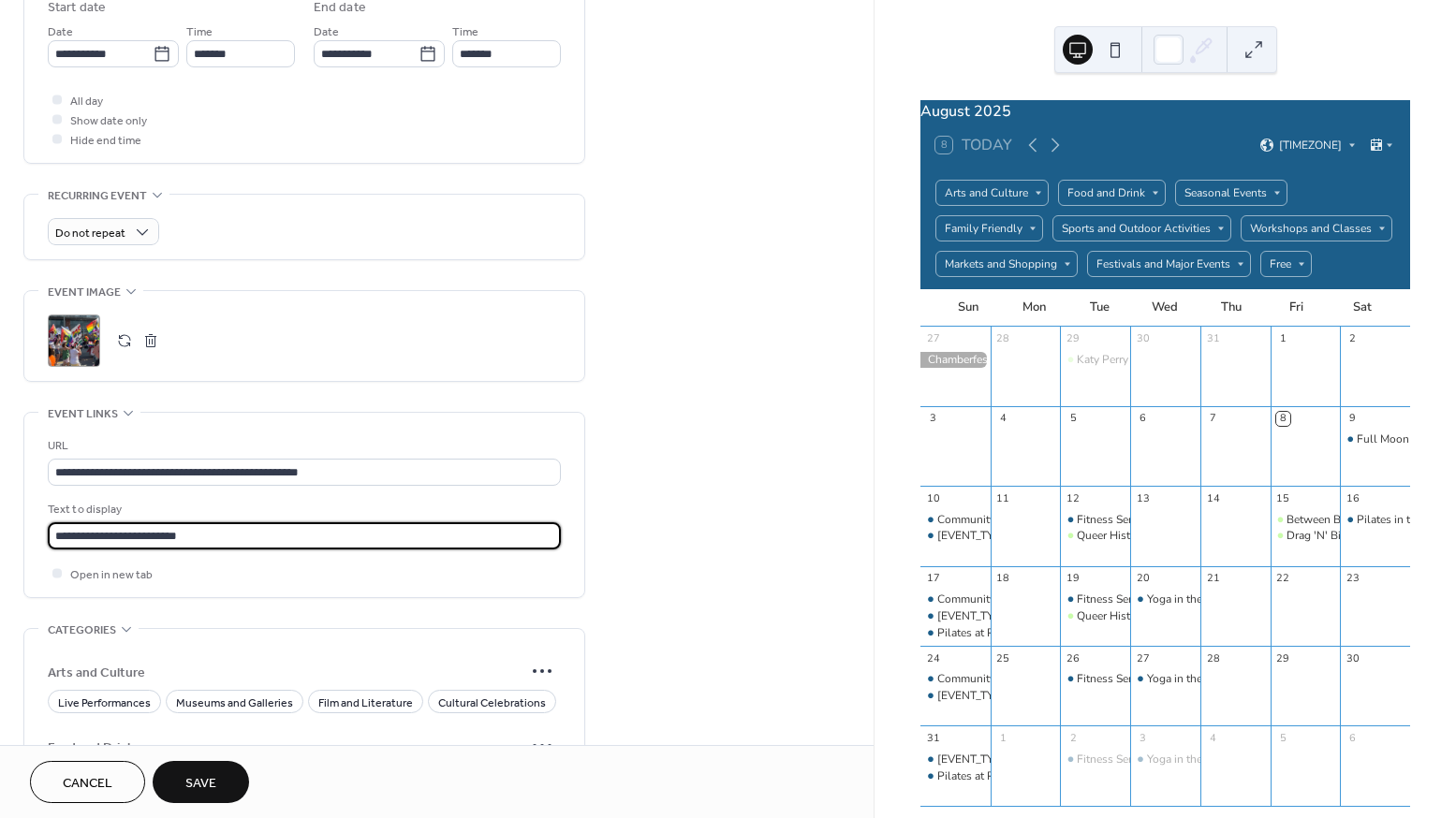 click on "**********" at bounding box center [304, 535] 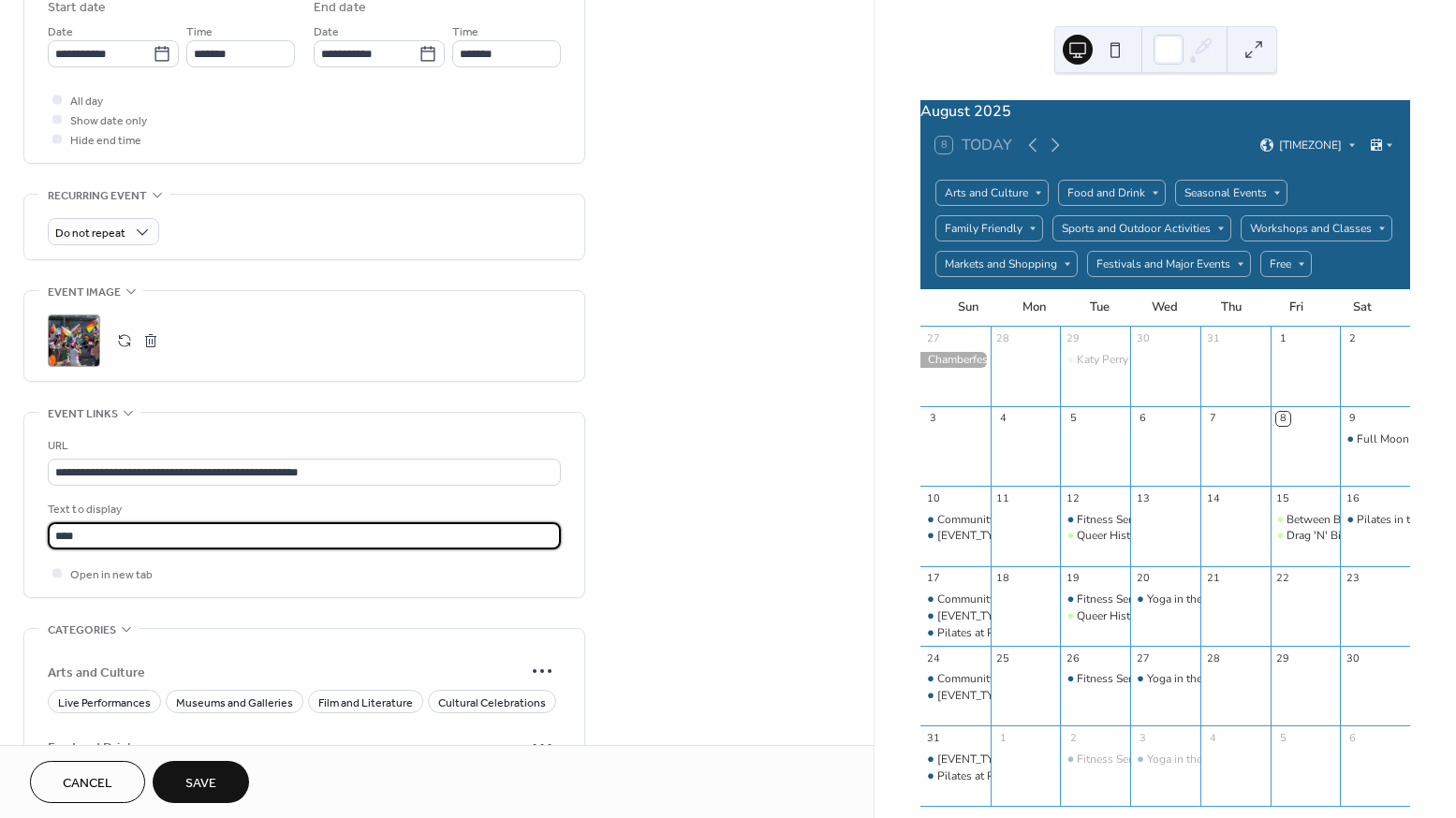scroll, scrollTop: 0, scrollLeft: 0, axis: both 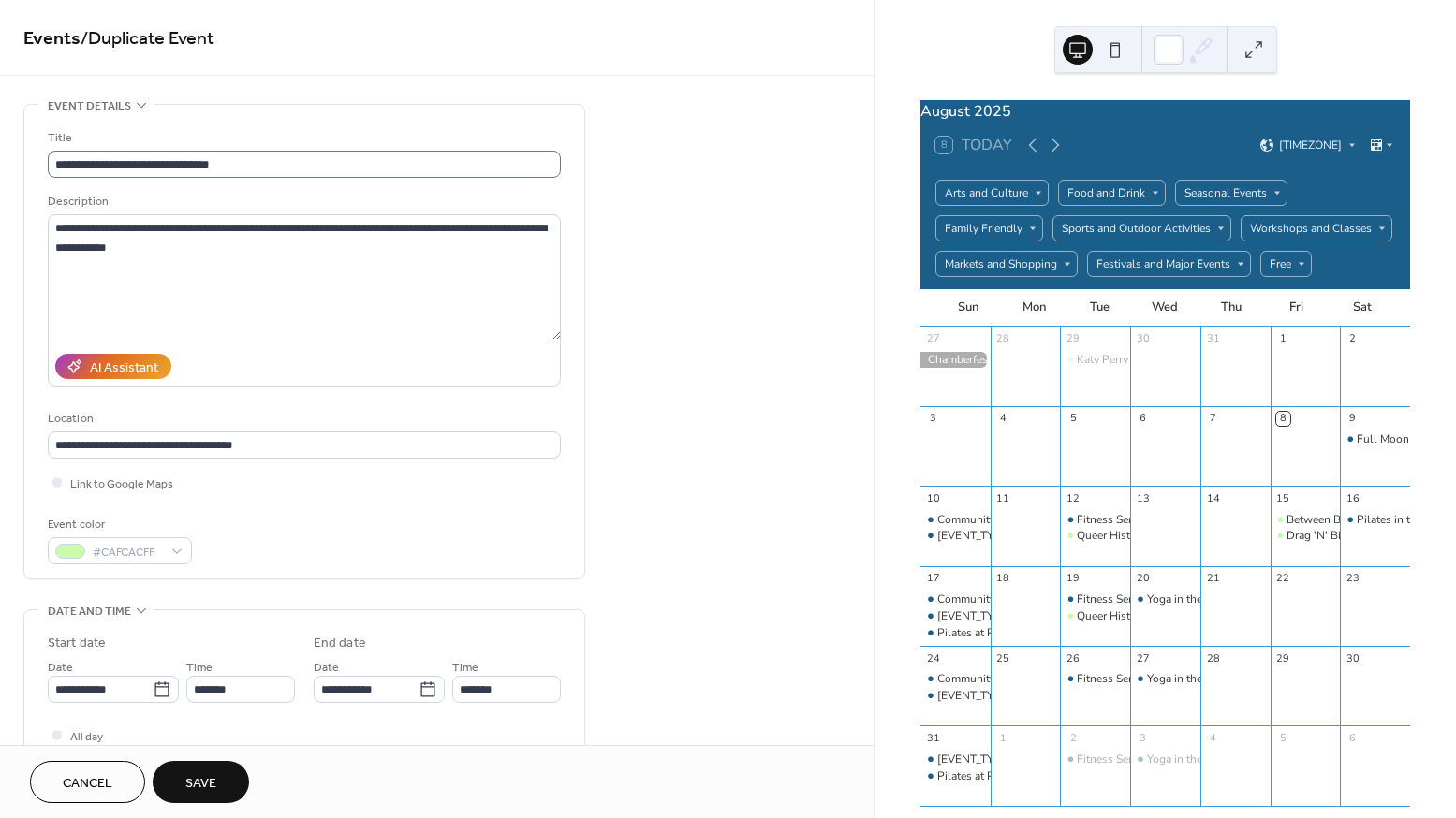 type on "****" 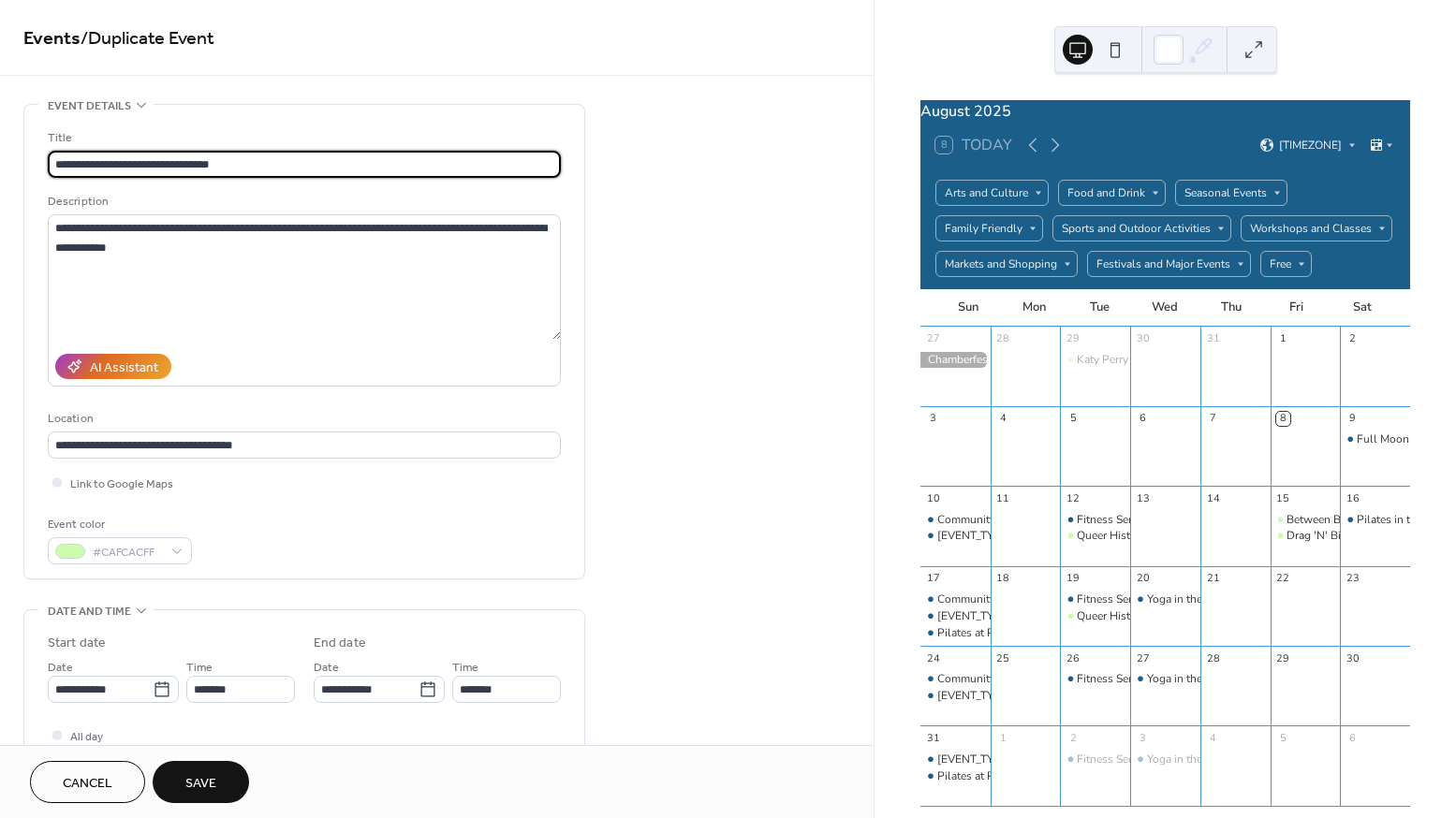 drag, startPoint x: 236, startPoint y: 166, endPoint x: 47, endPoint y: 166, distance: 189 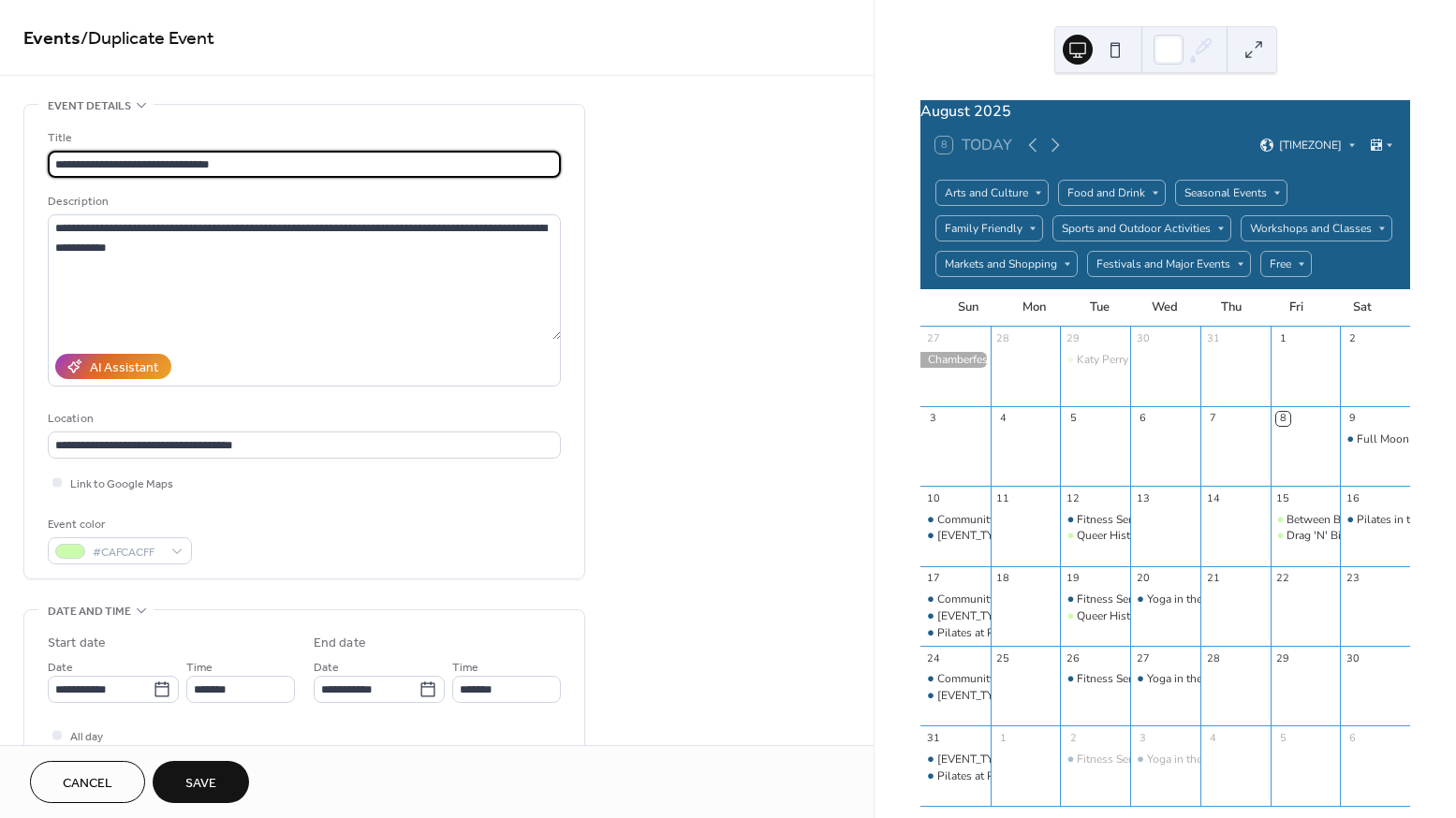 click on "**********" at bounding box center (304, 342) 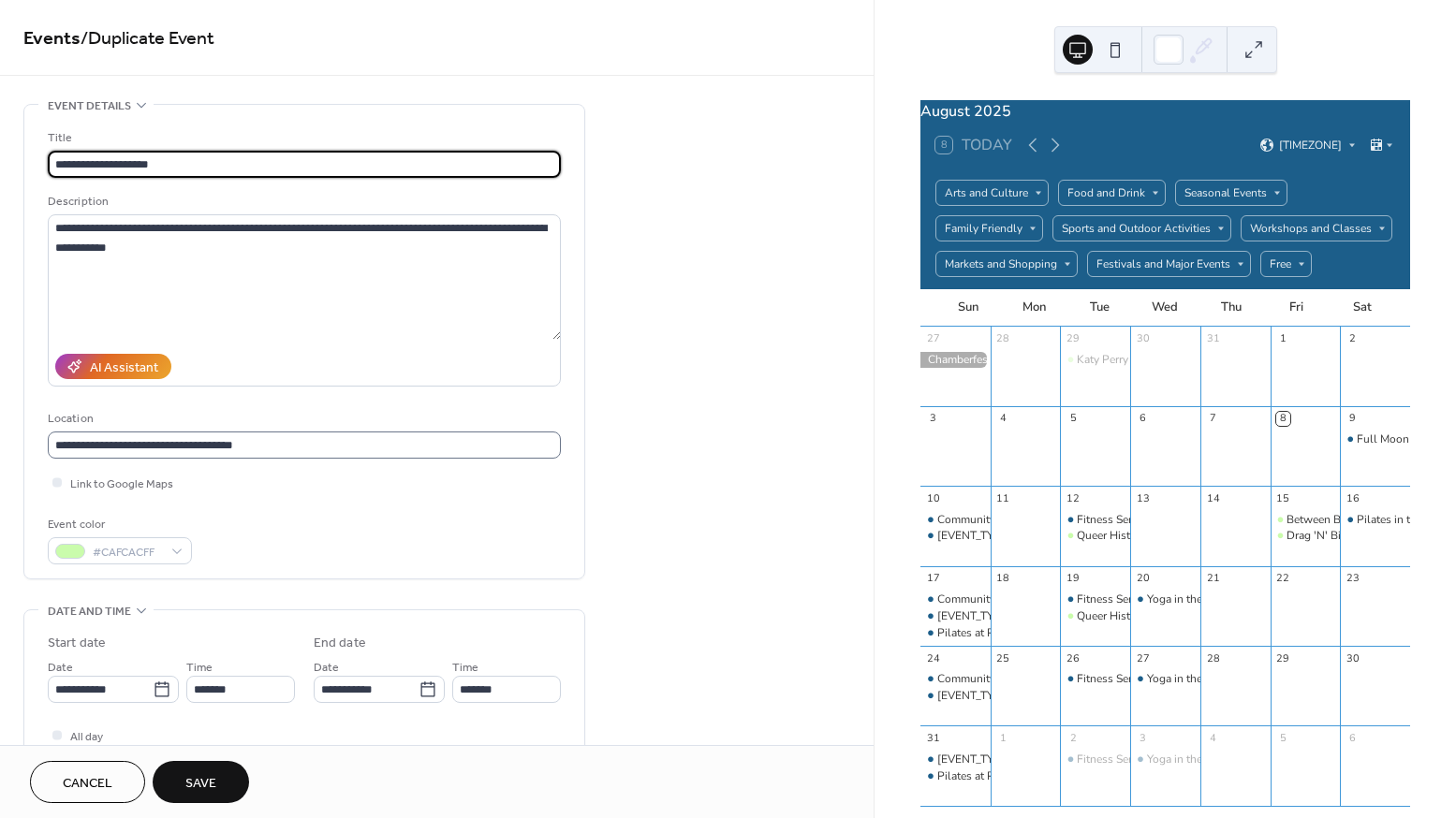 type on "**********" 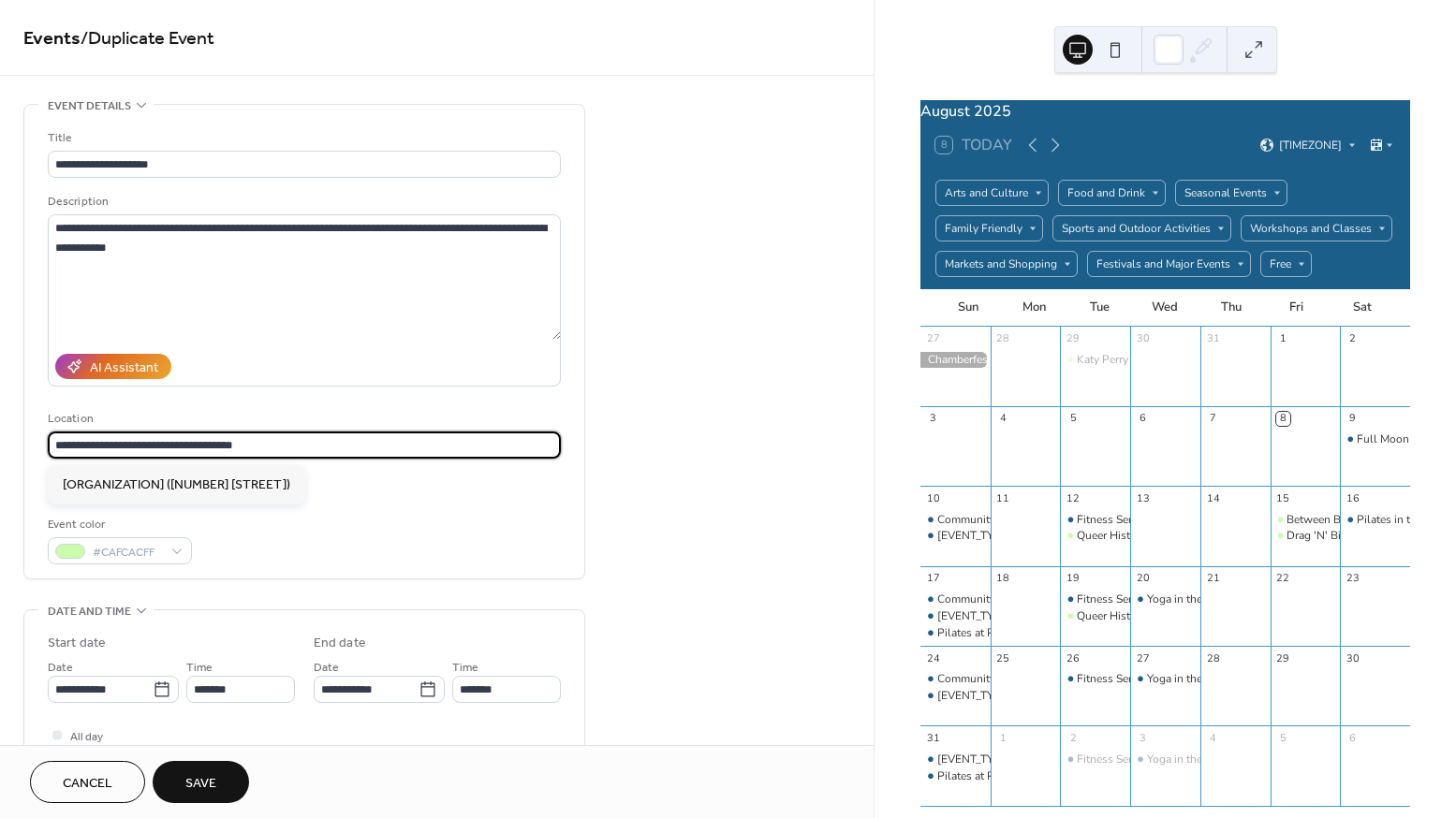 drag, startPoint x: 289, startPoint y: 448, endPoint x: 15, endPoint y: 440, distance: 274.11676 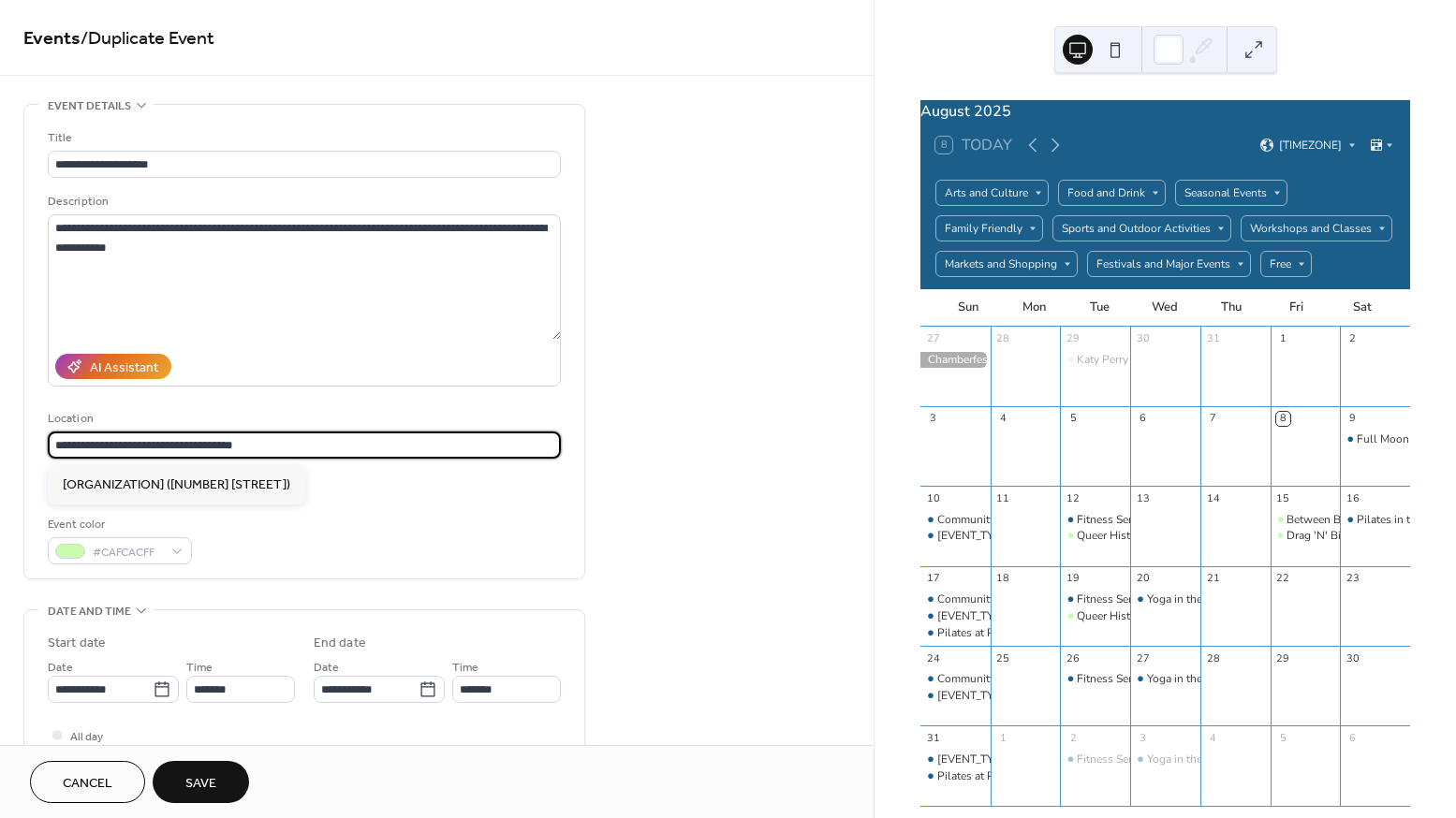 click on "**********" at bounding box center (436, 1106) 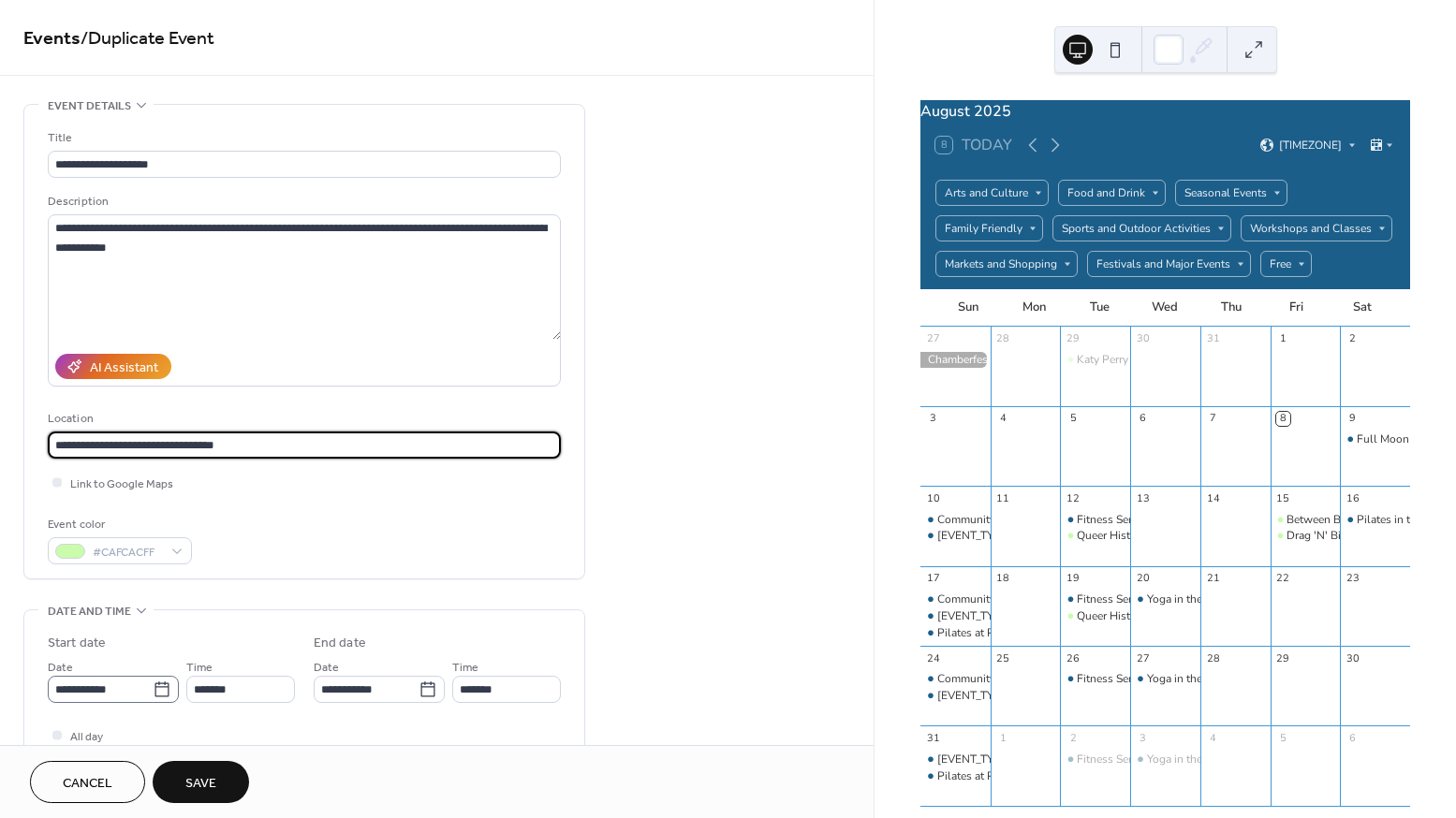 type on "**********" 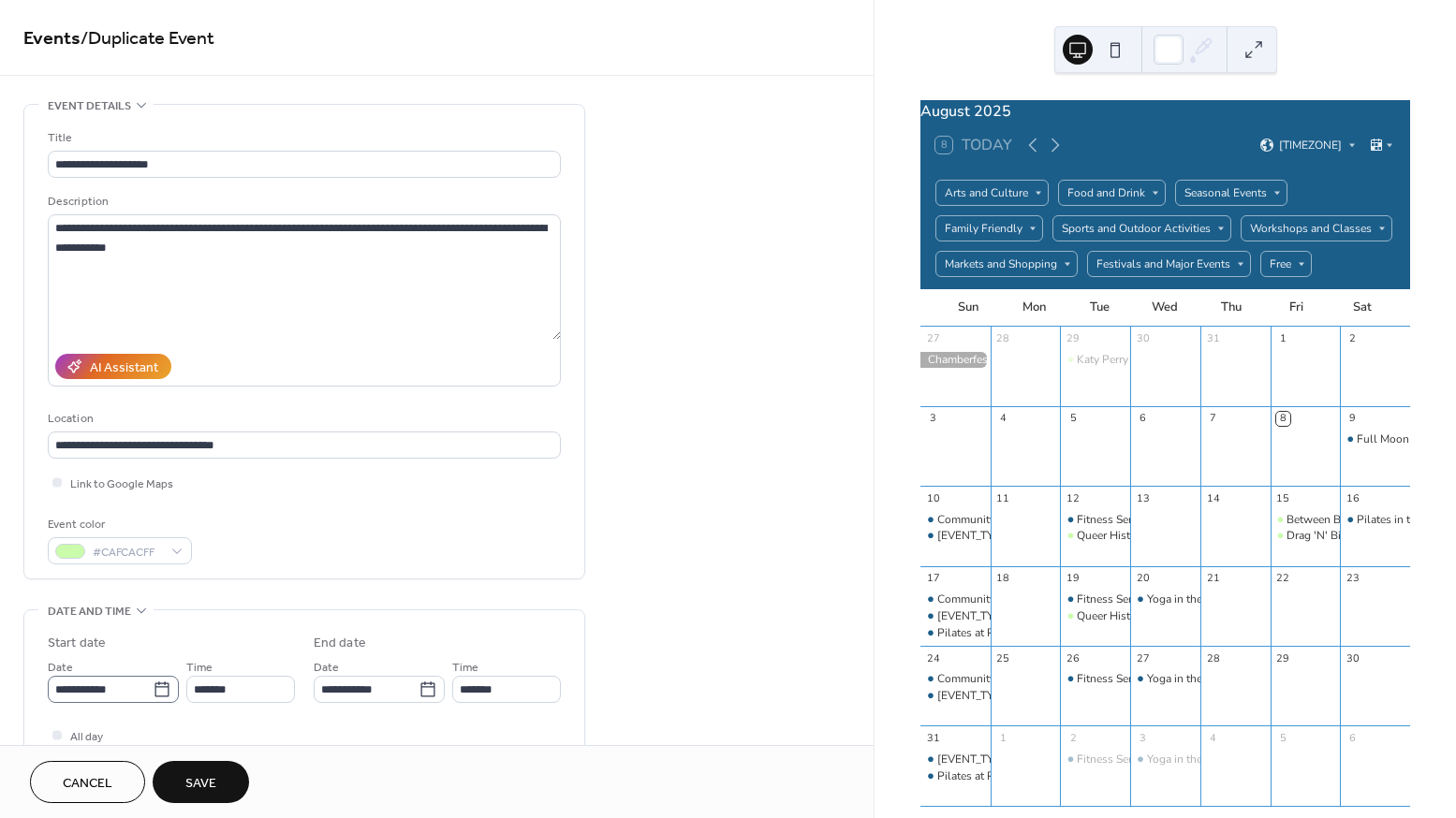 click 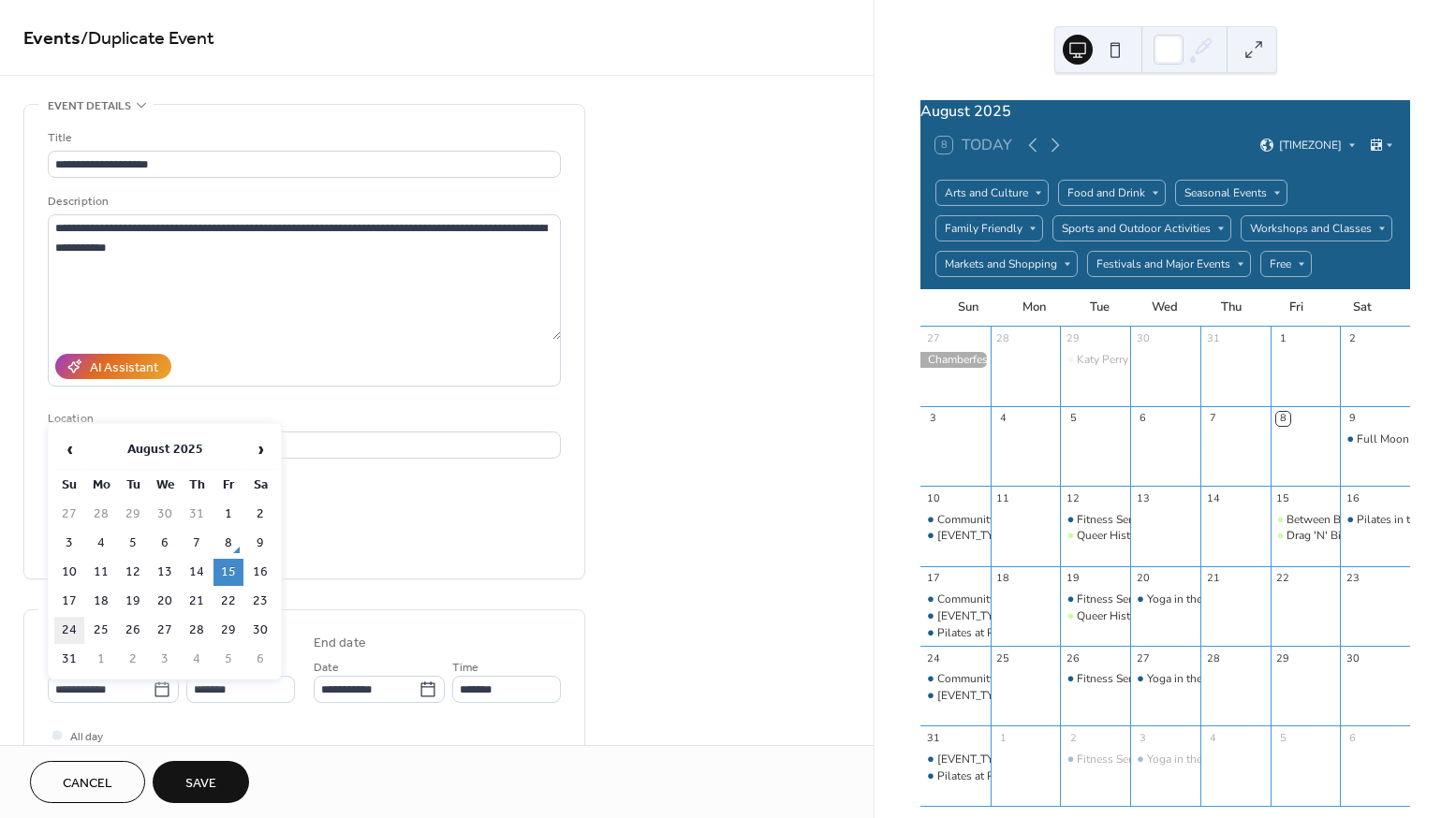 click on "24" at bounding box center [69, 630] 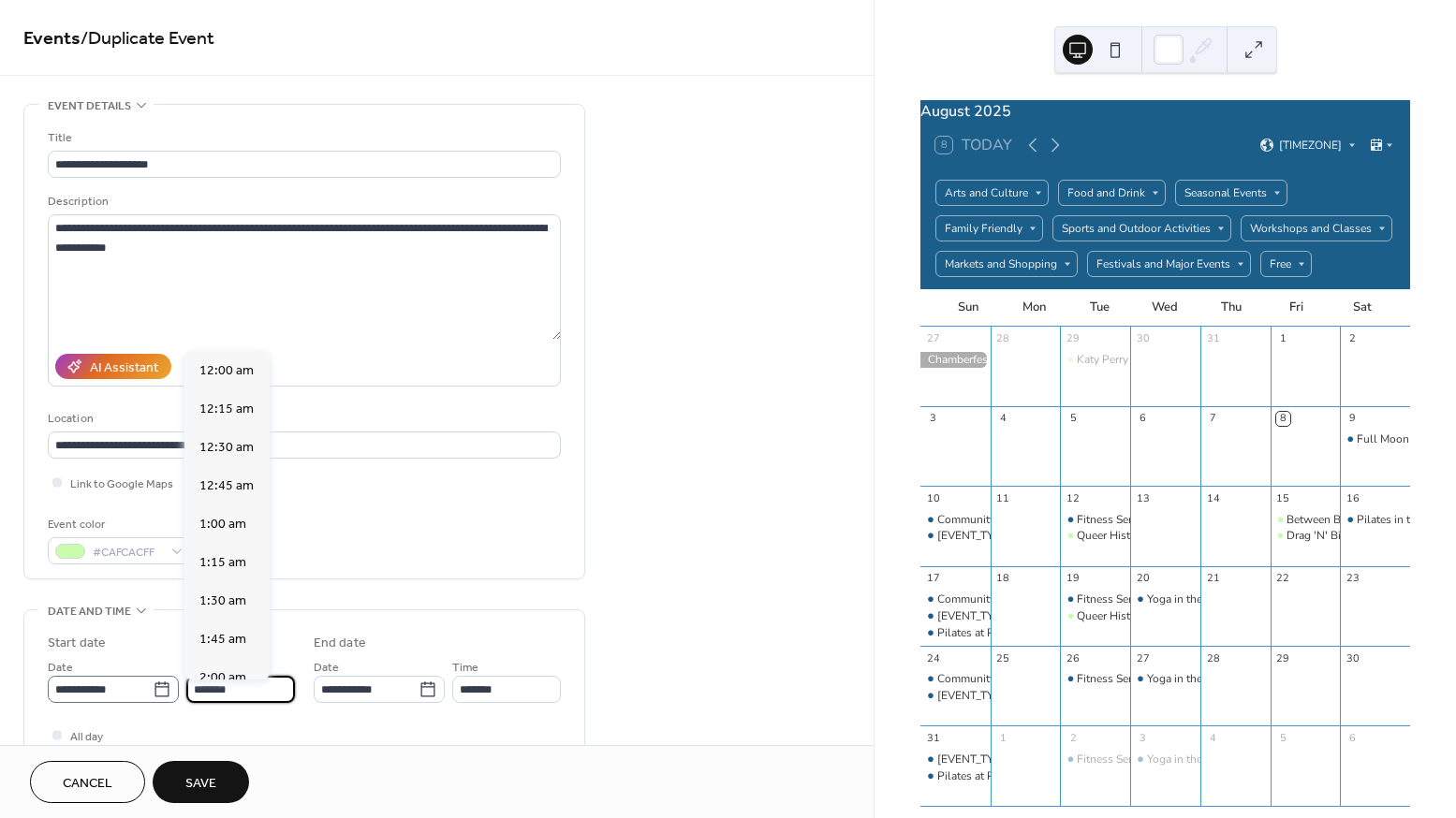 drag, startPoint x: 248, startPoint y: 698, endPoint x: 157, endPoint y: 694, distance: 91.08787 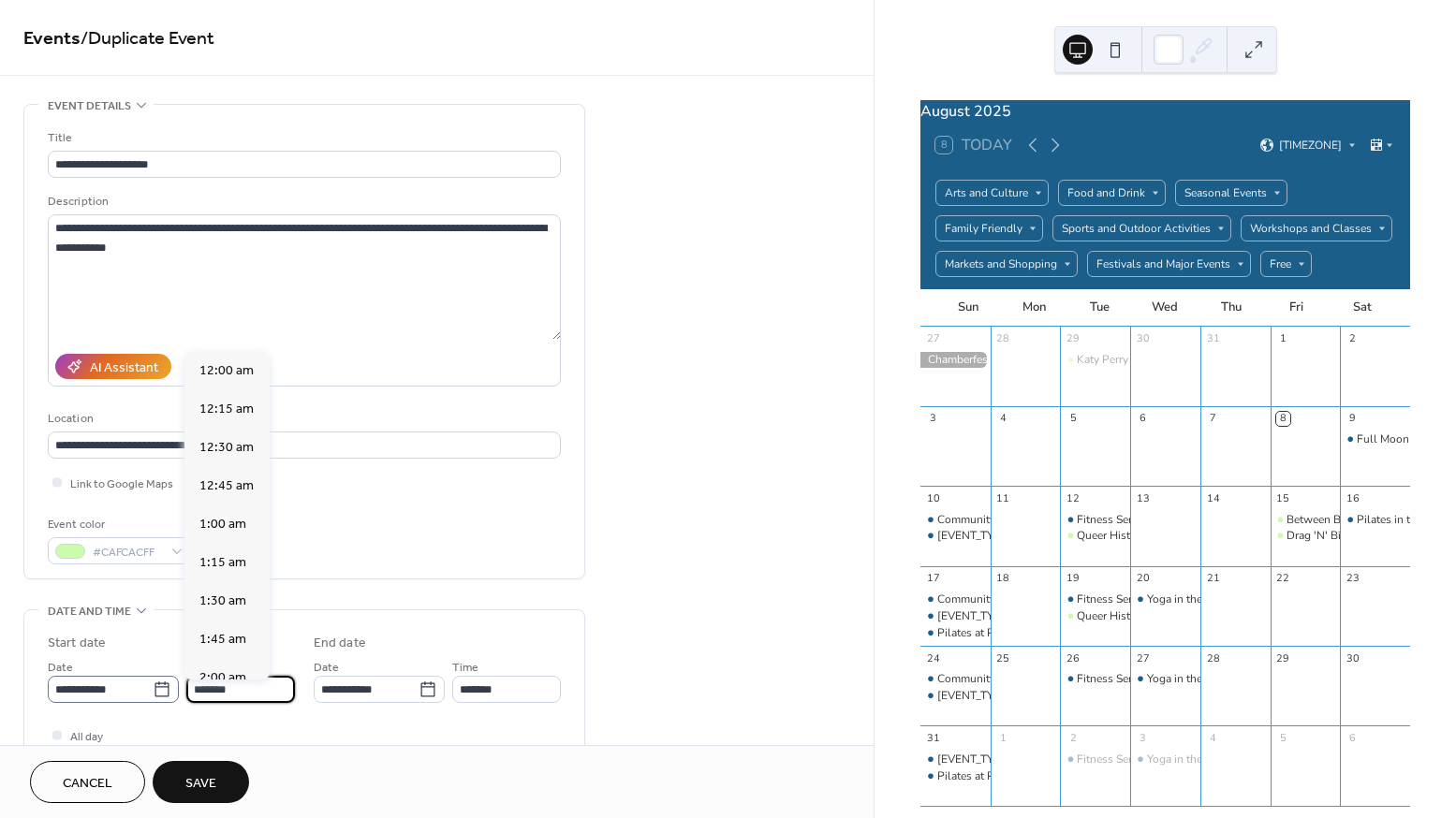 click on "**********" at bounding box center [171, 679] 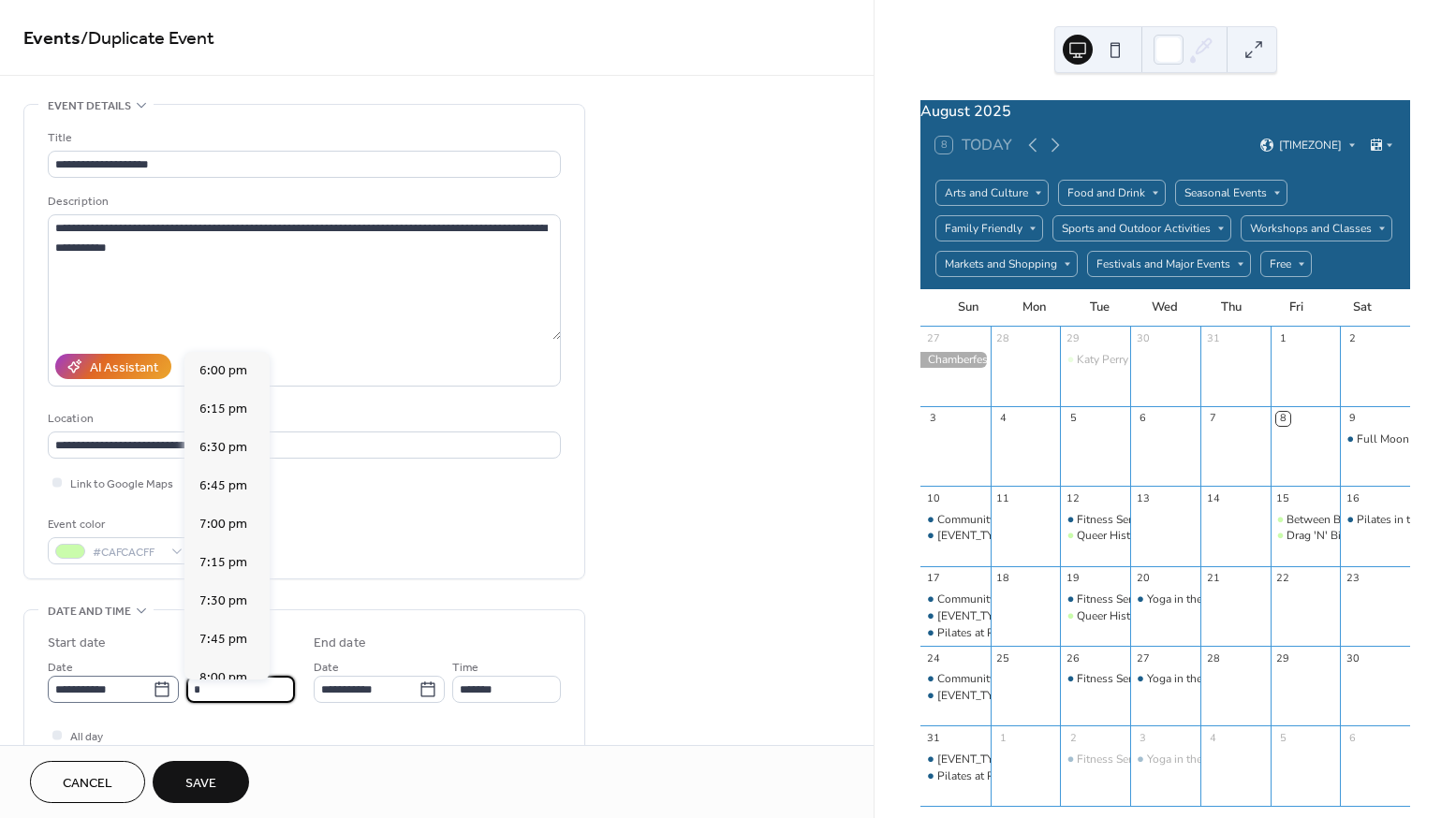 scroll, scrollTop: 0, scrollLeft: 0, axis: both 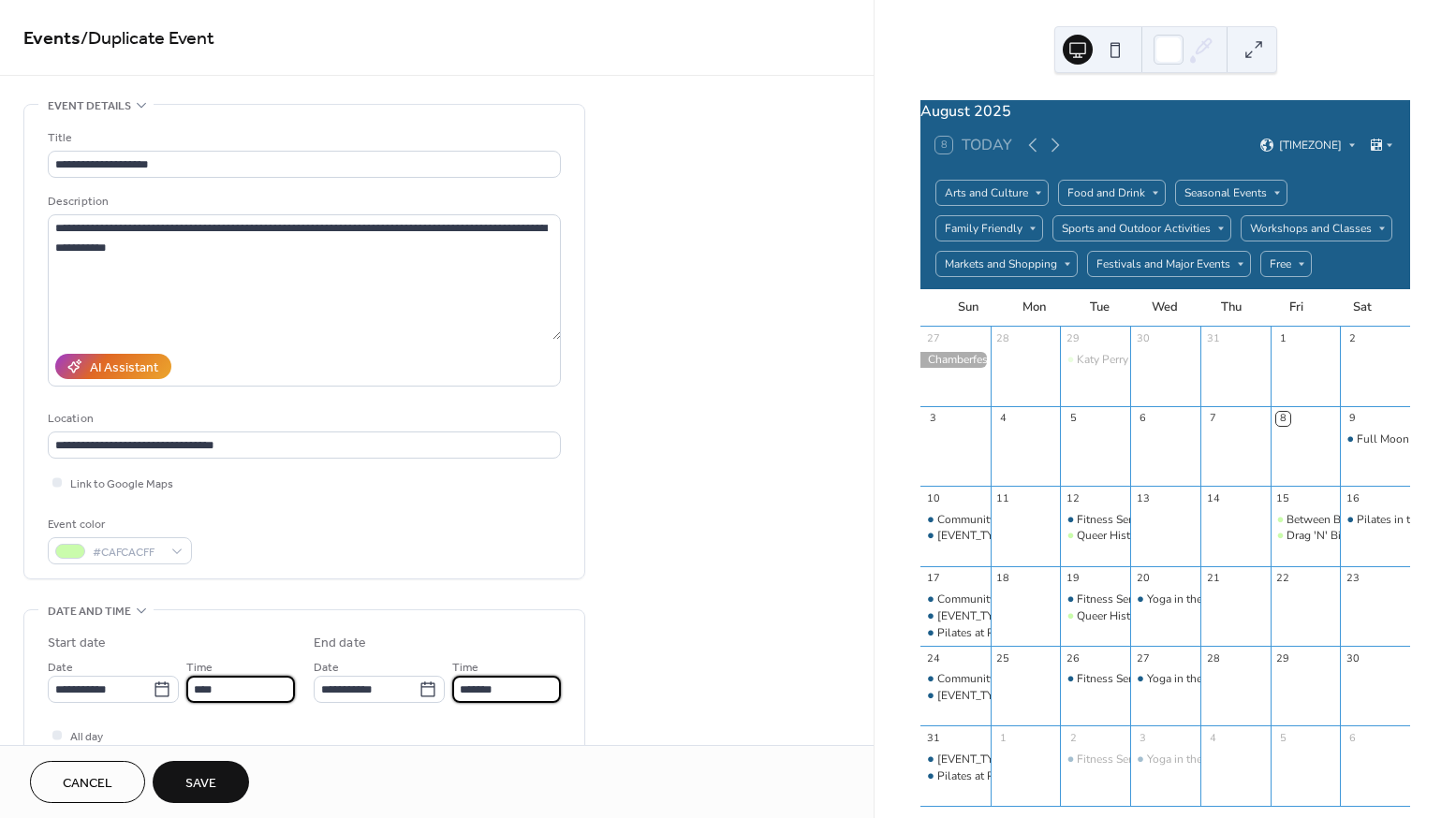 type on "*******" 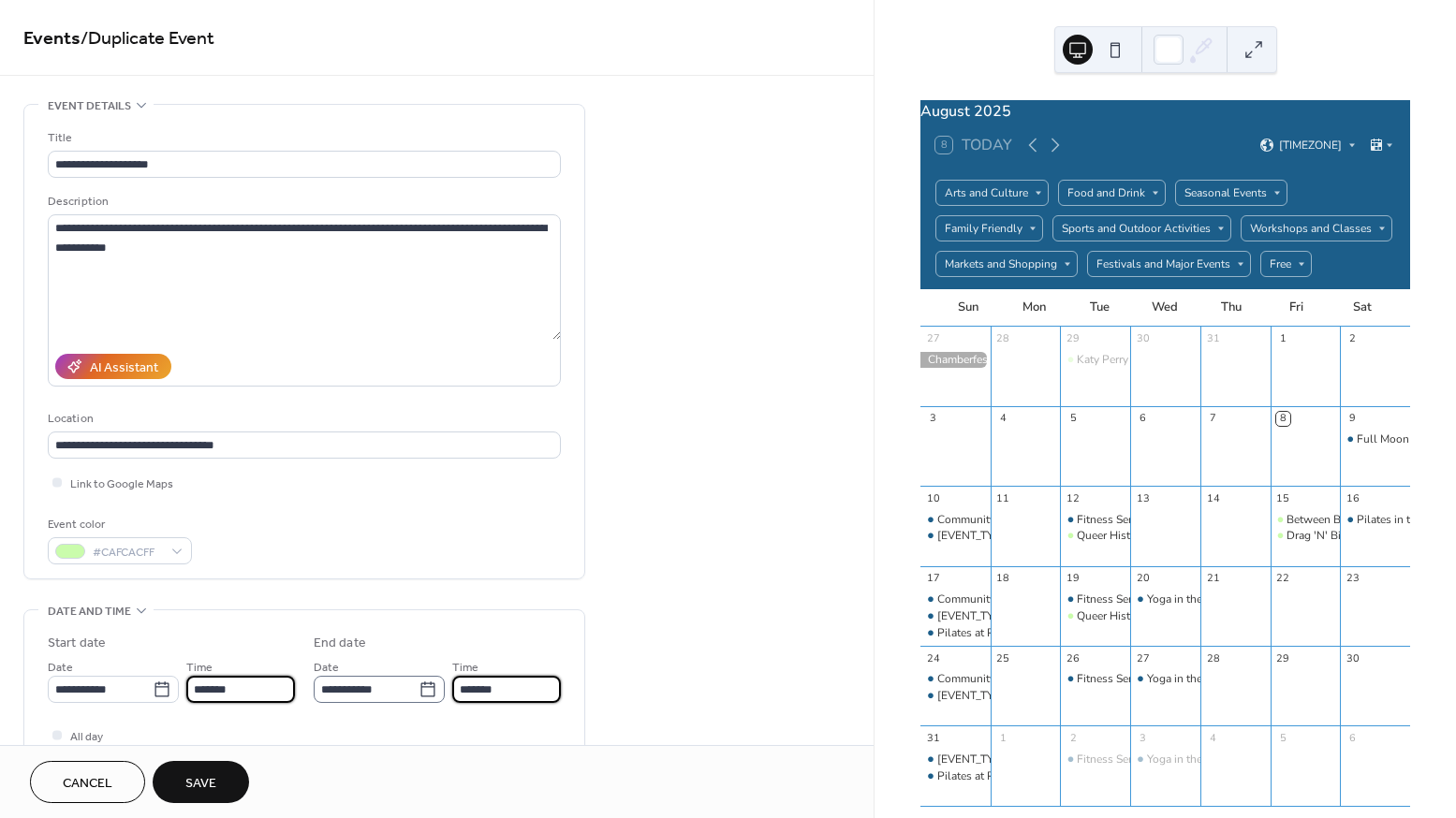 type on "*******" 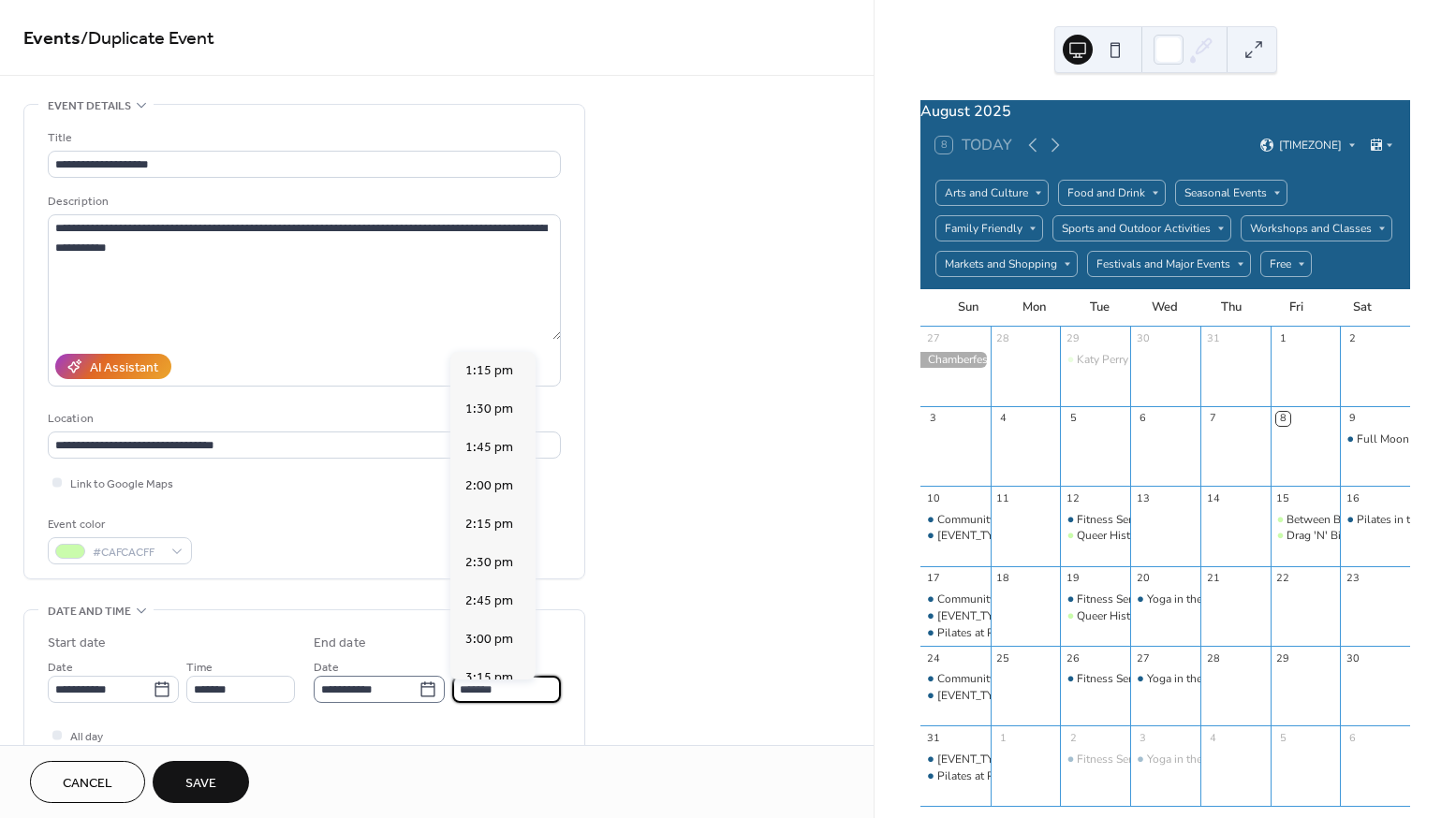 scroll, scrollTop: 422, scrollLeft: 0, axis: vertical 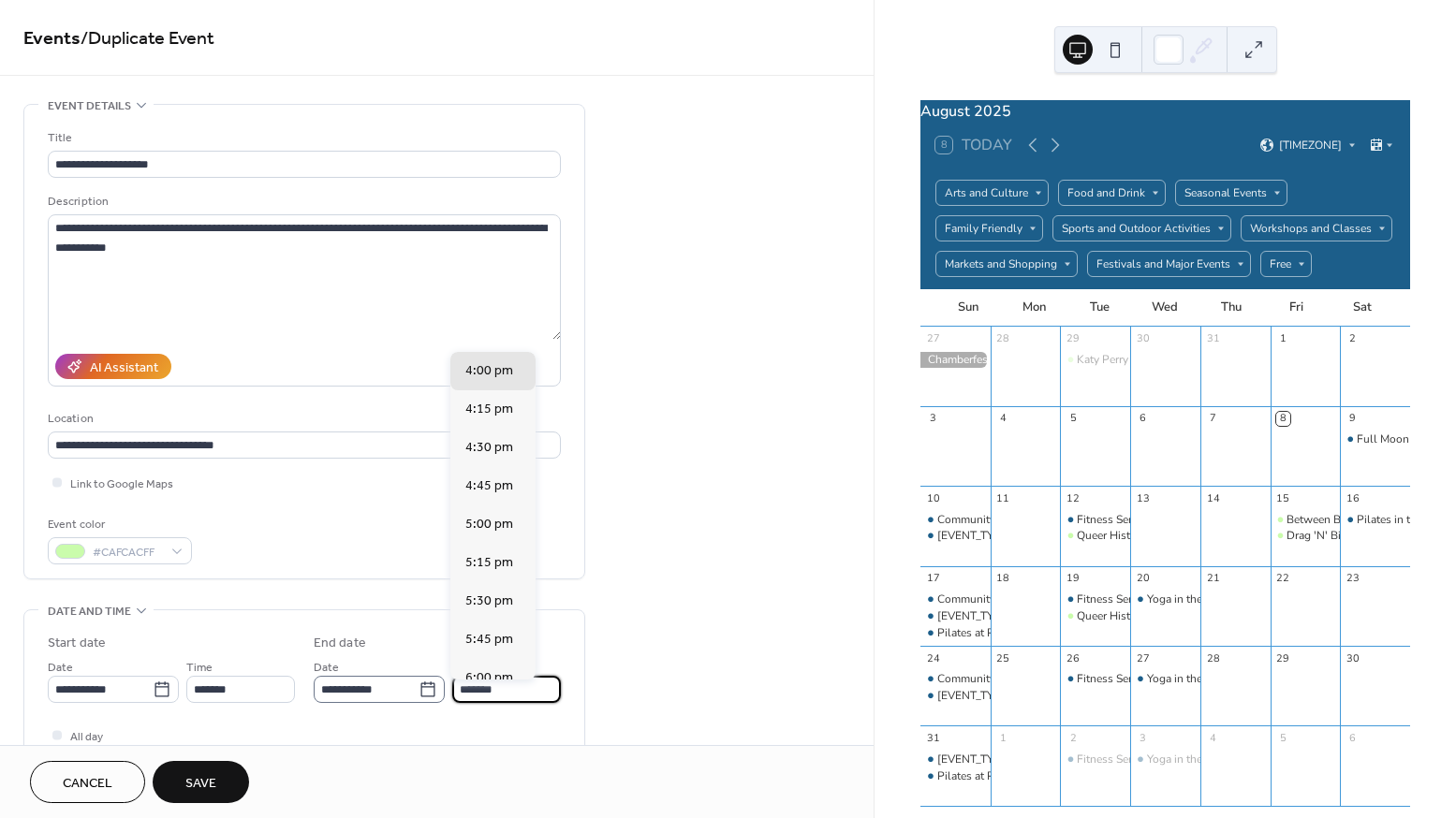 drag, startPoint x: 242, startPoint y: 679, endPoint x: 423, endPoint y: 694, distance: 181.62048 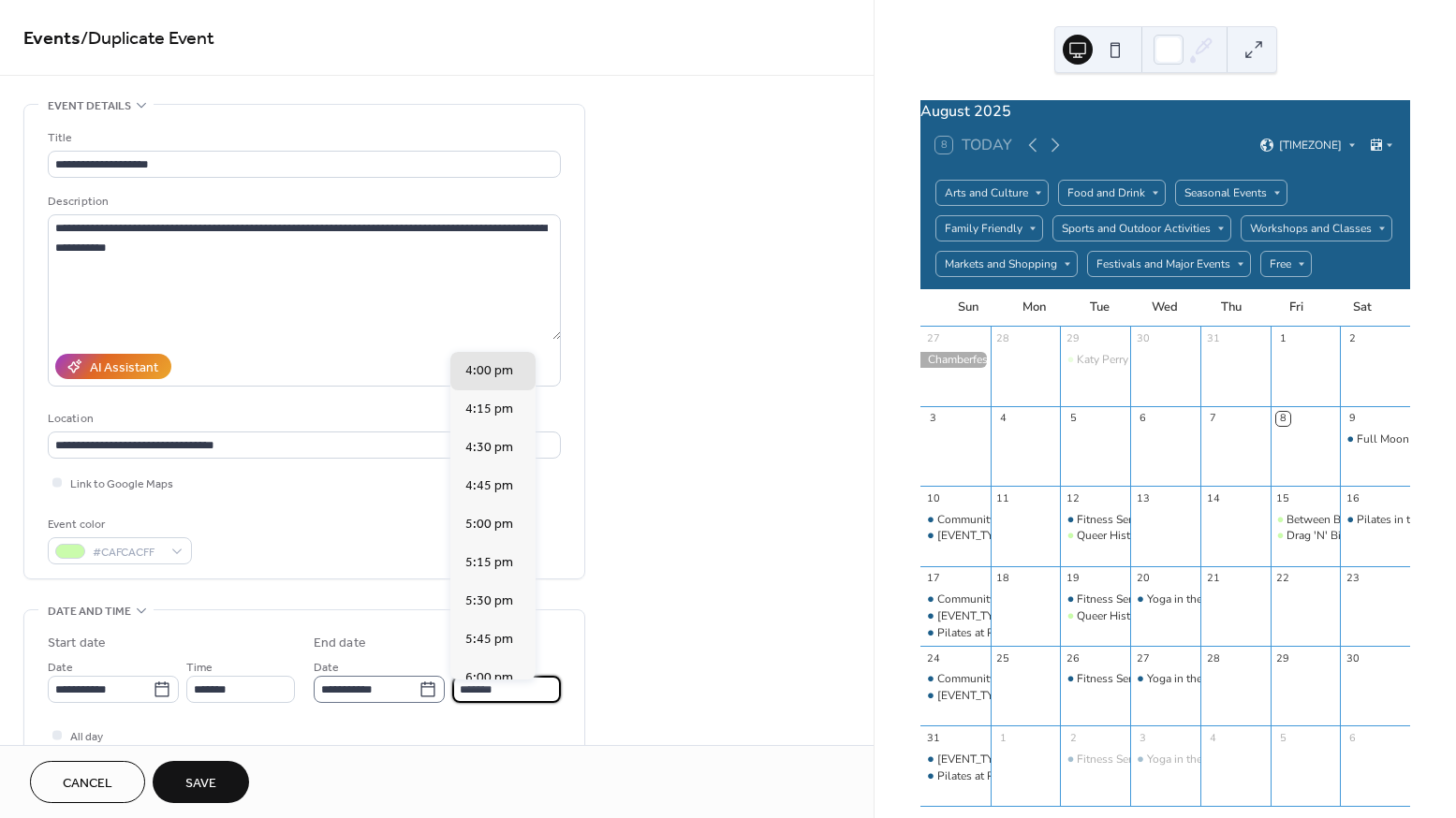 click on "**********" at bounding box center (437, 679) 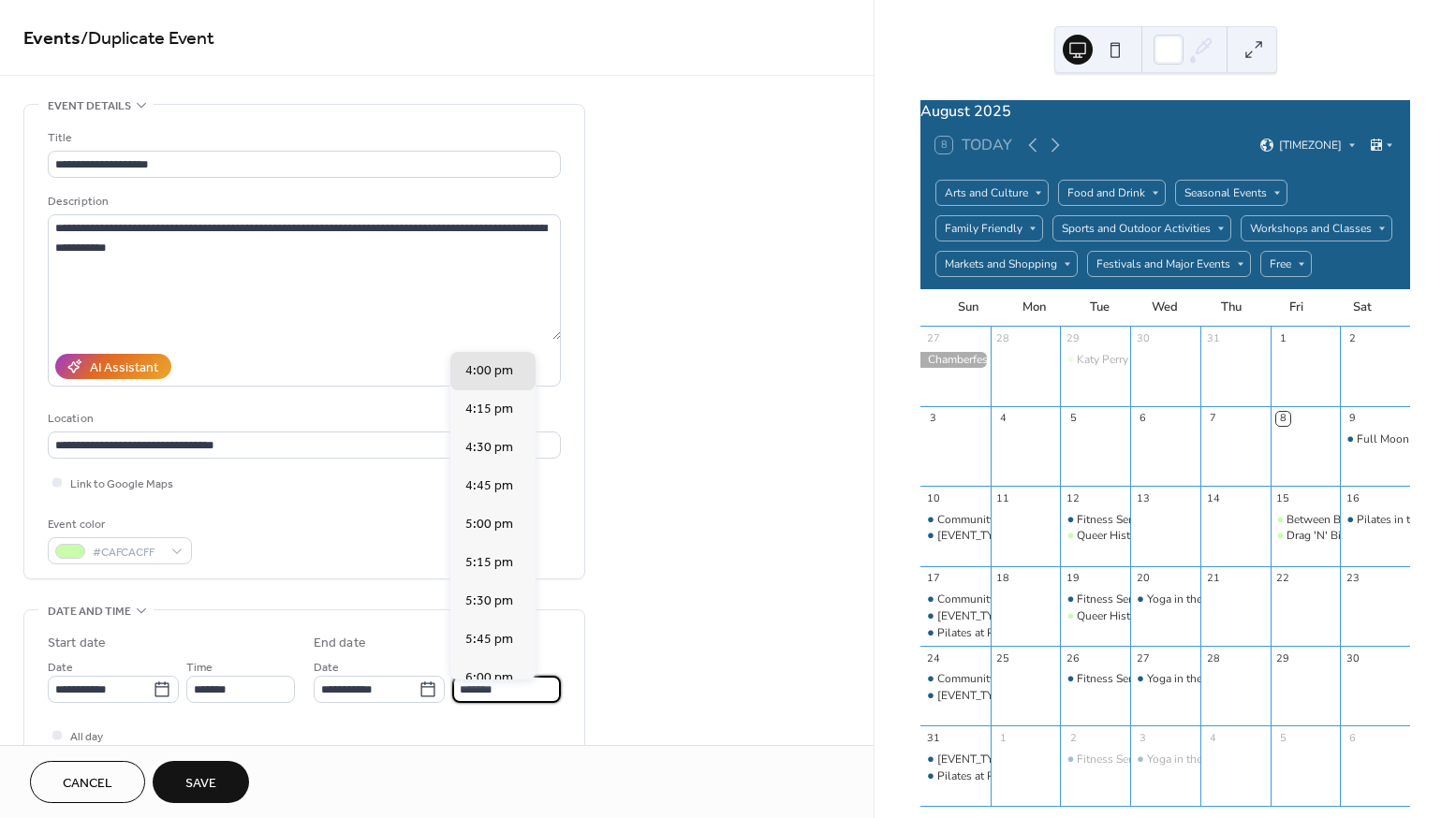 click on "**********" at bounding box center [304, 708] 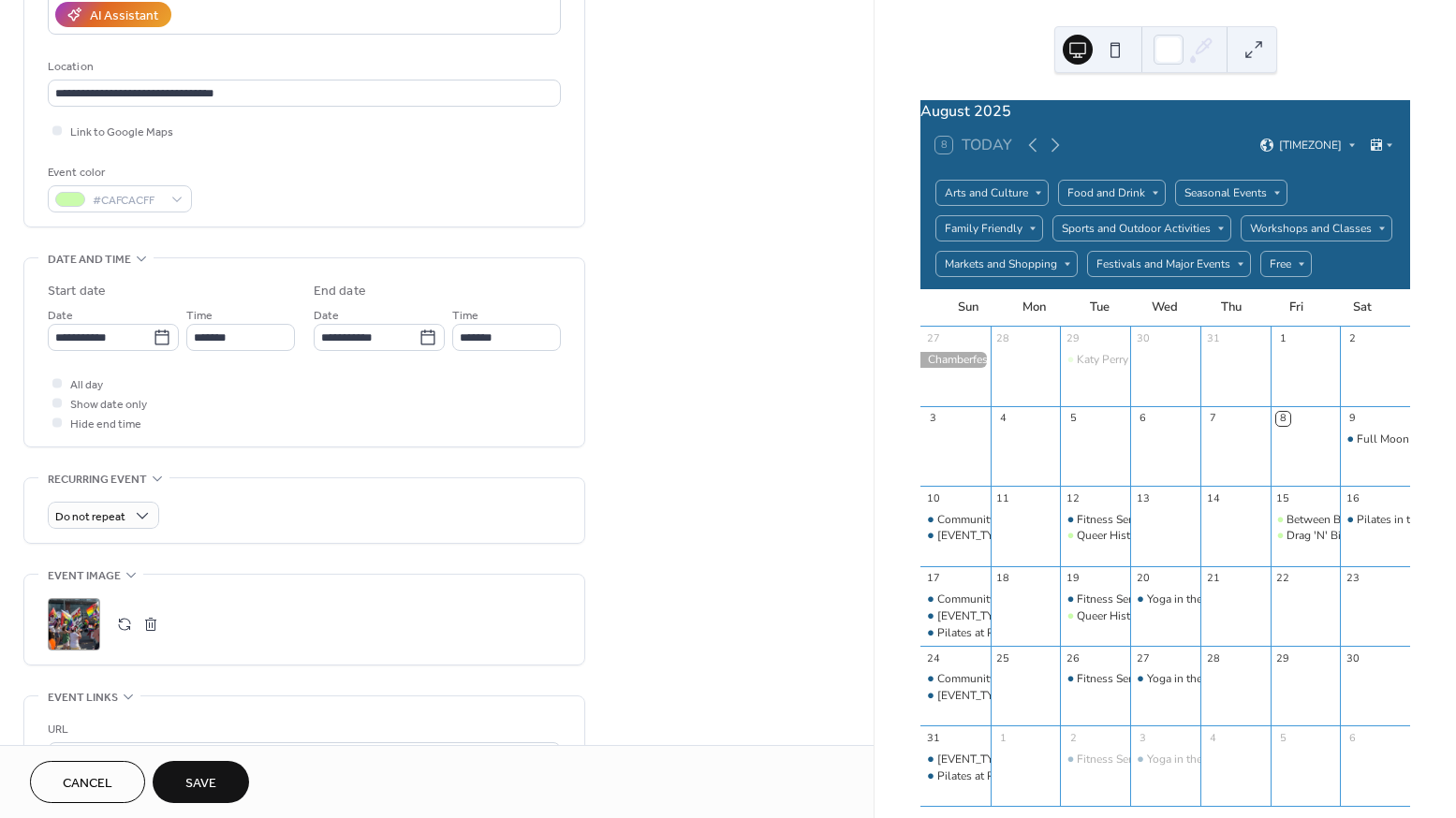 scroll, scrollTop: 0, scrollLeft: 0, axis: both 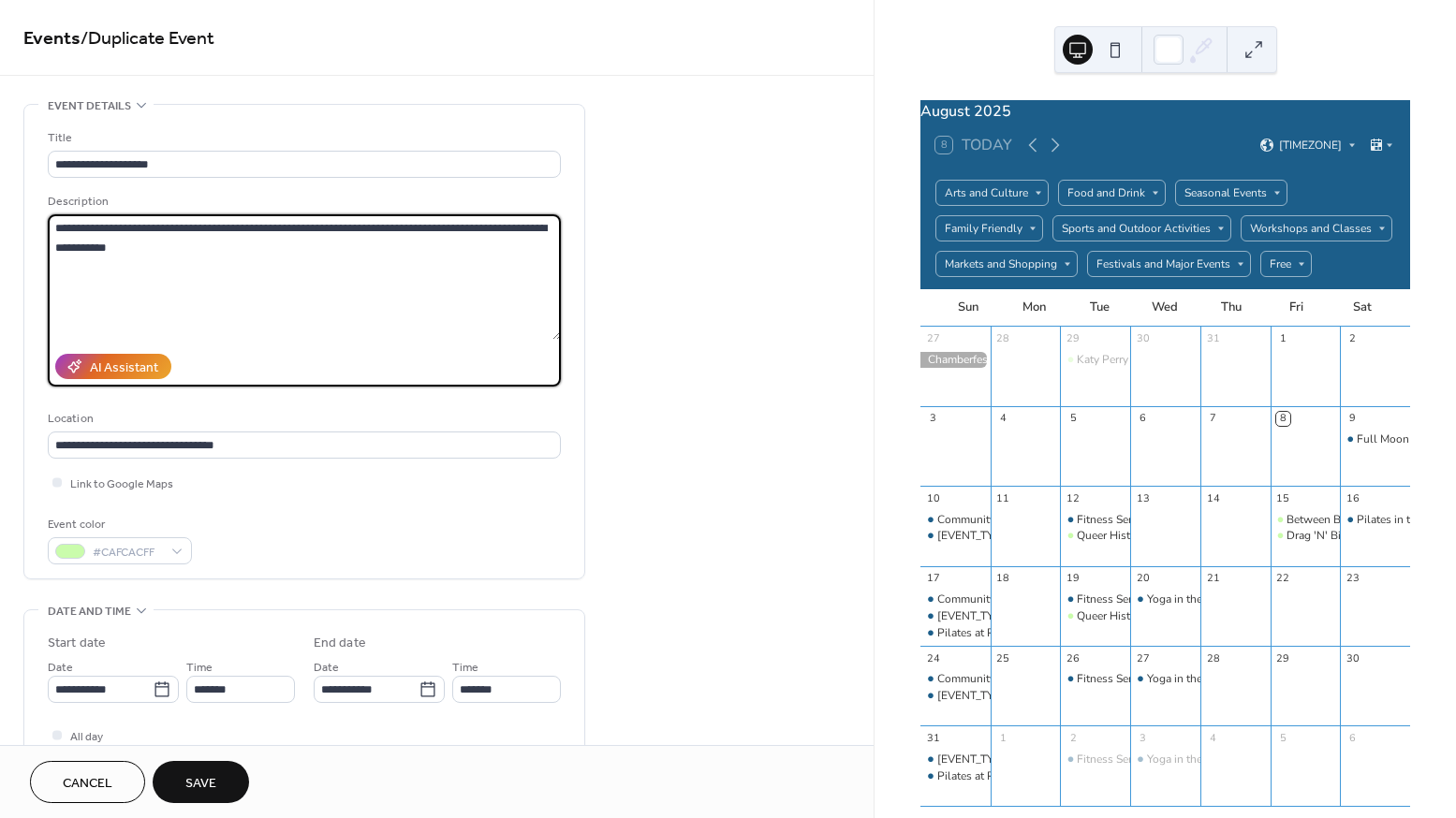 drag, startPoint x: 158, startPoint y: 249, endPoint x: 51, endPoint y: 226, distance: 109.44405 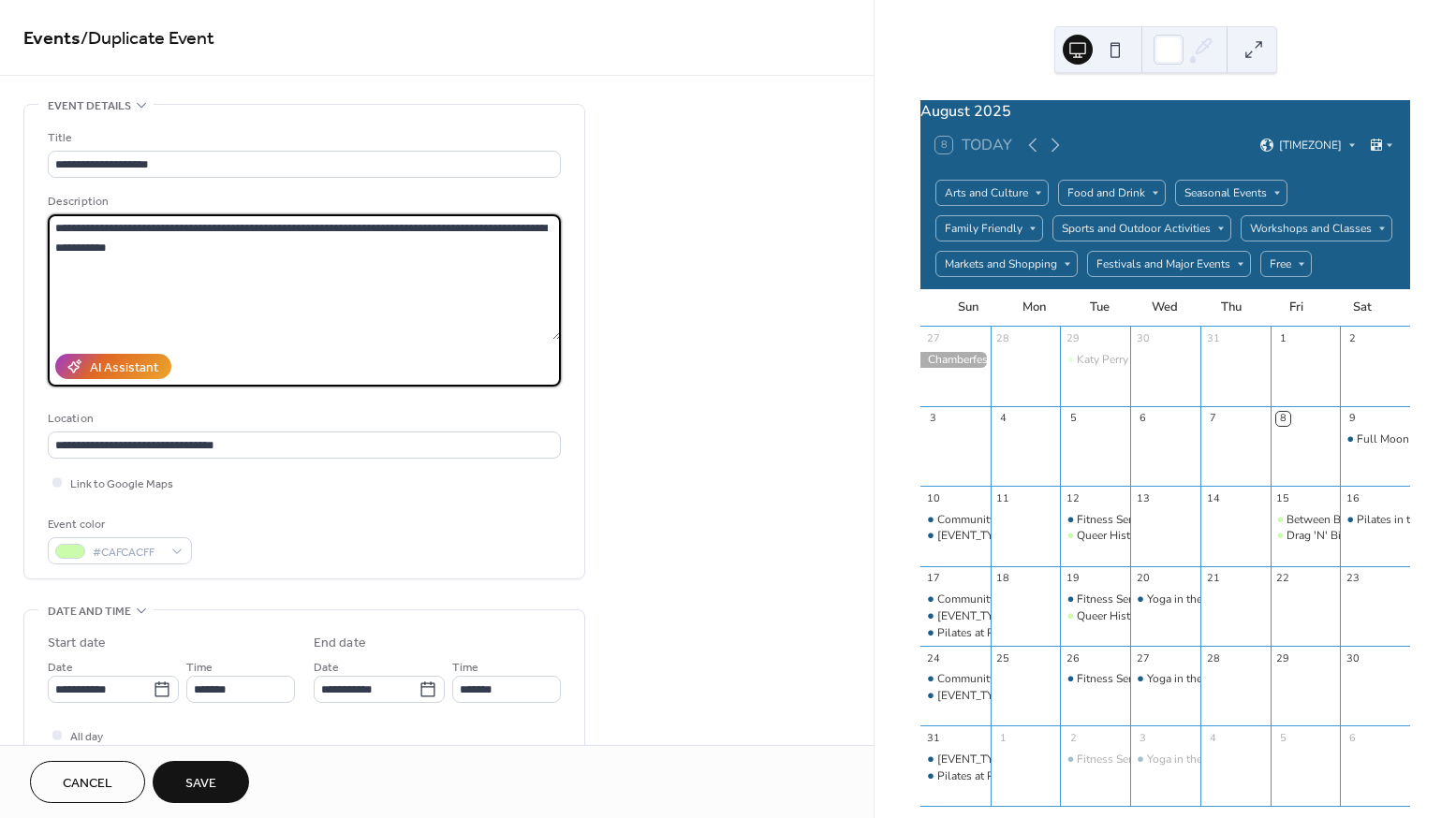 click on "**********" at bounding box center (304, 277) 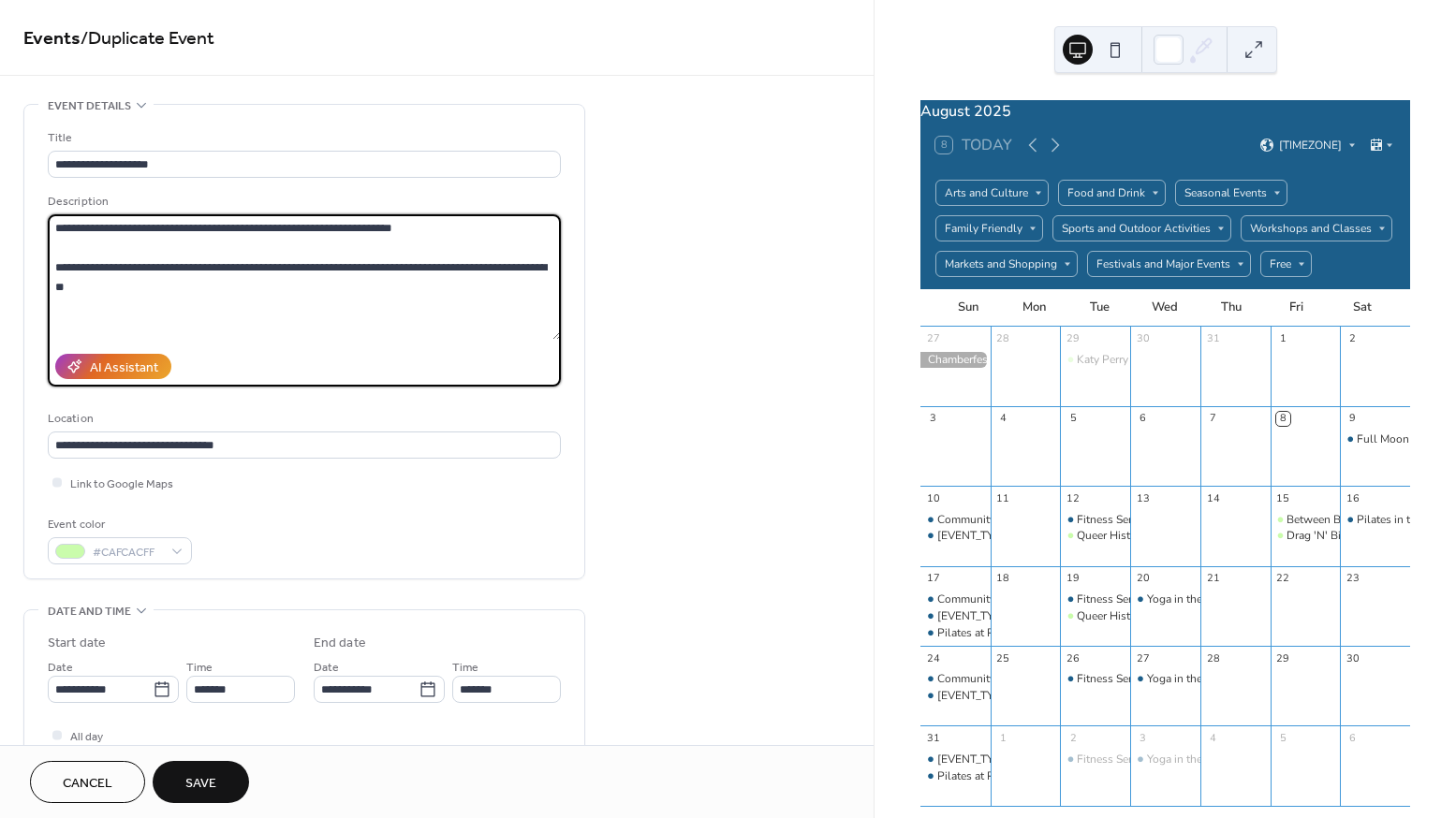 click on "**********" at bounding box center (304, 277) 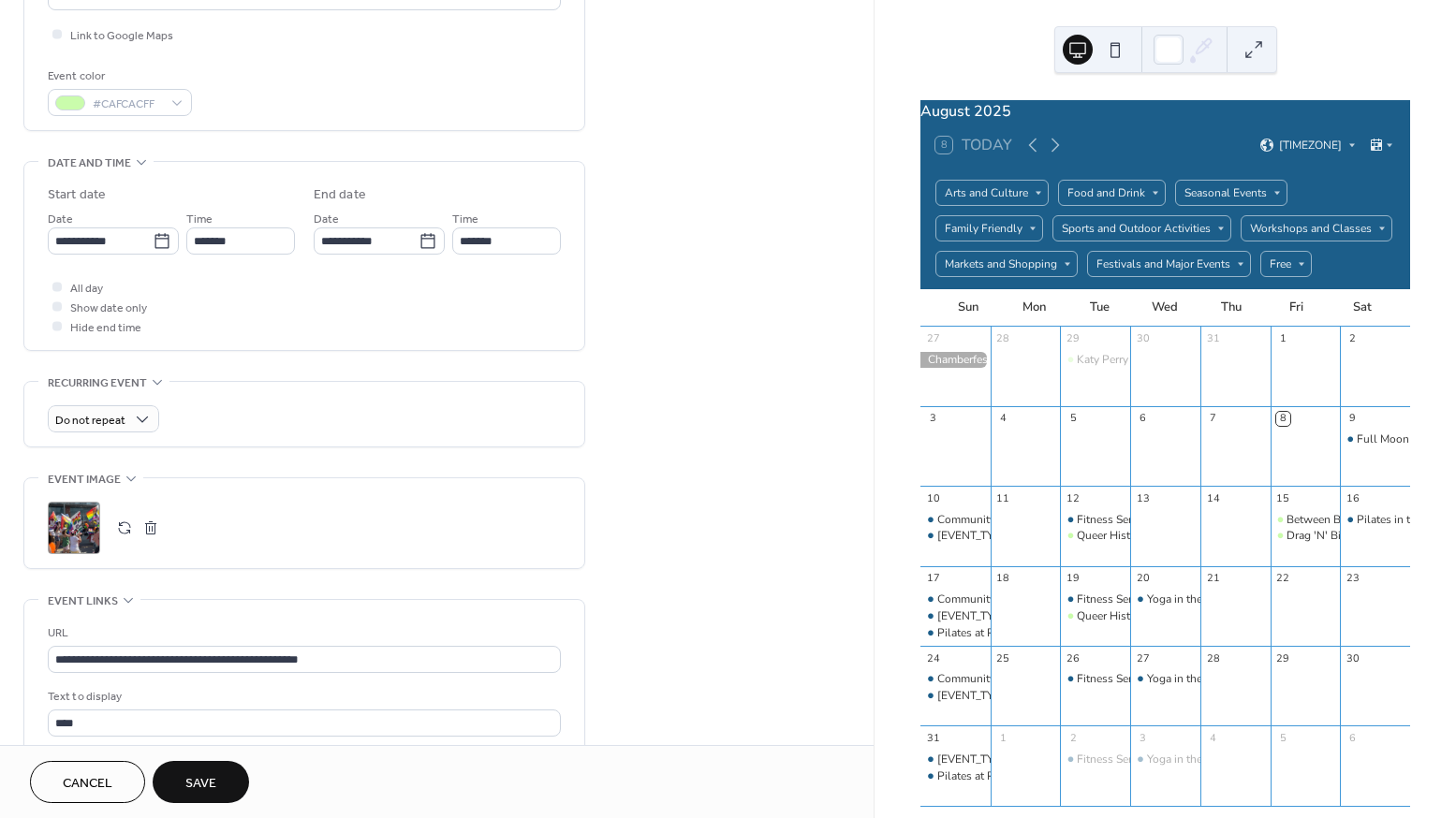 scroll, scrollTop: 0, scrollLeft: 0, axis: both 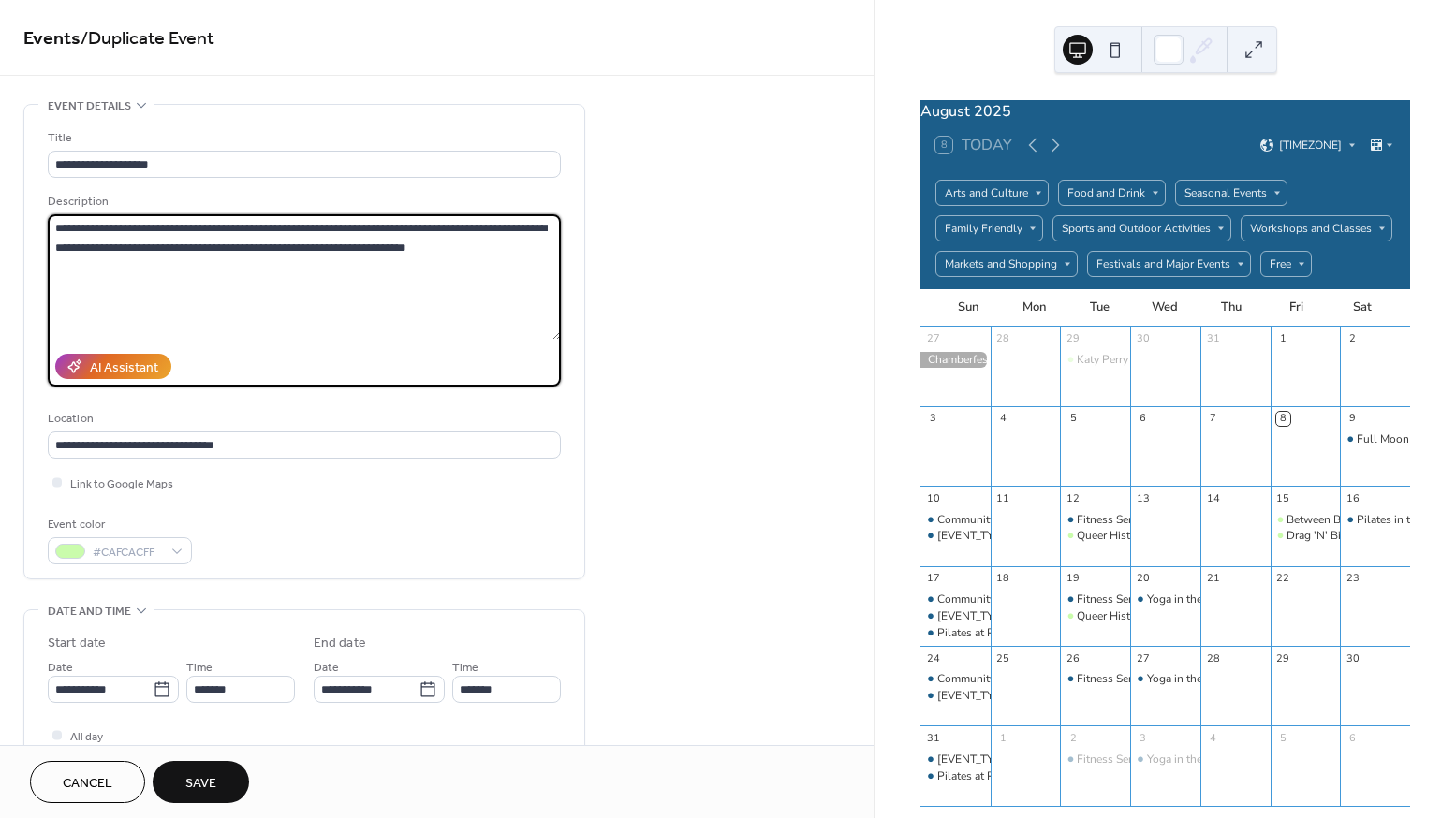 type on "**********" 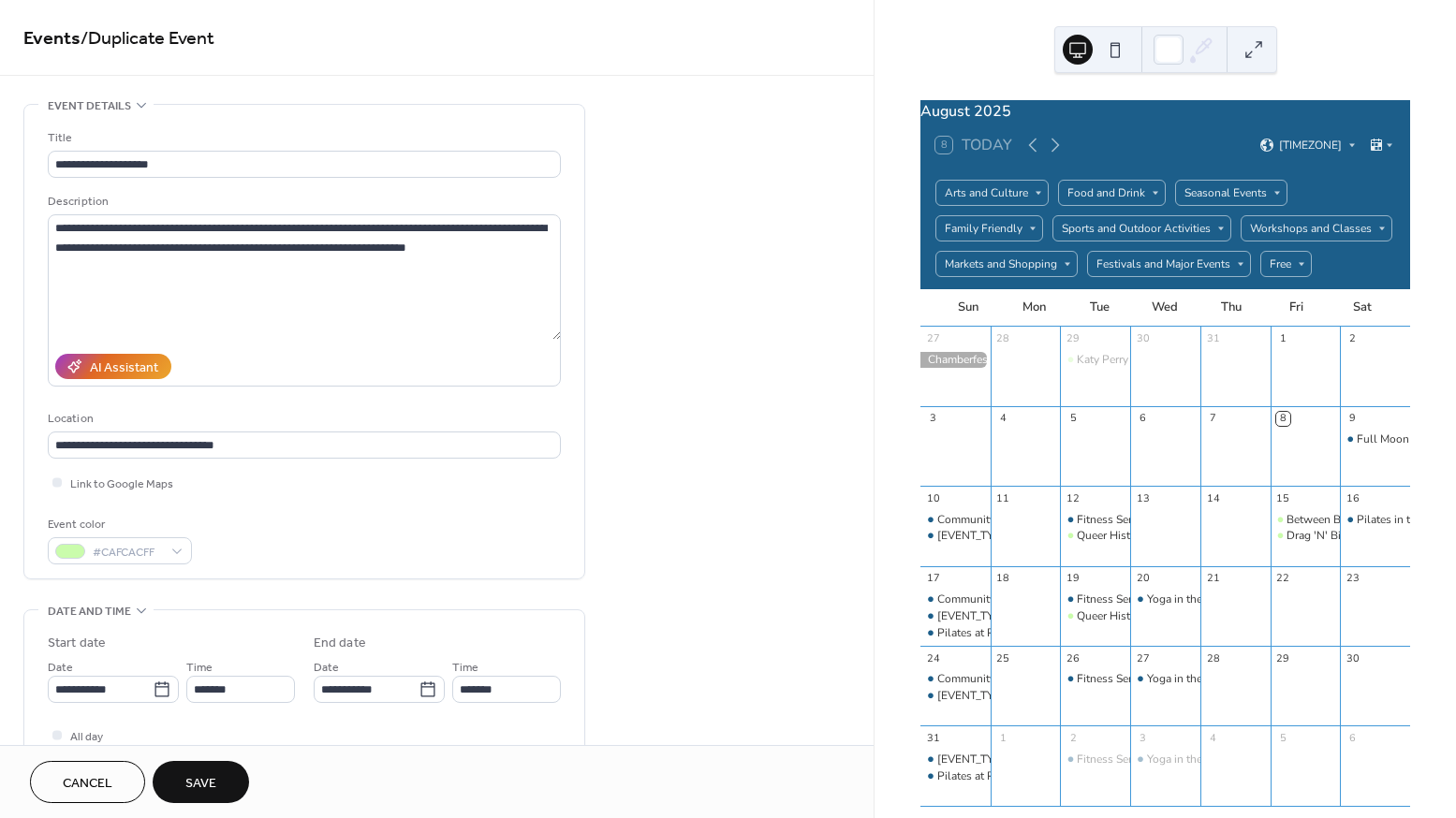 click on "Save" at bounding box center [200, 783] 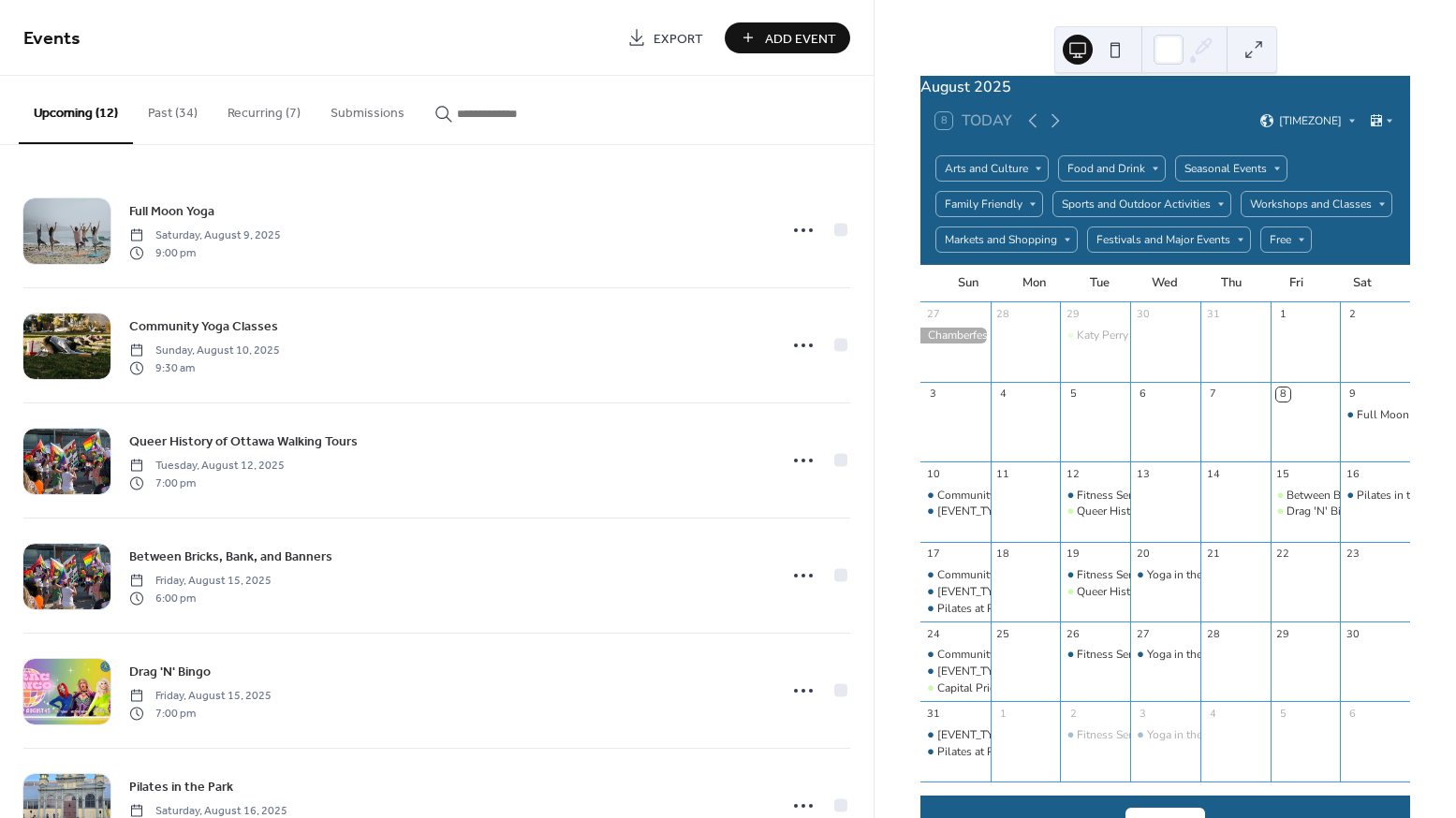 scroll, scrollTop: 134, scrollLeft: 0, axis: vertical 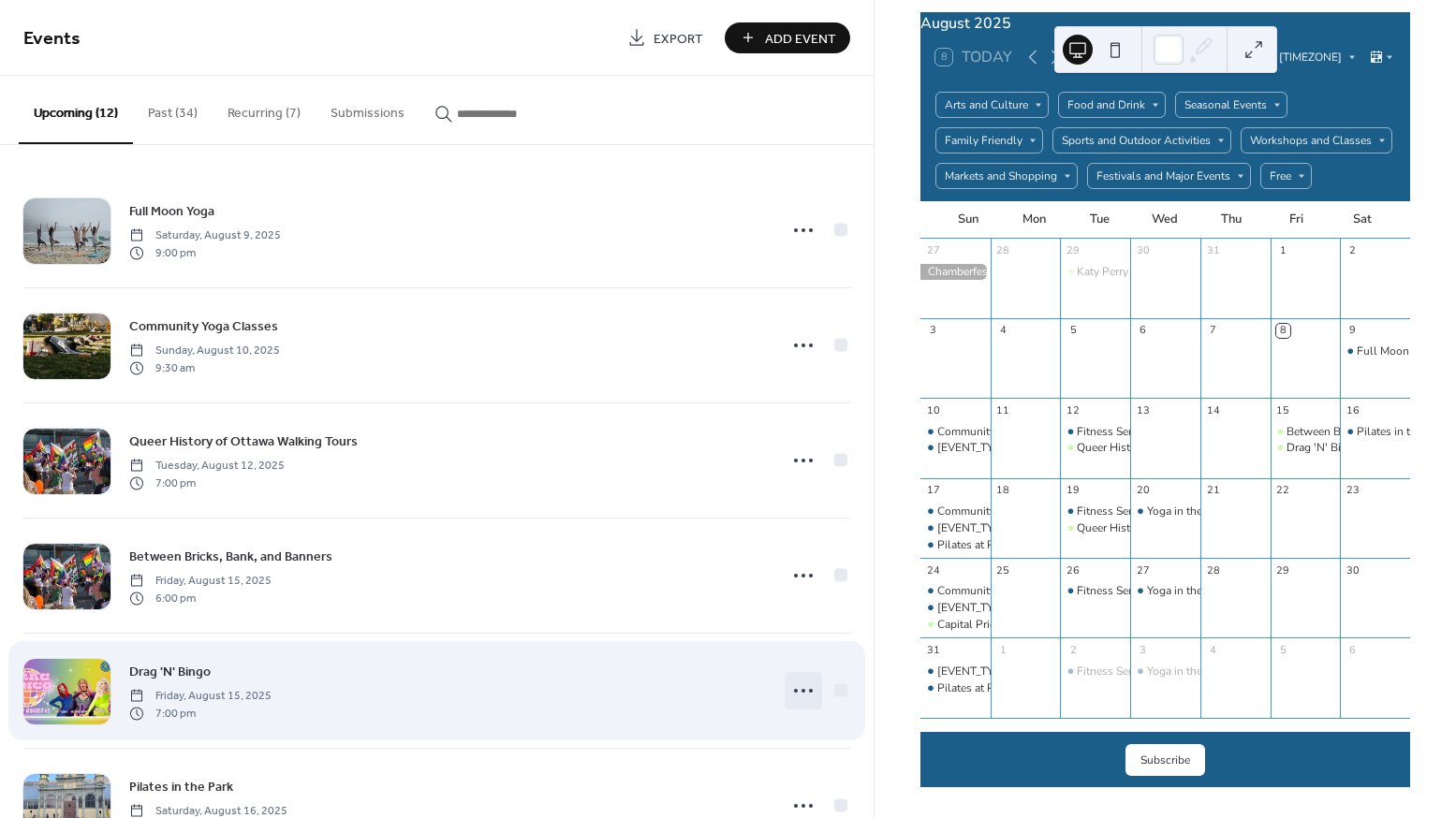 click 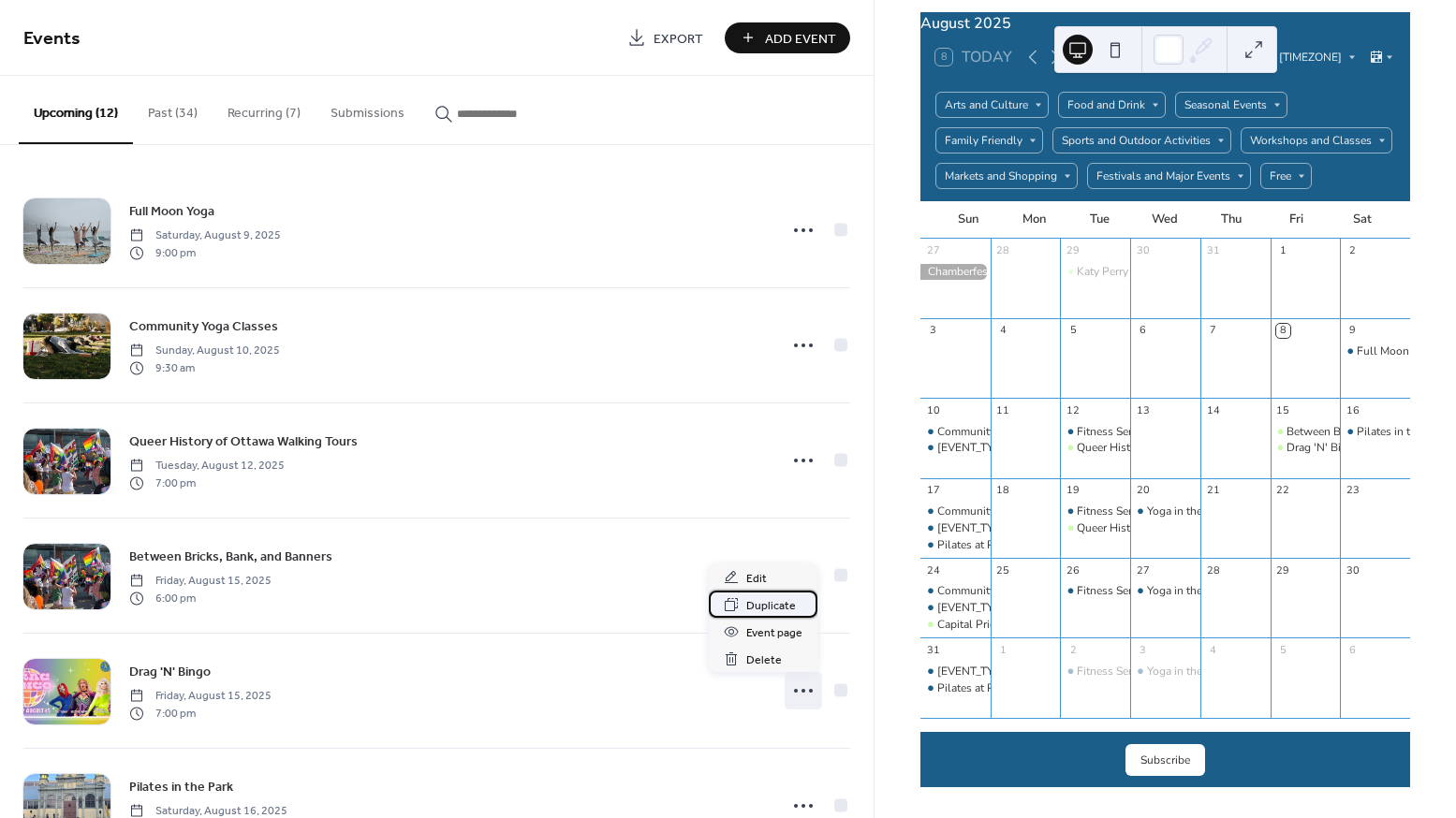 click on "Duplicate" at bounding box center [771, 606] 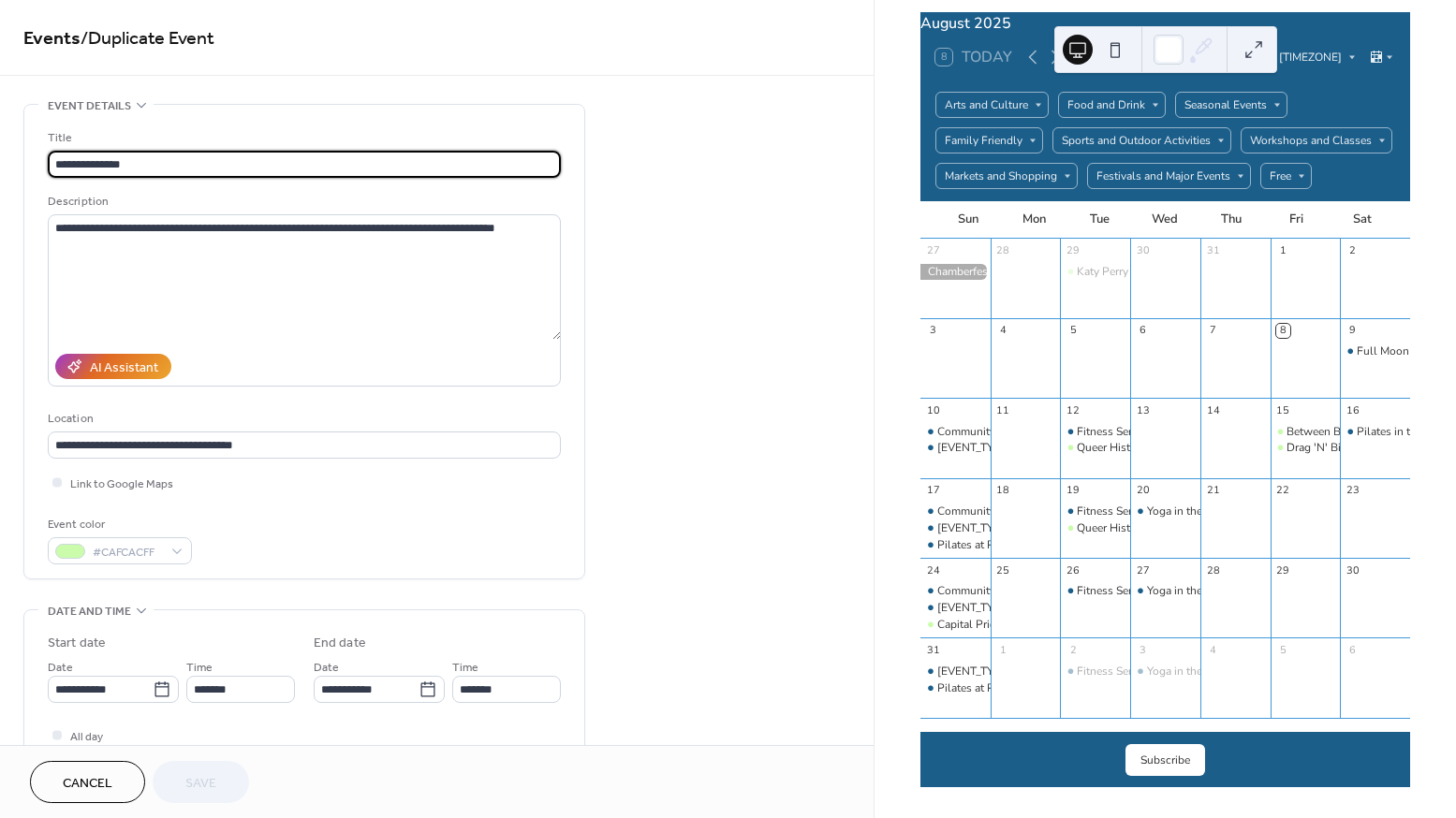 drag, startPoint x: 153, startPoint y: 163, endPoint x: 12, endPoint y: 163, distance: 141 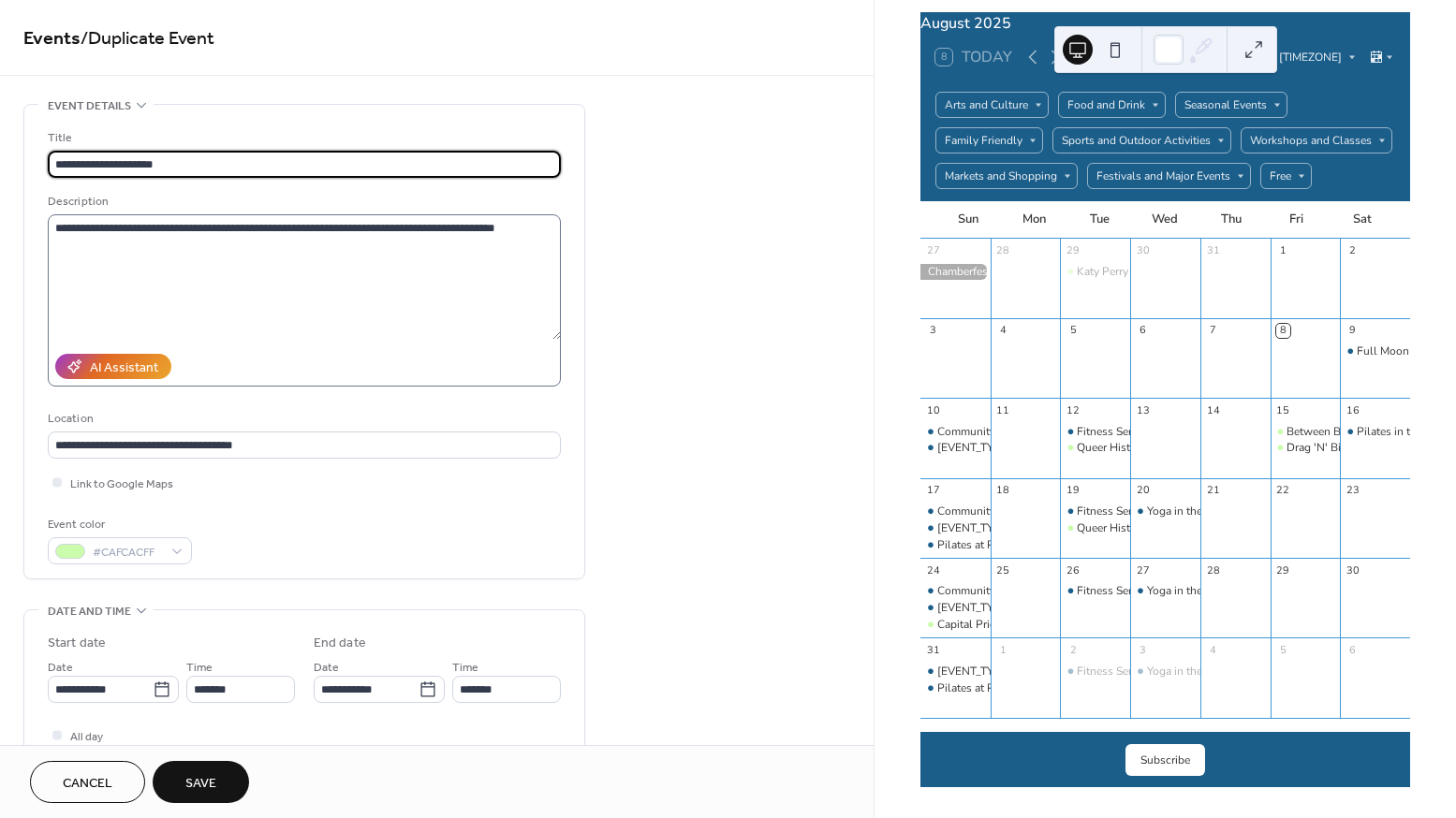 type on "**********" 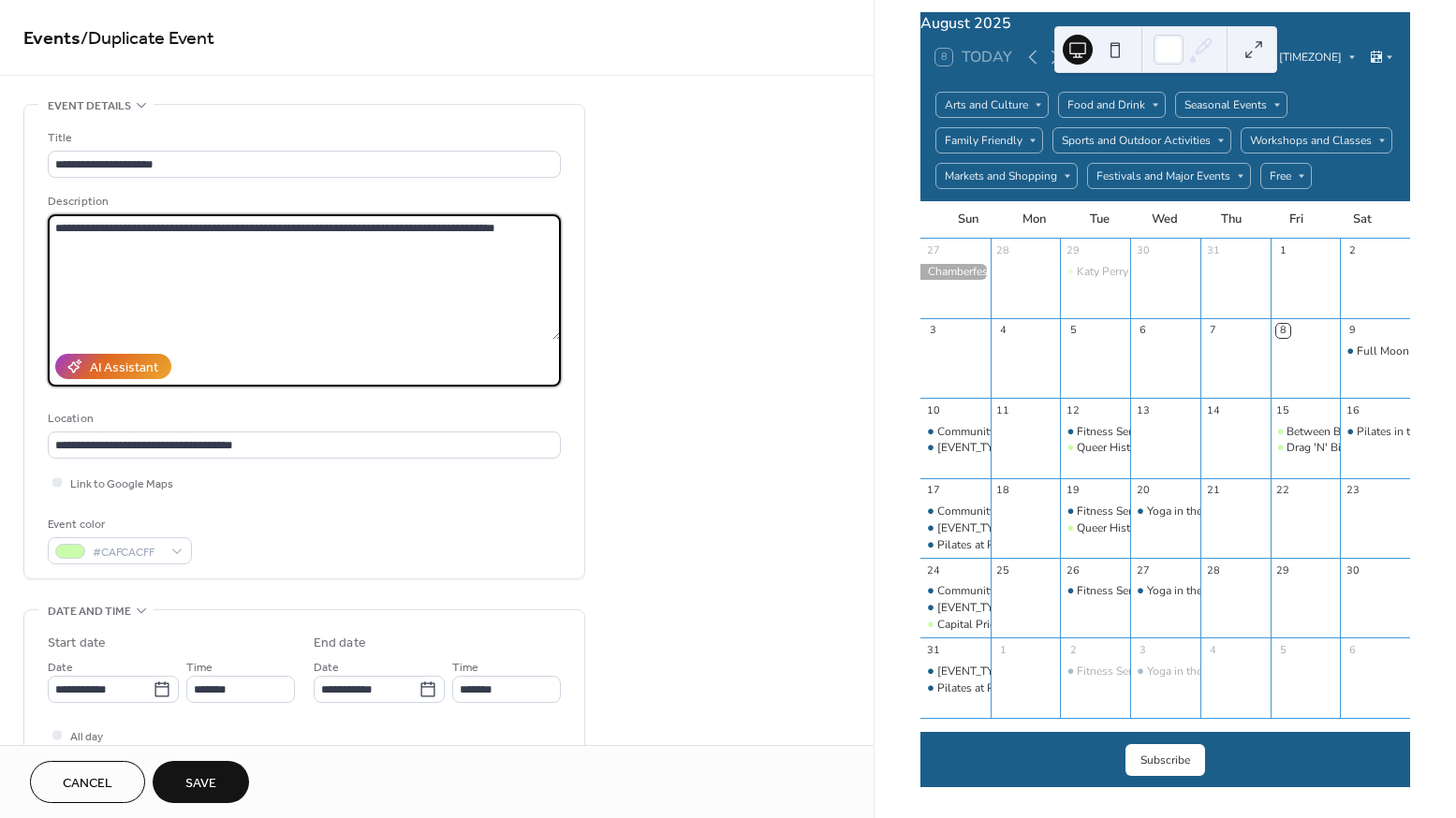 drag, startPoint x: 510, startPoint y: 229, endPoint x: 14, endPoint y: 217, distance: 496.1451 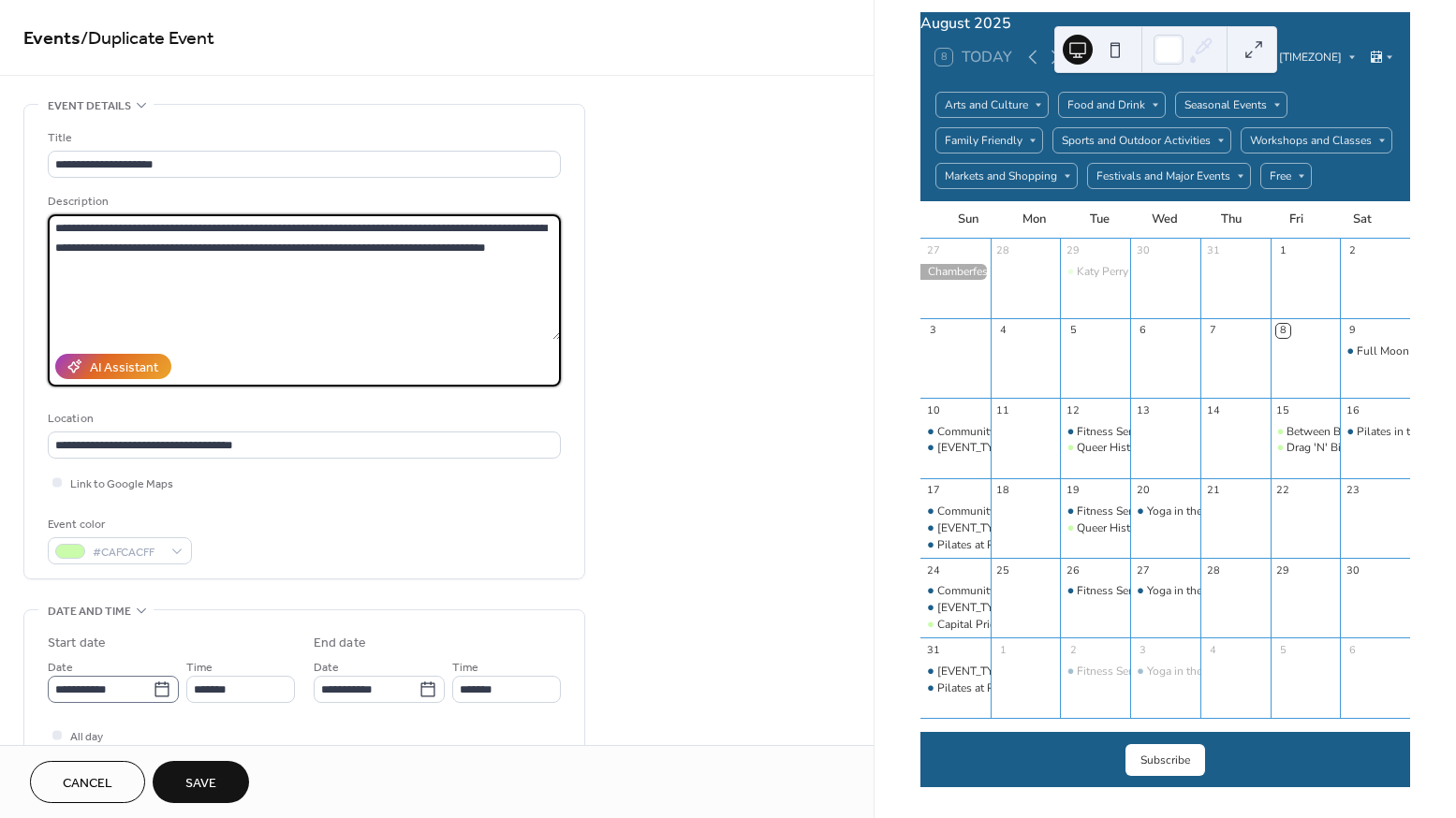 type on "**********" 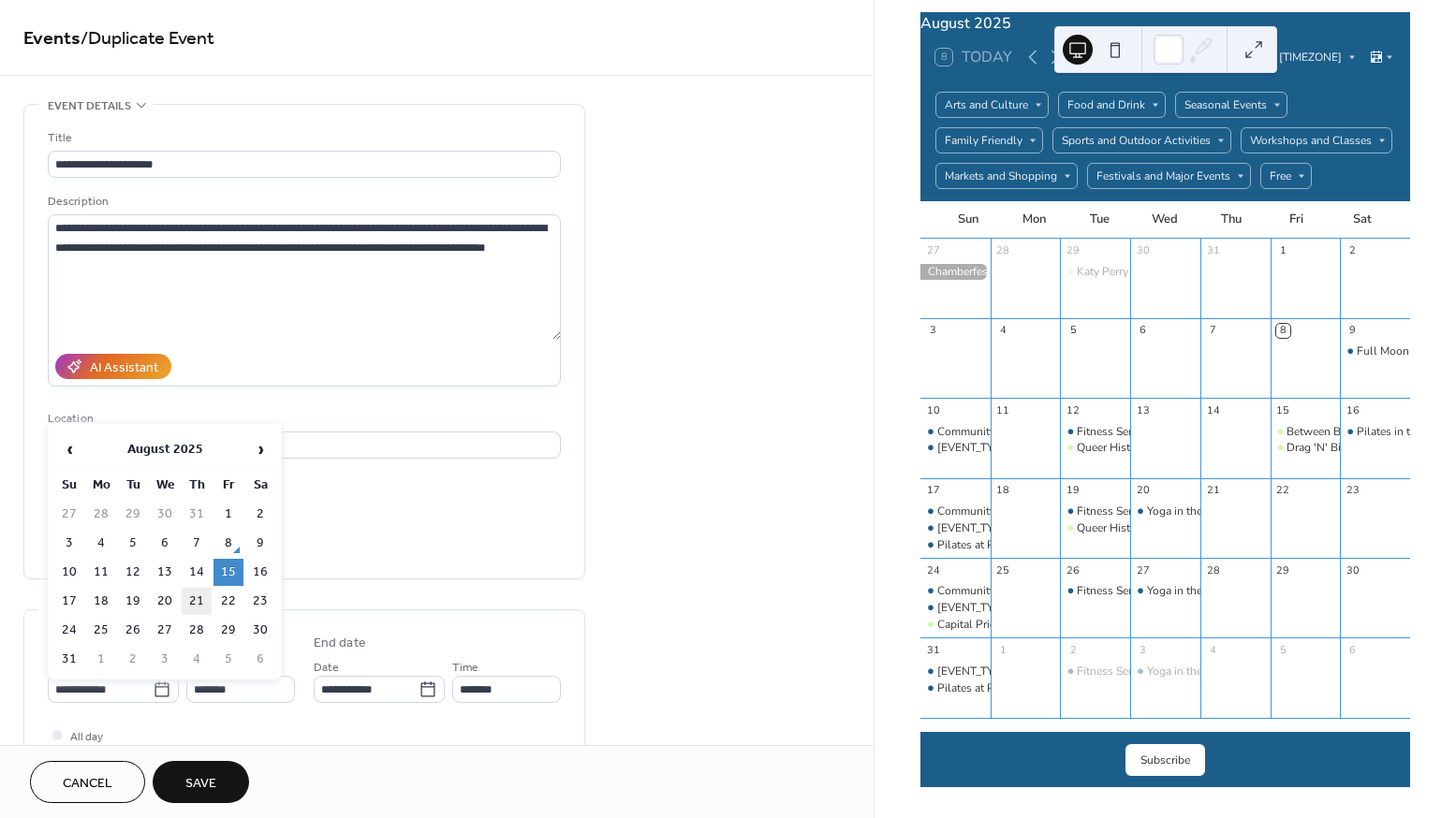 click on "21" at bounding box center [197, 601] 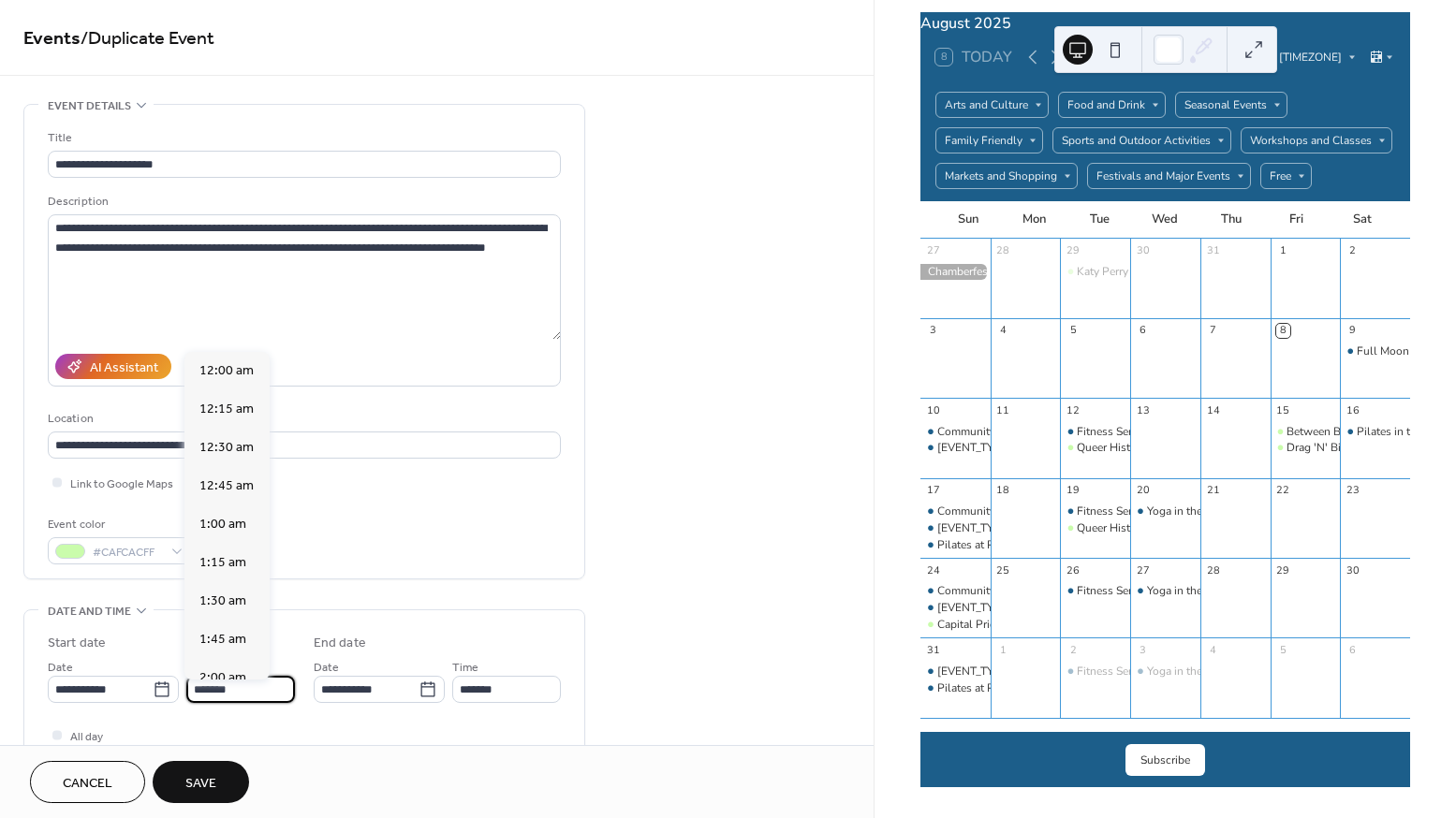 scroll, scrollTop: 2916, scrollLeft: 0, axis: vertical 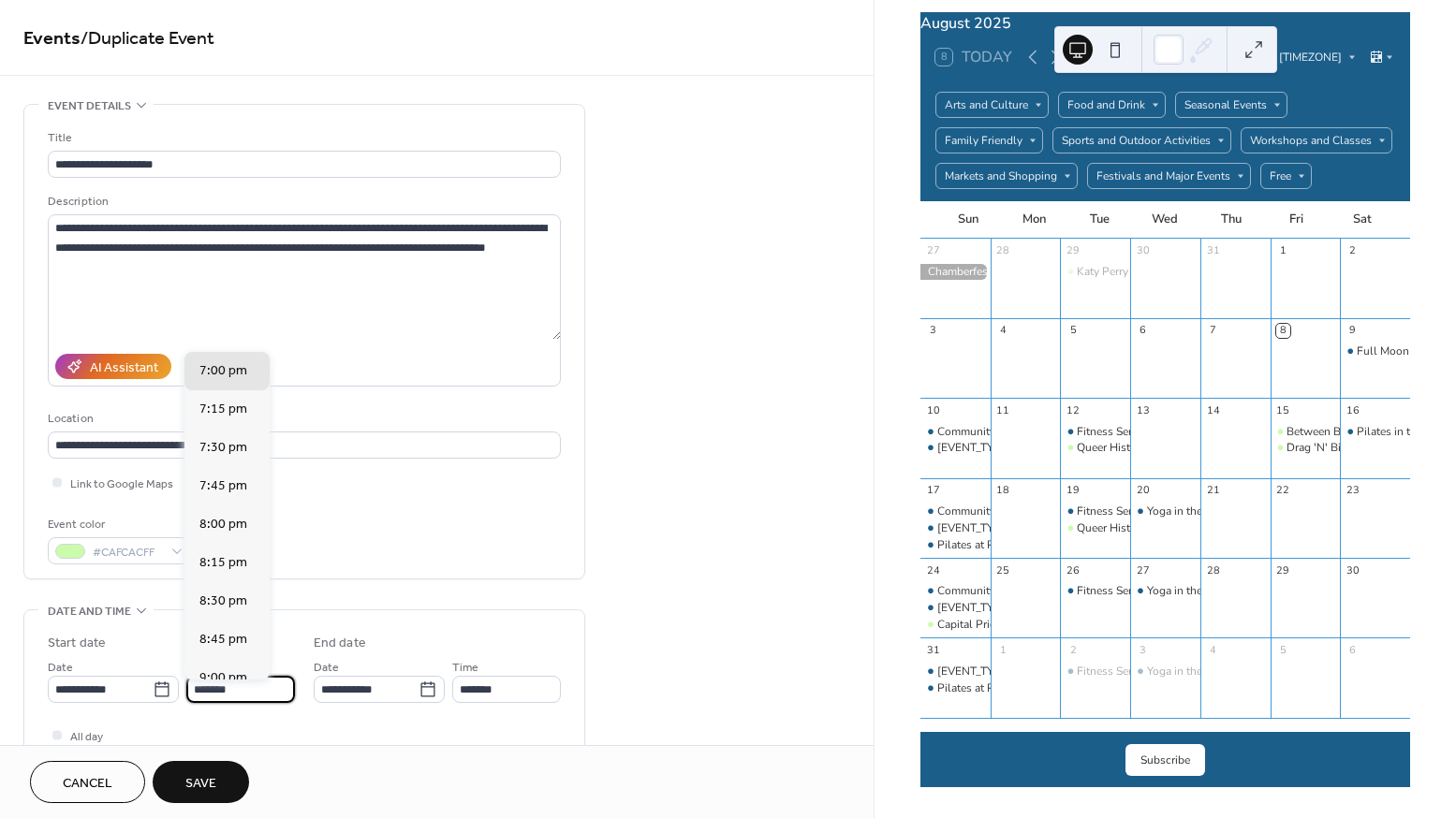 drag, startPoint x: 272, startPoint y: 691, endPoint x: 177, endPoint y: 690, distance: 95.00526 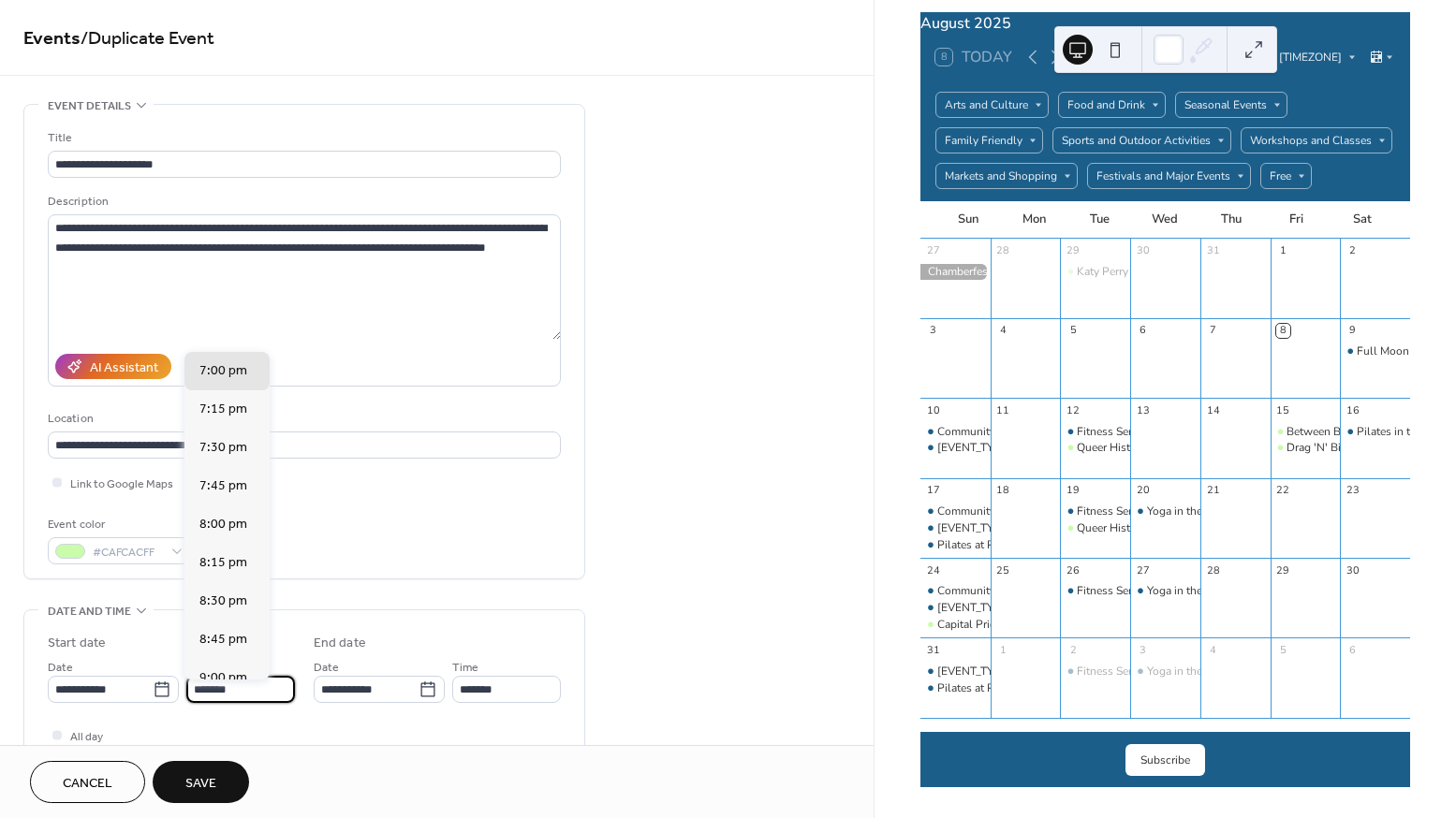 click on "**********" at bounding box center (171, 679) 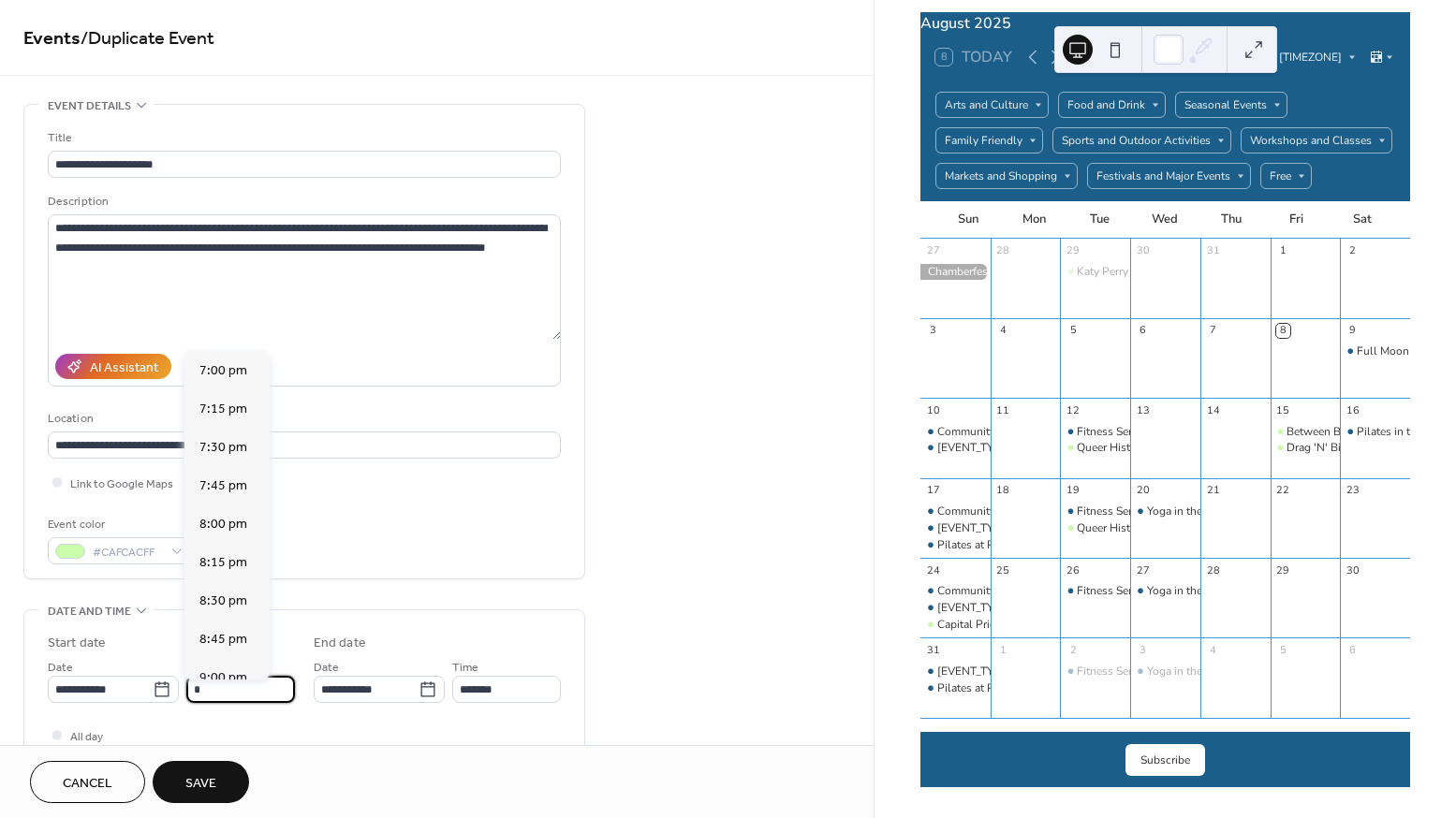 scroll, scrollTop: 1228, scrollLeft: 0, axis: vertical 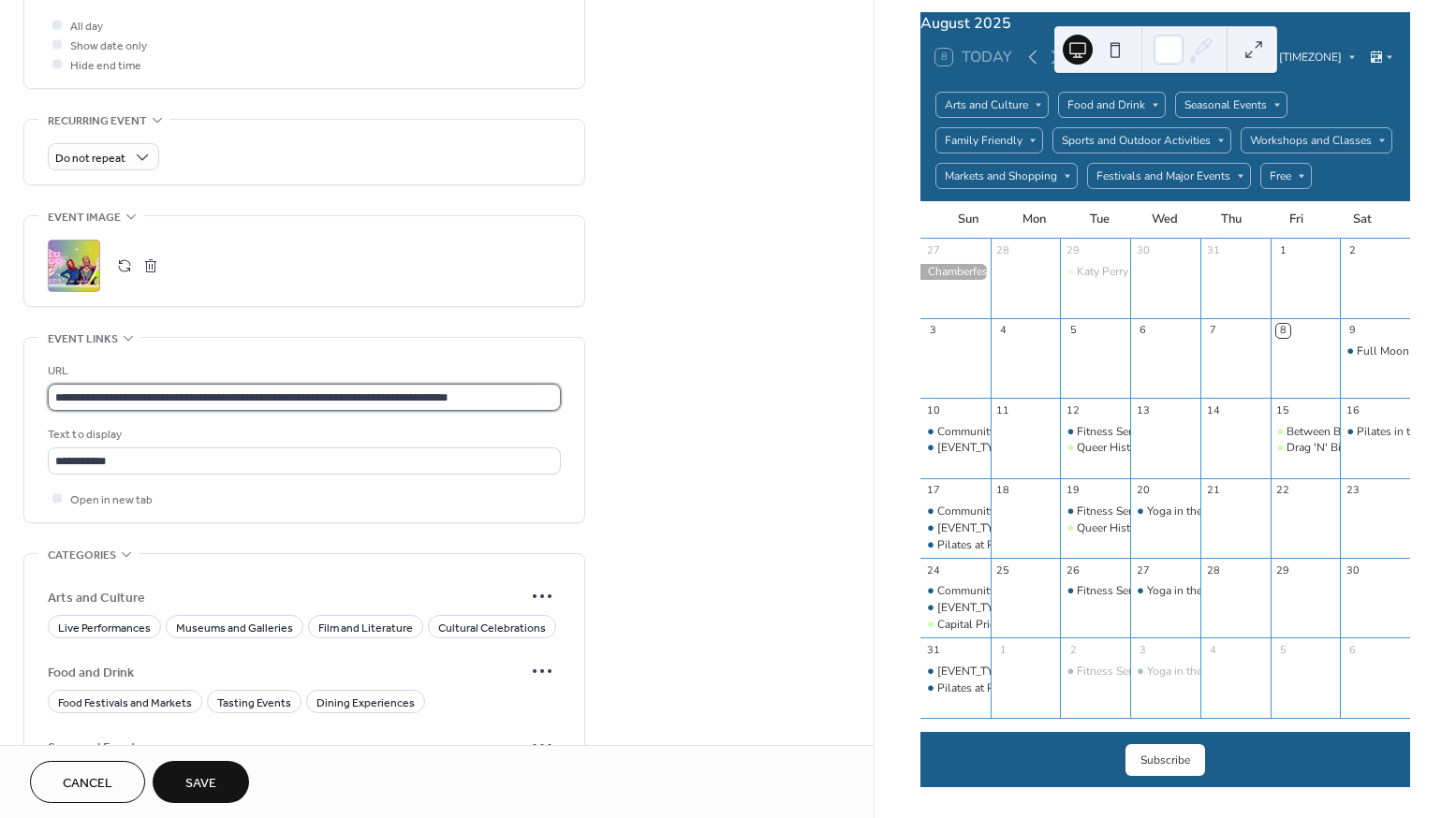 type on "*******" 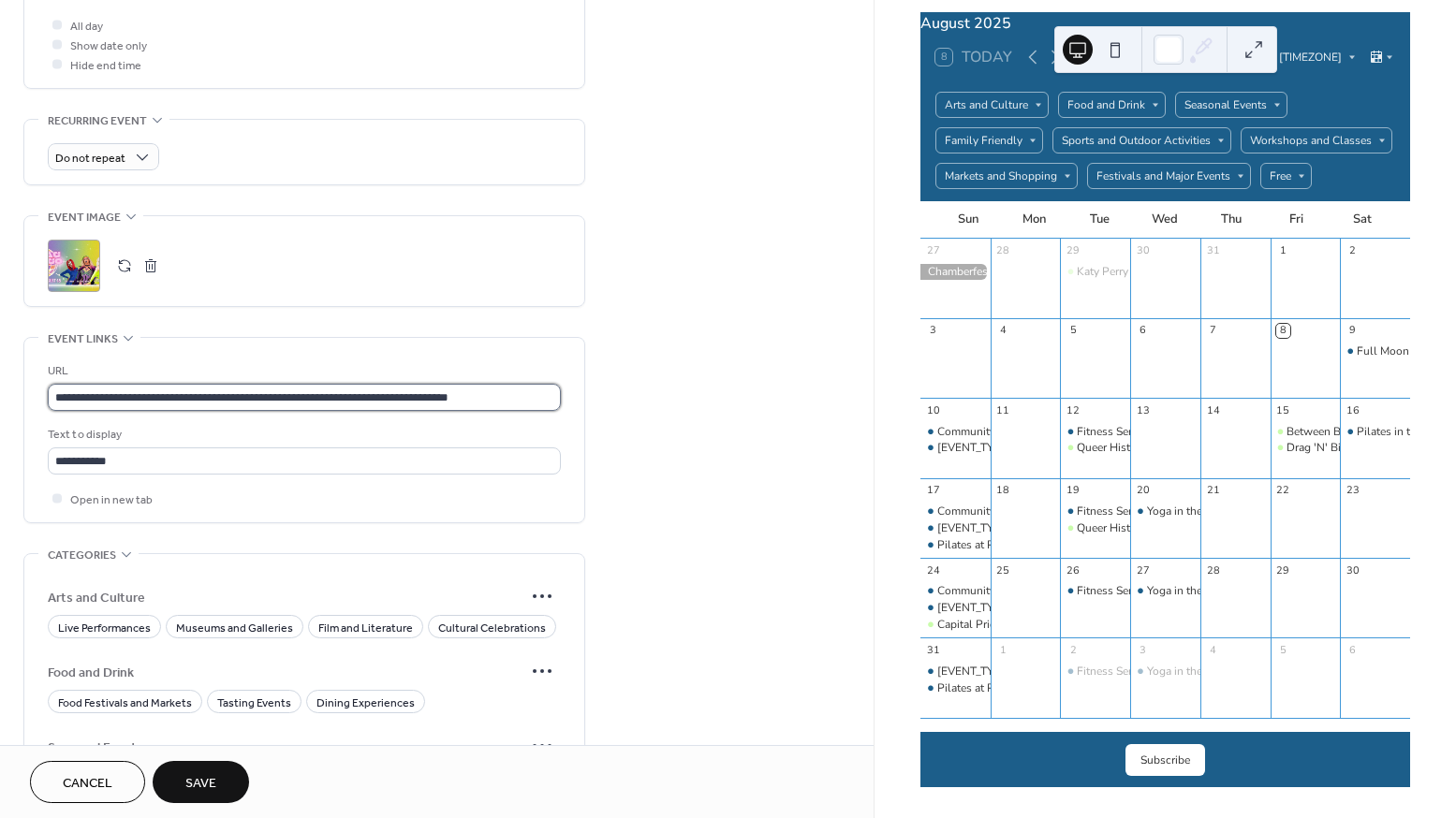 type on "*******" 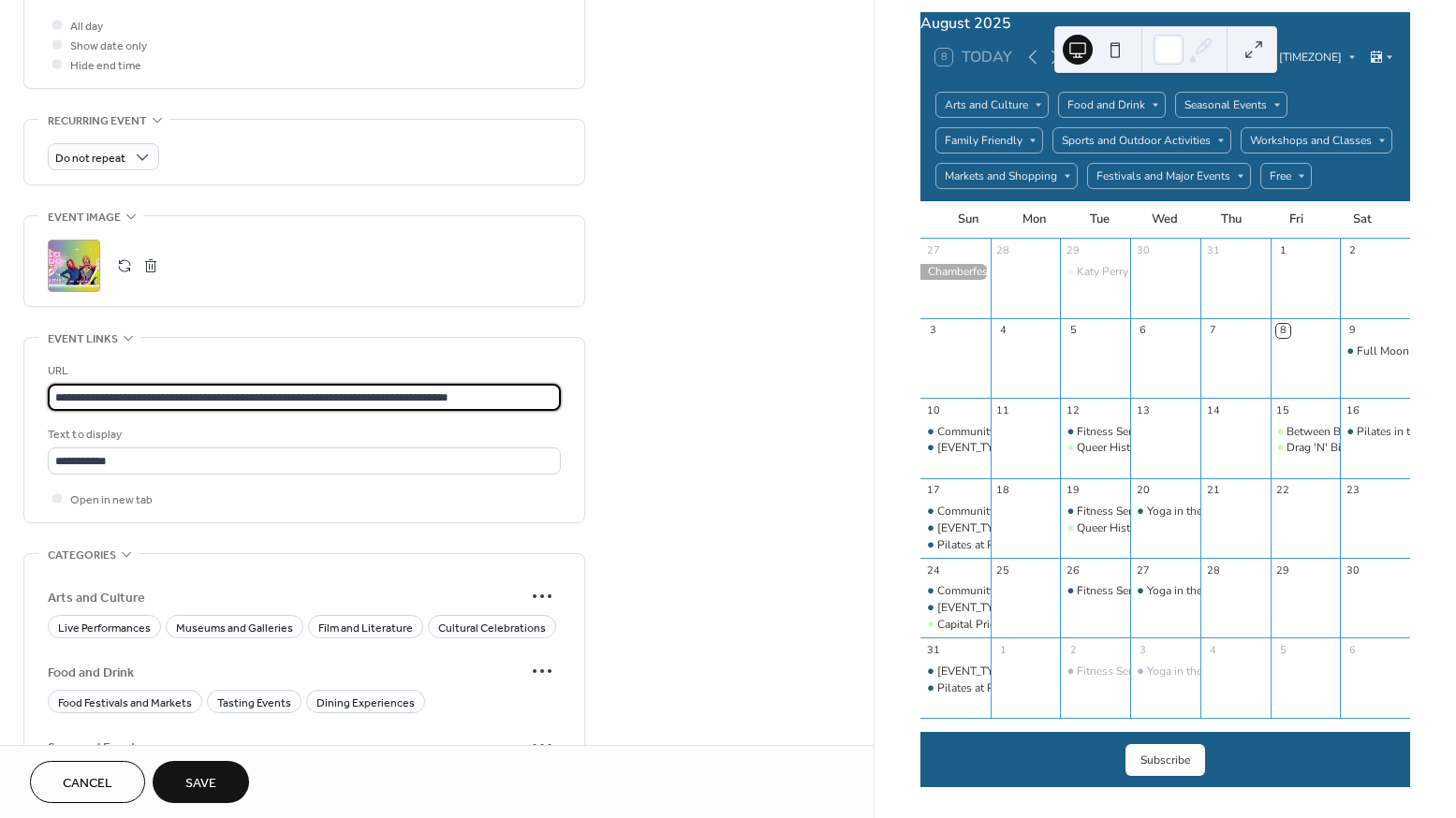 click on "**********" at bounding box center [304, 397] 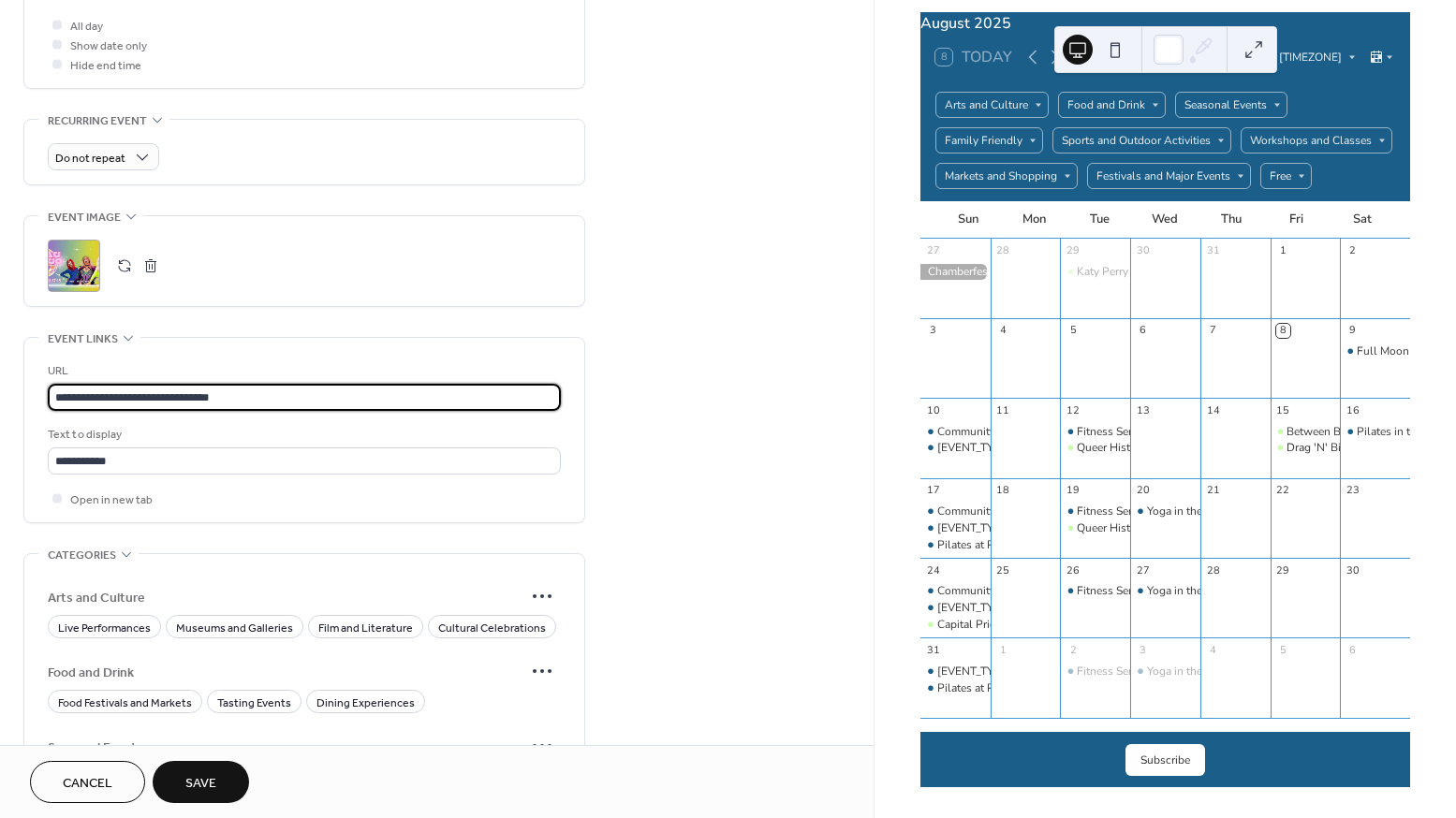 type on "**********" 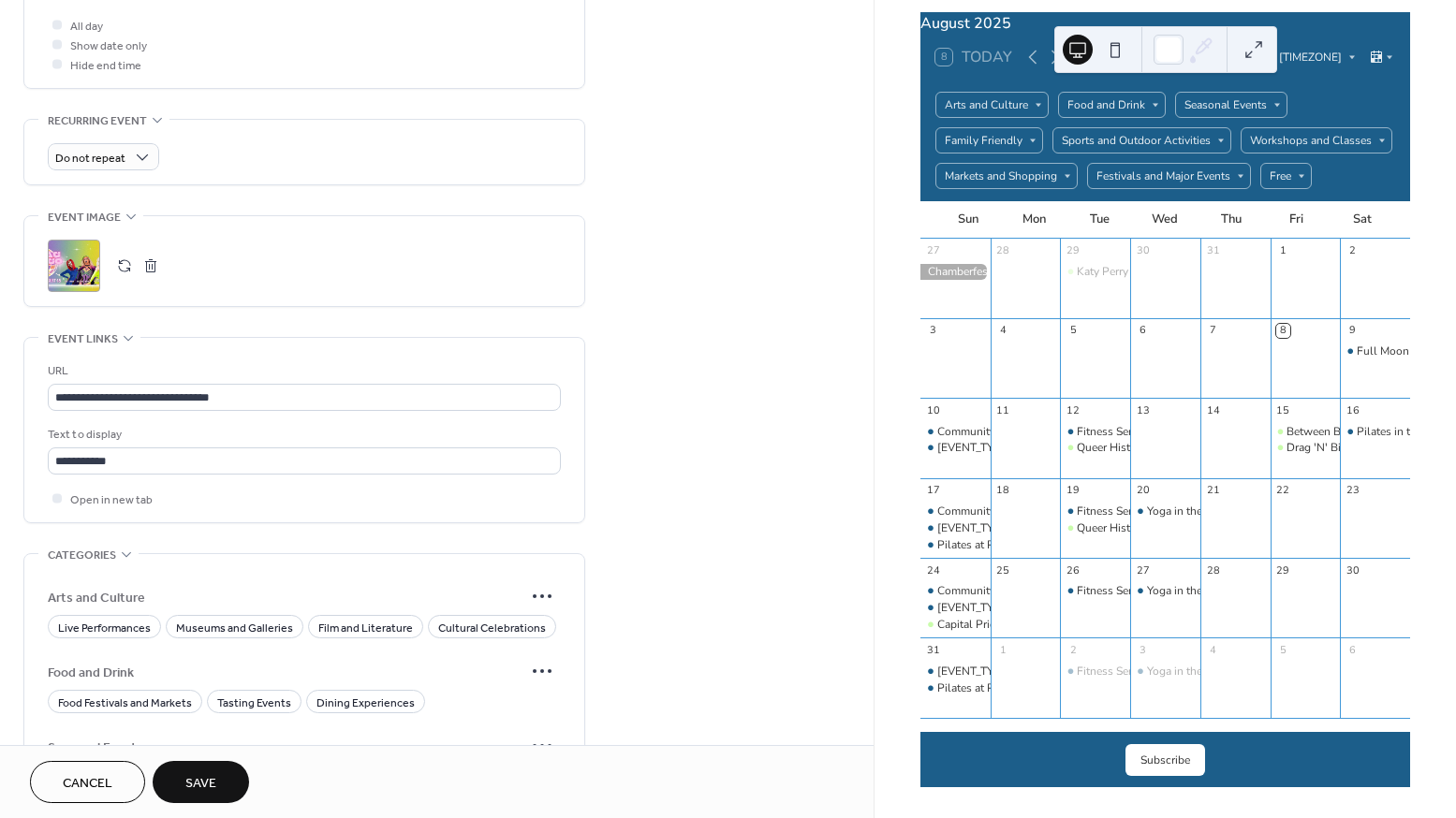 click on ";" at bounding box center (74, 266) 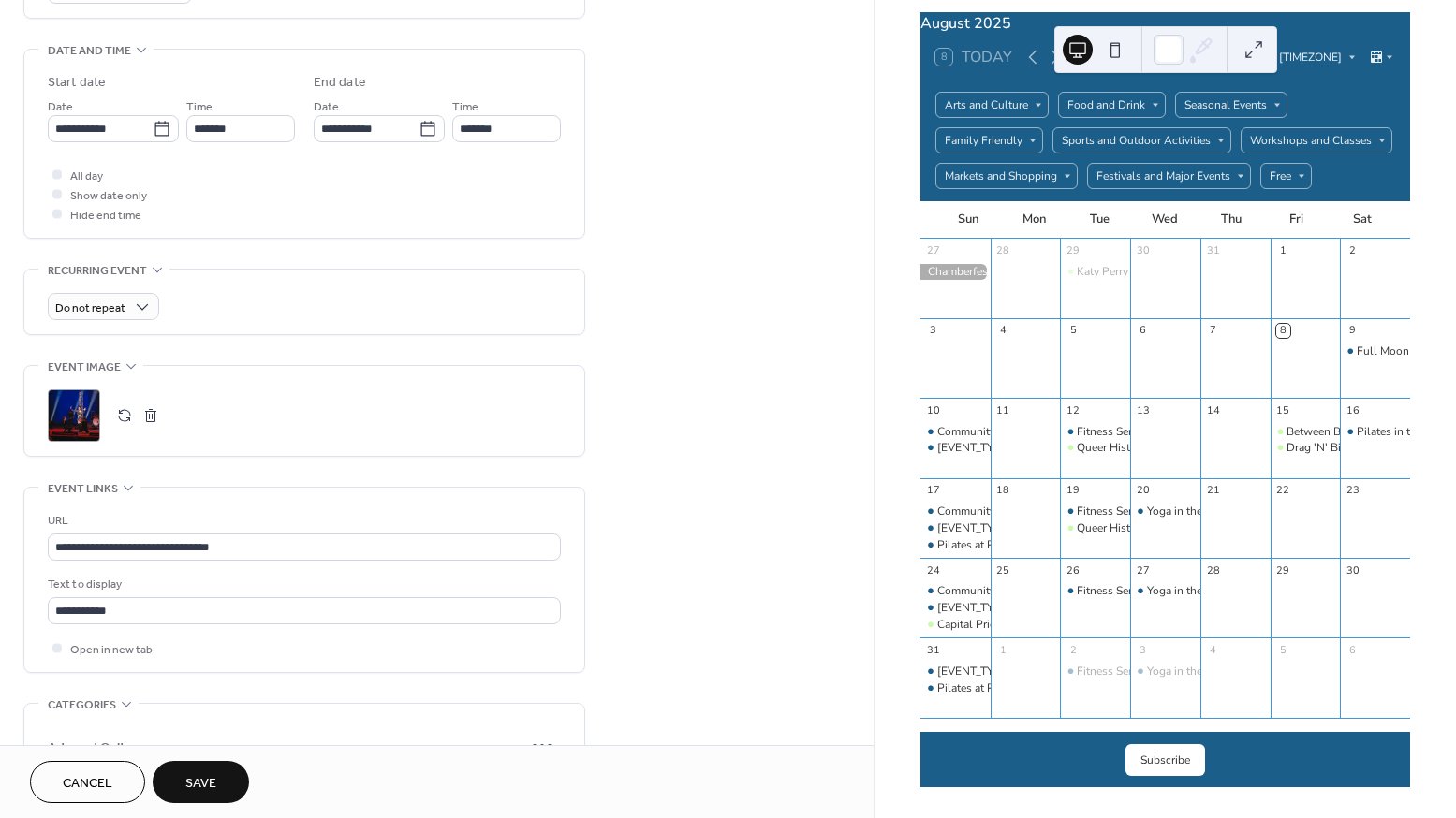 scroll, scrollTop: 370, scrollLeft: 0, axis: vertical 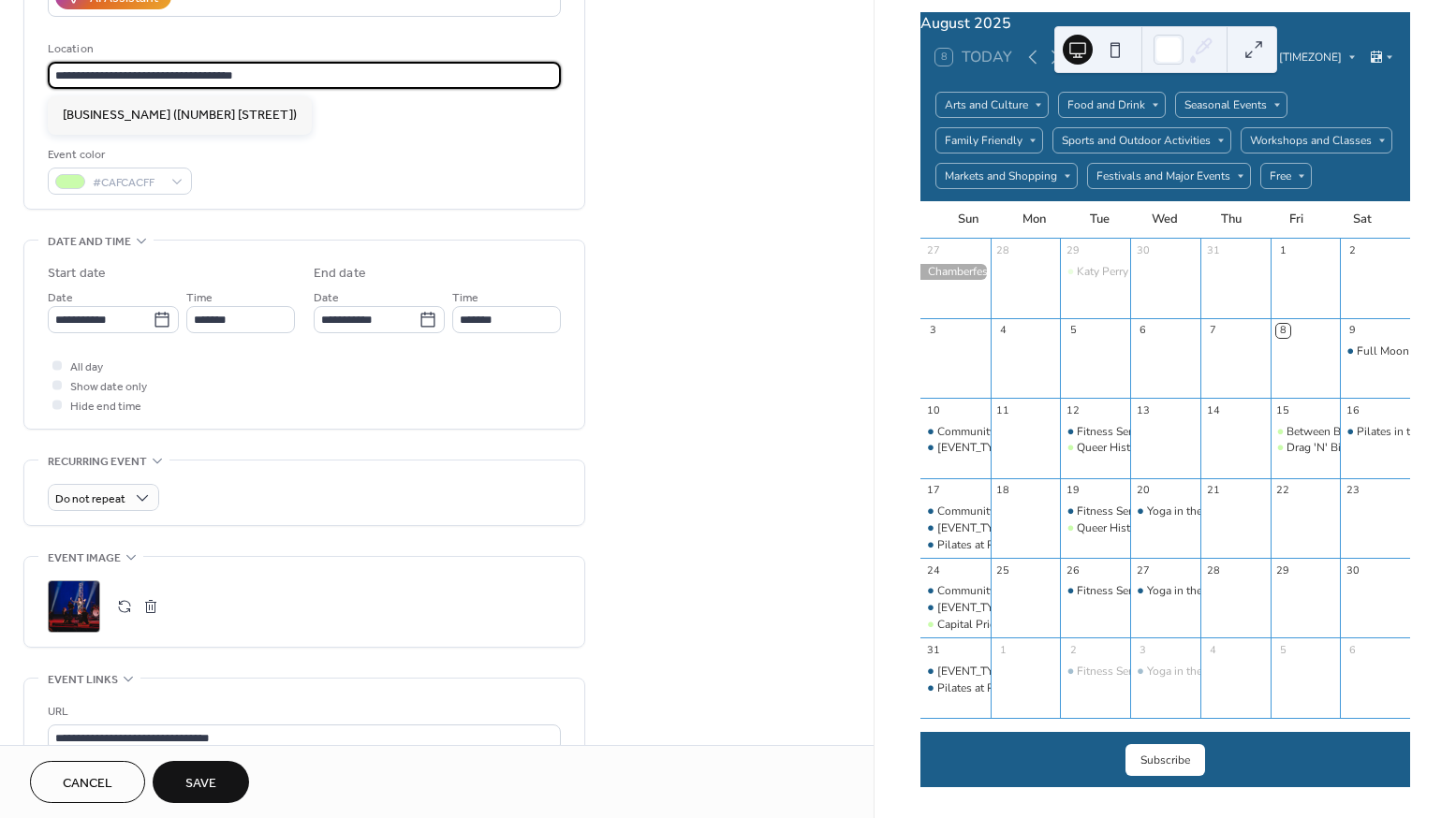 drag, startPoint x: 262, startPoint y: 73, endPoint x: 33, endPoint y: 77, distance: 229.03493 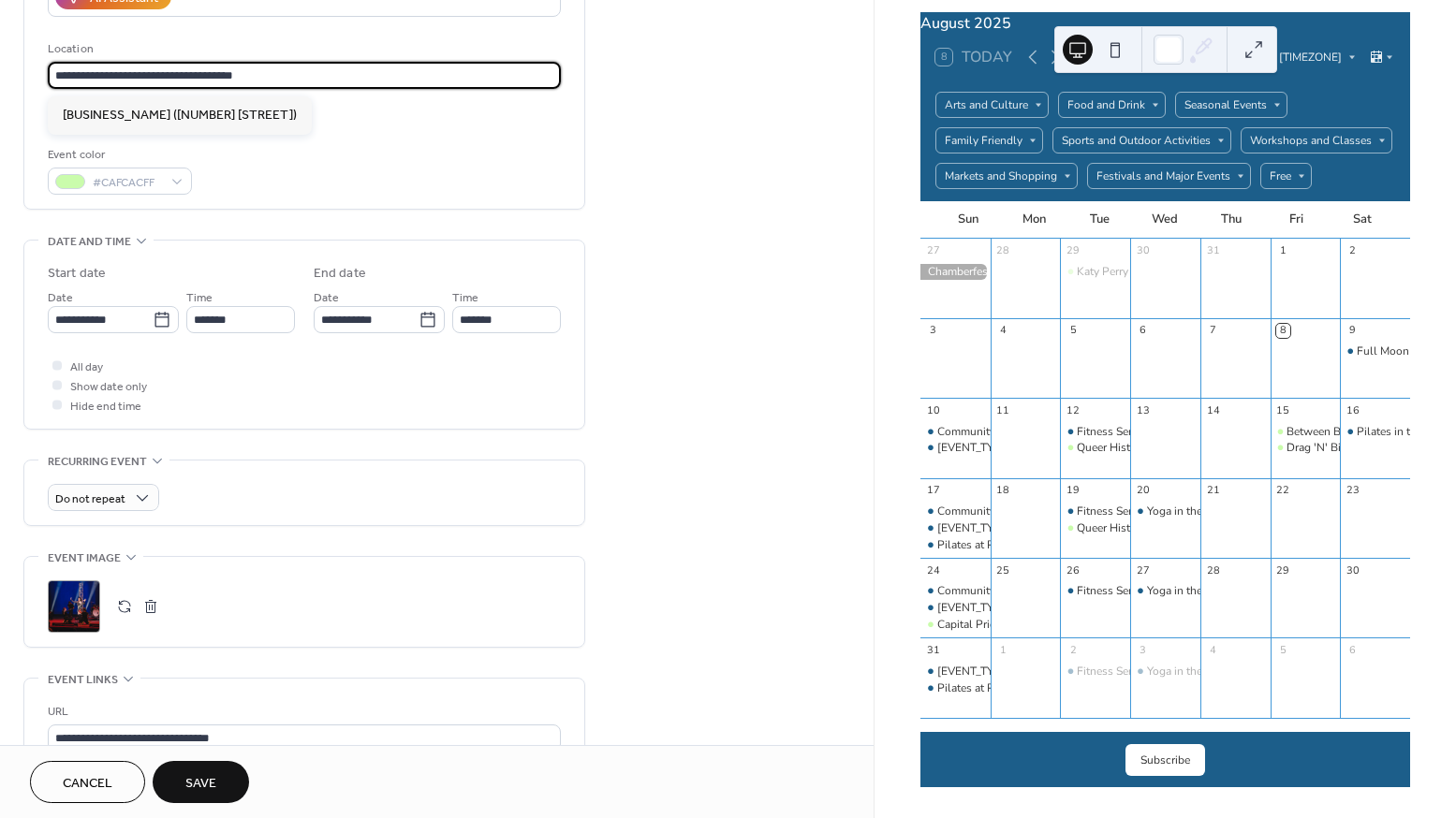 click on "**********" at bounding box center [304, -28] 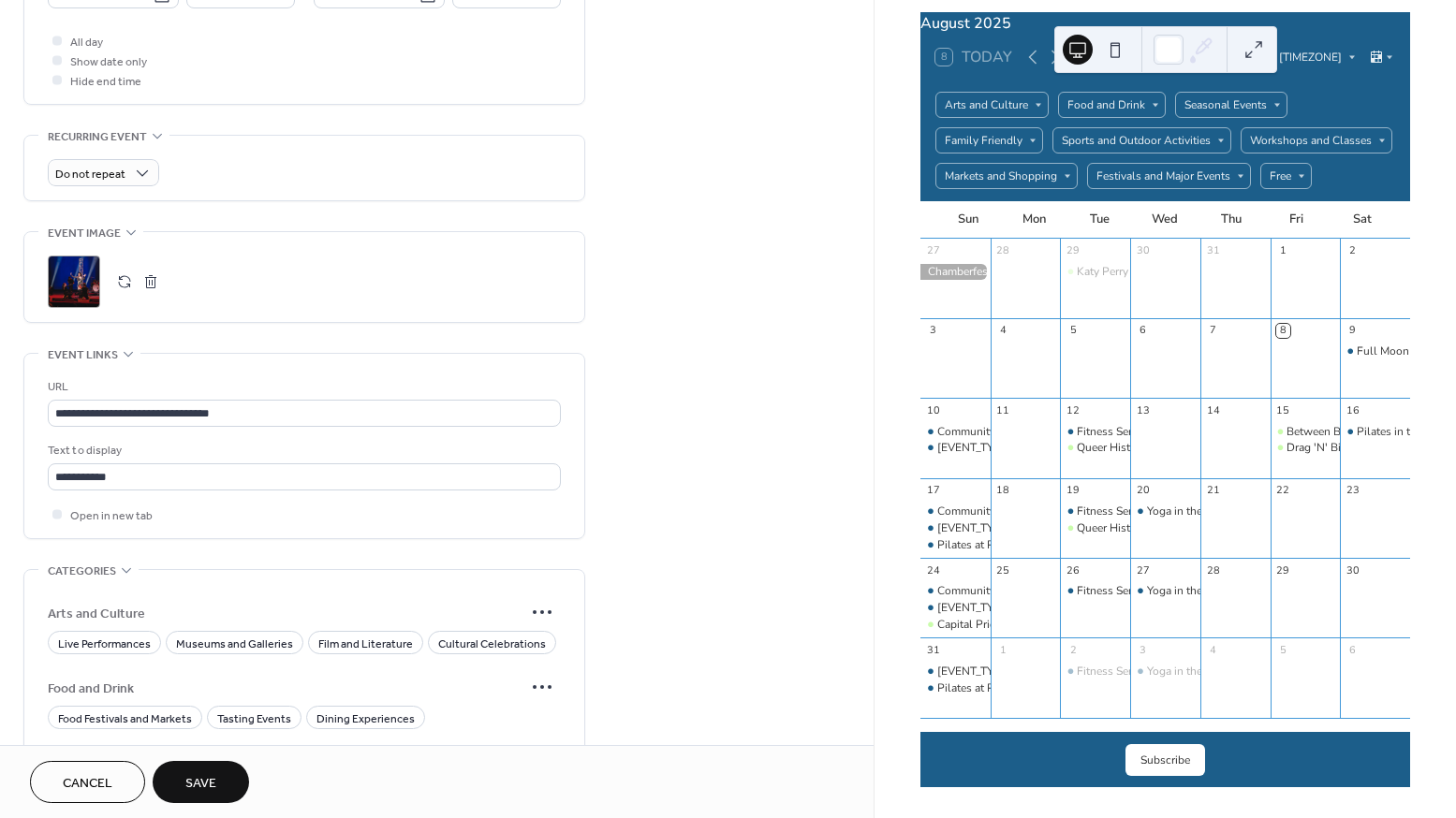 scroll, scrollTop: 869, scrollLeft: 0, axis: vertical 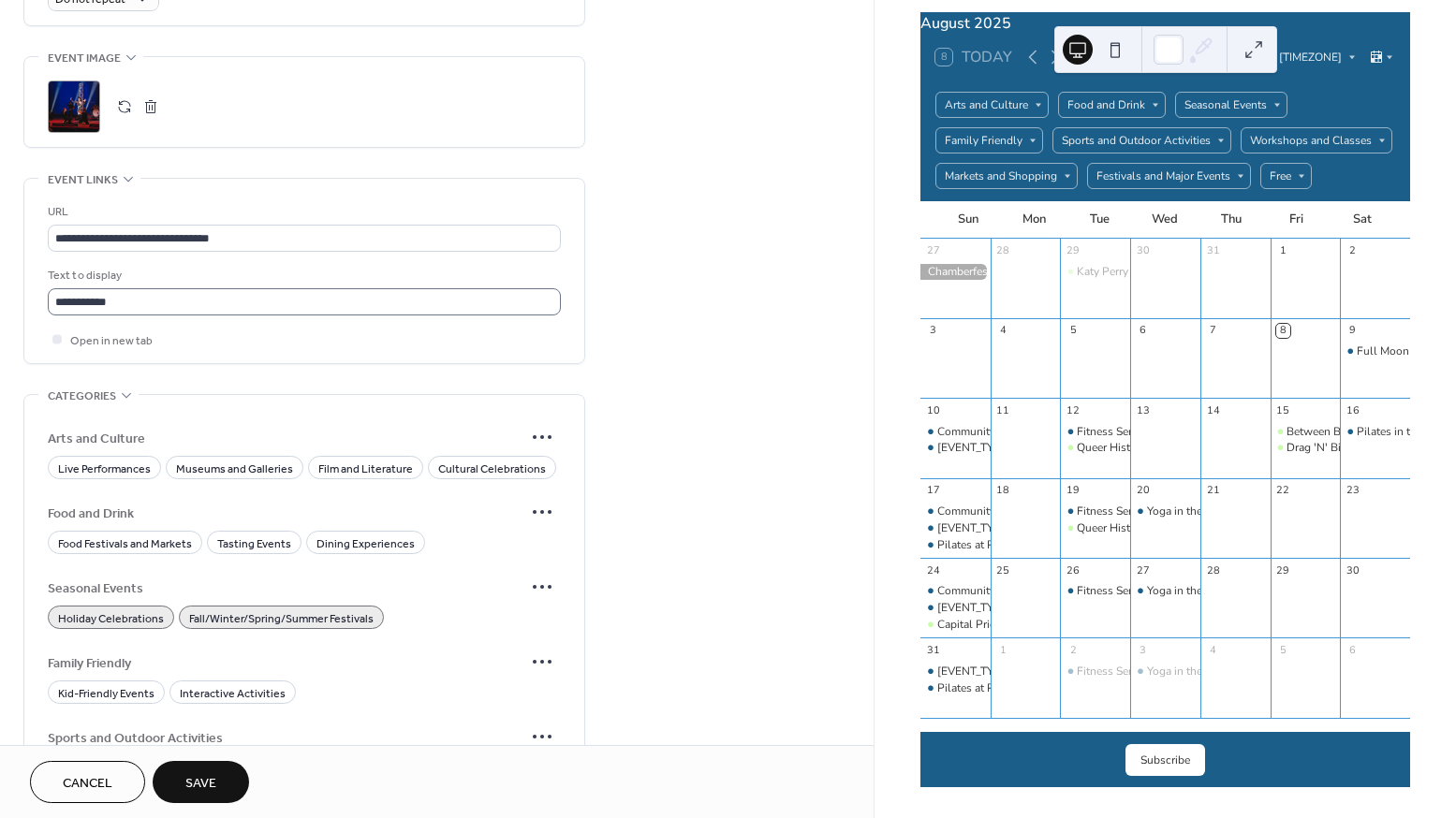 type on "**********" 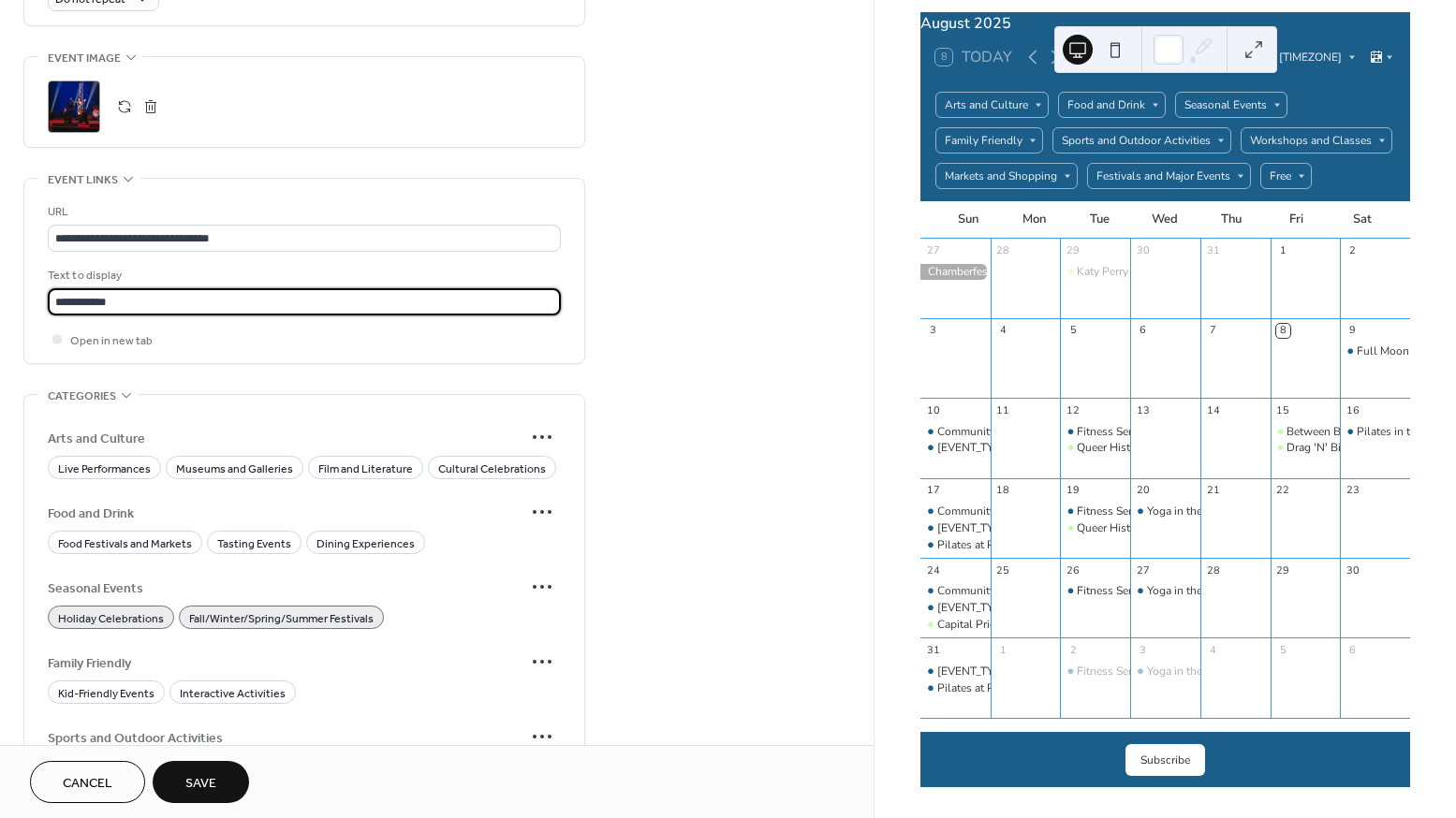 drag, startPoint x: 72, startPoint y: 311, endPoint x: 62, endPoint y: 311, distance: 10 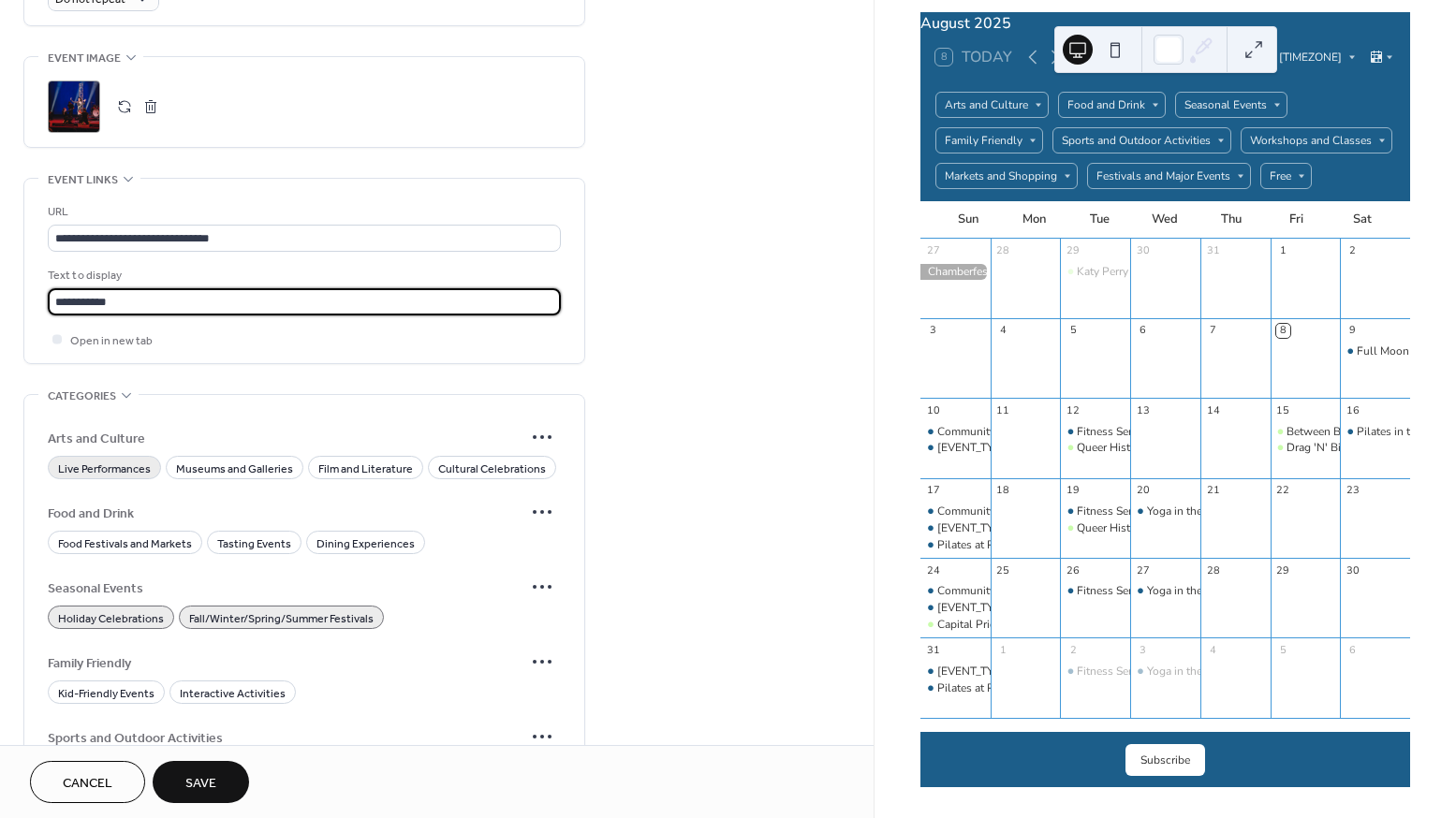 type on "**********" 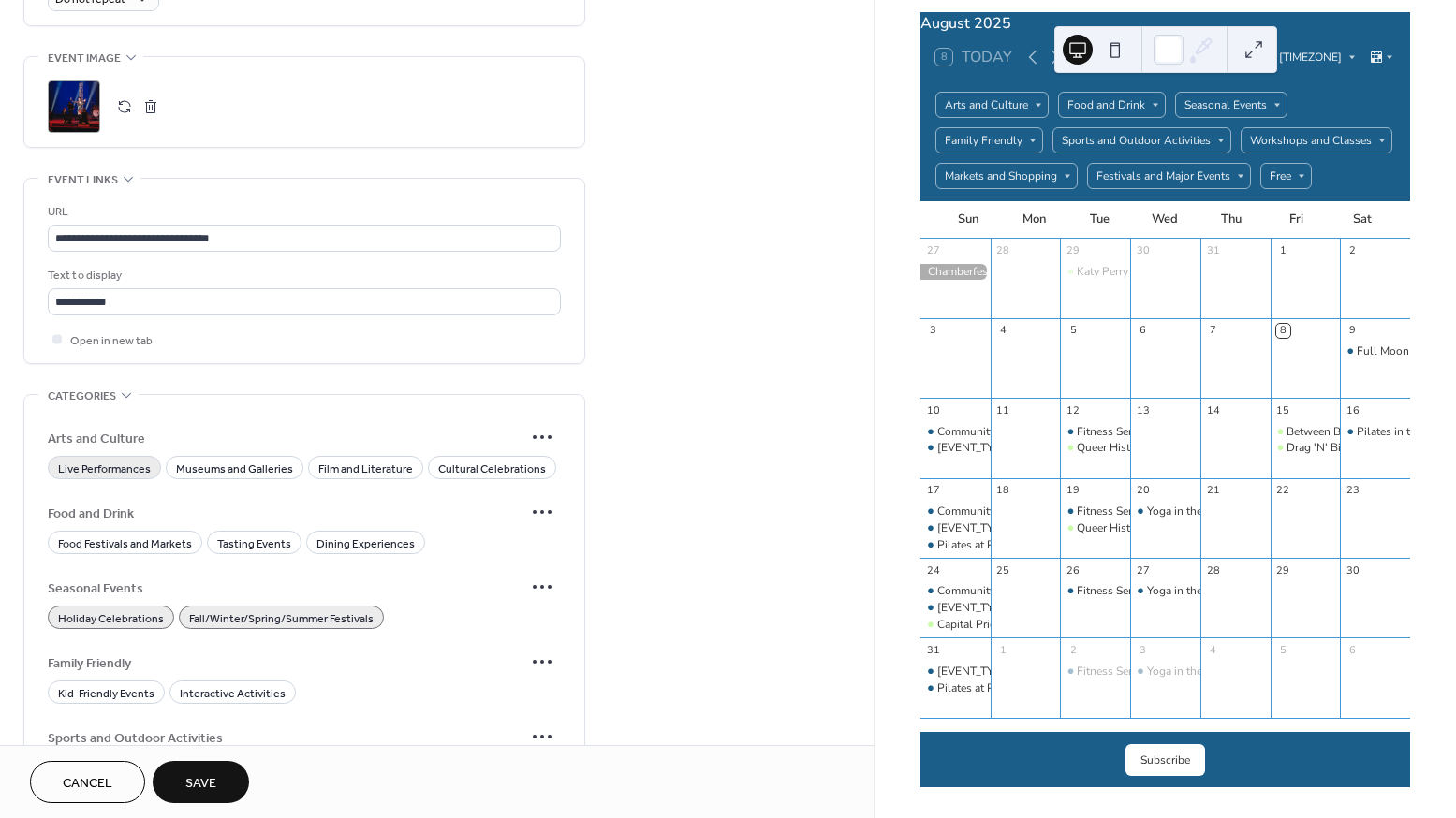 click on "Live Performances" at bounding box center [104, 469] 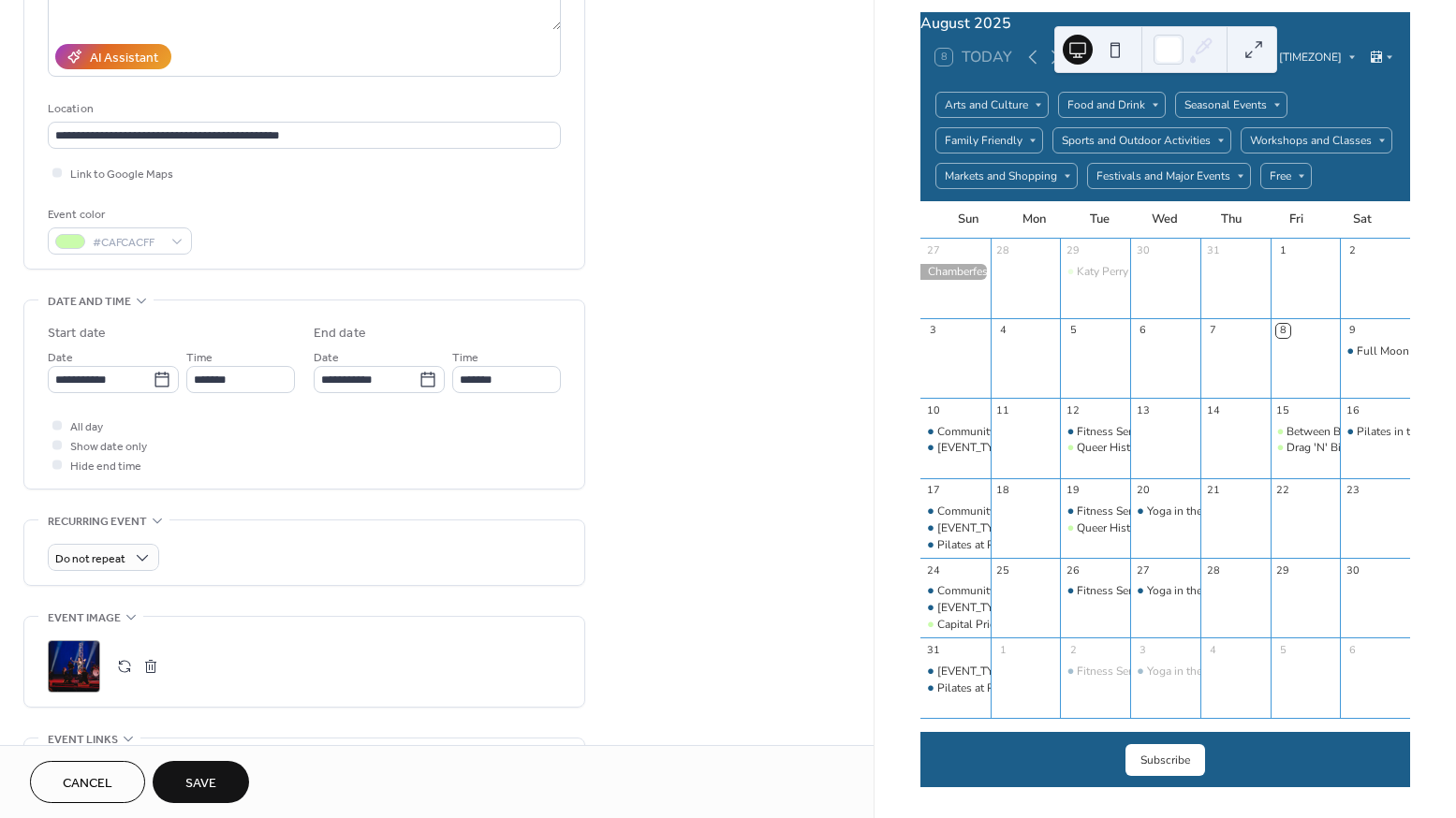scroll, scrollTop: 0, scrollLeft: 0, axis: both 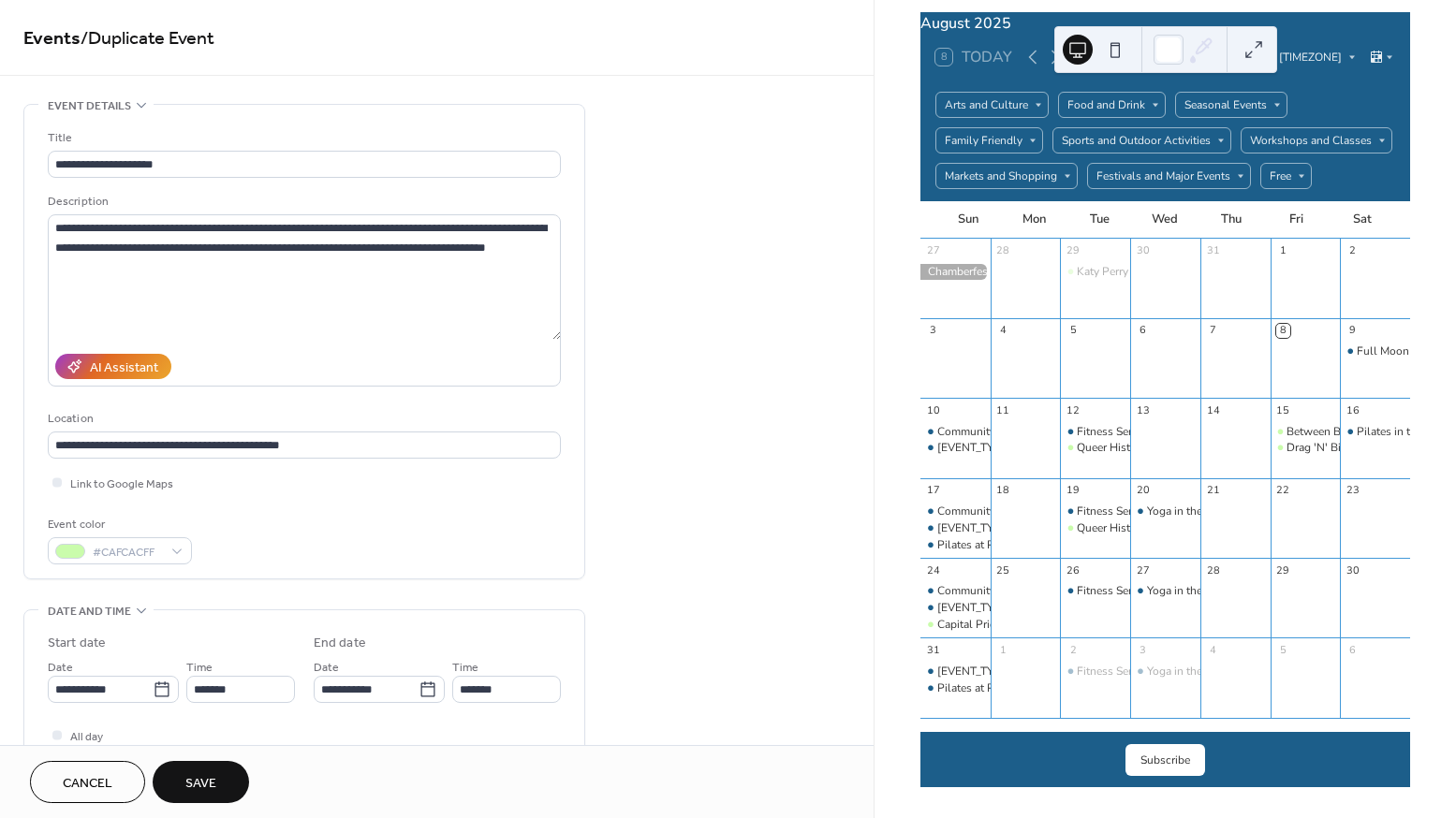click on "Save" at bounding box center (200, 781) 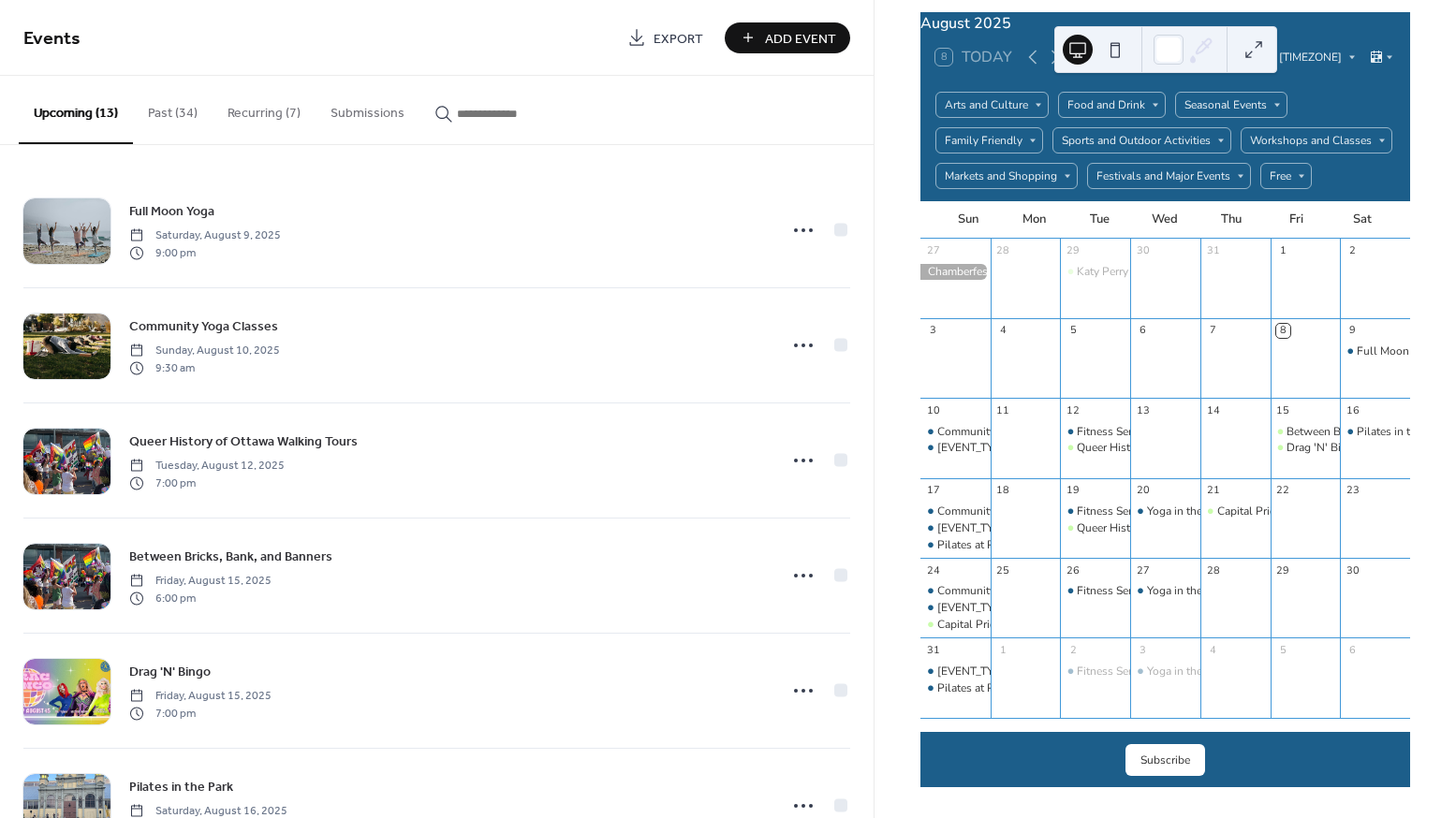 scroll, scrollTop: 643, scrollLeft: 0, axis: vertical 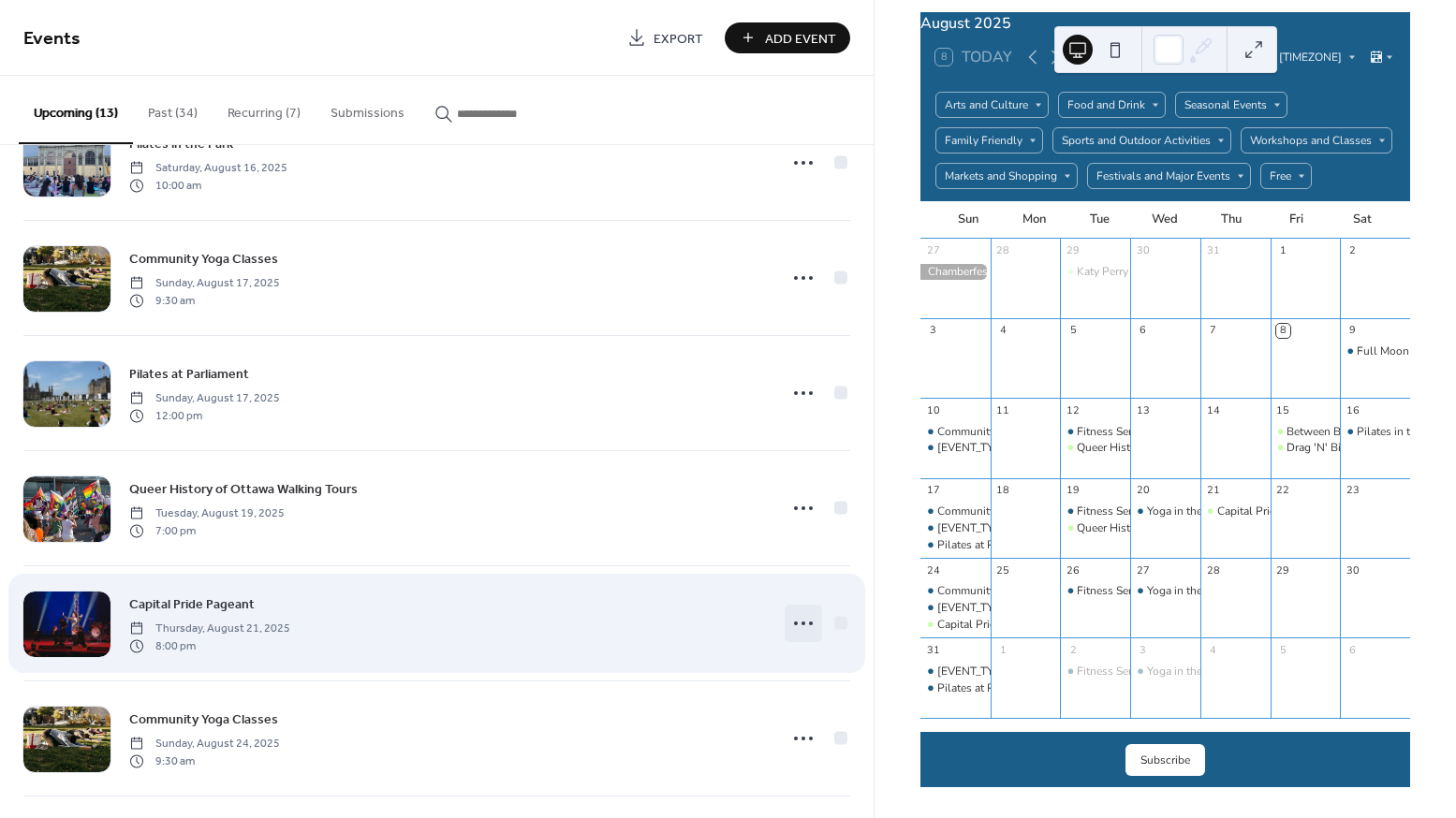 click 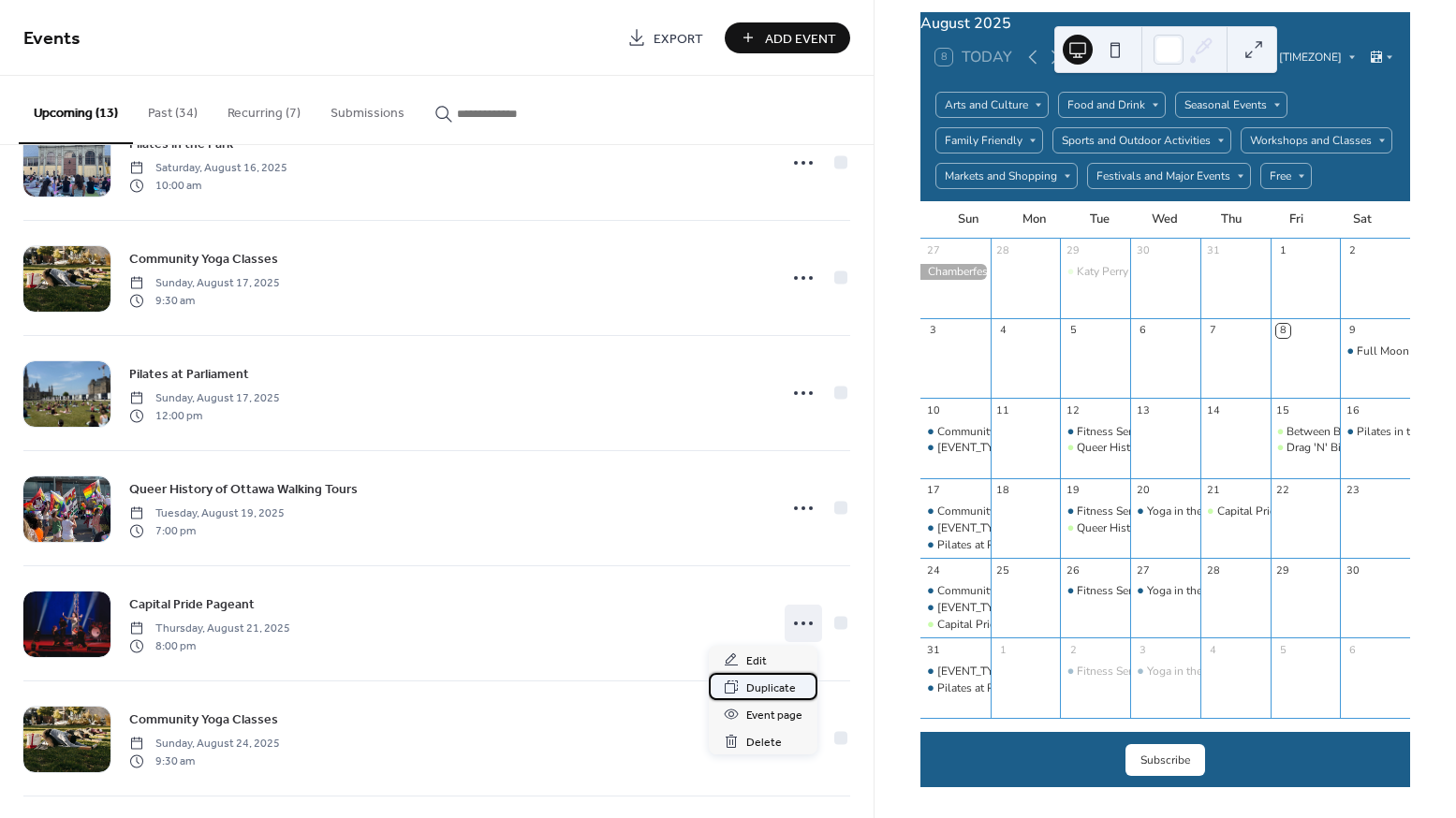 click on "Duplicate" at bounding box center (771, 688) 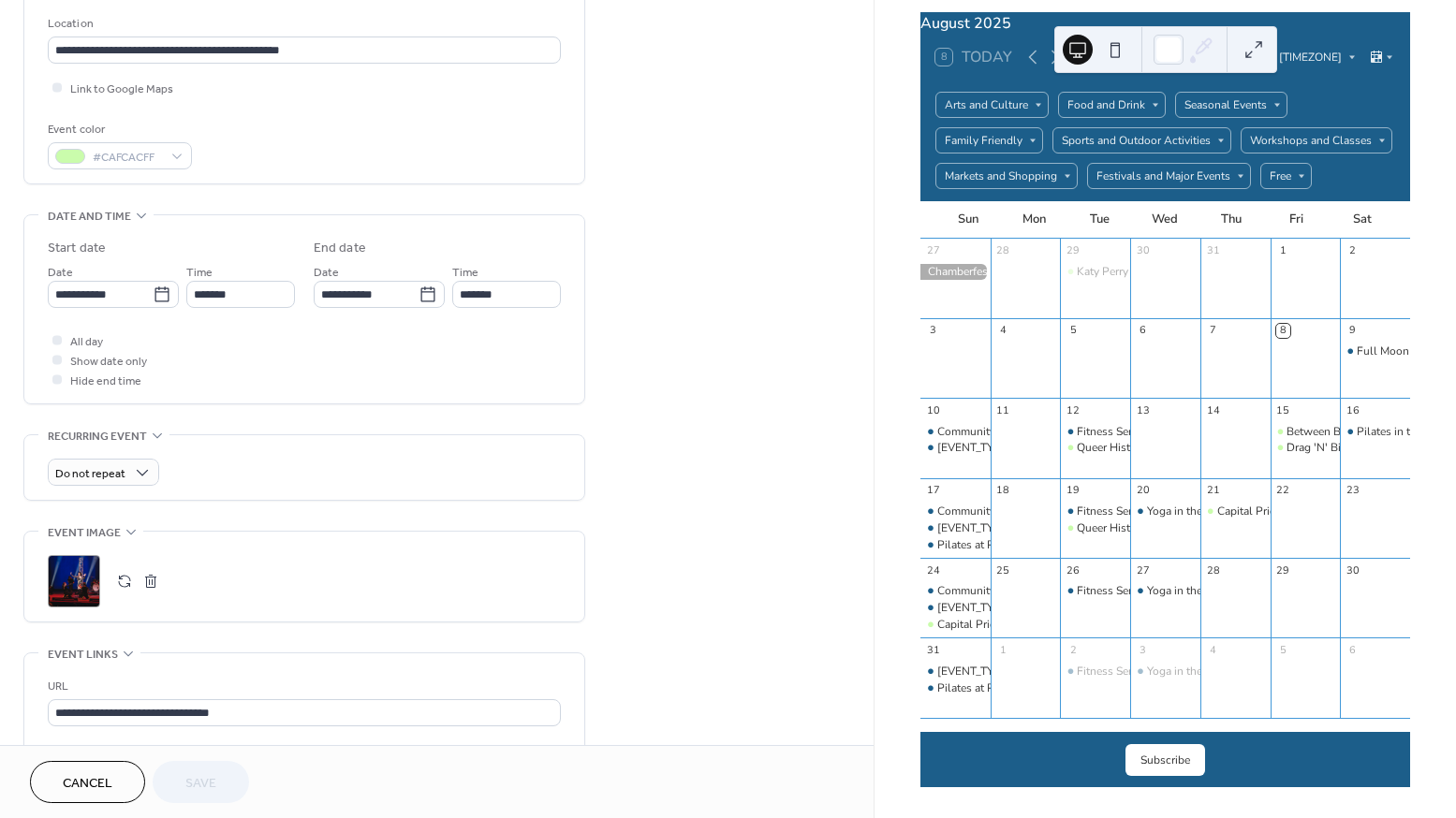scroll, scrollTop: 431, scrollLeft: 0, axis: vertical 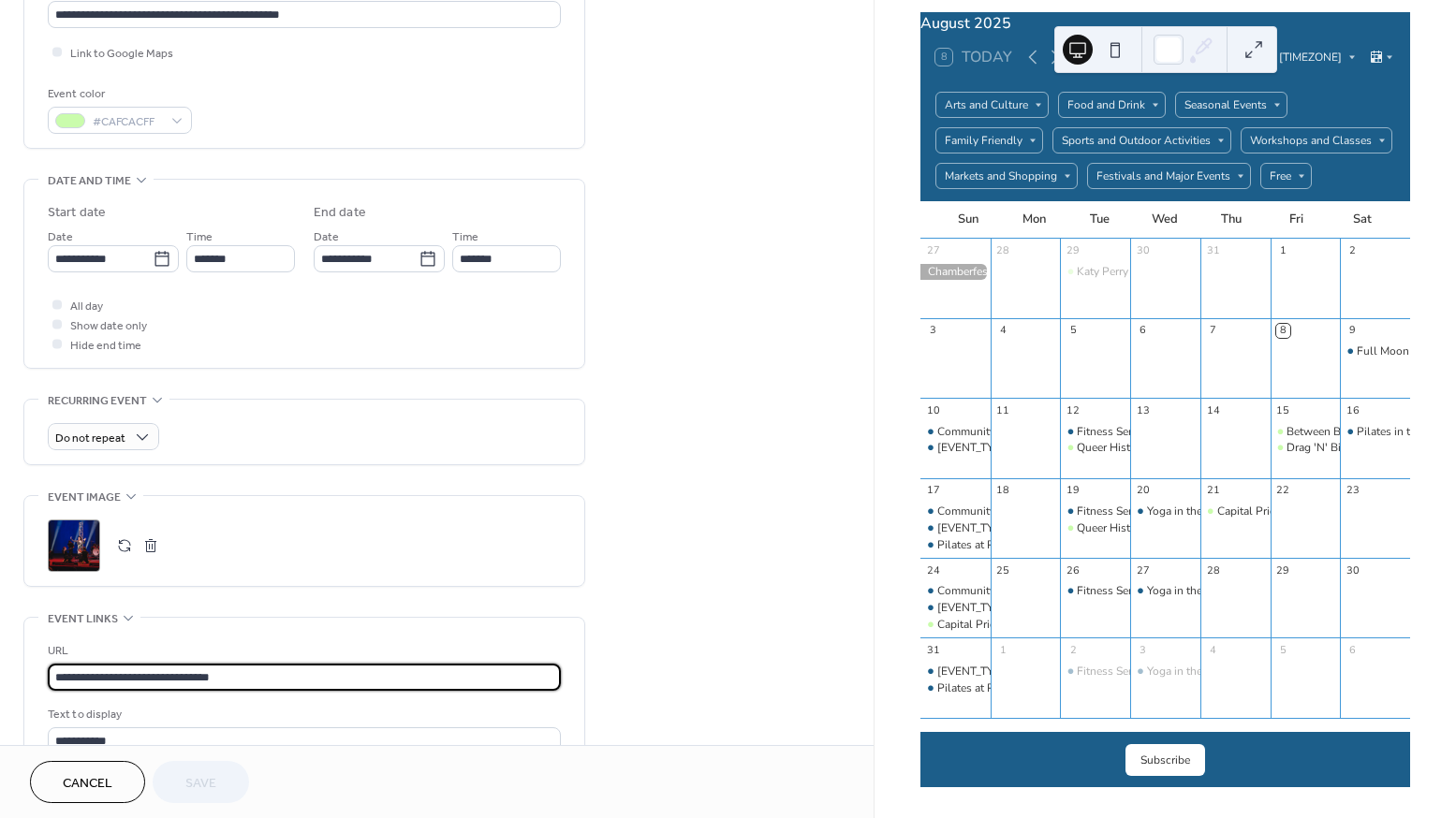 drag, startPoint x: 260, startPoint y: 677, endPoint x: 45, endPoint y: 683, distance: 215.0837 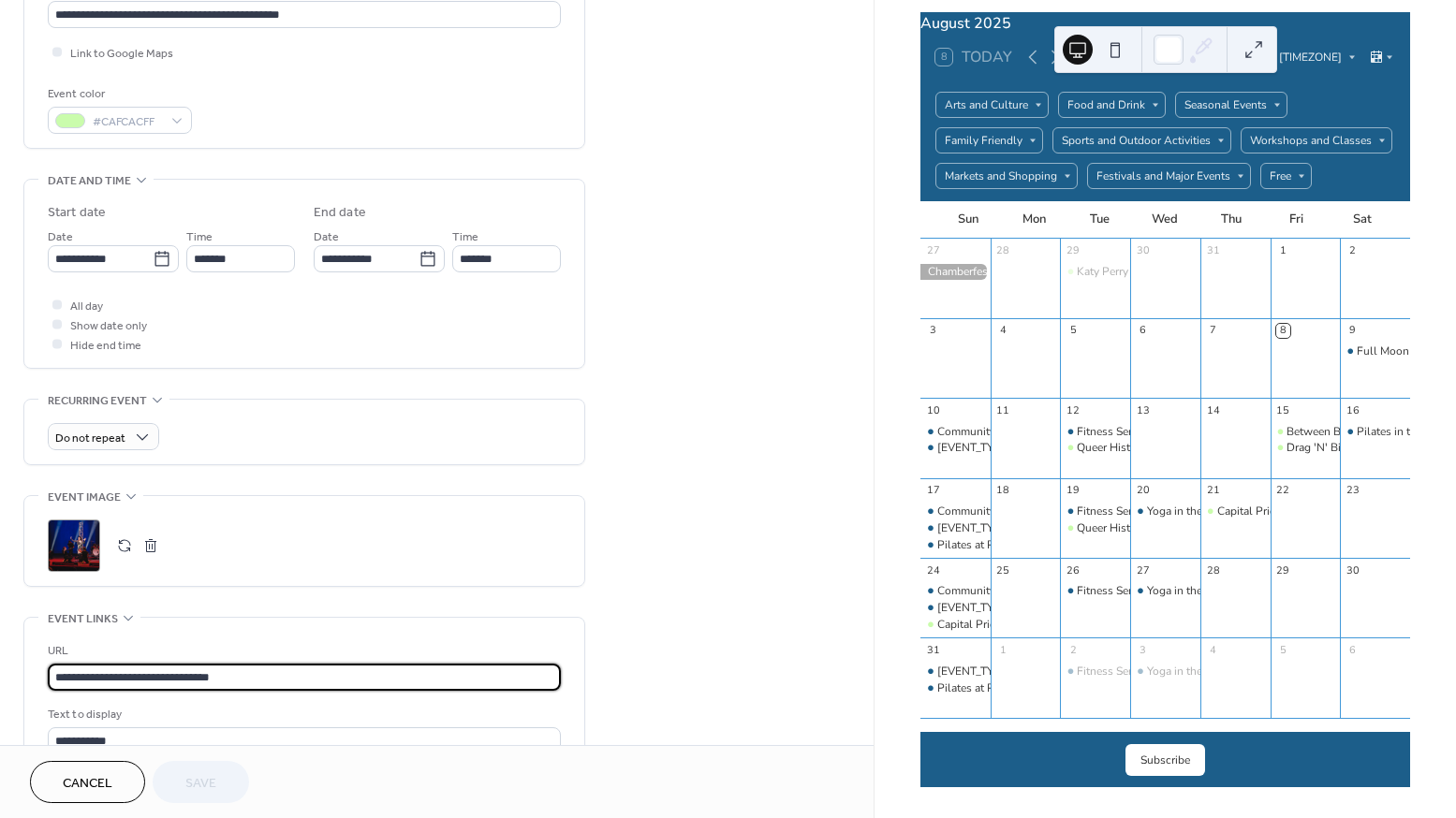 click on "**********" at bounding box center (304, 709) 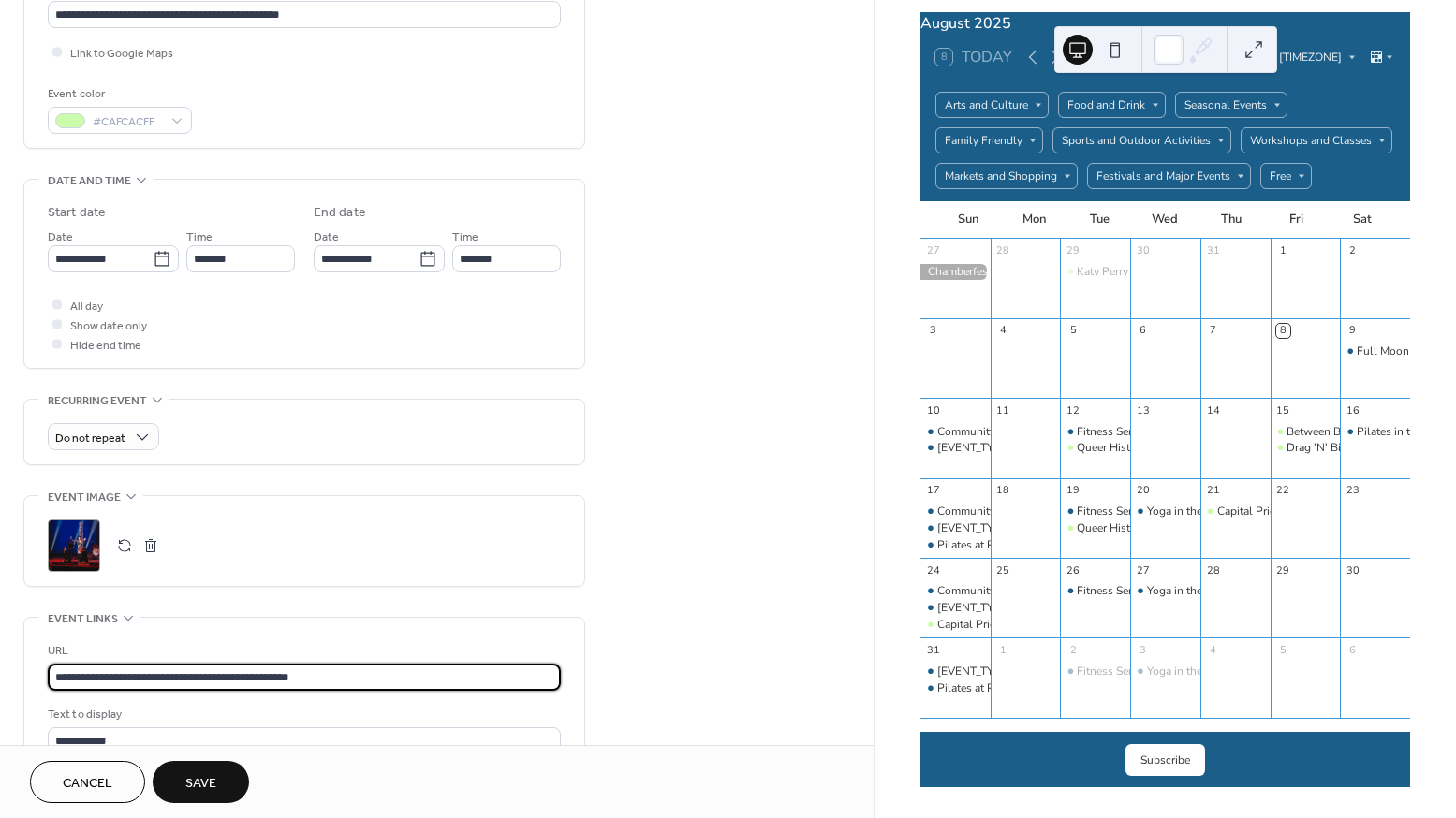 scroll, scrollTop: 466, scrollLeft: 0, axis: vertical 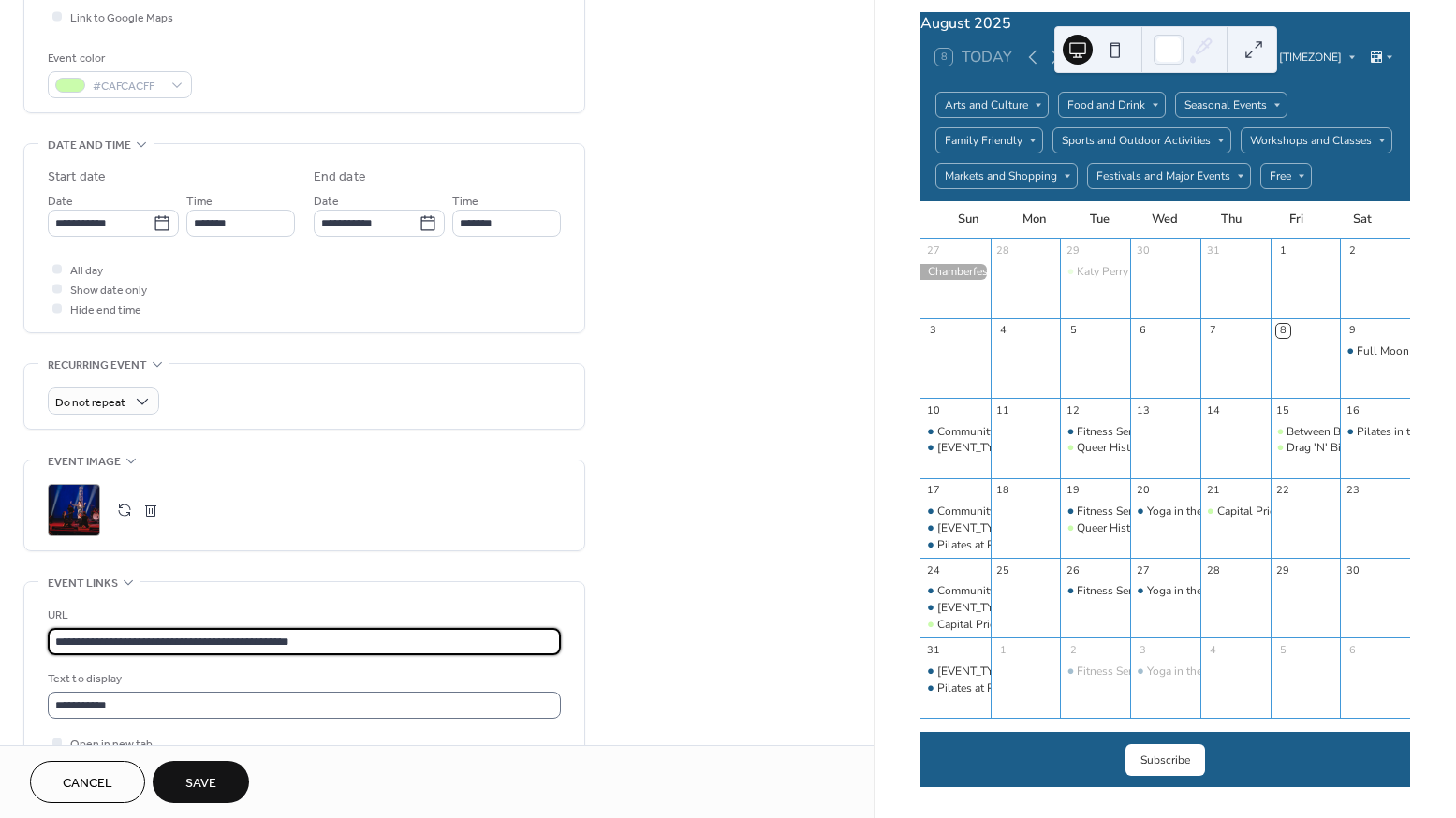 type on "**********" 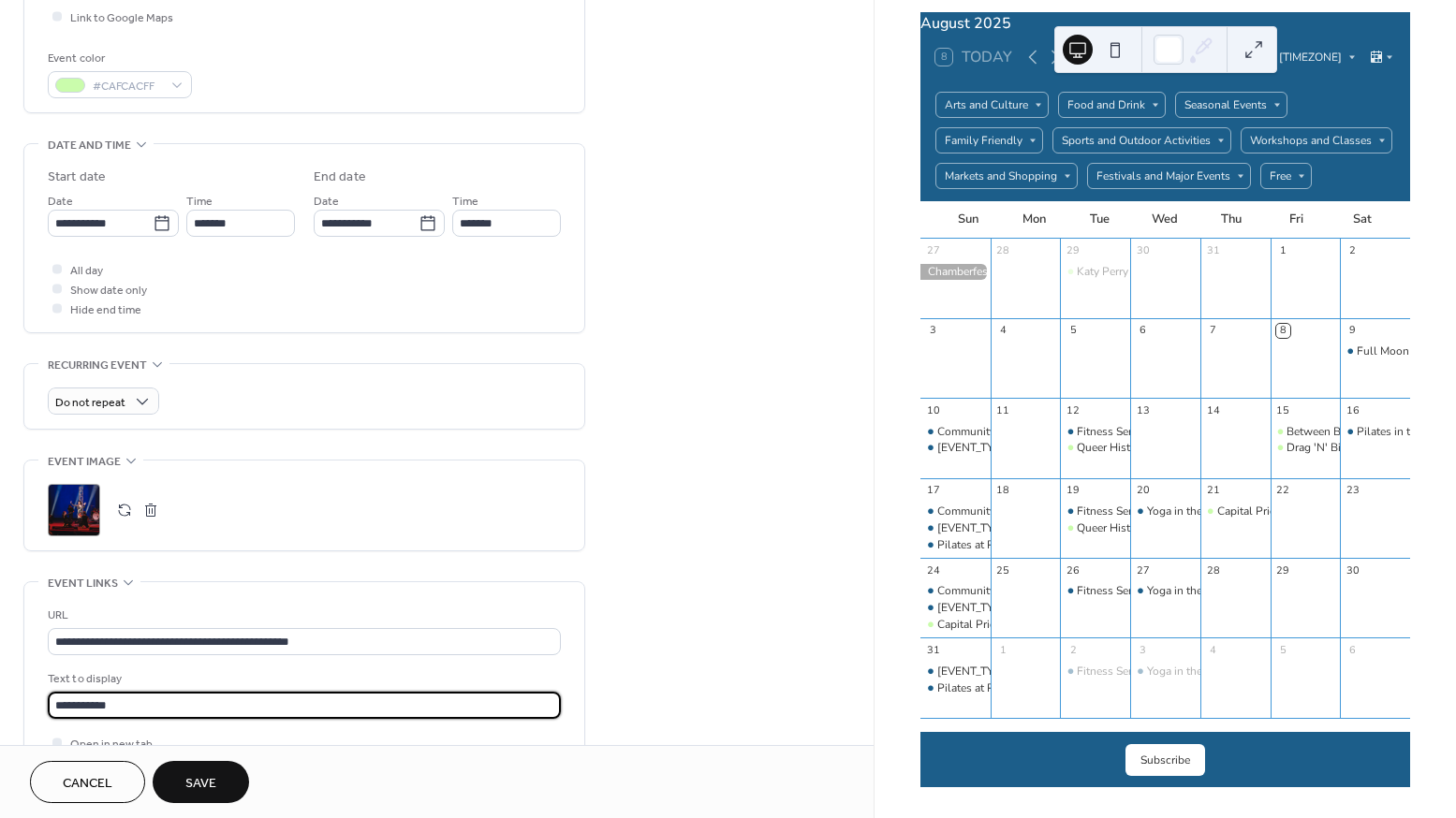 drag, startPoint x: 120, startPoint y: 715, endPoint x: 37, endPoint y: 712, distance: 83.054199 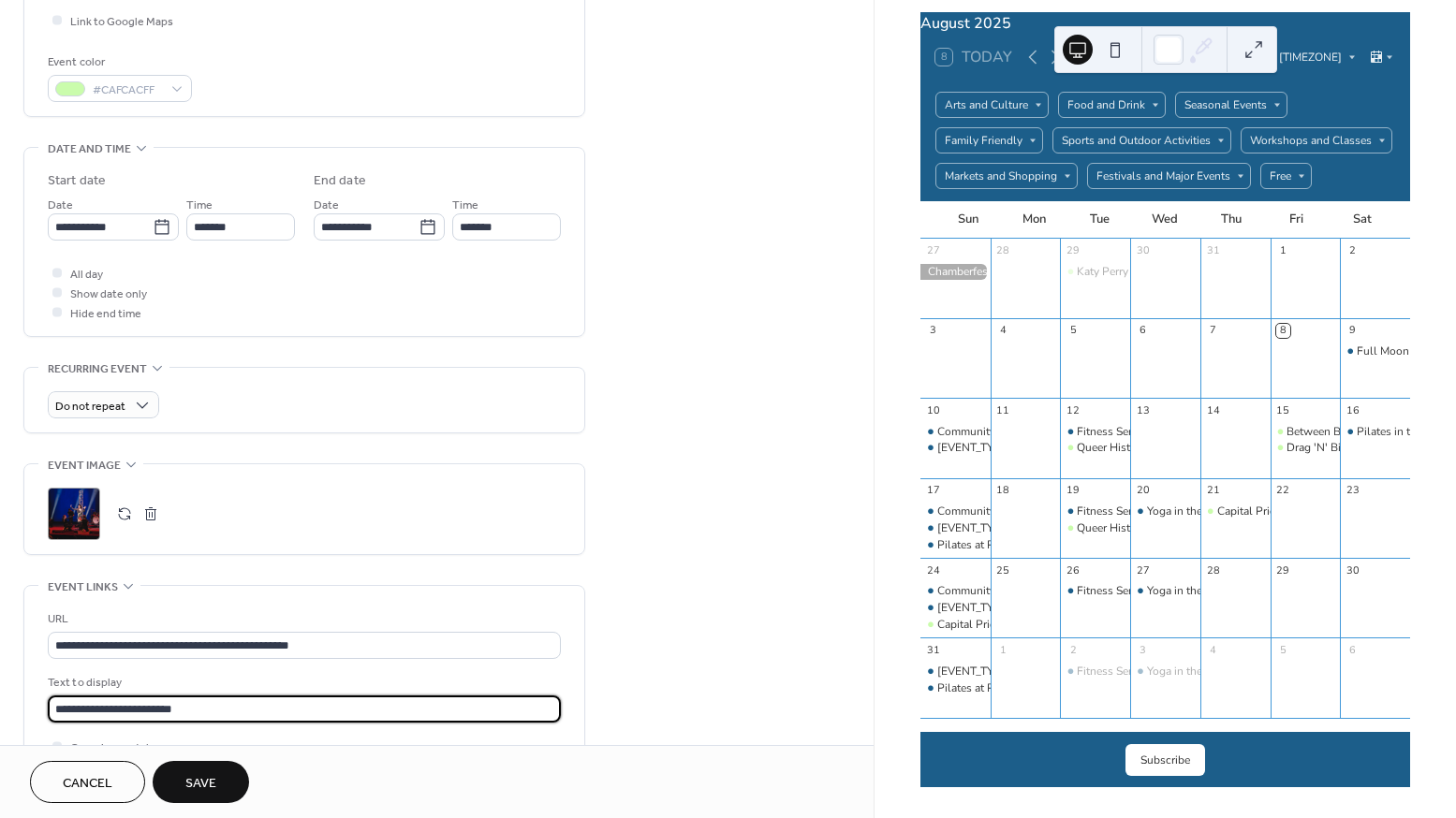 scroll, scrollTop: 83, scrollLeft: 0, axis: vertical 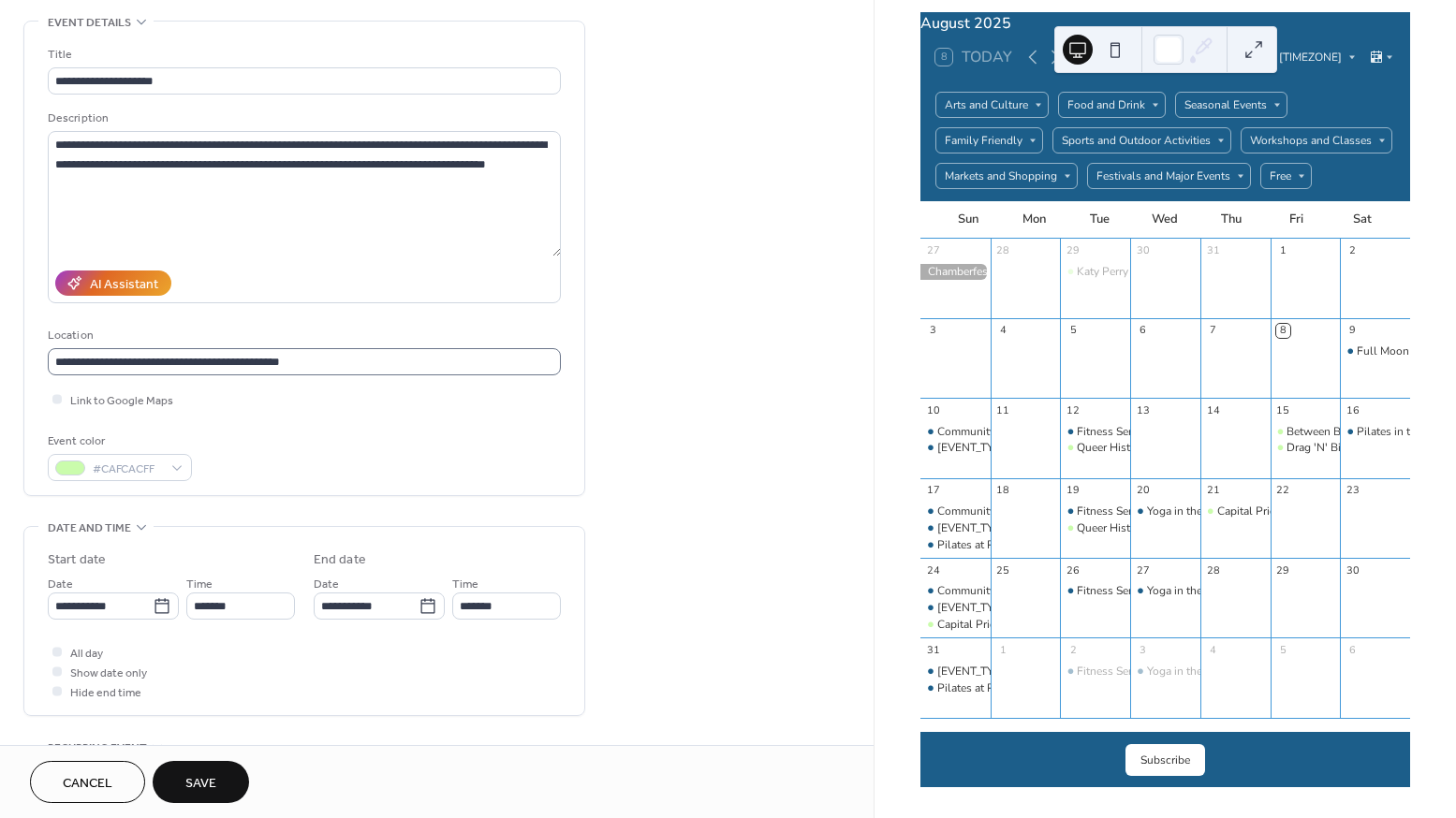 type on "**********" 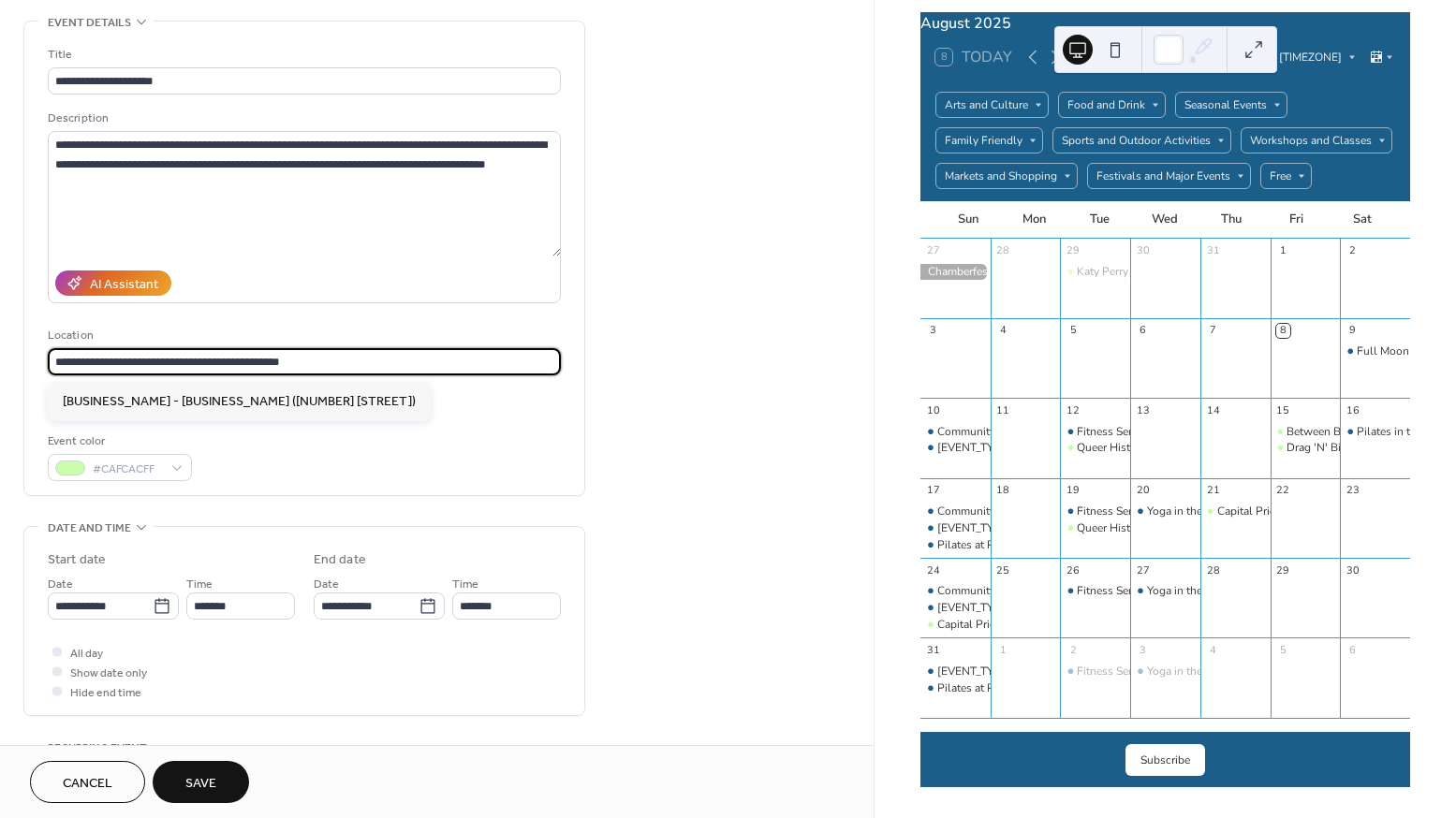 drag, startPoint x: 317, startPoint y: 371, endPoint x: 15, endPoint y: 369, distance: 302.0066 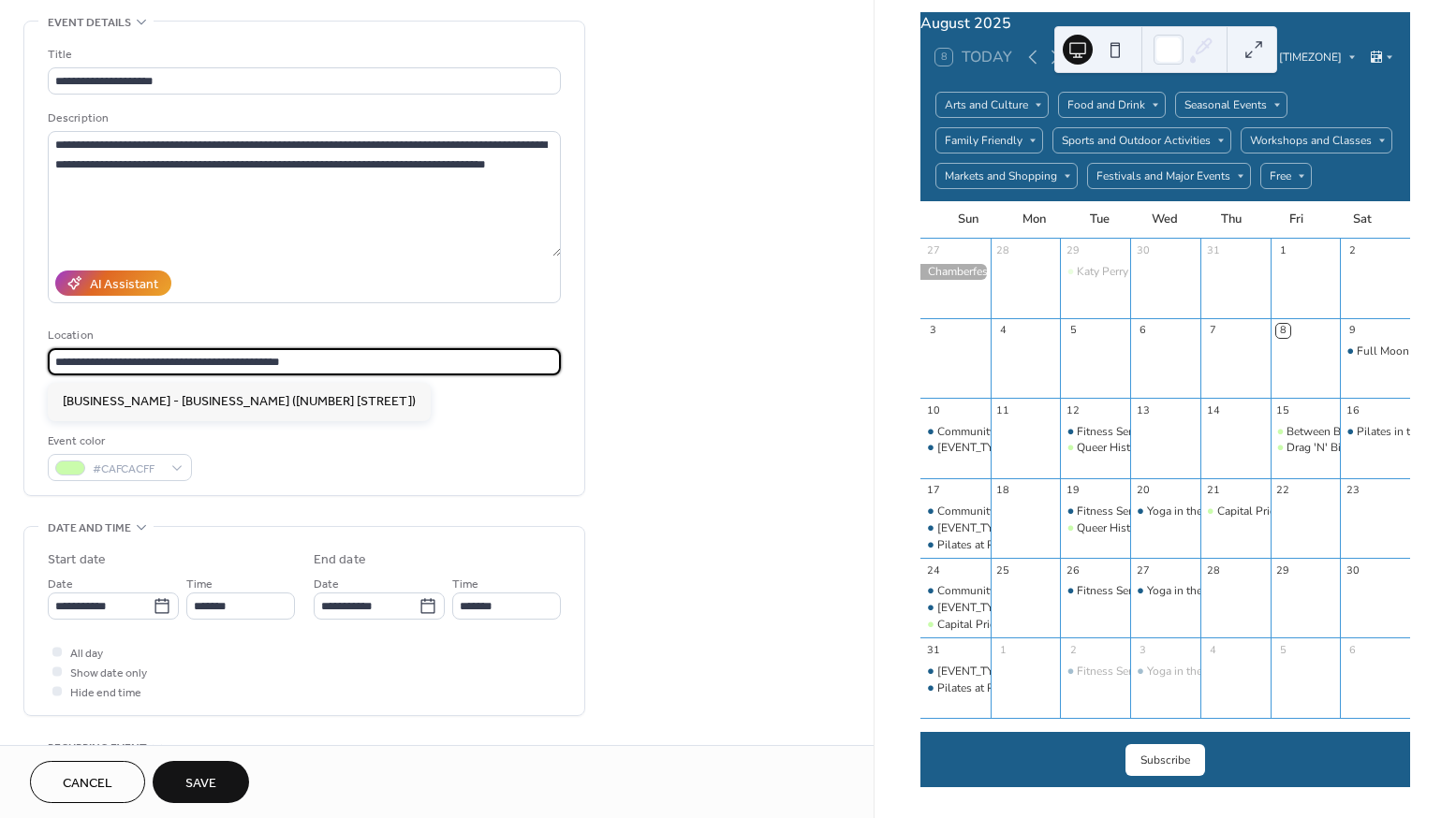 click on "**********" at bounding box center [436, 1023] 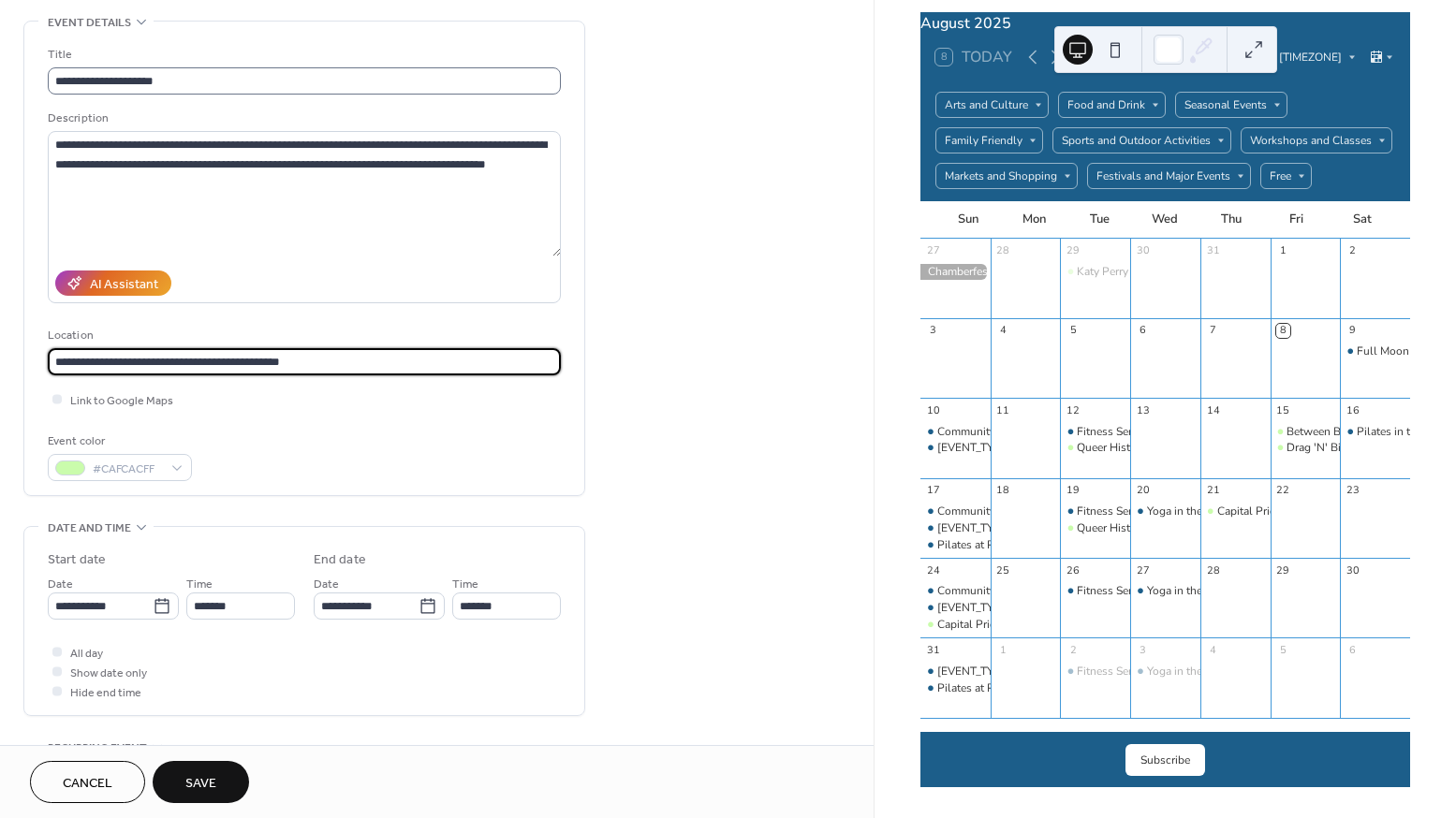 type on "**********" 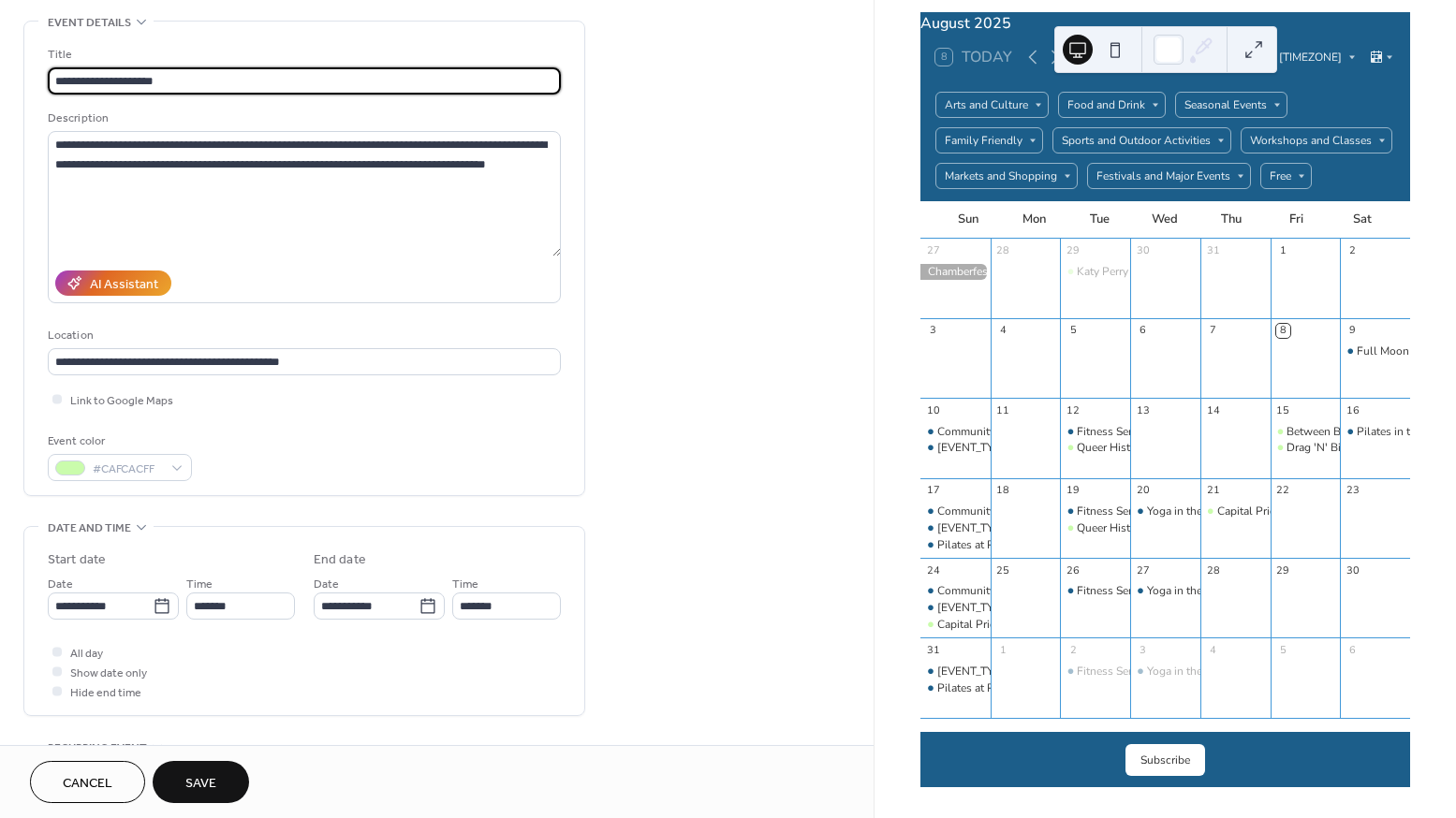 drag, startPoint x: 184, startPoint y: 77, endPoint x: -1, endPoint y: 76, distance: 185.0027 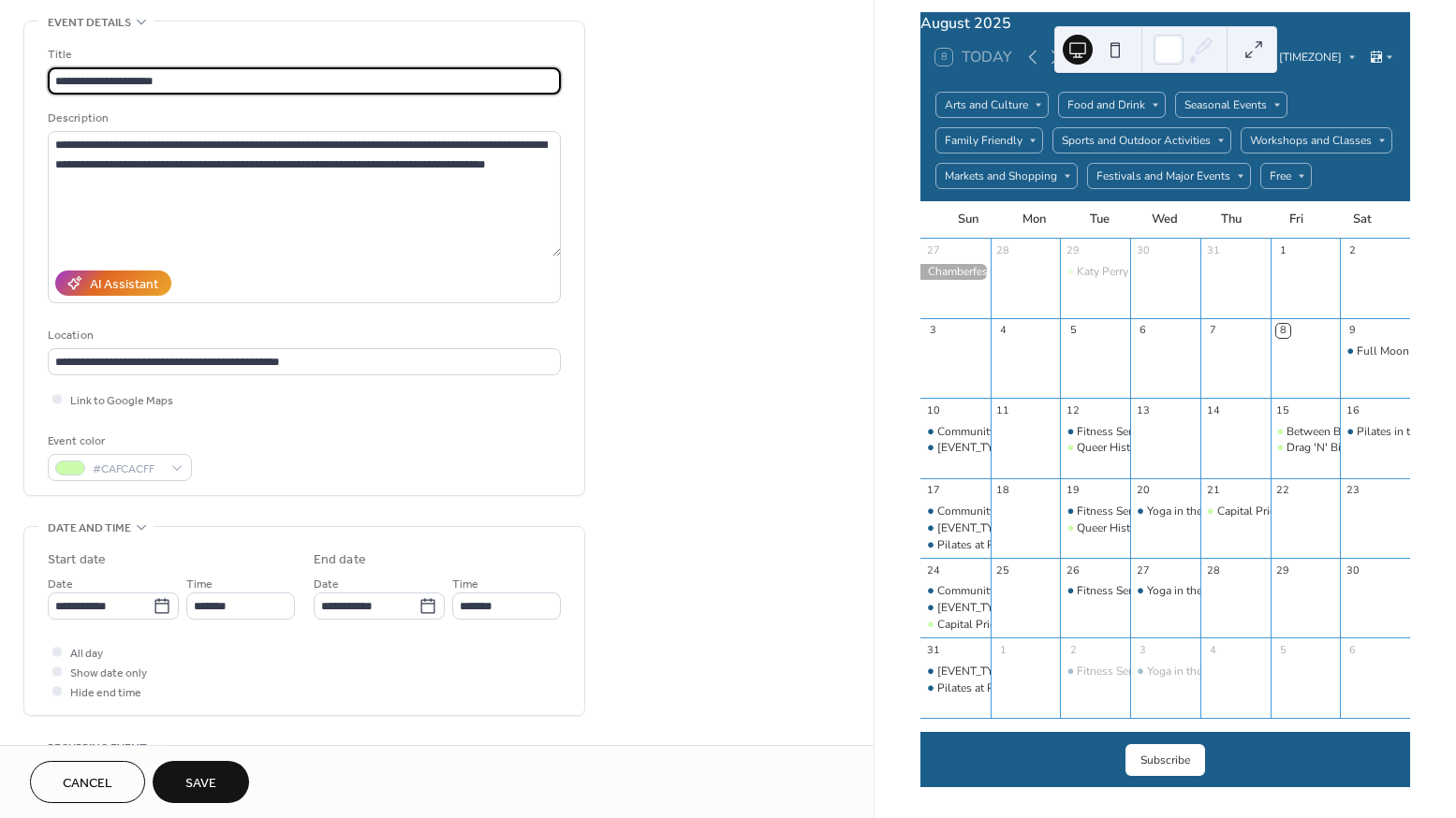 click on "**********" at bounding box center [728, 409] 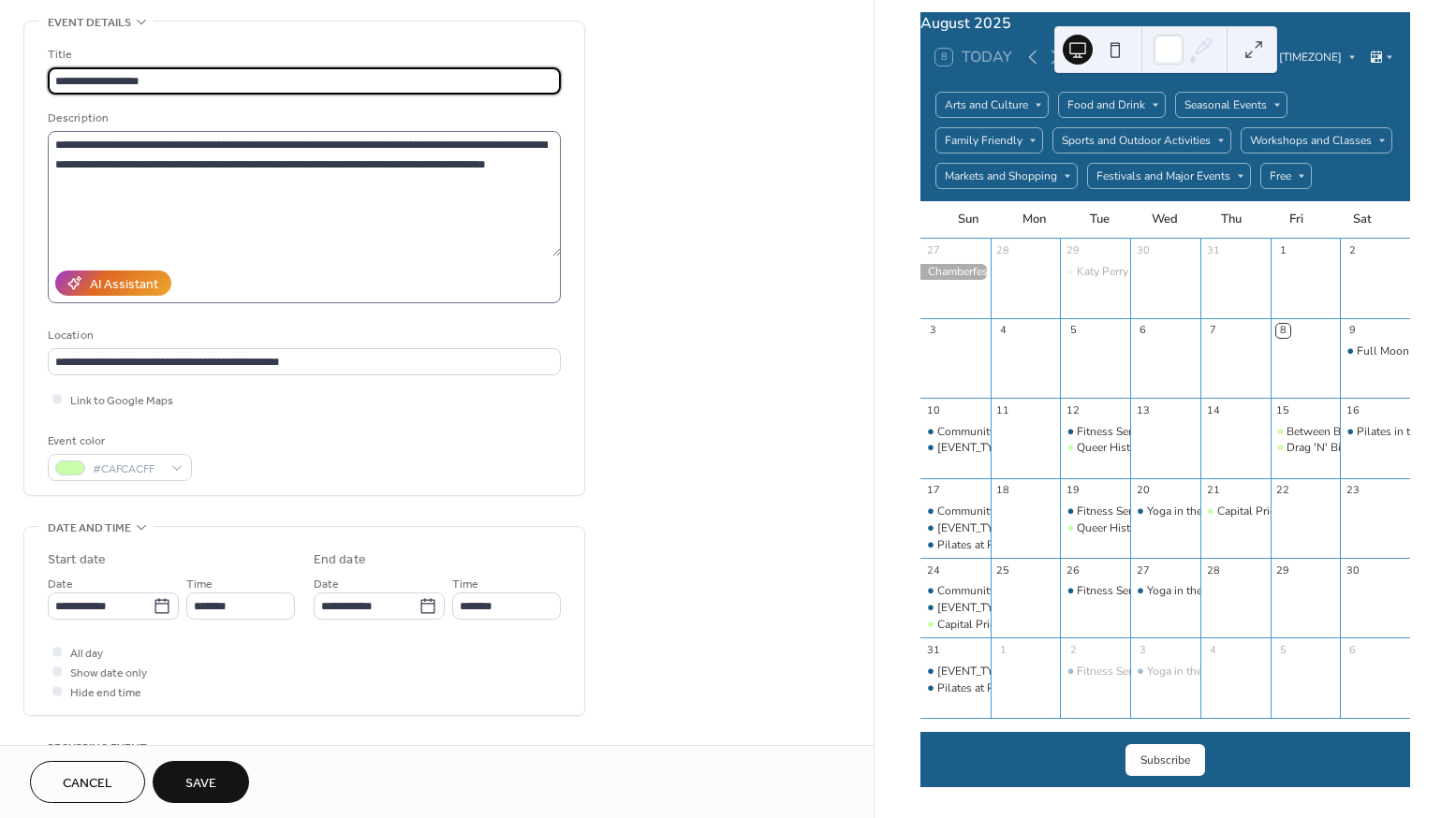 type on "**********" 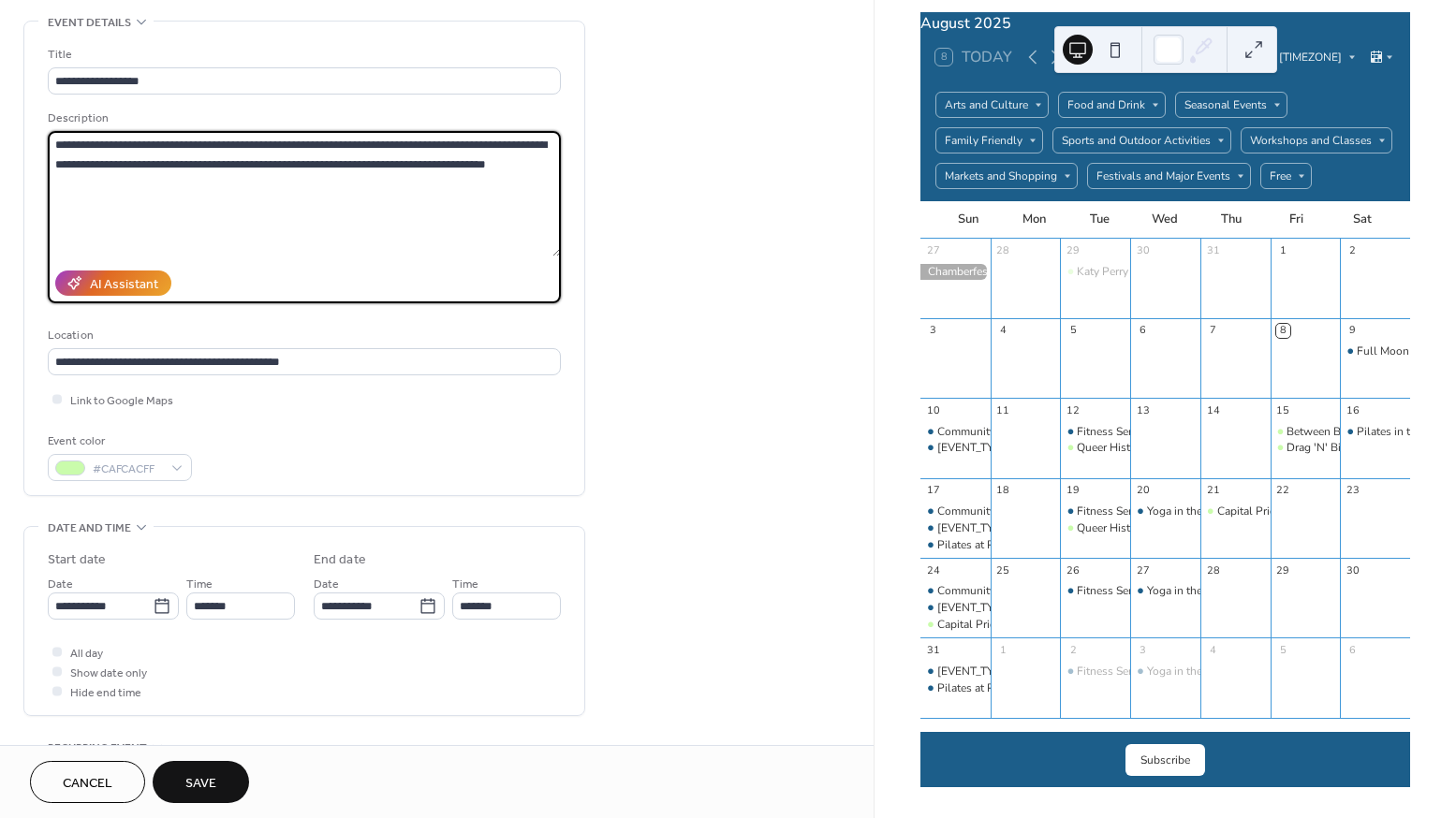 drag, startPoint x: 521, startPoint y: 167, endPoint x: -43, endPoint y: 125, distance: 565.56167 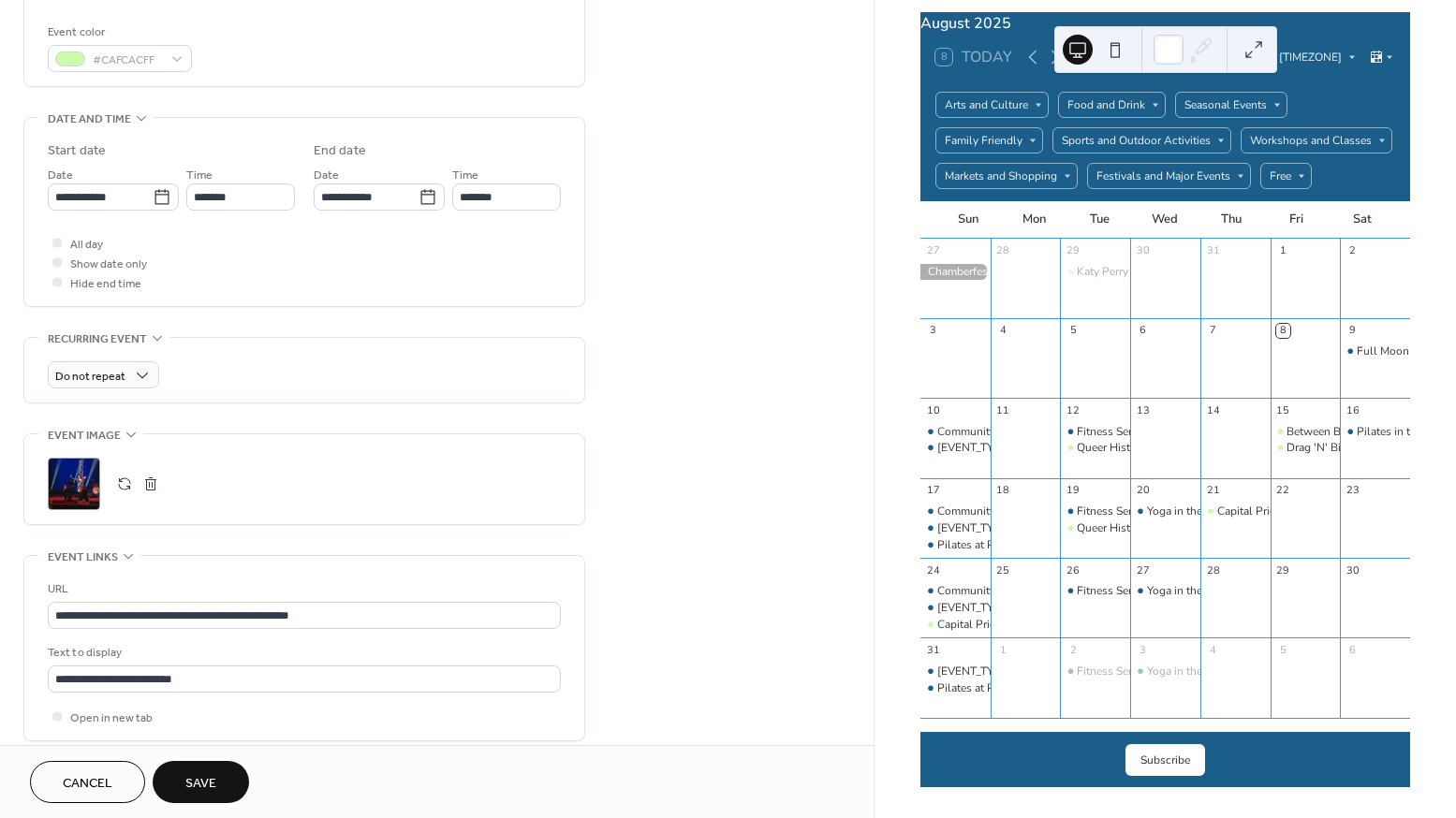 scroll, scrollTop: 528, scrollLeft: 0, axis: vertical 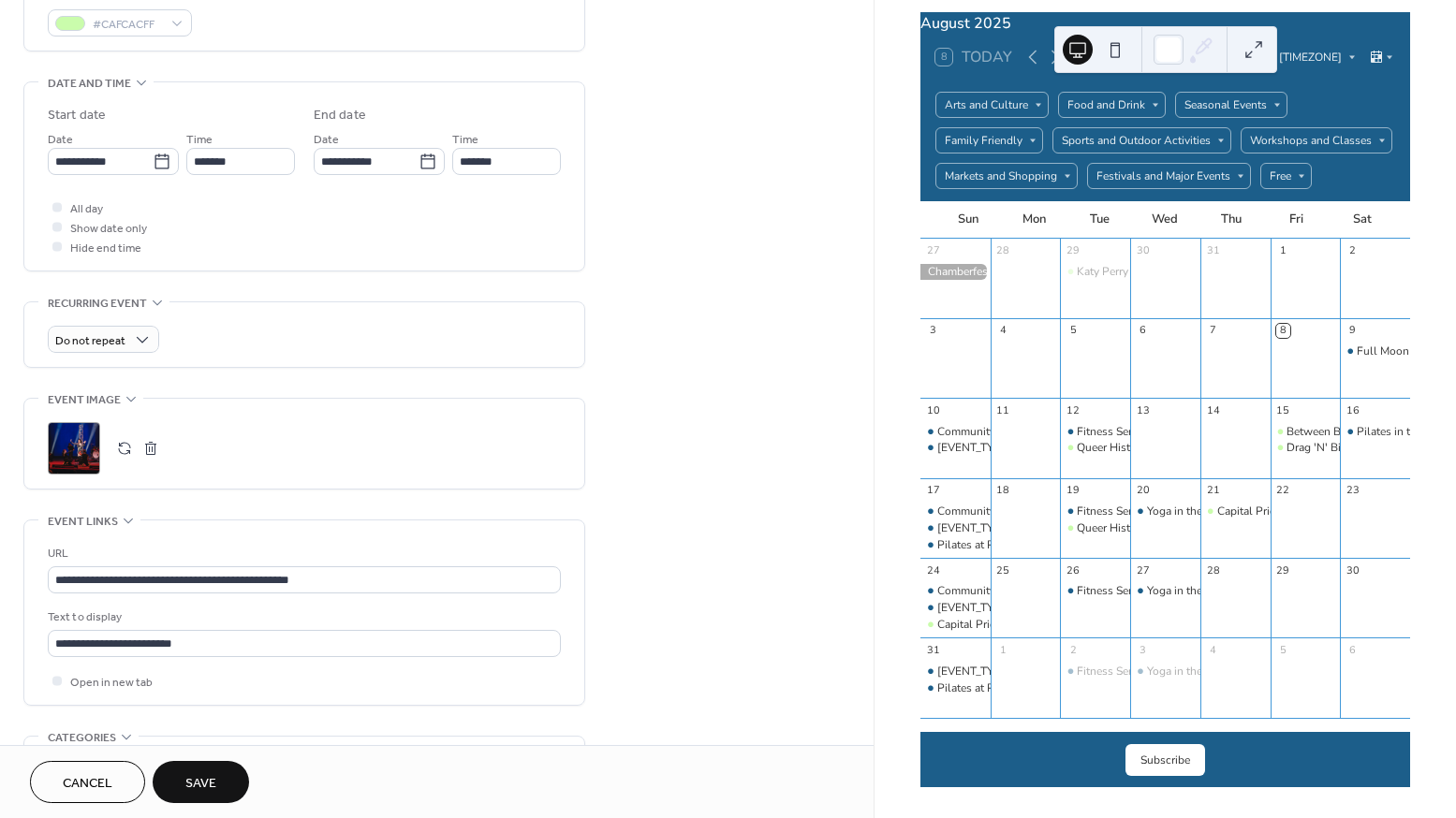 type on "**********" 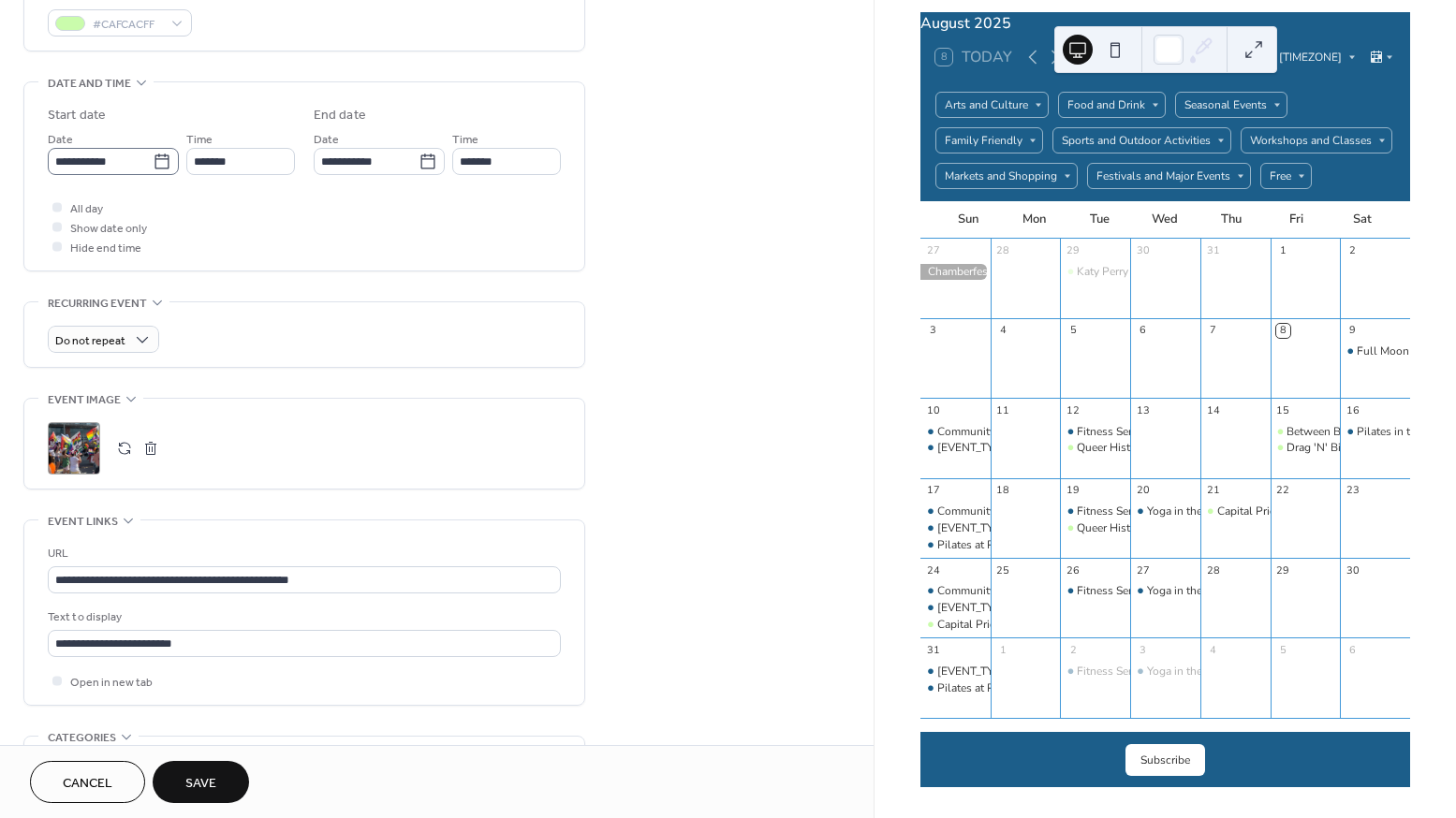 click 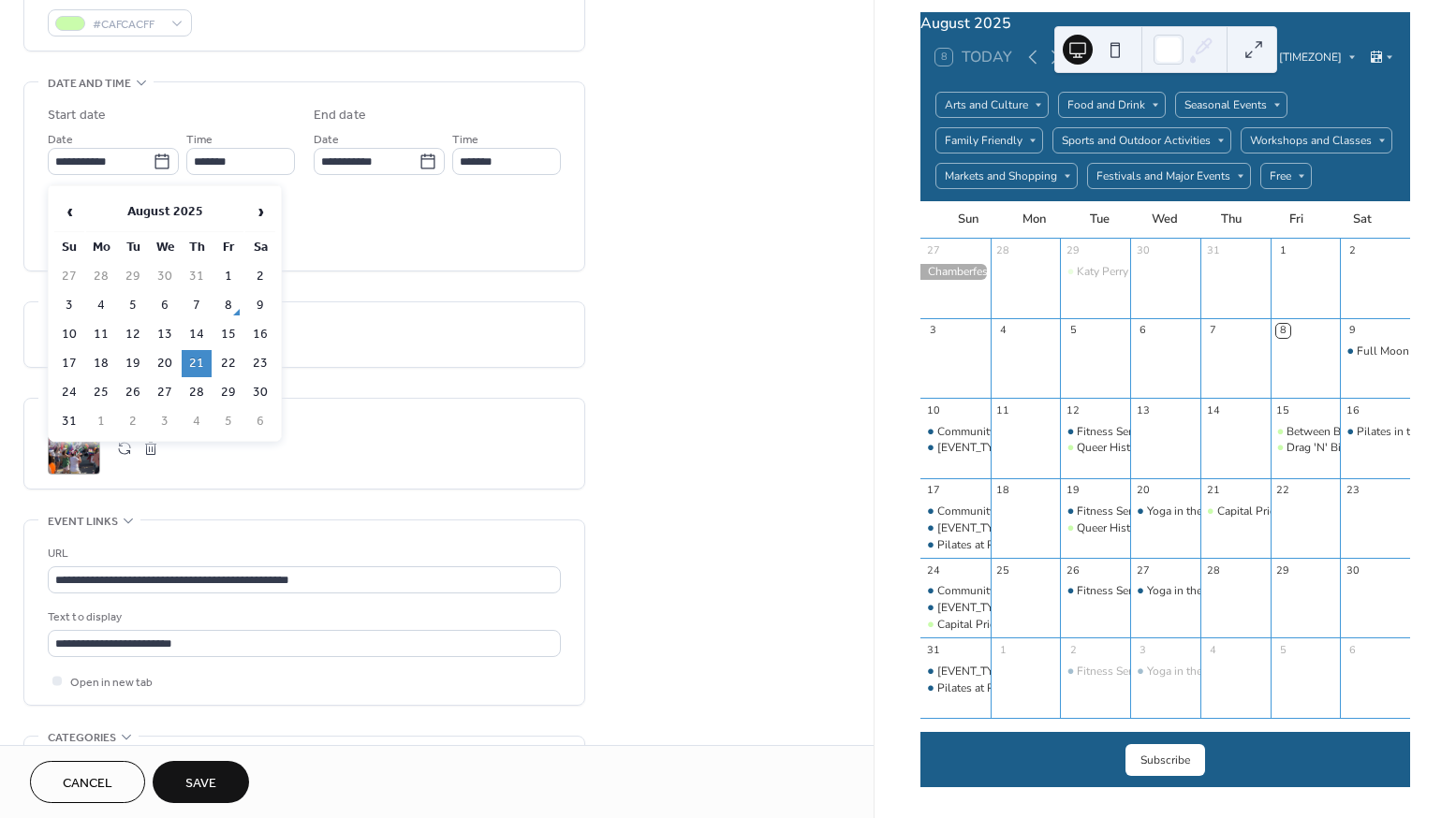 click on "20" at bounding box center [165, 363] 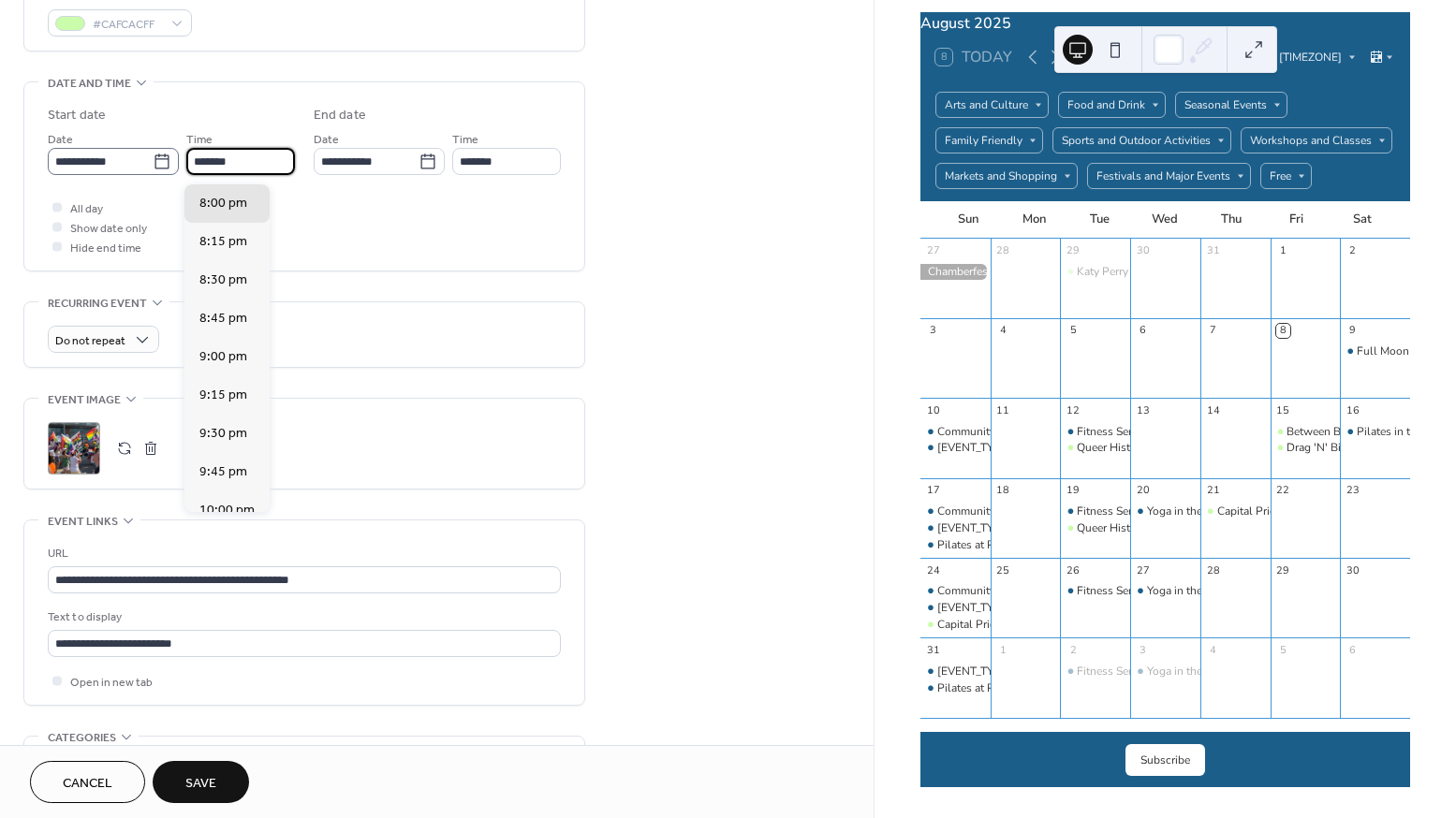 drag, startPoint x: 244, startPoint y: 168, endPoint x: 153, endPoint y: 168, distance: 91 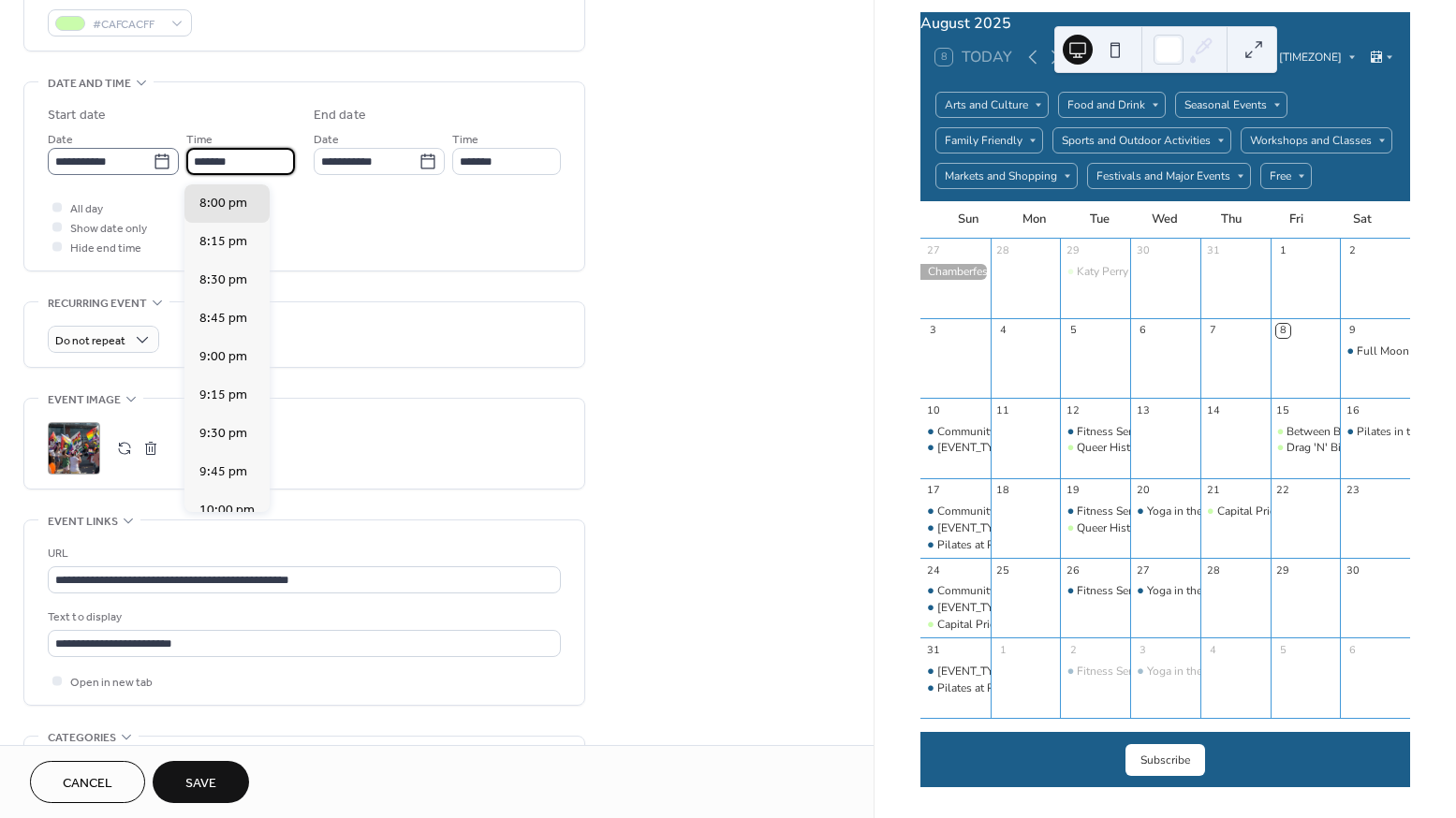 click on "**********" at bounding box center [171, 152] 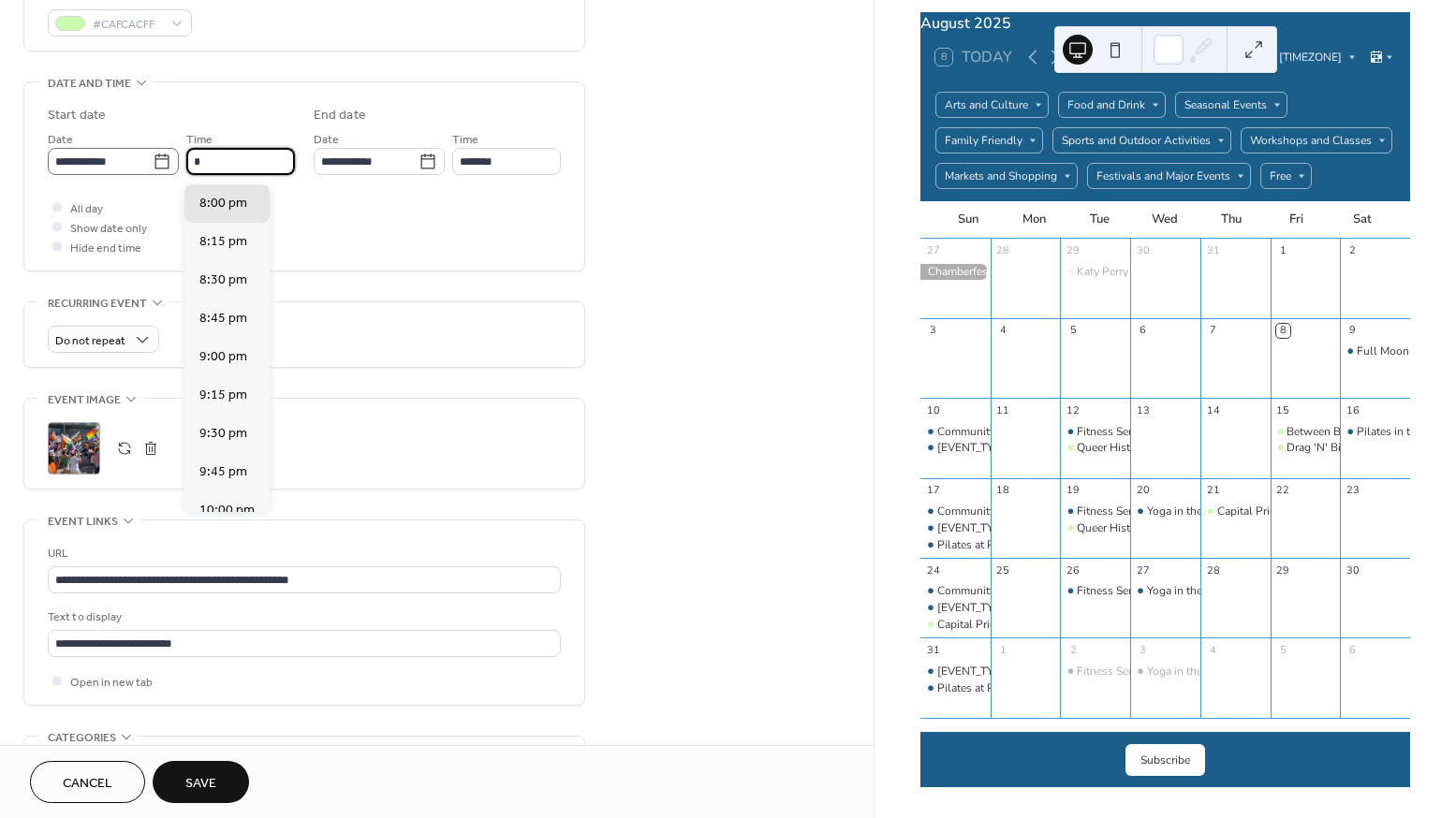 scroll, scrollTop: 921, scrollLeft: 0, axis: vertical 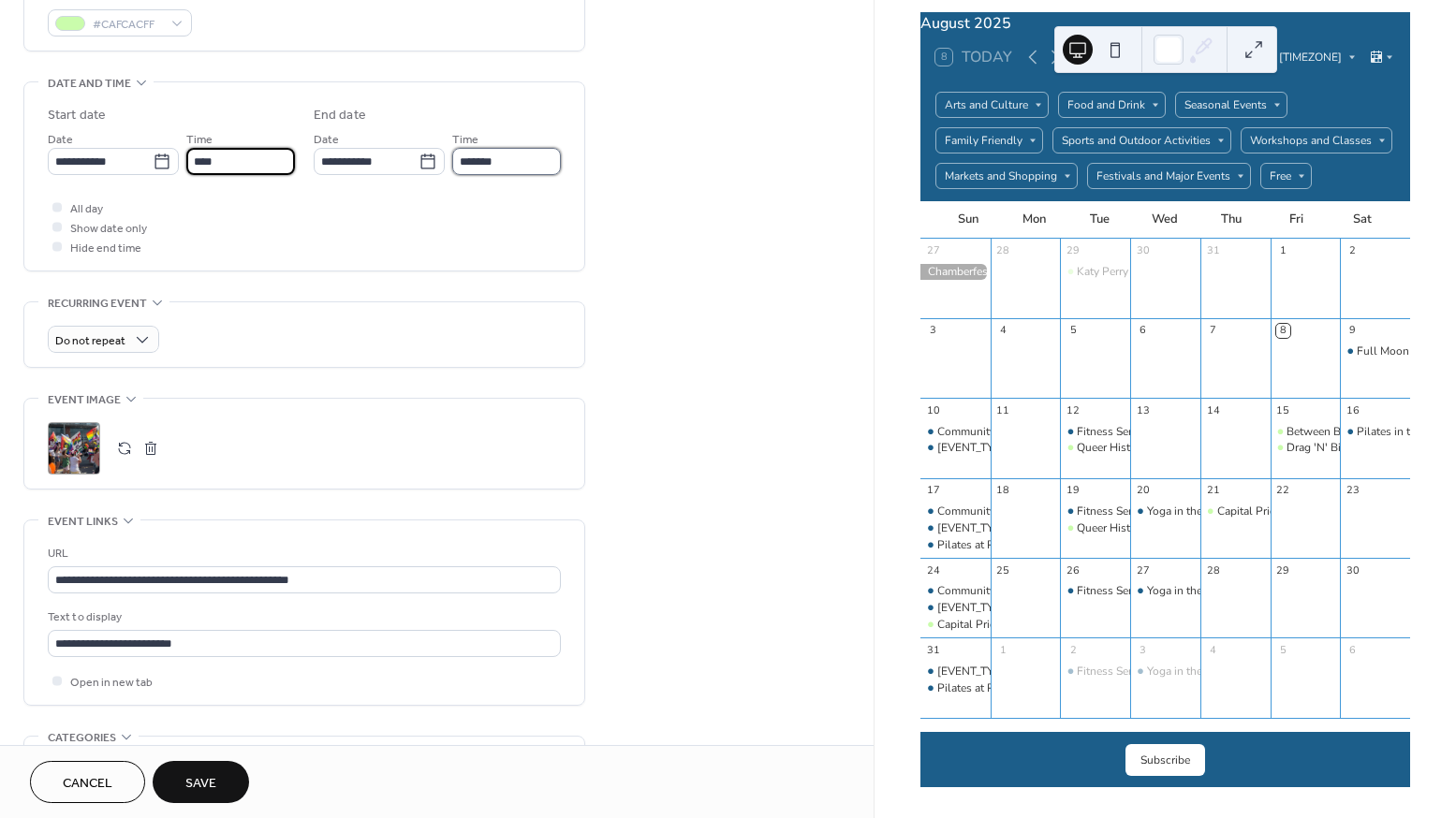 type on "*******" 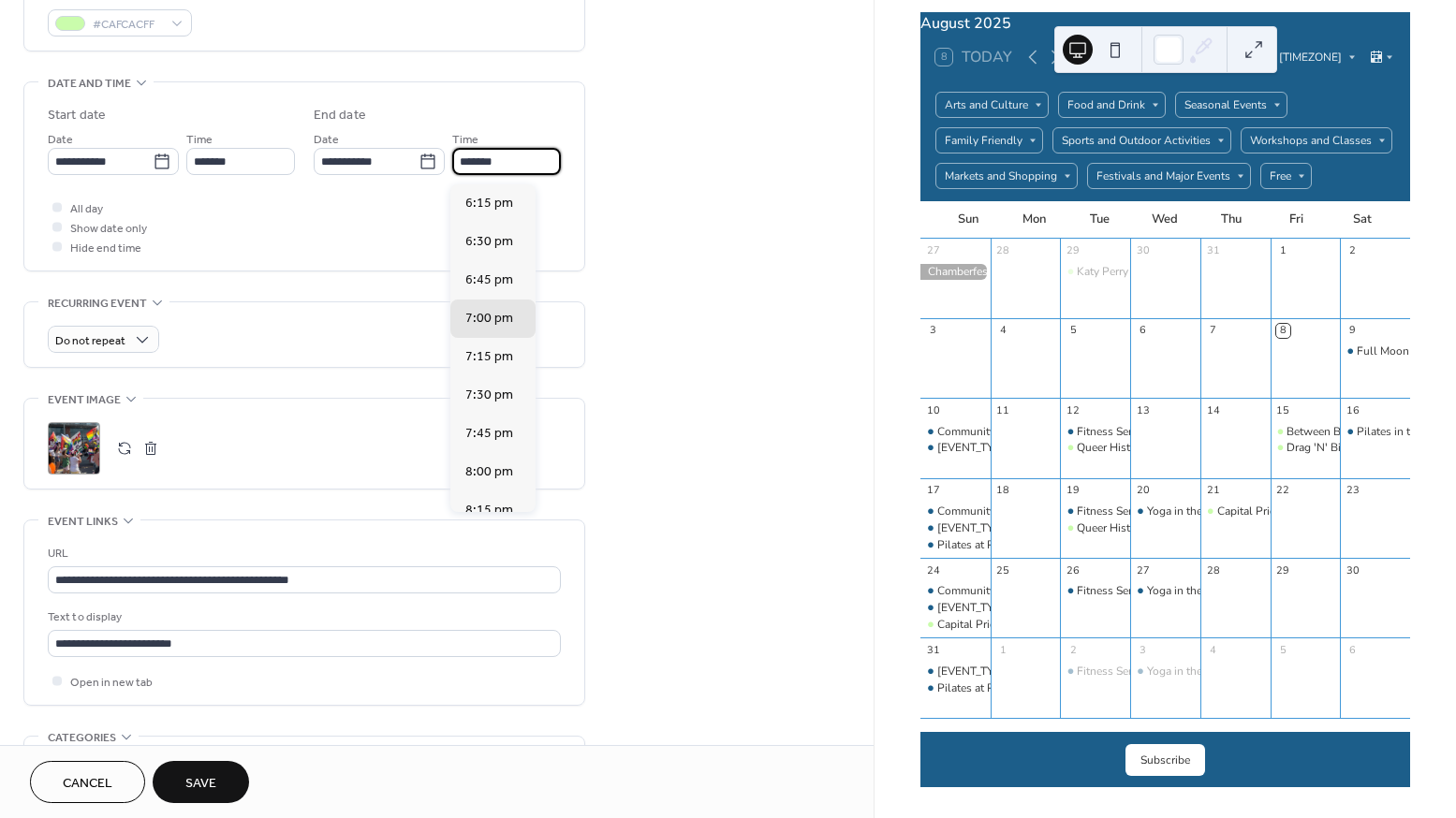 drag, startPoint x: 516, startPoint y: 173, endPoint x: 445, endPoint y: 168, distance: 71.1758 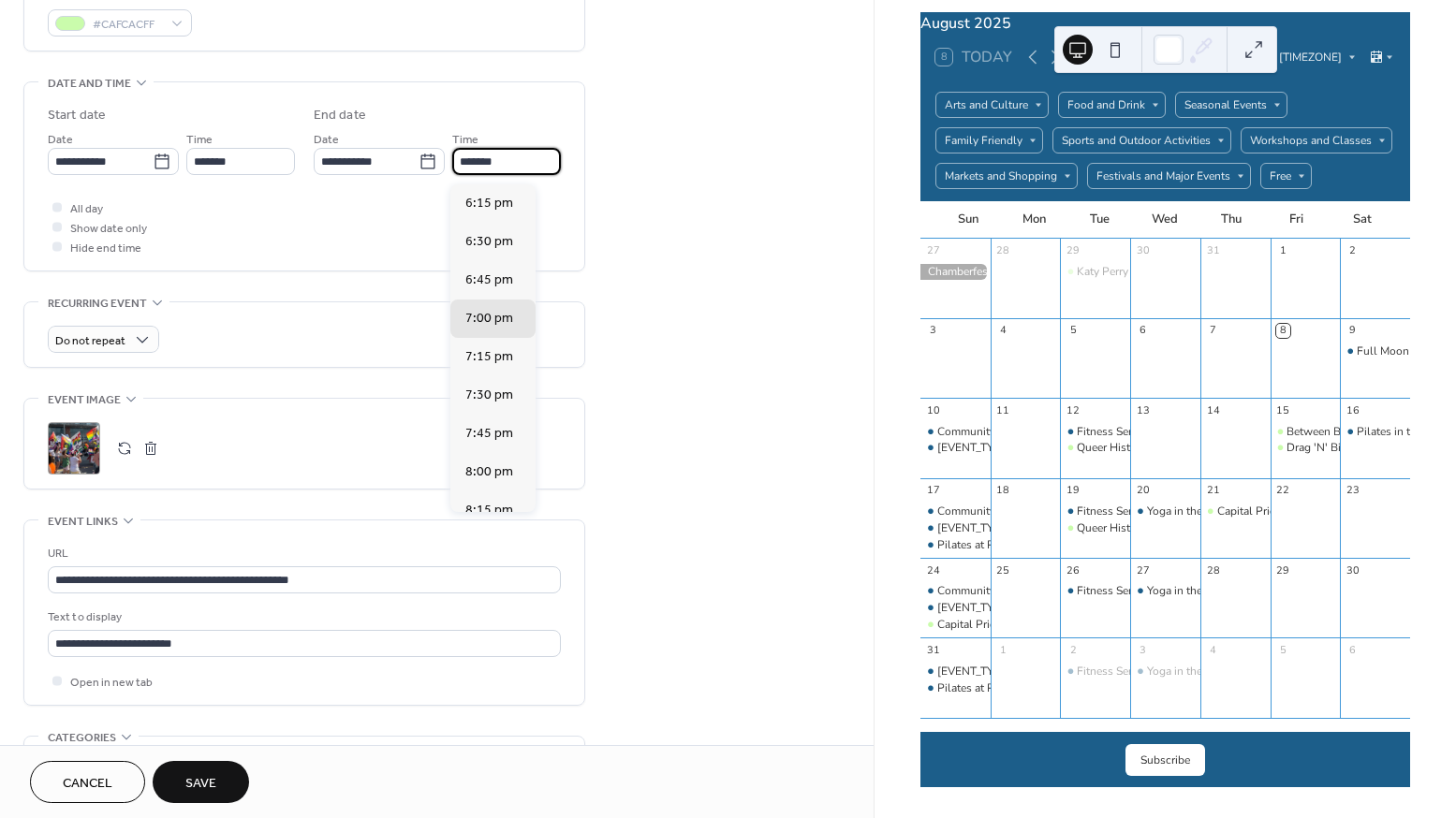 click on "**********" at bounding box center (437, 152) 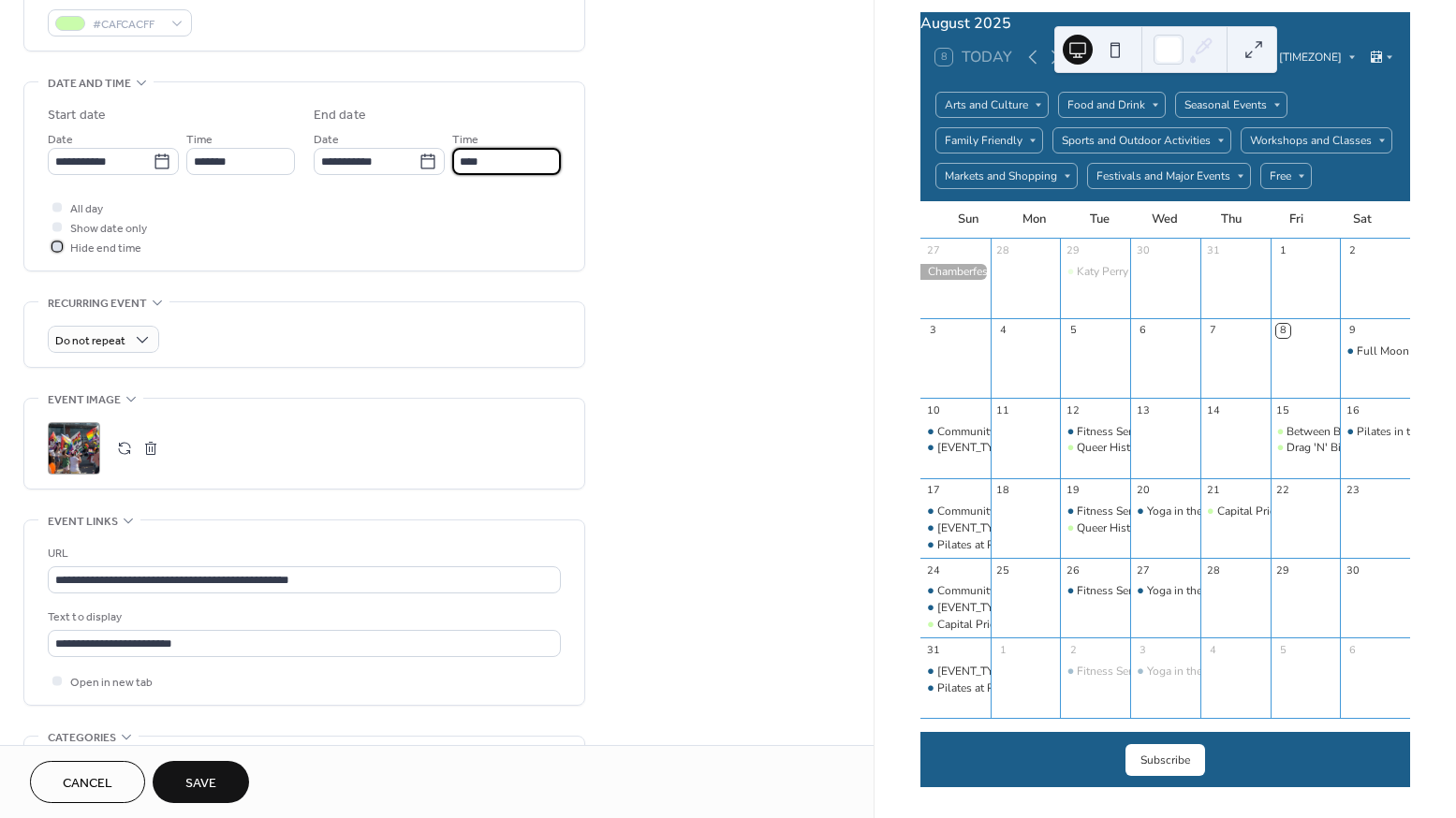 type on "*******" 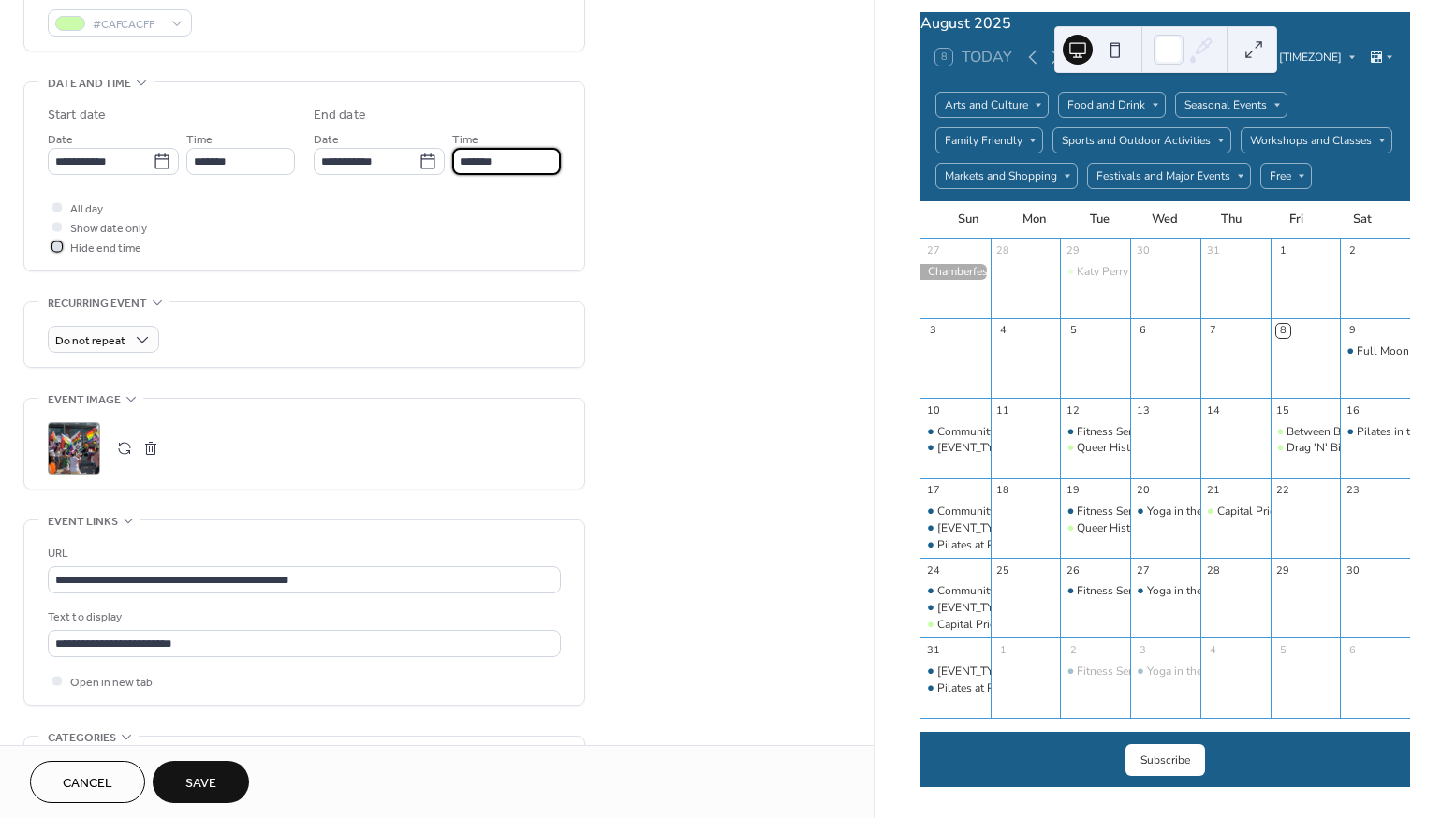 click on "Hide end time" at bounding box center (106, 248) 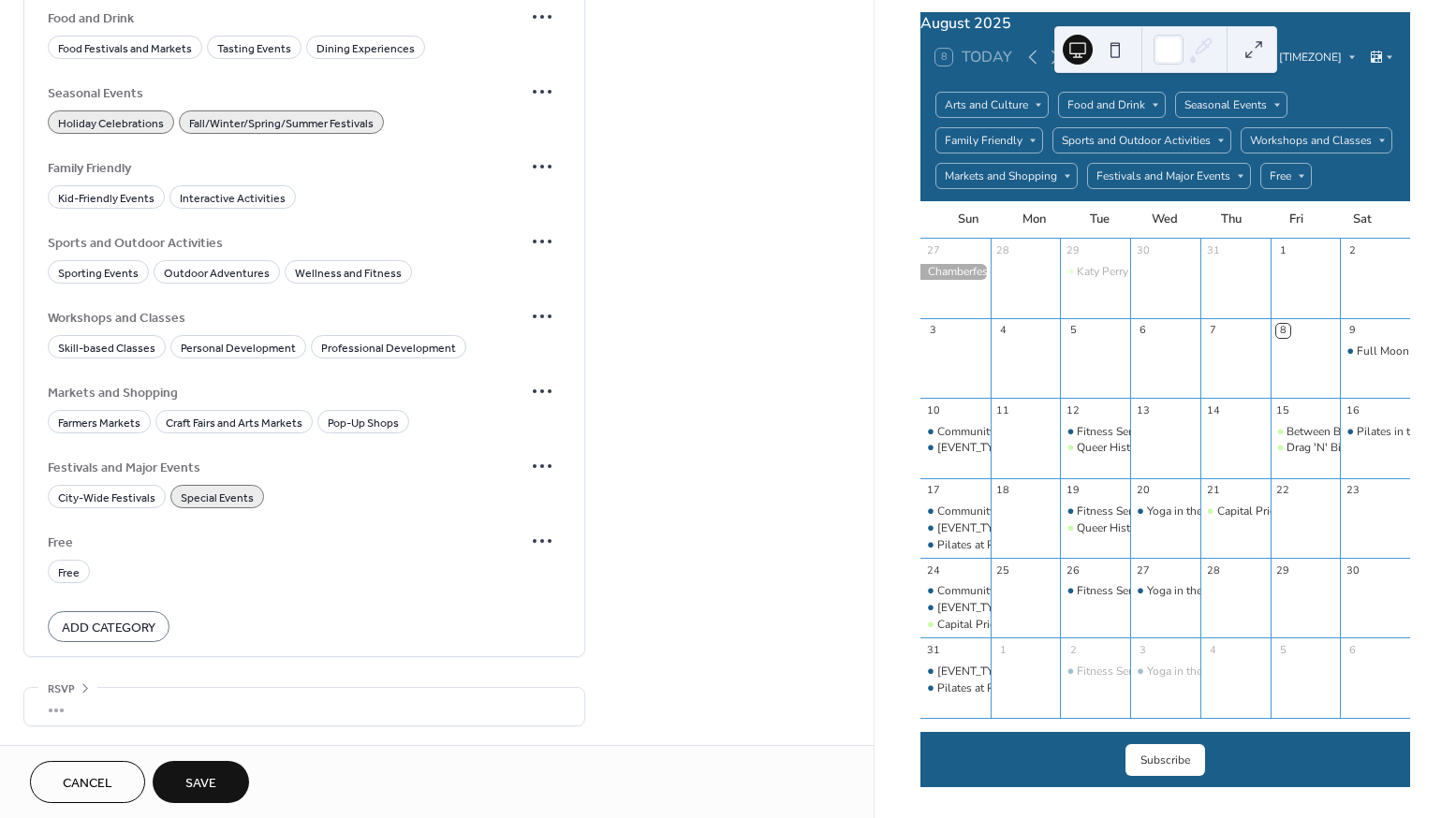 scroll, scrollTop: 1219, scrollLeft: 0, axis: vertical 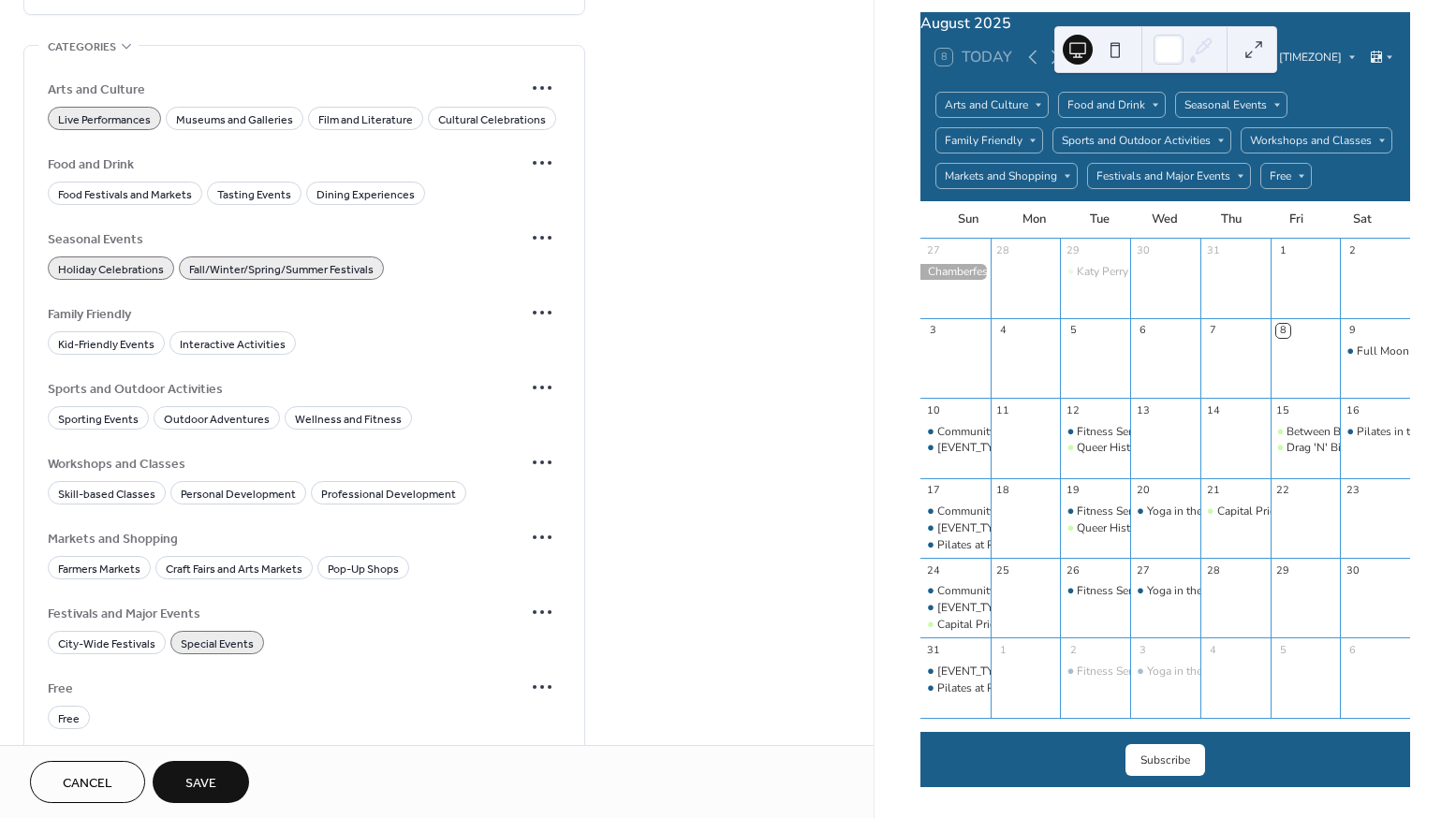 click on "Live Performances" at bounding box center (104, 120) 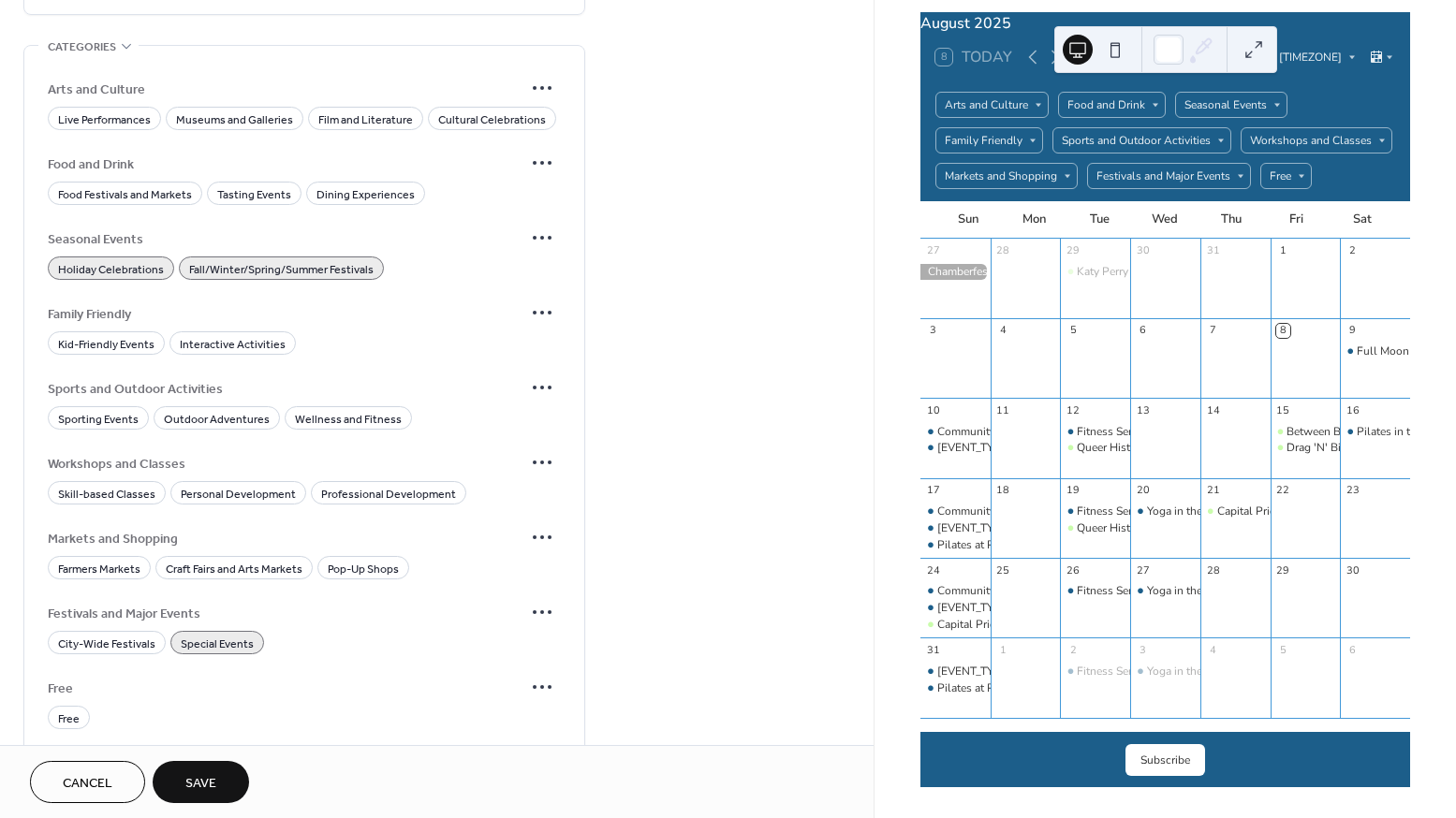 scroll, scrollTop: 1374, scrollLeft: 0, axis: vertical 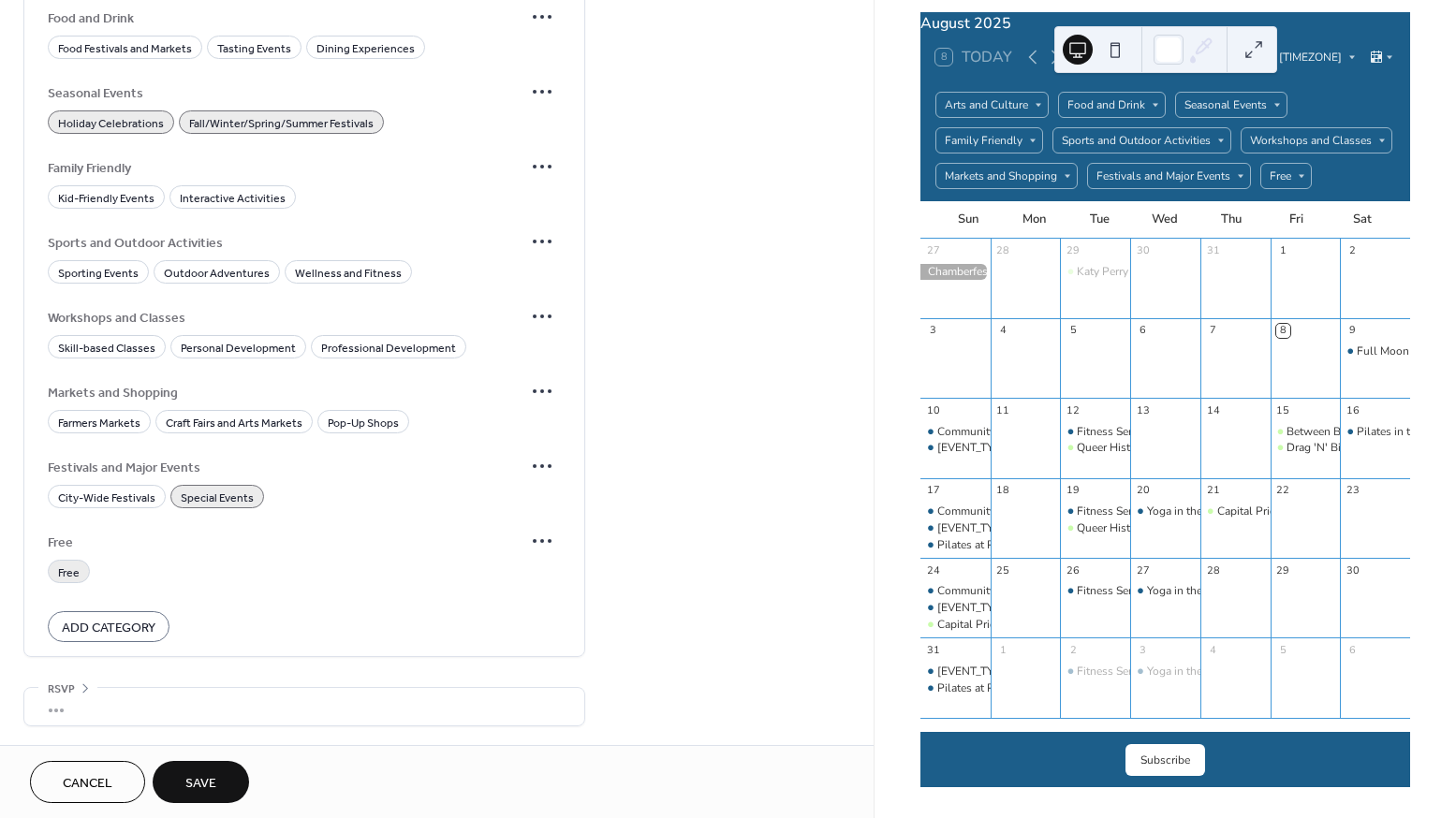 click on "Free" at bounding box center (68, 573) 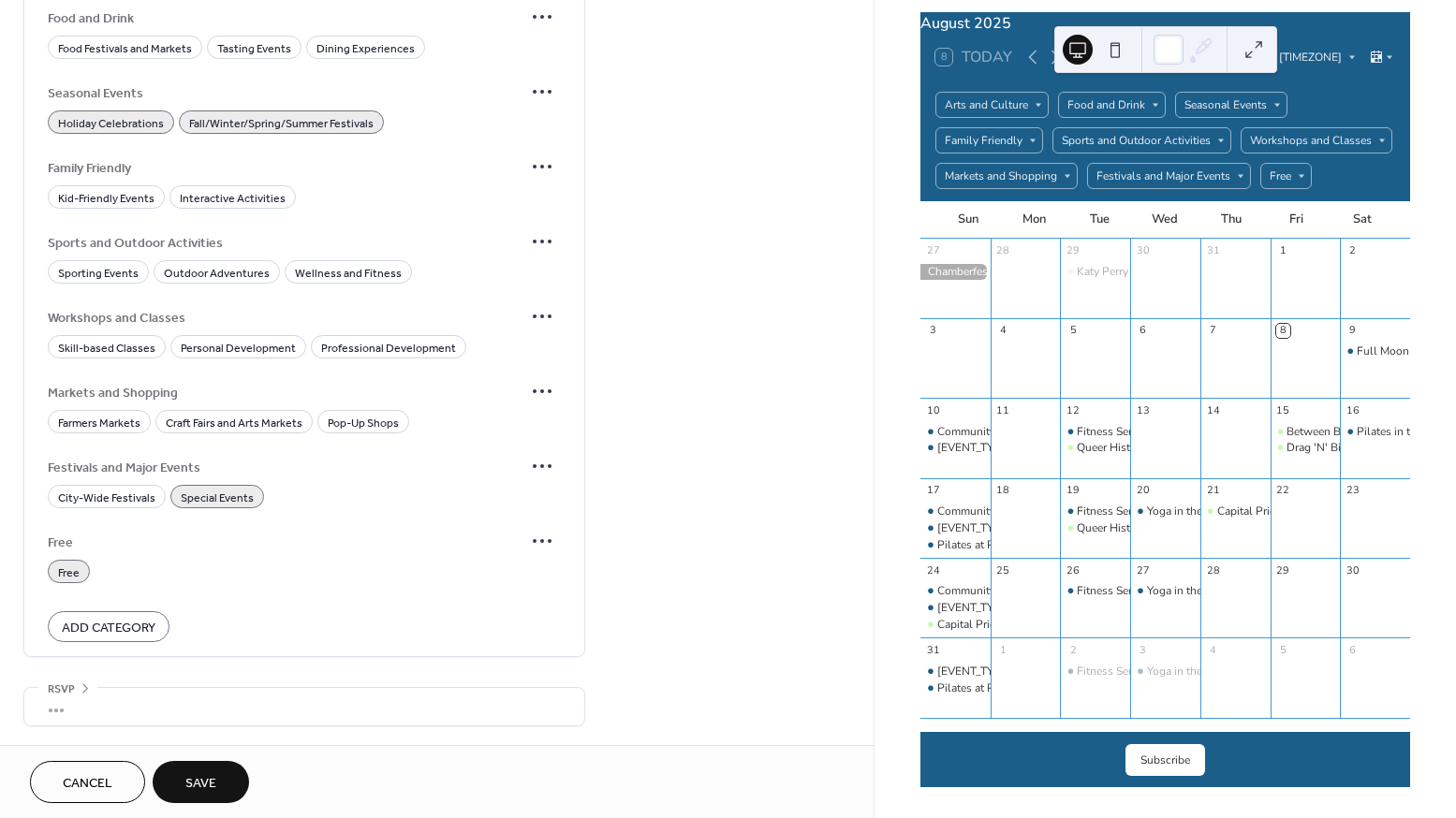 click on "Save" at bounding box center [200, 783] 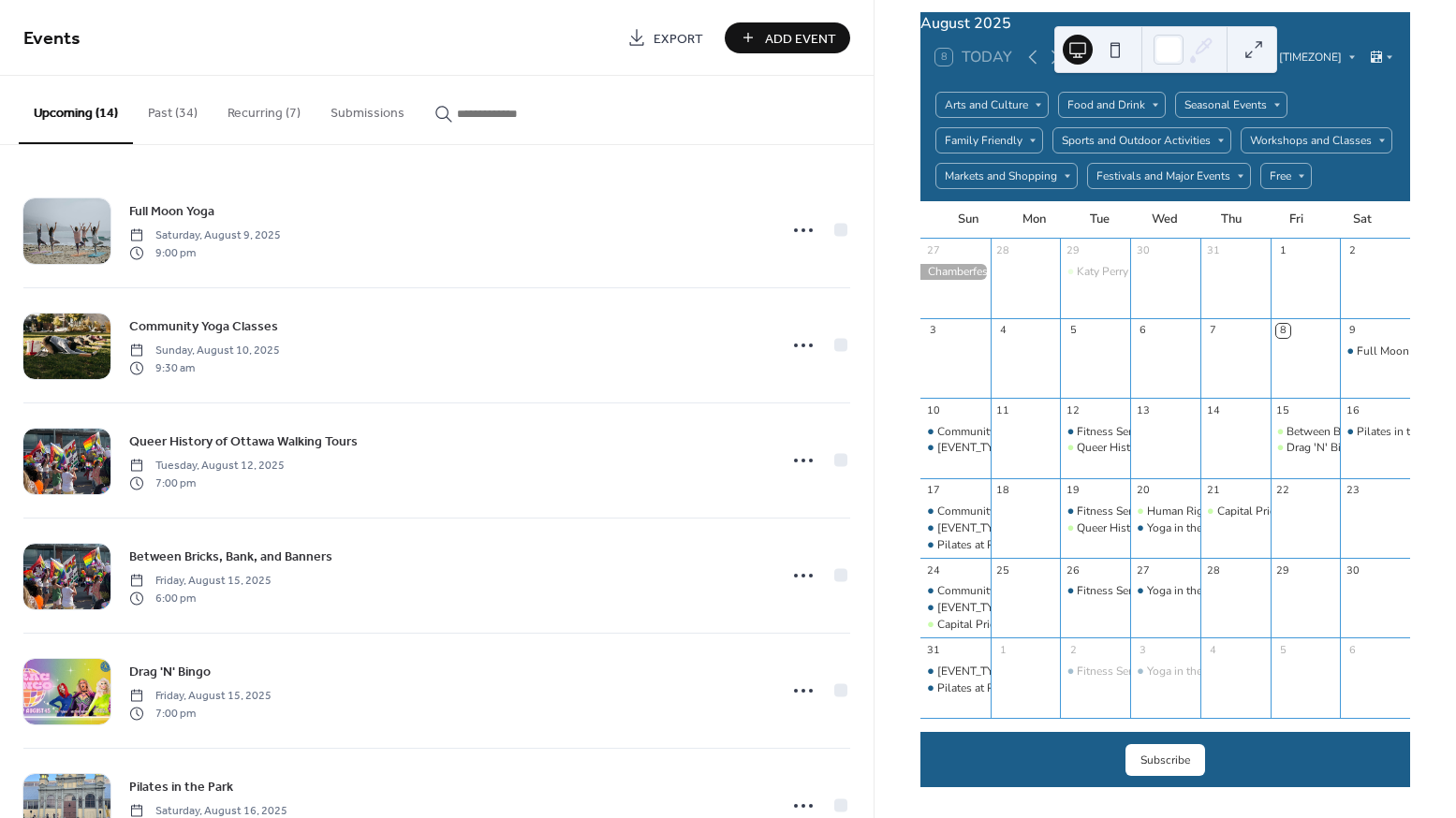 scroll, scrollTop: 994, scrollLeft: 0, axis: vertical 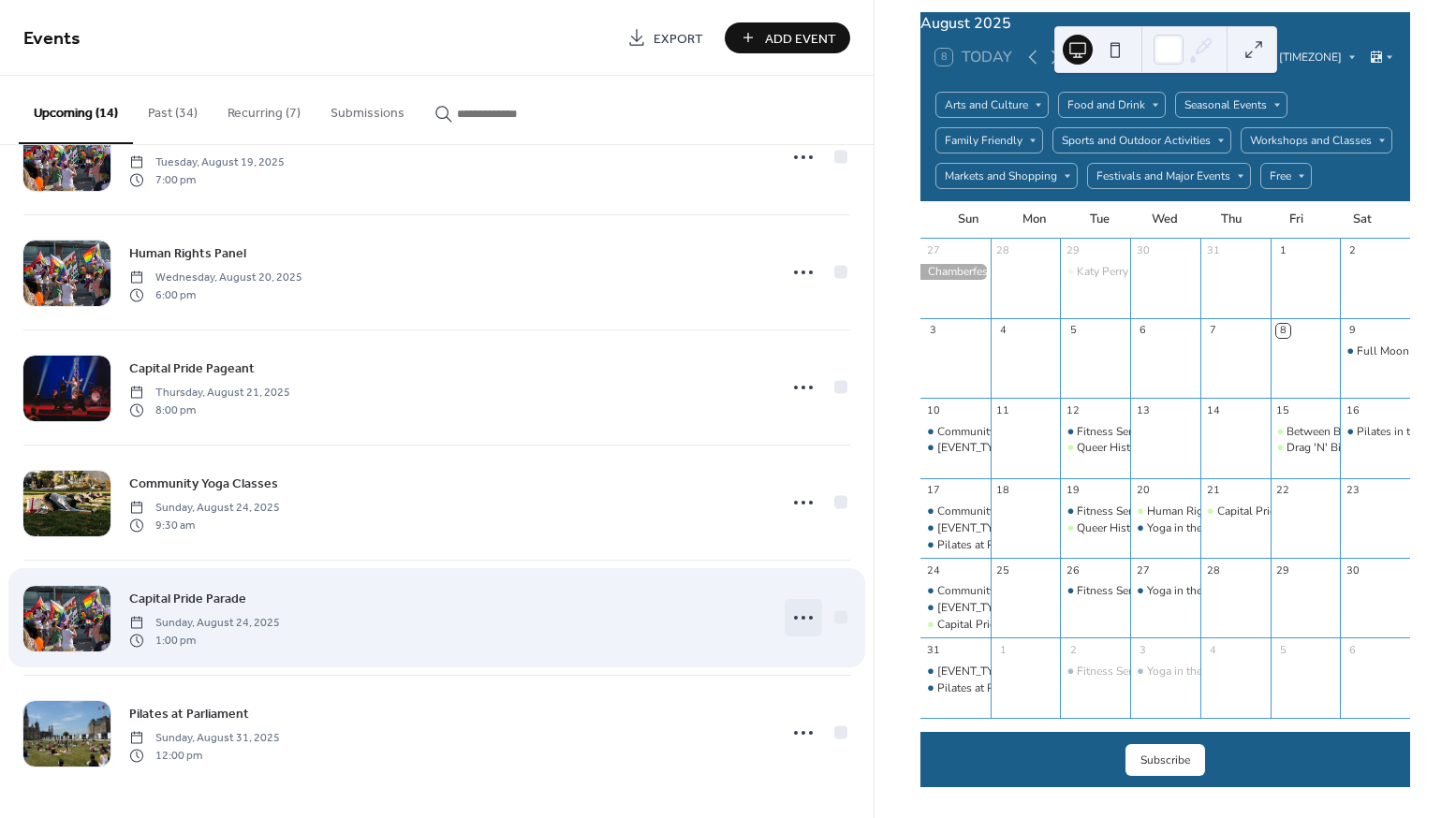 click 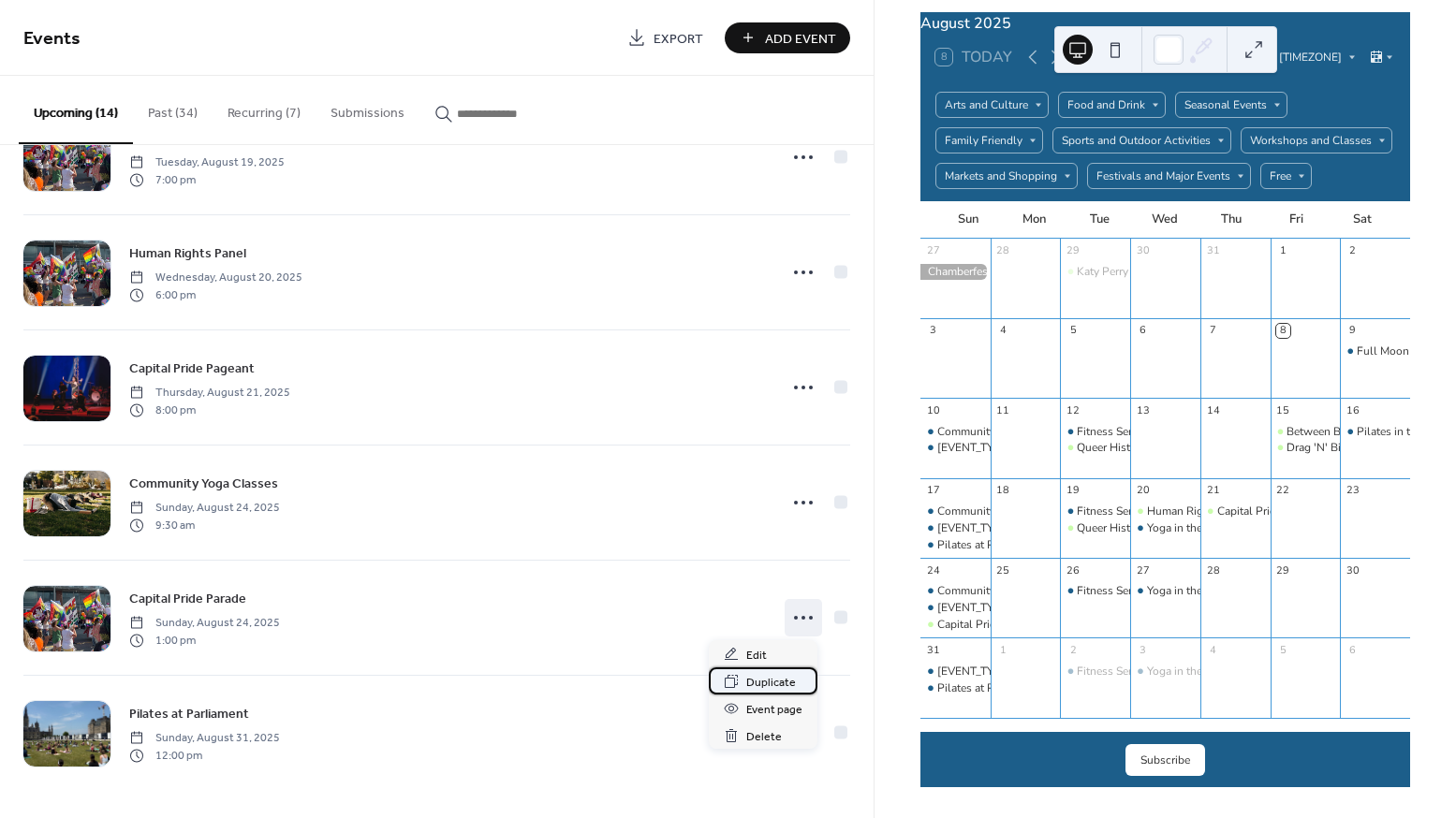 click on "Duplicate" at bounding box center (771, 682) 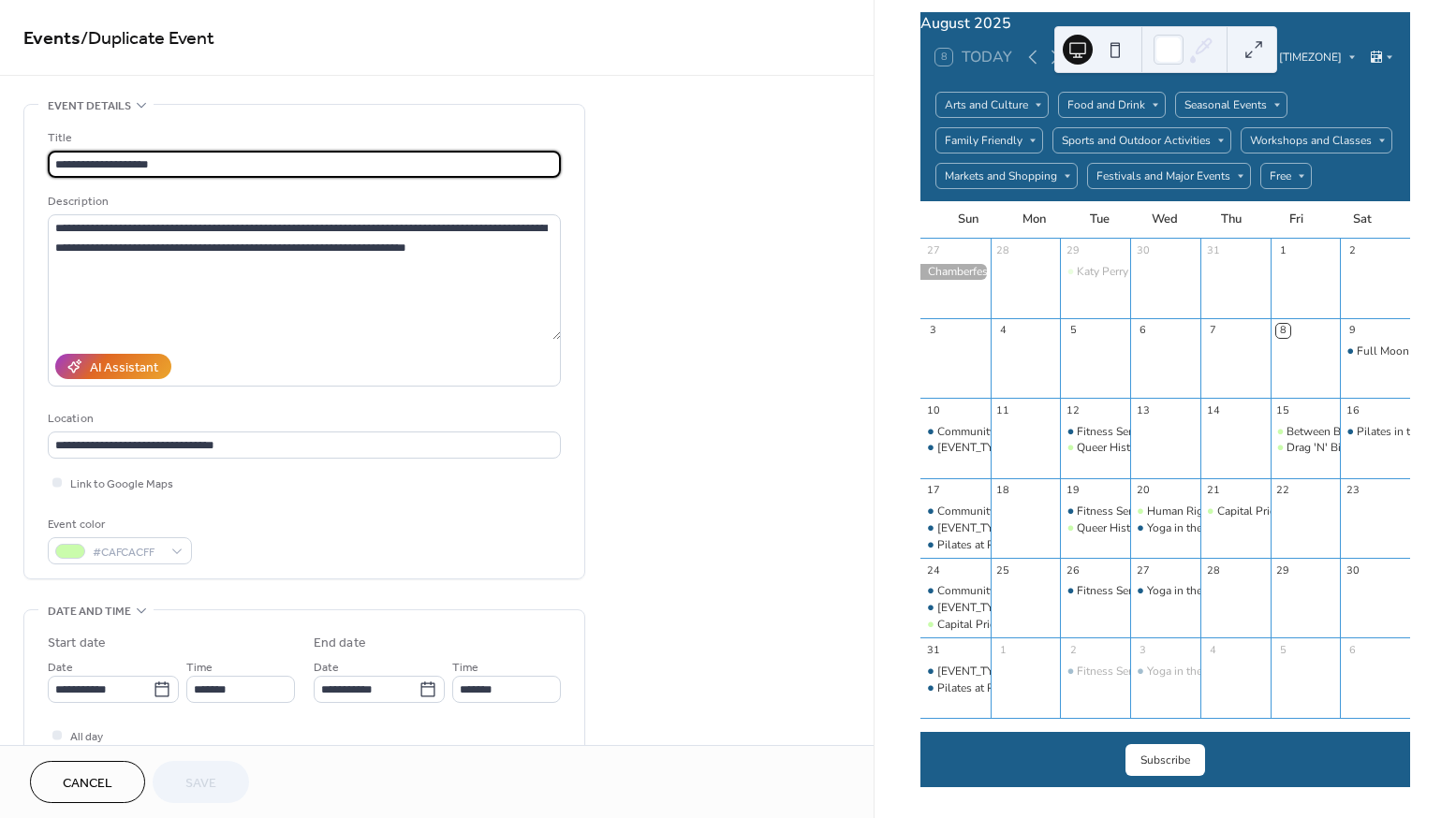 drag, startPoint x: 187, startPoint y: 163, endPoint x: 22, endPoint y: 166, distance: 165.02727 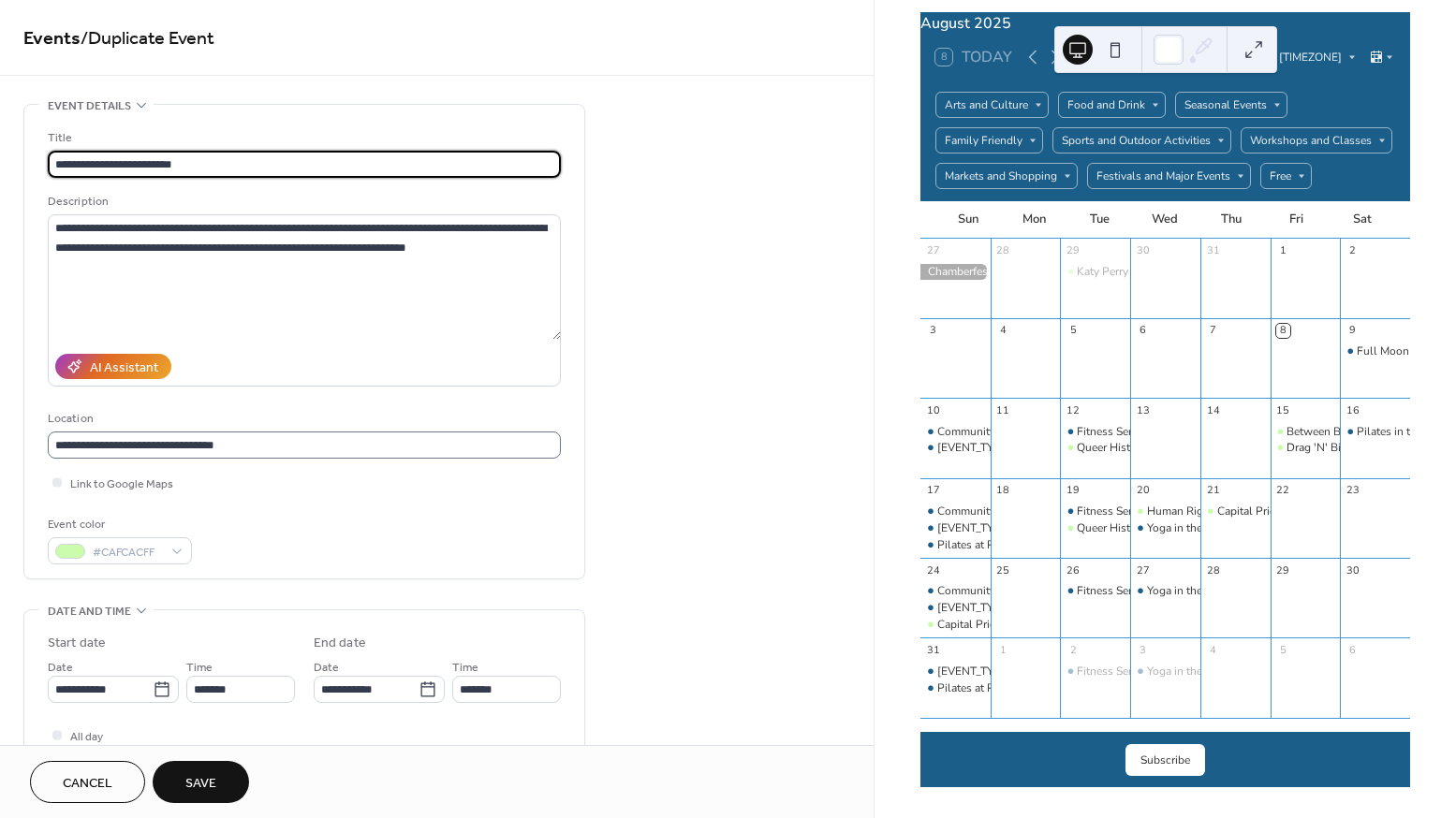 type on "**********" 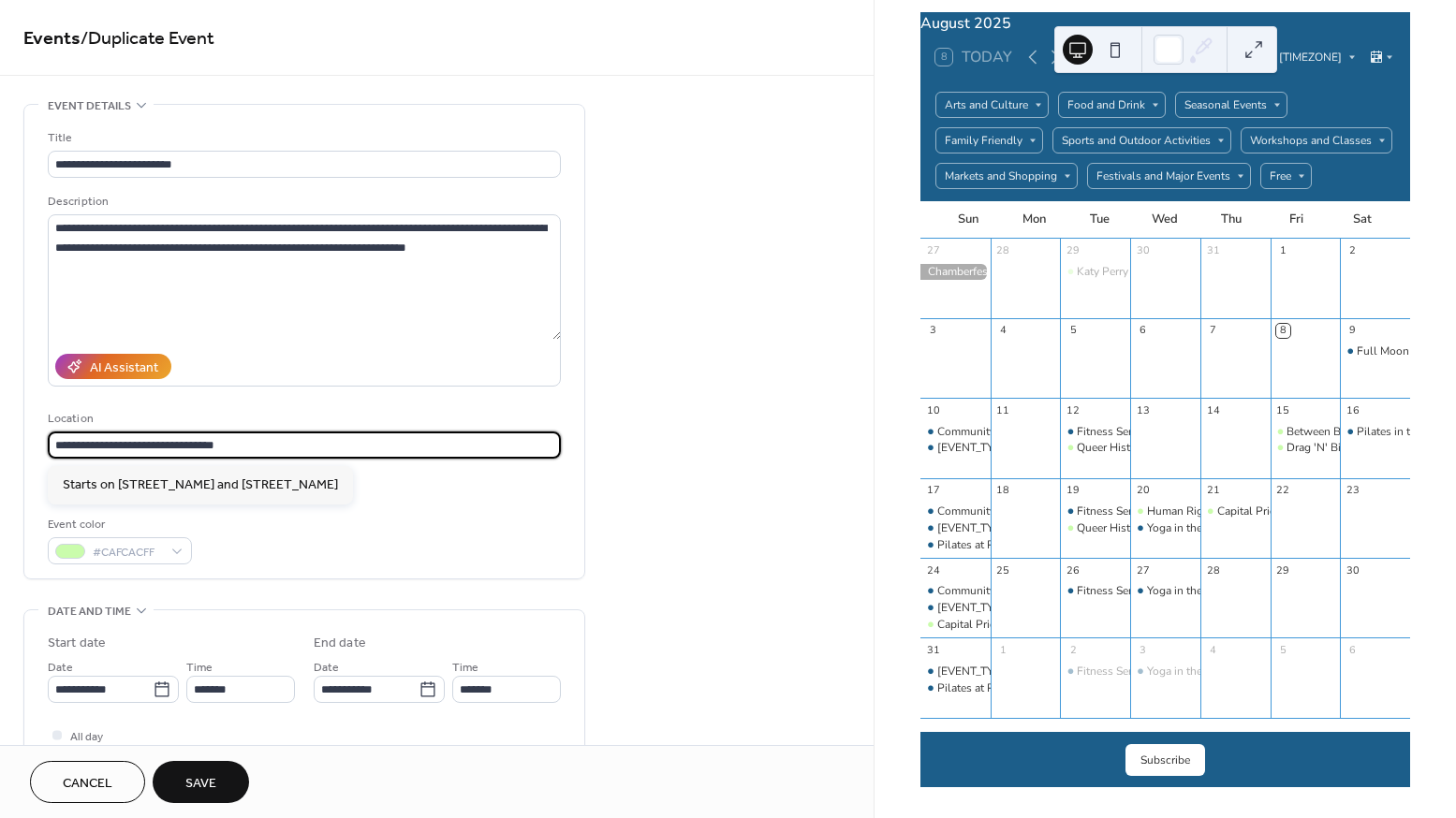 drag, startPoint x: 233, startPoint y: 443, endPoint x: 57, endPoint y: 443, distance: 176 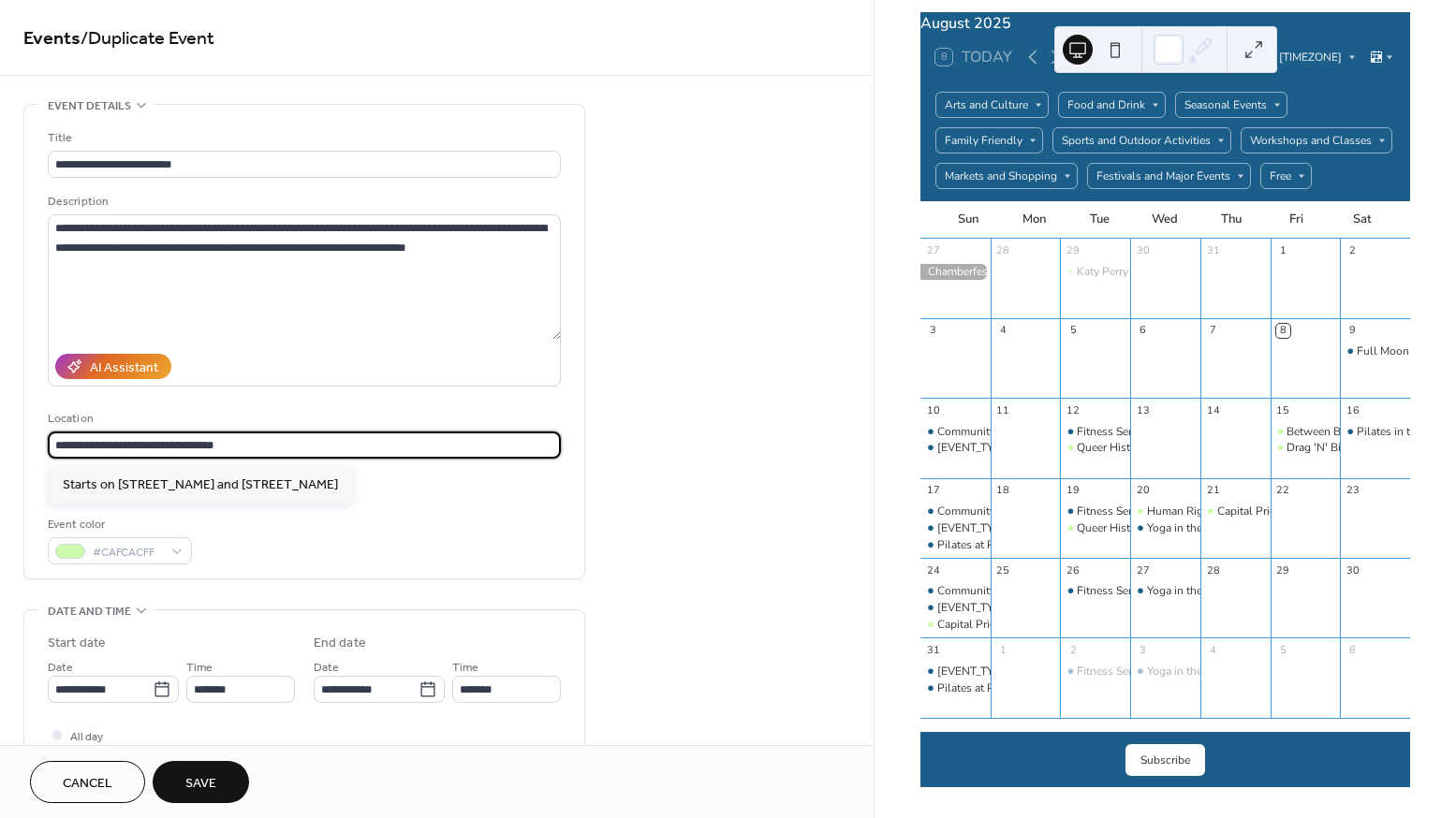 click on "**********" at bounding box center [304, 342] 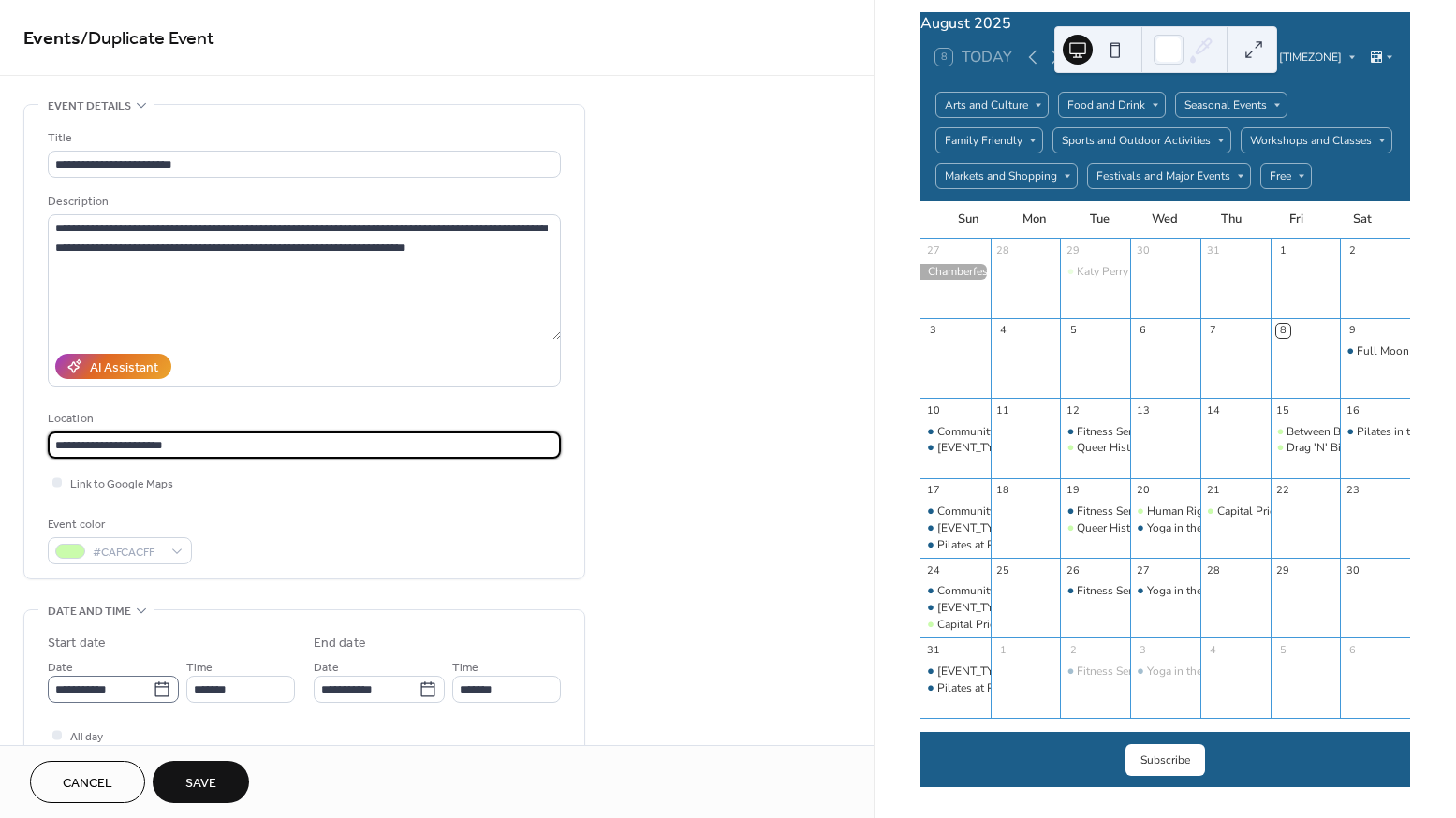 type on "**********" 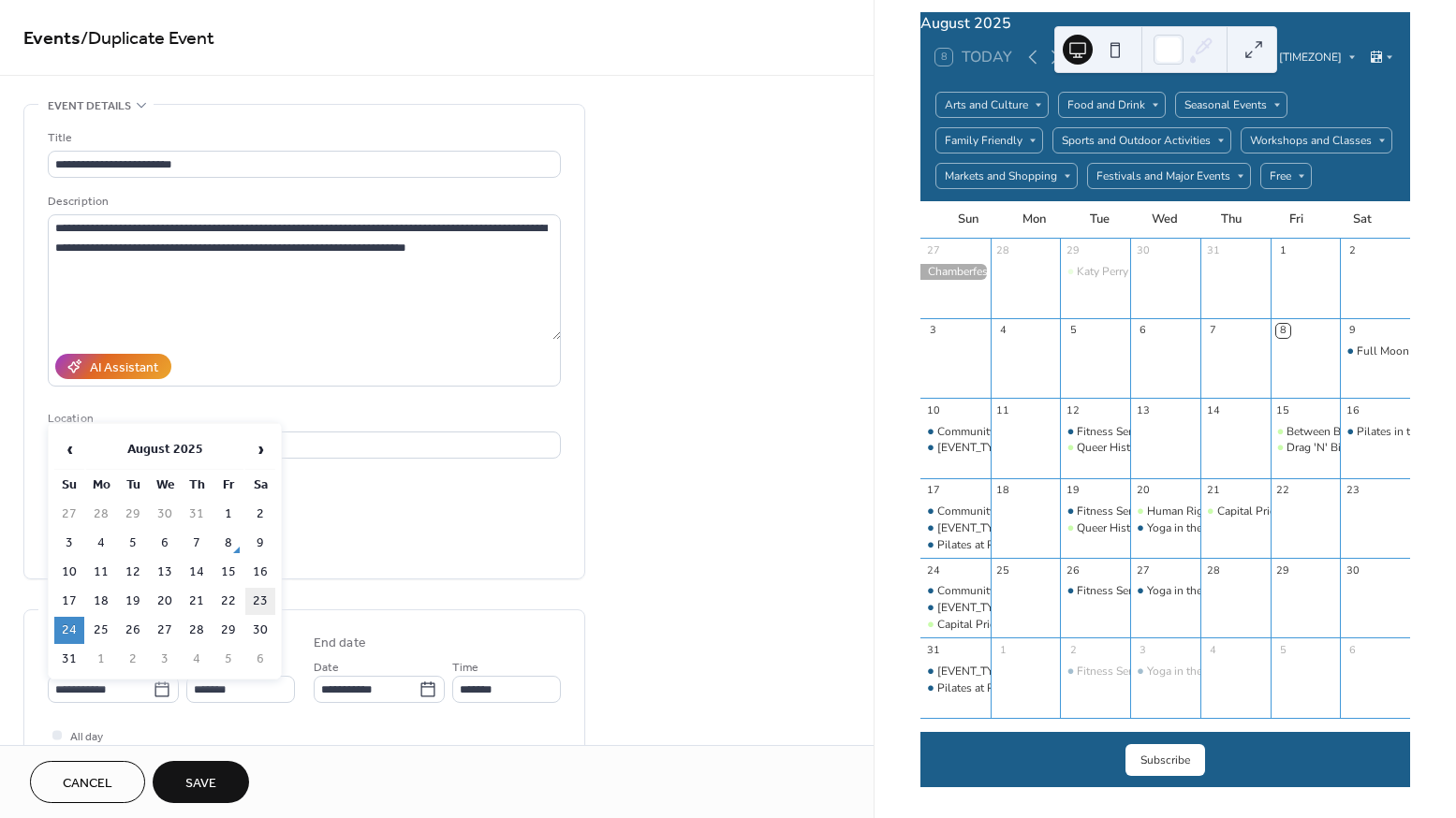 click on "23" at bounding box center (260, 601) 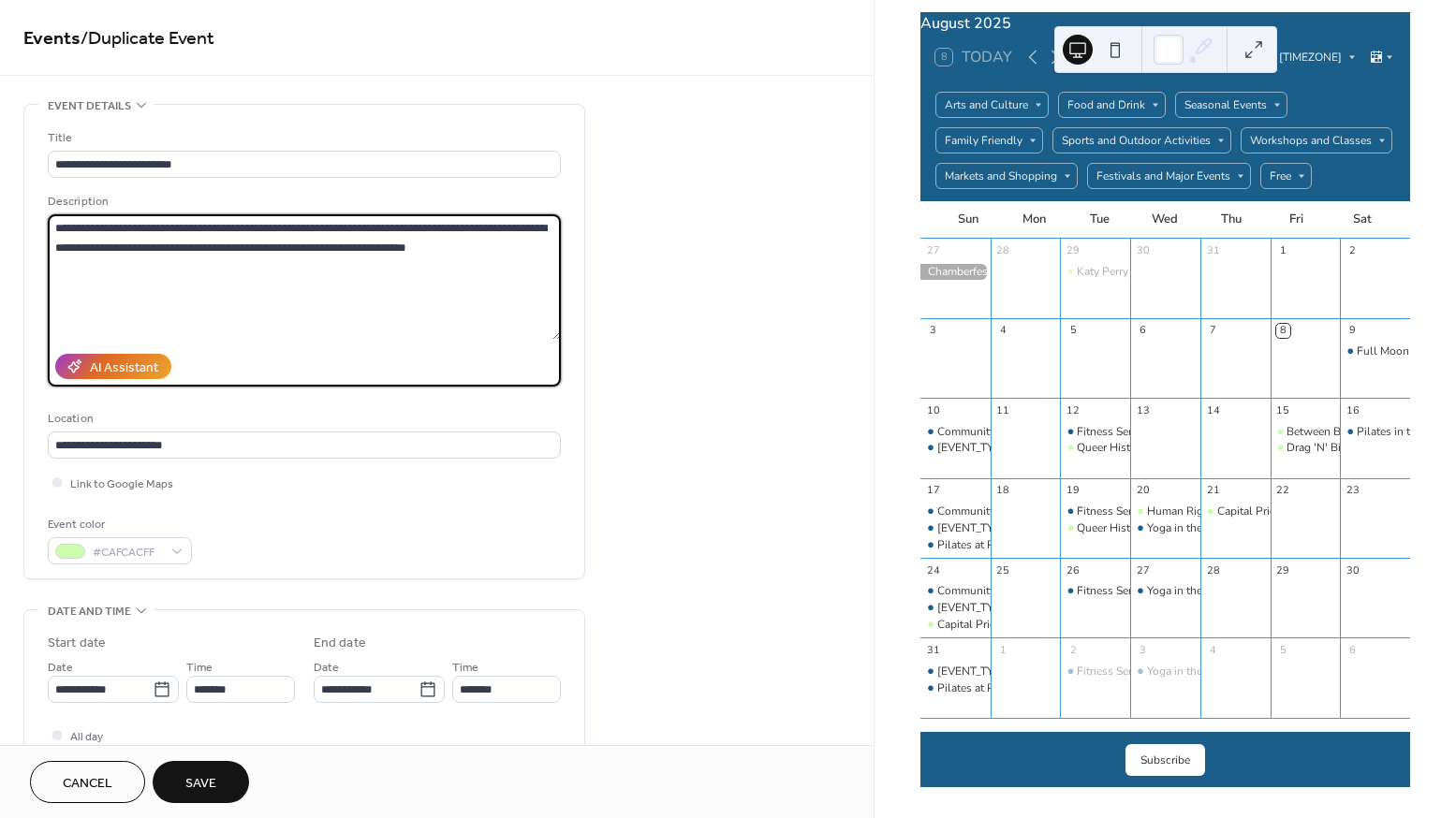 drag, startPoint x: 359, startPoint y: 462, endPoint x: 37, endPoint y: 215, distance: 405.82385 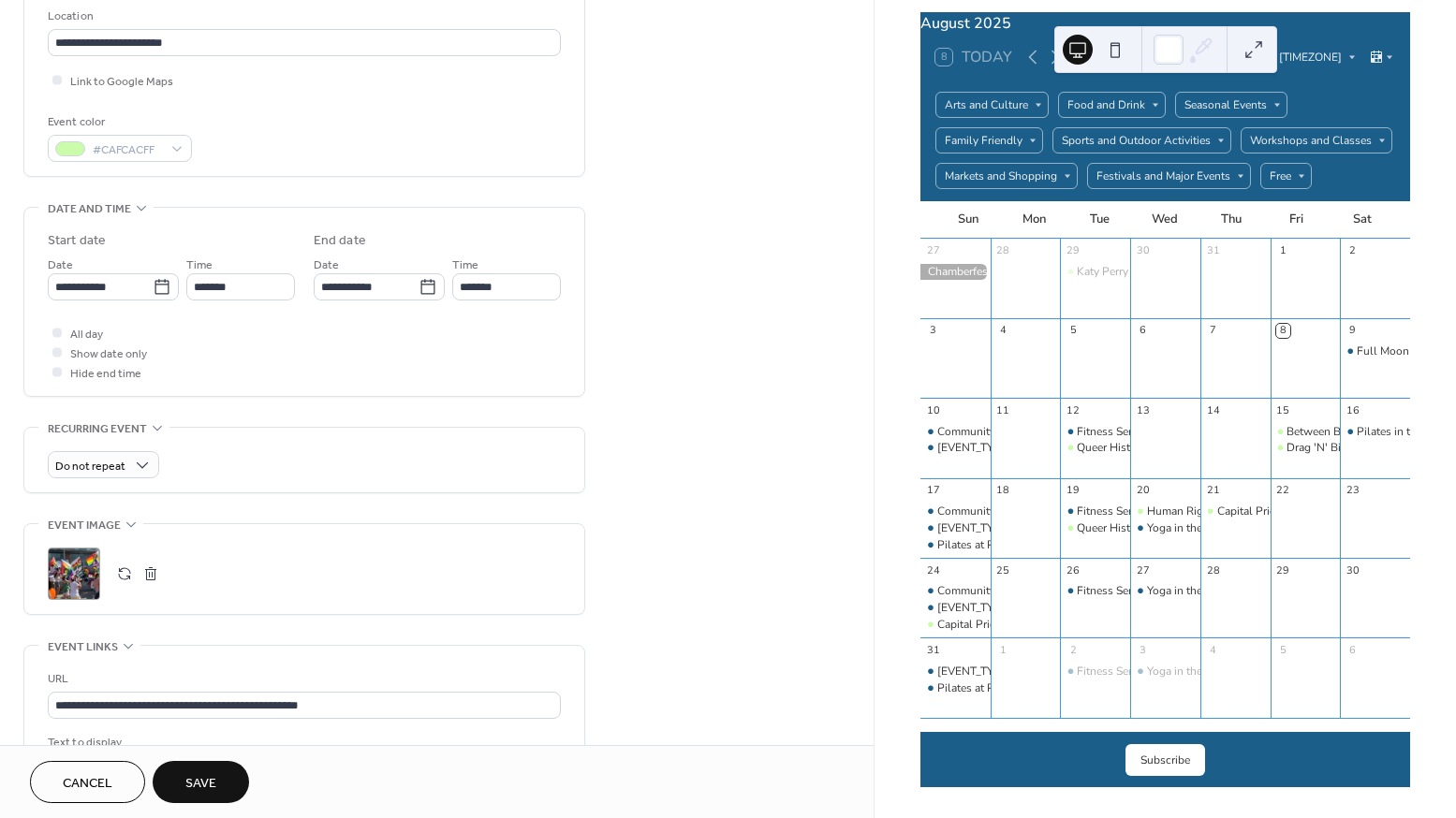 scroll, scrollTop: 577, scrollLeft: 0, axis: vertical 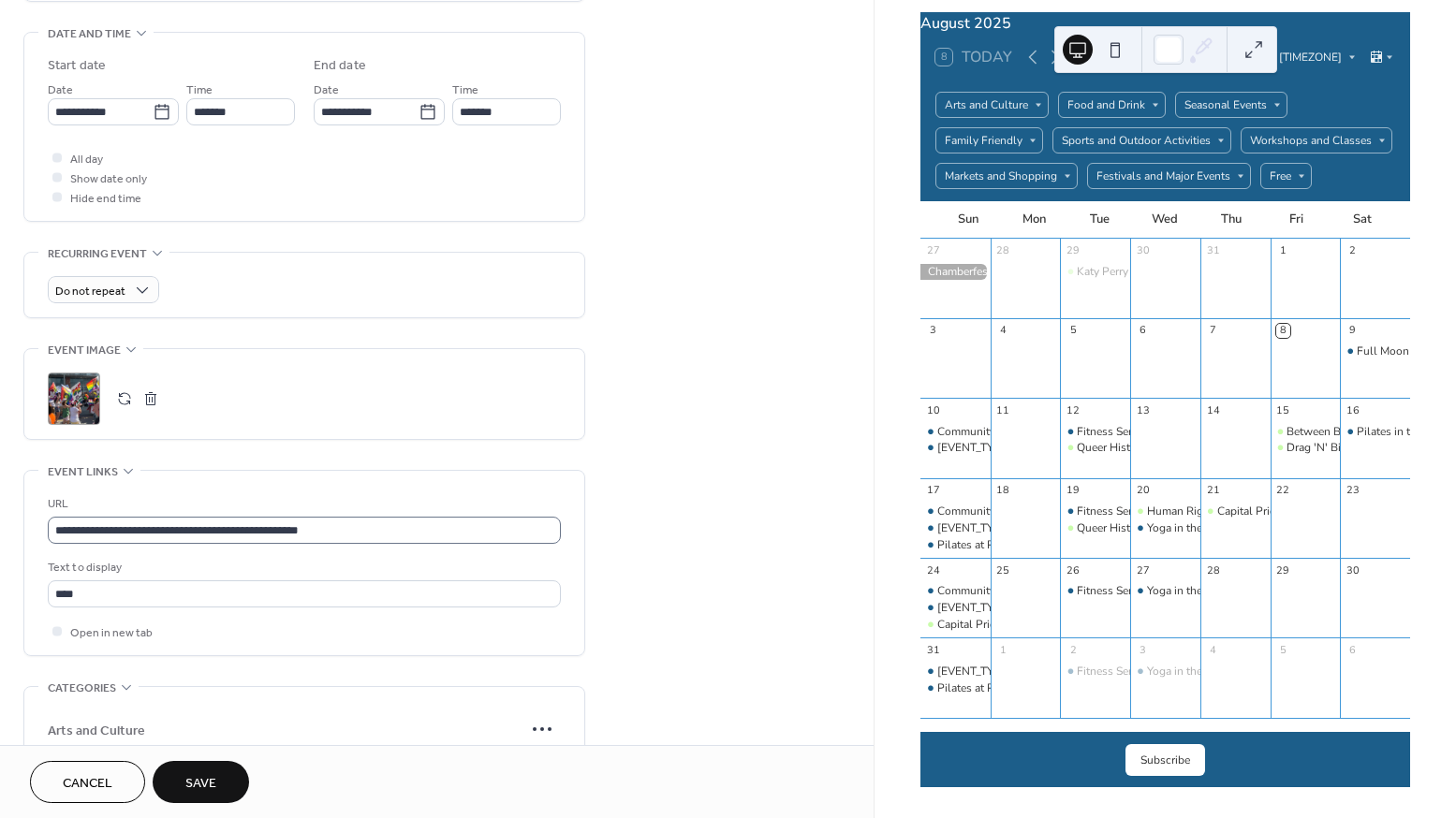 type on "**********" 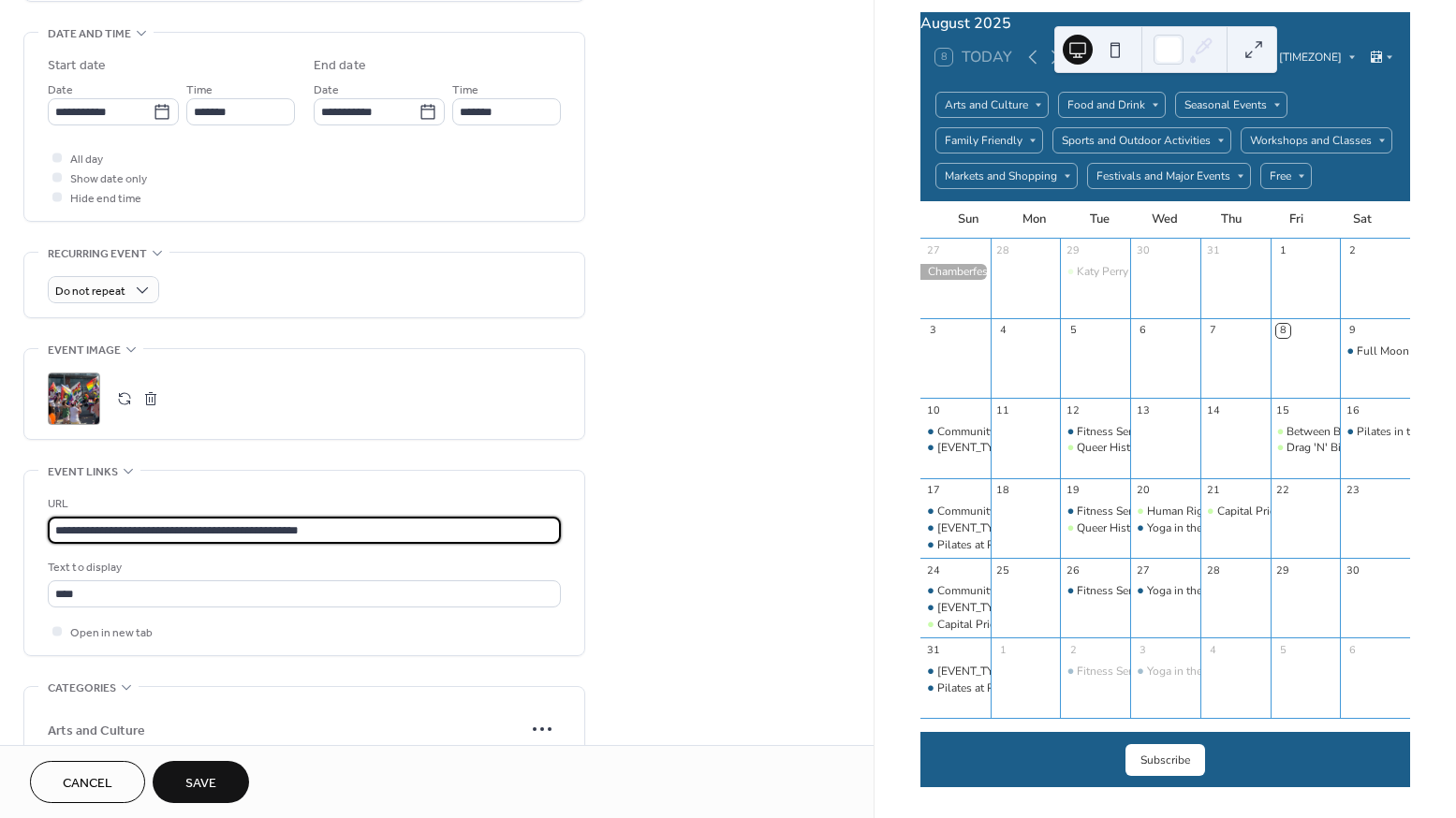 drag, startPoint x: 62, startPoint y: 532, endPoint x: 39, endPoint y: 533, distance: 23.021729 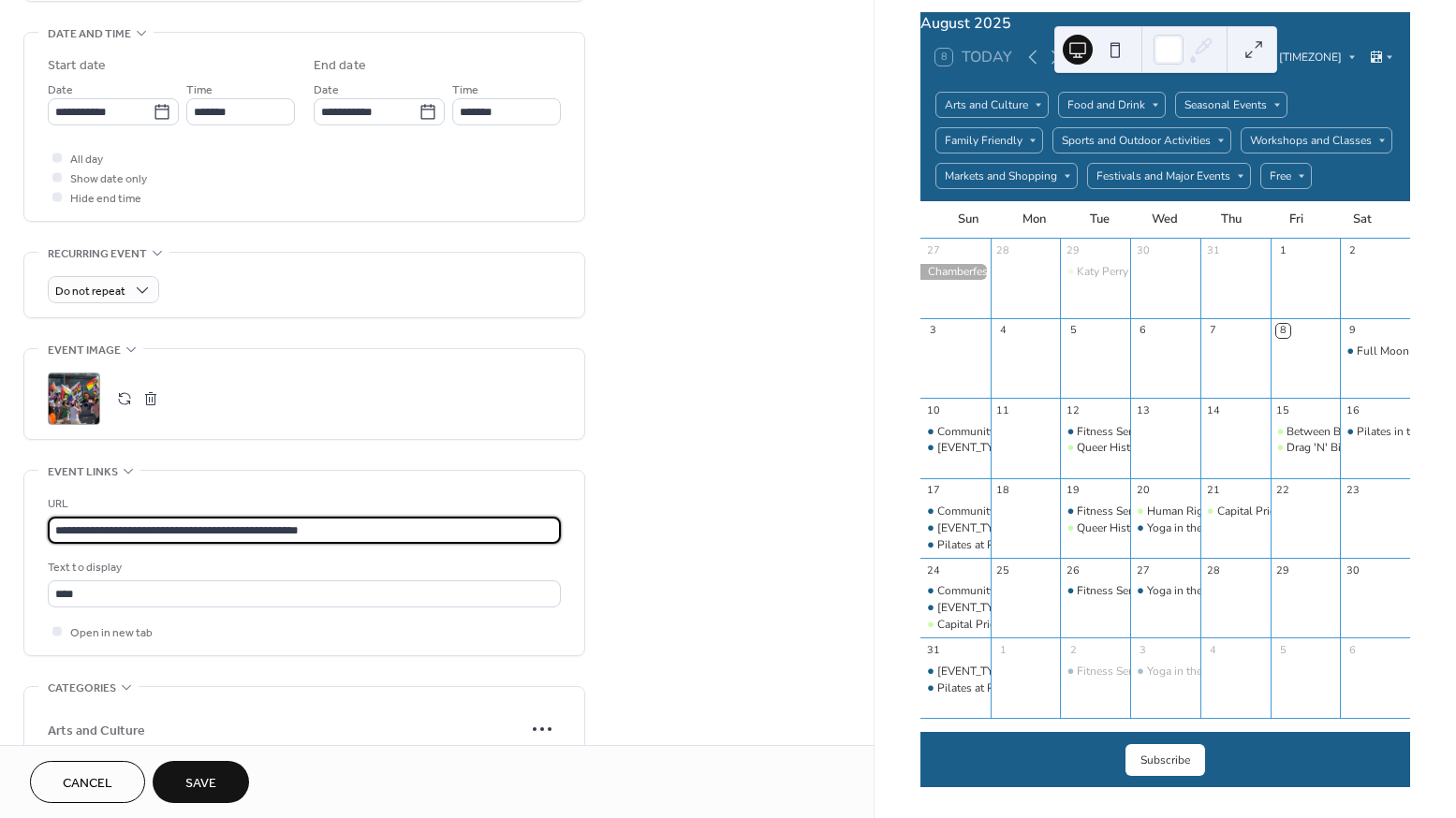 click on "**********" at bounding box center [304, 562] 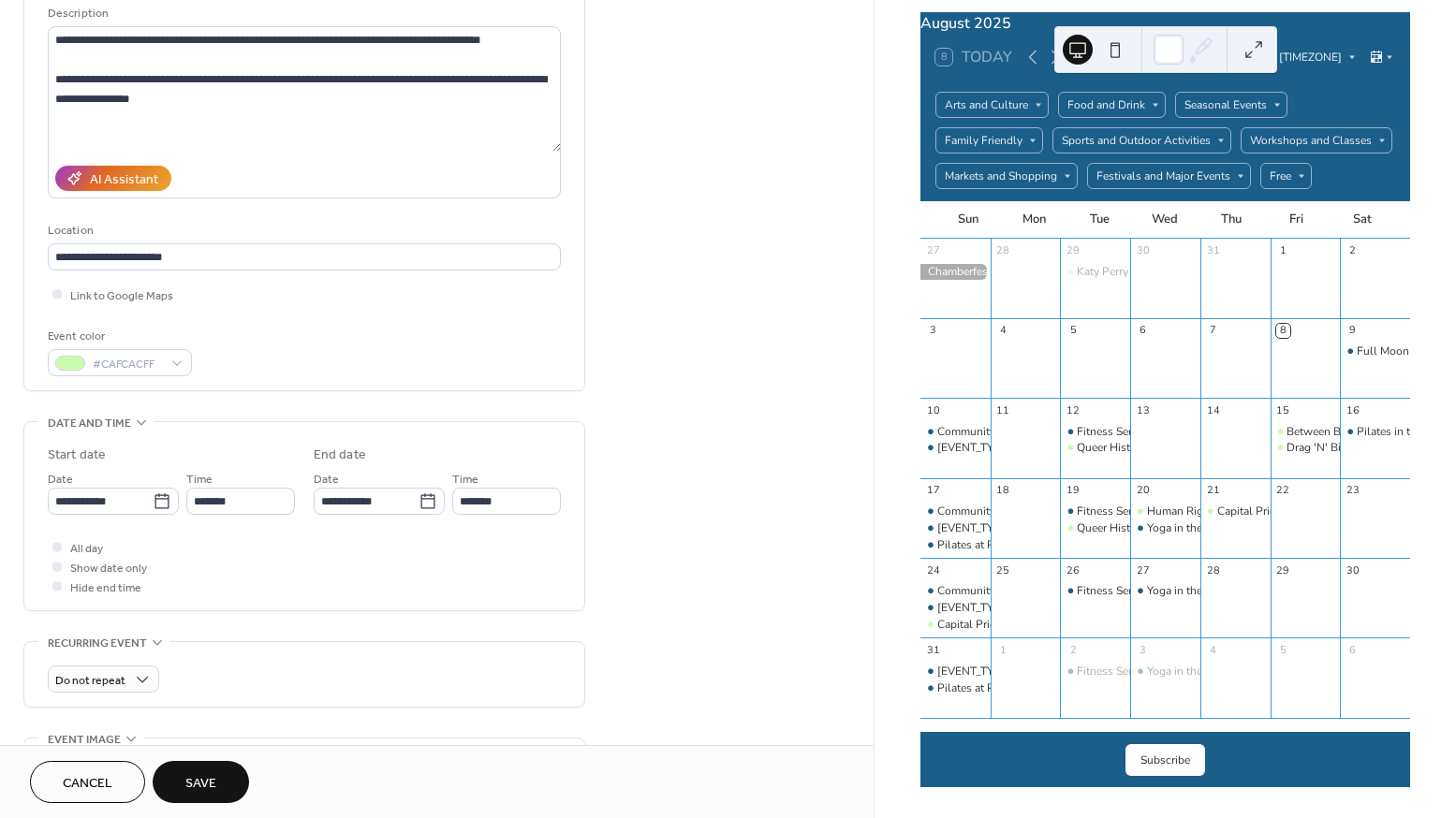 scroll, scrollTop: 13, scrollLeft: 0, axis: vertical 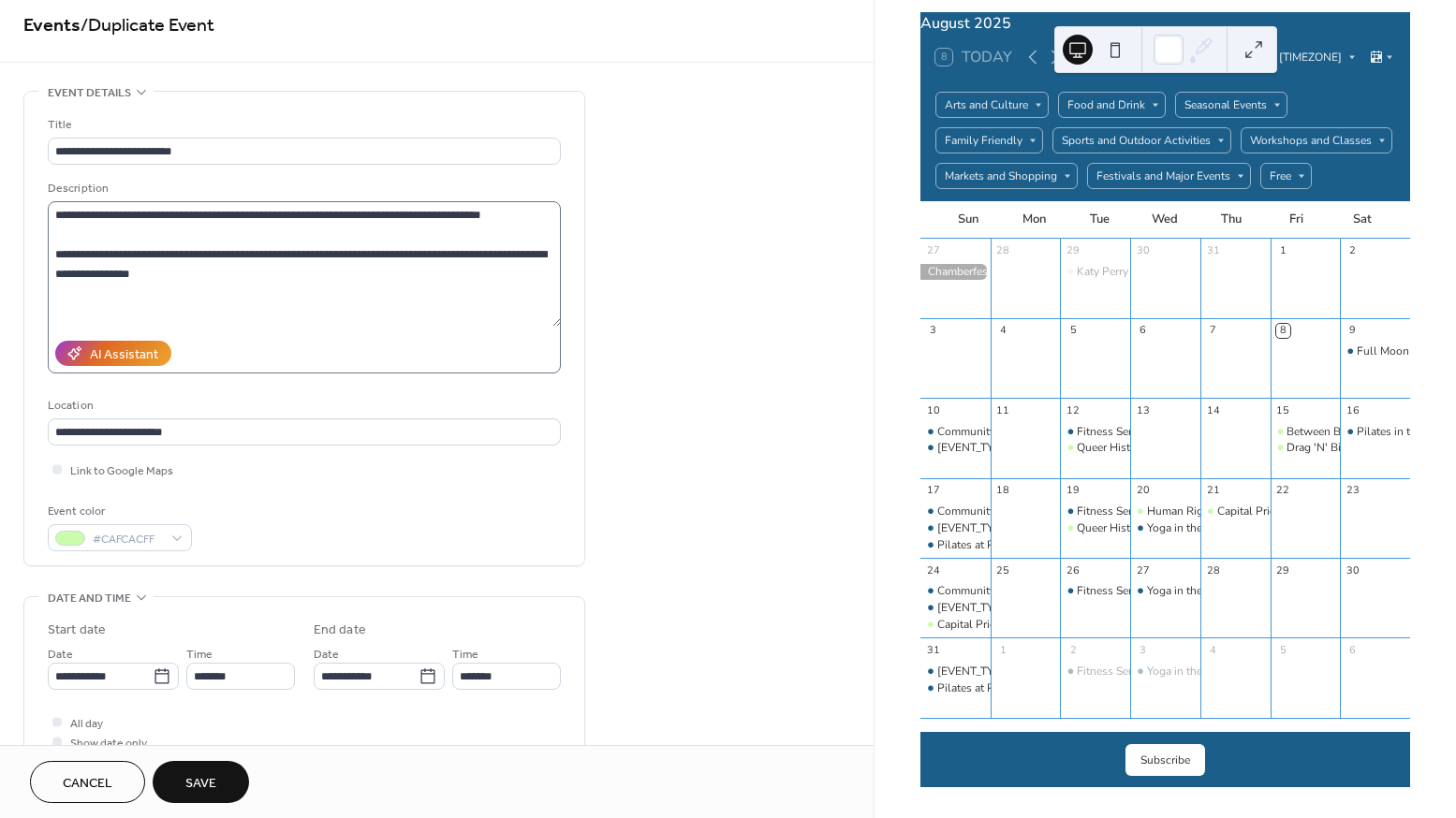 type on "**********" 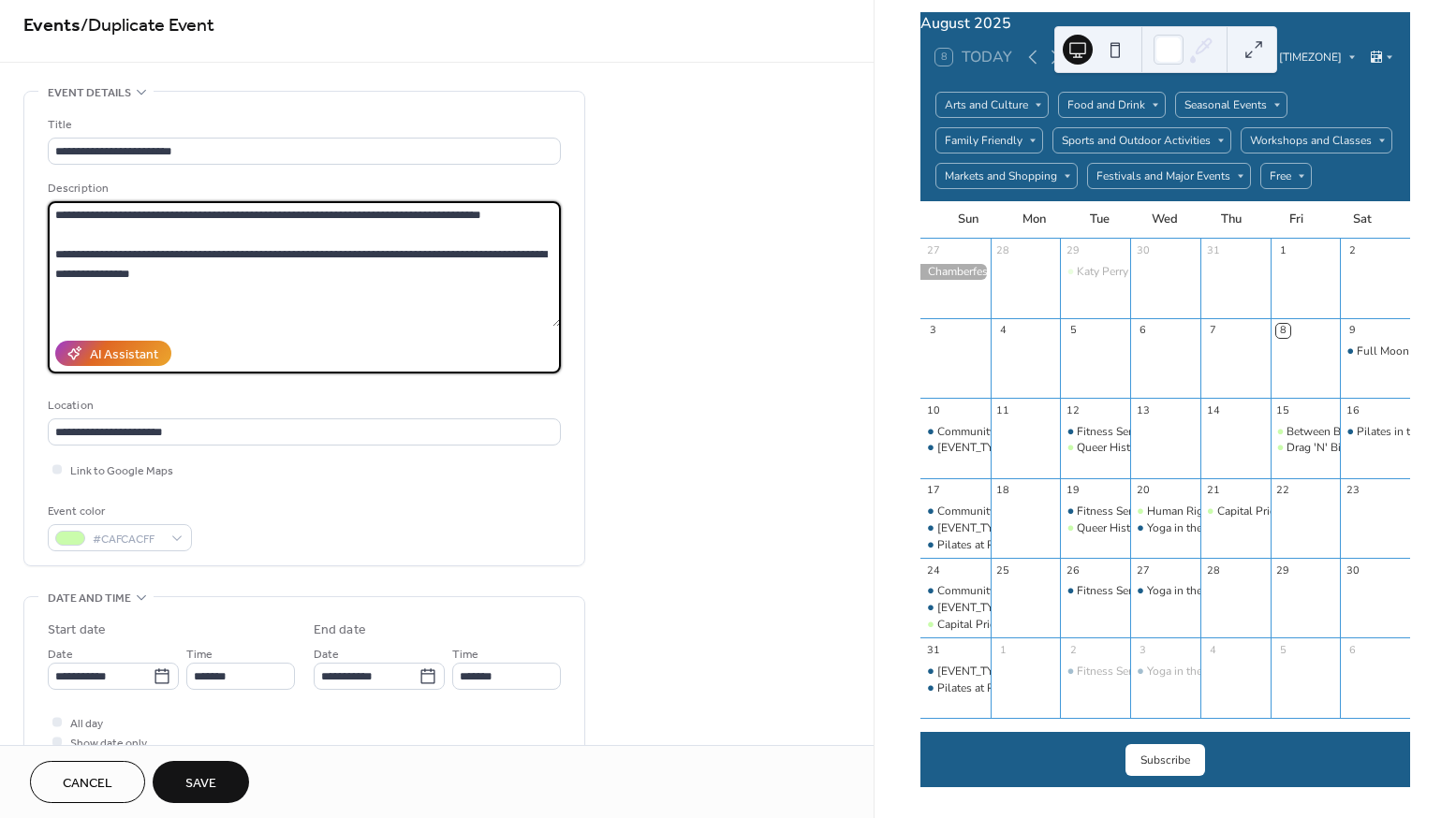 click on "**********" at bounding box center [304, 264] 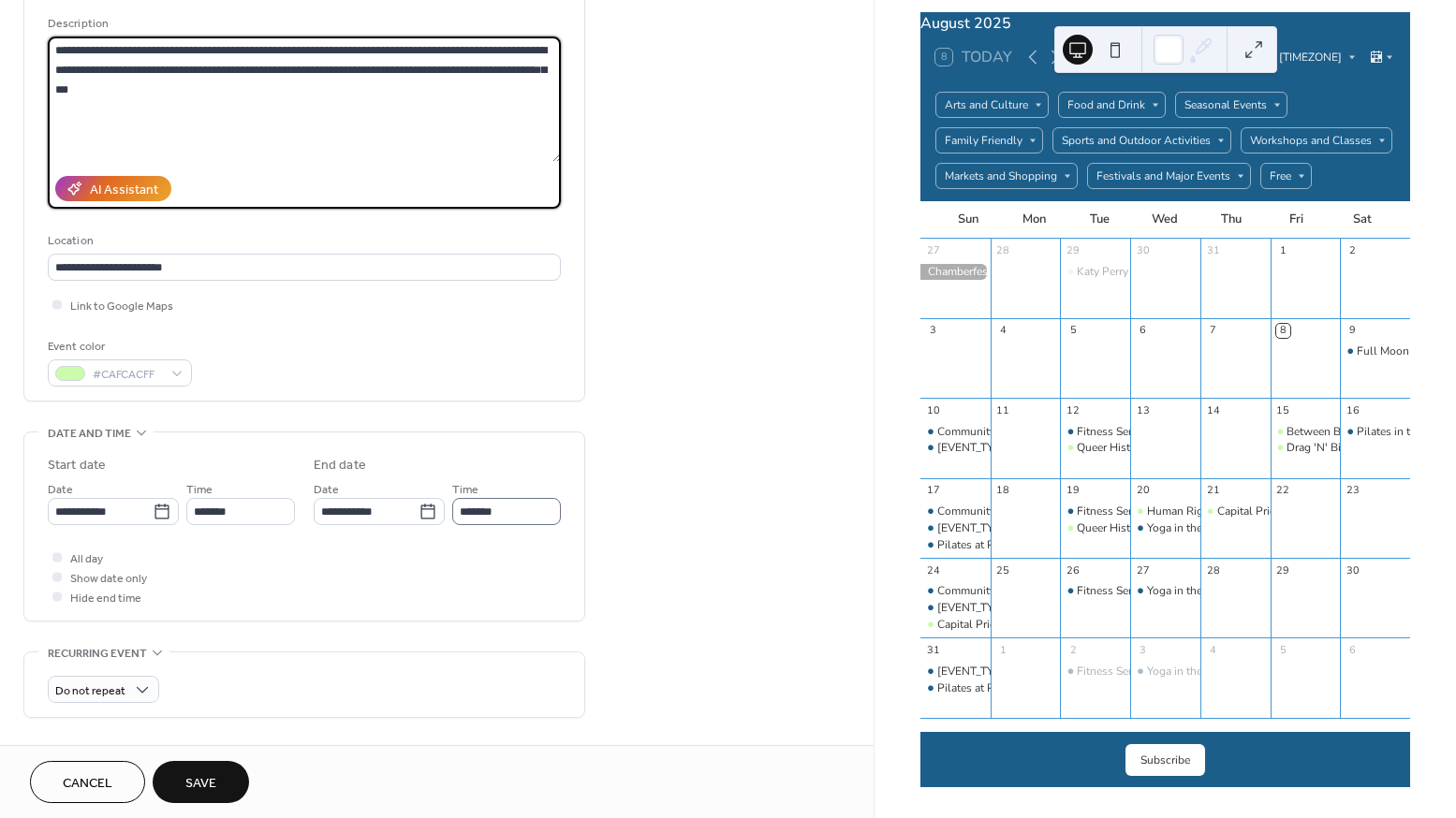 scroll, scrollTop: 324, scrollLeft: 0, axis: vertical 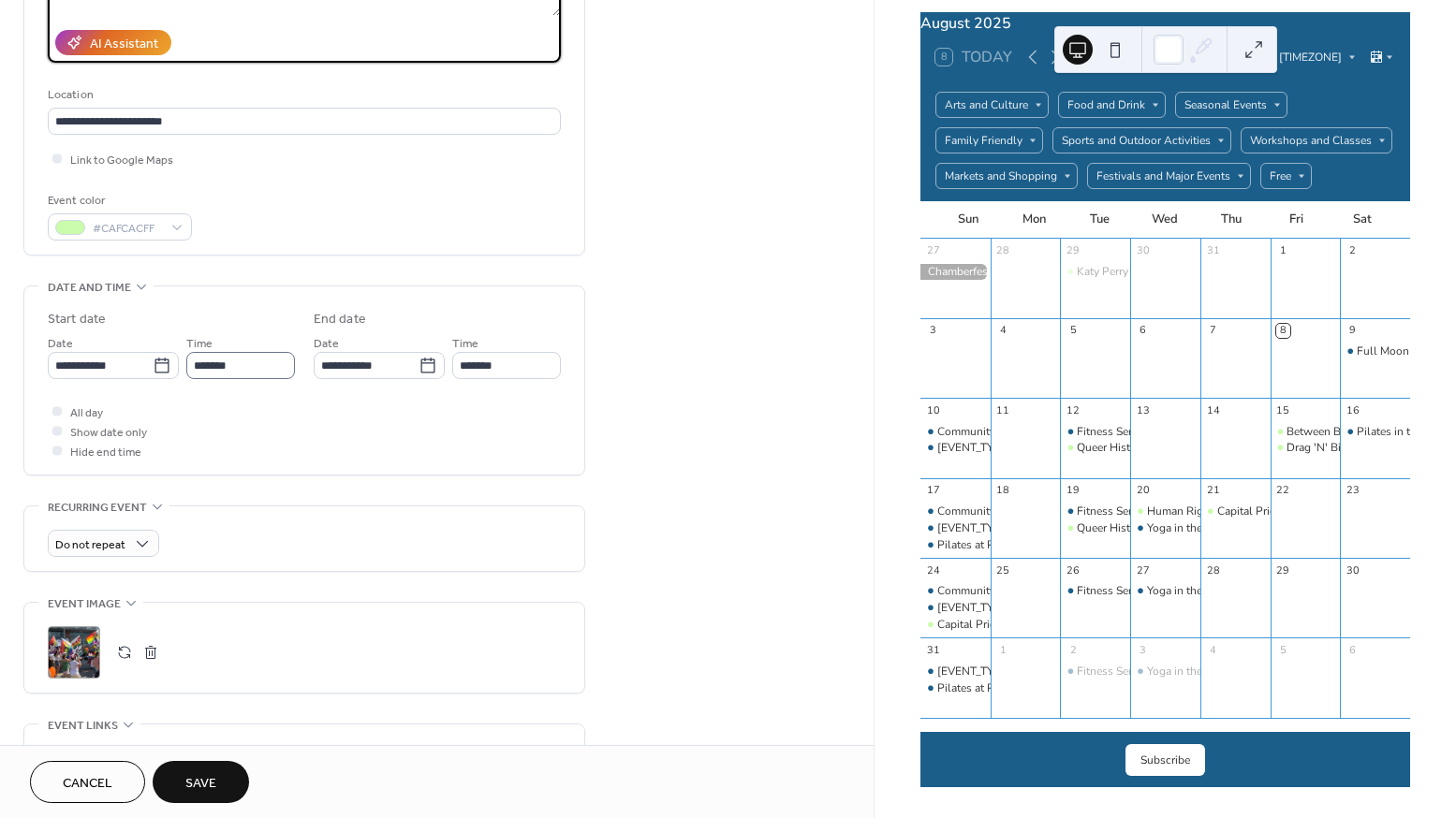 type on "**********" 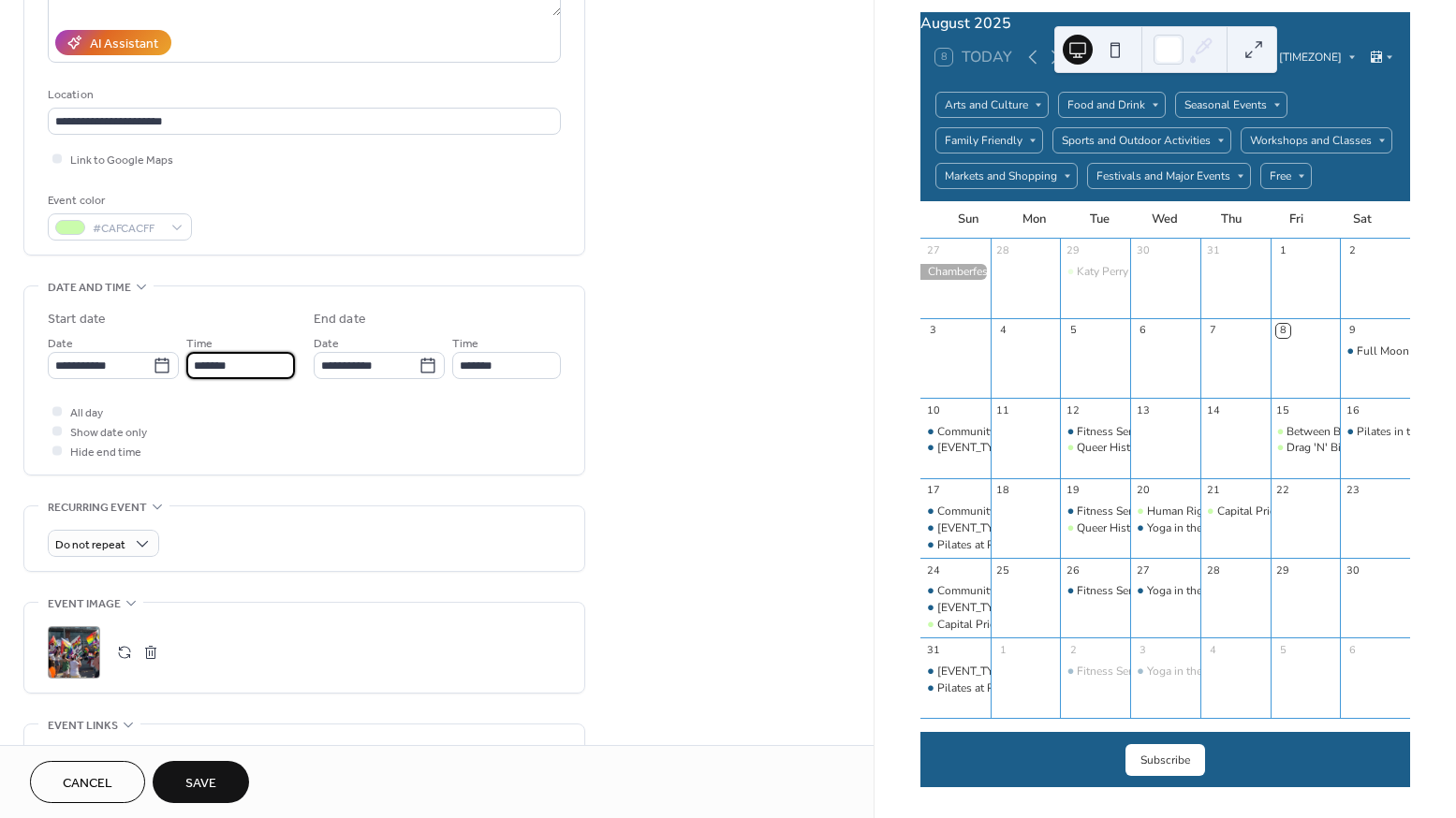 drag, startPoint x: 238, startPoint y: 369, endPoint x: 179, endPoint y: 371, distance: 59.03389 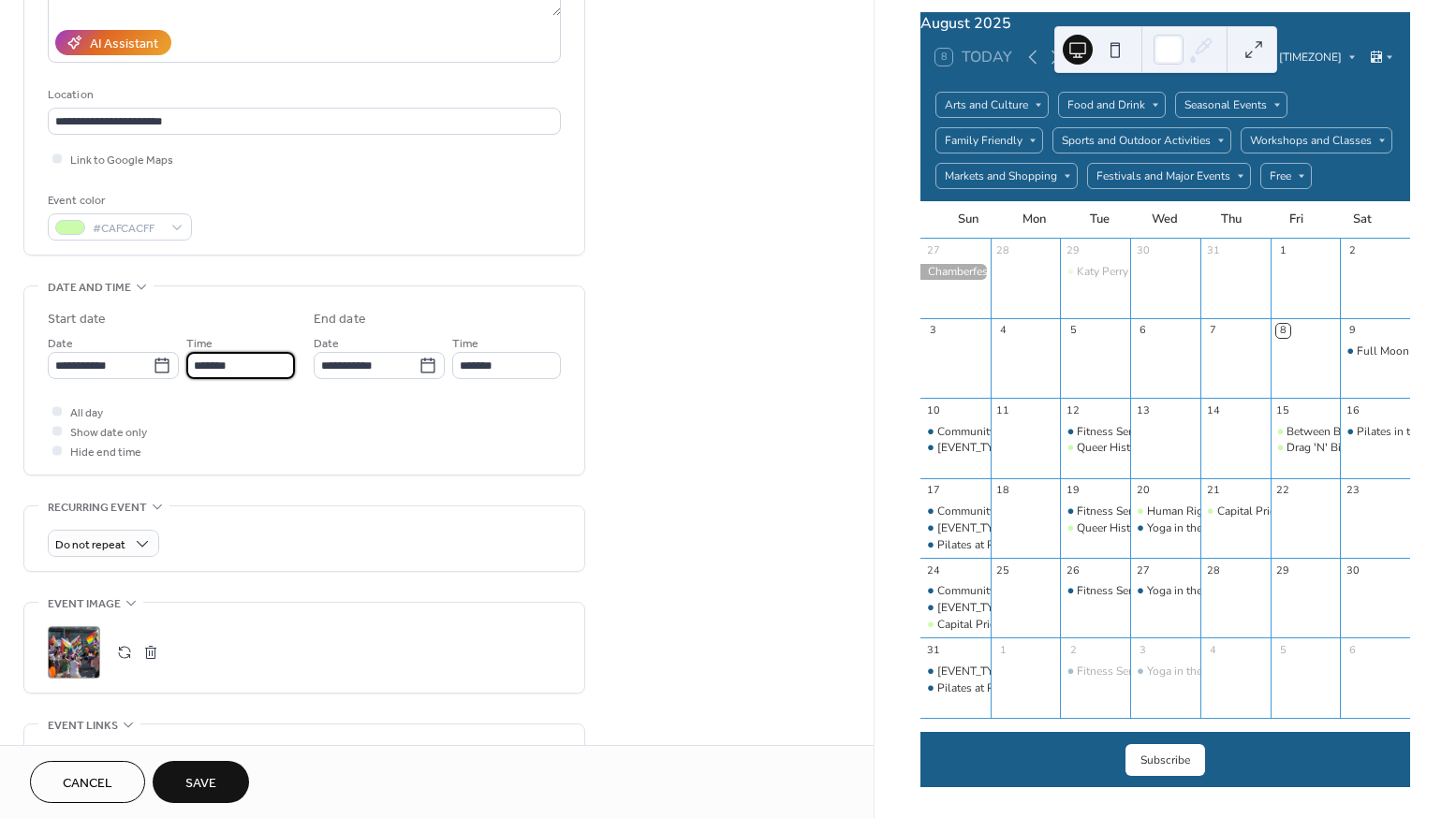 click on "**********" at bounding box center [171, 356] 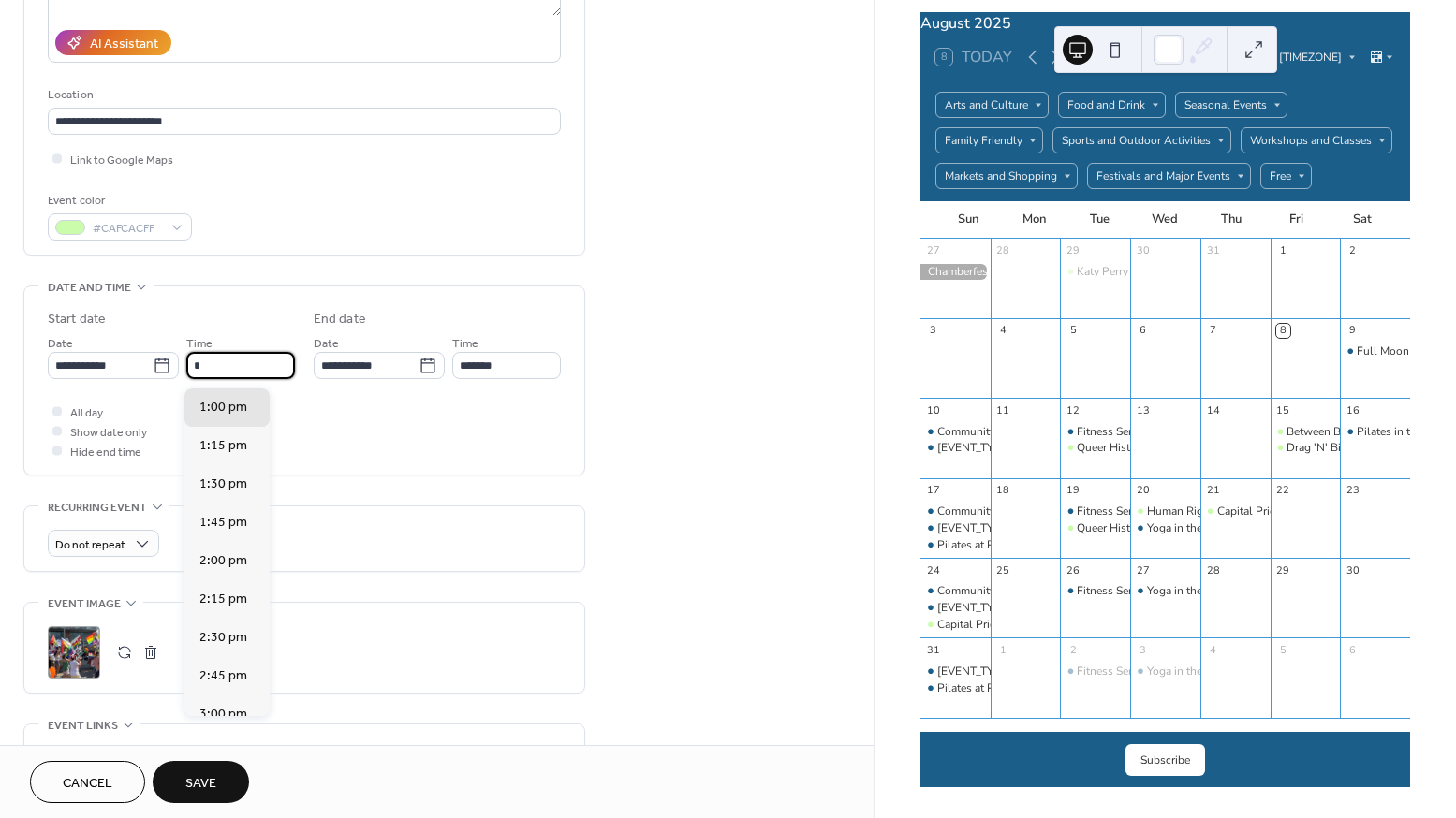scroll, scrollTop: 307, scrollLeft: 0, axis: vertical 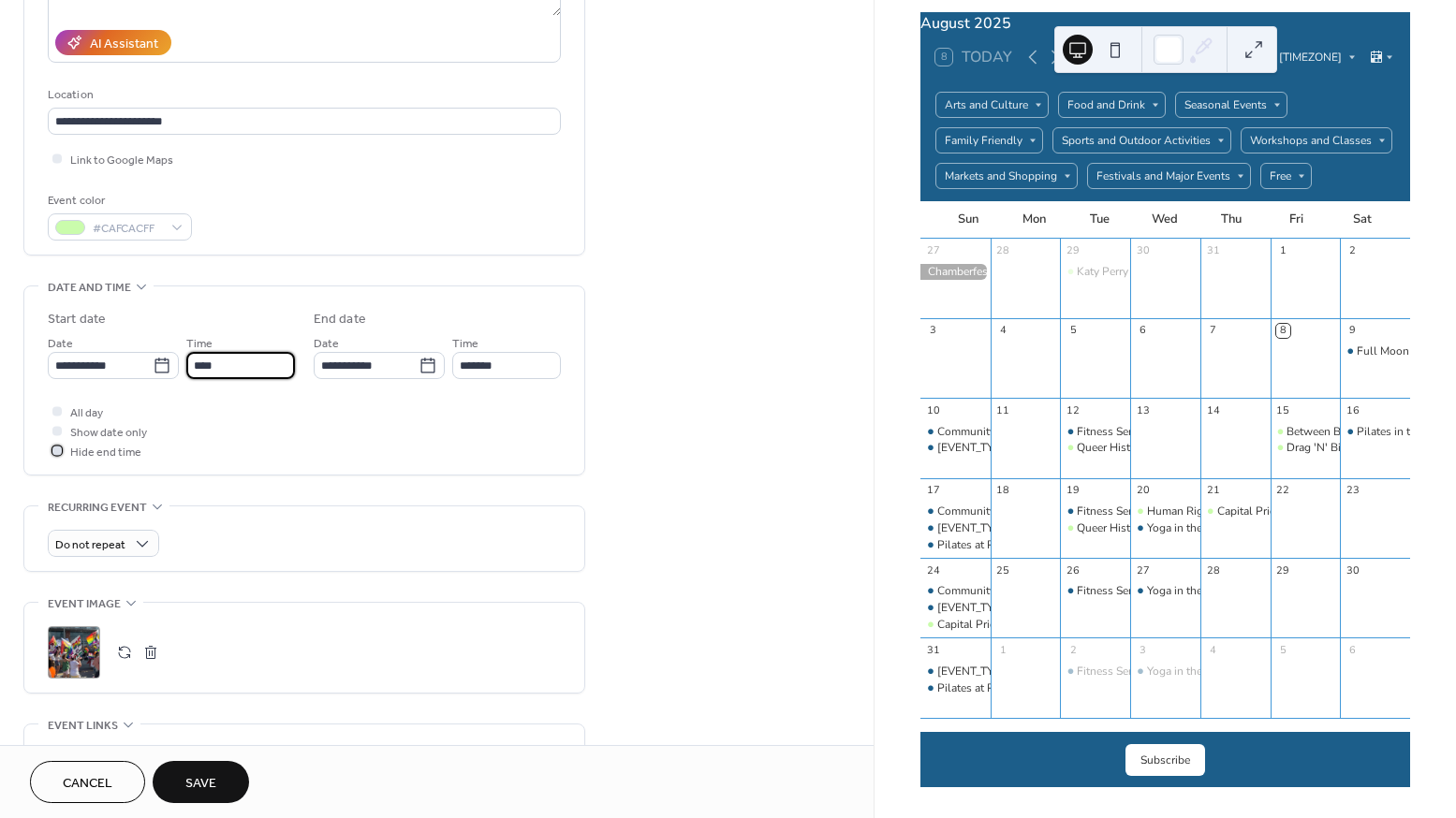 type on "*******" 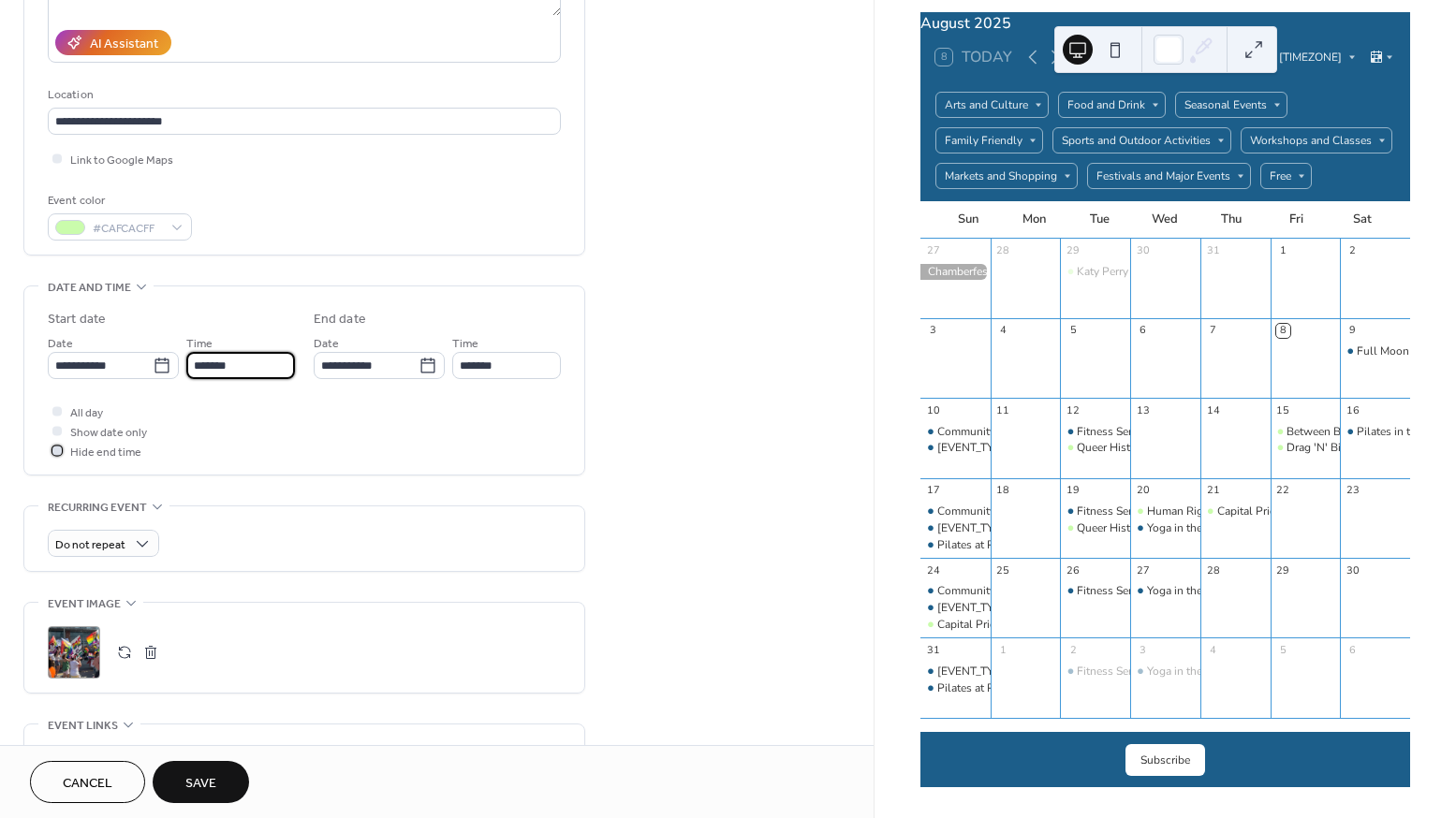 type on "*******" 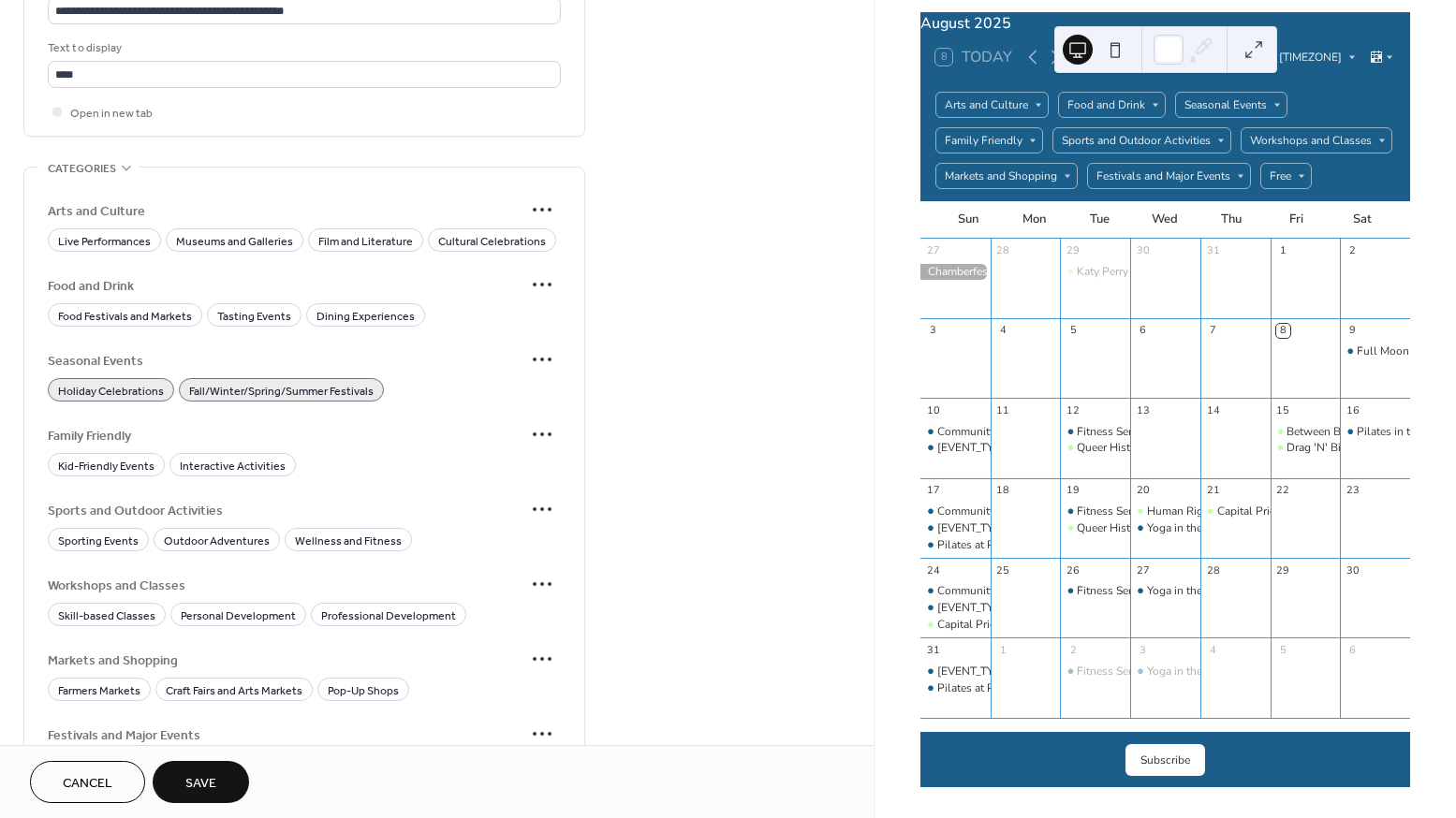 scroll, scrollTop: 1288, scrollLeft: 0, axis: vertical 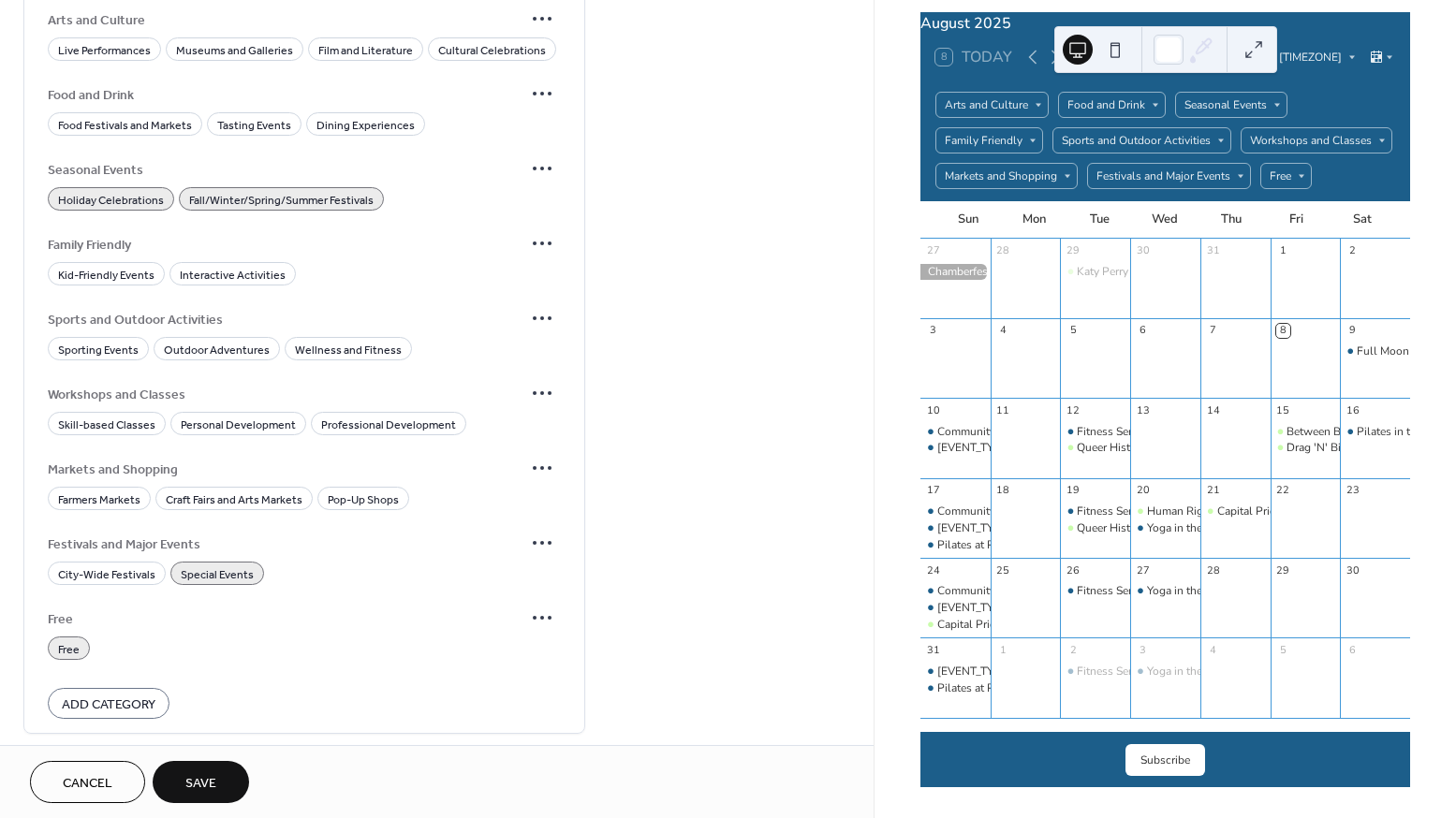 click on "Save" at bounding box center [200, 783] 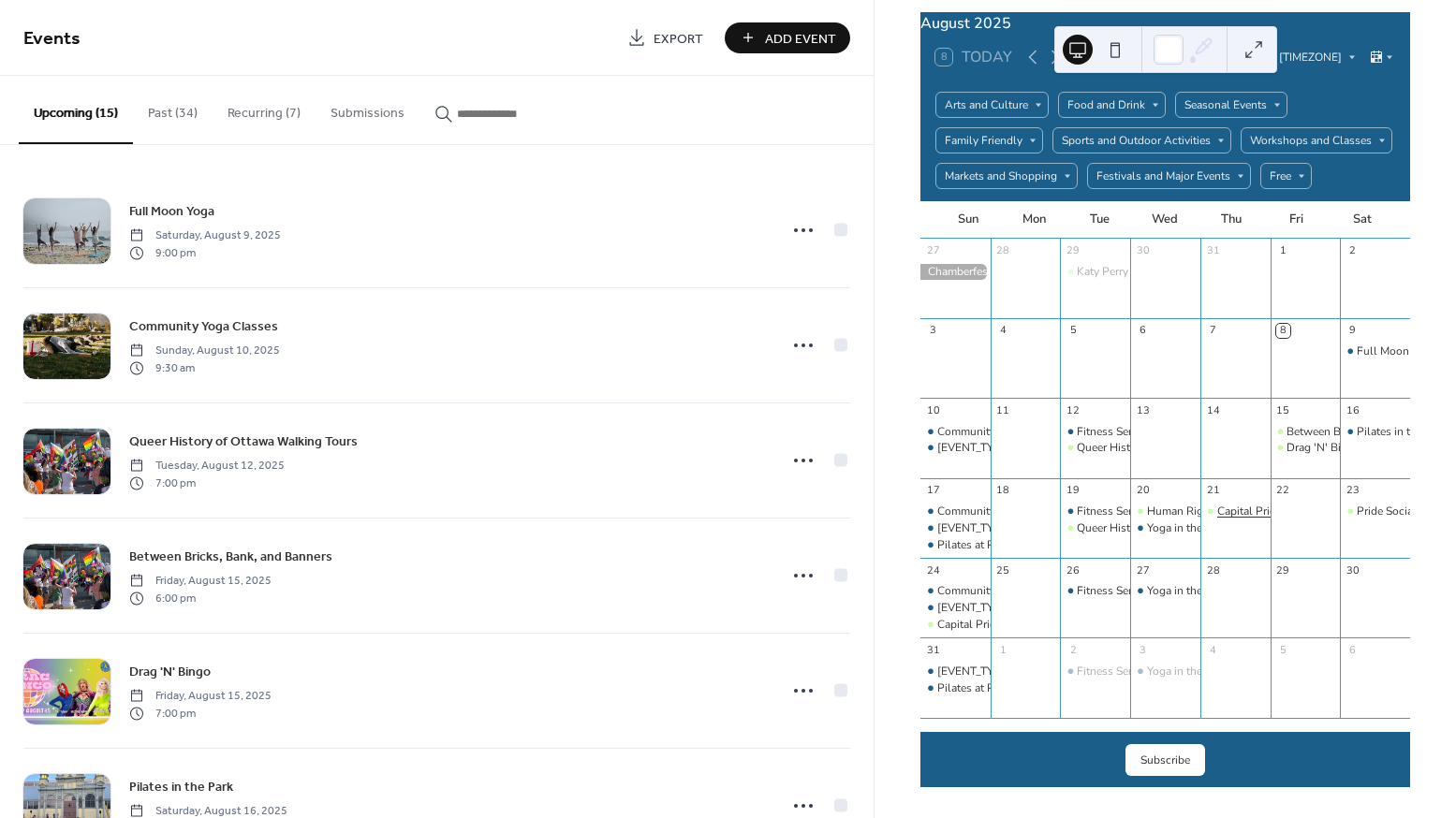 click on "Capital Pride Pageant" at bounding box center [1272, 511] 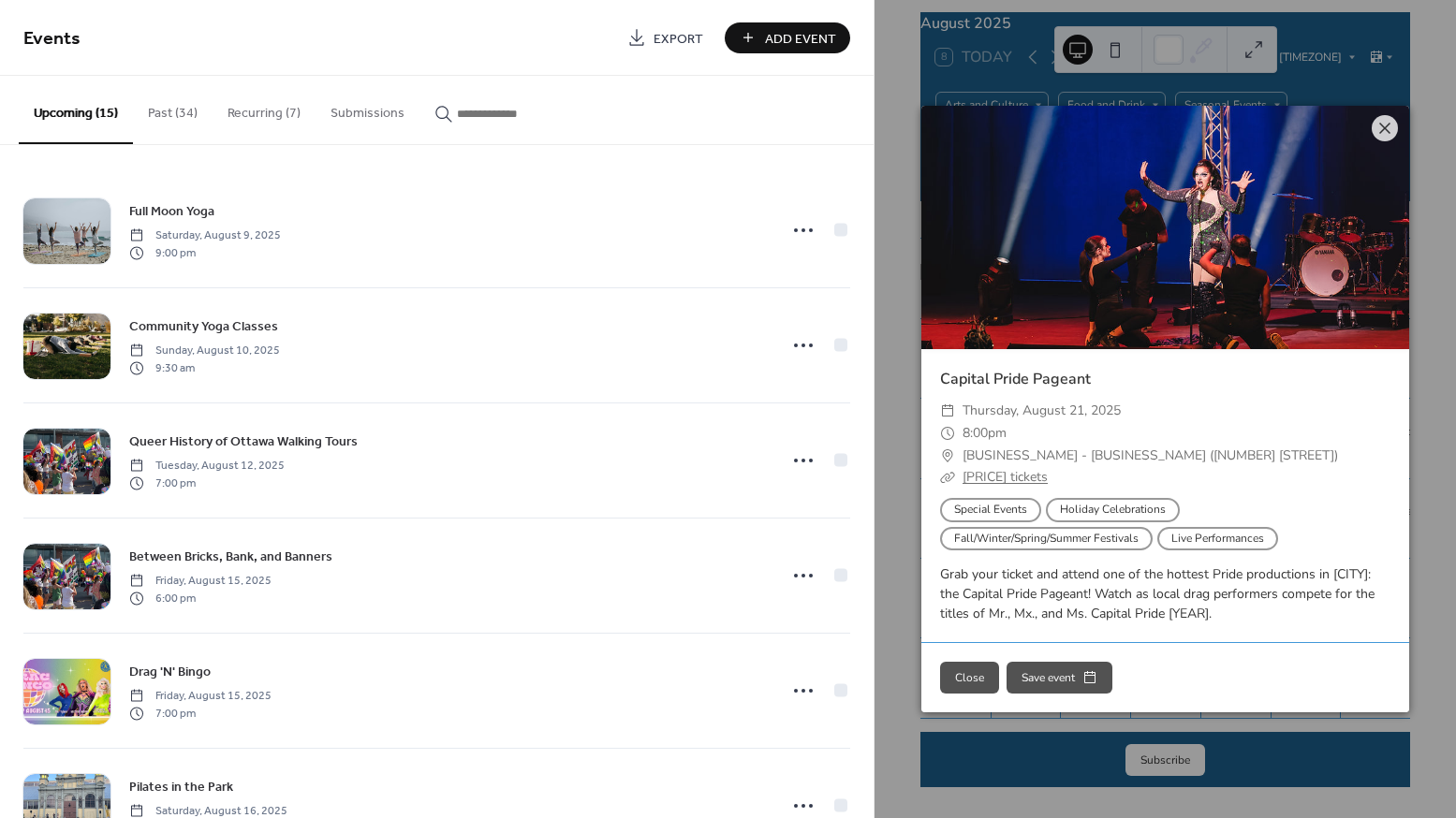 drag, startPoint x: 1389, startPoint y: 131, endPoint x: 1385, endPoint y: 141, distance: 10.7703296 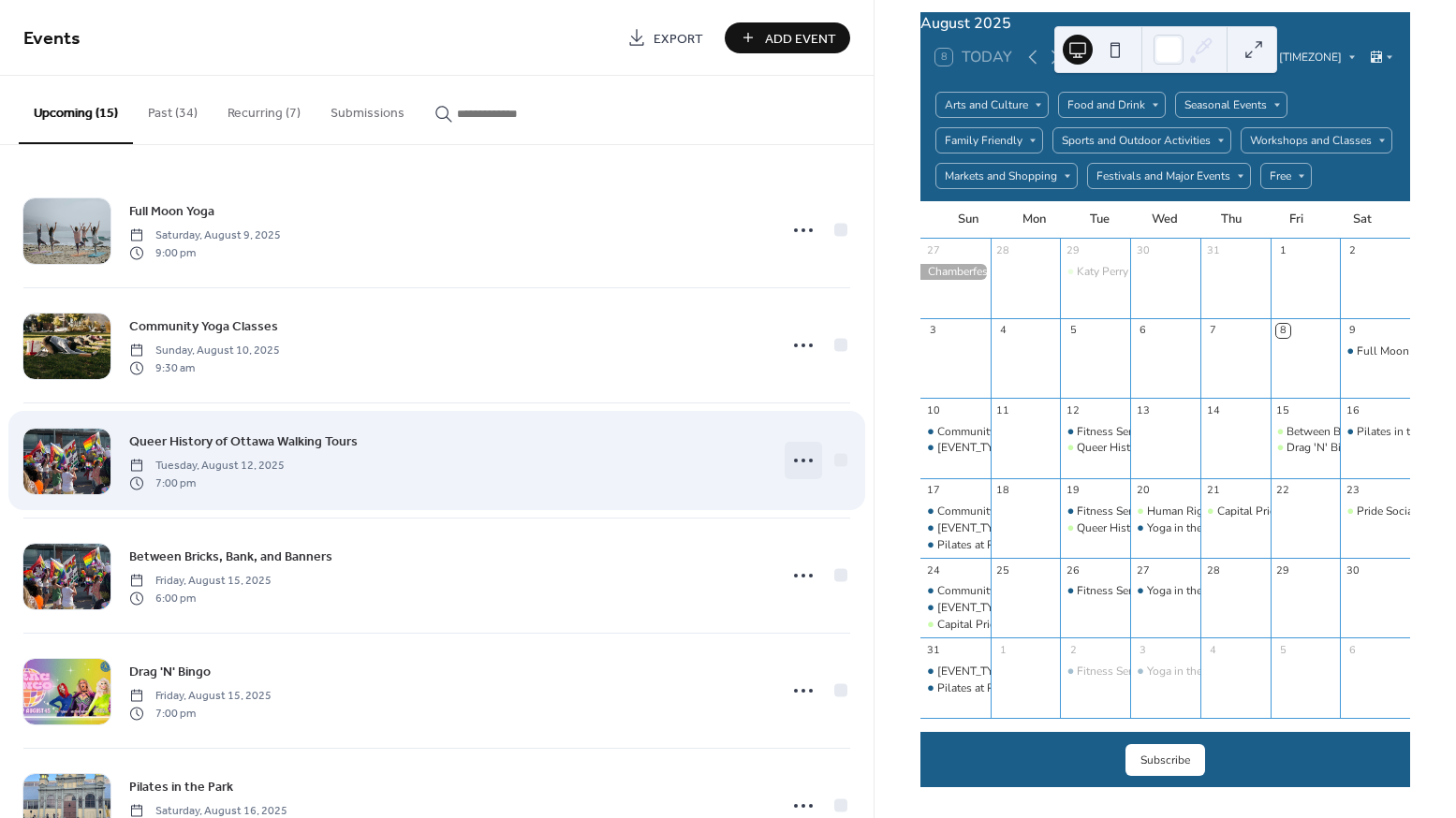 click 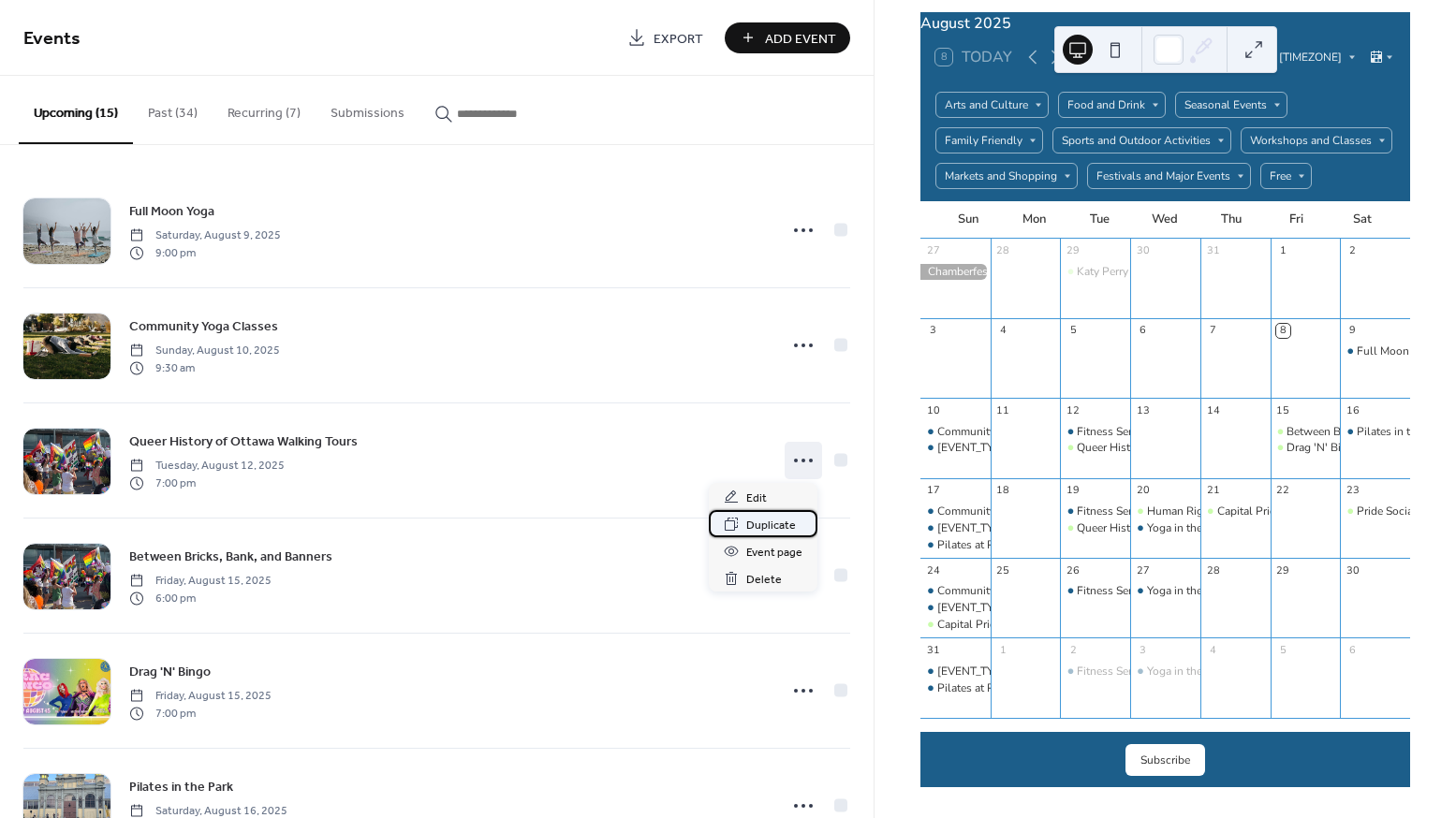 click on "Duplicate" at bounding box center (771, 525) 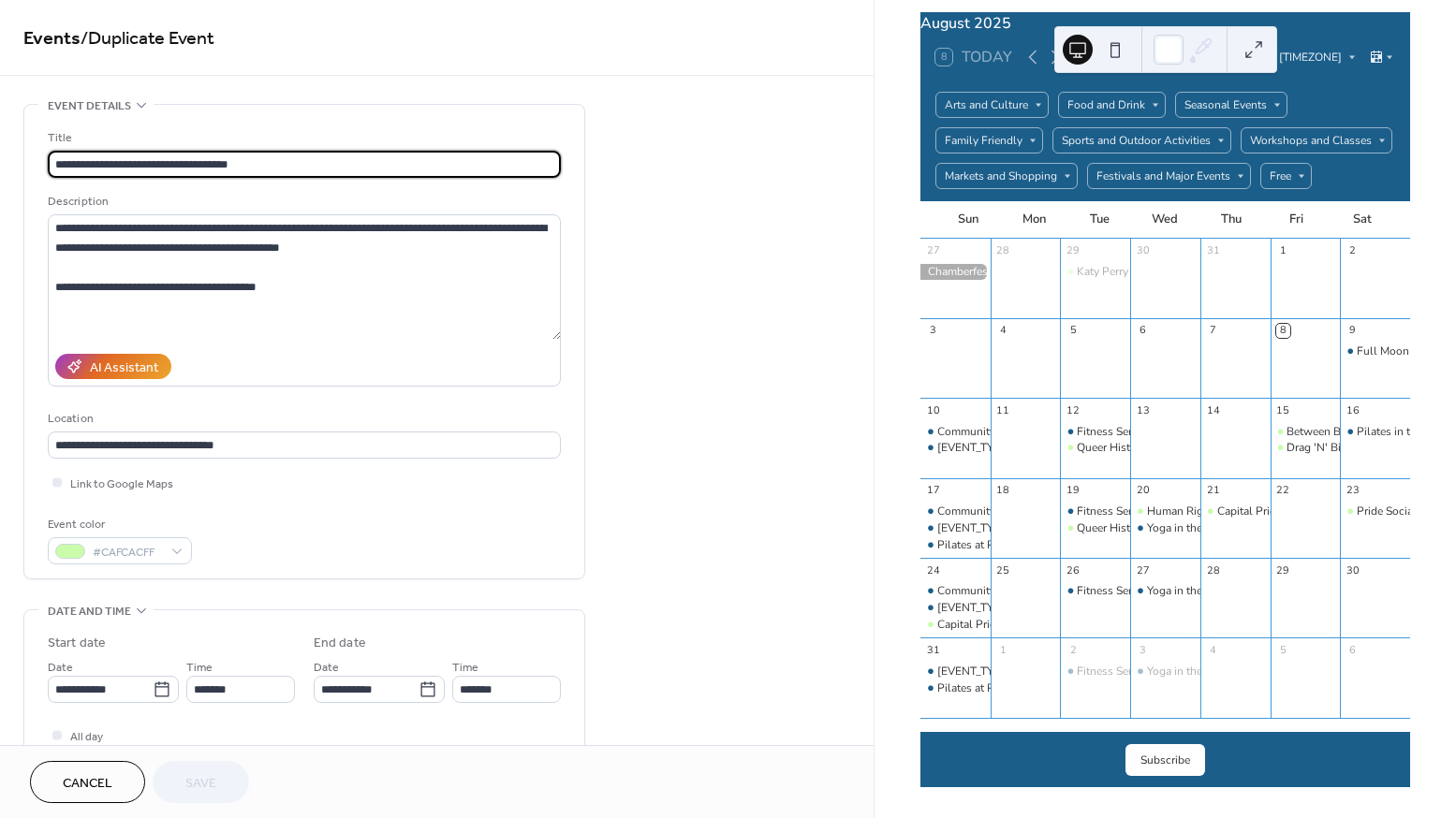 click on "**********" at bounding box center [304, 164] 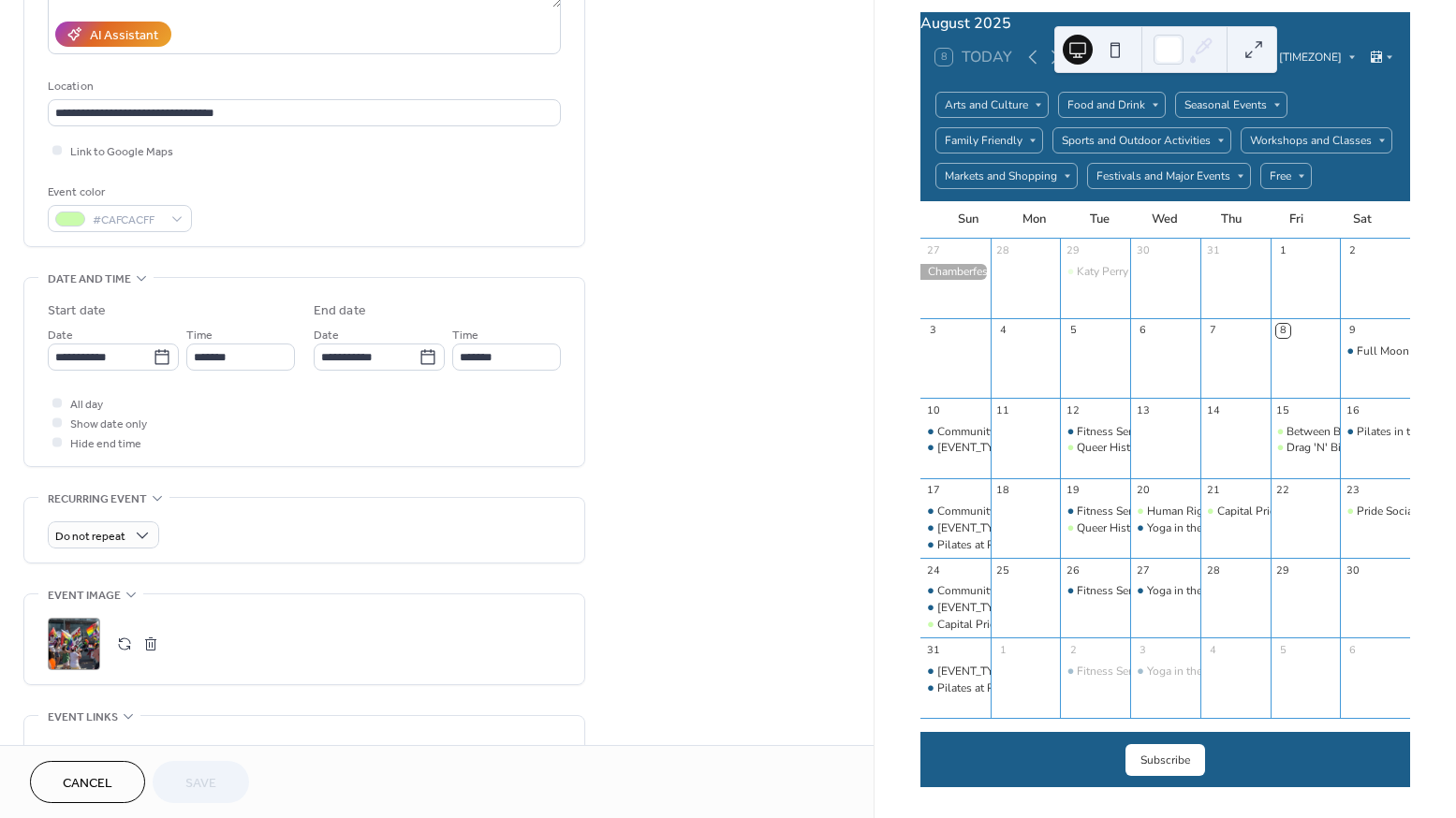 scroll, scrollTop: 507, scrollLeft: 0, axis: vertical 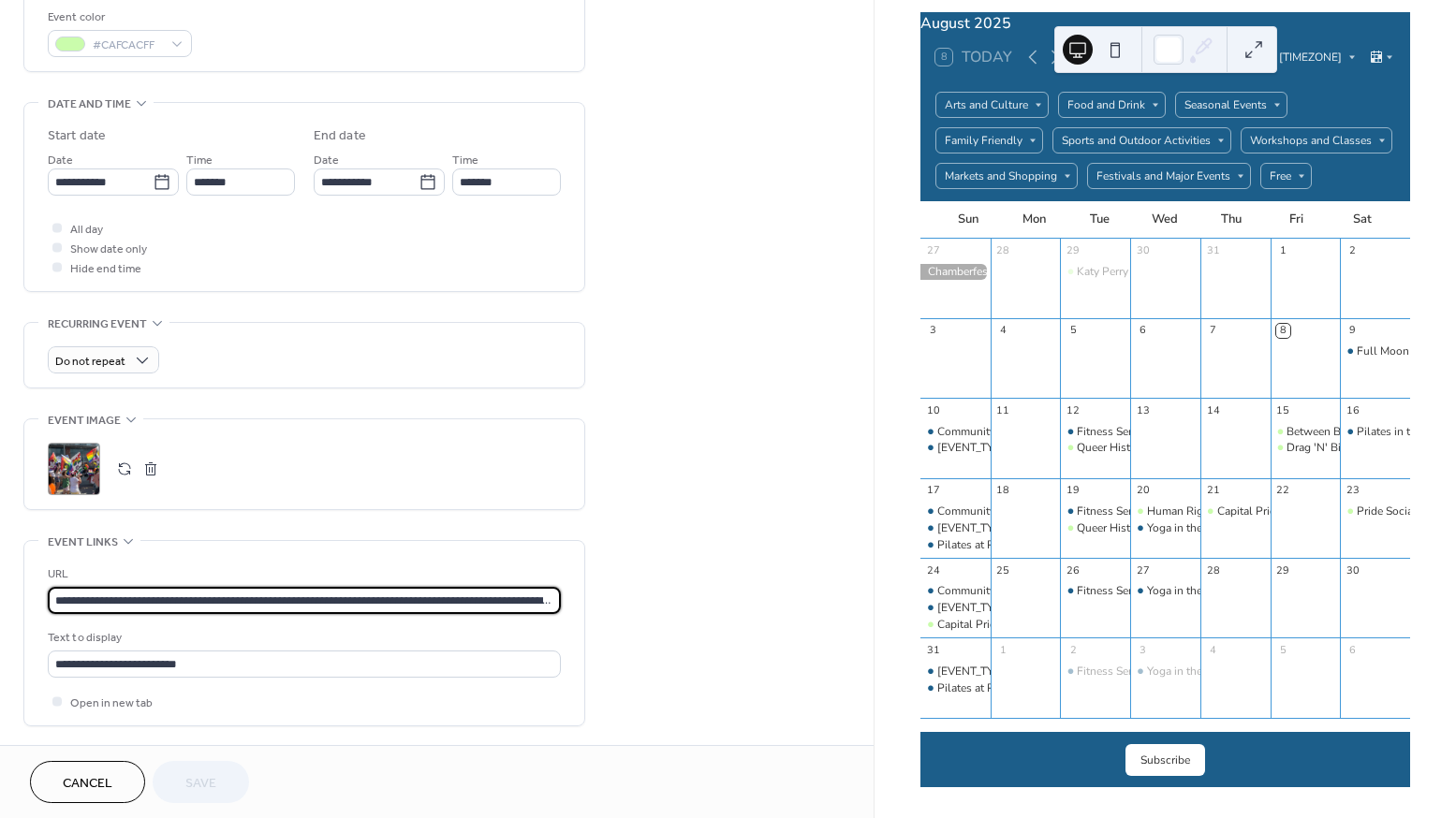 click on "**********" at bounding box center [304, 600] 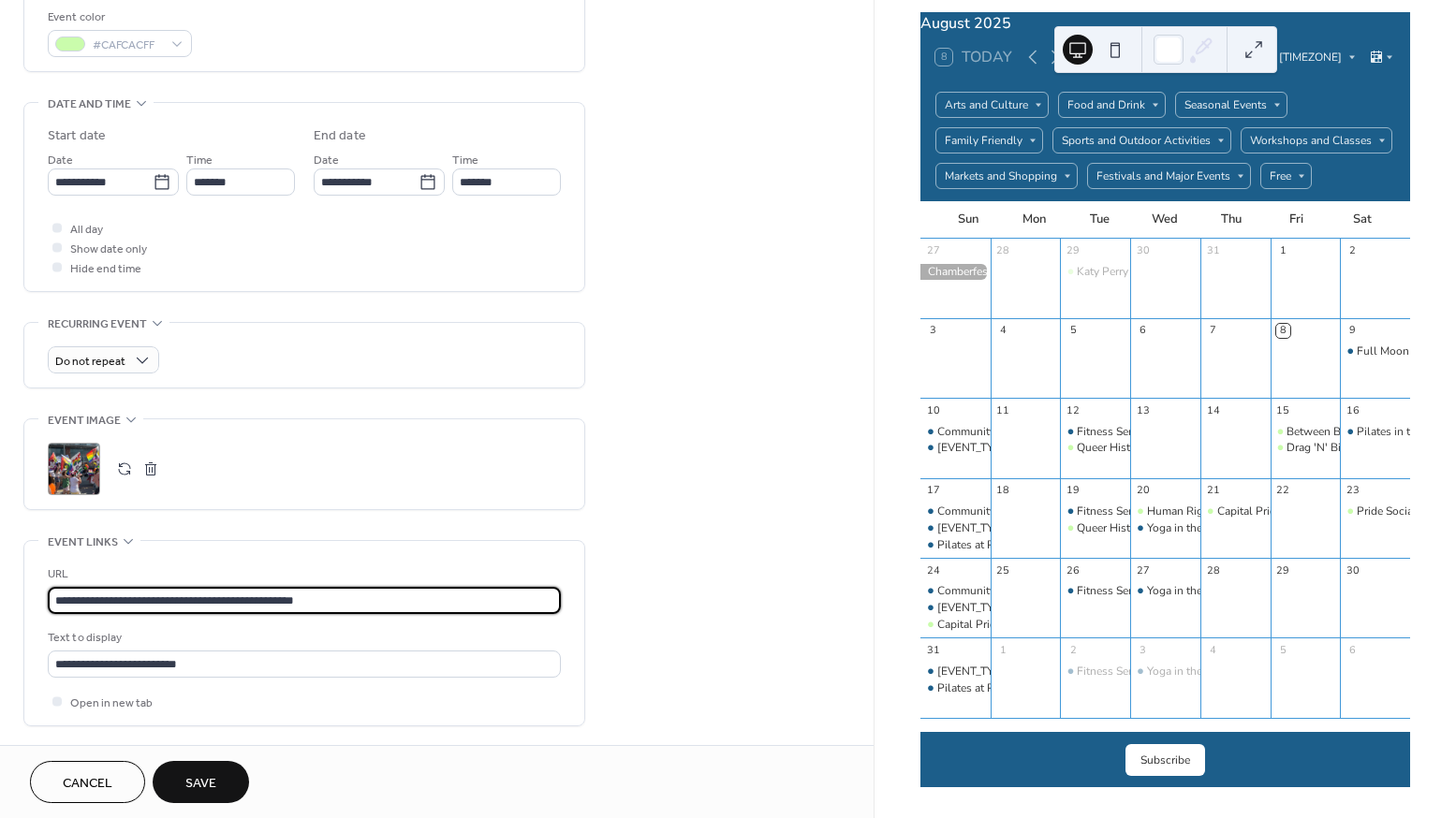 scroll, scrollTop: 0, scrollLeft: 0, axis: both 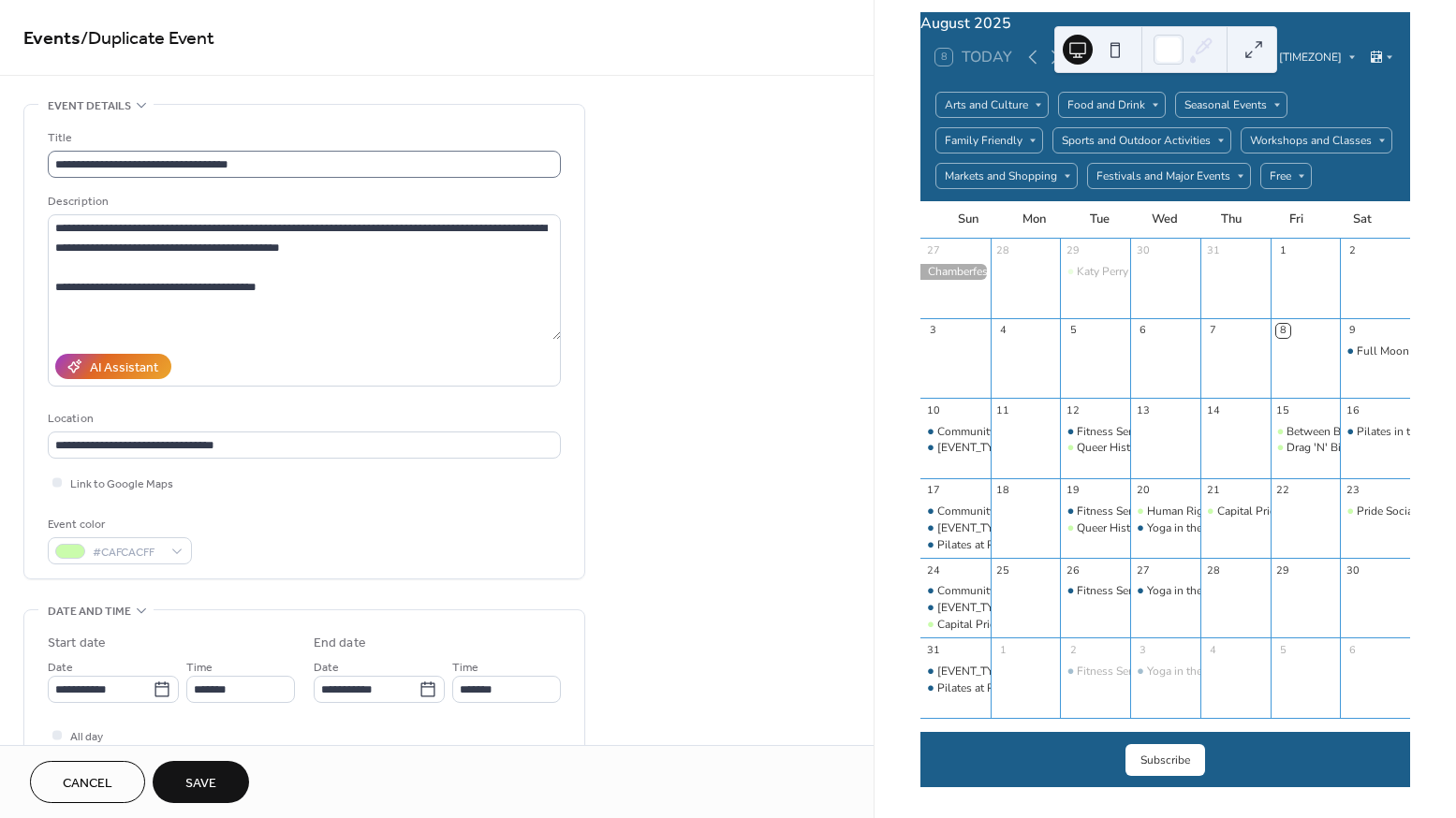type on "**********" 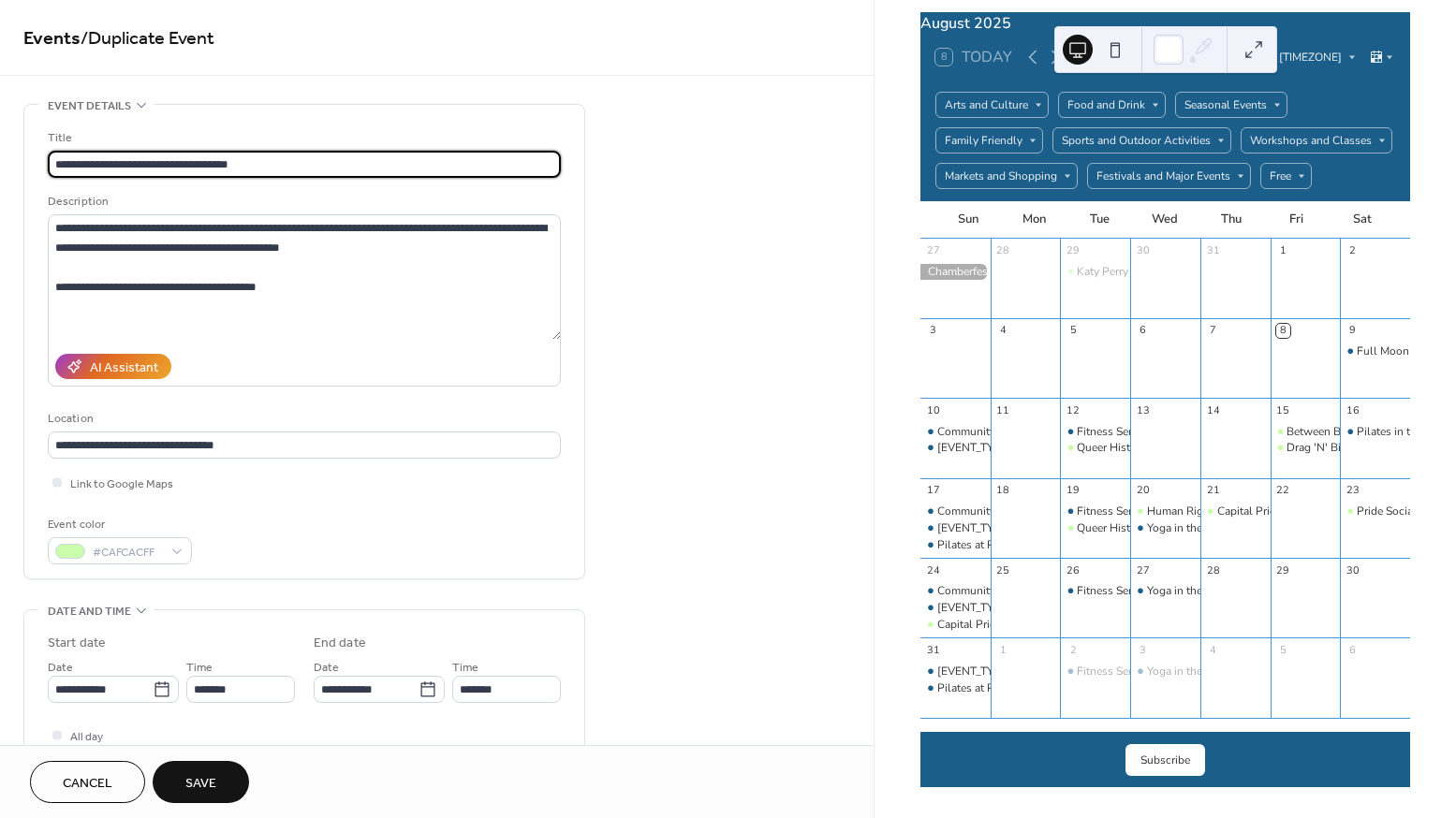 drag, startPoint x: 255, startPoint y: 162, endPoint x: -9, endPoint y: 166, distance: 264.0303 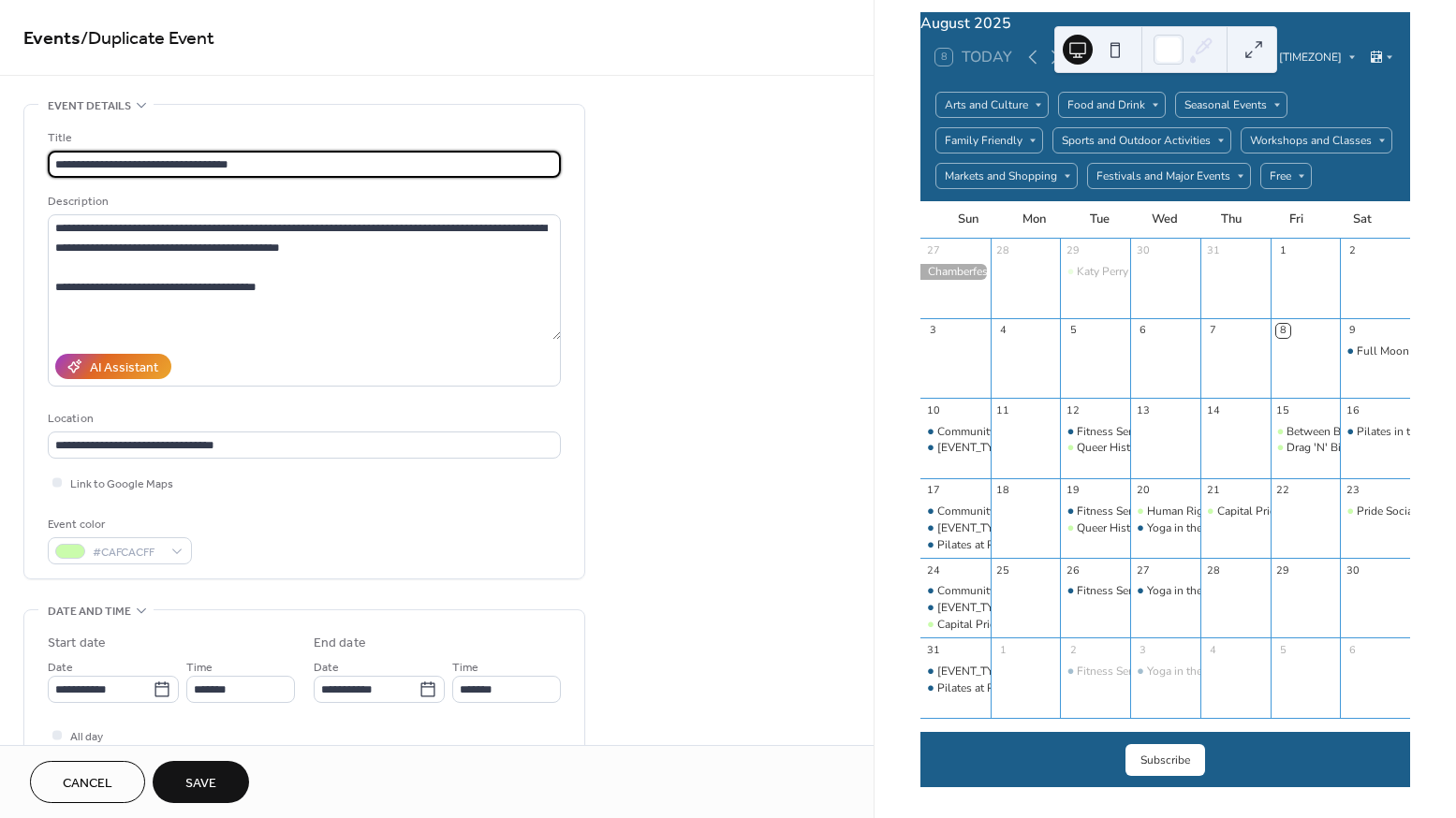 click on "**********" at bounding box center (728, 409) 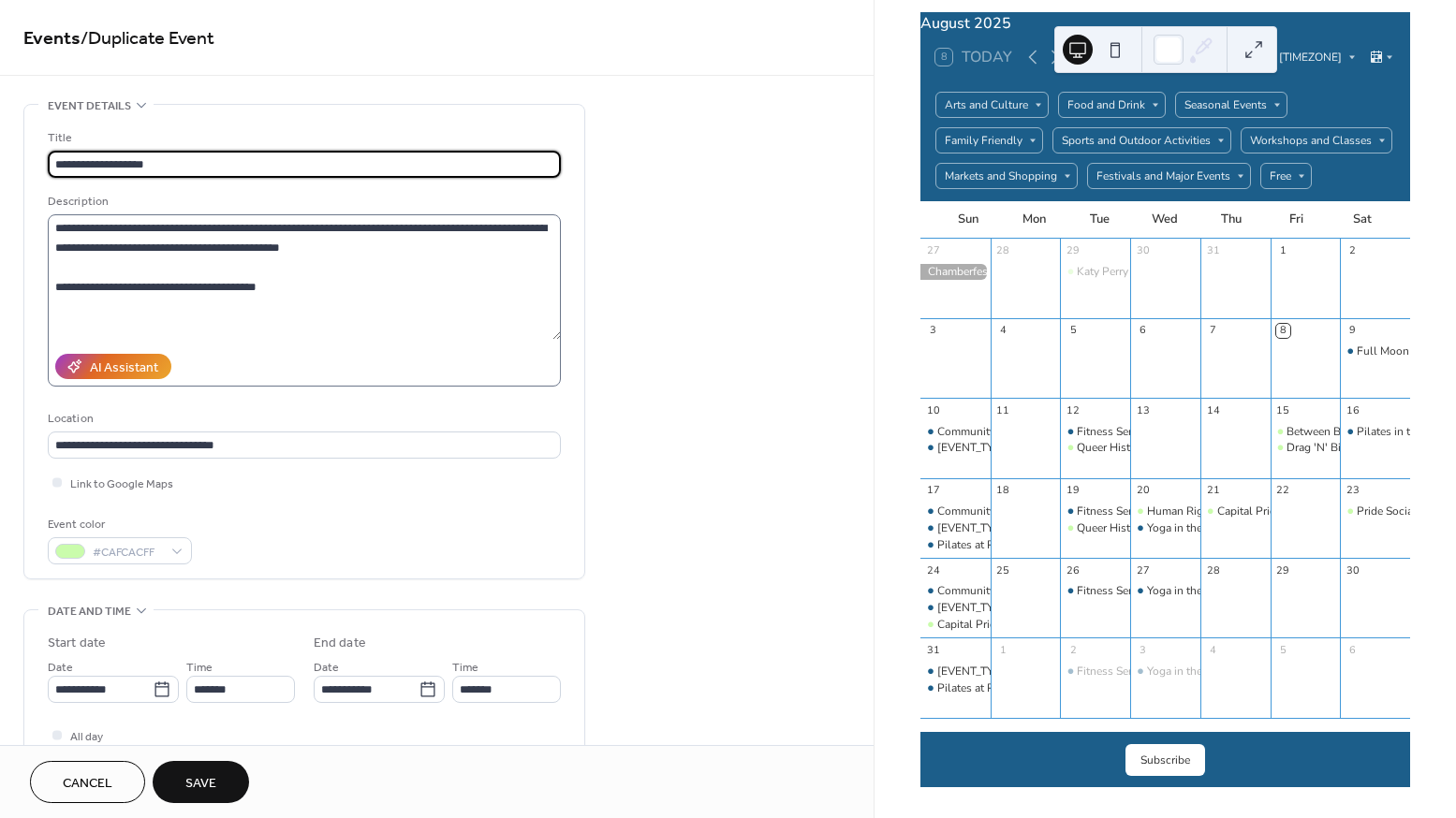 type on "**********" 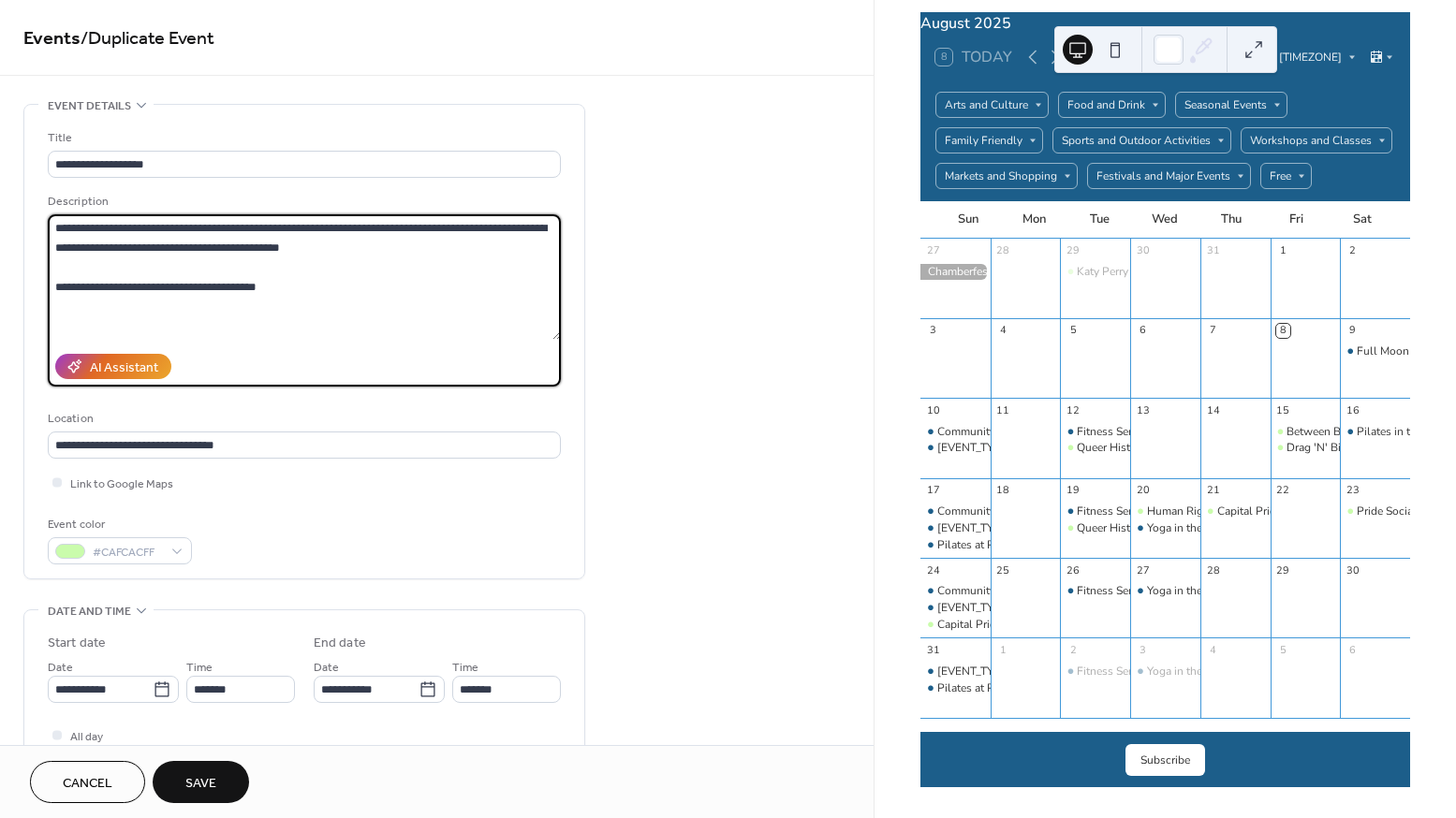 drag, startPoint x: 316, startPoint y: 297, endPoint x: 43, endPoint y: 224, distance: 282.5916 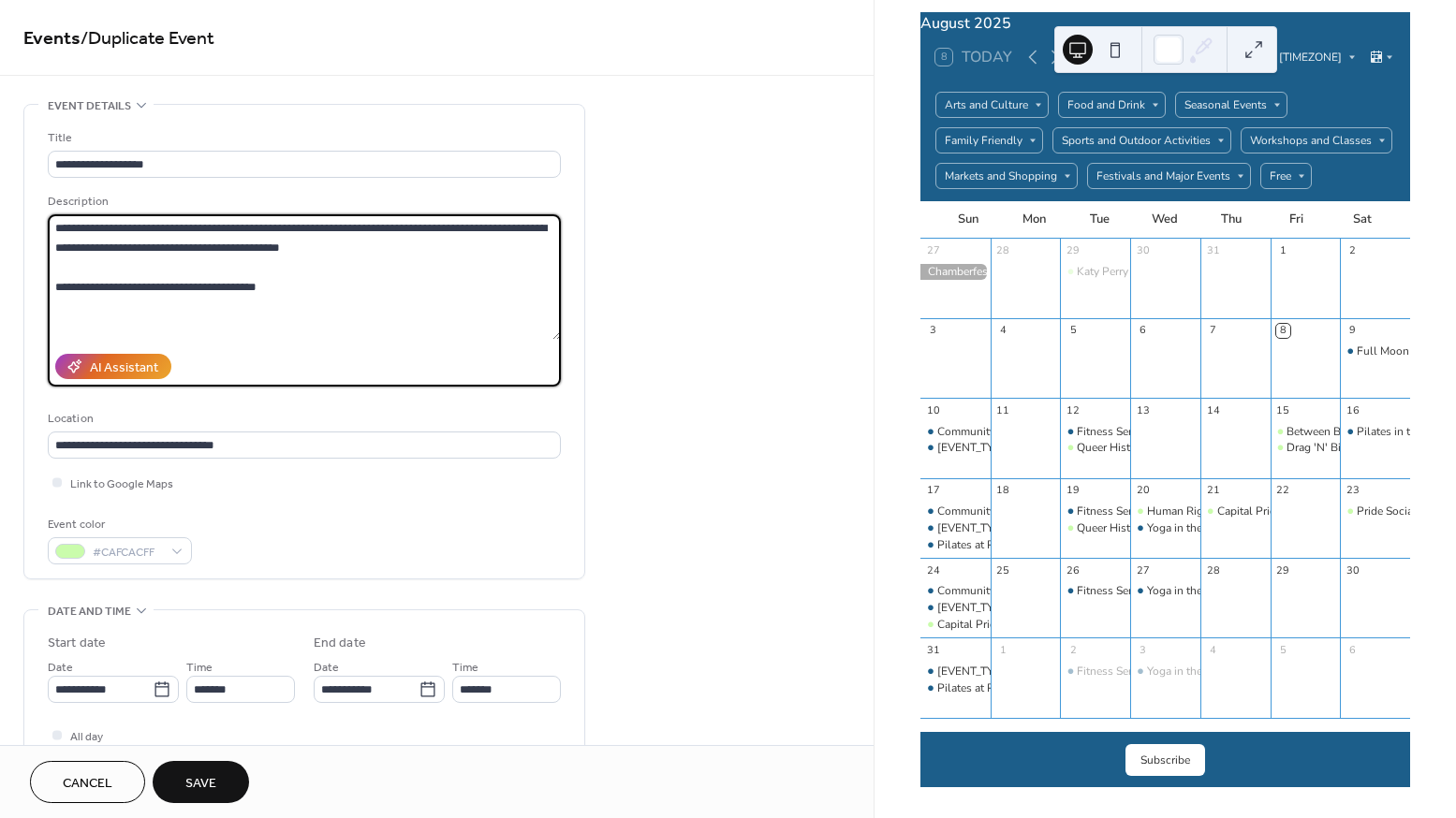 click on "**********" at bounding box center [304, 342] 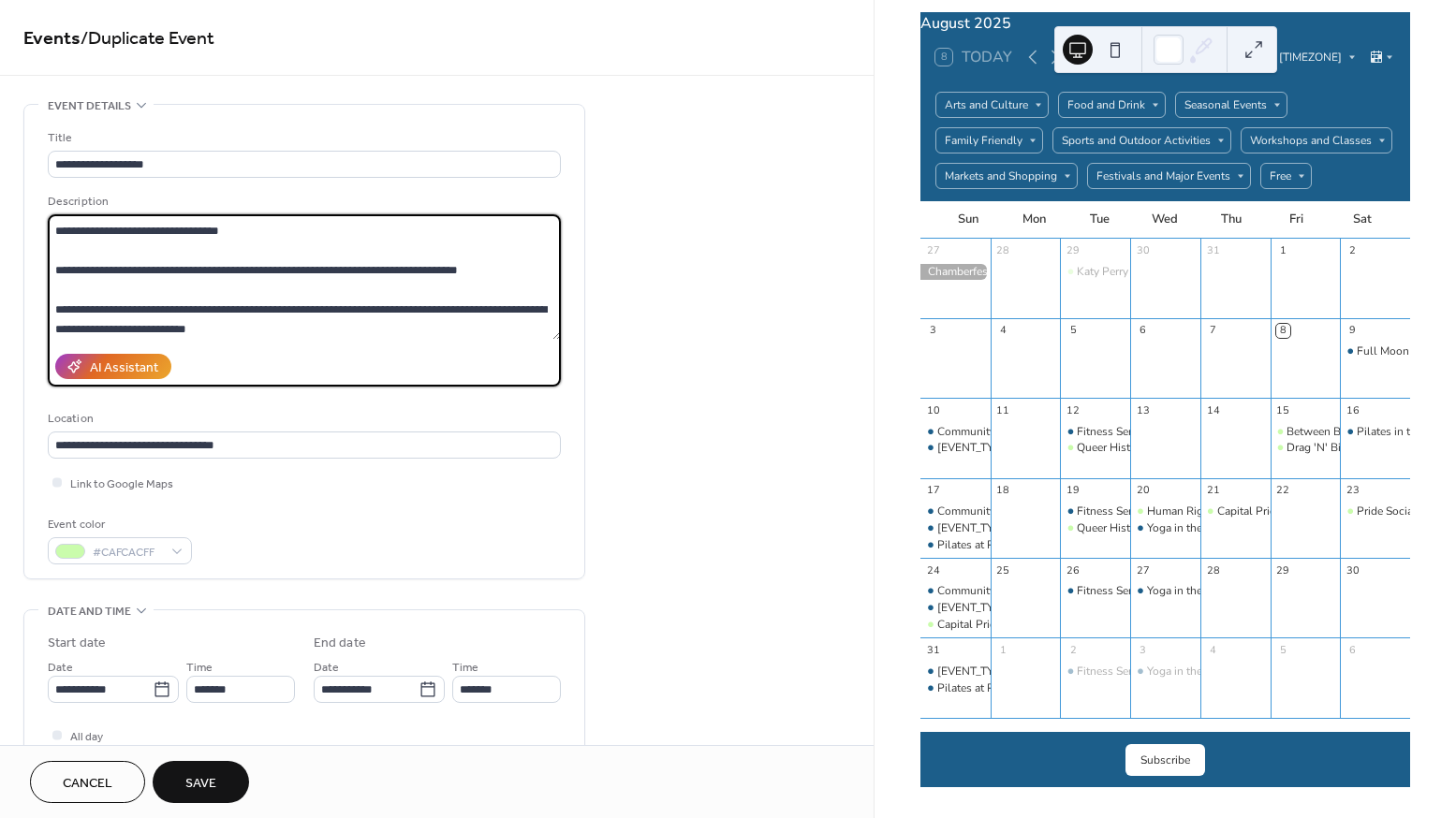 scroll, scrollTop: 0, scrollLeft: 0, axis: both 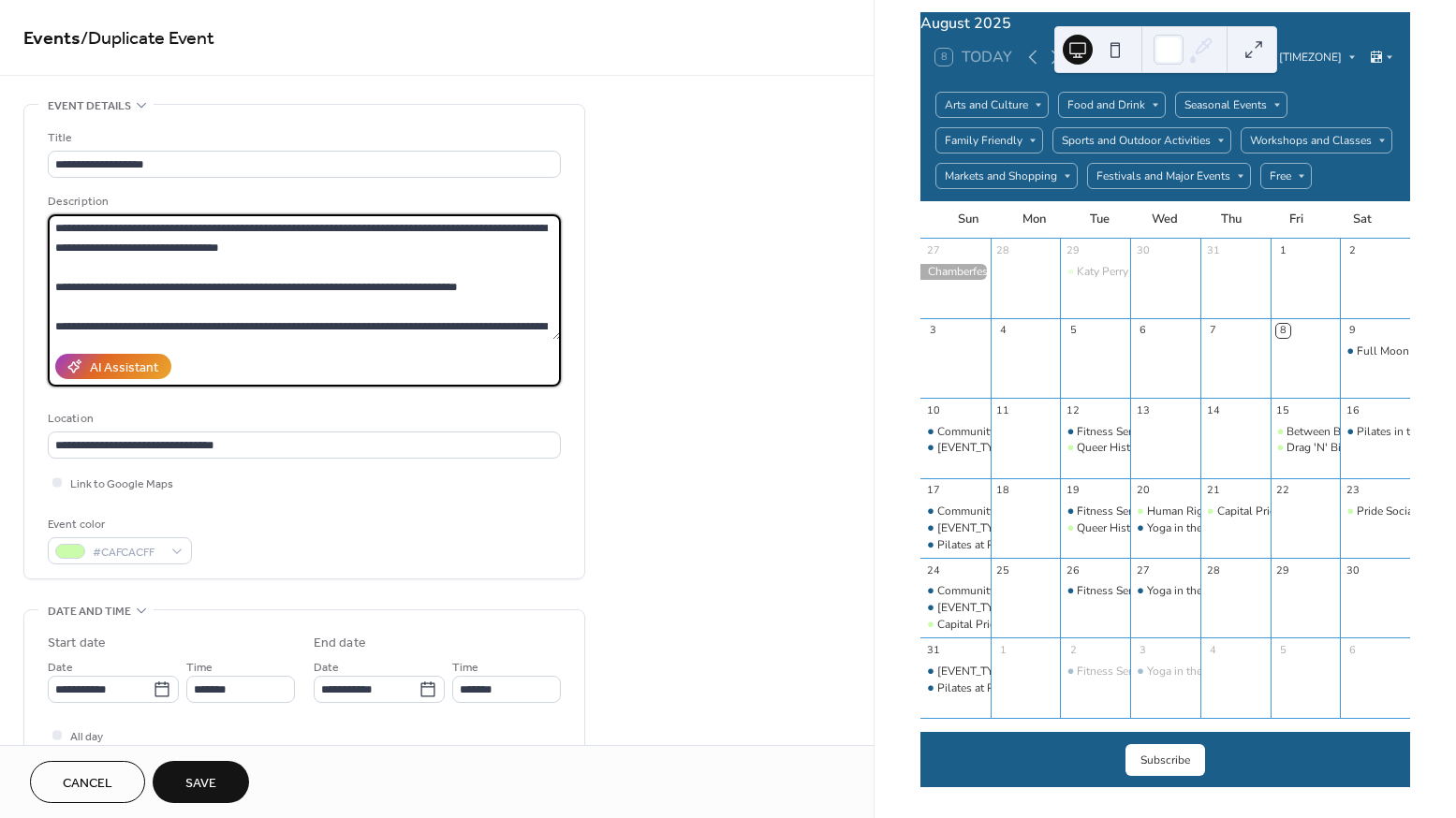 click on "**********" at bounding box center [304, 277] 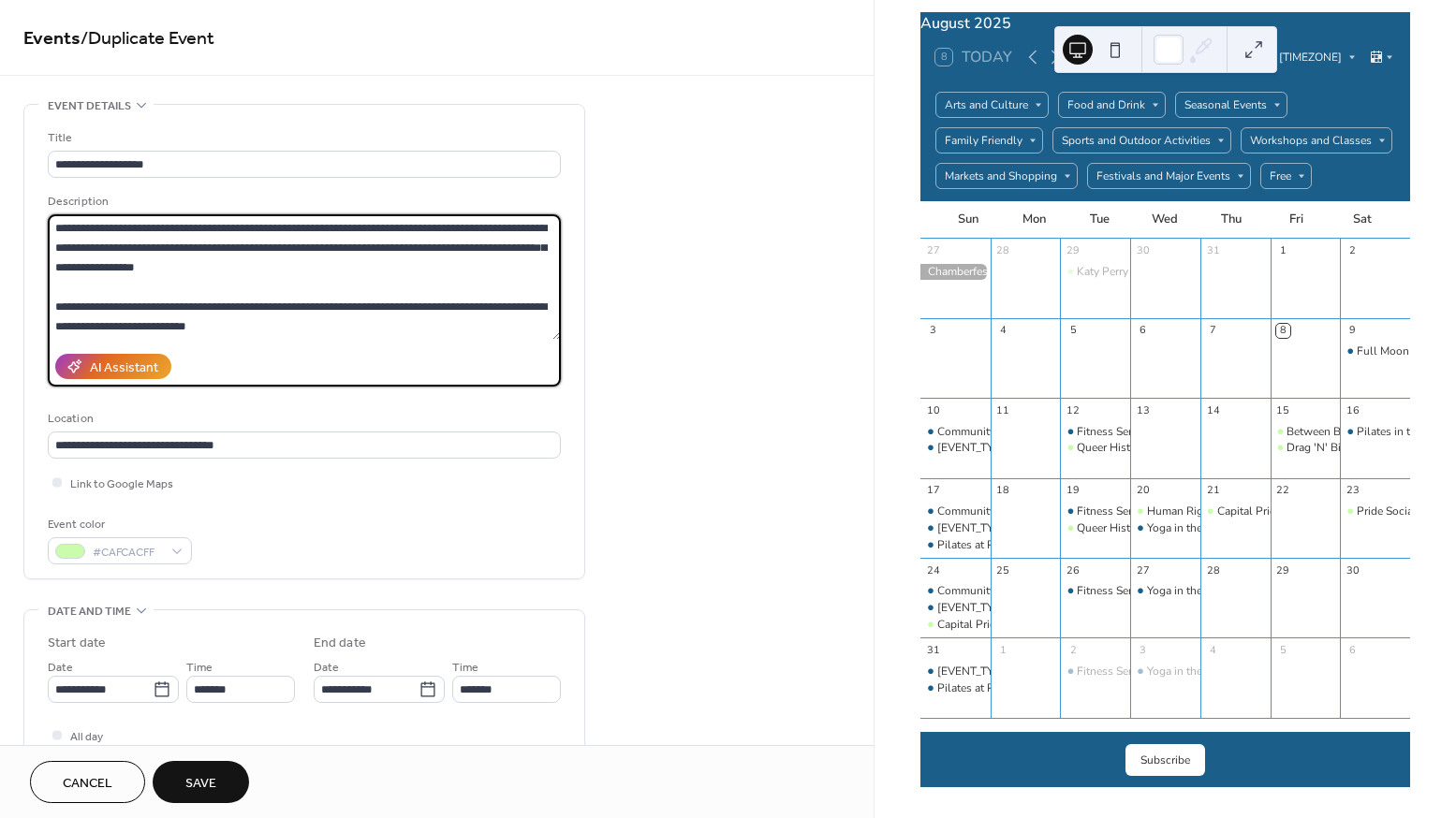 click on "**********" at bounding box center (304, 277) 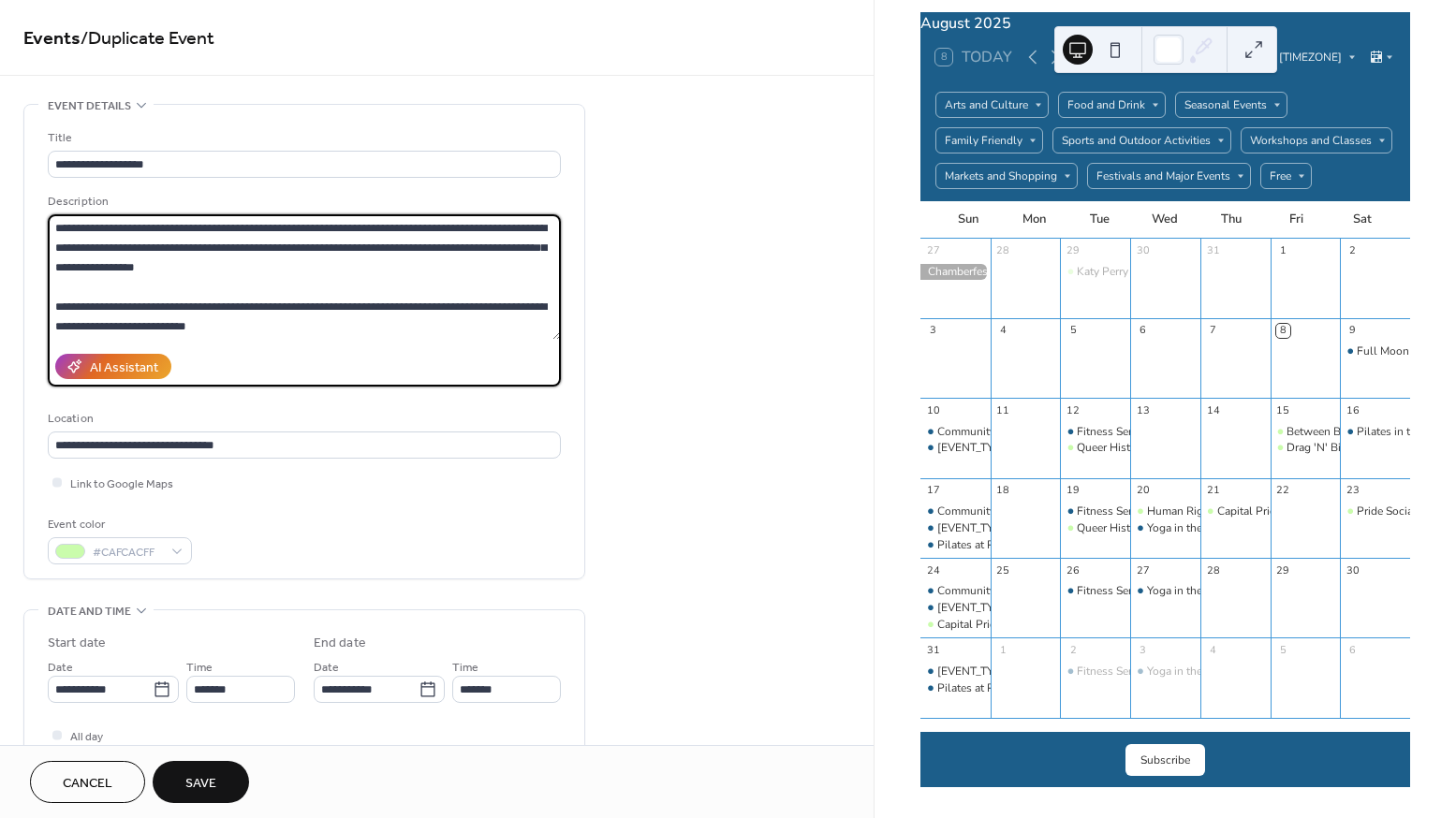 drag, startPoint x: 292, startPoint y: 263, endPoint x: 272, endPoint y: 249, distance: 24.413111 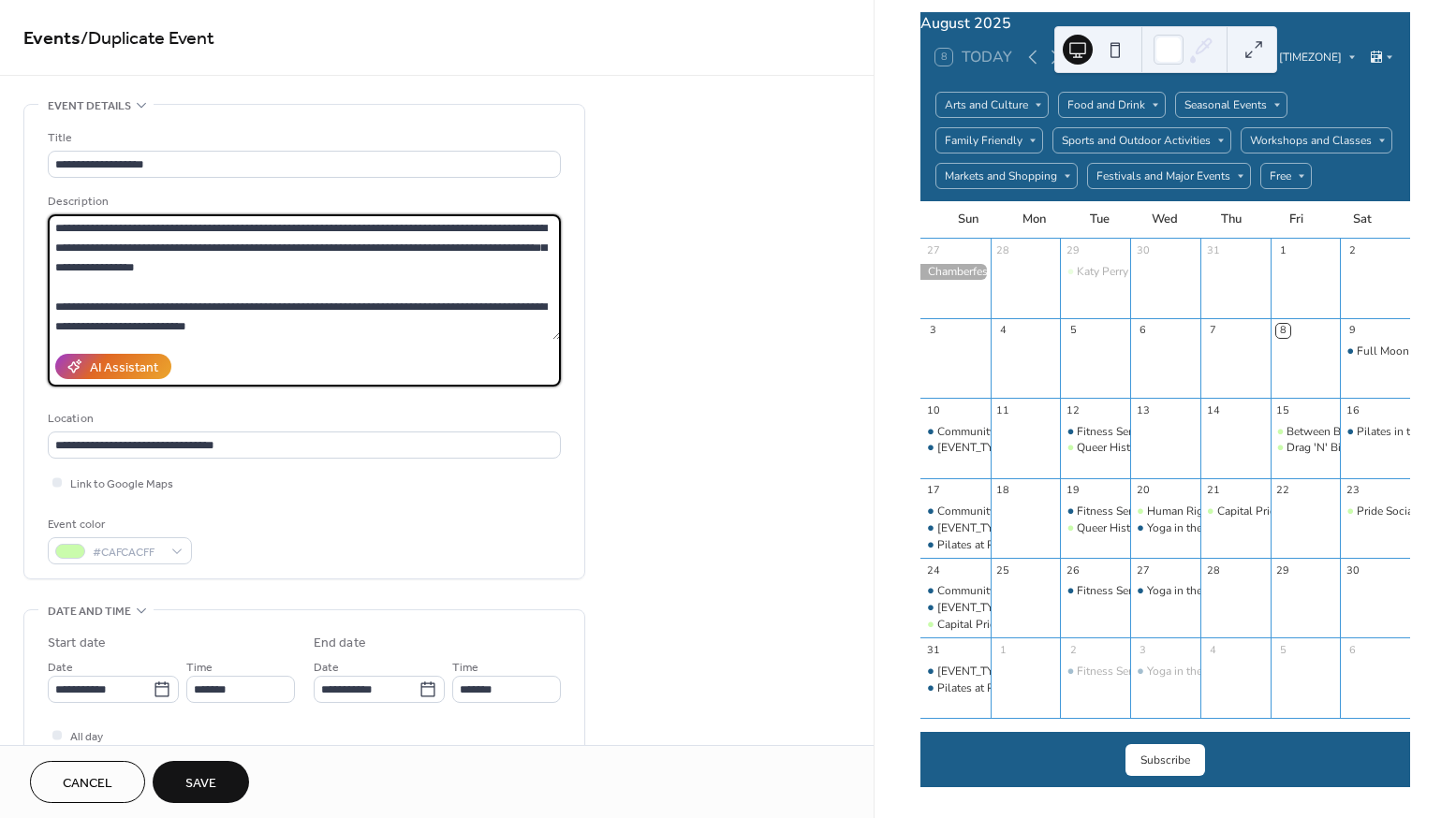 click on "**********" at bounding box center [304, 277] 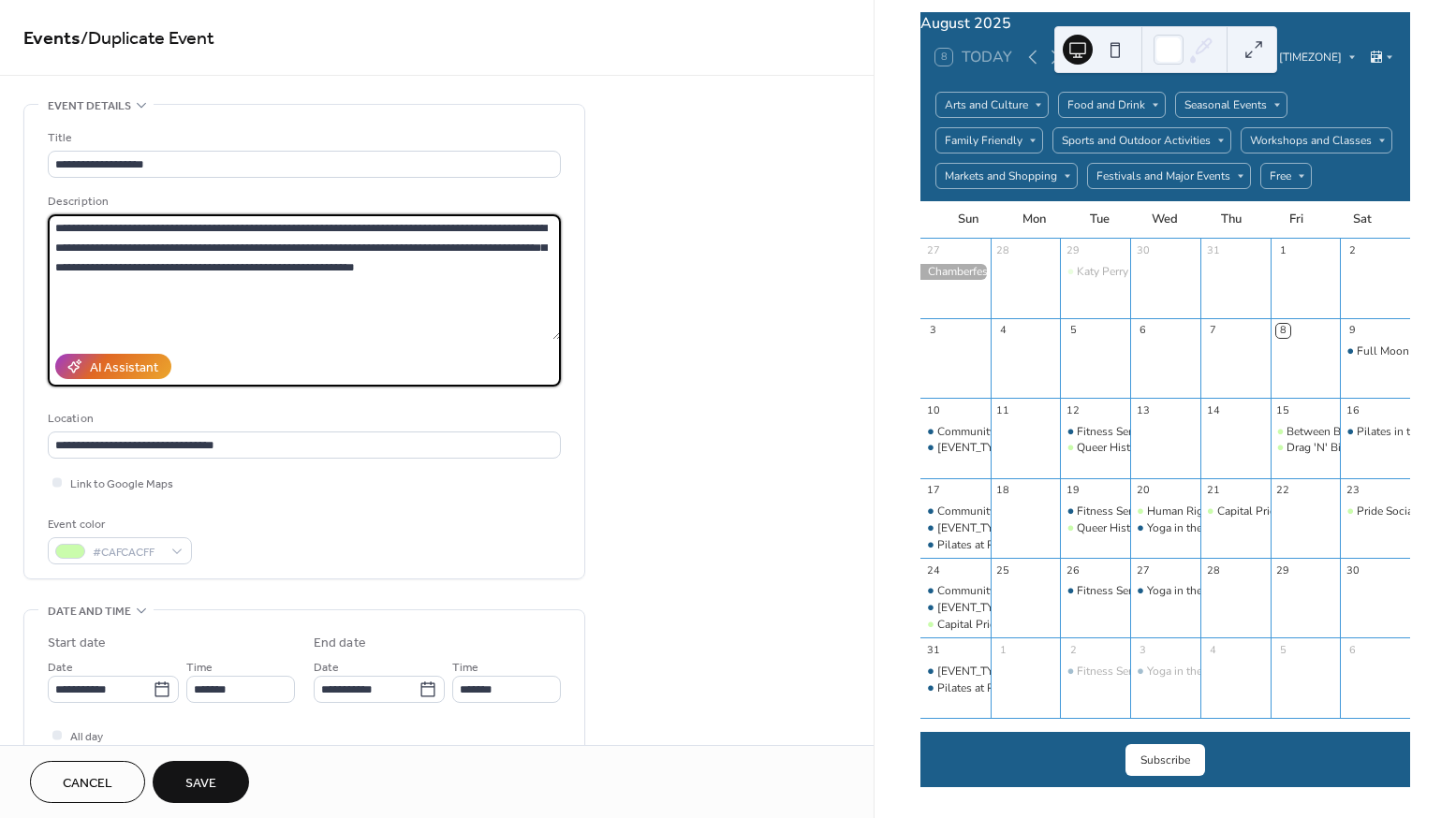 type on "**********" 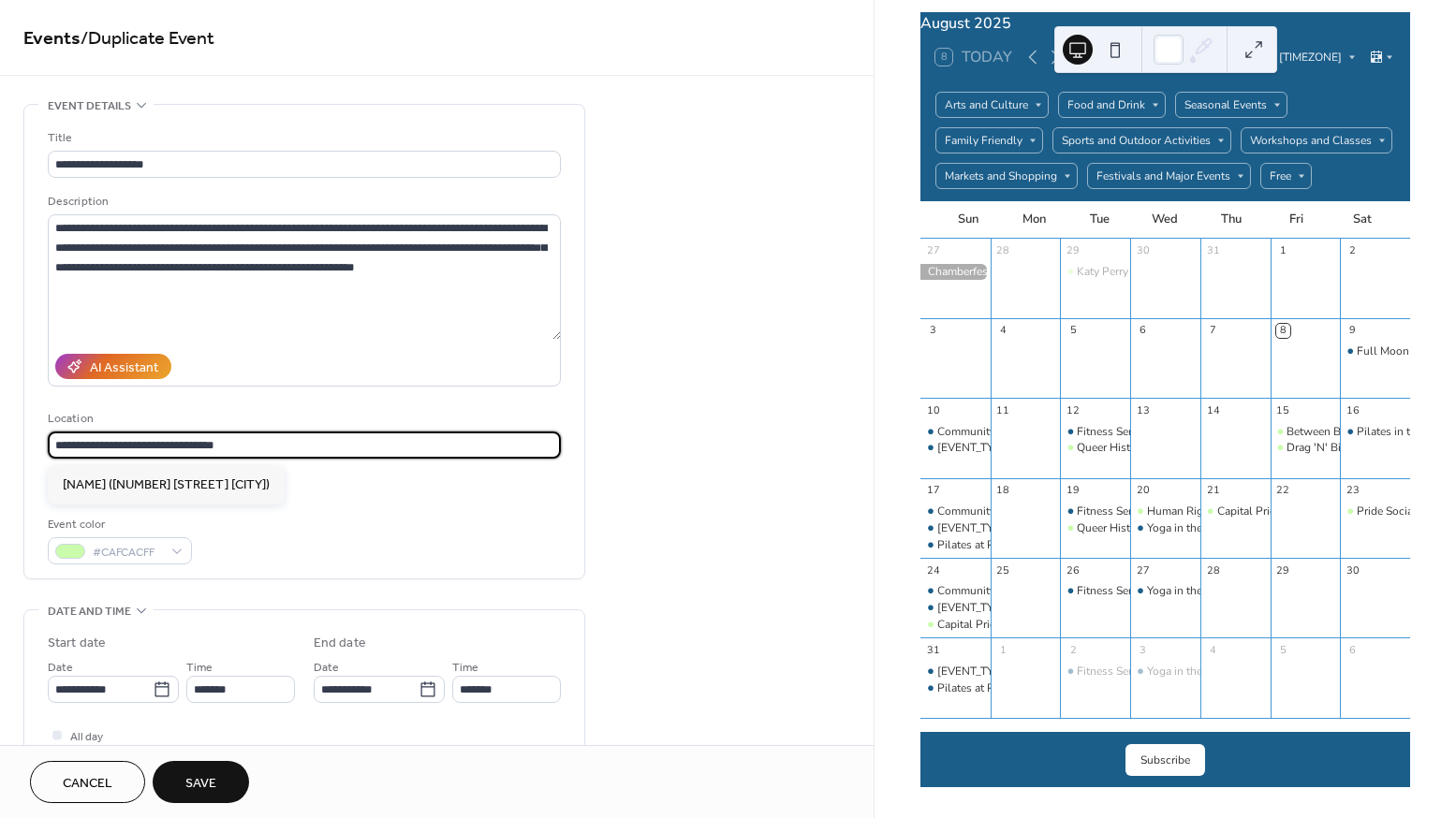 drag, startPoint x: 315, startPoint y: 486, endPoint x: 41, endPoint y: 444, distance: 277.2003 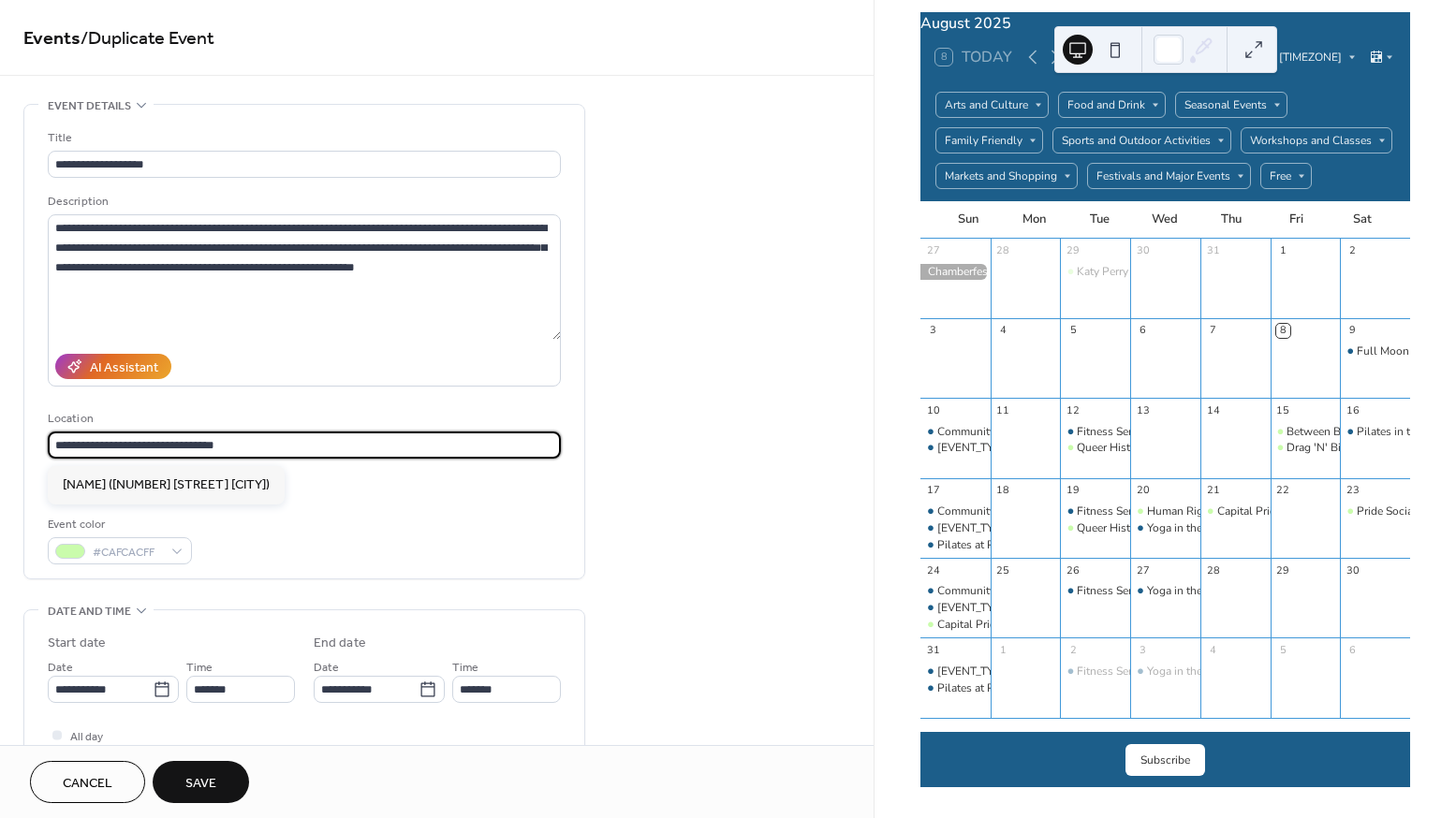 click on "**********" at bounding box center [304, 342] 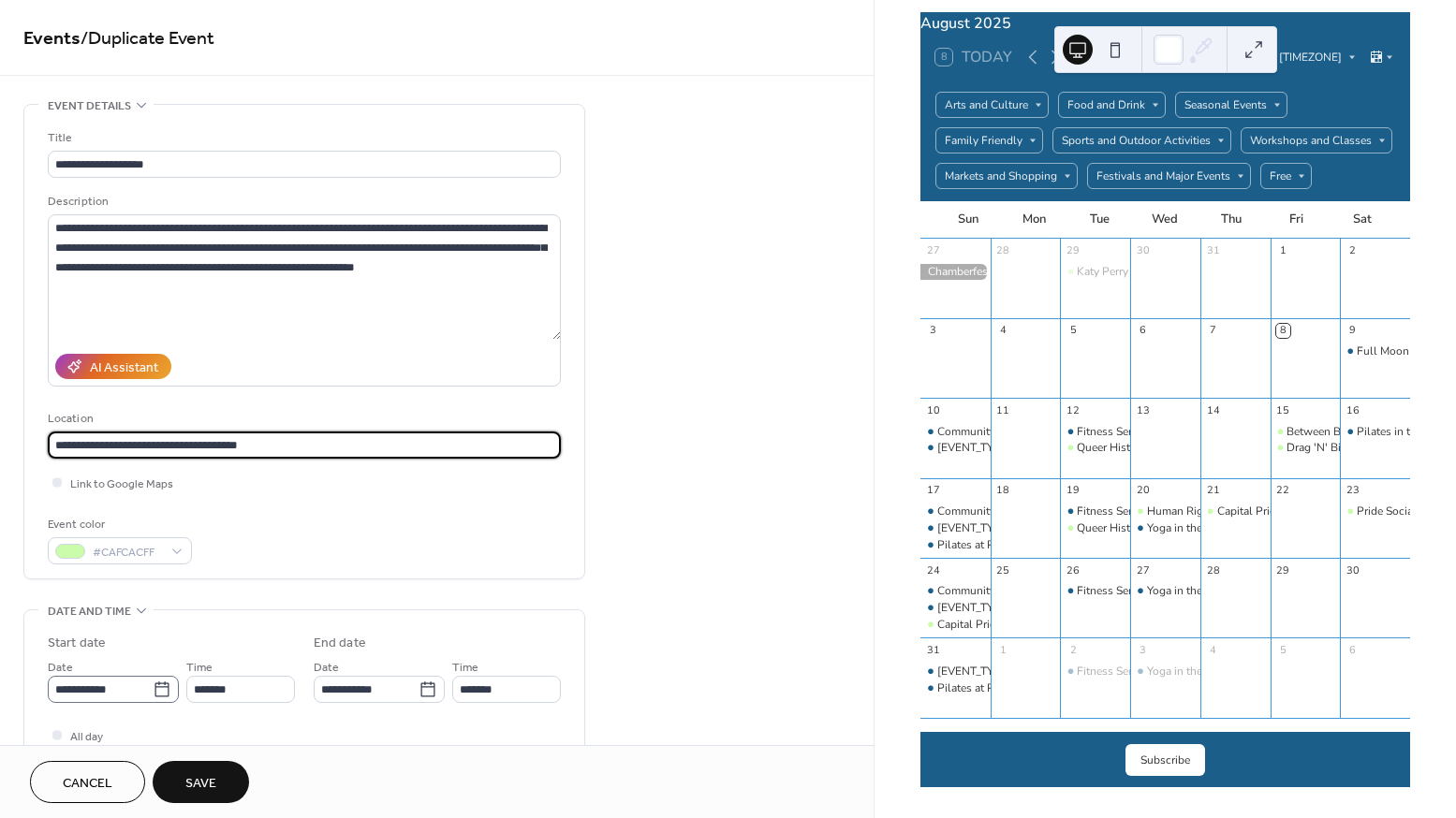 type on "**********" 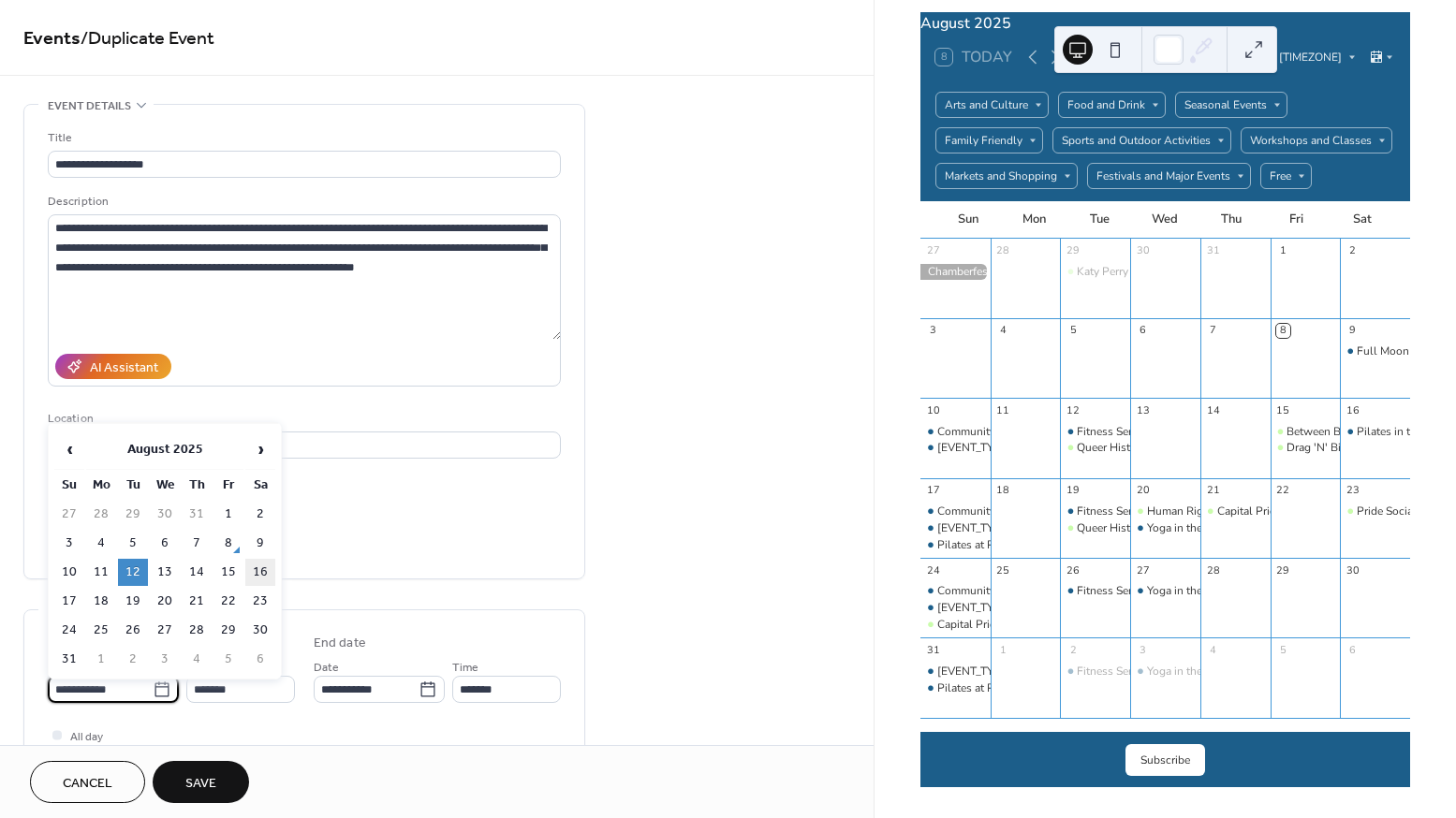 click on "16" at bounding box center (260, 572) 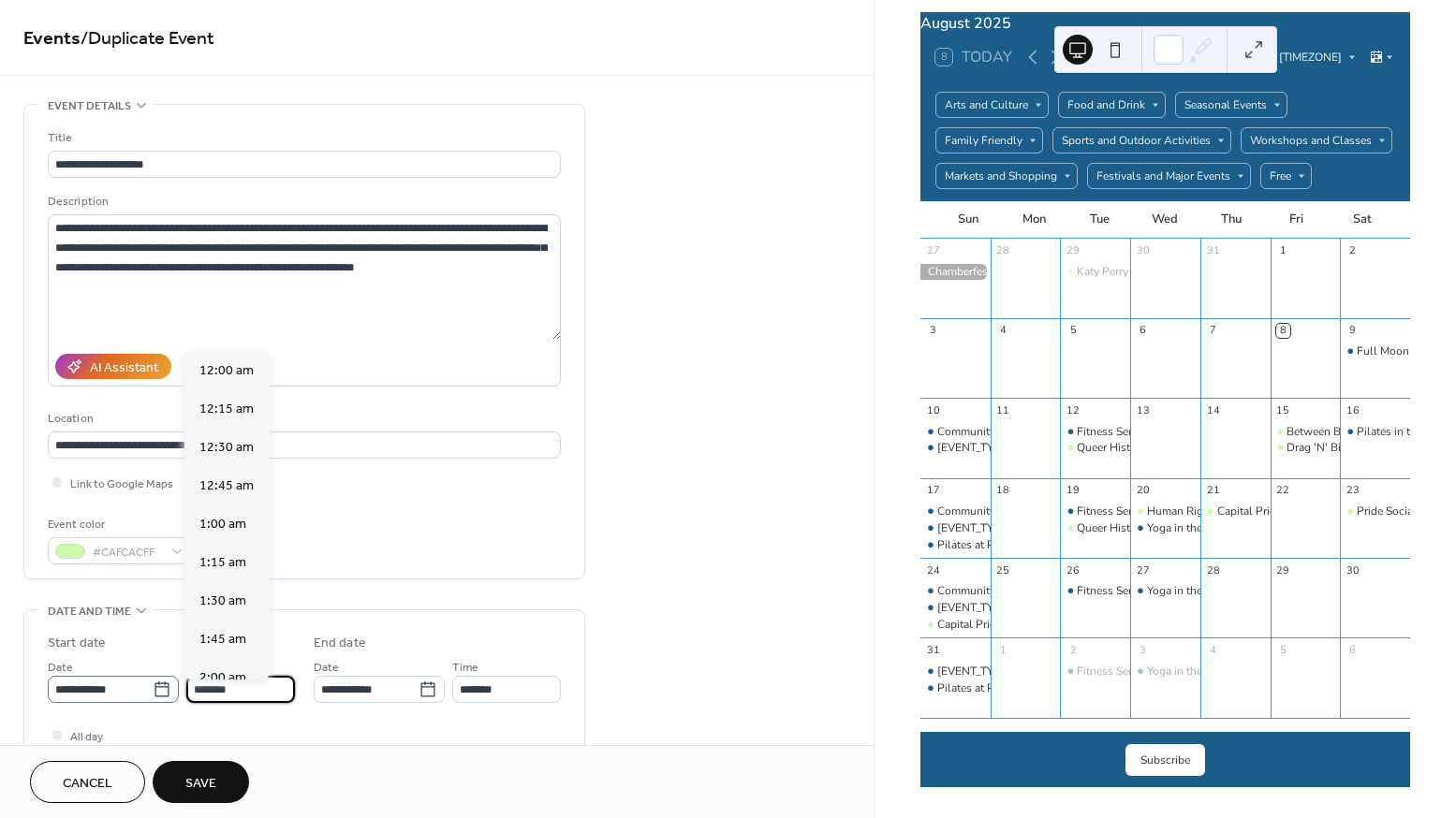 scroll, scrollTop: 2916, scrollLeft: 0, axis: vertical 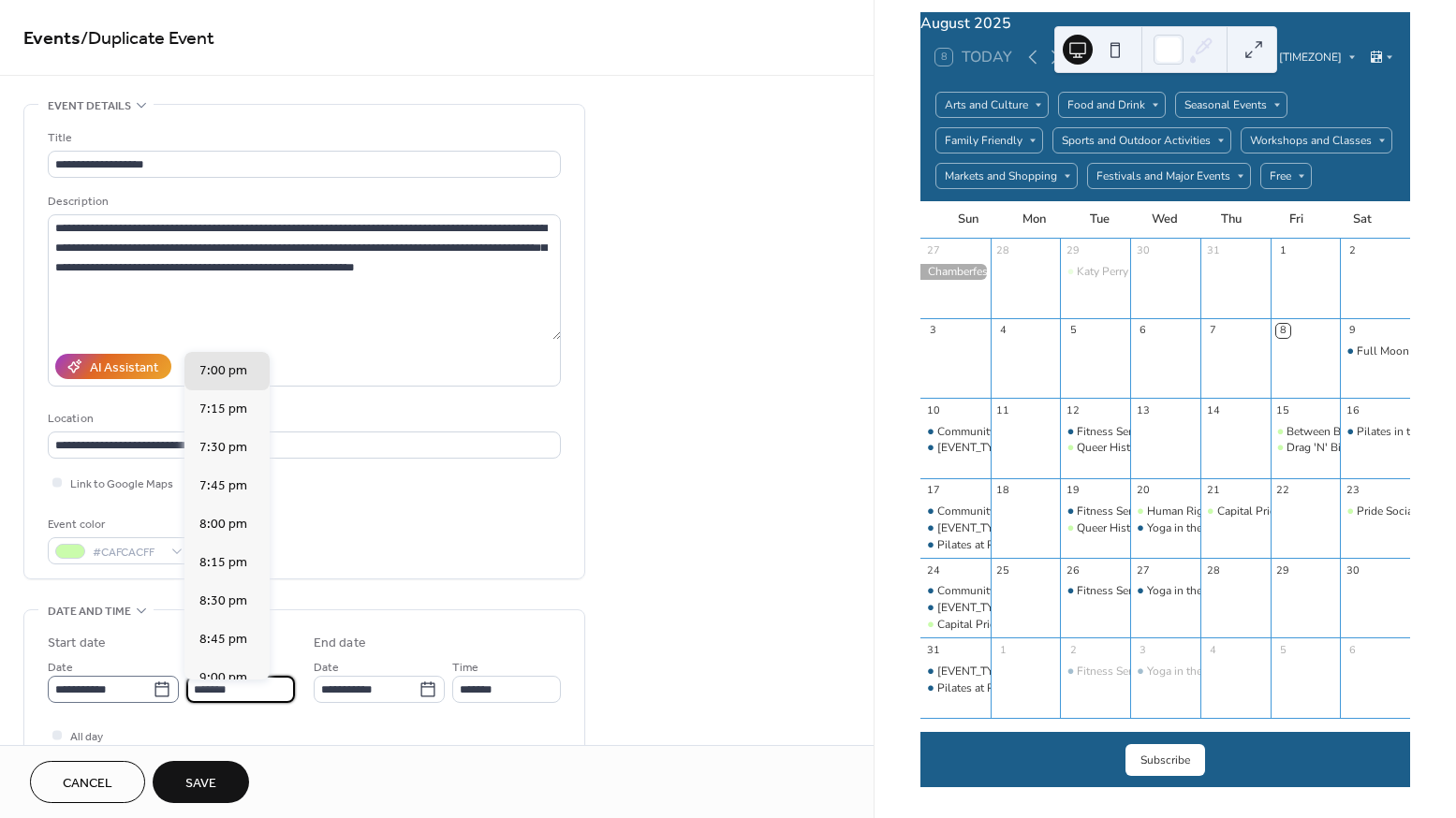 drag, startPoint x: 242, startPoint y: 694, endPoint x: 146, endPoint y: 694, distance: 96 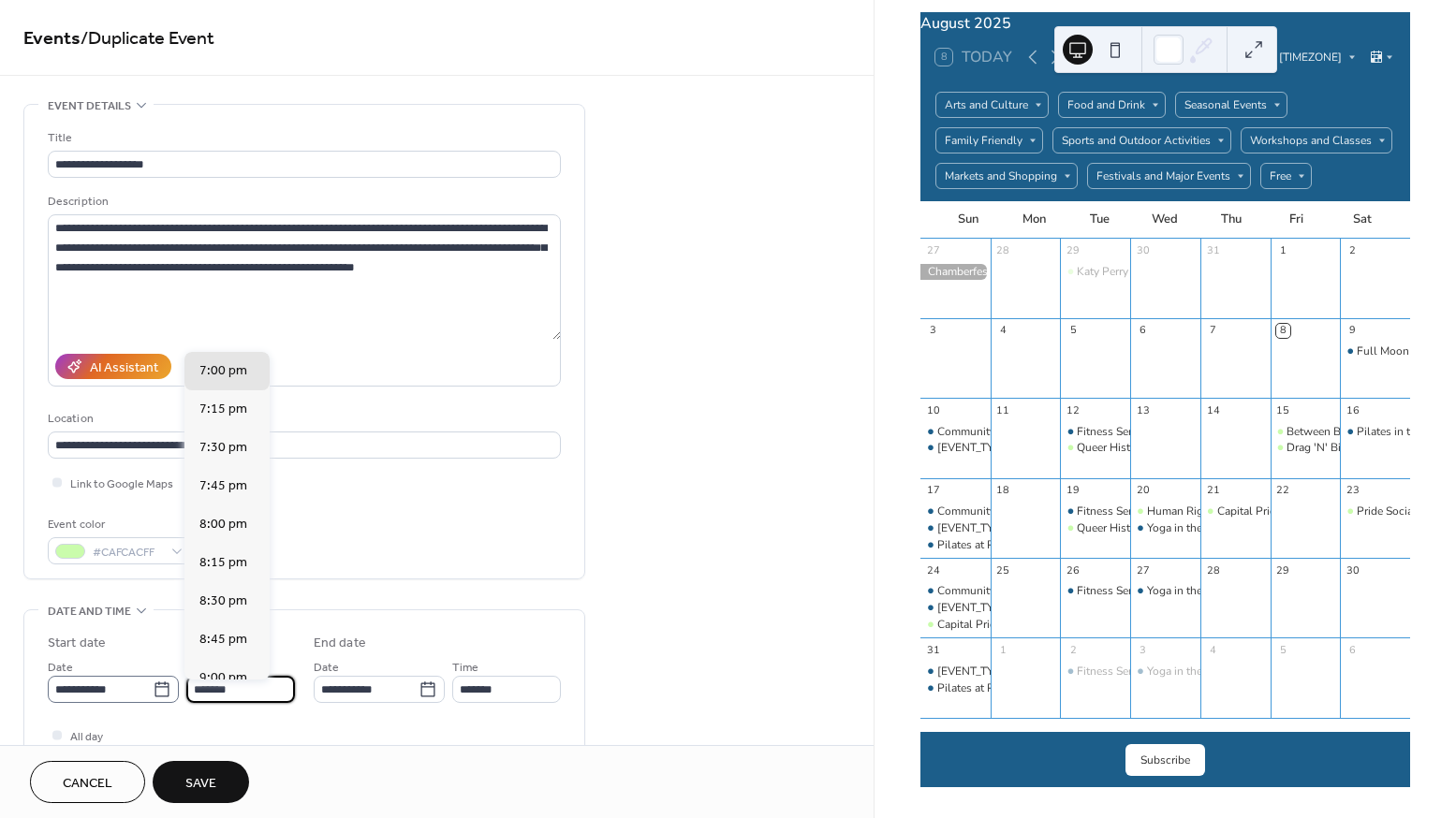 click on "**********" at bounding box center [171, 679] 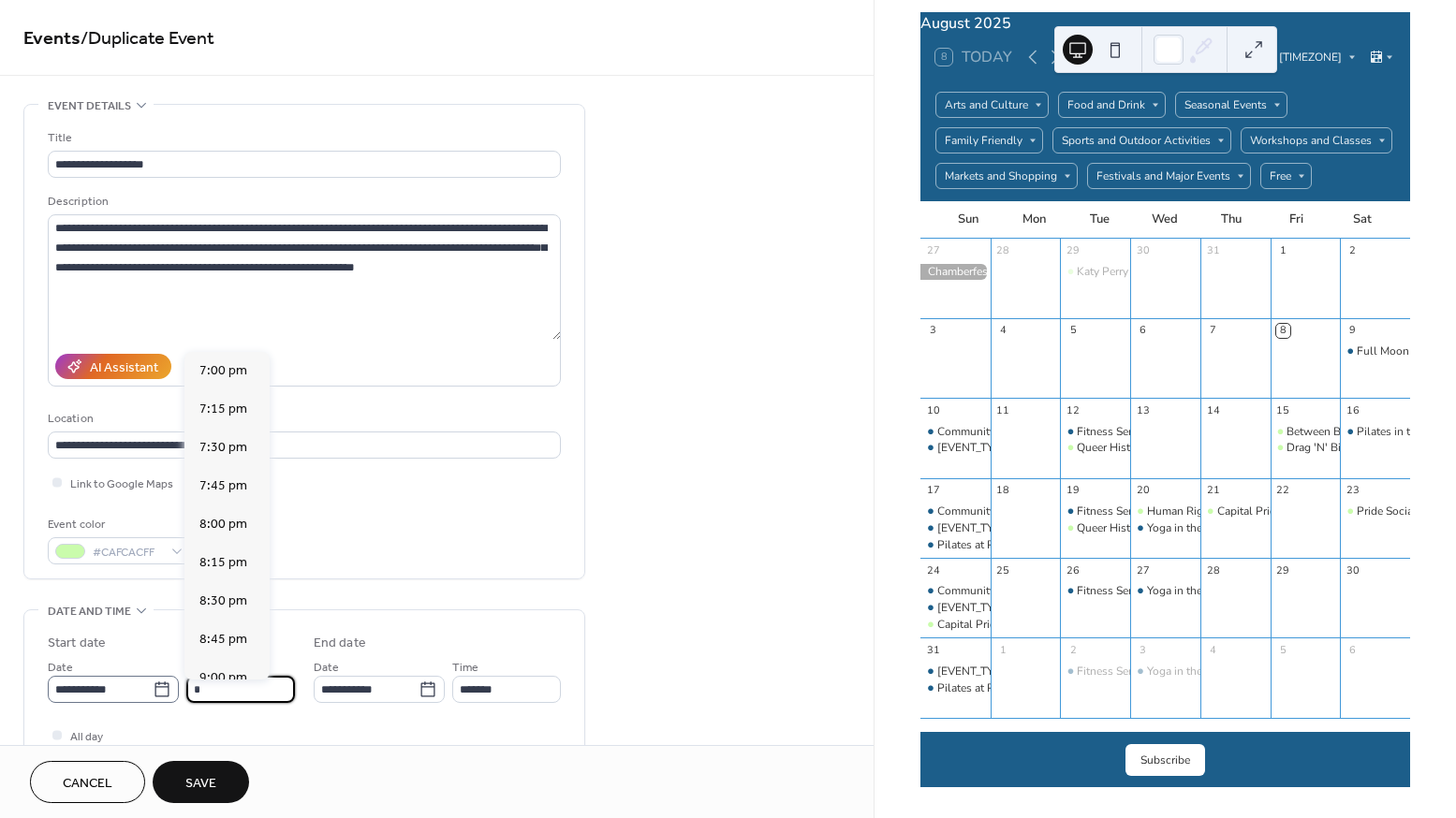 scroll, scrollTop: 0, scrollLeft: 0, axis: both 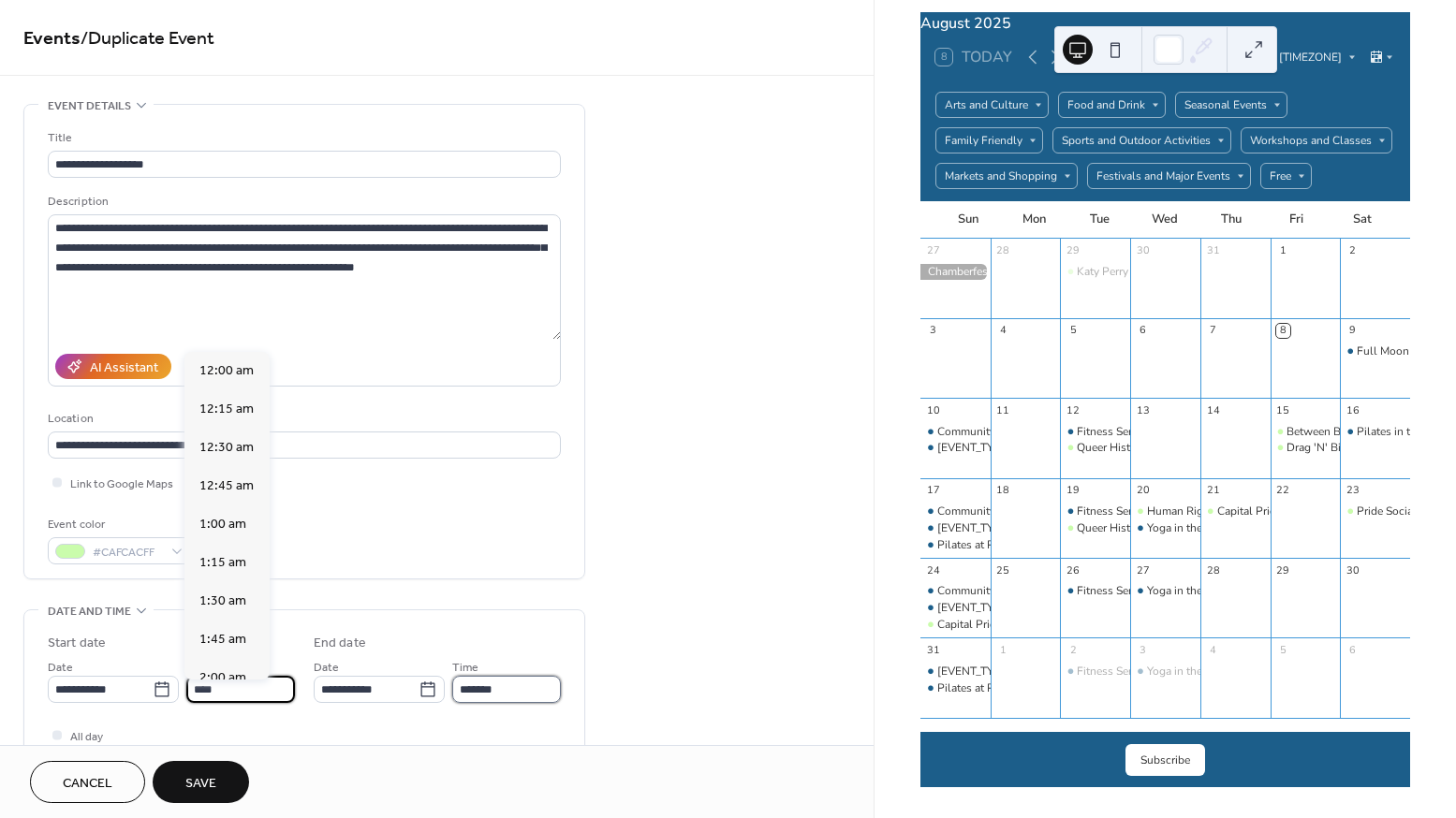 type on "*******" 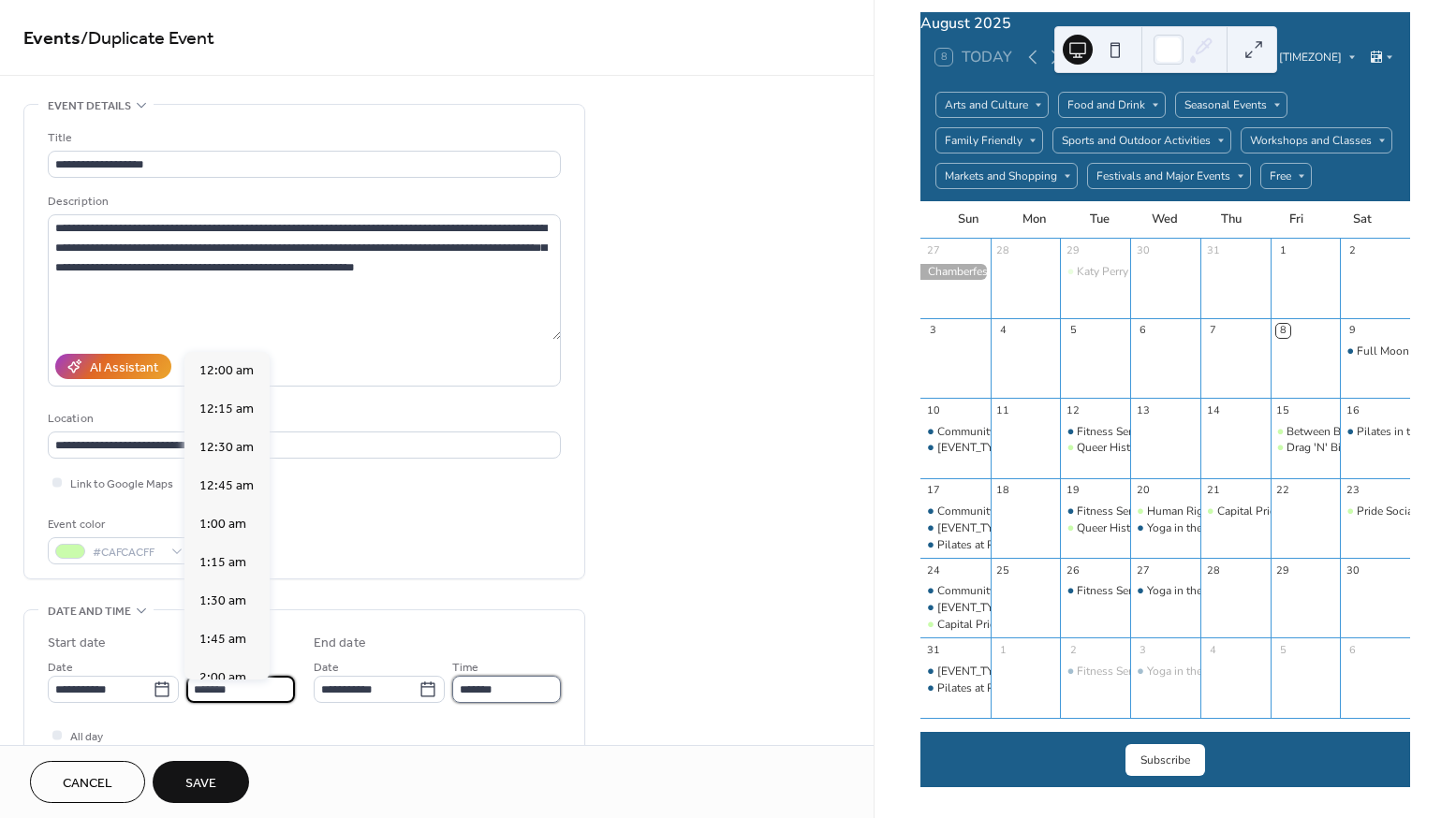 click on "*******" at bounding box center [507, 689] 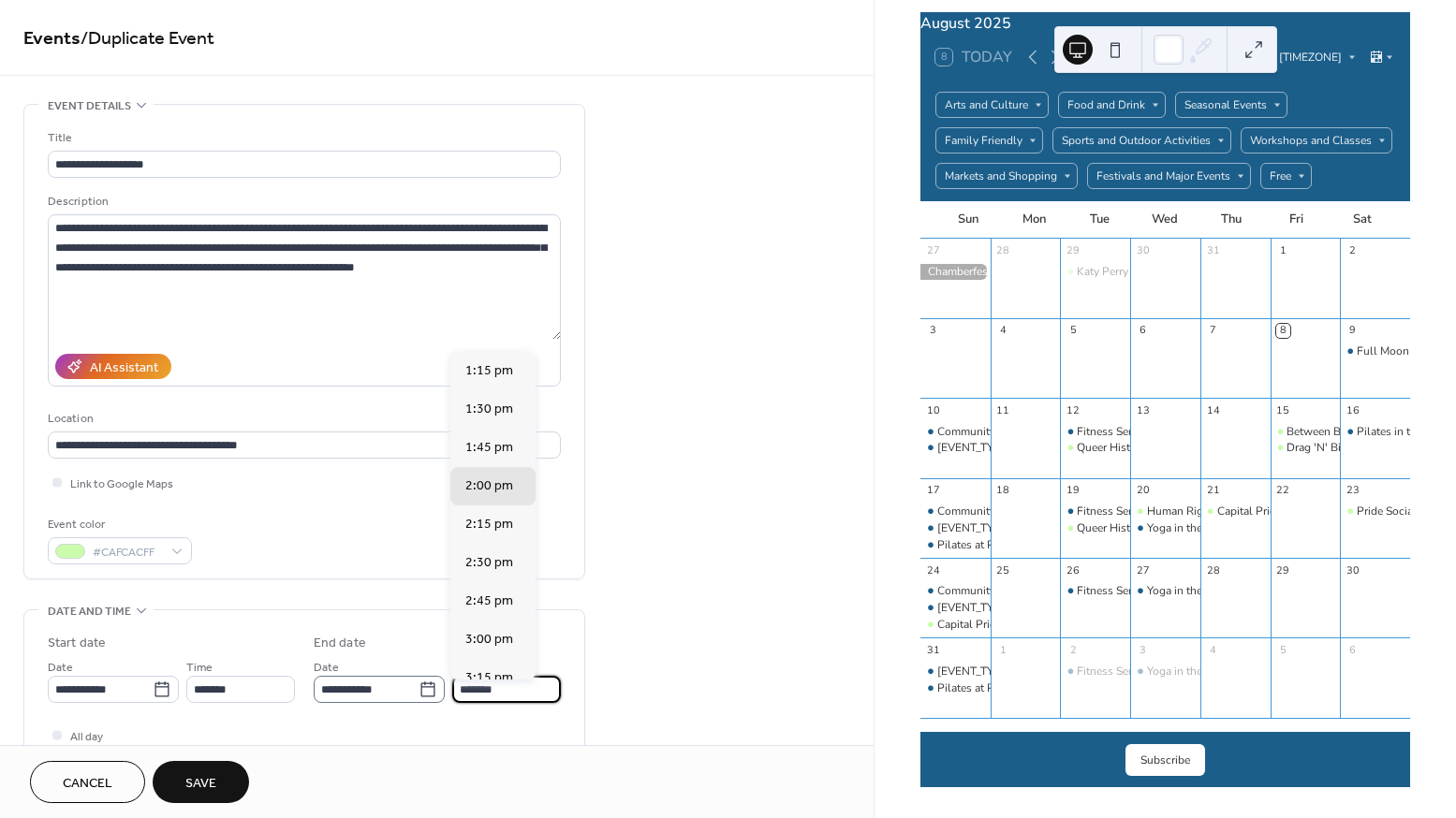 drag, startPoint x: 520, startPoint y: 695, endPoint x: 396, endPoint y: 695, distance: 124 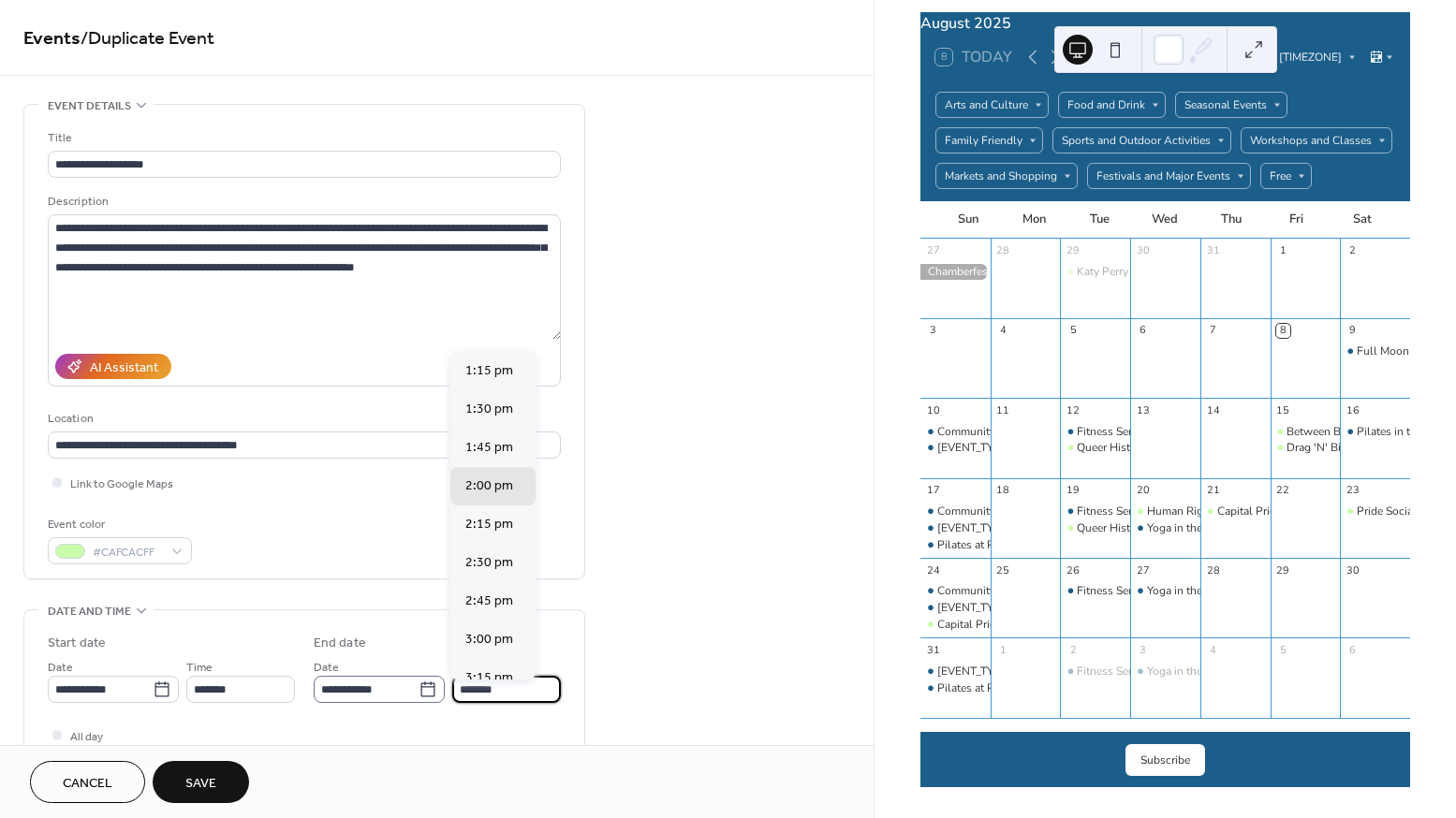 click on "**********" at bounding box center (437, 679) 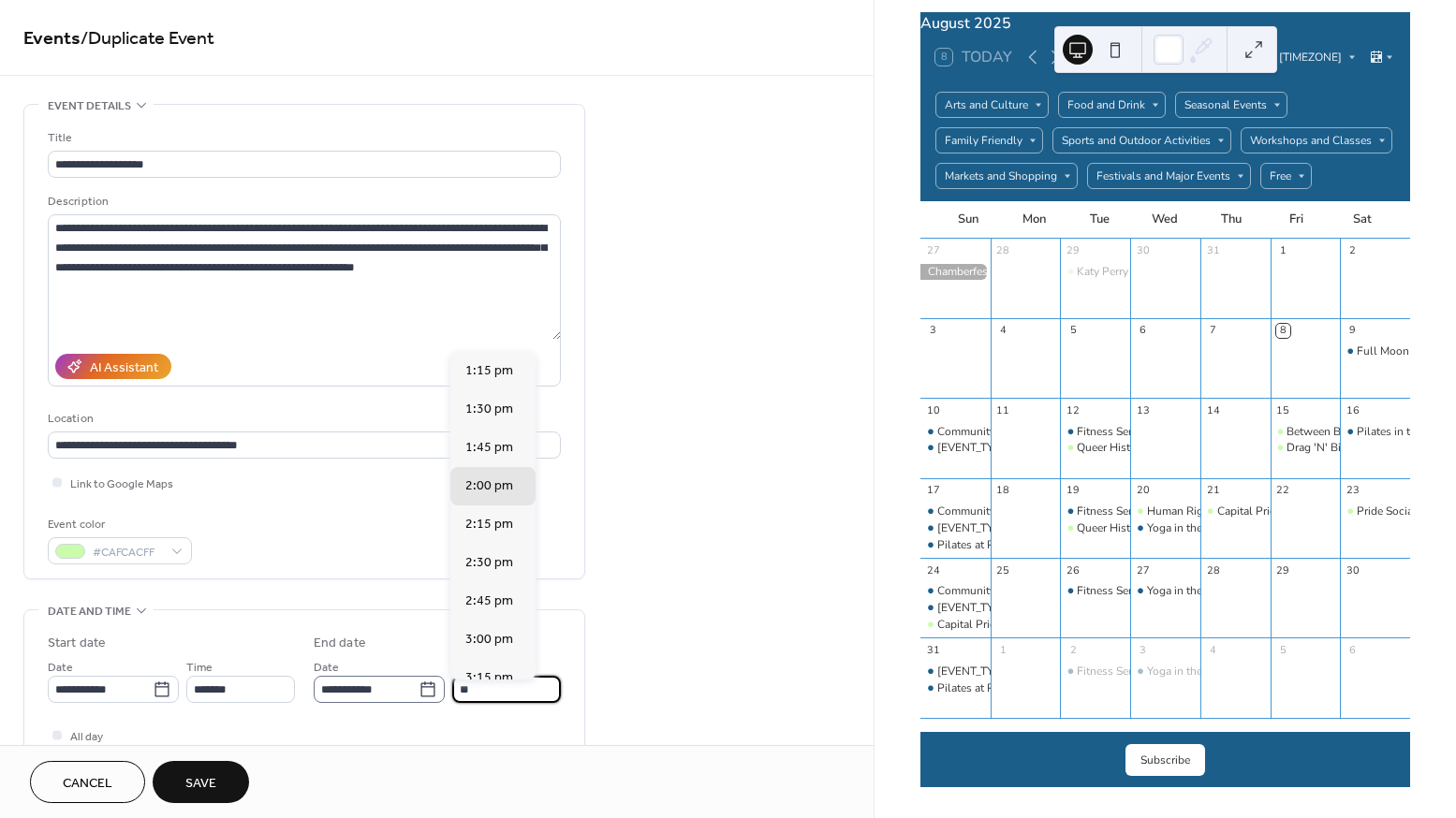 scroll, scrollTop: 422, scrollLeft: 0, axis: vertical 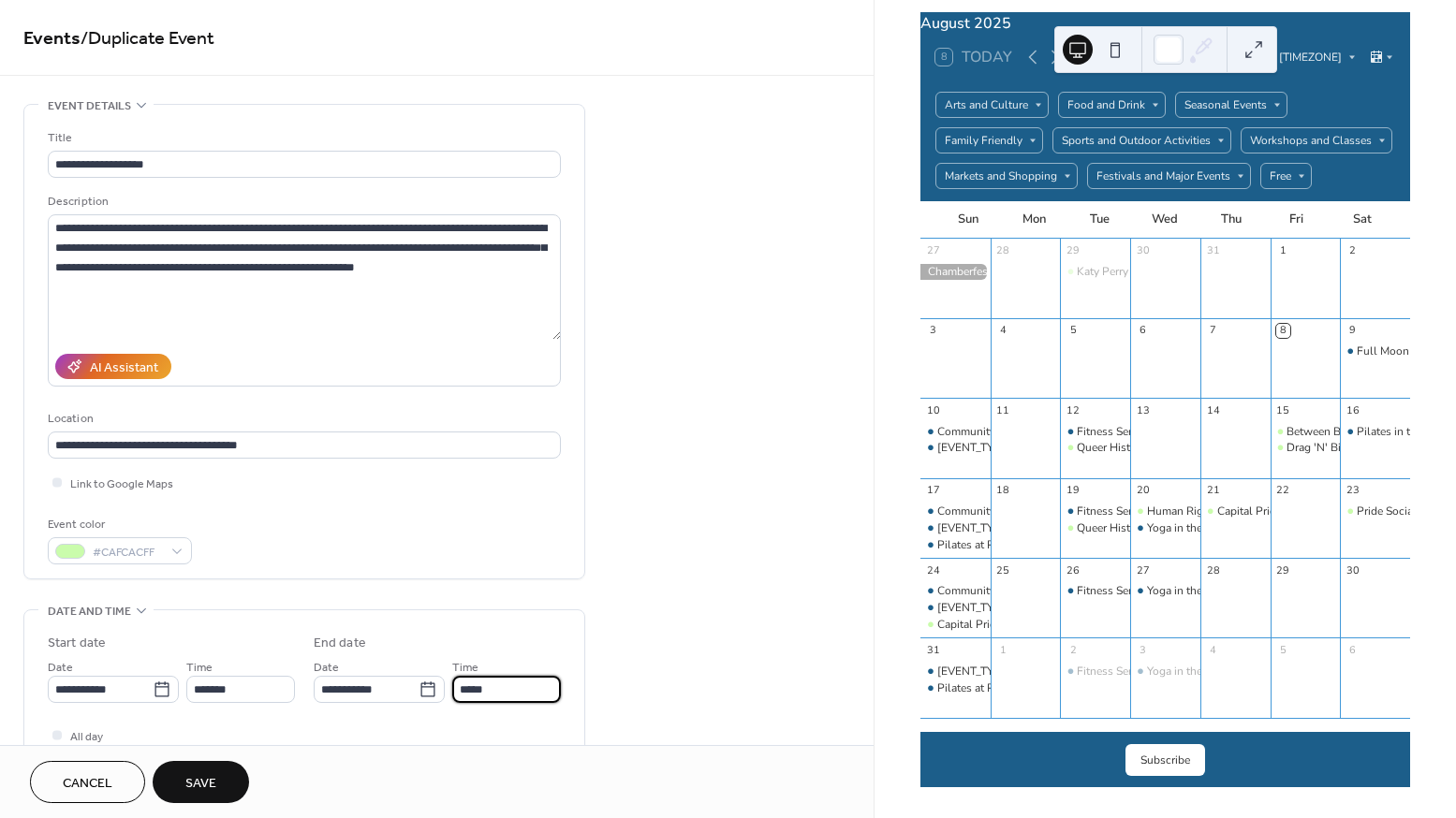 click on "*****" at bounding box center [507, 689] 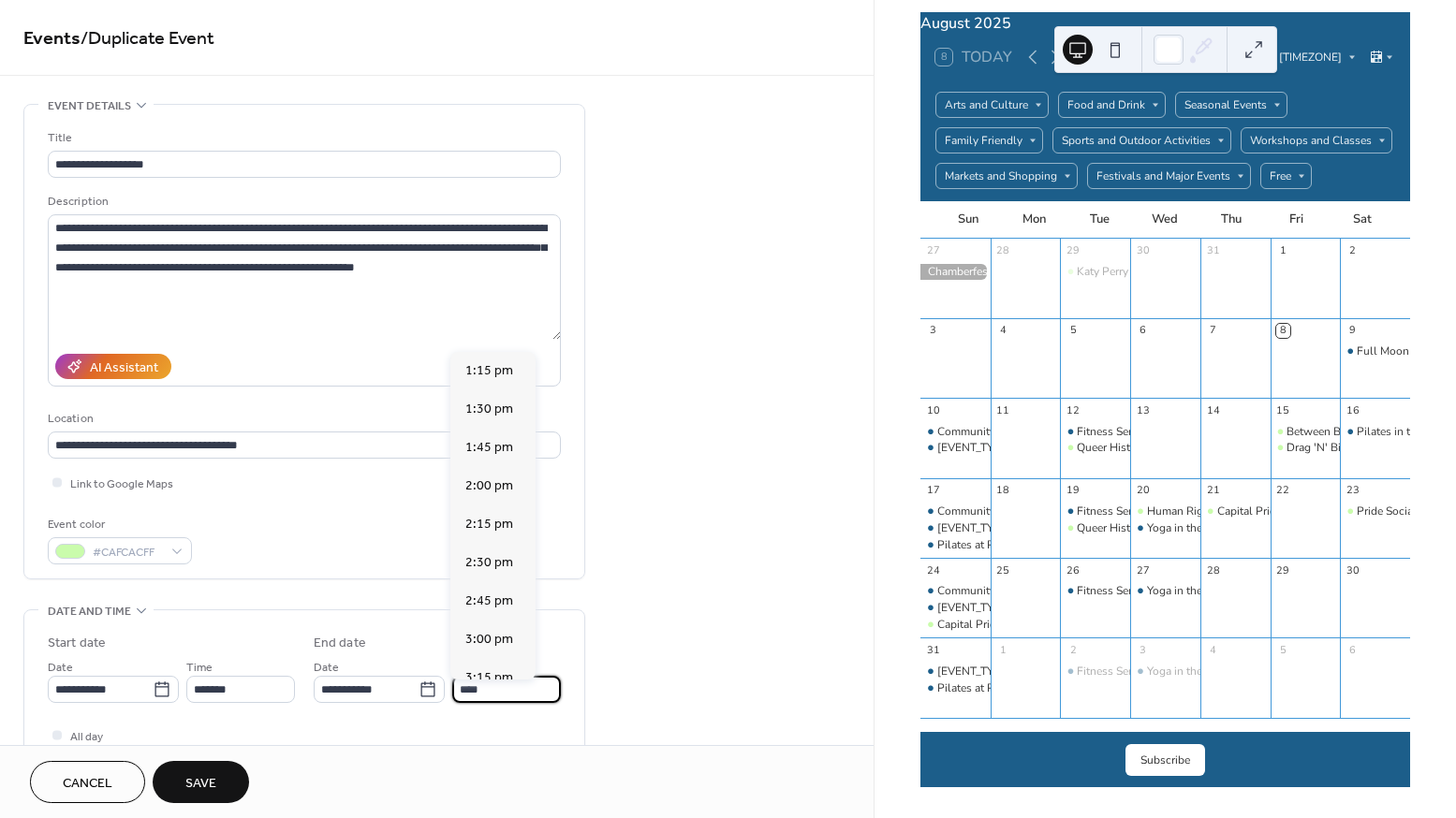scroll, scrollTop: 30, scrollLeft: 0, axis: vertical 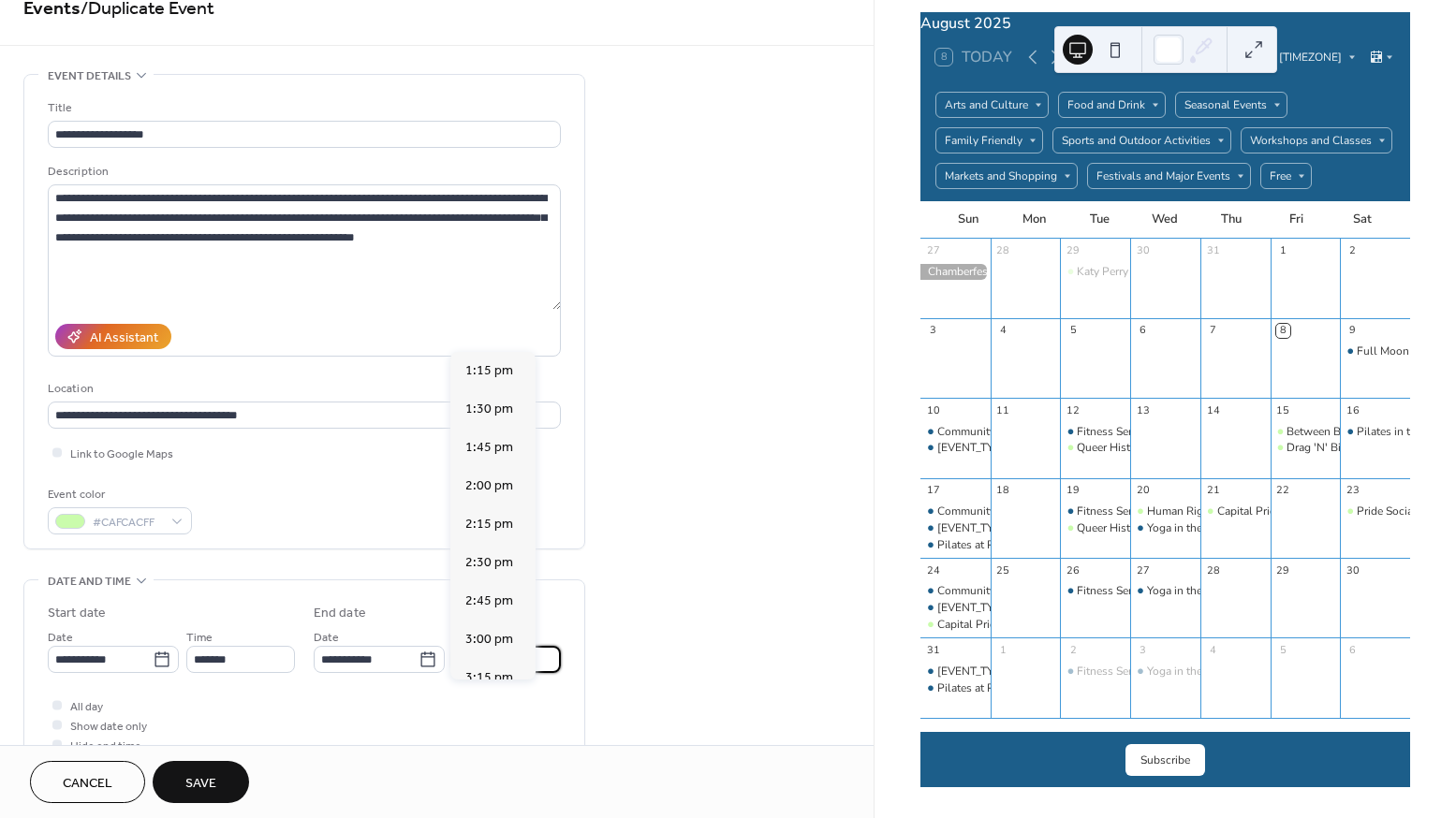 type on "*******" 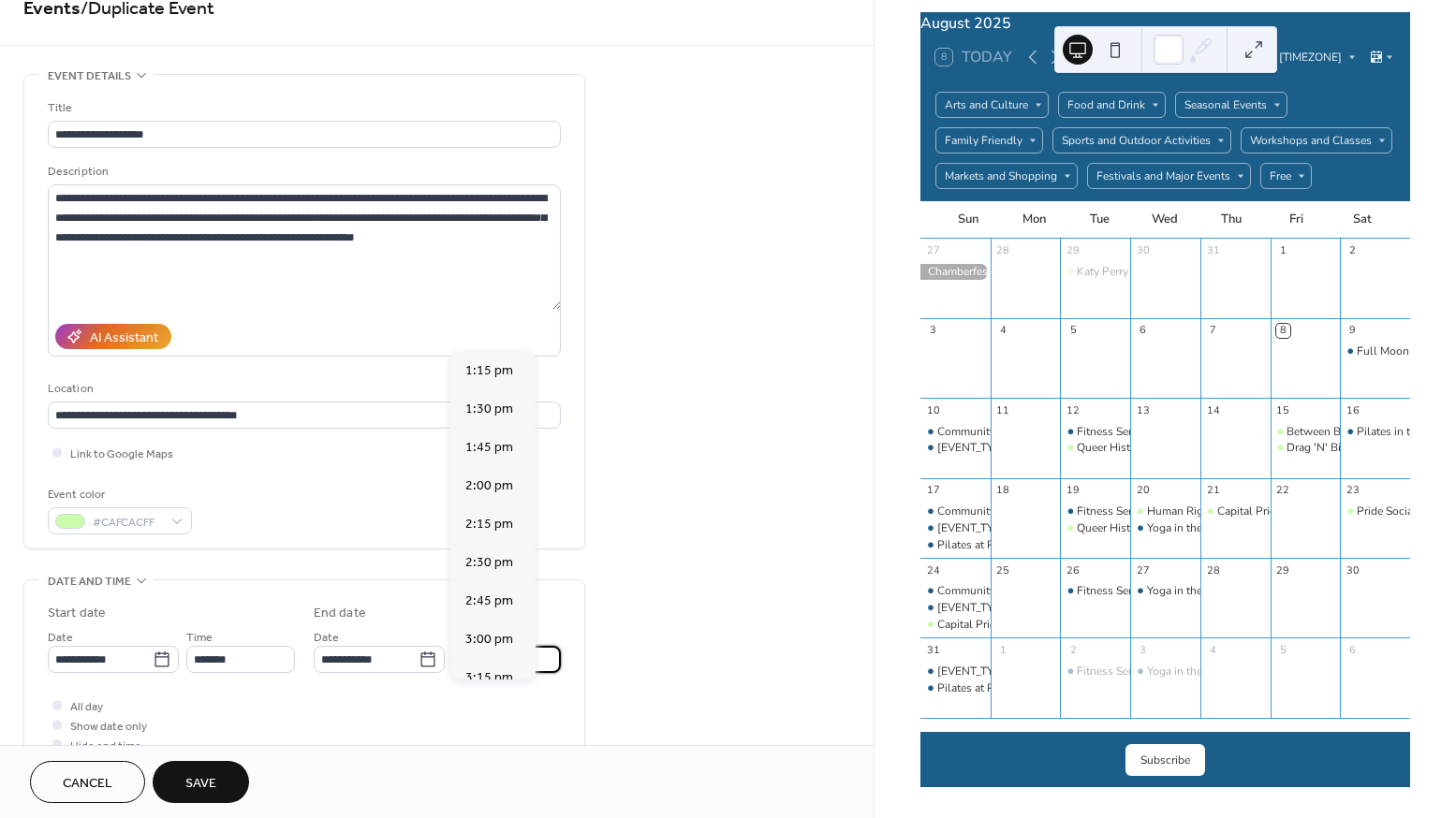 click on "All day Show date only Hide end time" at bounding box center (304, 724) 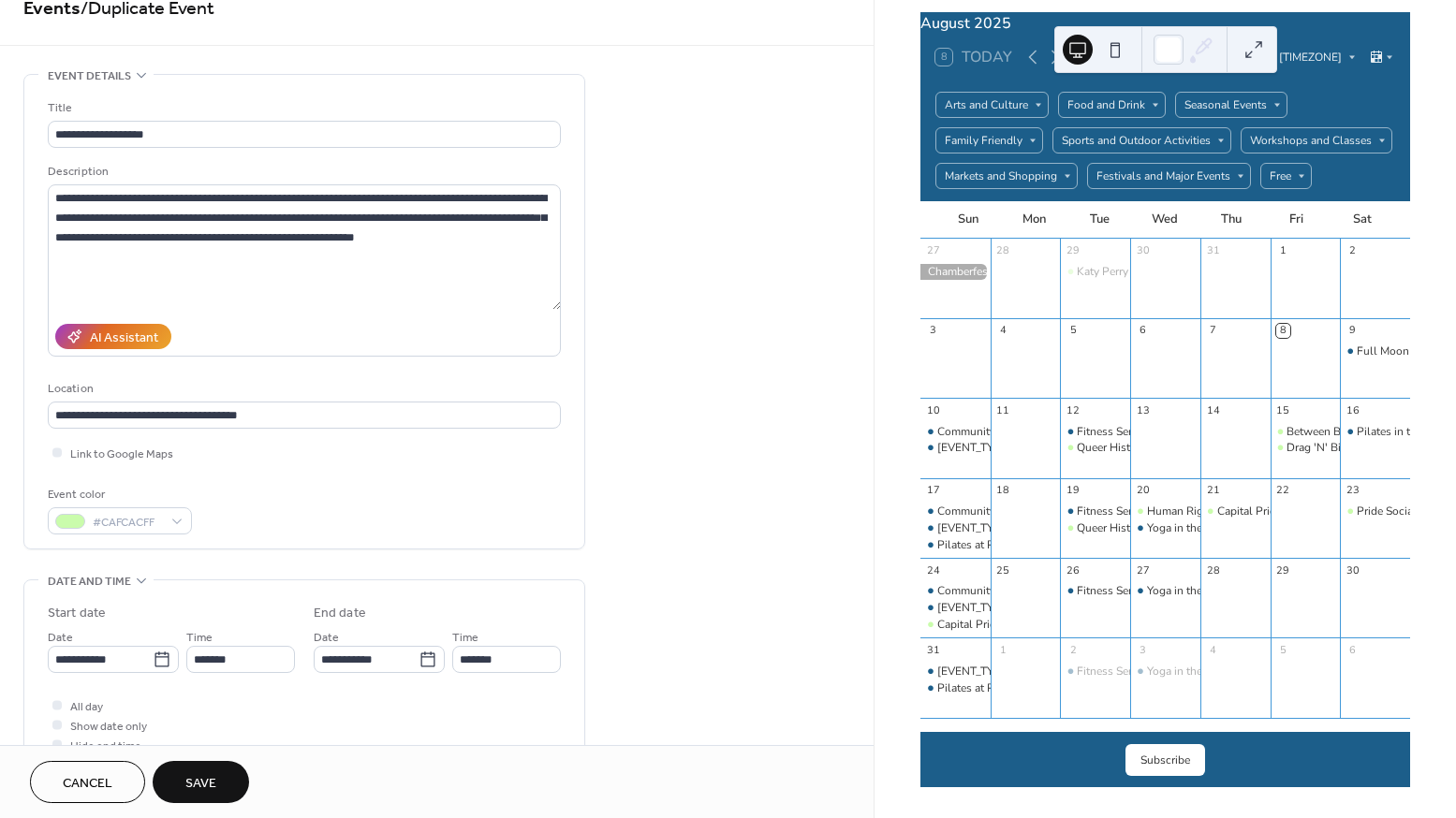 scroll, scrollTop: 229, scrollLeft: 0, axis: vertical 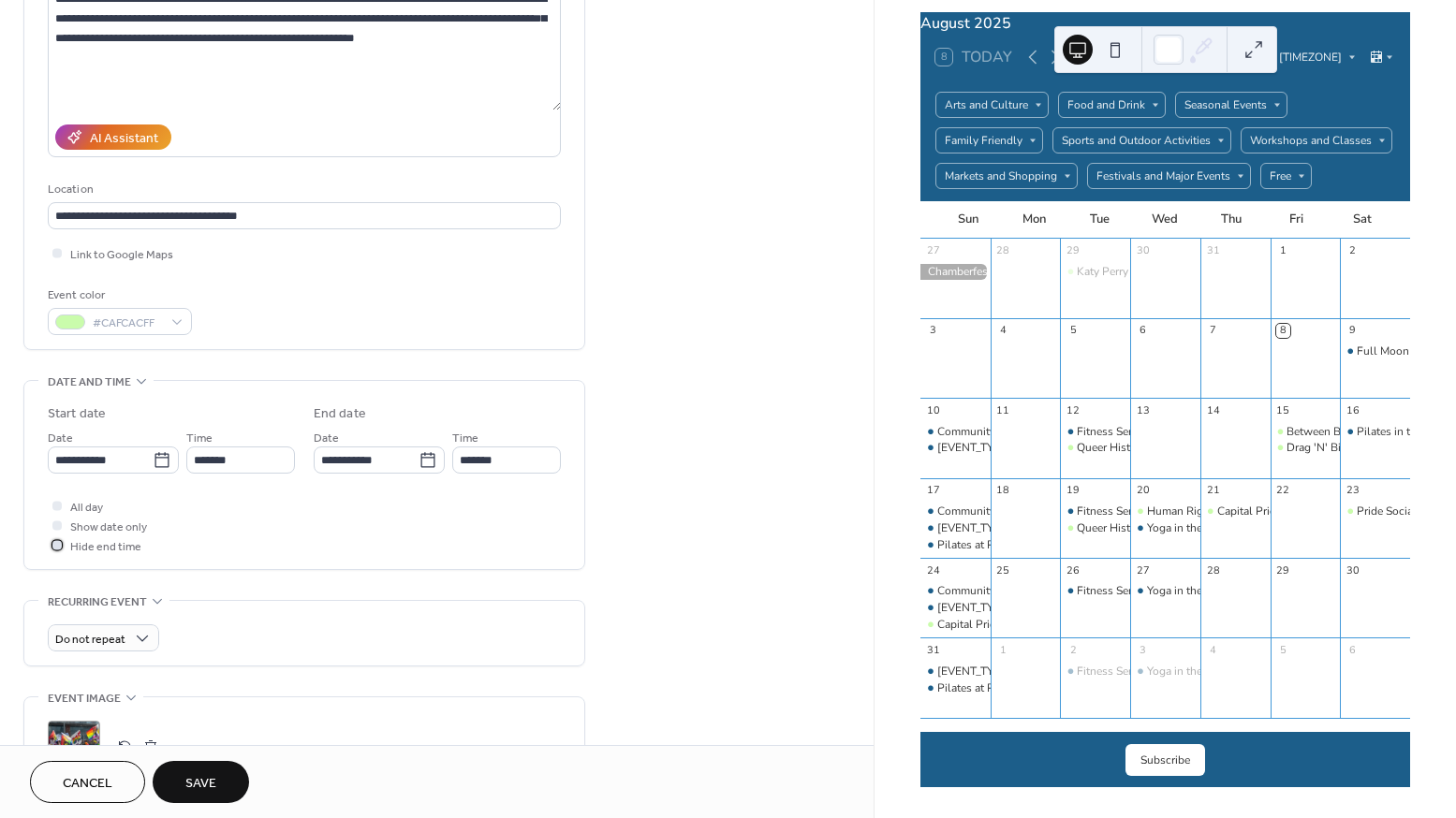 click on "Hide end time" at bounding box center (106, 547) 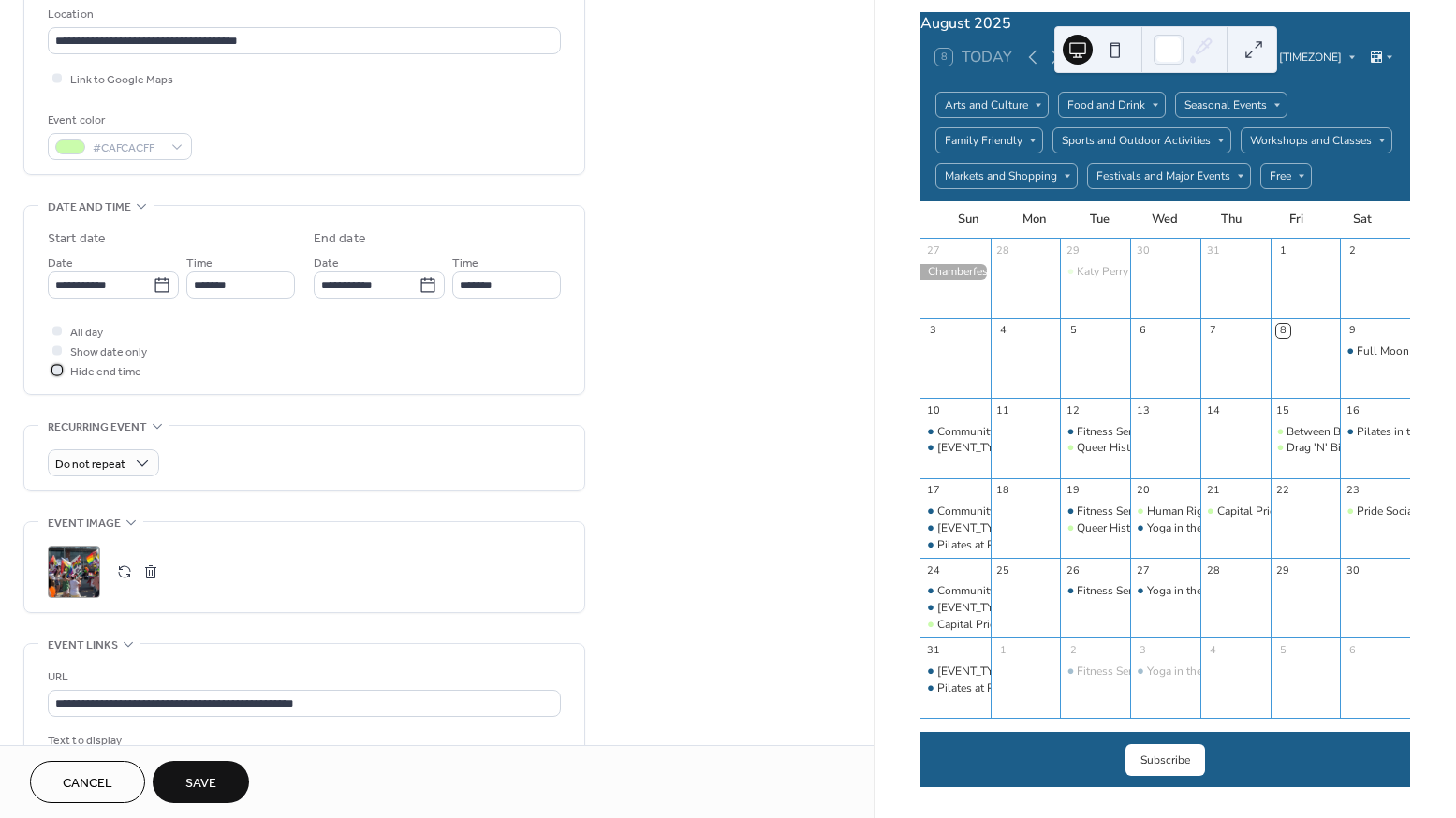 scroll, scrollTop: 579, scrollLeft: 0, axis: vertical 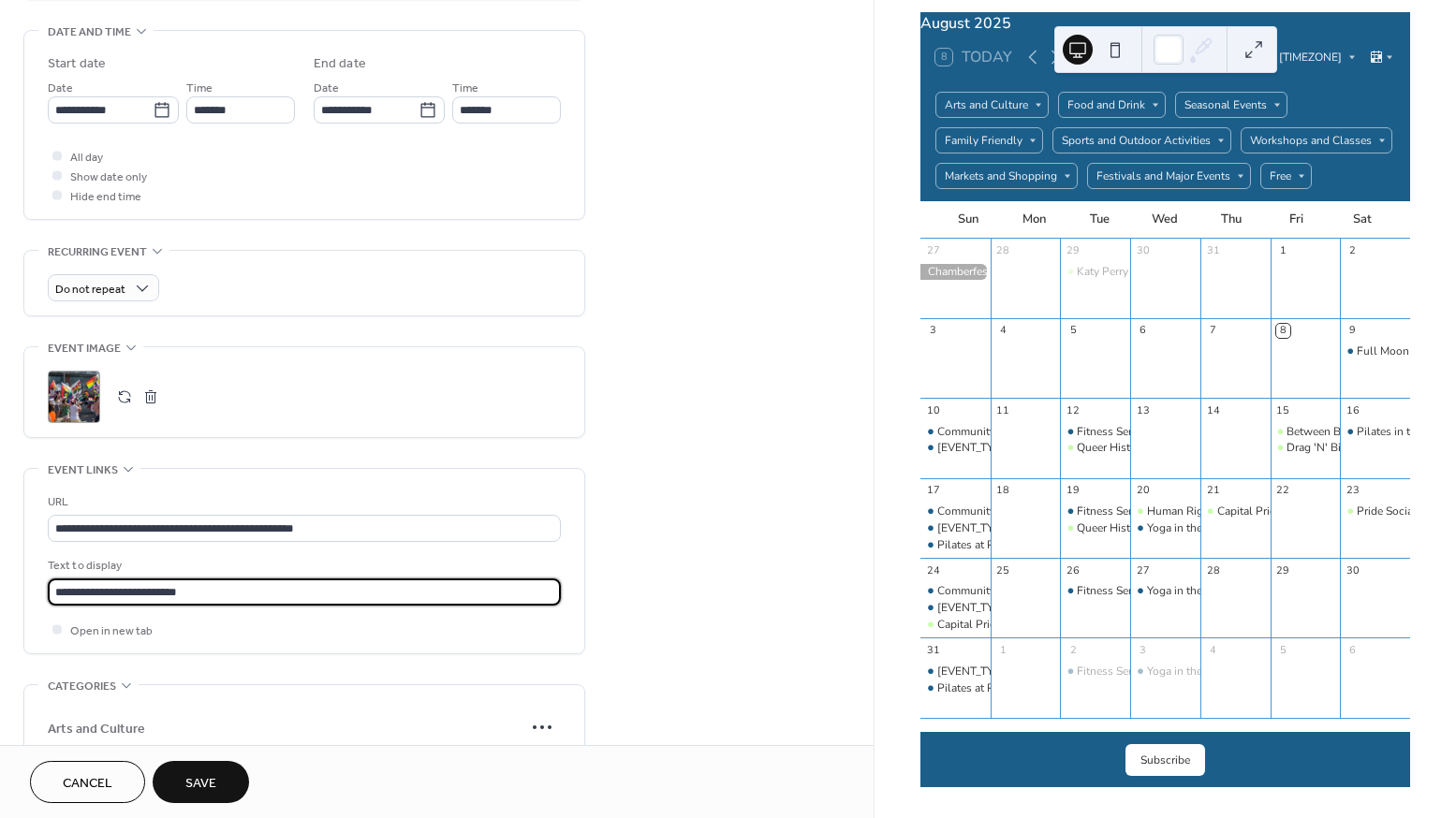 drag, startPoint x: 241, startPoint y: 603, endPoint x: 79, endPoint y: 606, distance: 162.02778 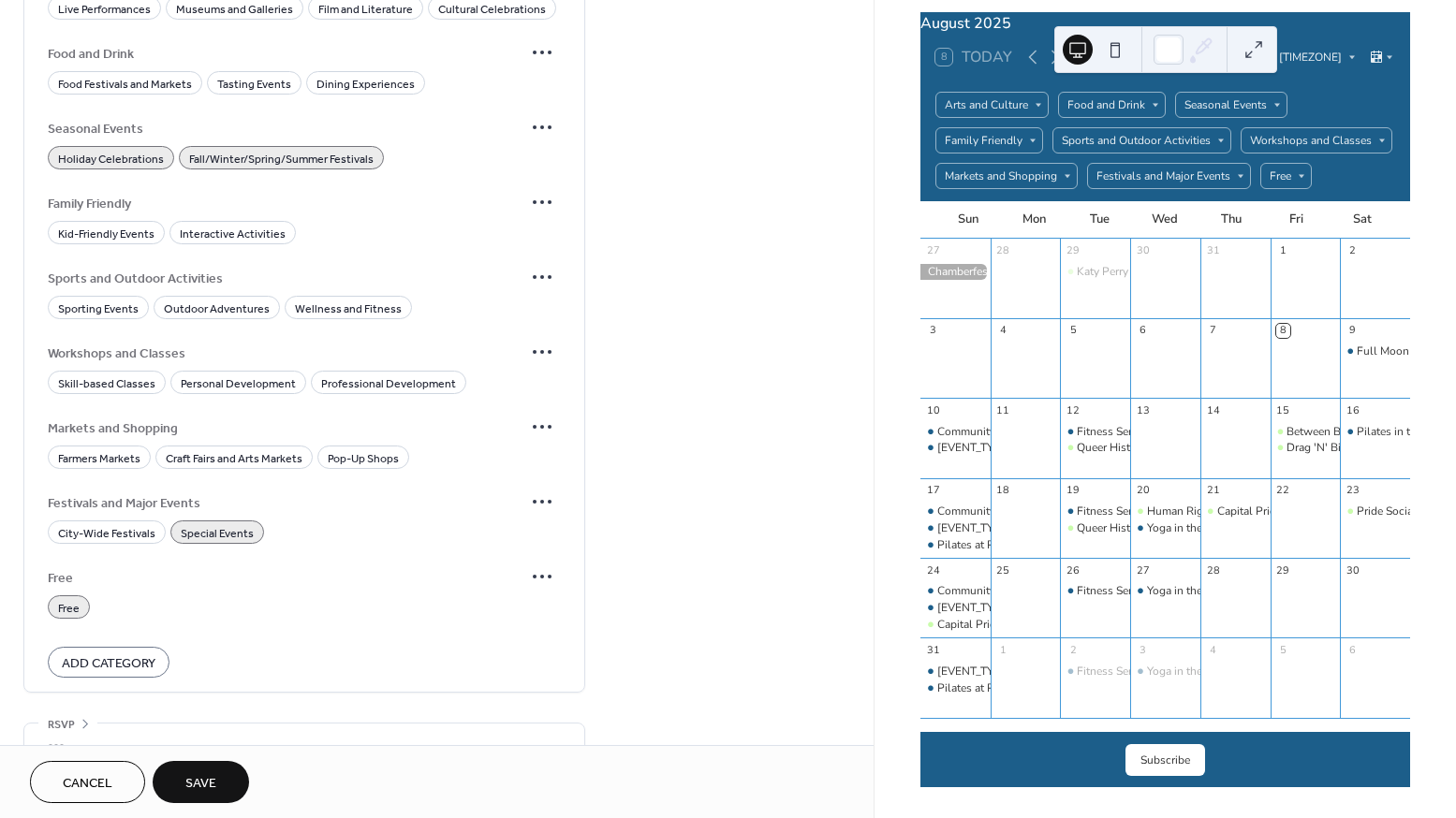 scroll, scrollTop: 1374, scrollLeft: 0, axis: vertical 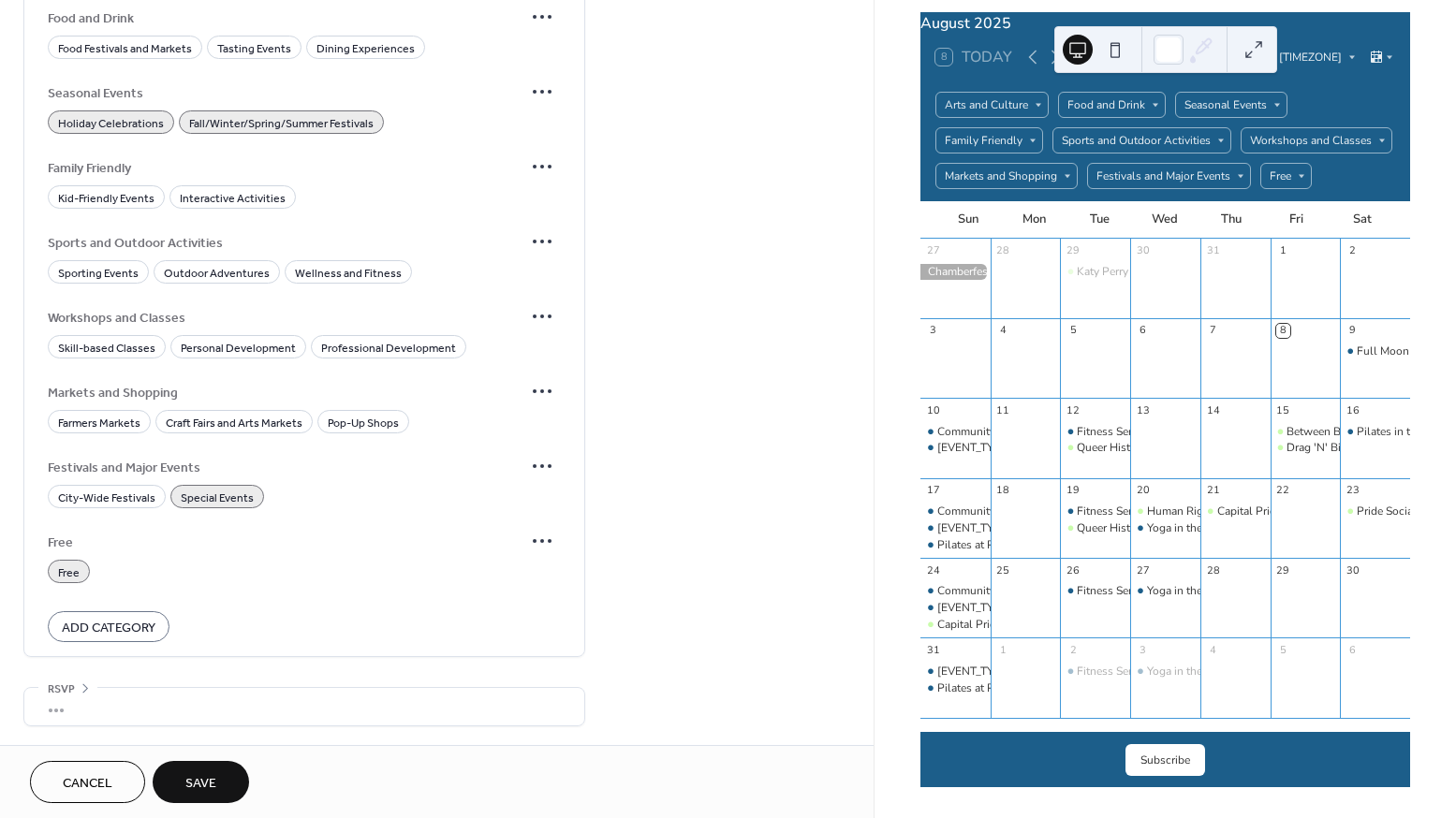click on "Save" at bounding box center (200, 783) 